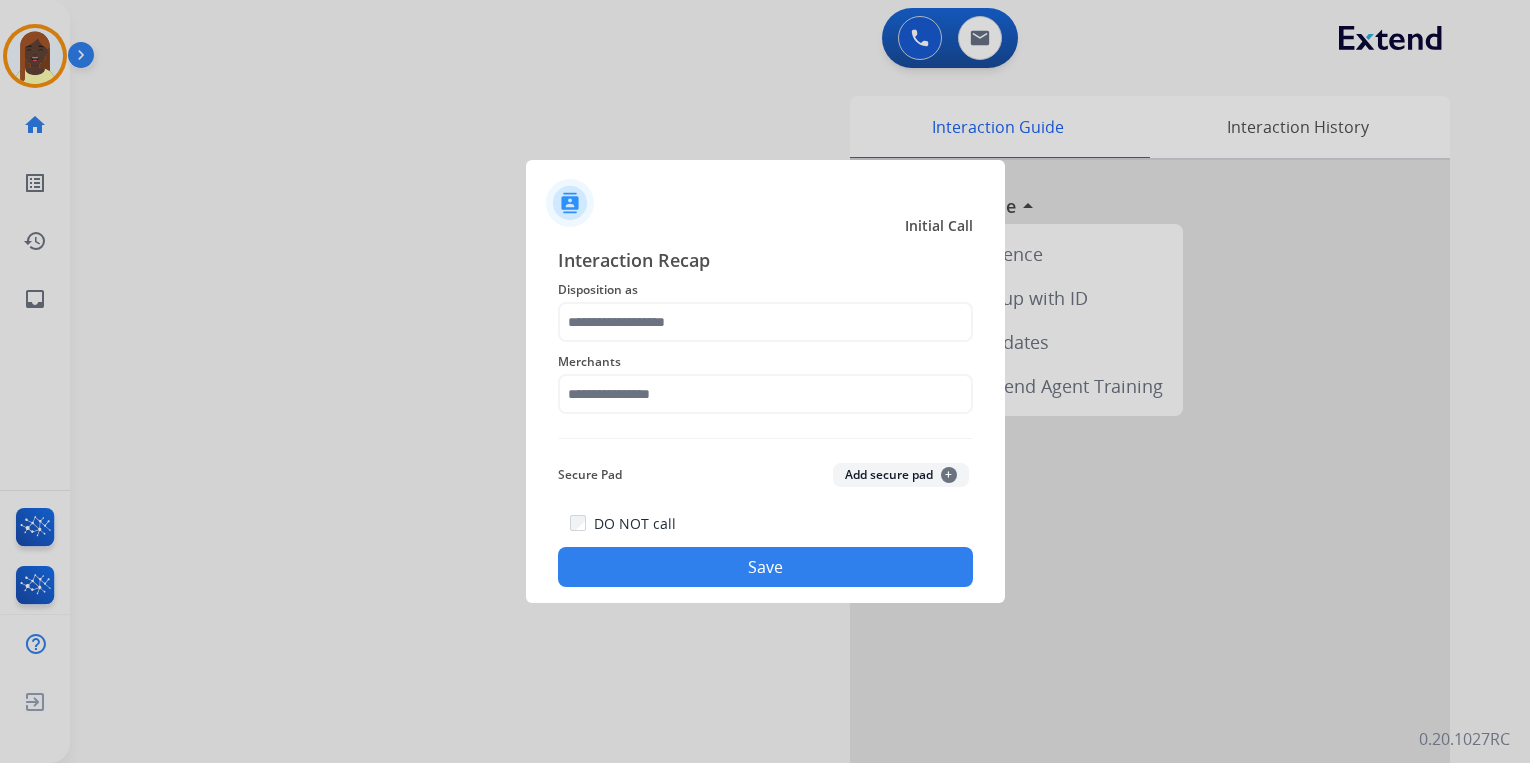 scroll, scrollTop: 0, scrollLeft: 0, axis: both 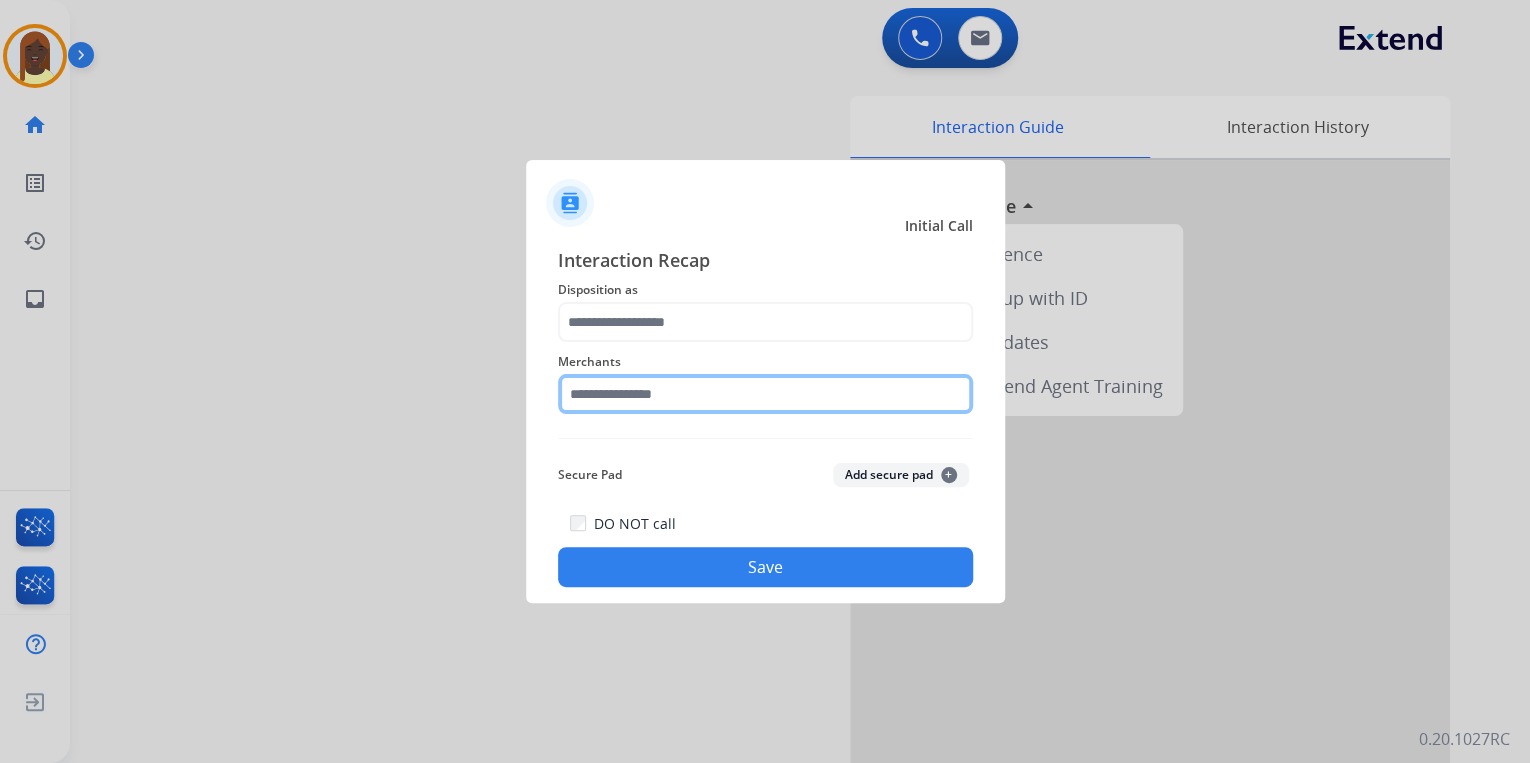click 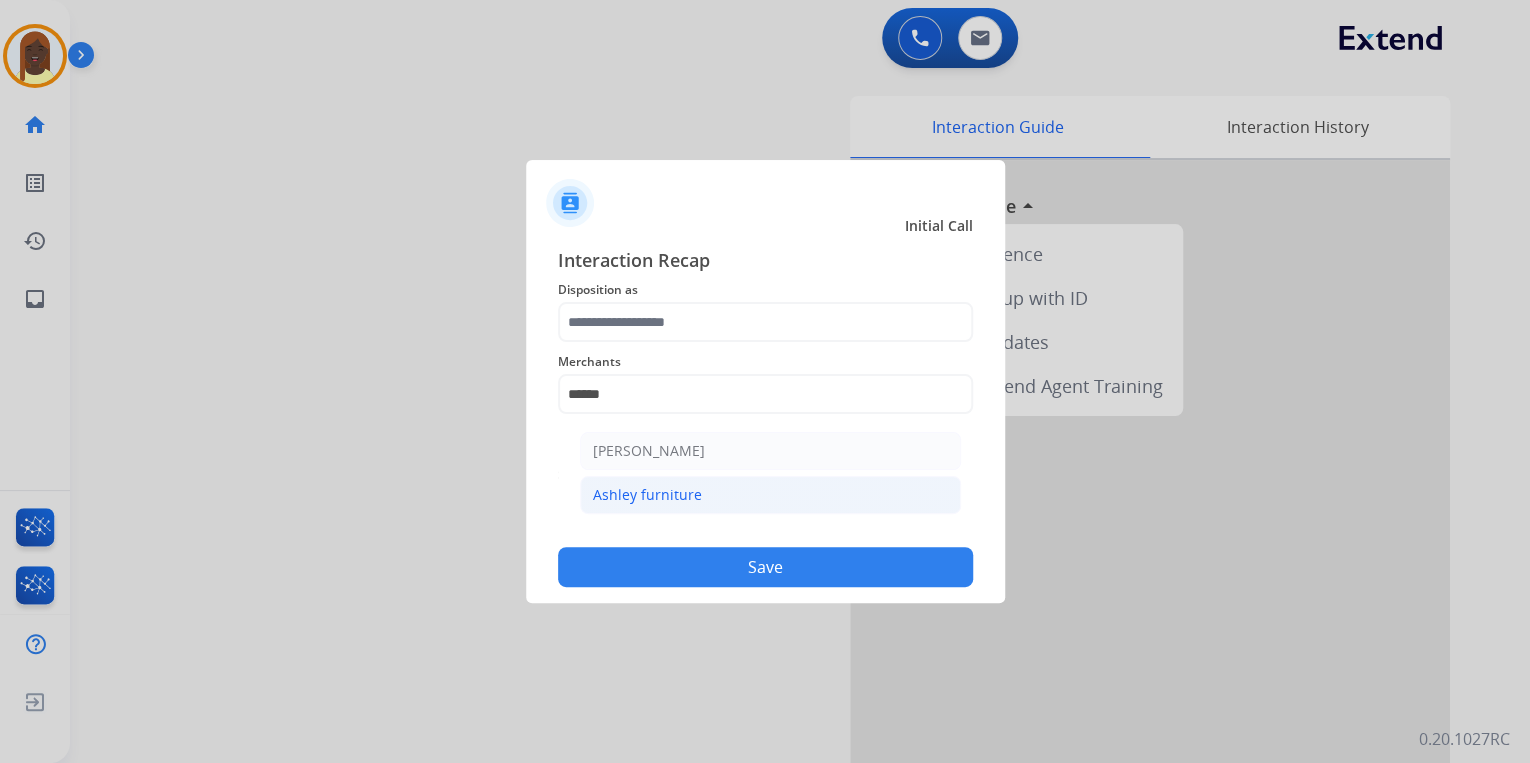 click on "Ashley furniture" 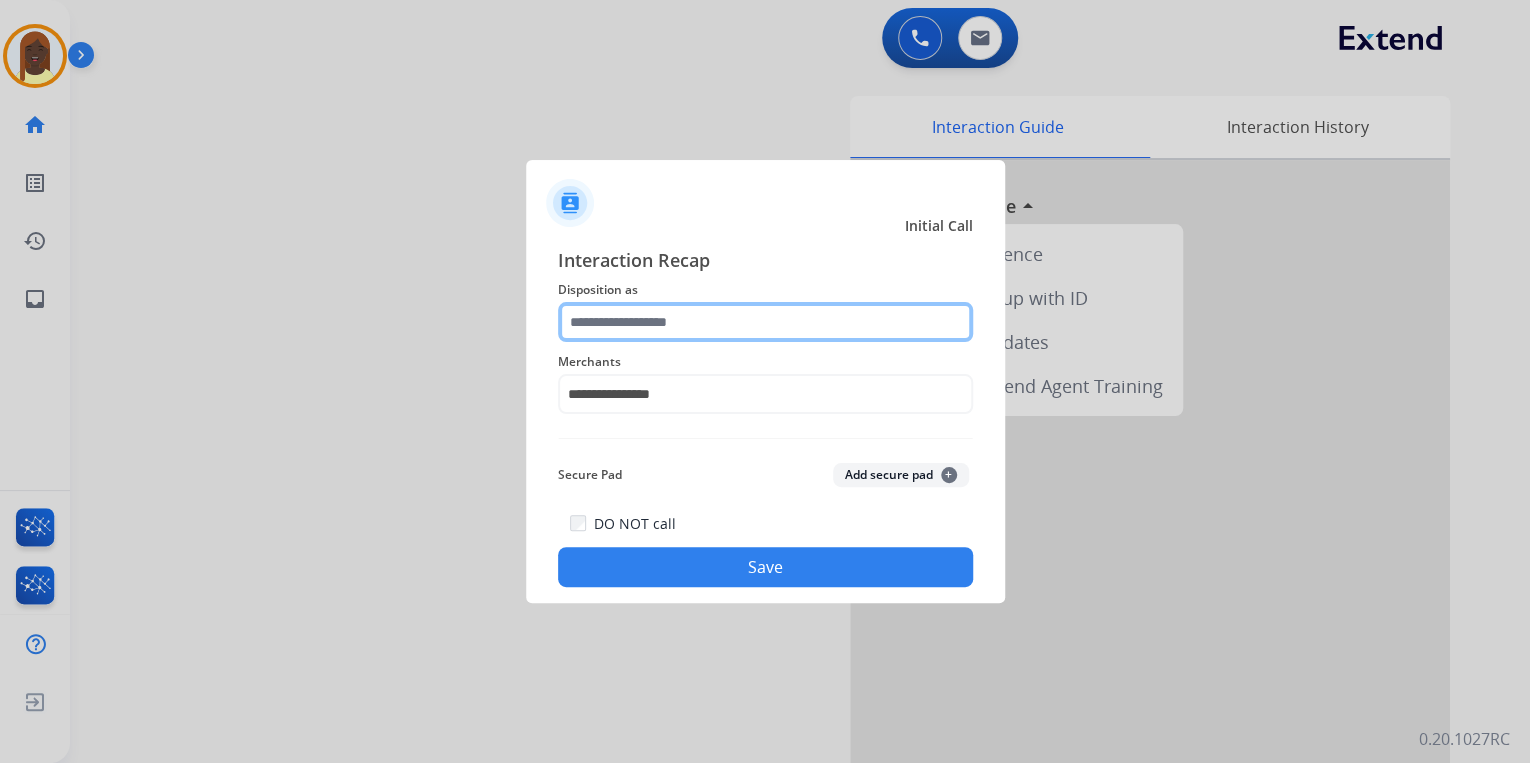 click 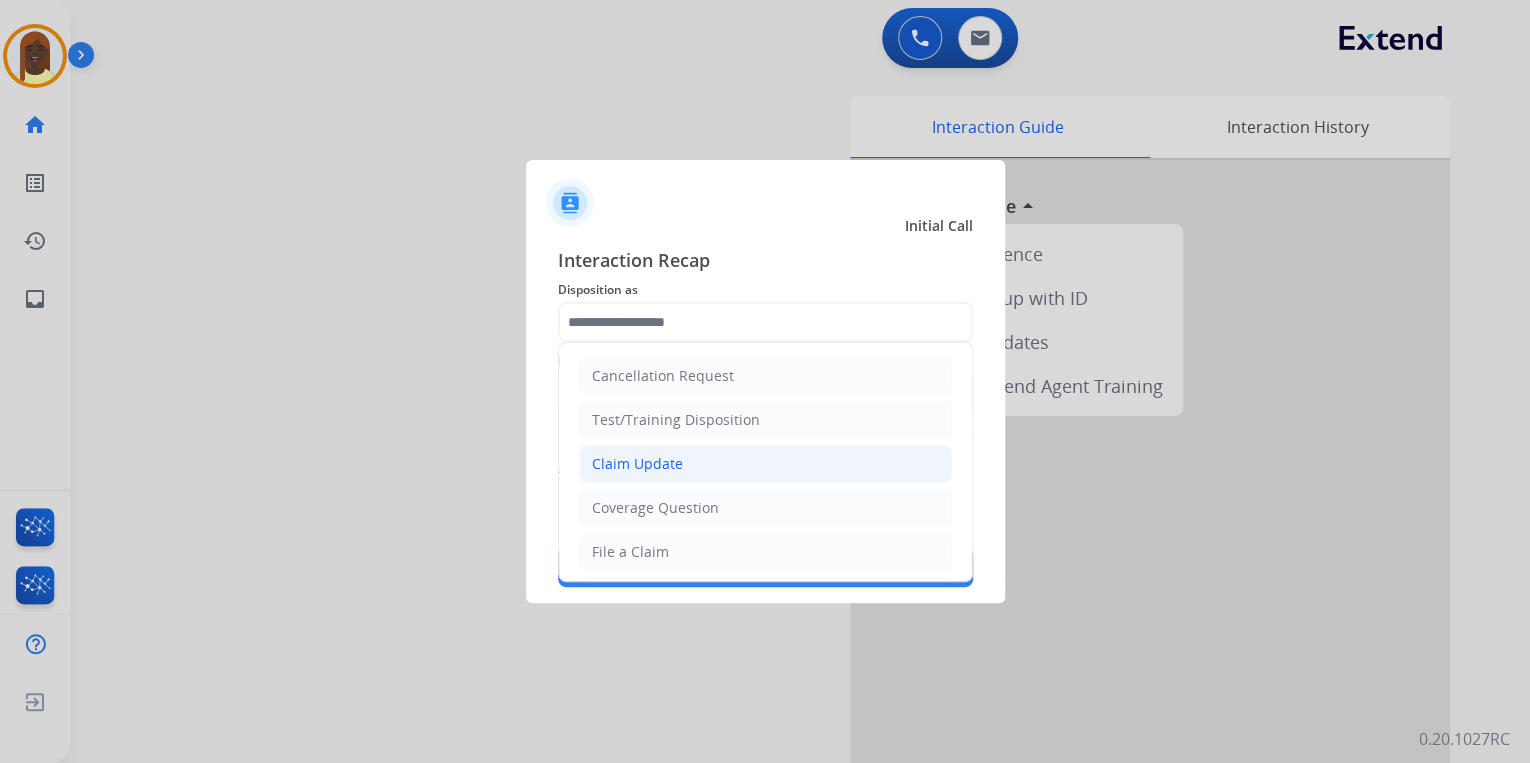 click on "Claim Update" 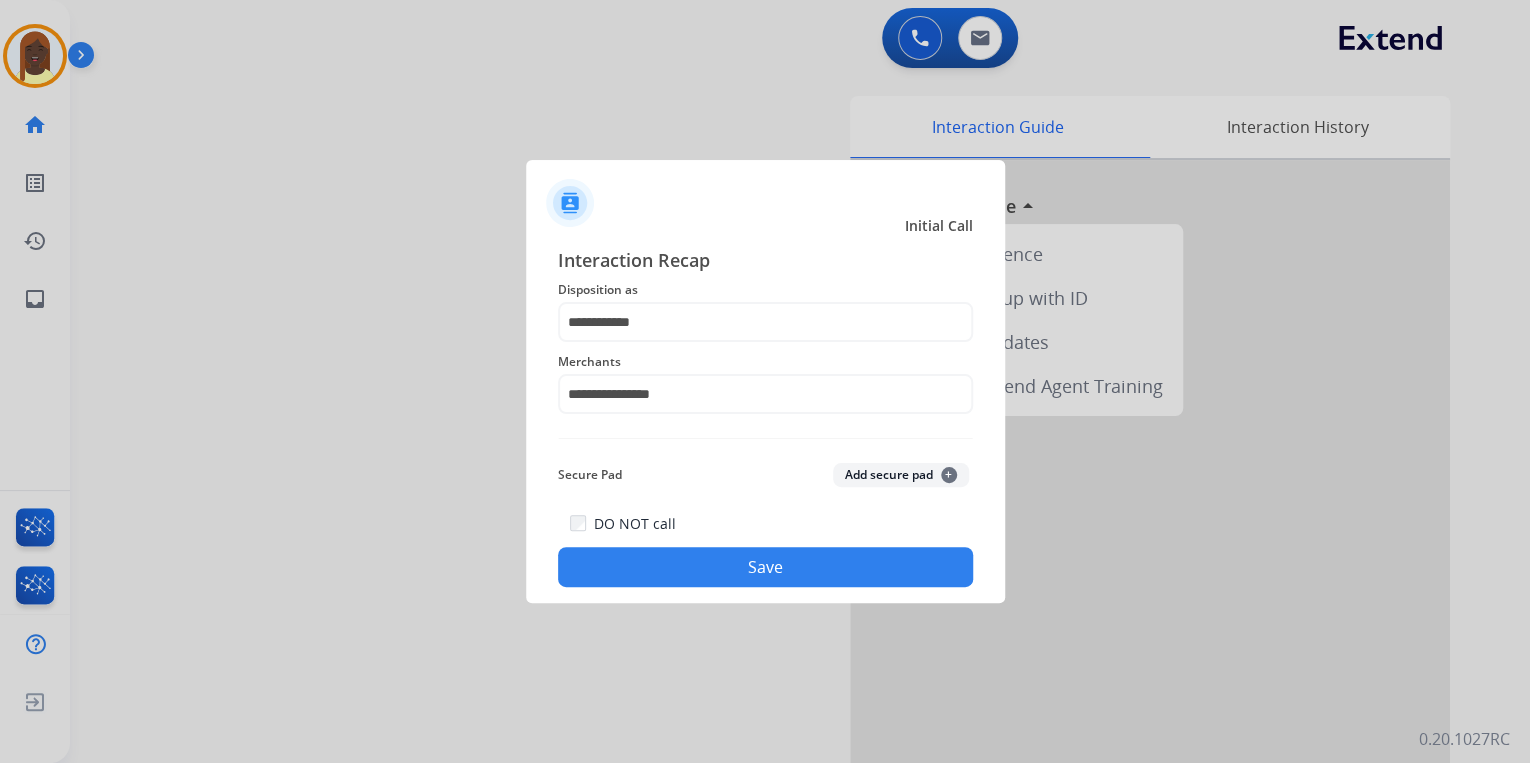 click on "Save" 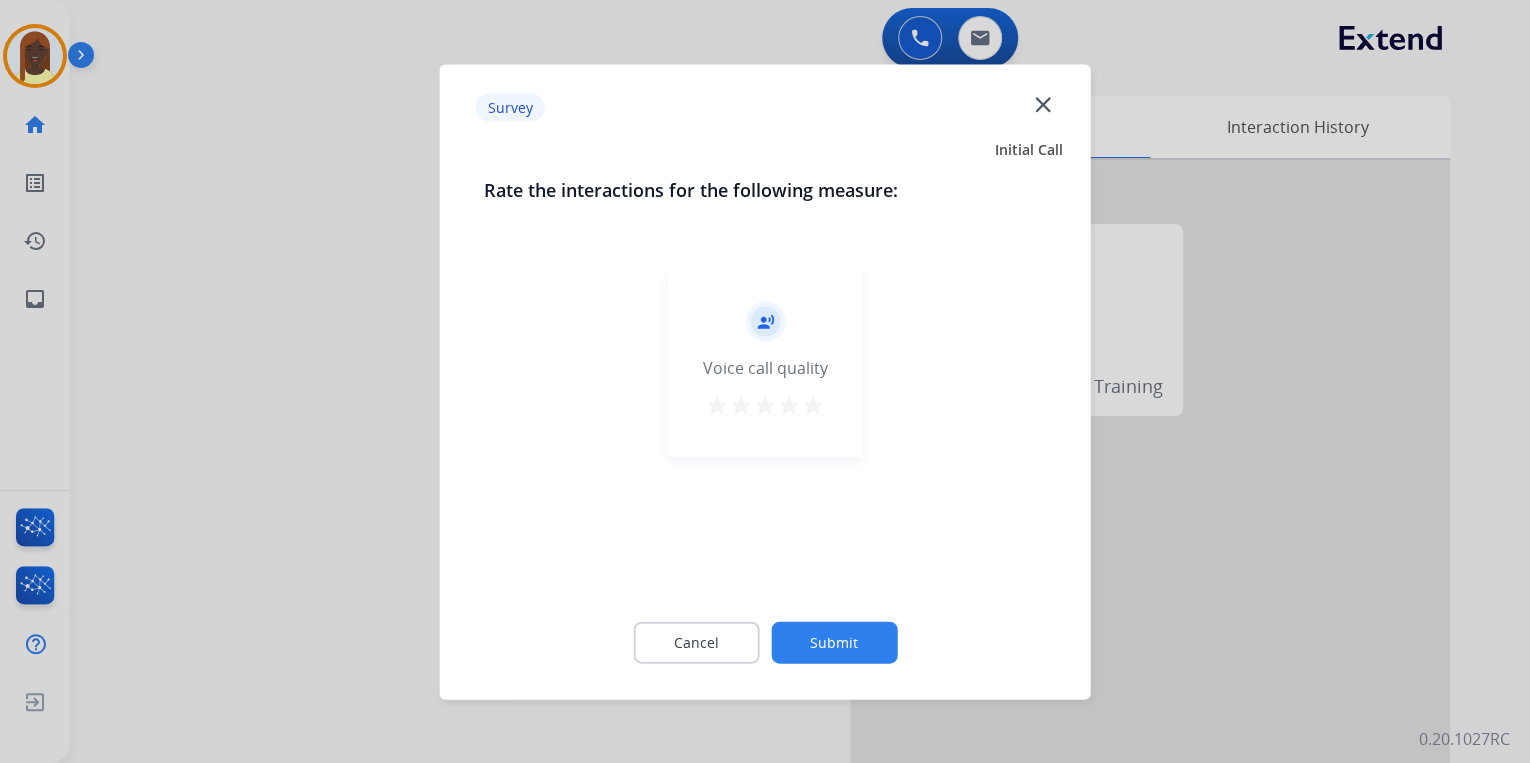 click on "star" at bounding box center [813, 405] 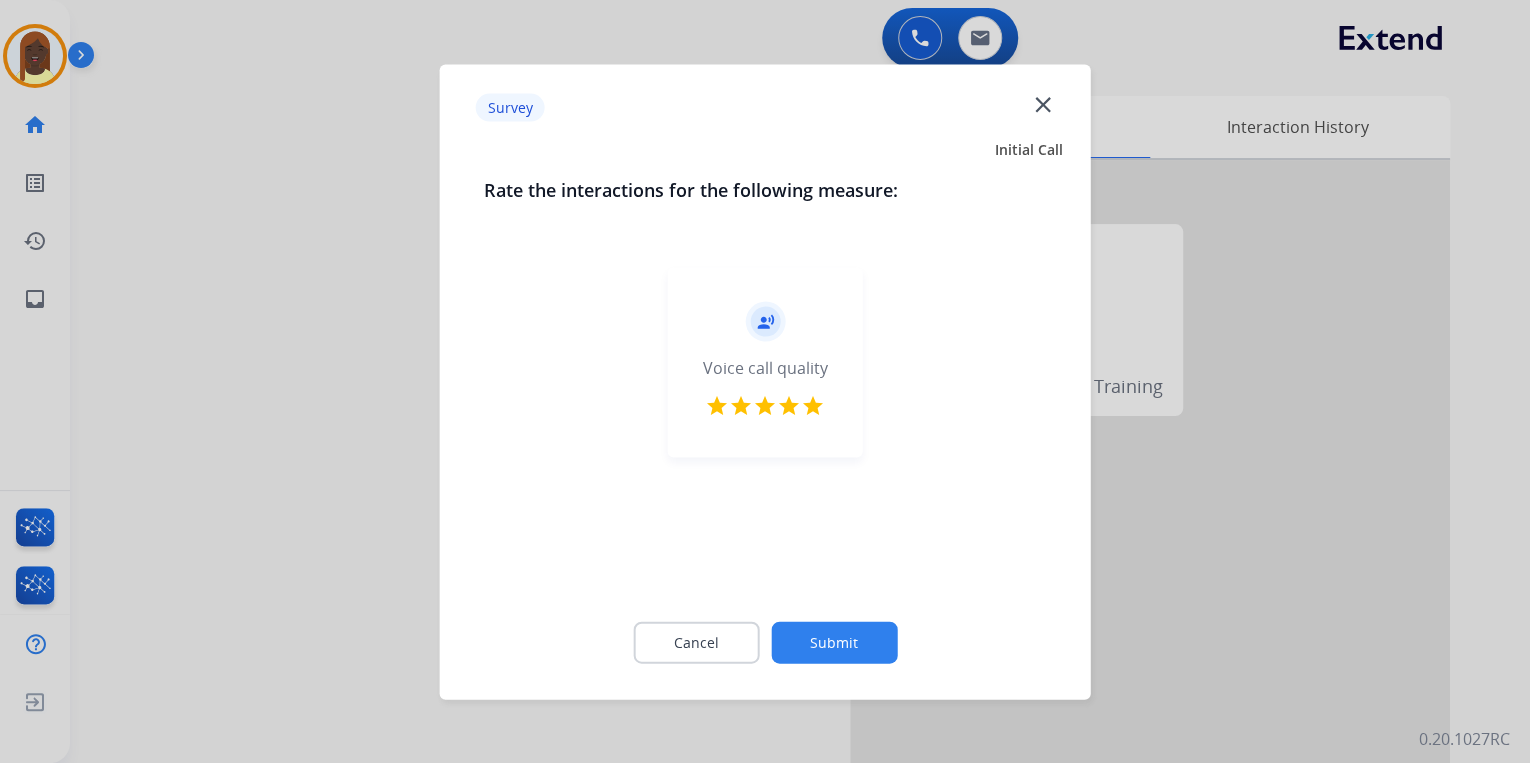 click on "Submit" 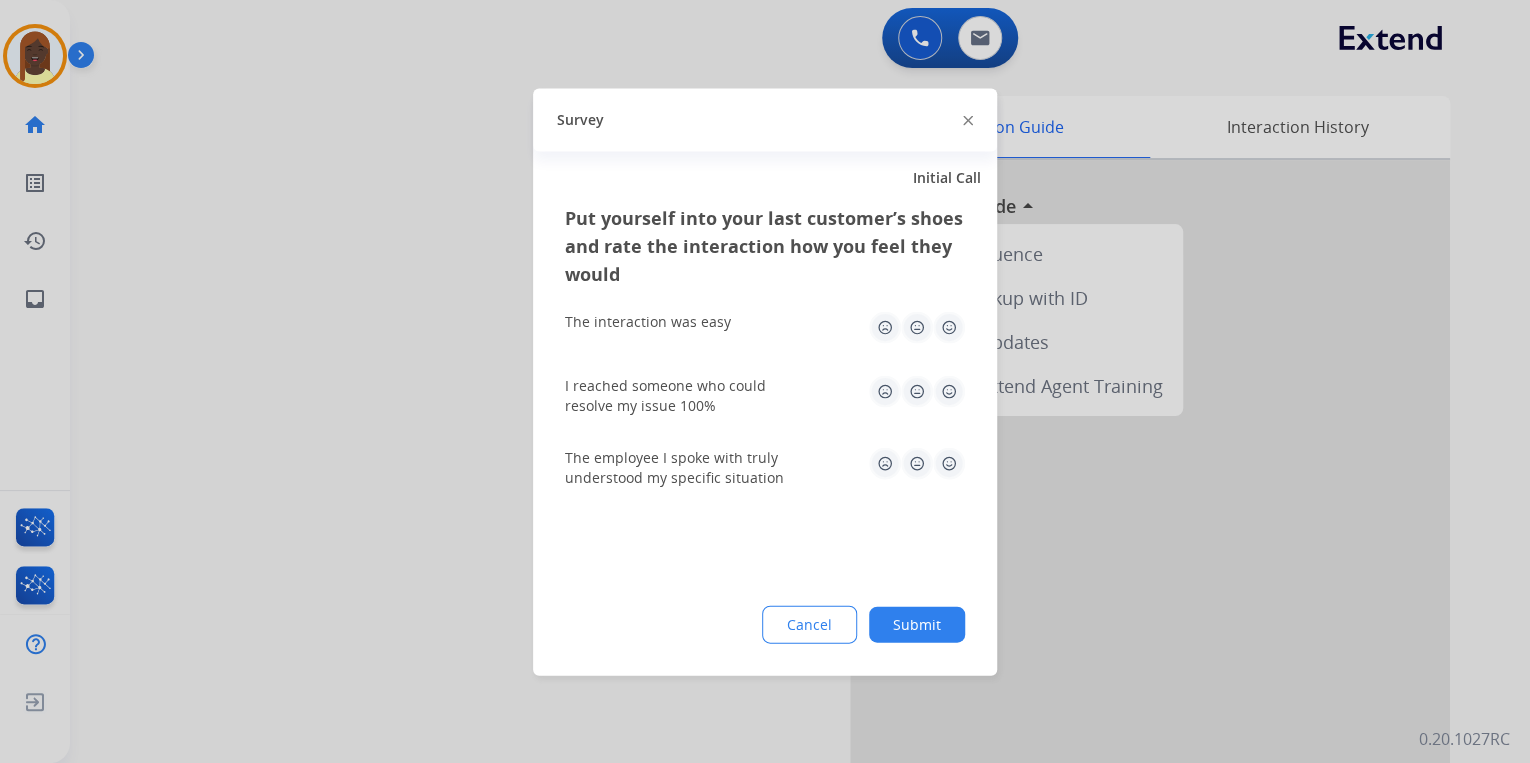 click 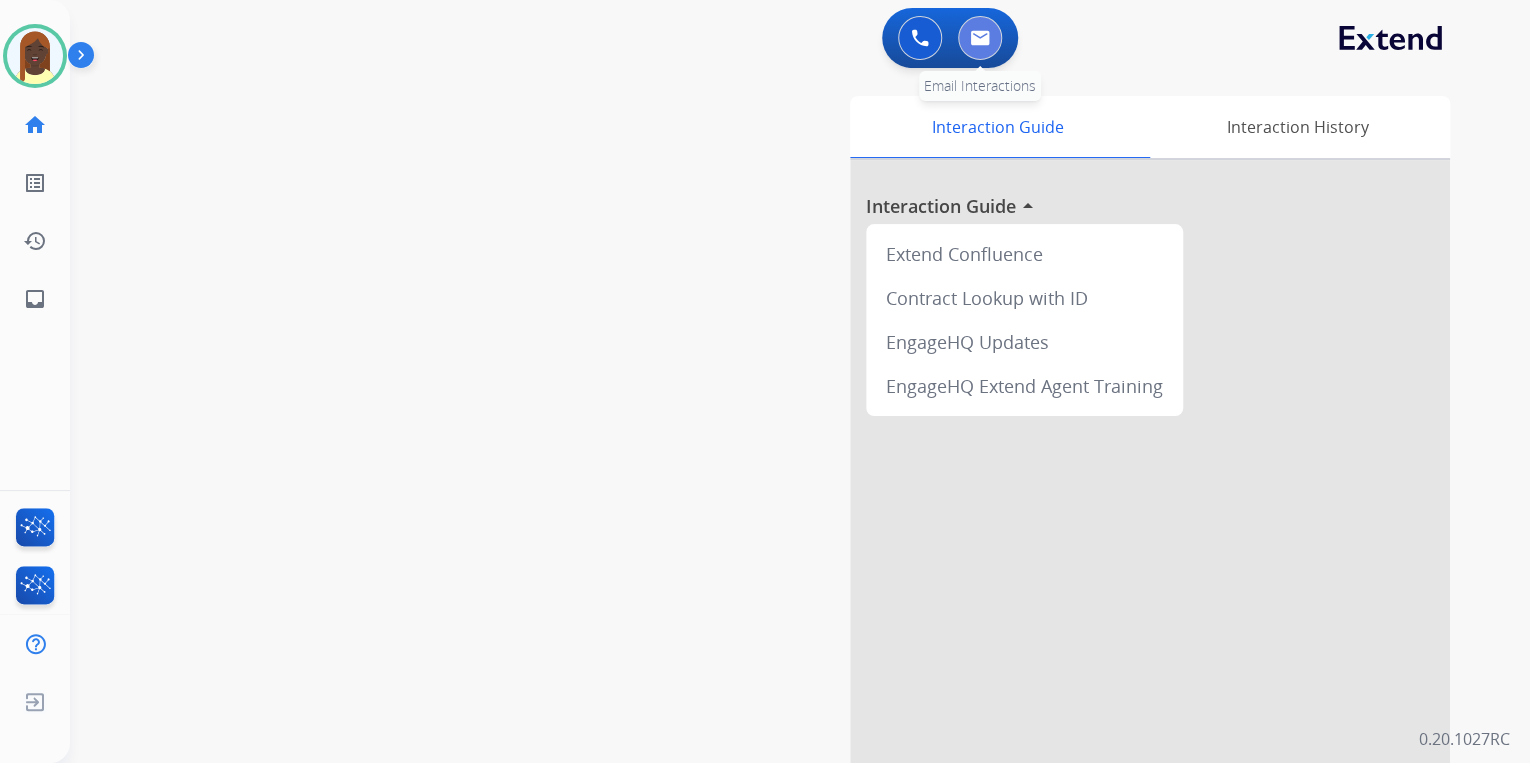 click at bounding box center (980, 38) 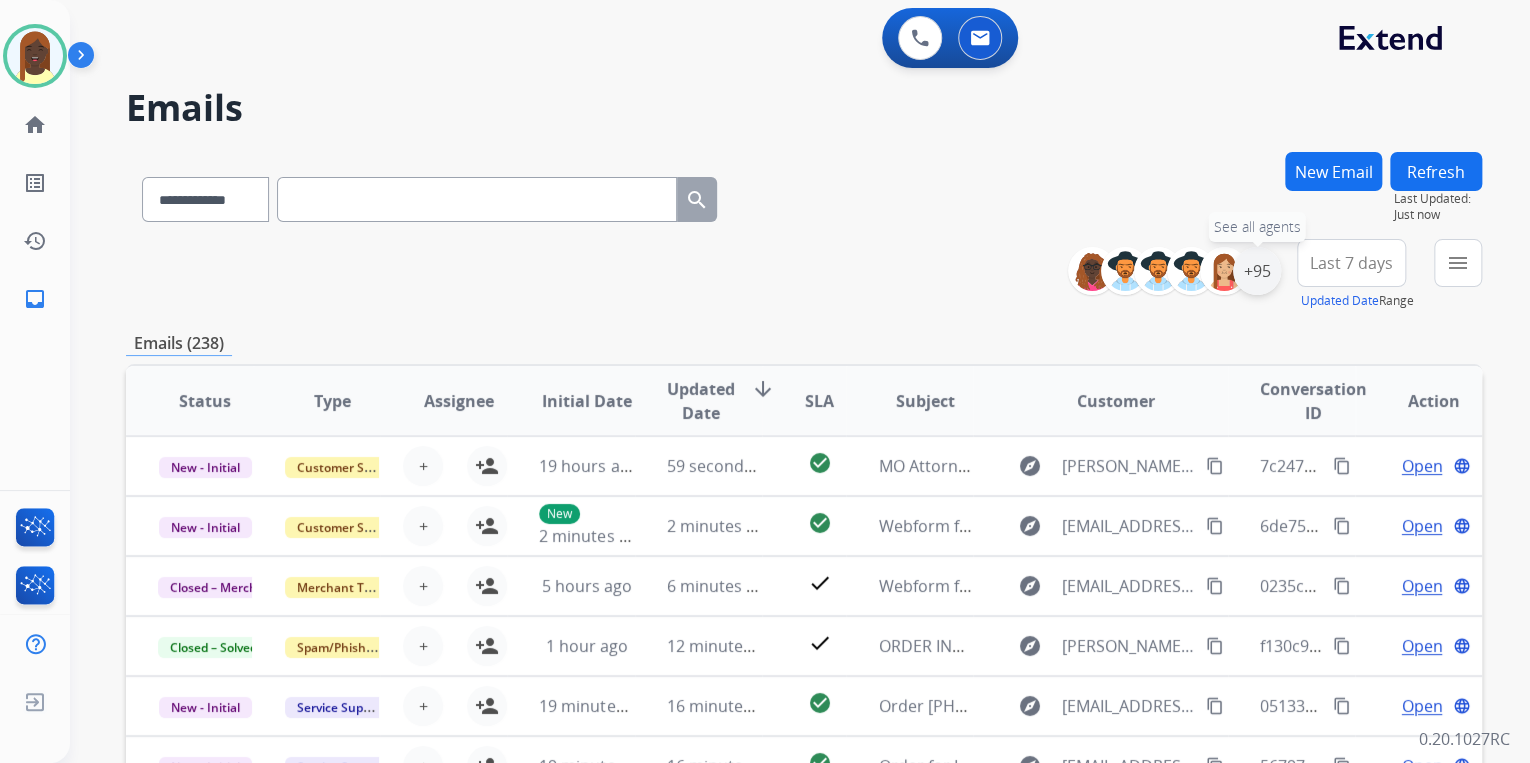 click on "+95" at bounding box center [1257, 271] 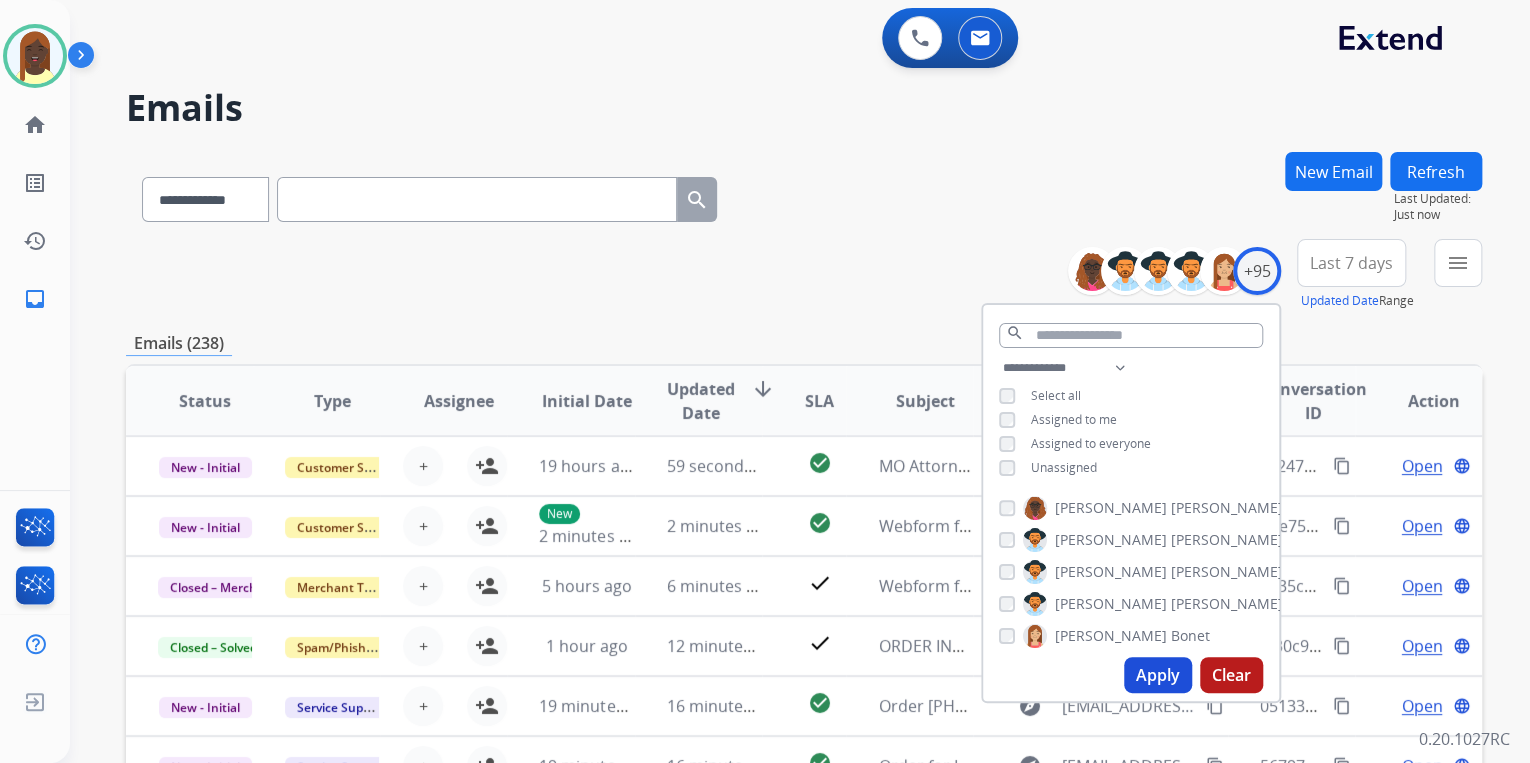 click on "Apply" at bounding box center (1158, 675) 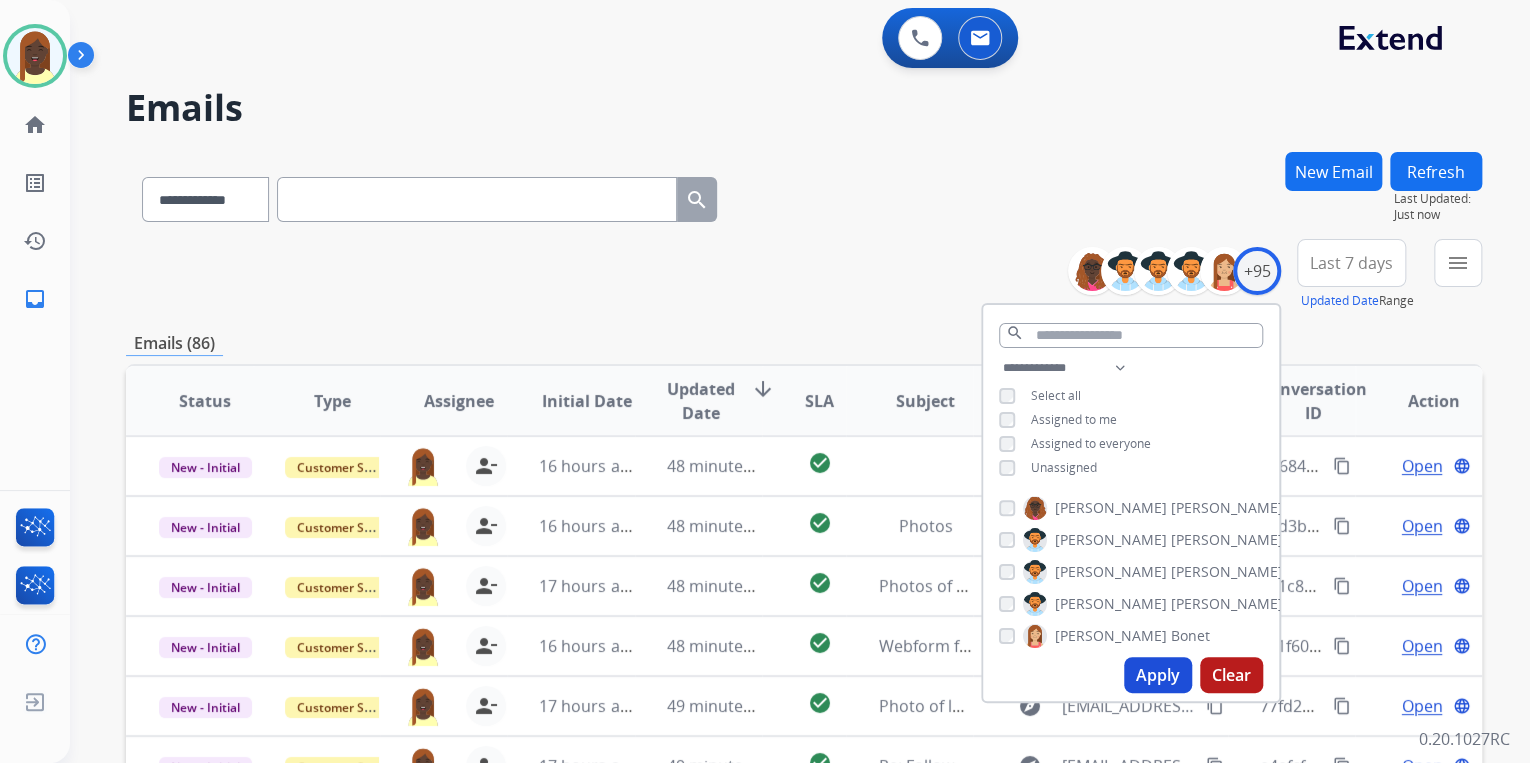 click on "**********" at bounding box center [804, 275] 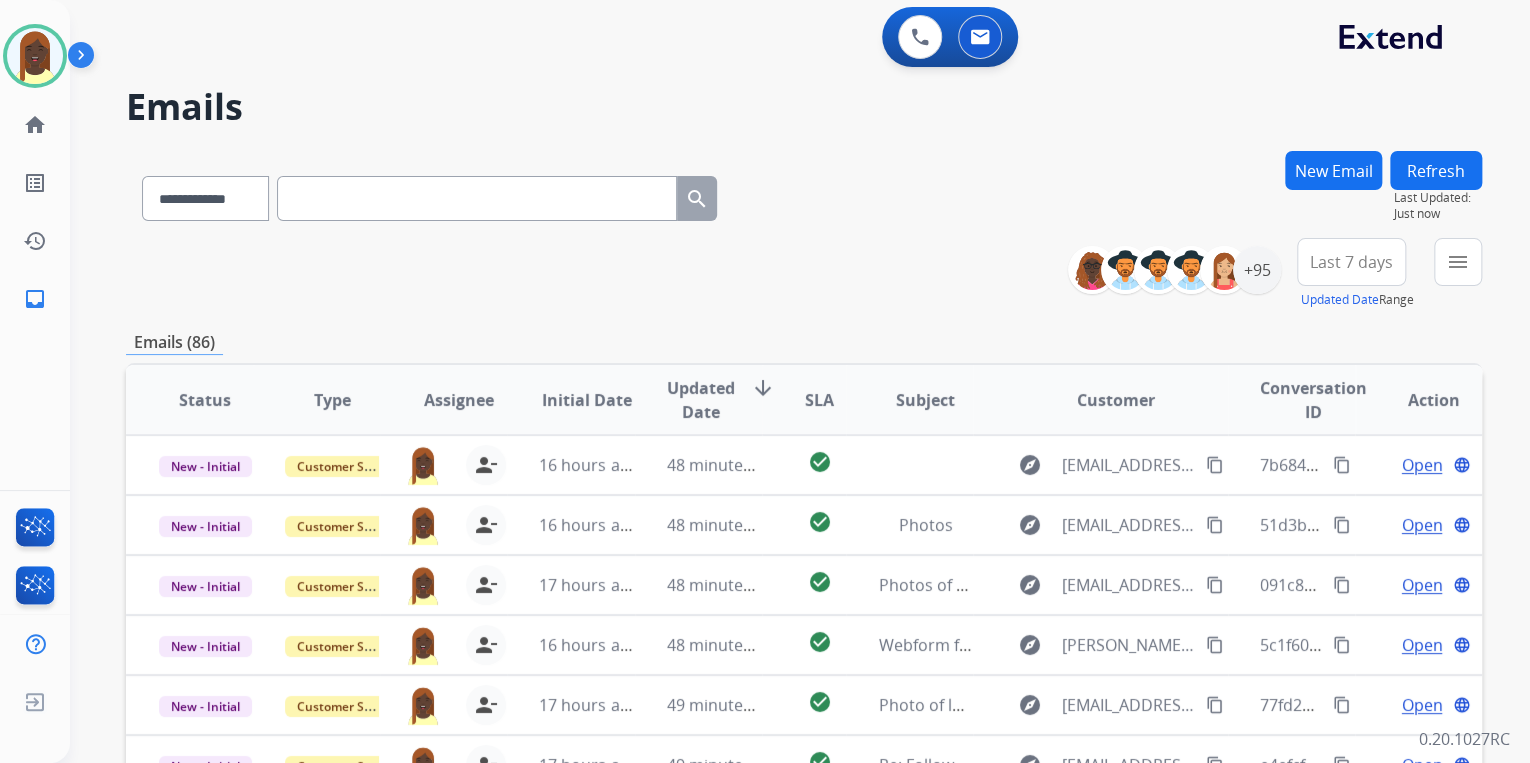 scroll, scrollTop: 0, scrollLeft: 0, axis: both 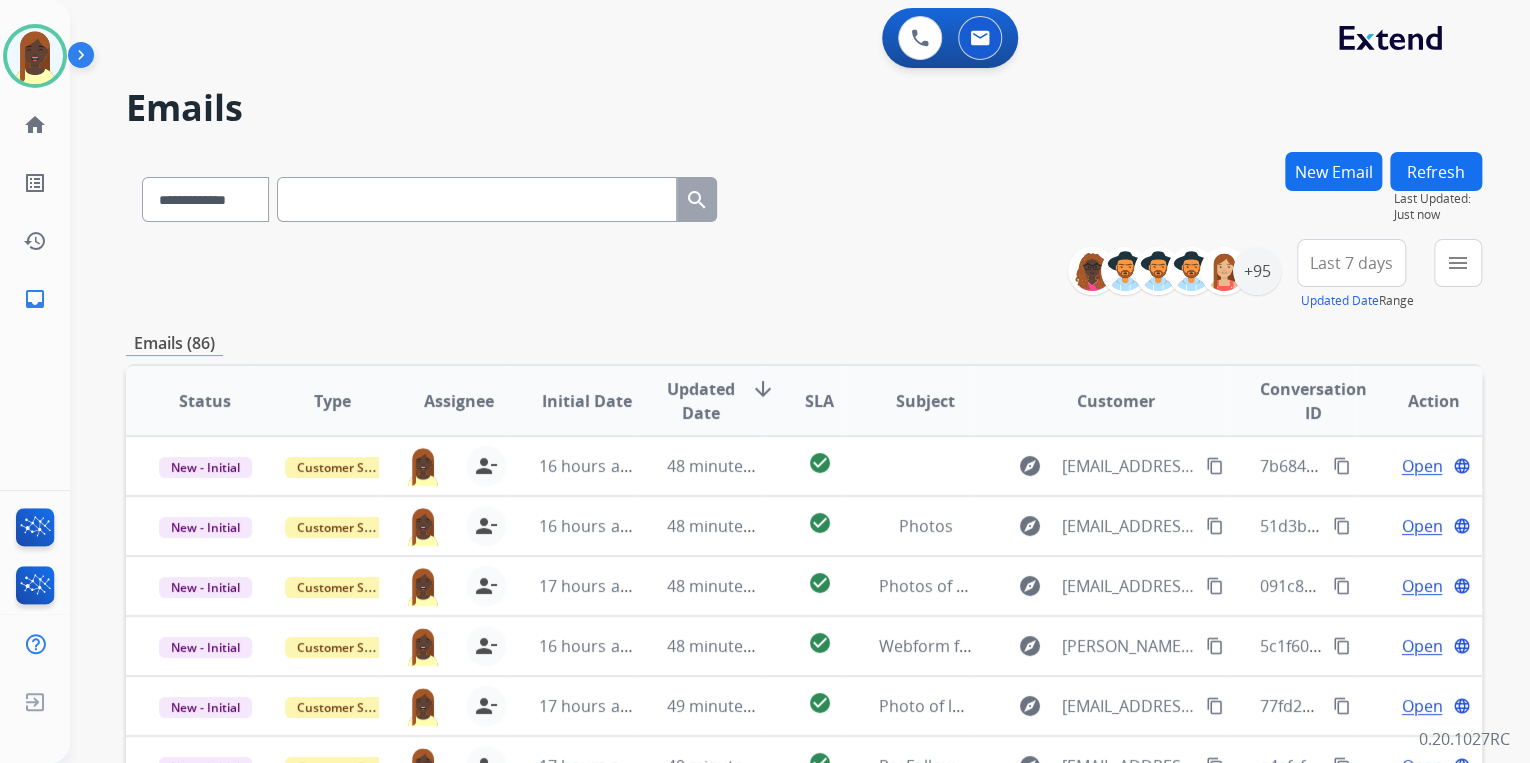 click at bounding box center [477, 199] 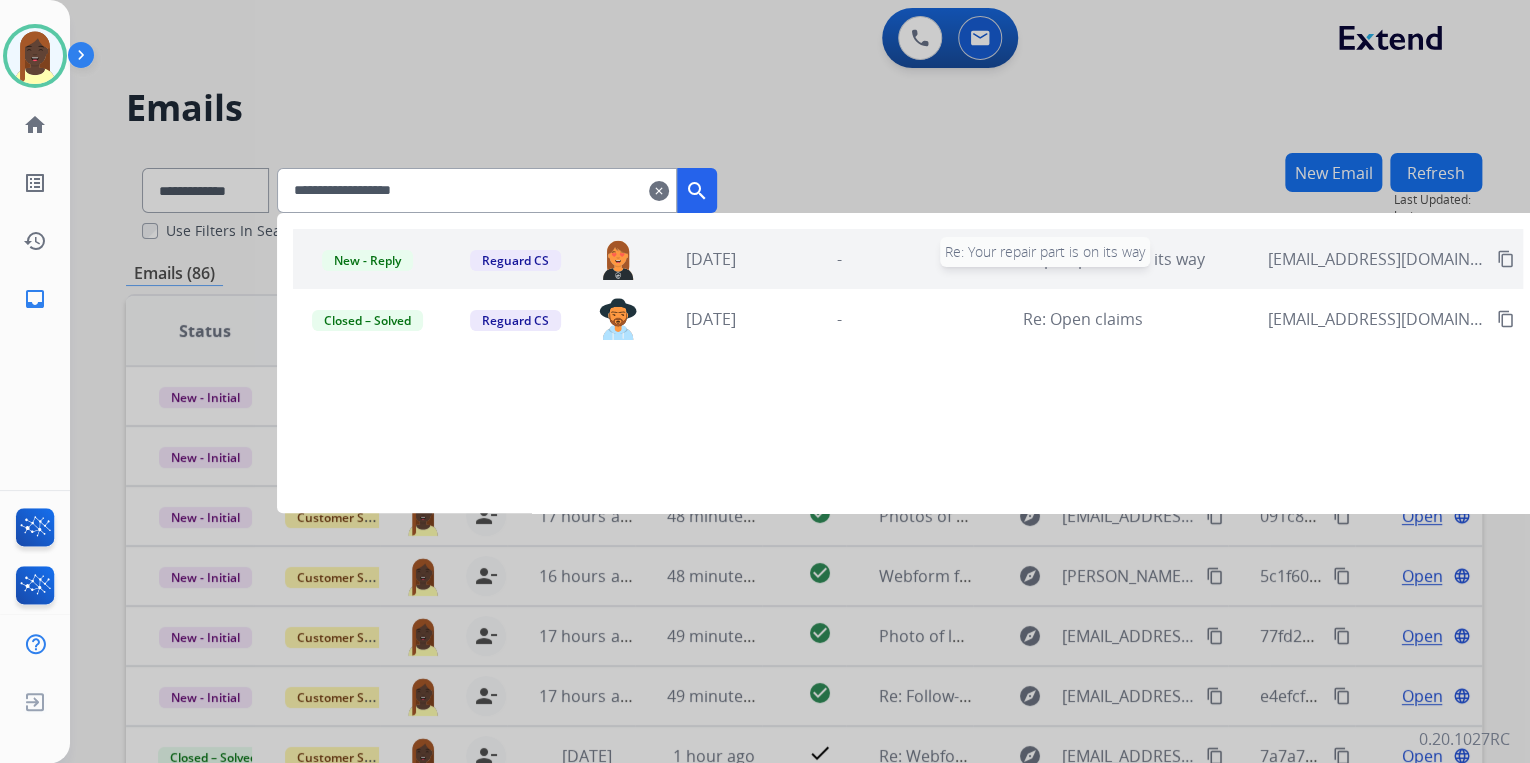 type on "**********" 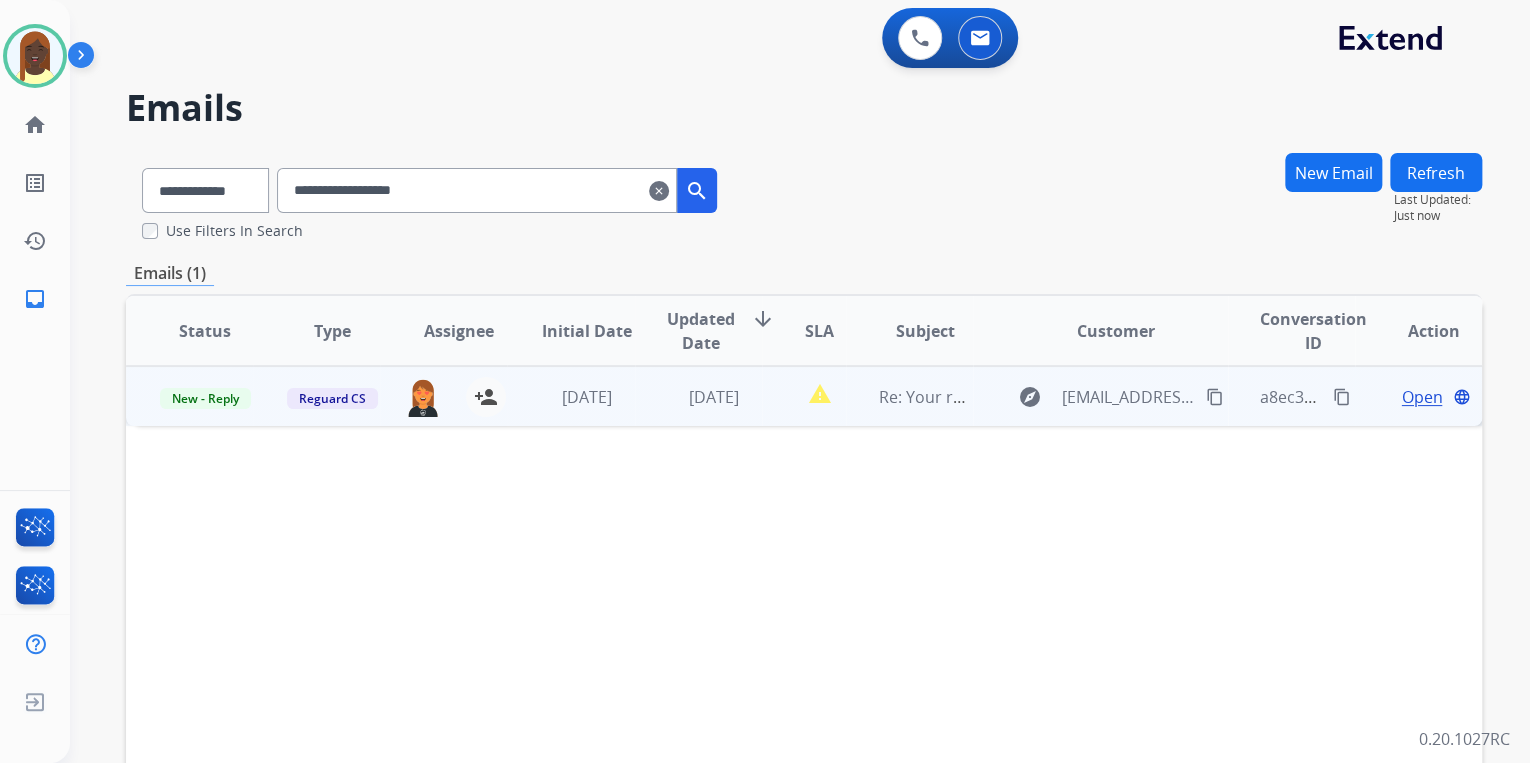 click on "Open" at bounding box center [1421, 397] 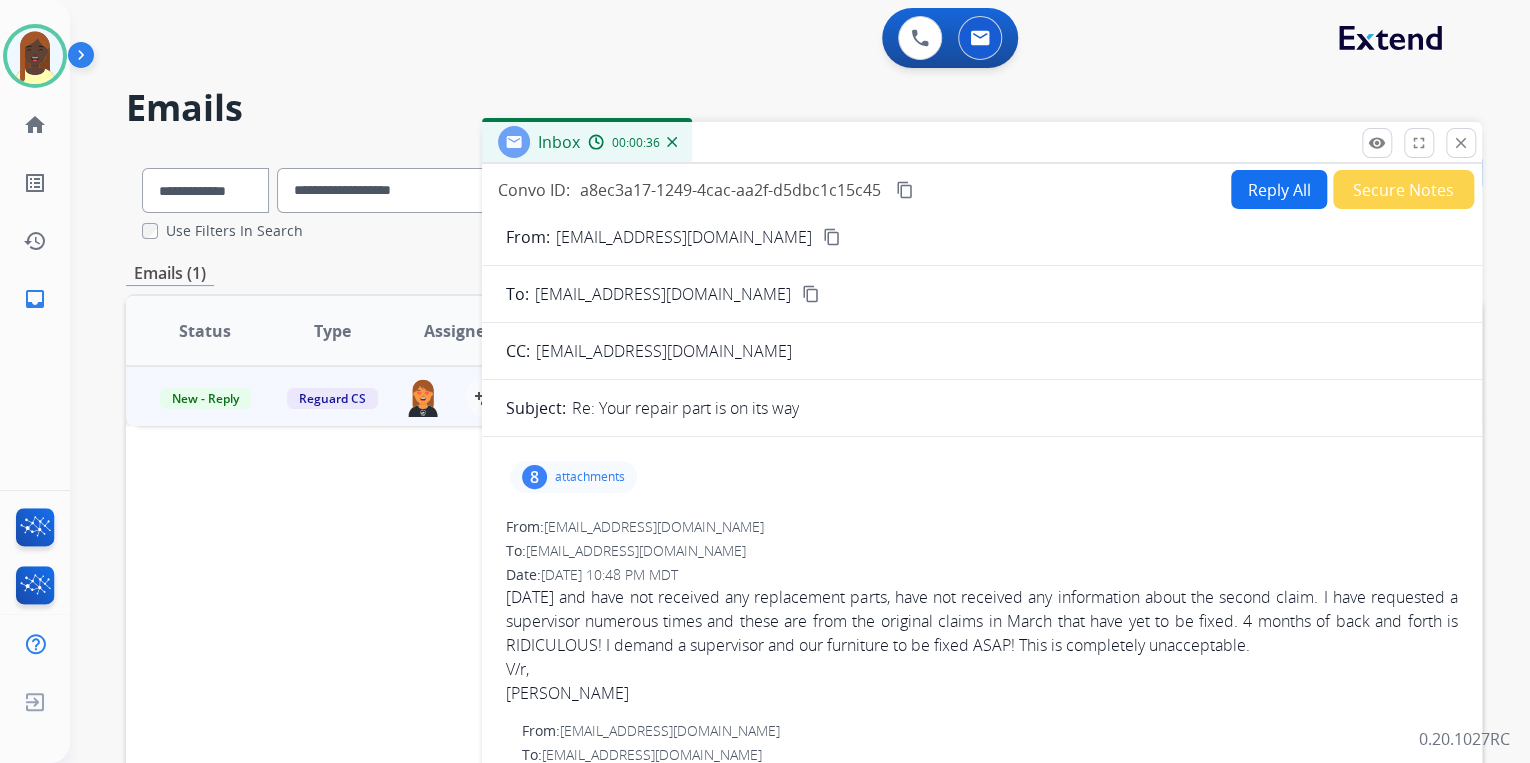 click on "Reply All" at bounding box center [1279, 189] 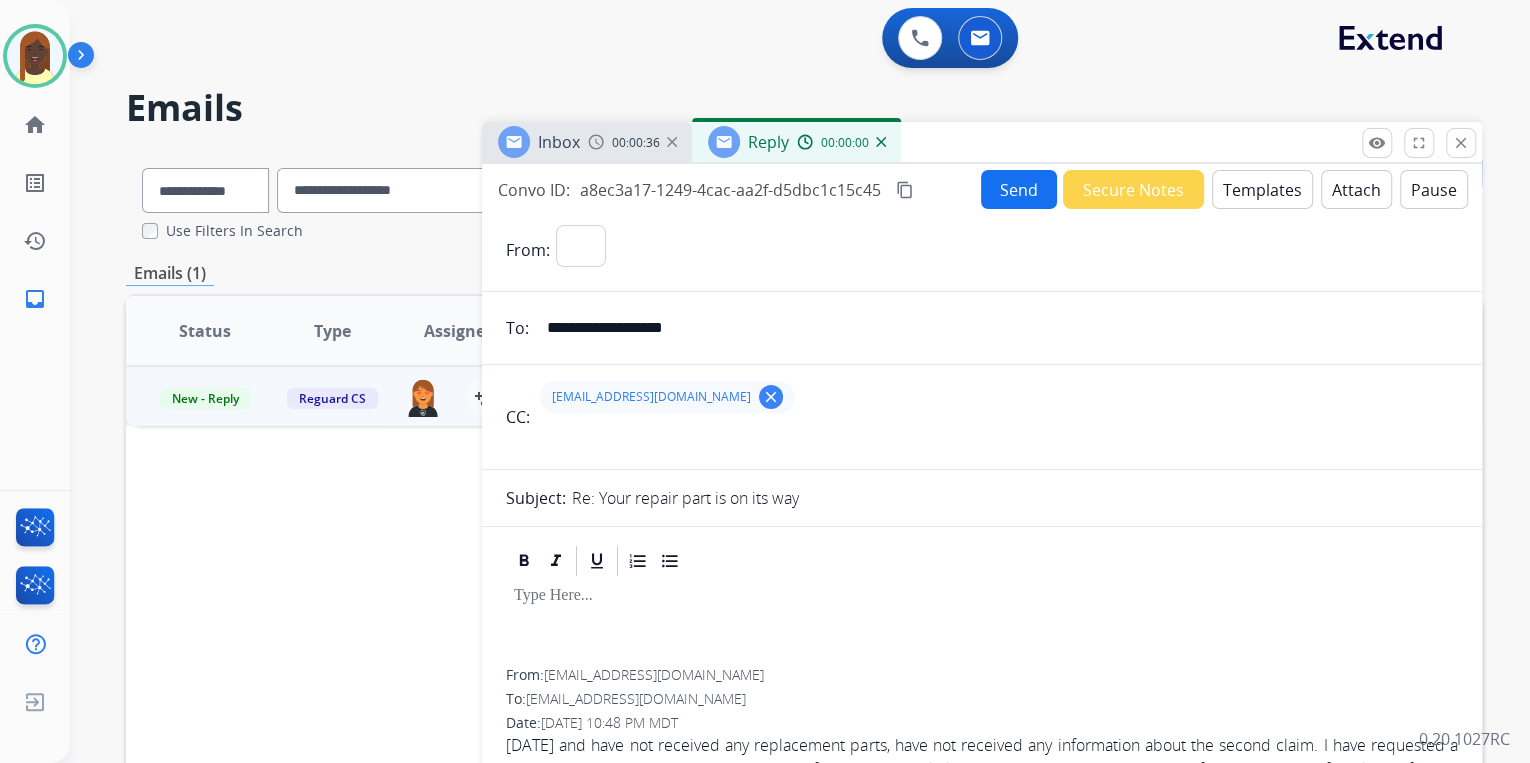 select on "**********" 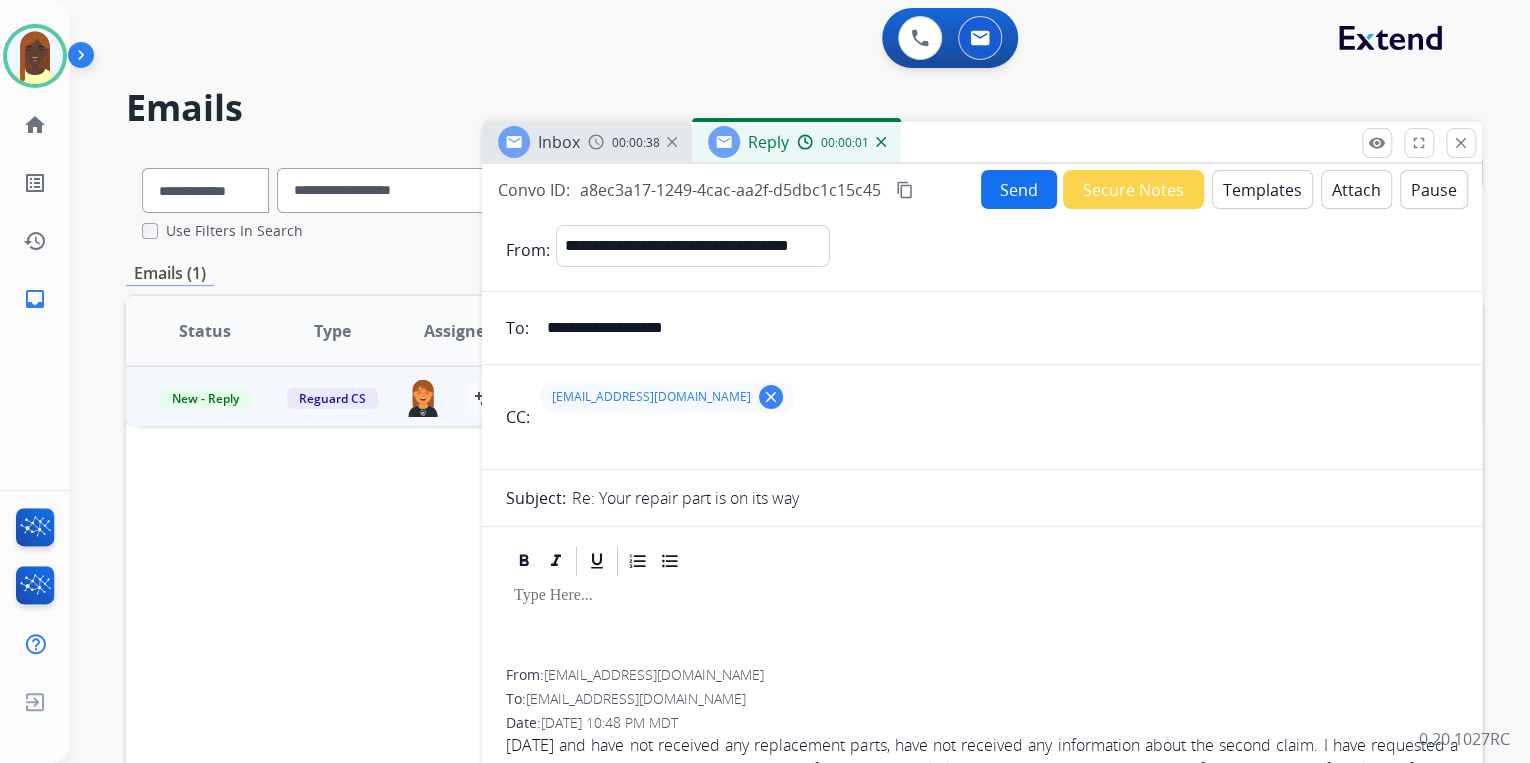 click on "Templates" at bounding box center [1262, 189] 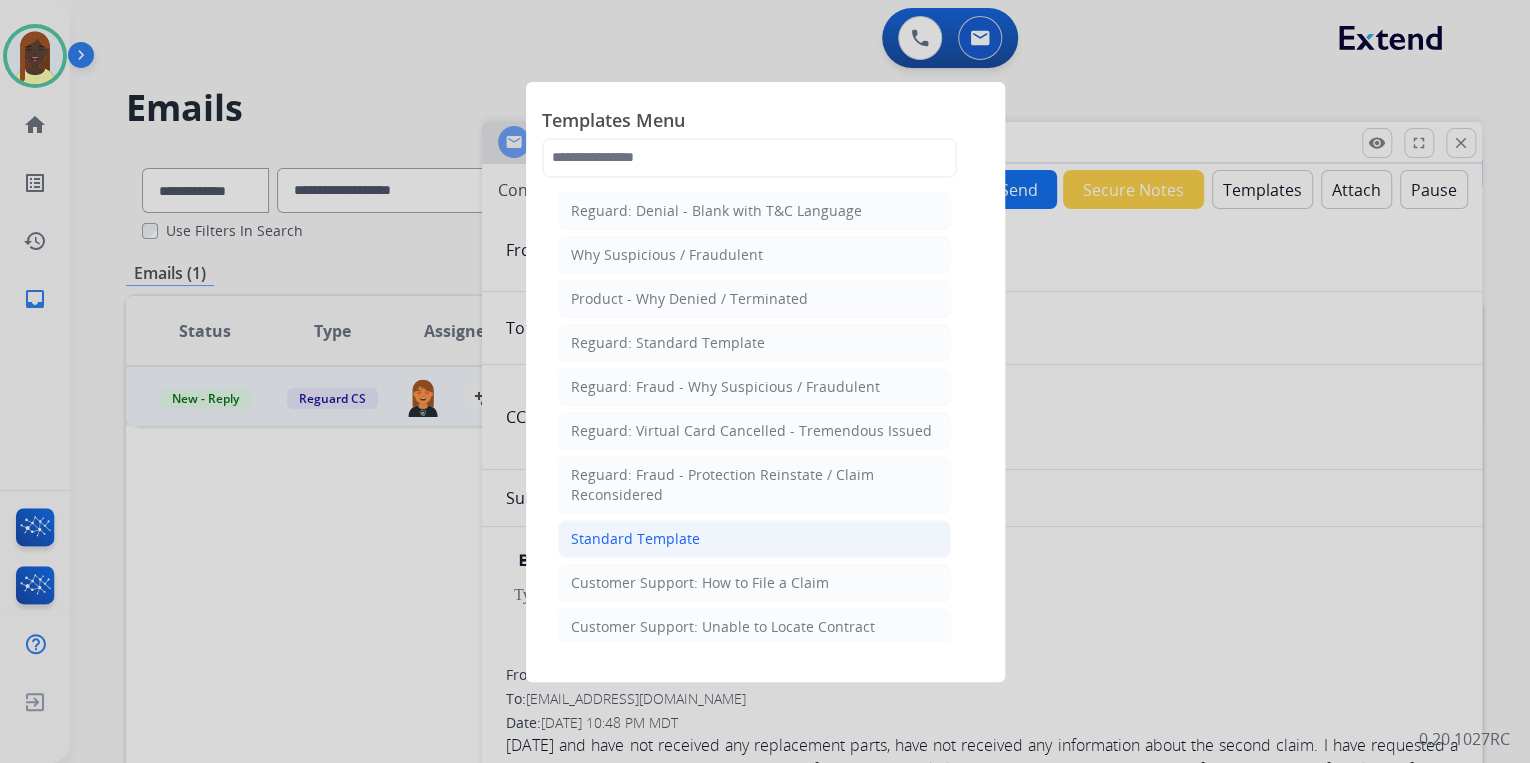 click on "Standard Template" 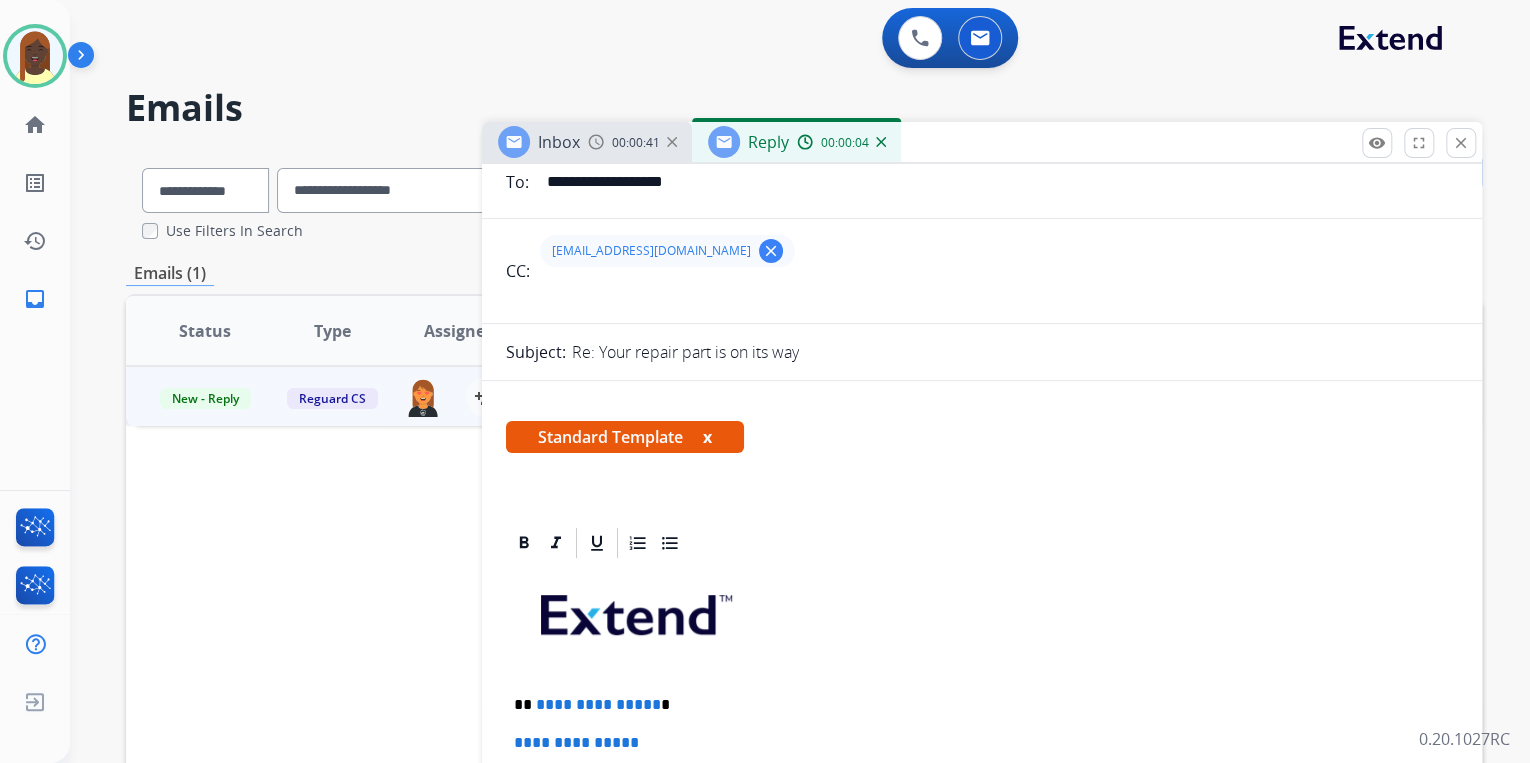 scroll, scrollTop: 0, scrollLeft: 0, axis: both 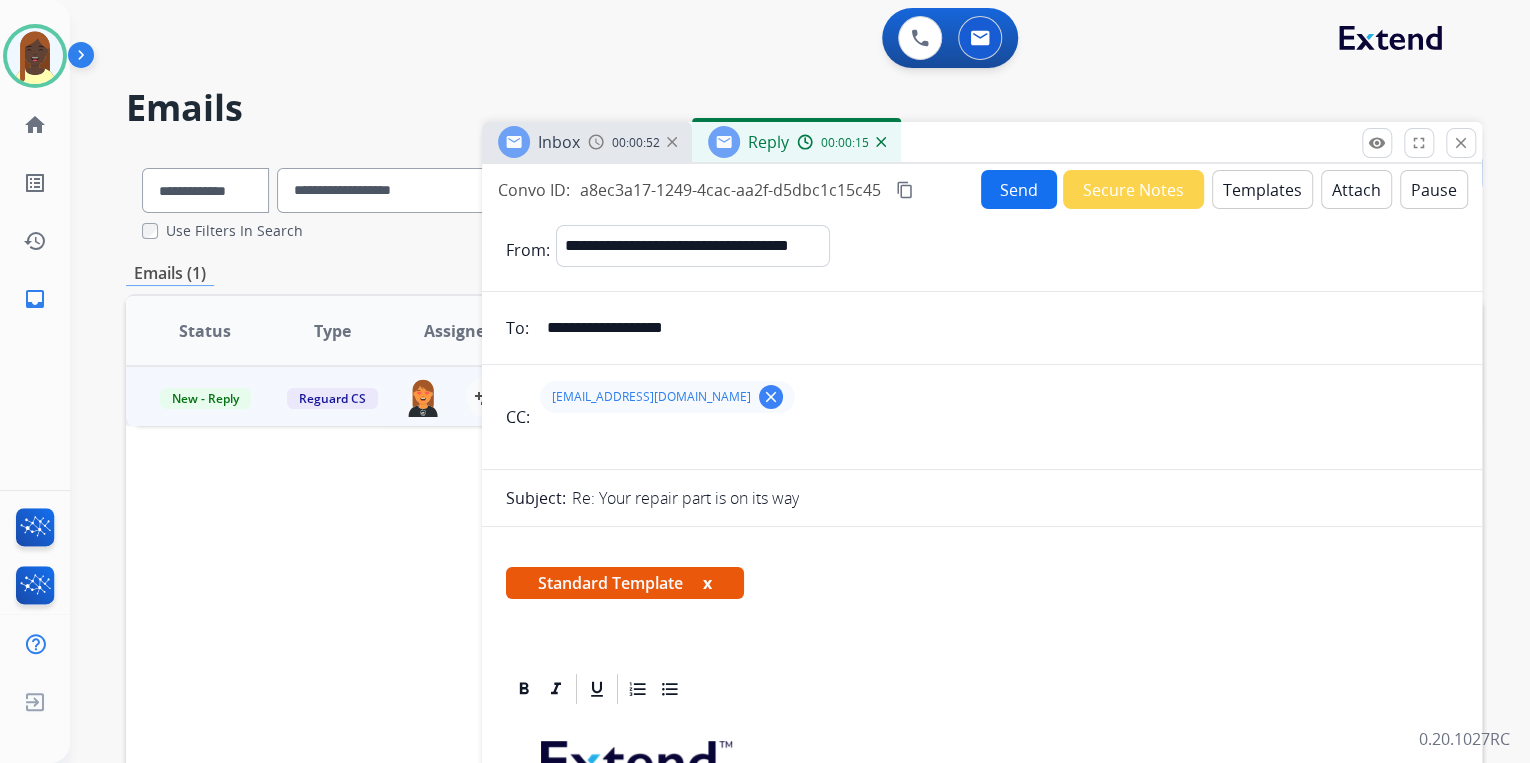 click on "x" at bounding box center [707, 583] 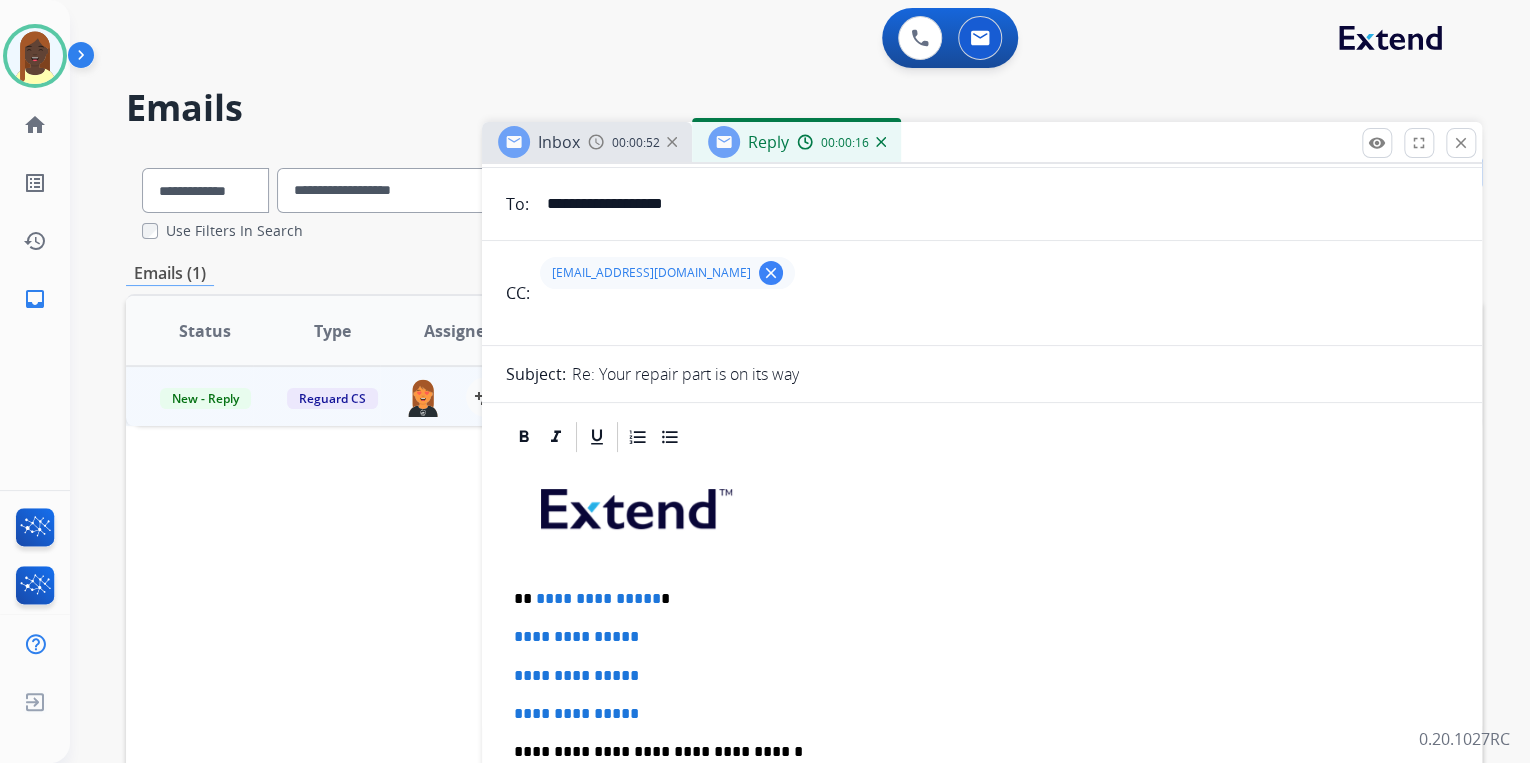 scroll, scrollTop: 320, scrollLeft: 0, axis: vertical 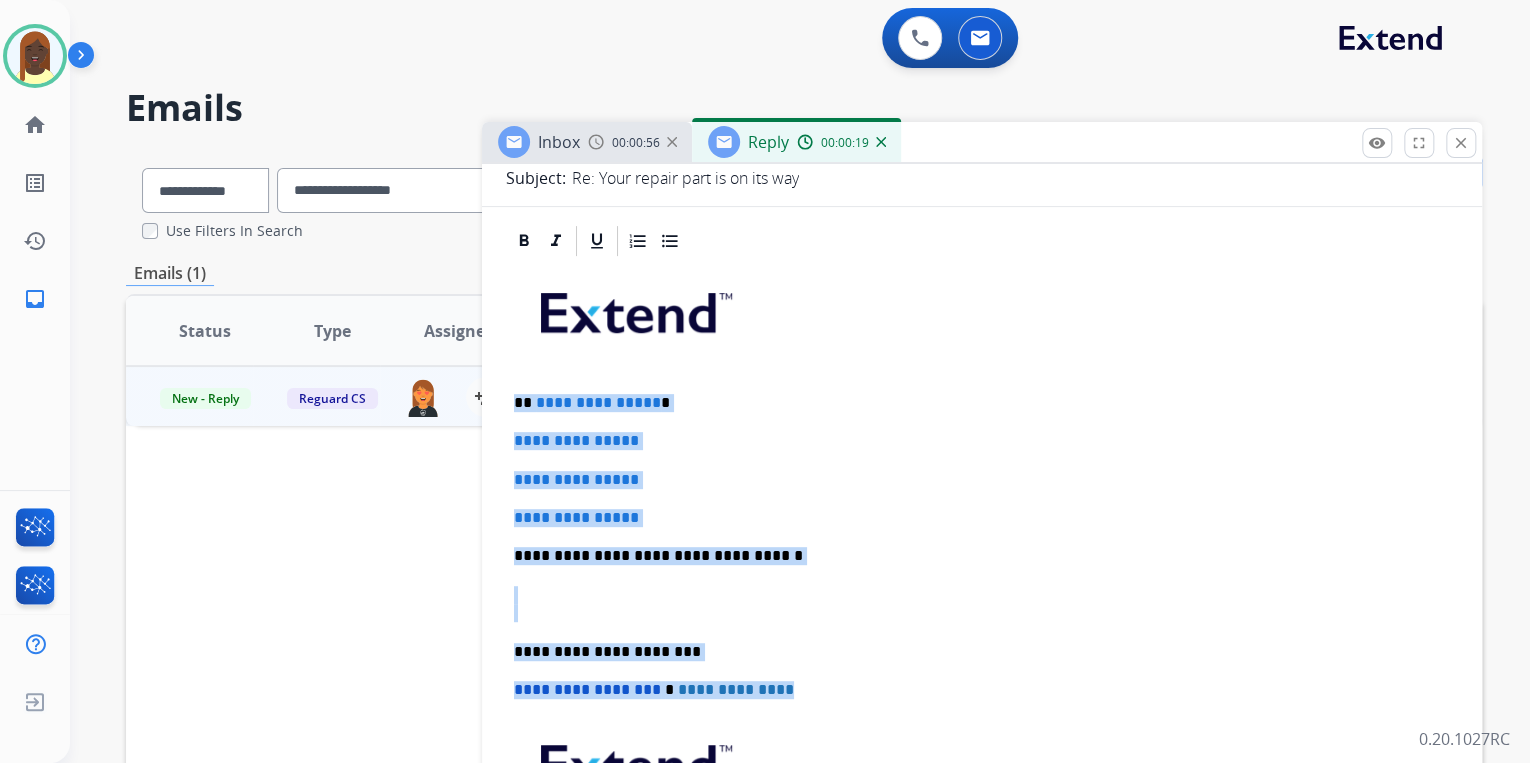 drag, startPoint x: 516, startPoint y: 402, endPoint x: 804, endPoint y: 664, distance: 389.34305 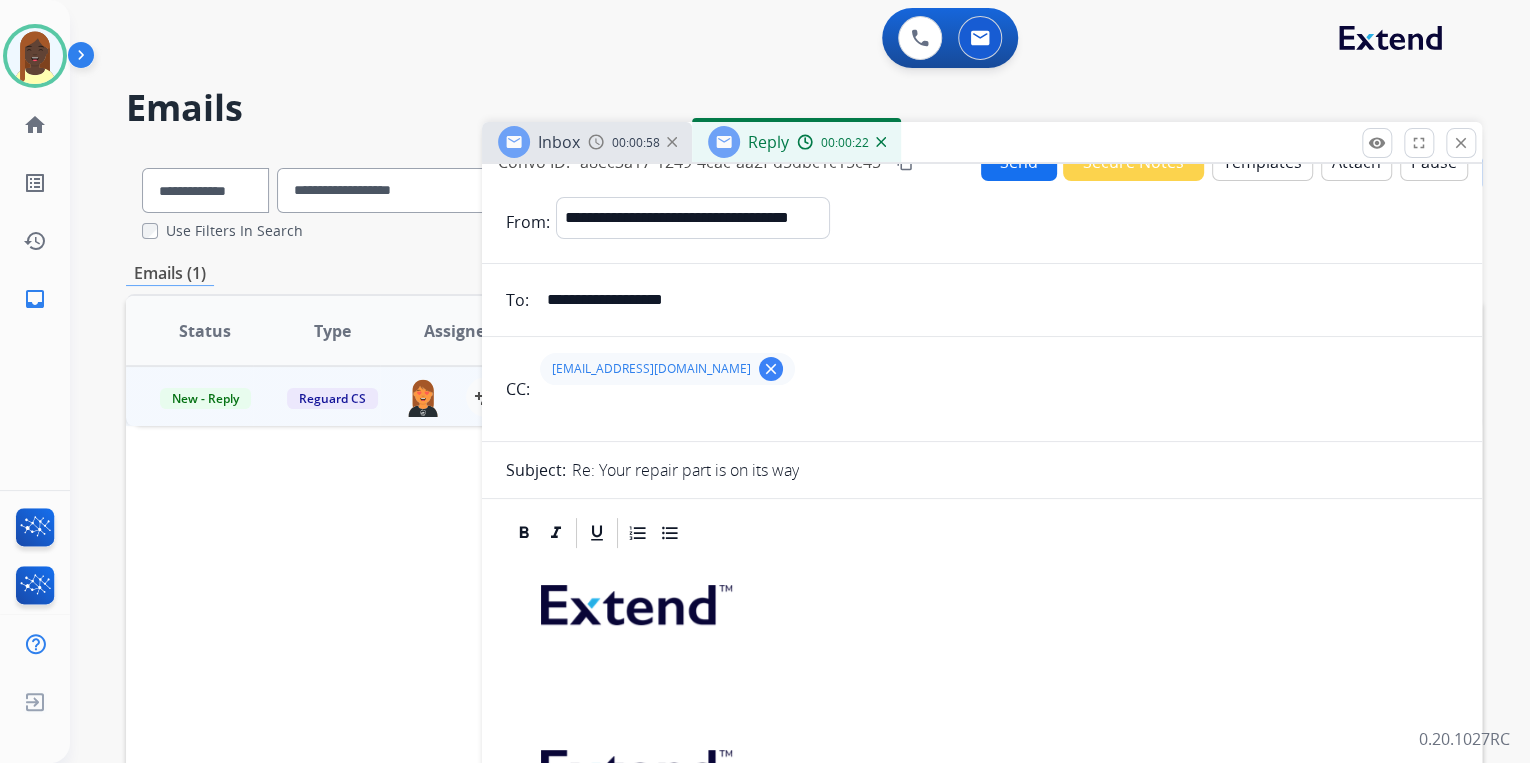 scroll, scrollTop: 0, scrollLeft: 0, axis: both 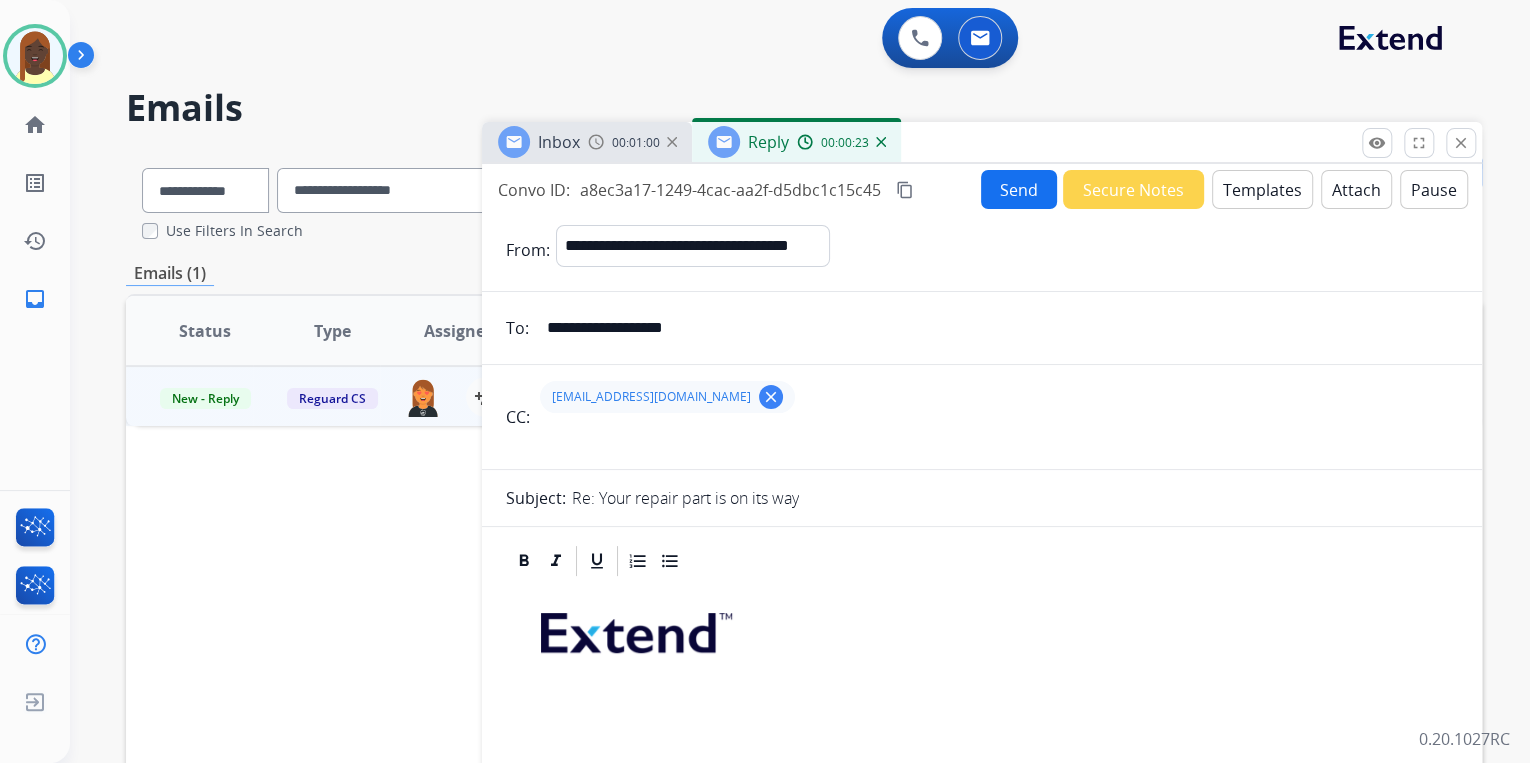 click on "Templates" at bounding box center (1262, 189) 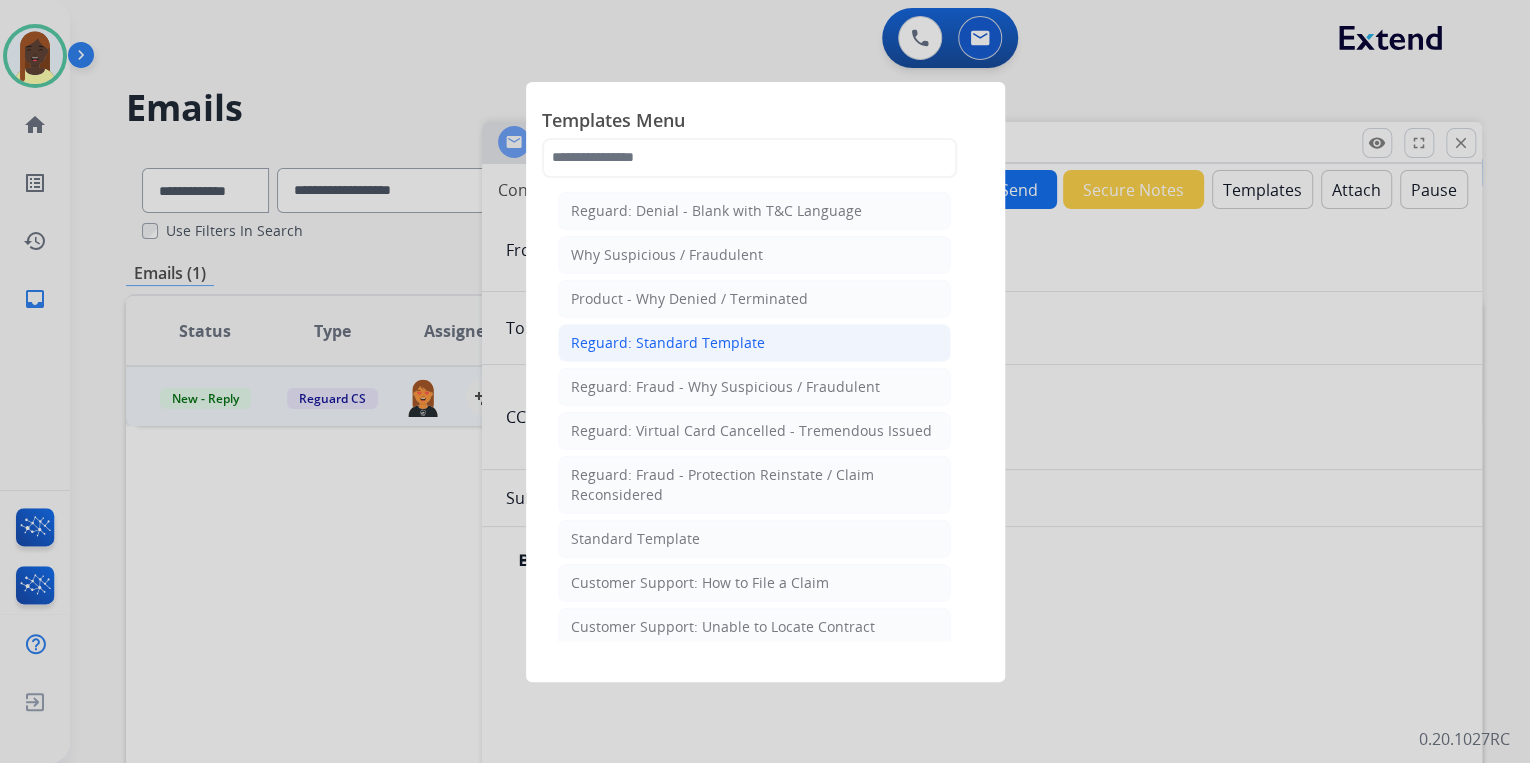 click on "Reguard: Standard Template" 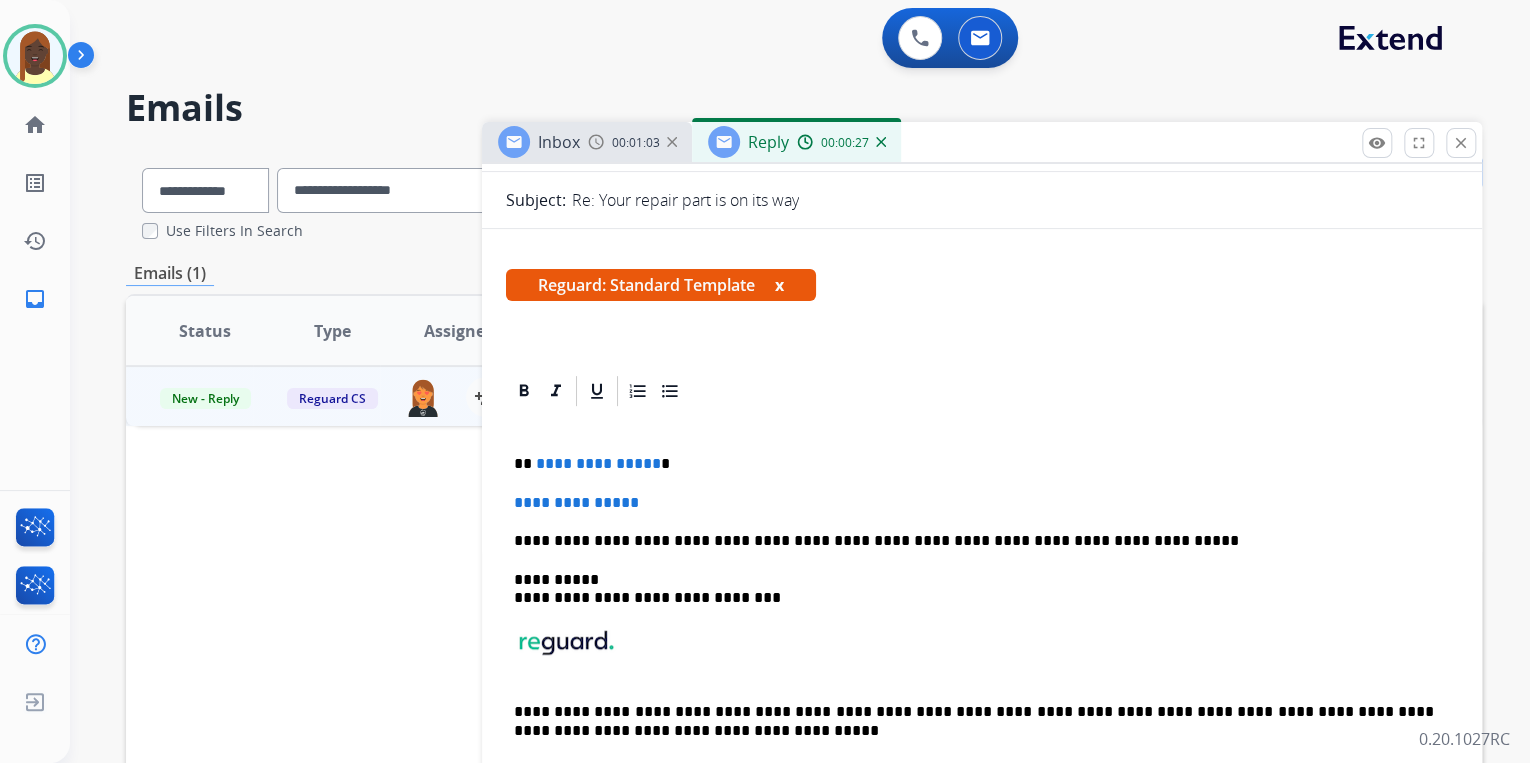 scroll, scrollTop: 320, scrollLeft: 0, axis: vertical 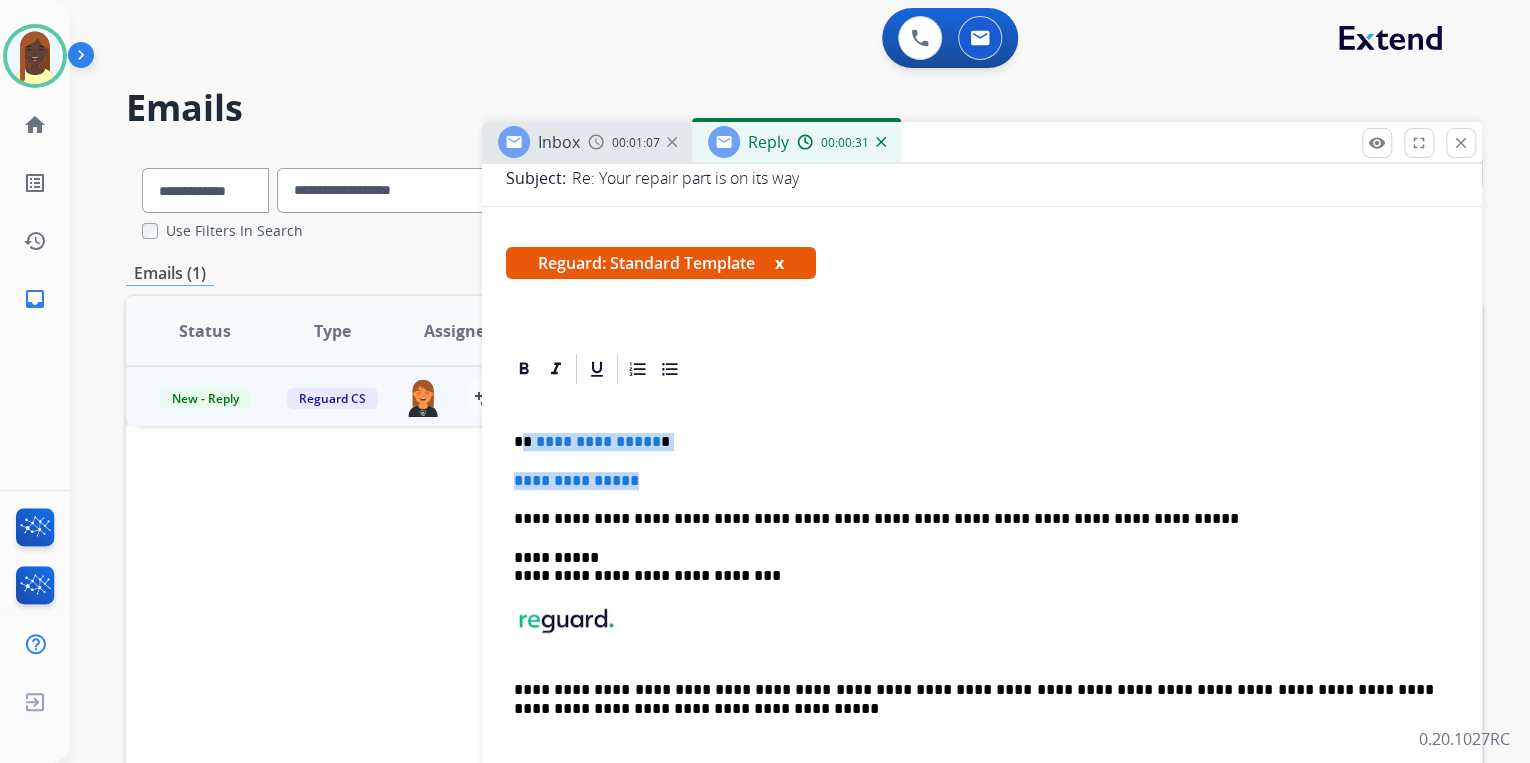 drag, startPoint x: 524, startPoint y: 437, endPoint x: 681, endPoint y: 470, distance: 160.43066 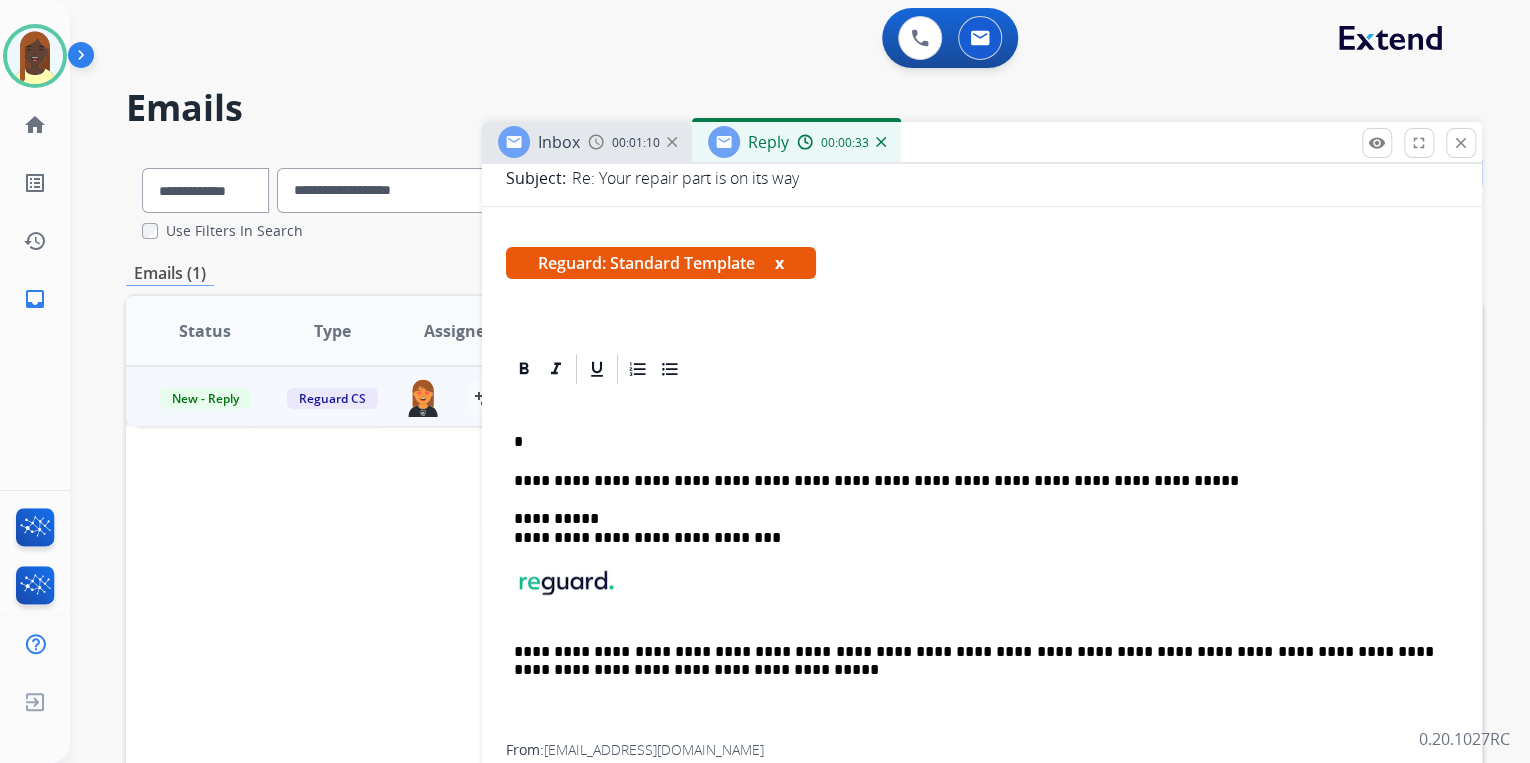 type 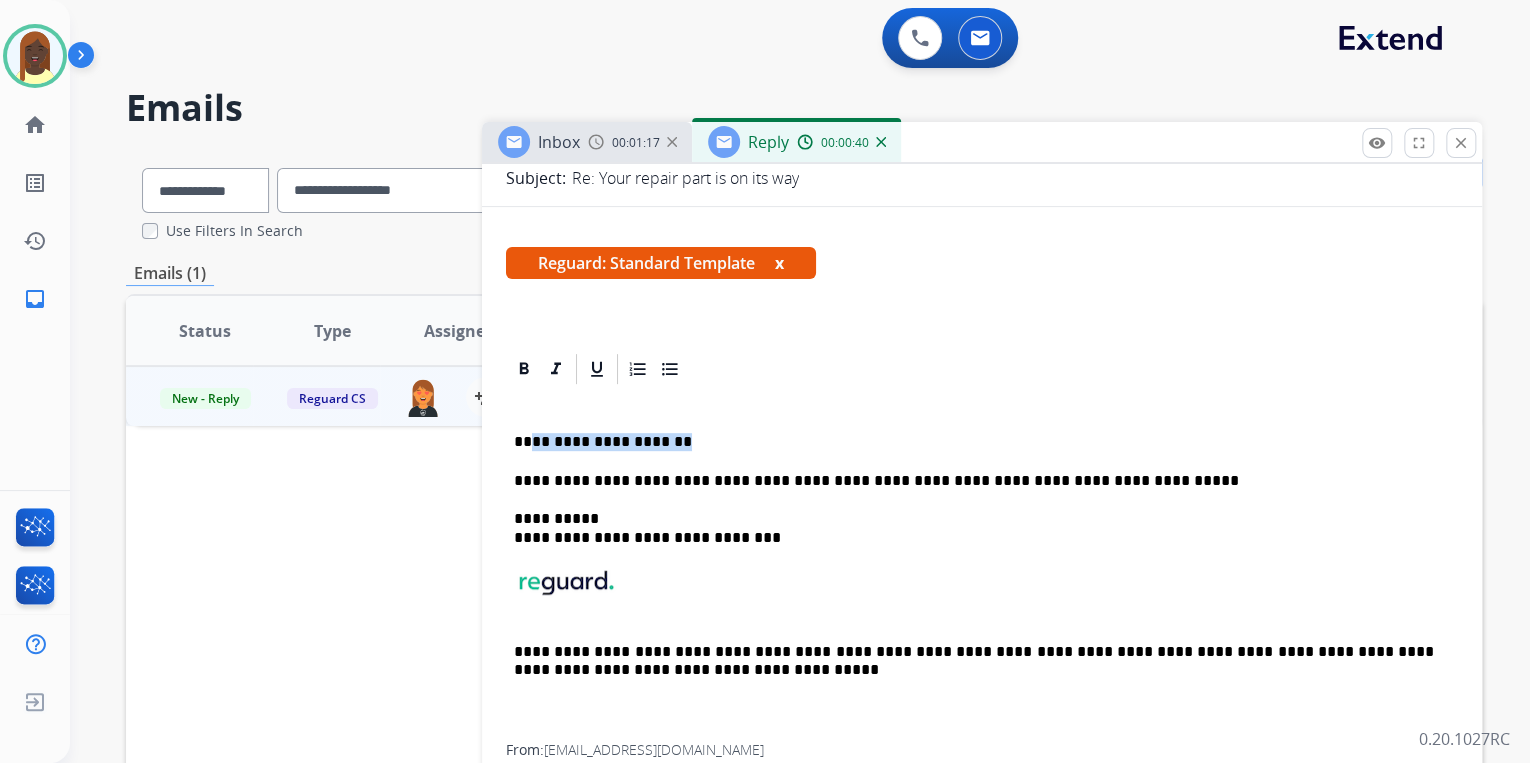 drag, startPoint x: 736, startPoint y: 446, endPoint x: 529, endPoint y: 445, distance: 207.00241 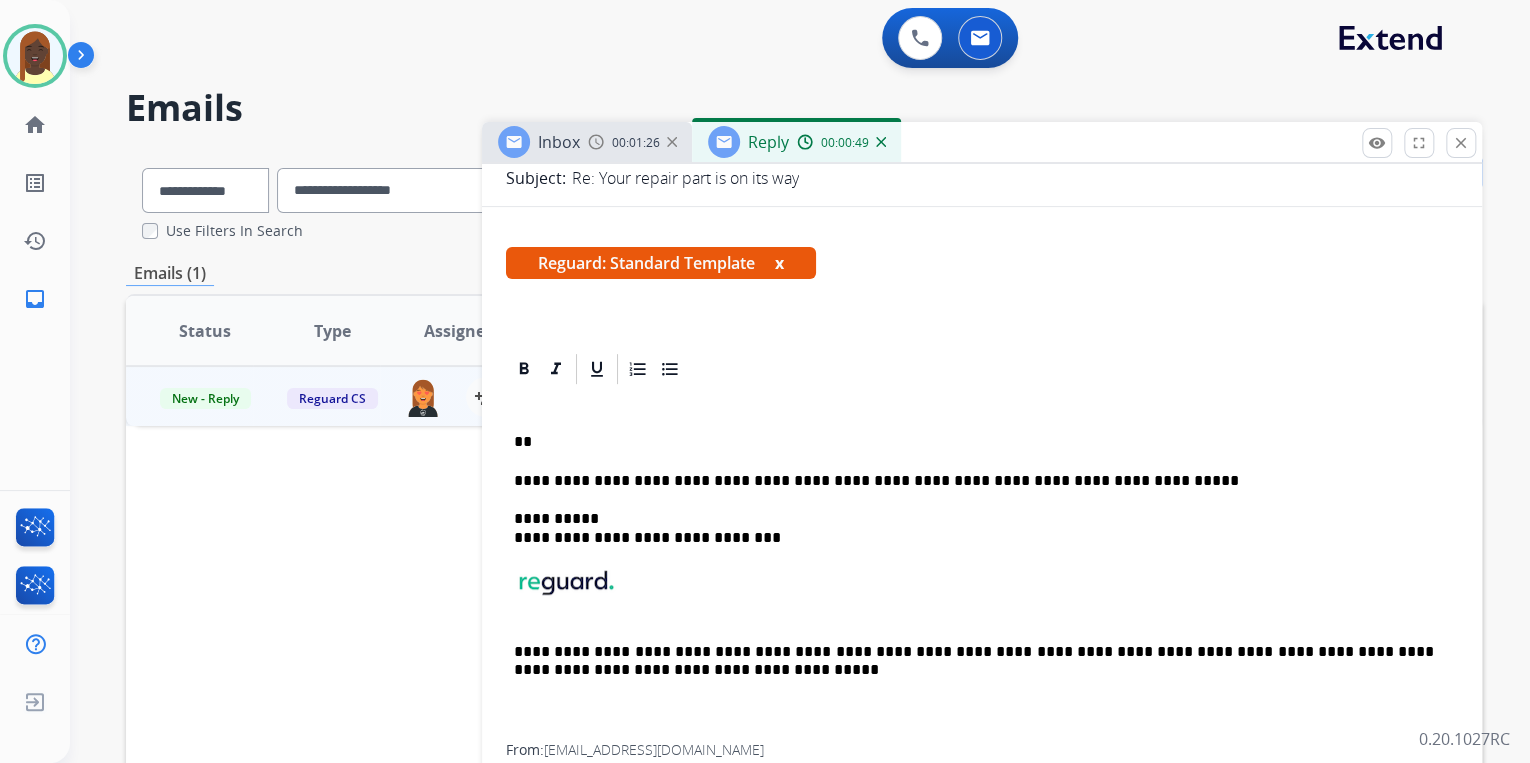 click on "**********" at bounding box center (982, 565) 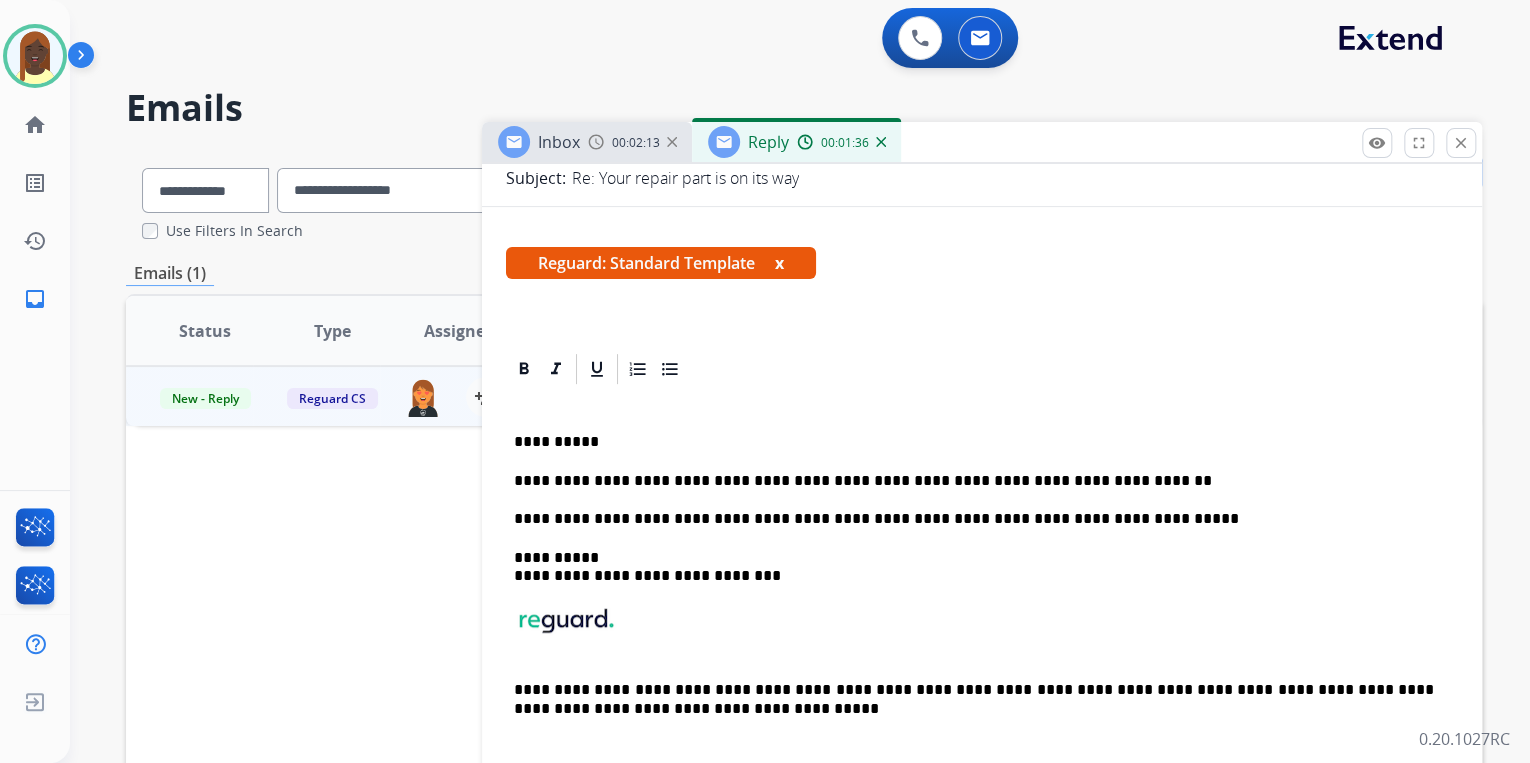 click on "**********" at bounding box center (974, 481) 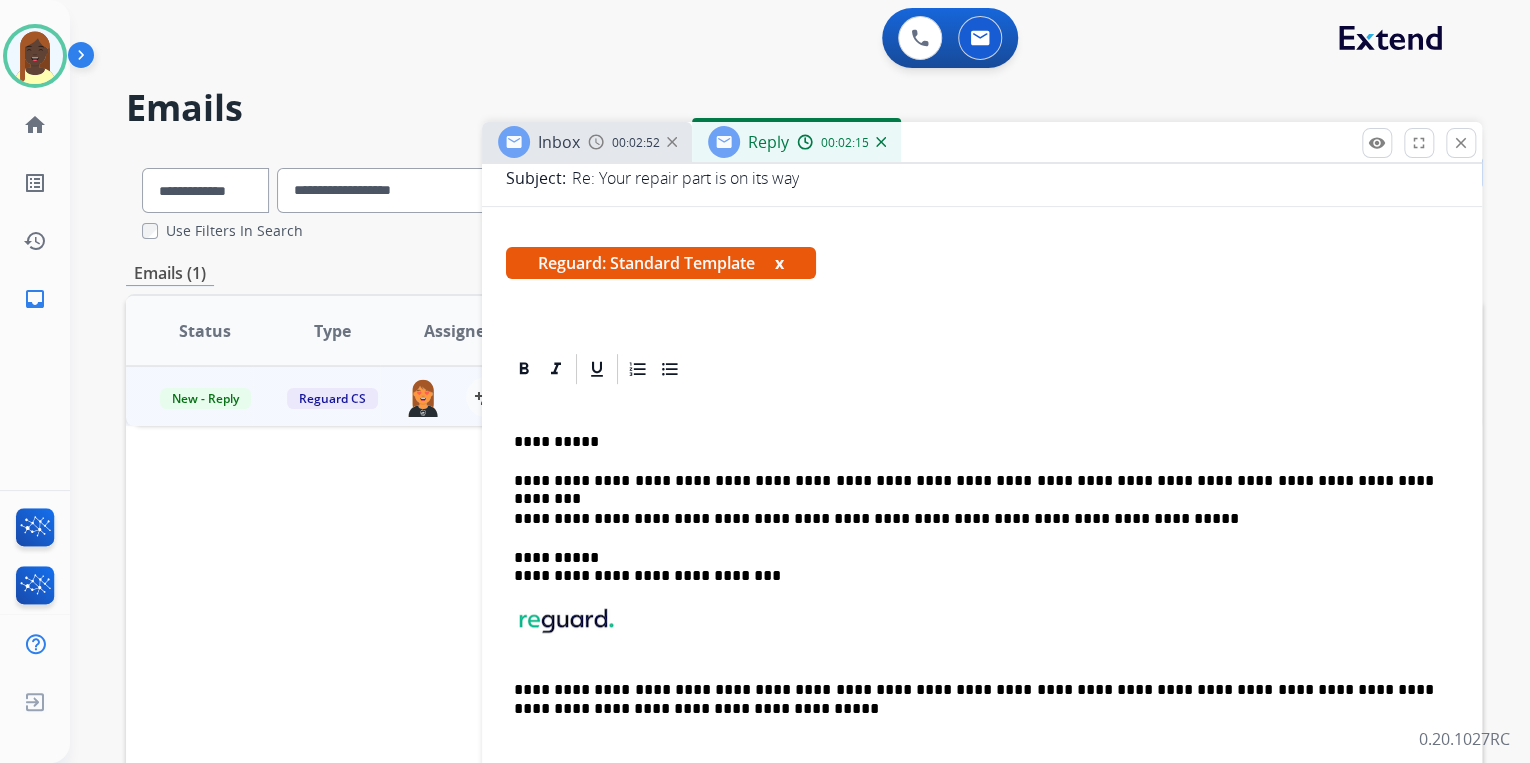 click on "**********" at bounding box center [974, 481] 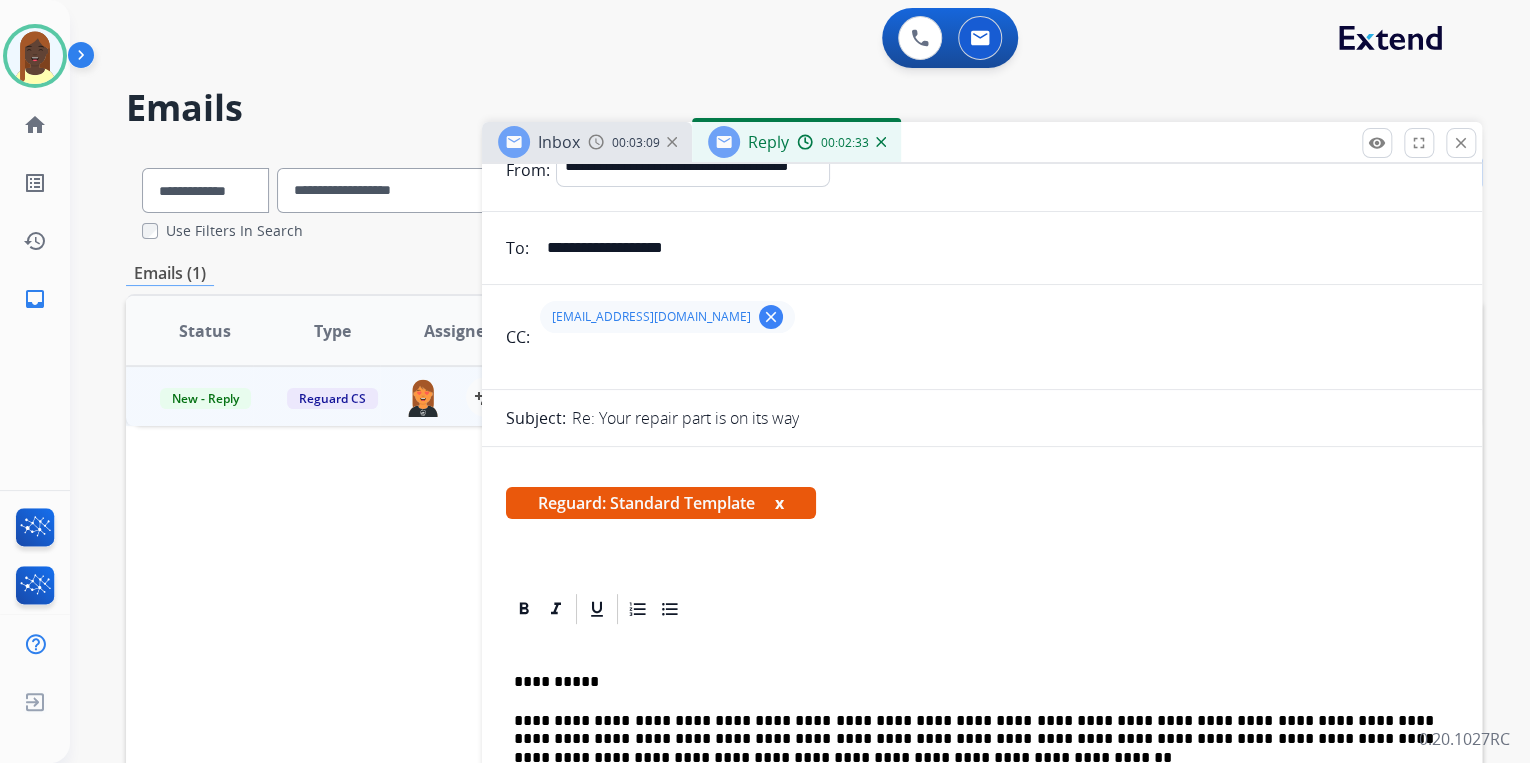 scroll, scrollTop: 0, scrollLeft: 0, axis: both 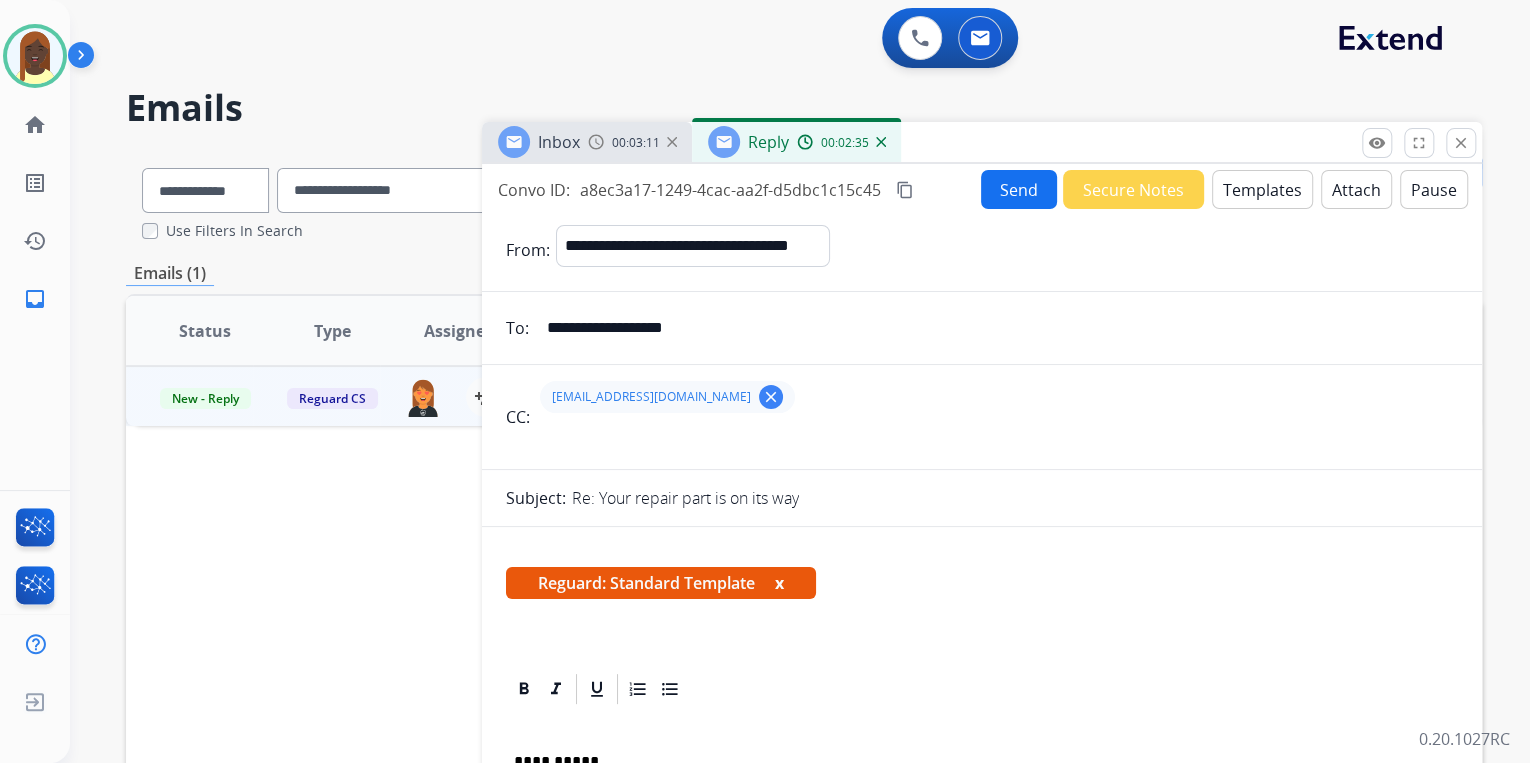 click on "Send" at bounding box center [1019, 189] 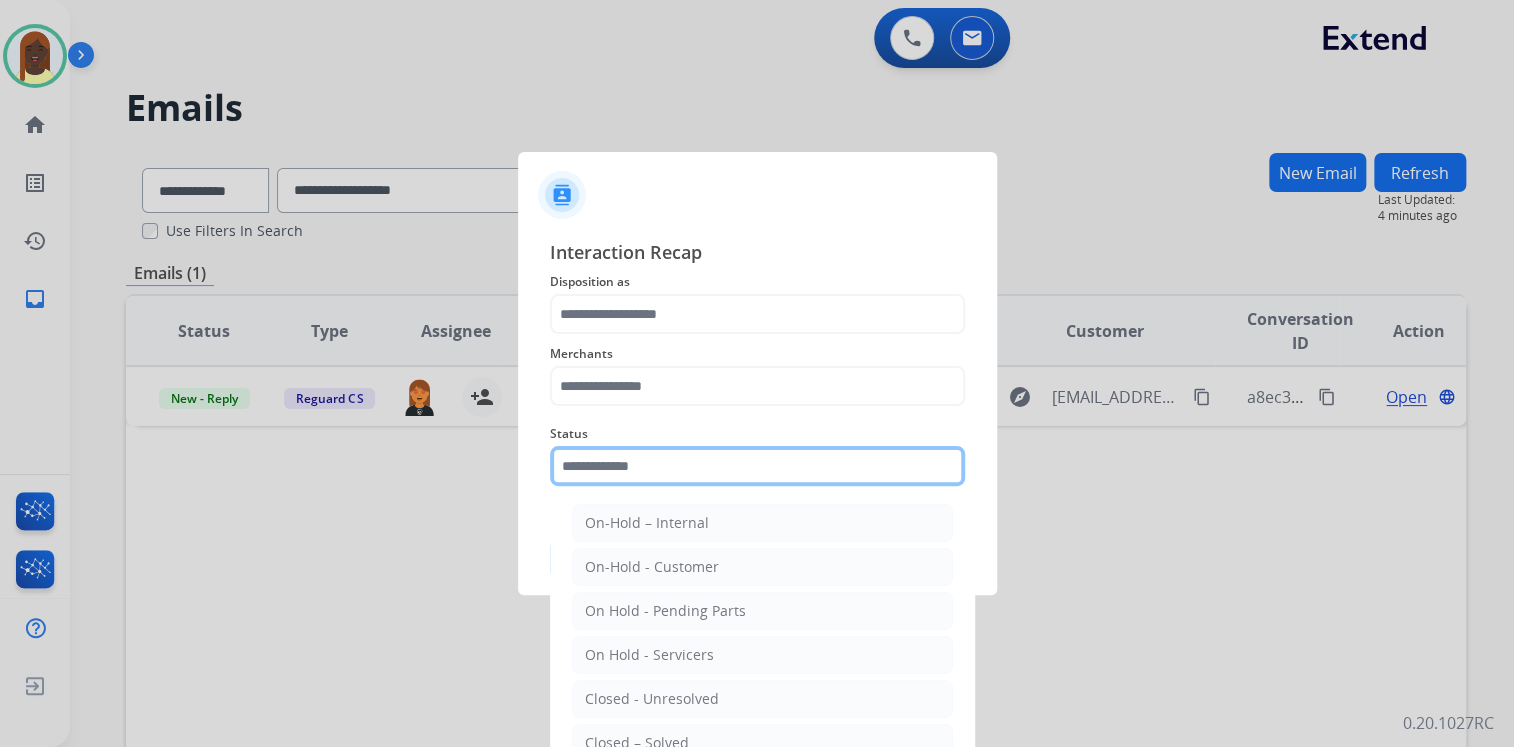 click 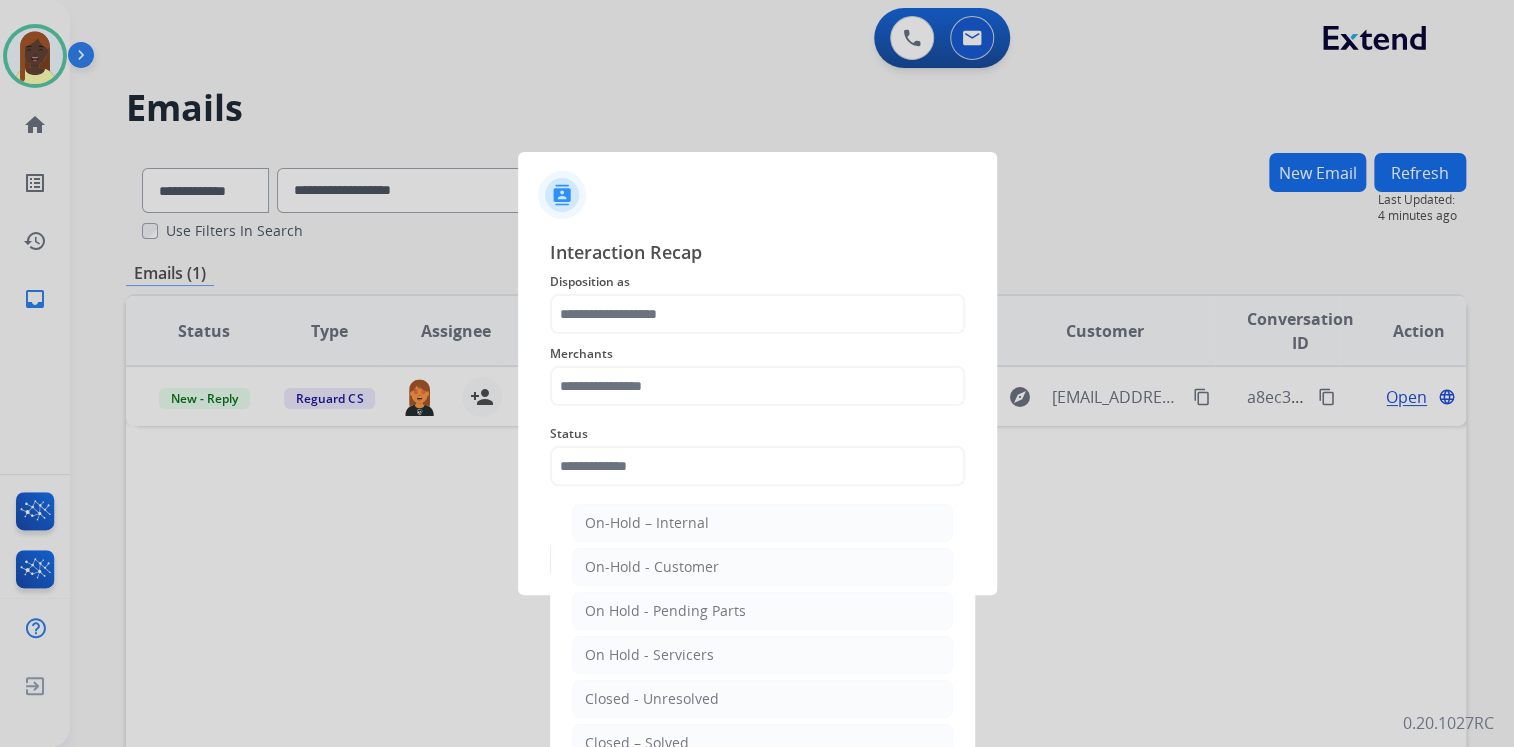 drag, startPoint x: 687, startPoint y: 736, endPoint x: 682, endPoint y: 718, distance: 18.681541 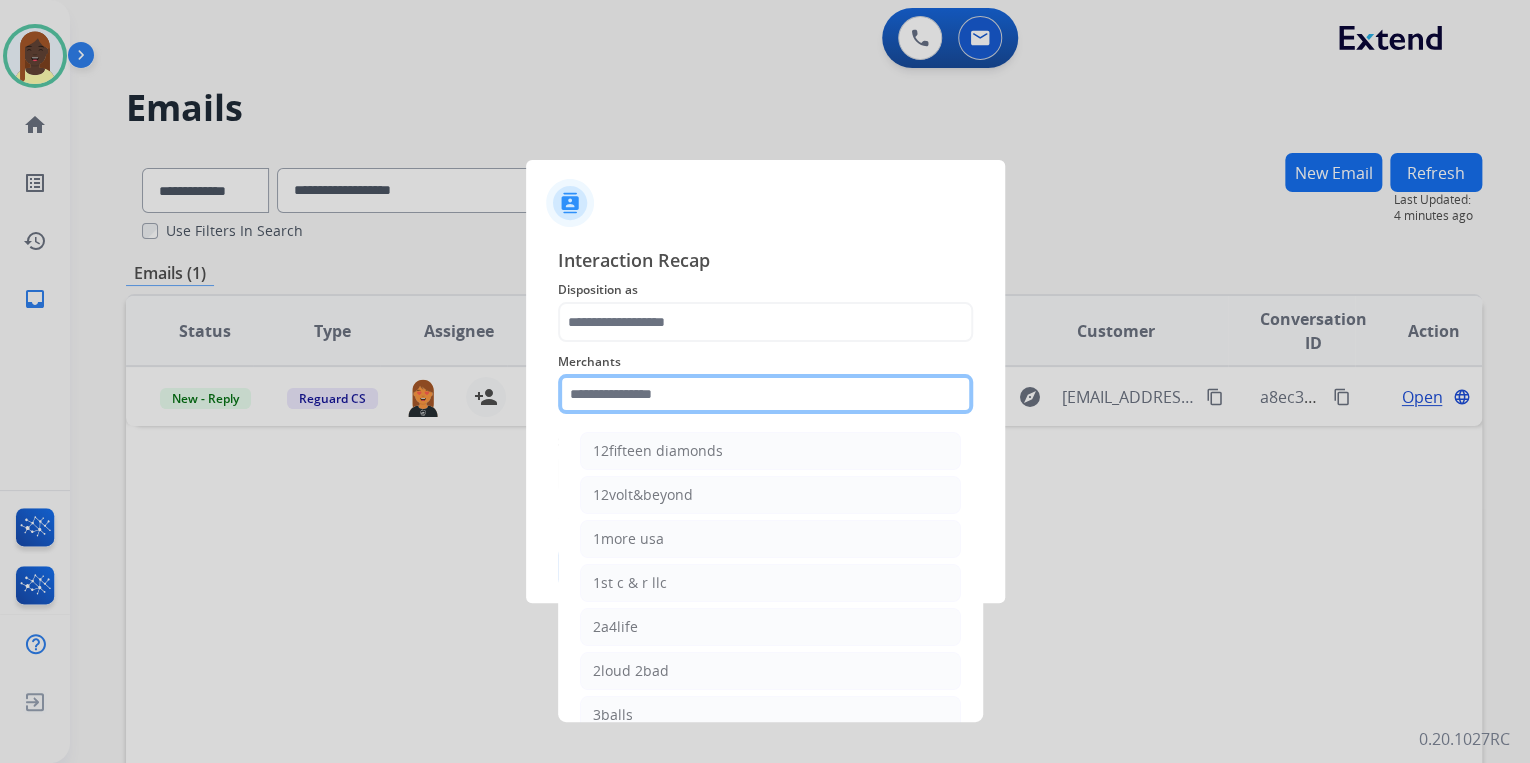 click 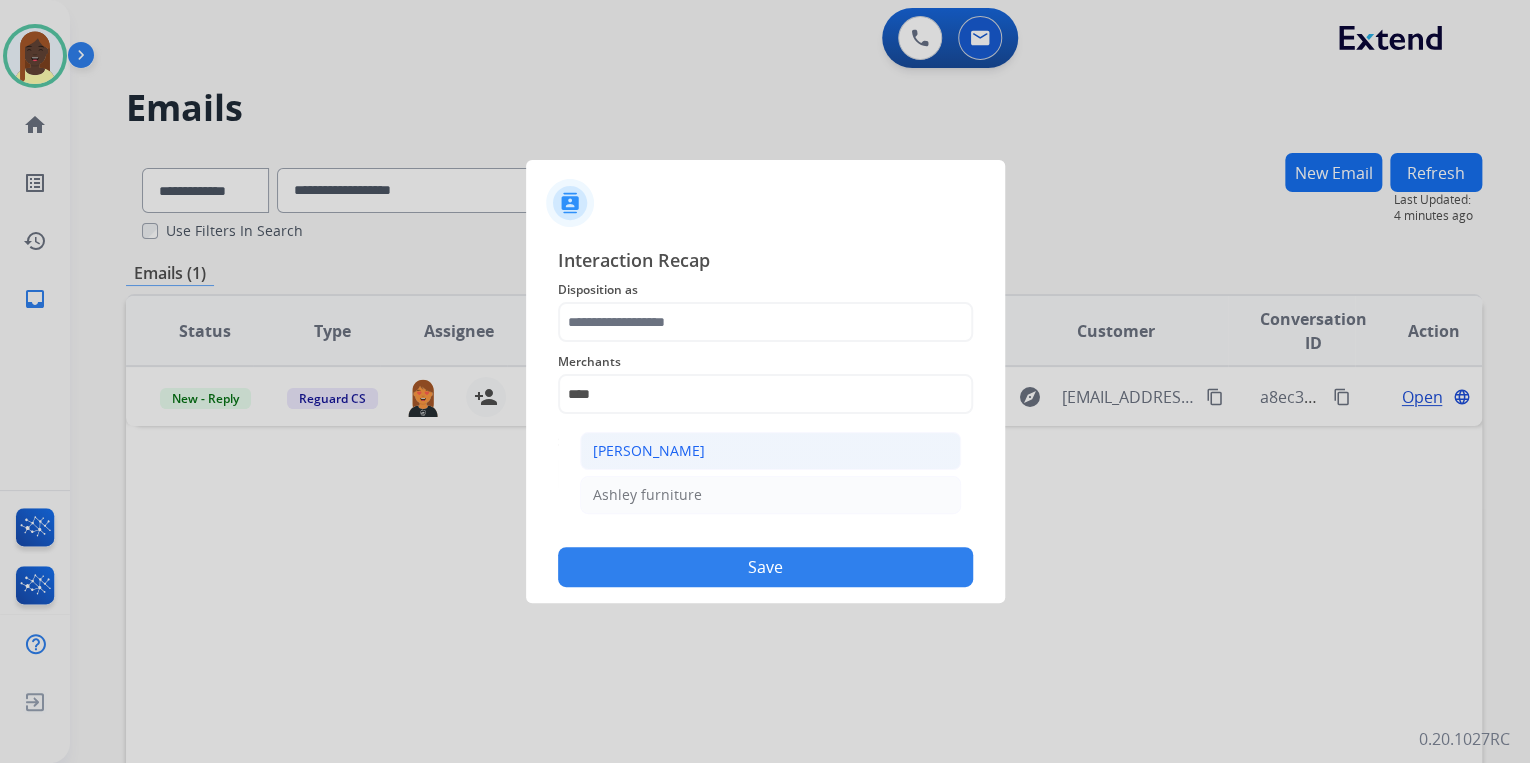 click on "[PERSON_NAME]" 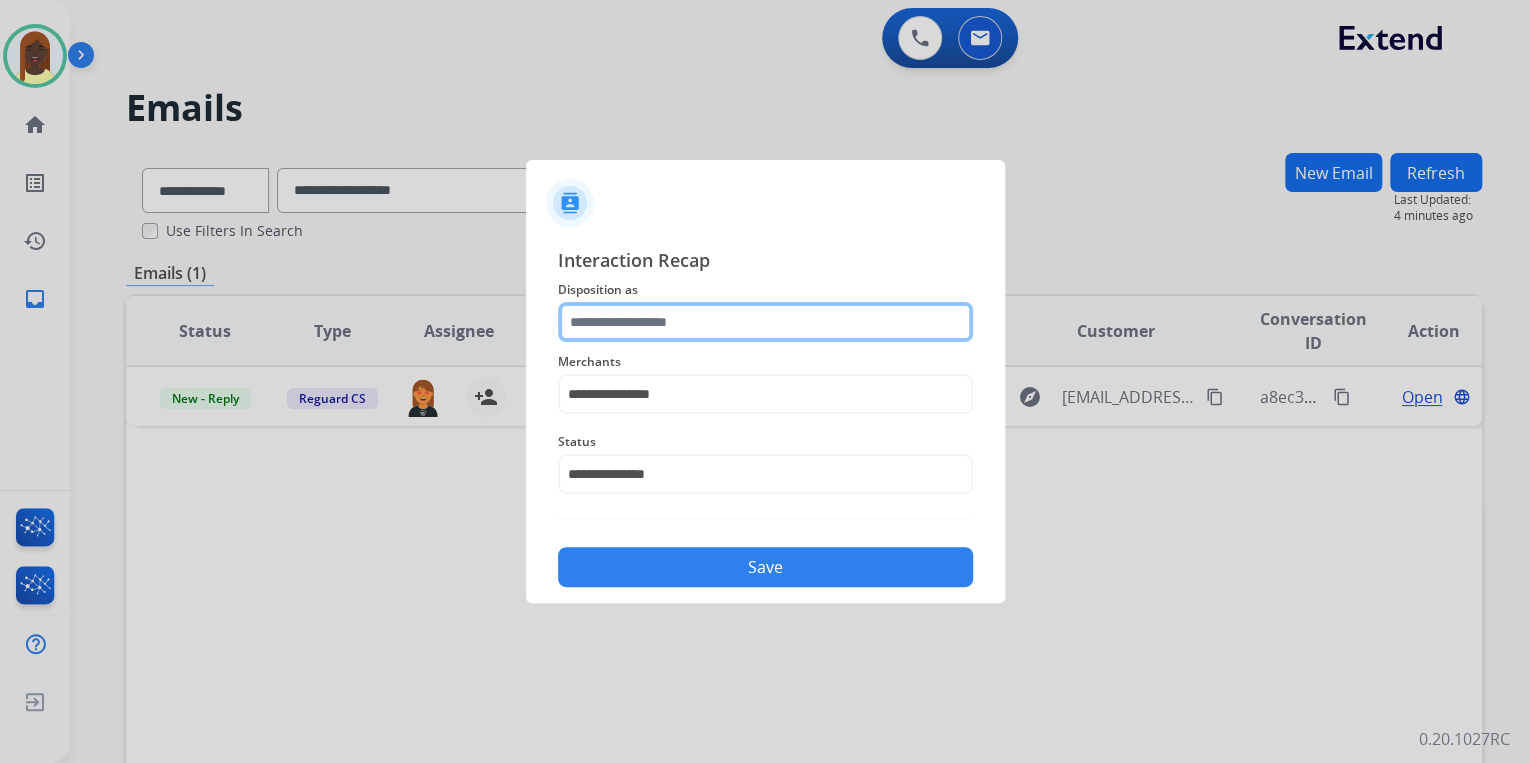 click 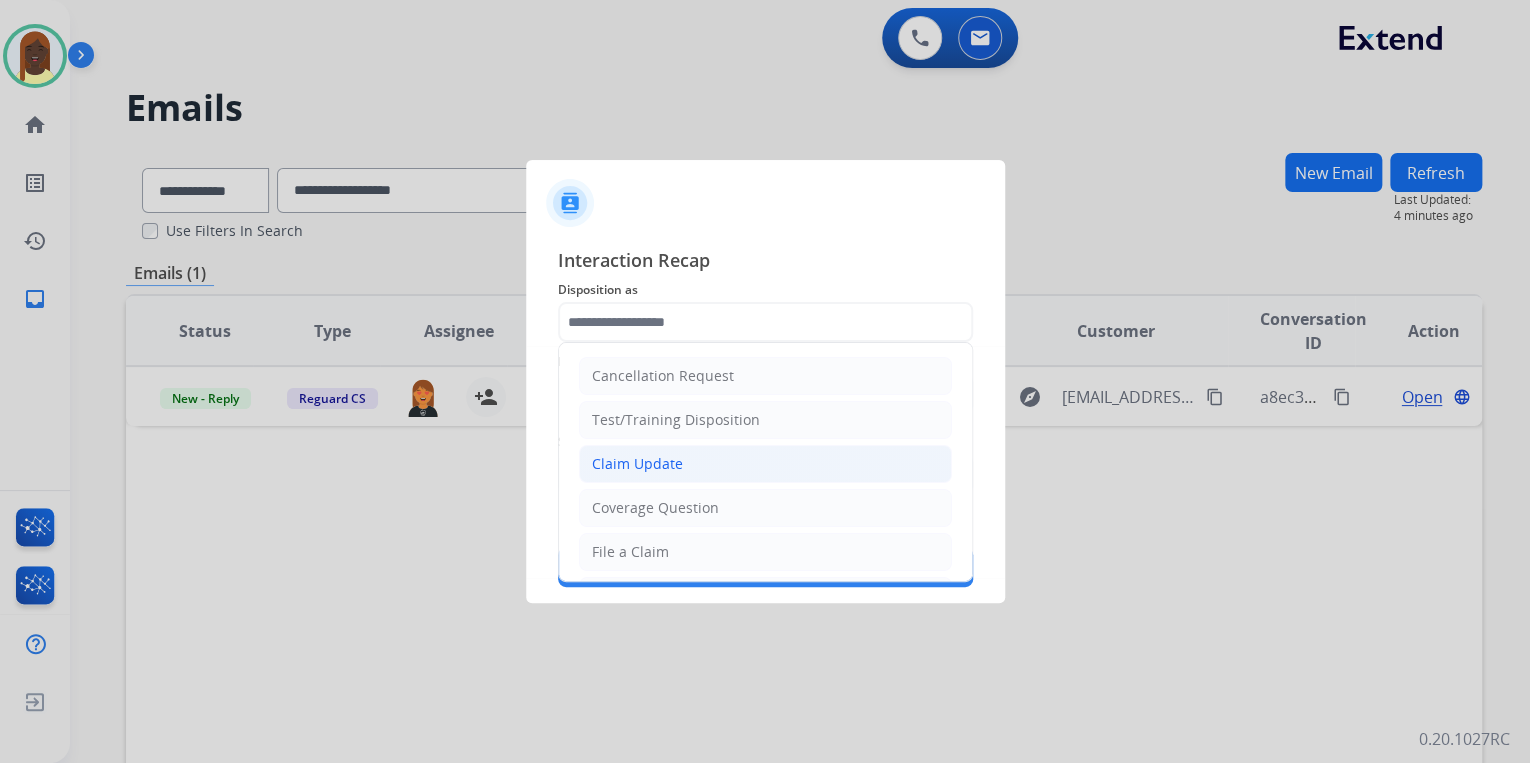click on "Claim Update" 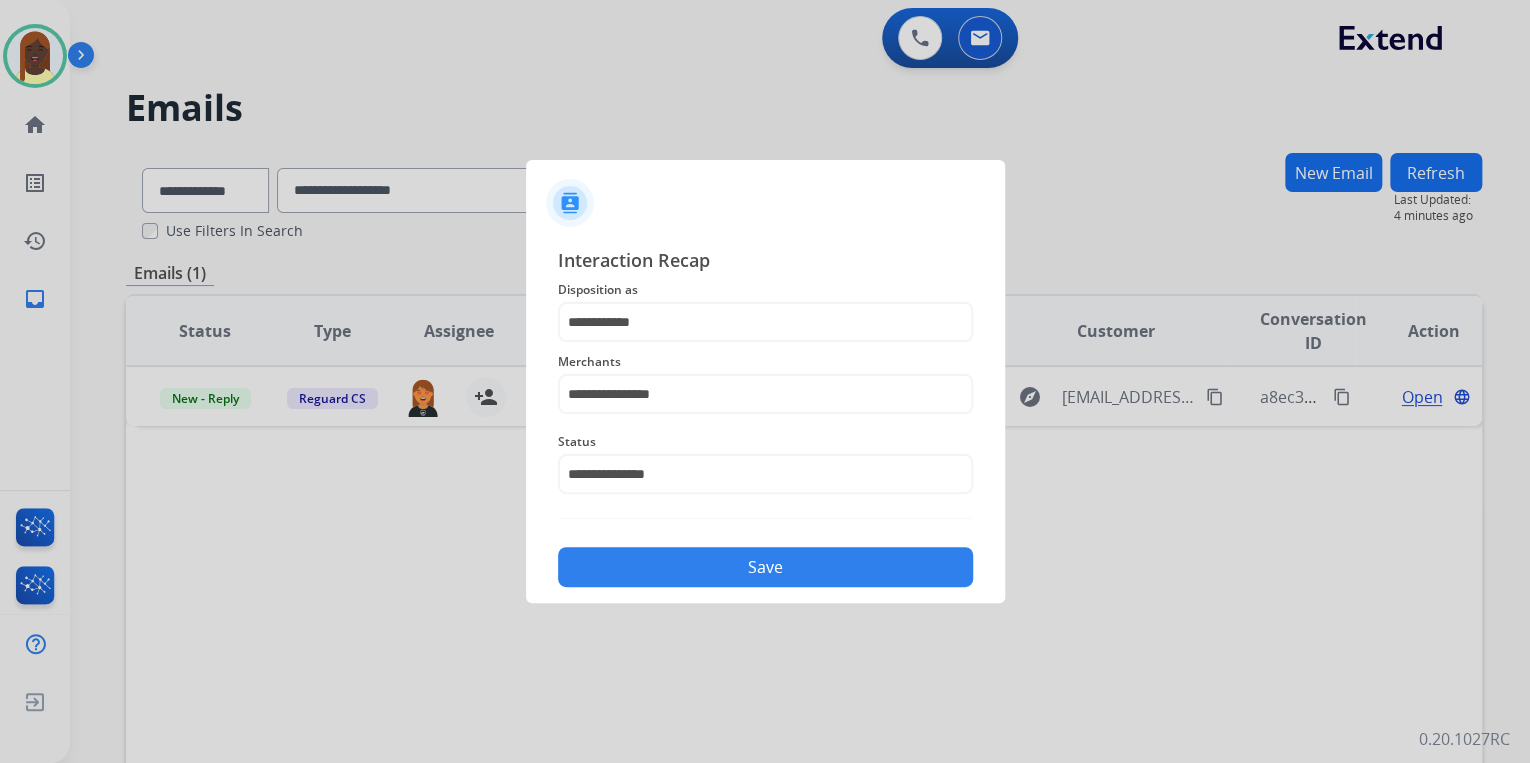 click on "Save" 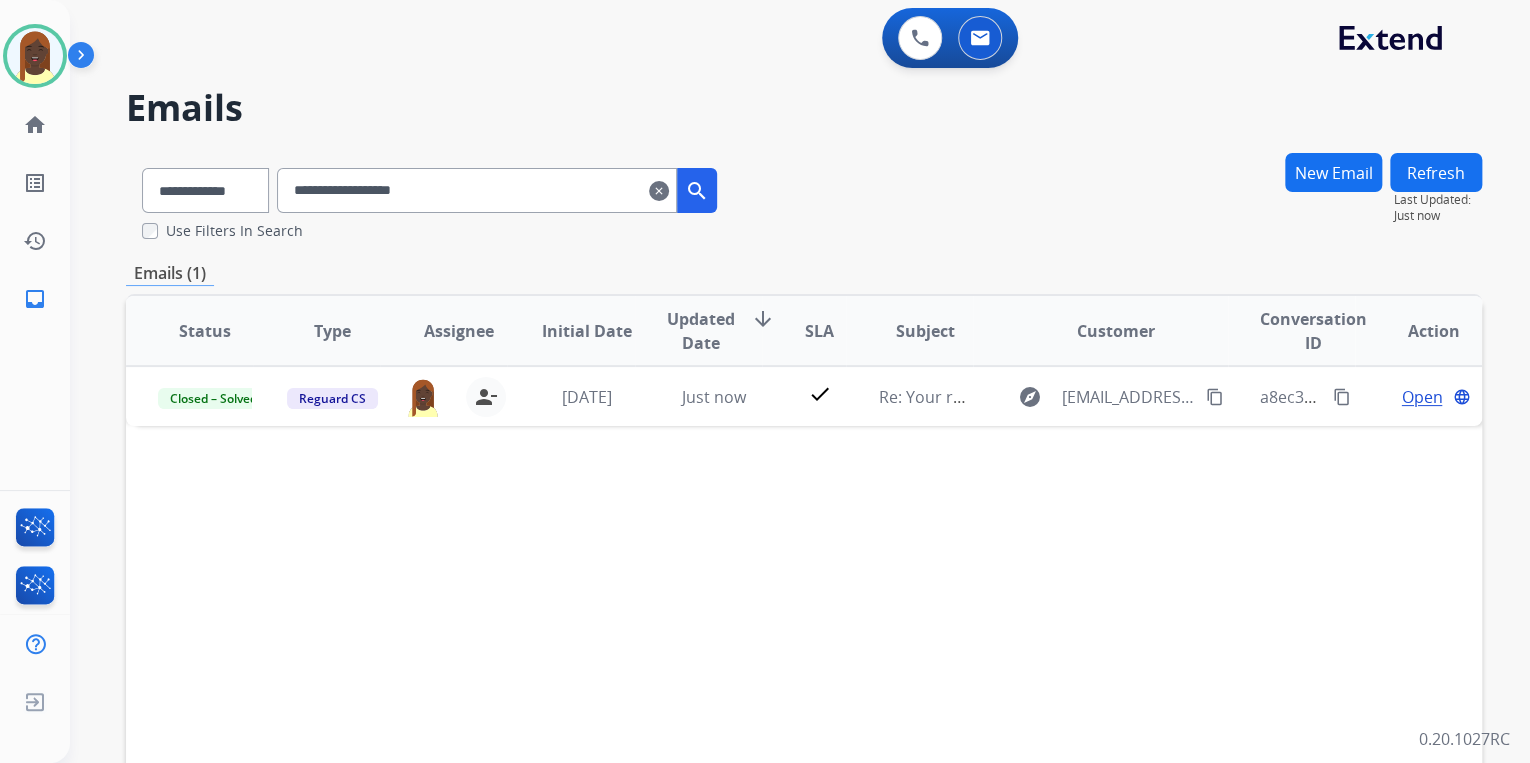 click on "**********" at bounding box center (804, 610) 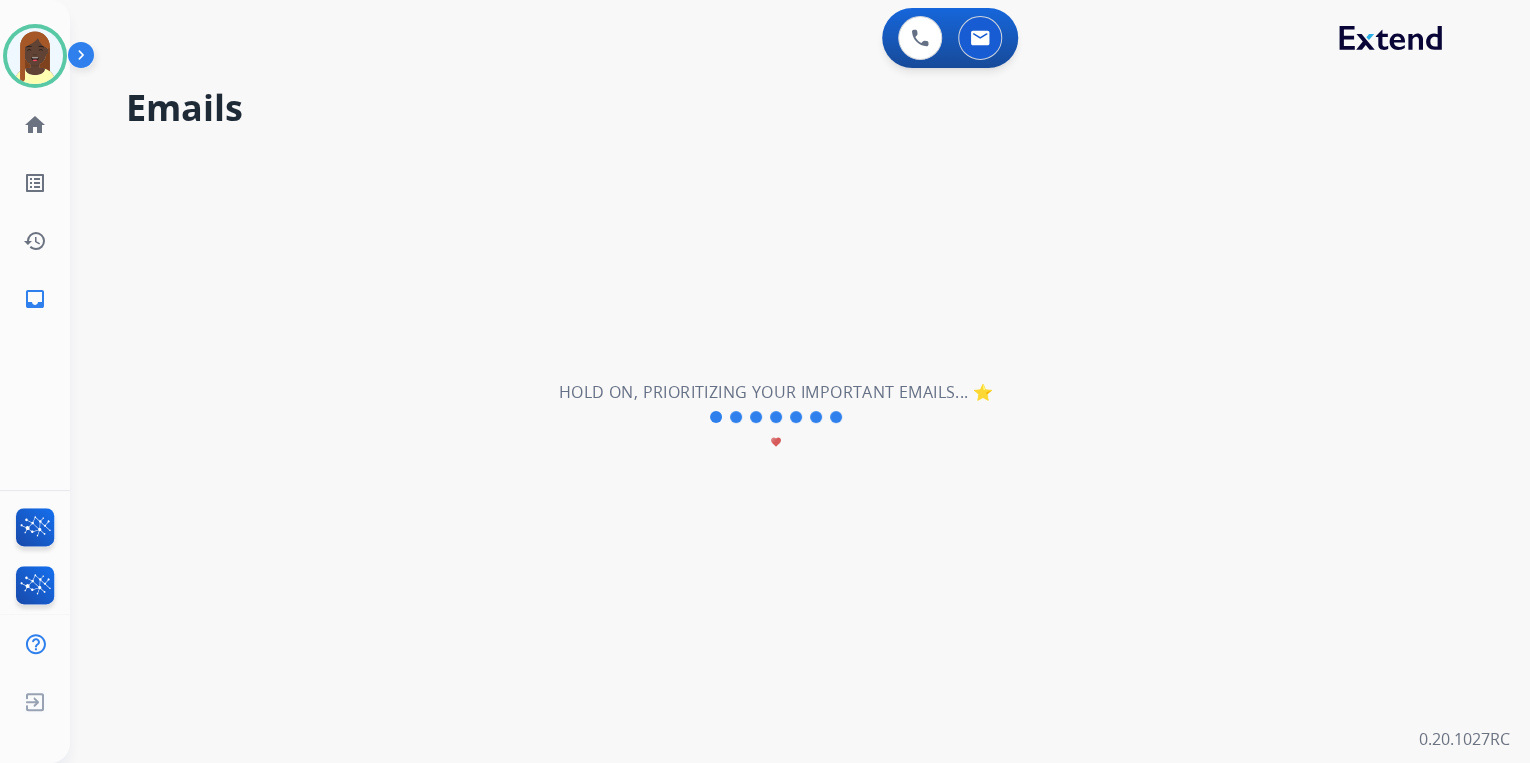 type 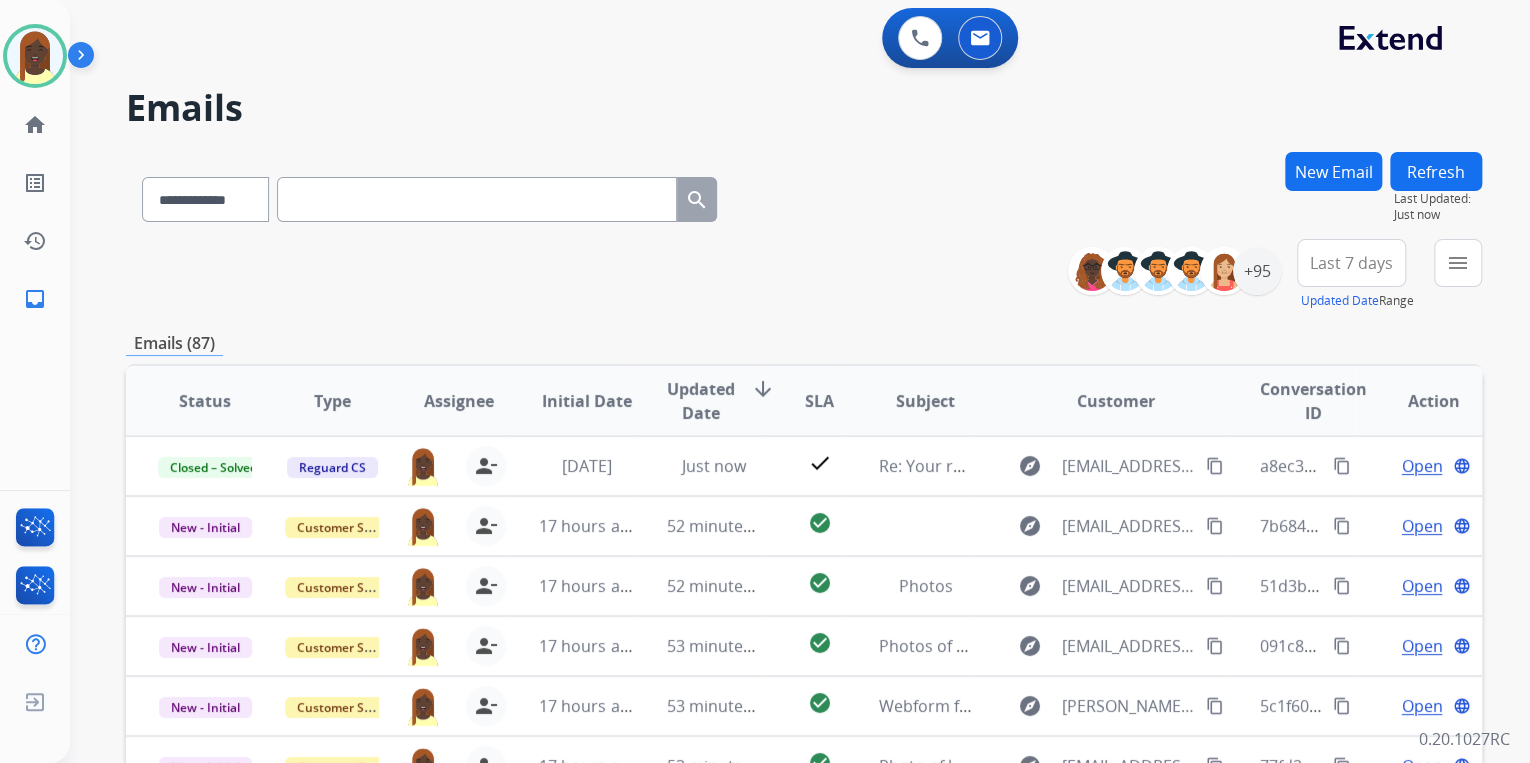 click on "**********" at bounding box center (804, 275) 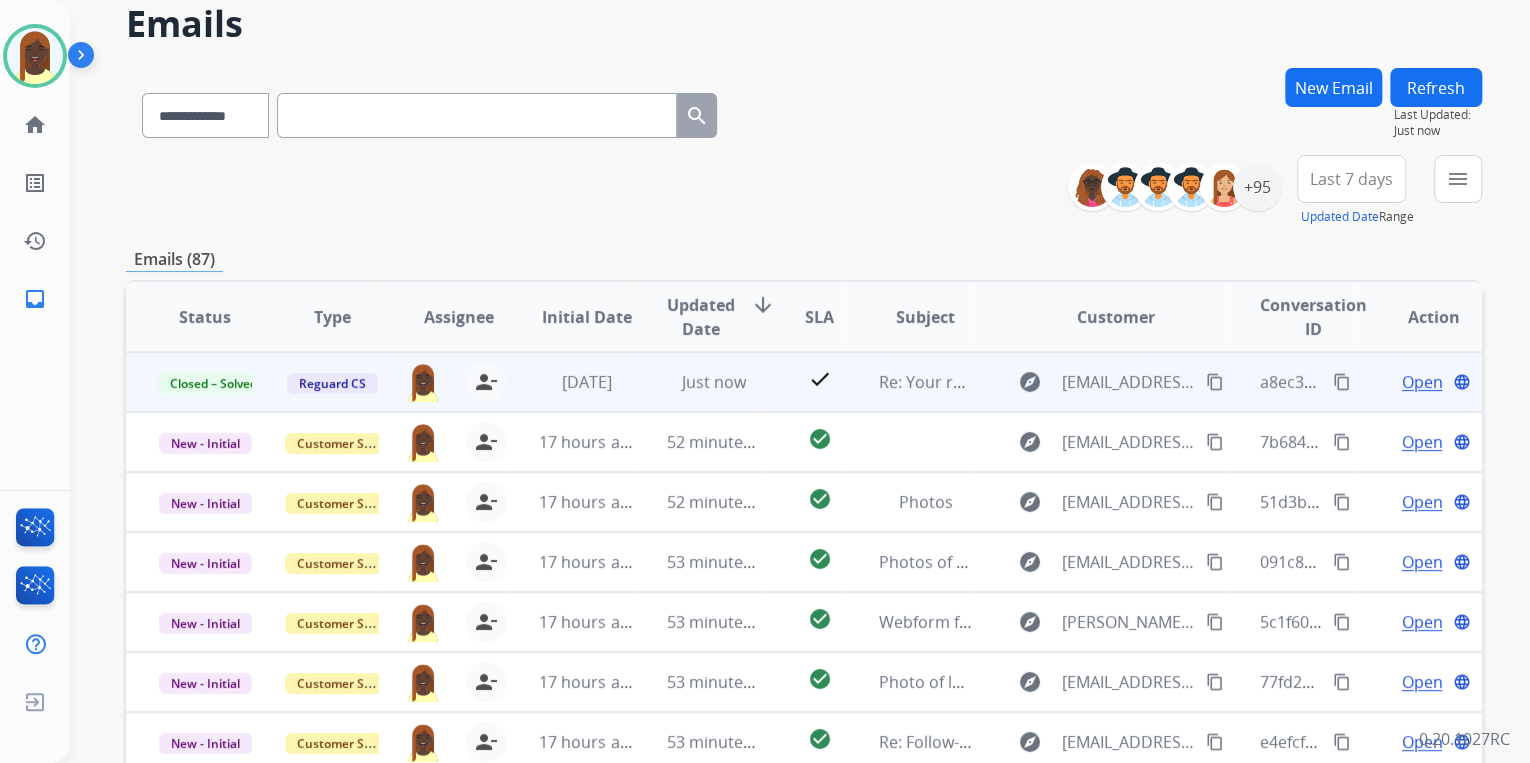 scroll, scrollTop: 160, scrollLeft: 0, axis: vertical 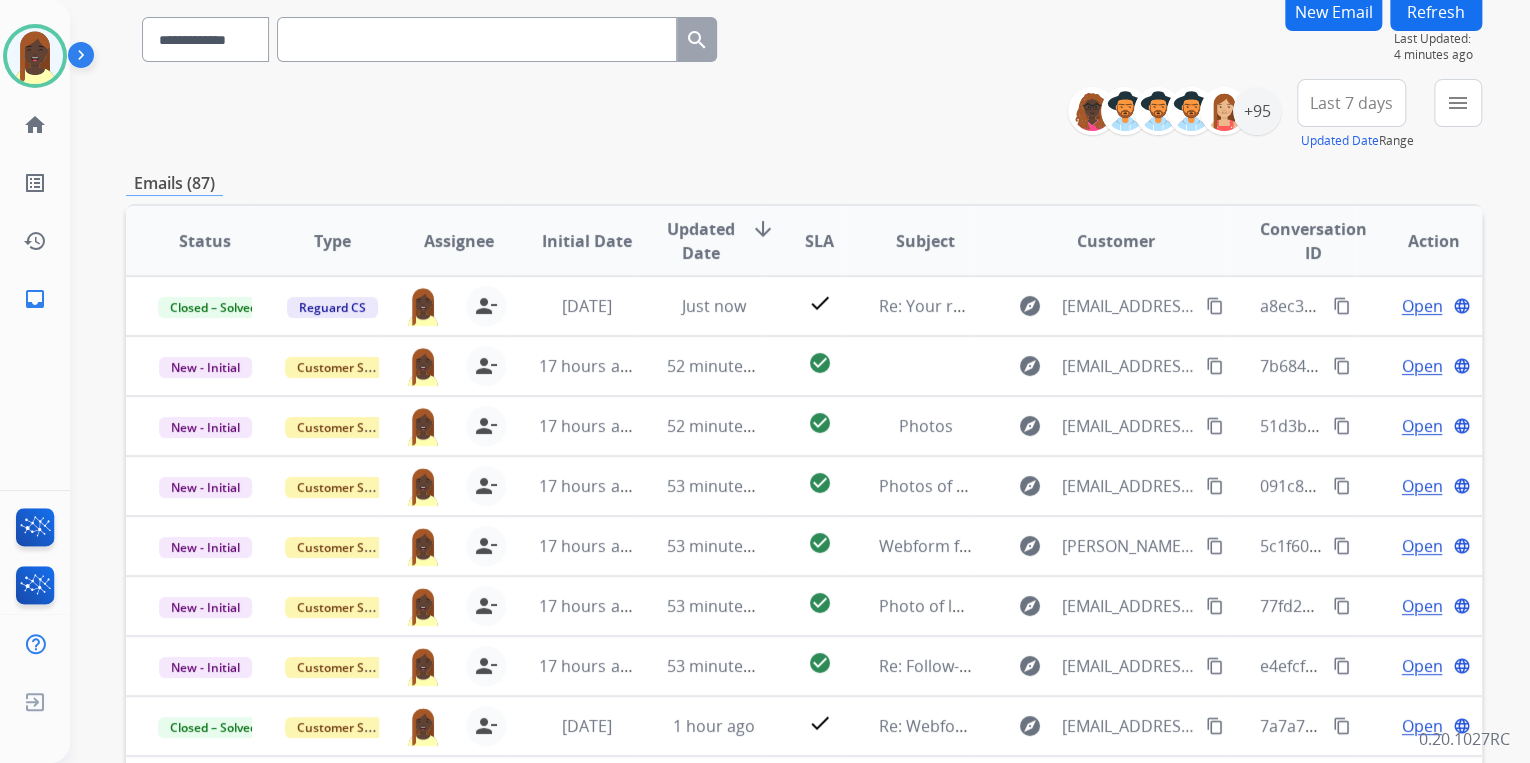 click on "Emails (87)" at bounding box center [804, 183] 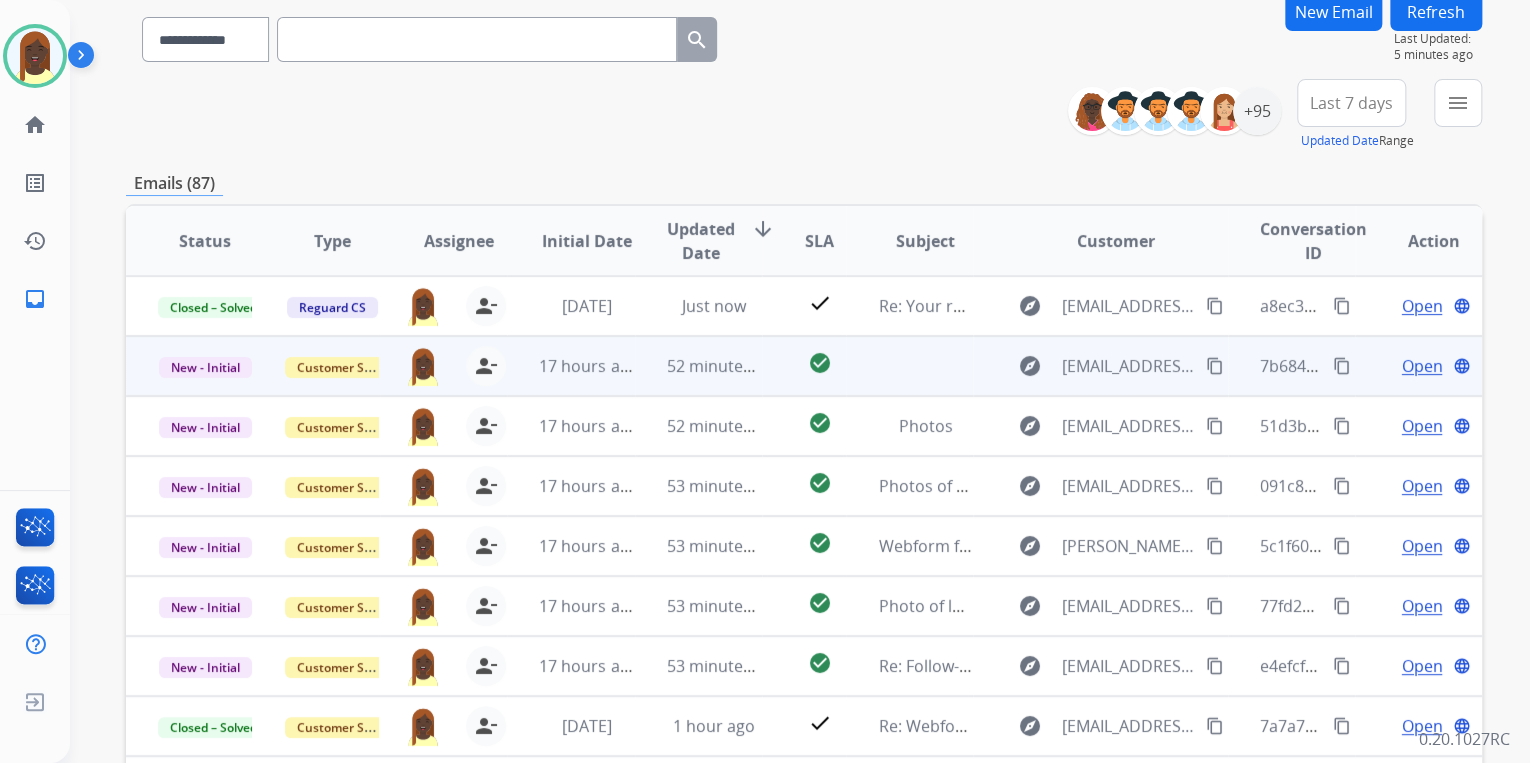 click on "content_copy" at bounding box center (1215, 366) 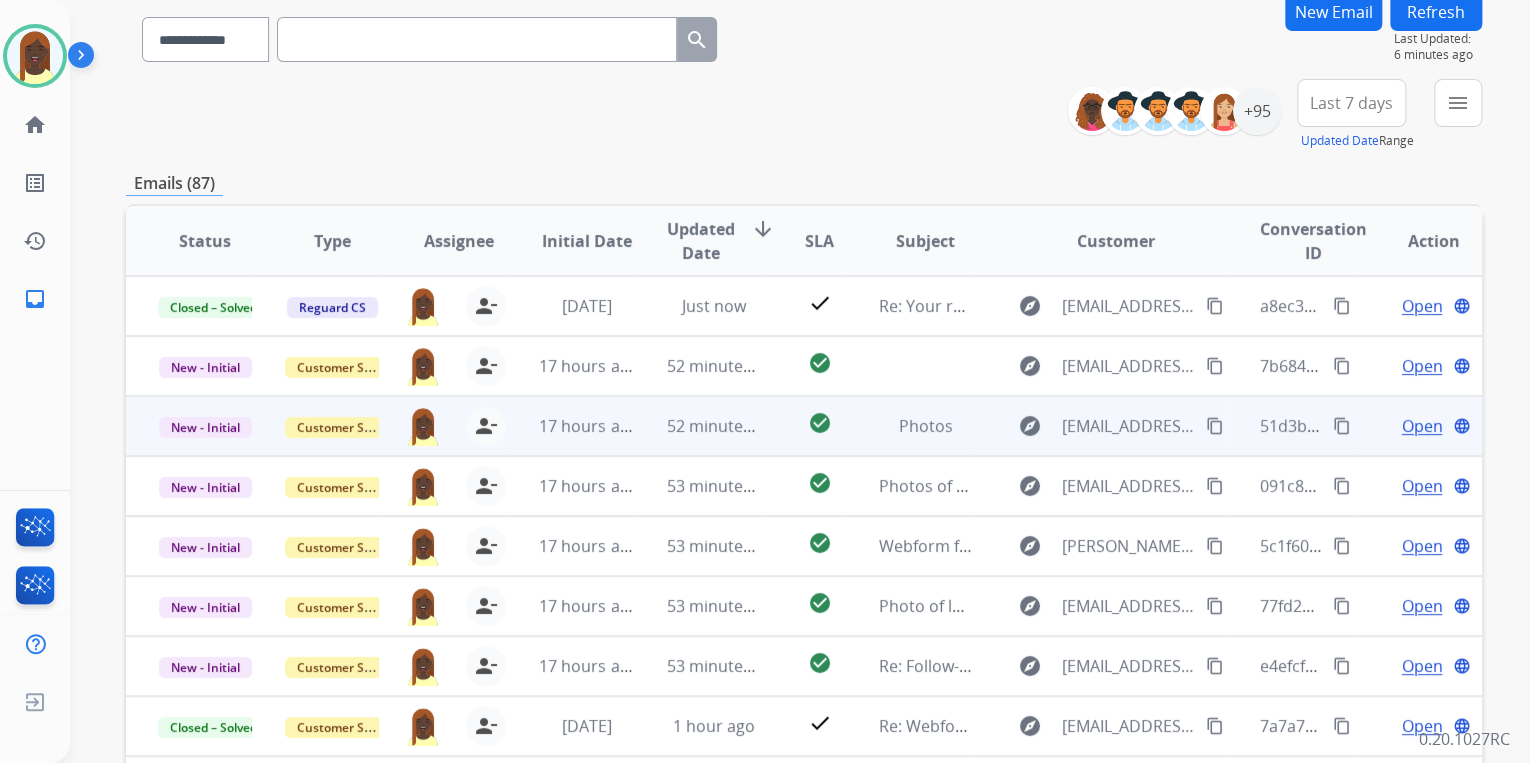 click on "content_copy" at bounding box center (1342, 426) 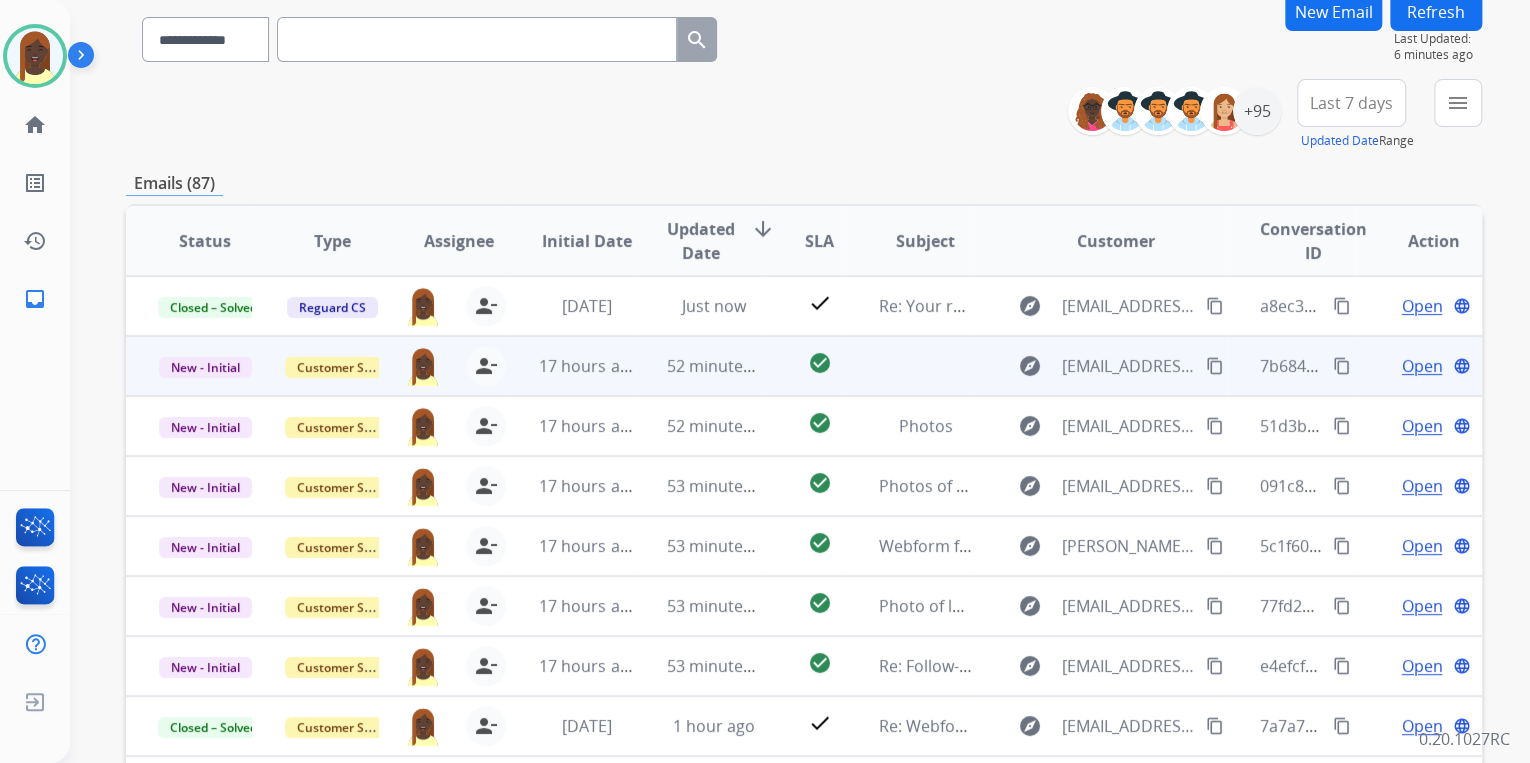 click on "Open" at bounding box center [1421, 366] 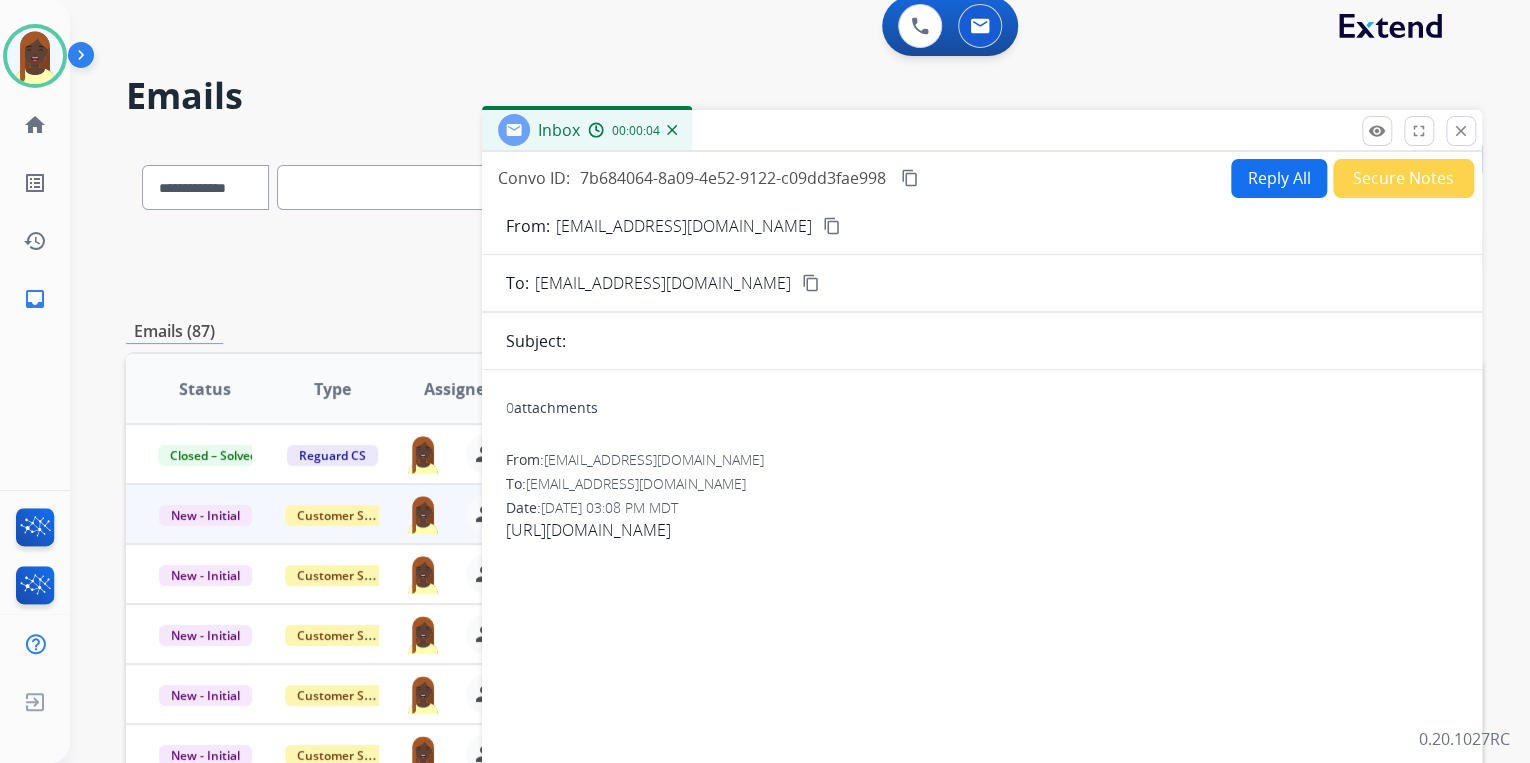 scroll, scrollTop: 0, scrollLeft: 0, axis: both 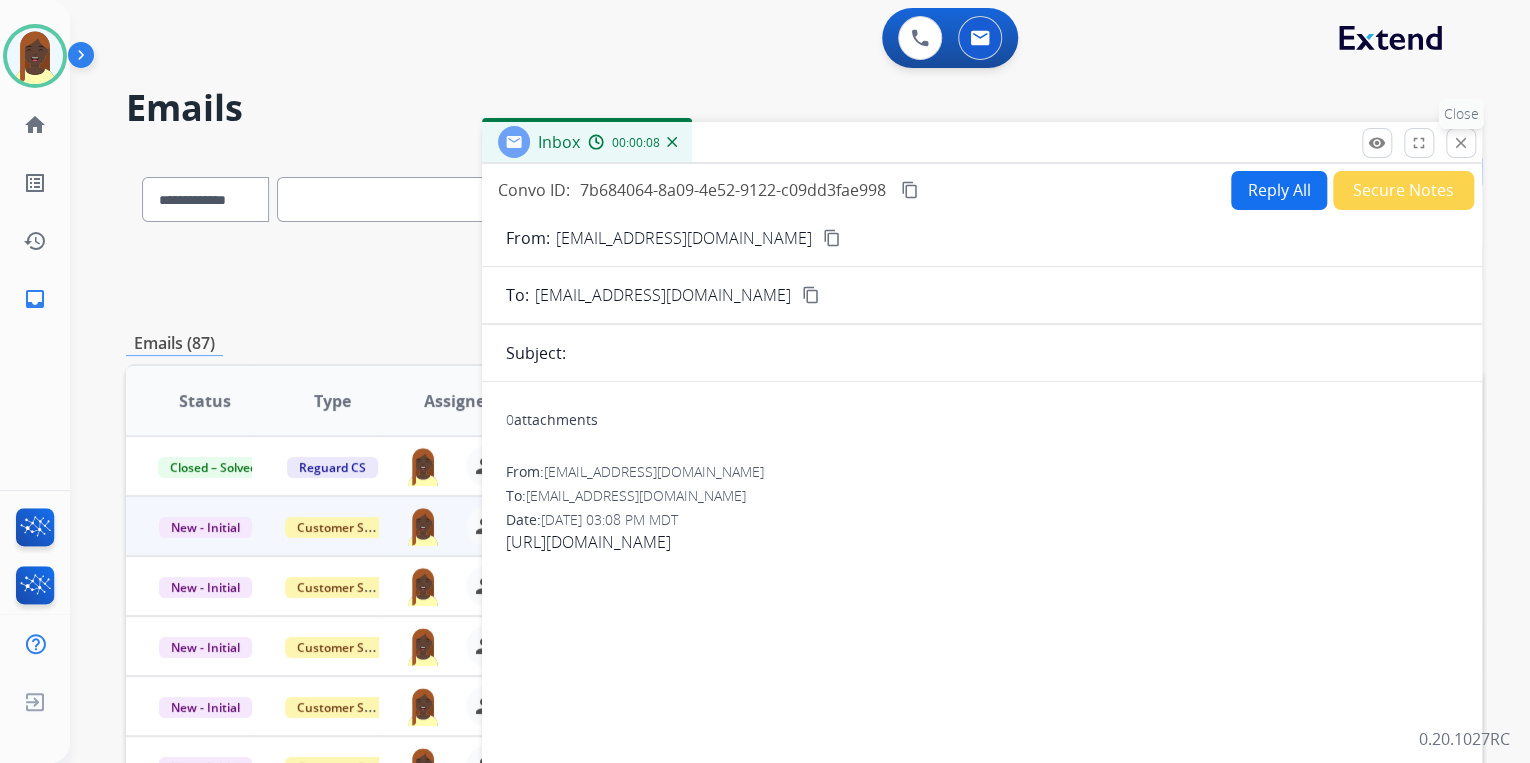 click on "close" at bounding box center [1461, 143] 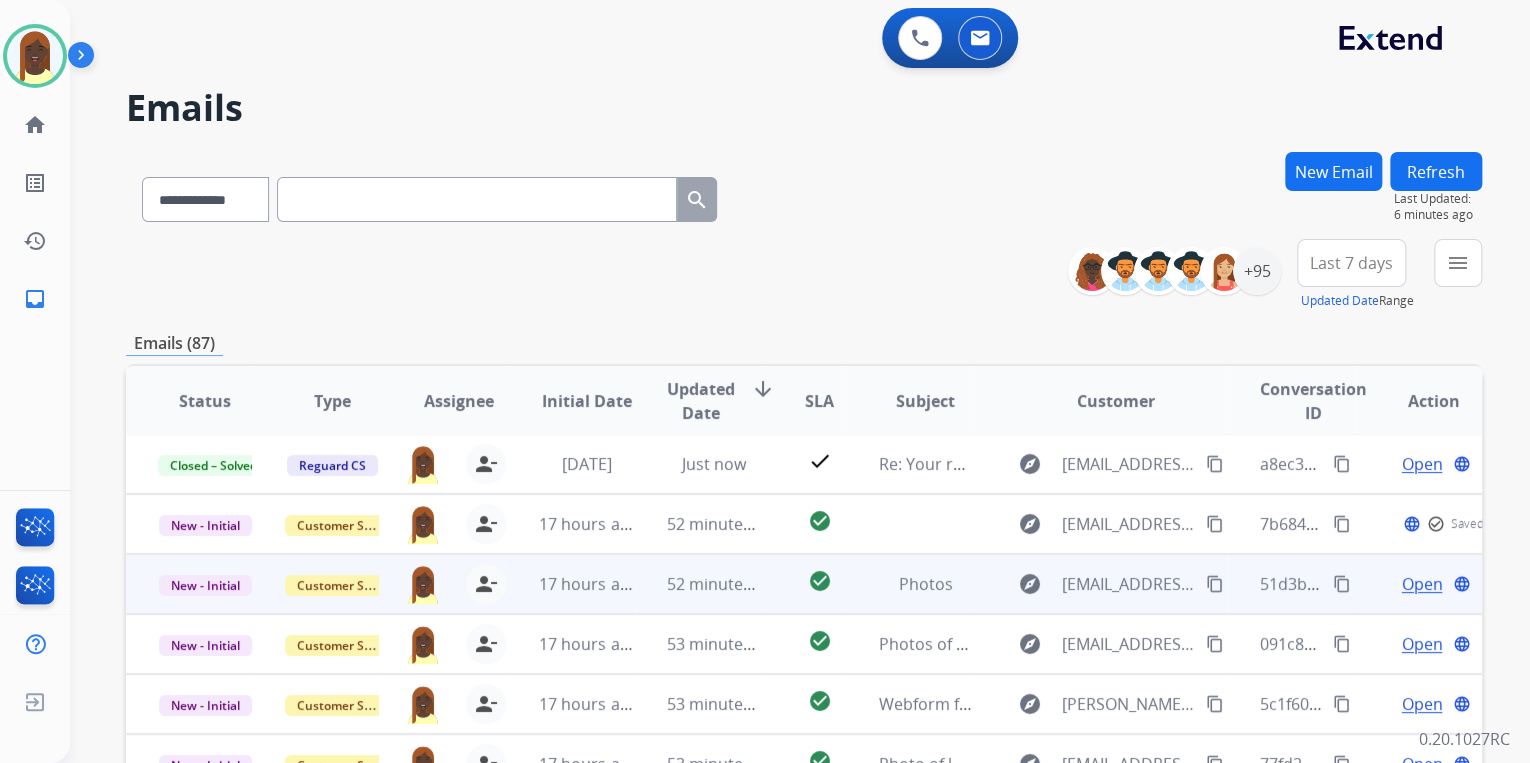 scroll, scrollTop: 1, scrollLeft: 0, axis: vertical 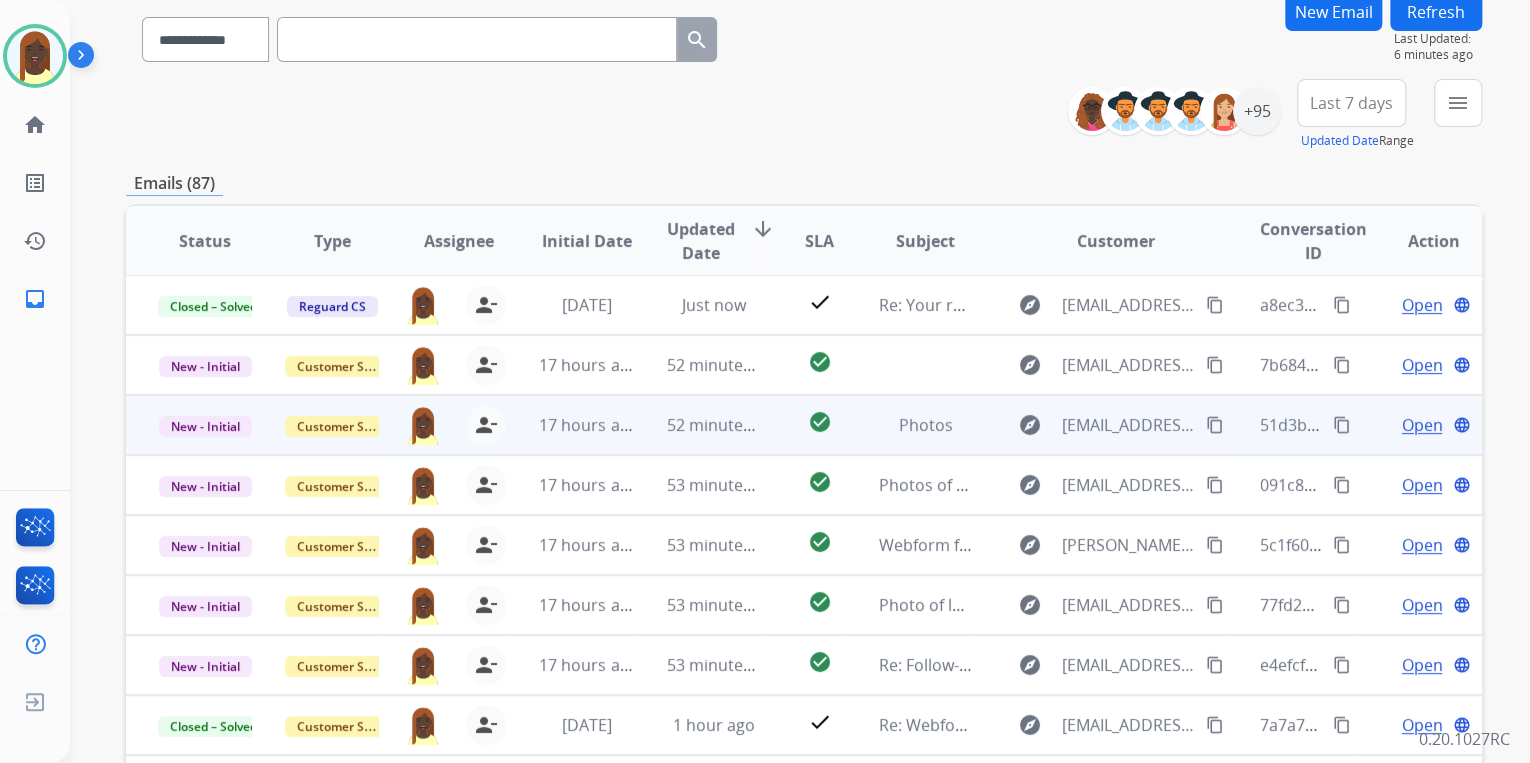 click on "Open" at bounding box center (1421, 425) 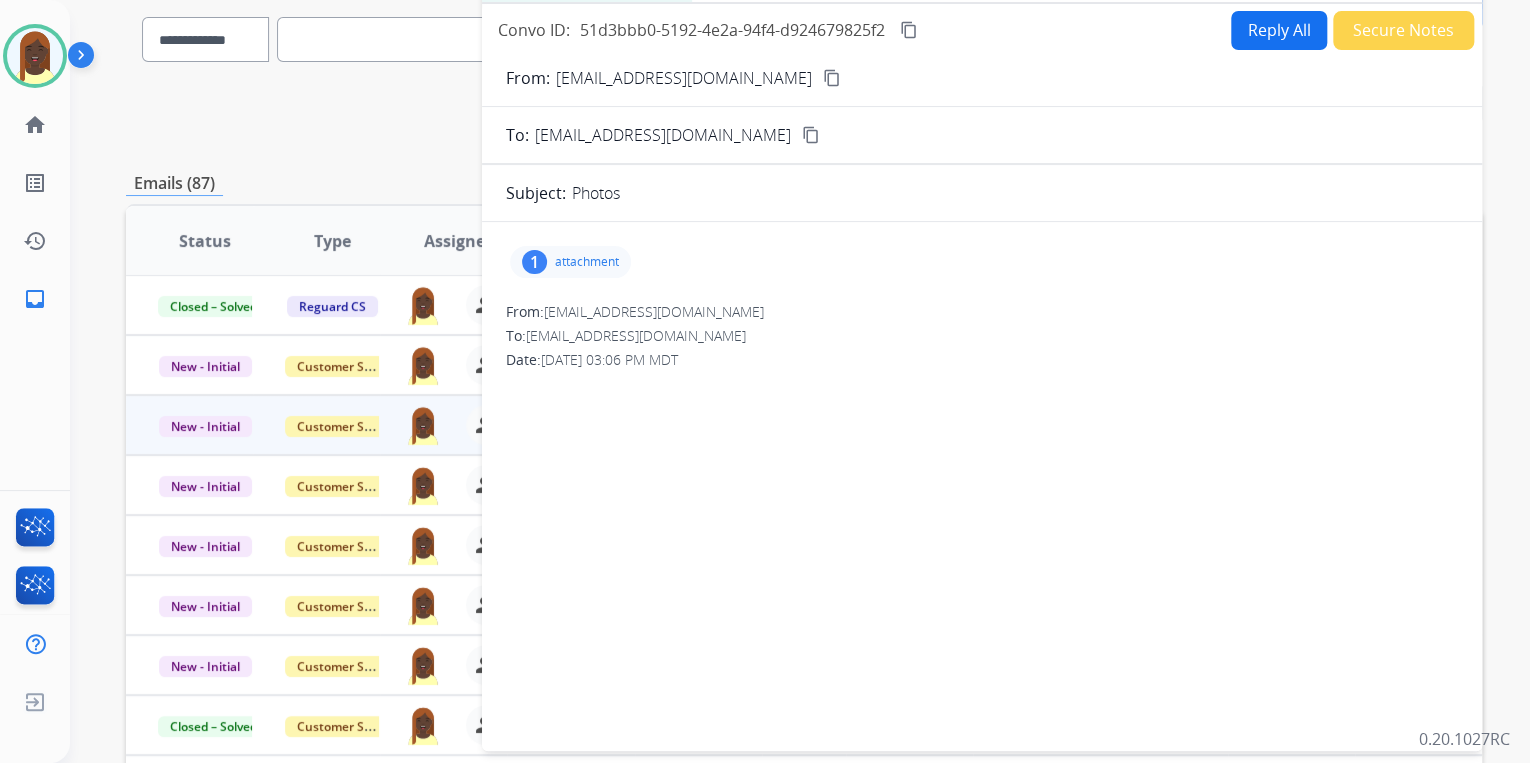 click on "attachment" at bounding box center (587, 262) 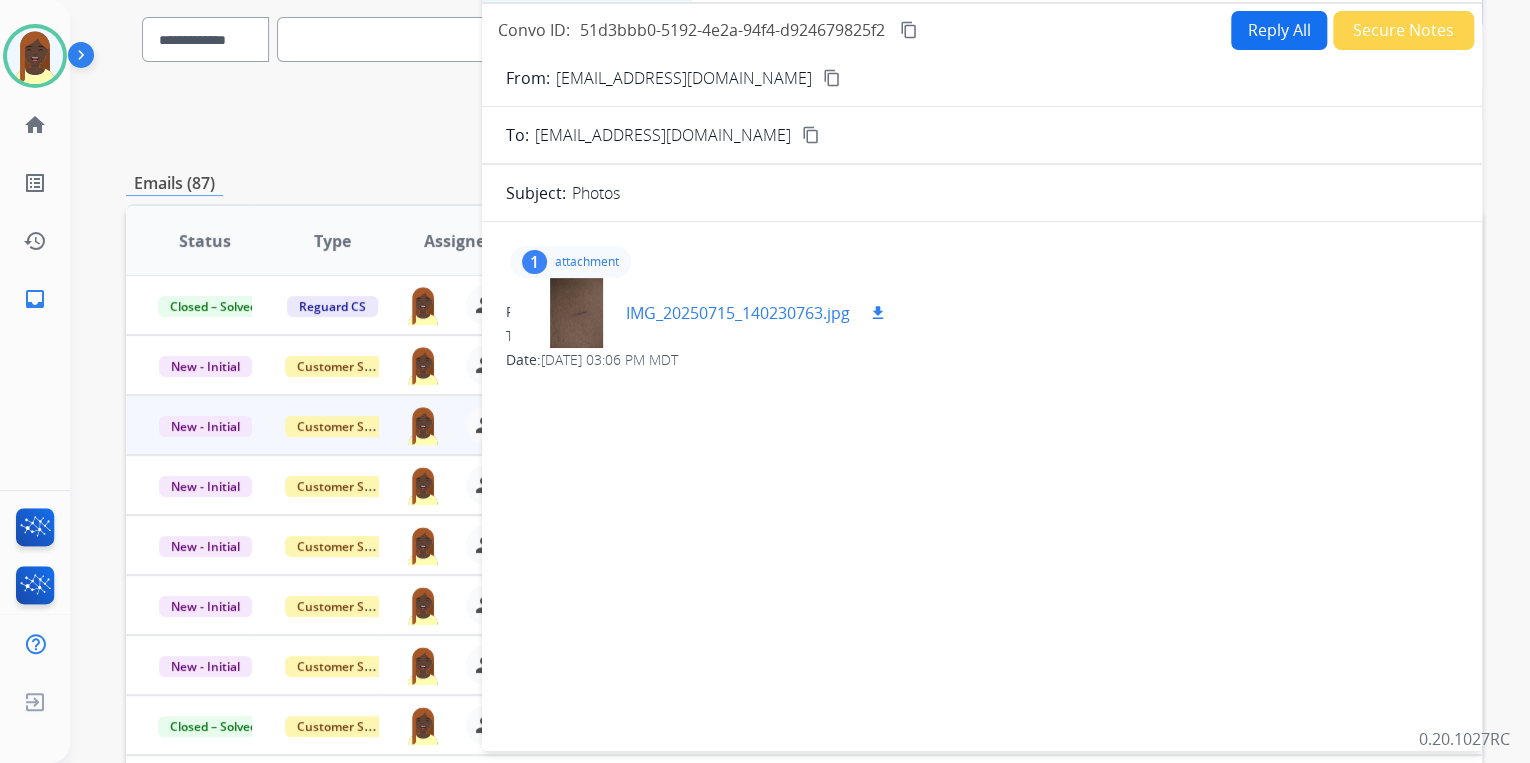 click on "download" at bounding box center [878, 313] 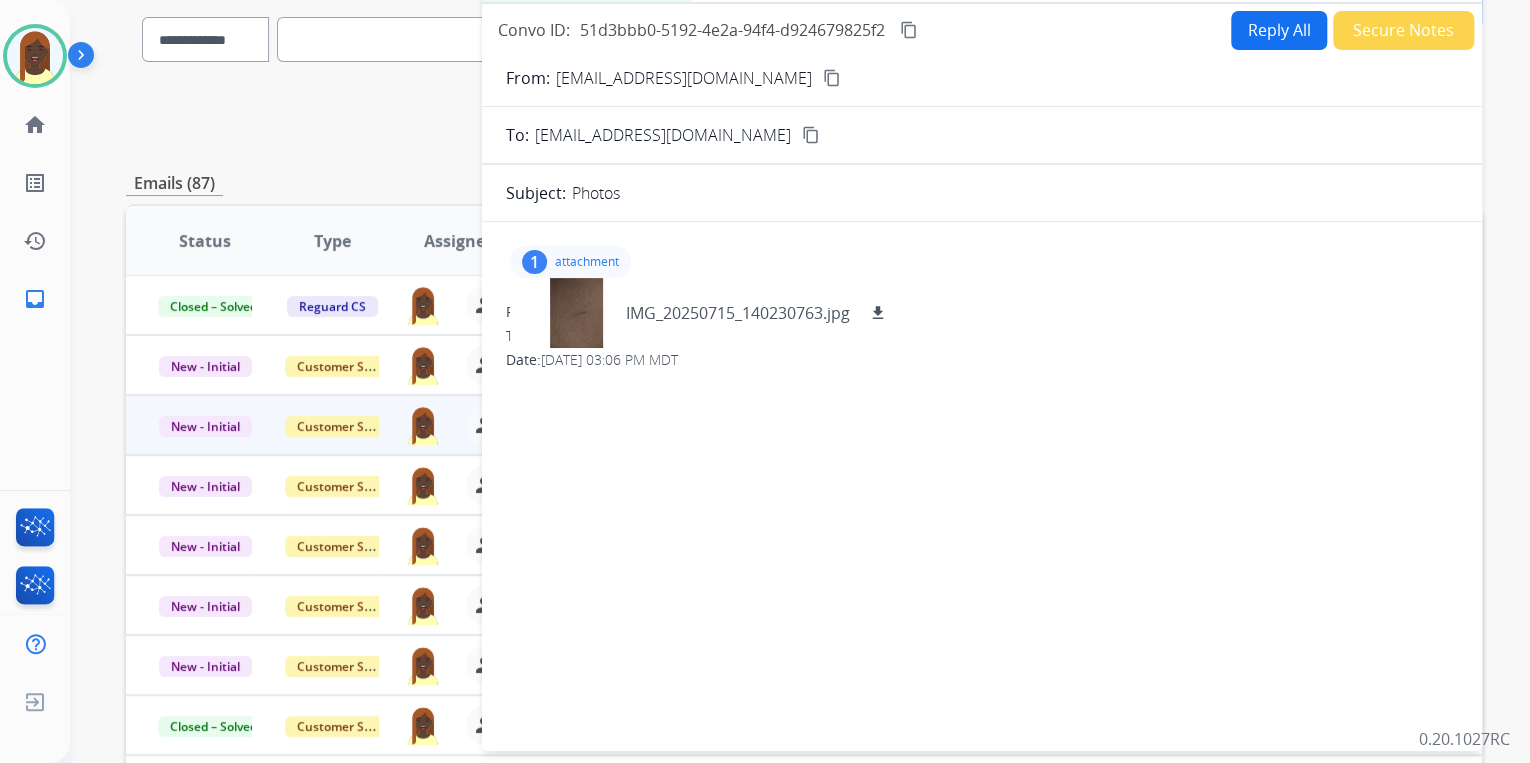 click on "content_copy" at bounding box center [832, 78] 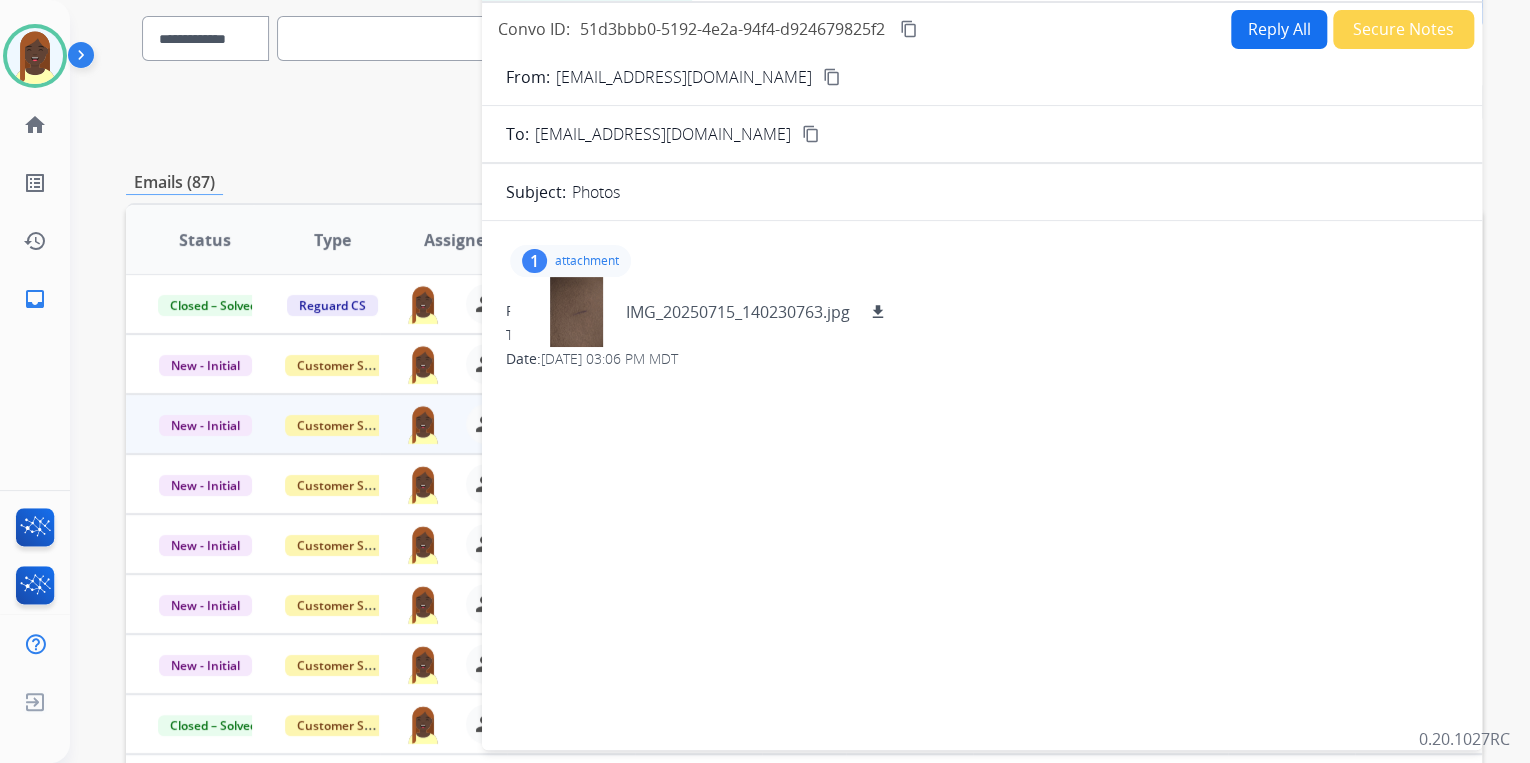 scroll, scrollTop: 160, scrollLeft: 0, axis: vertical 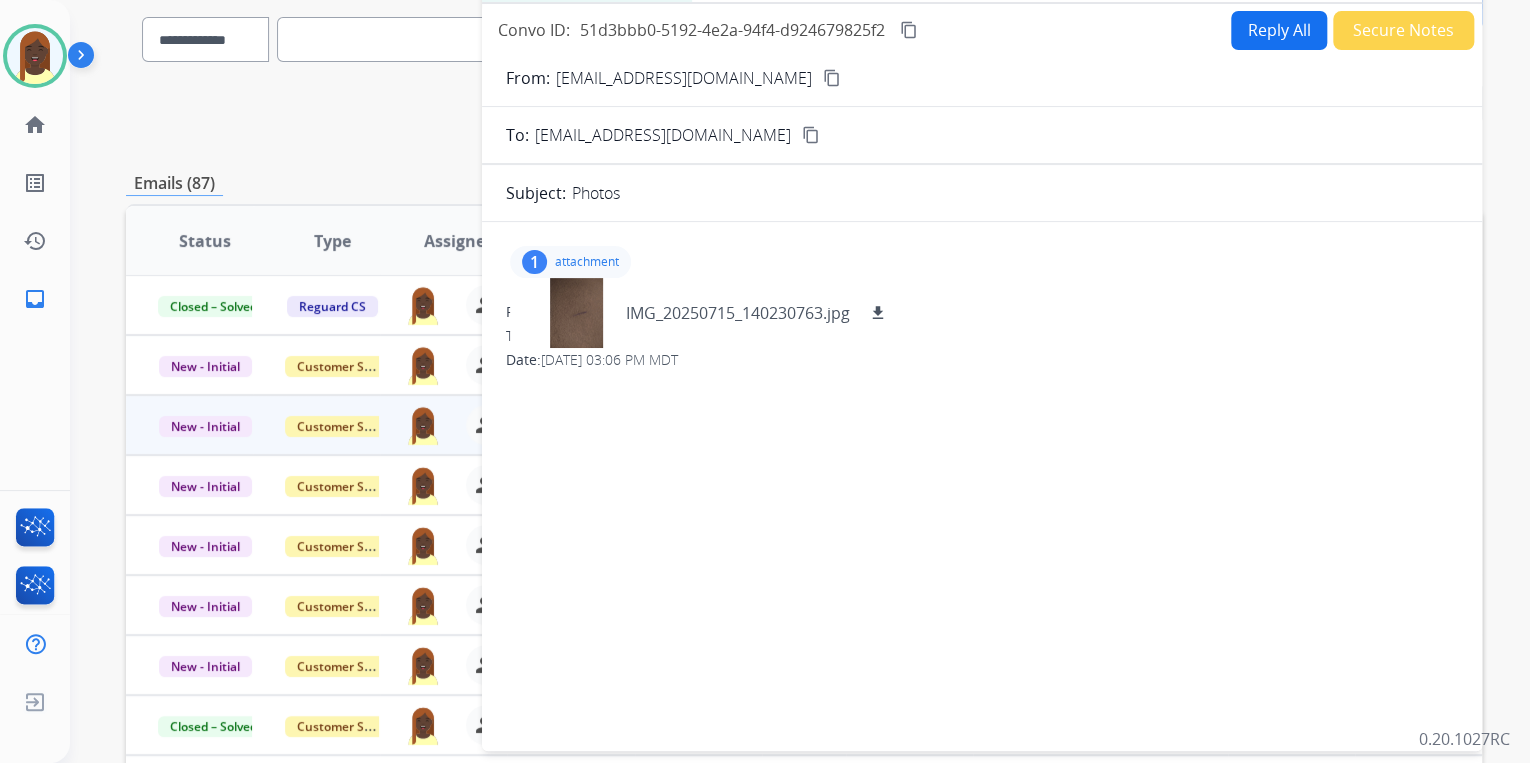 click on "Reply All" at bounding box center (1279, 30) 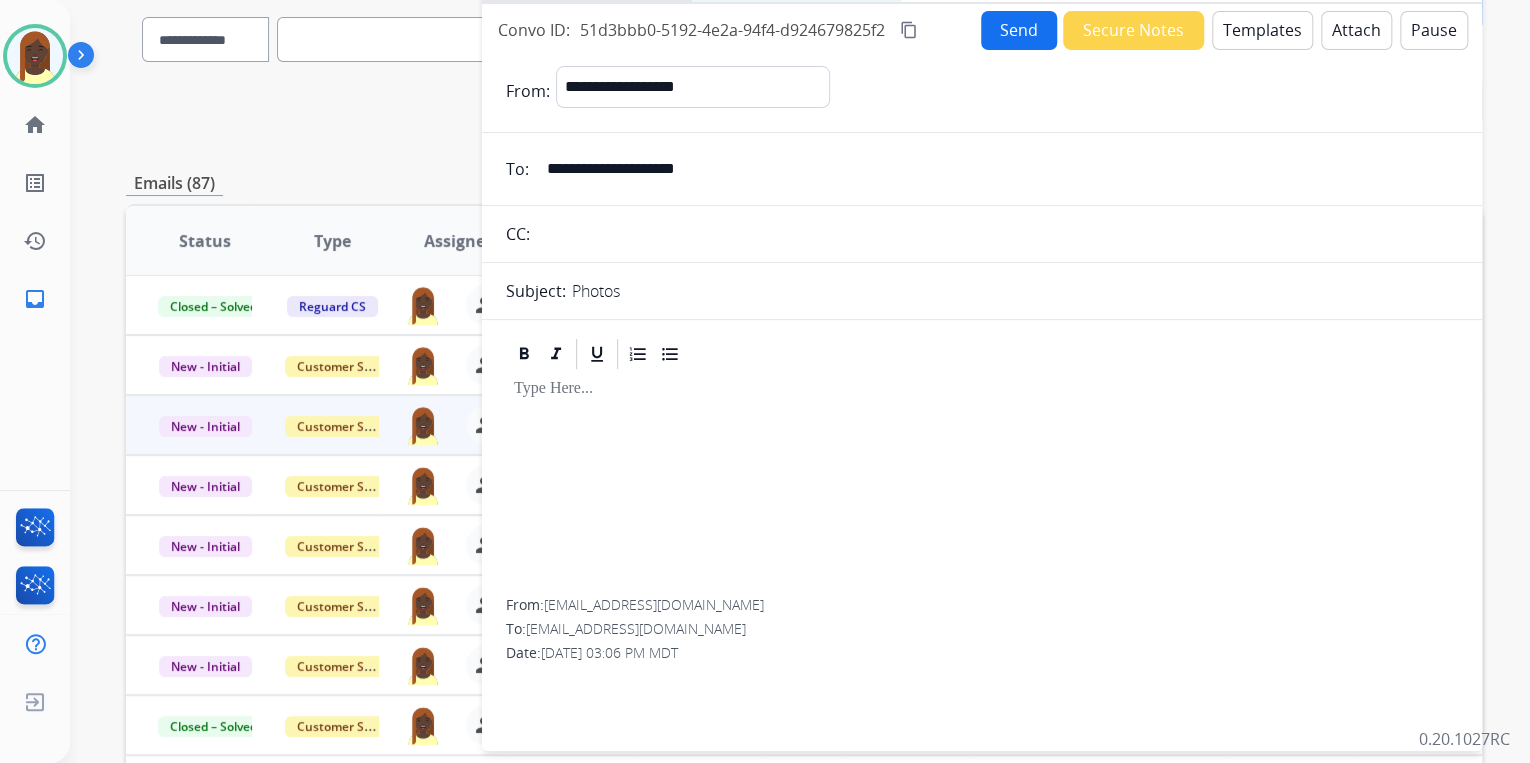click on "Templates" at bounding box center (1262, 30) 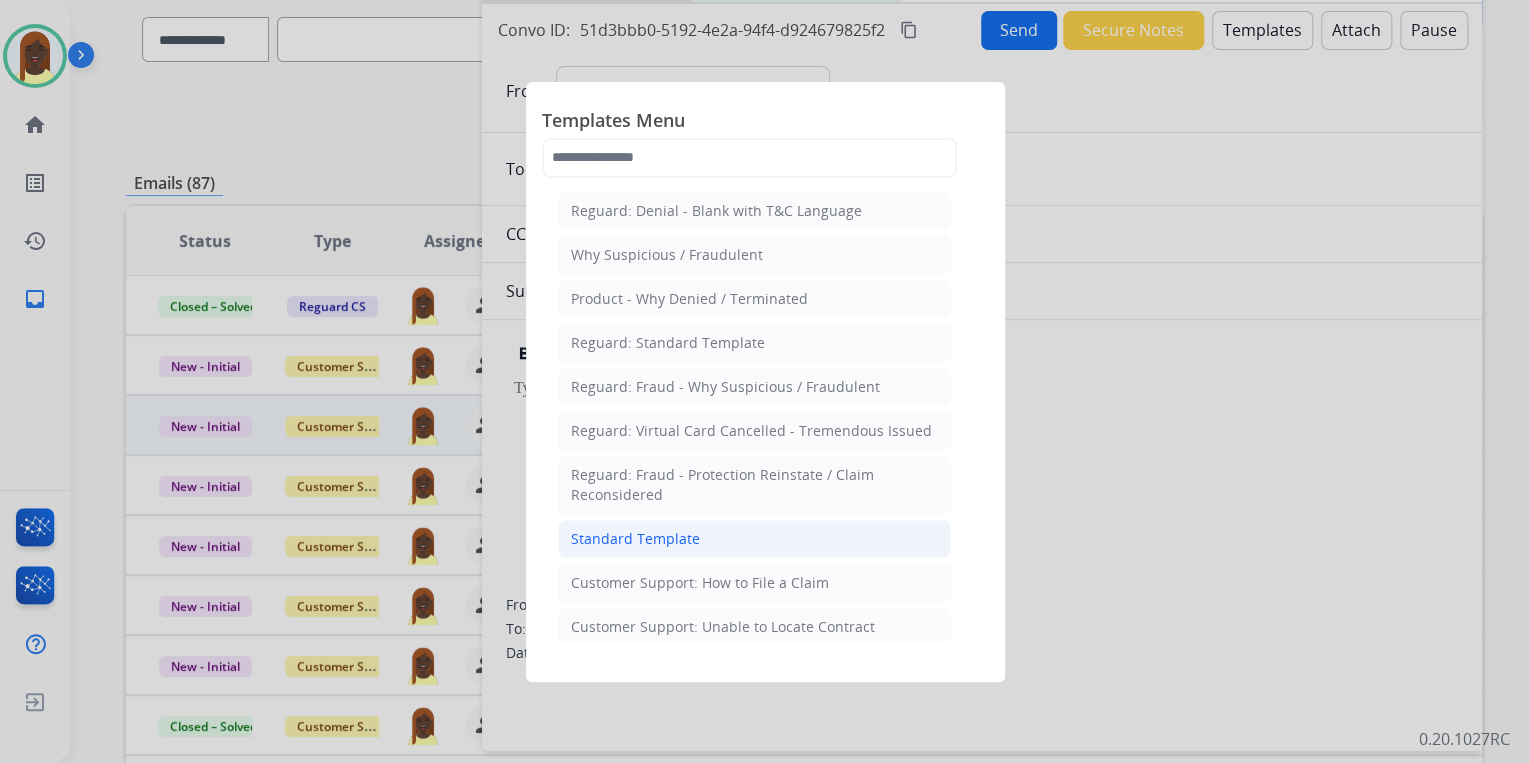 click on "Standard Template" 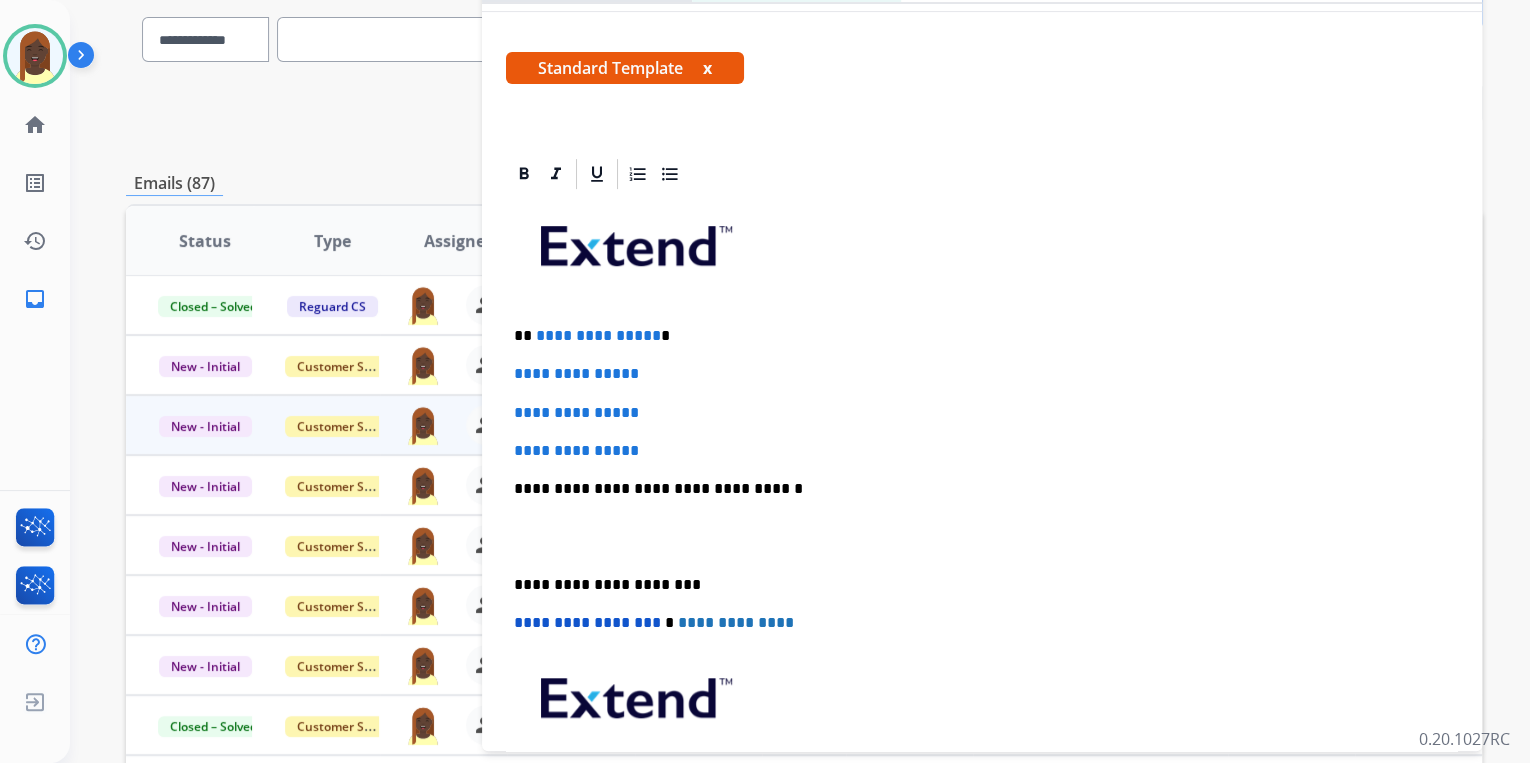 scroll, scrollTop: 320, scrollLeft: 0, axis: vertical 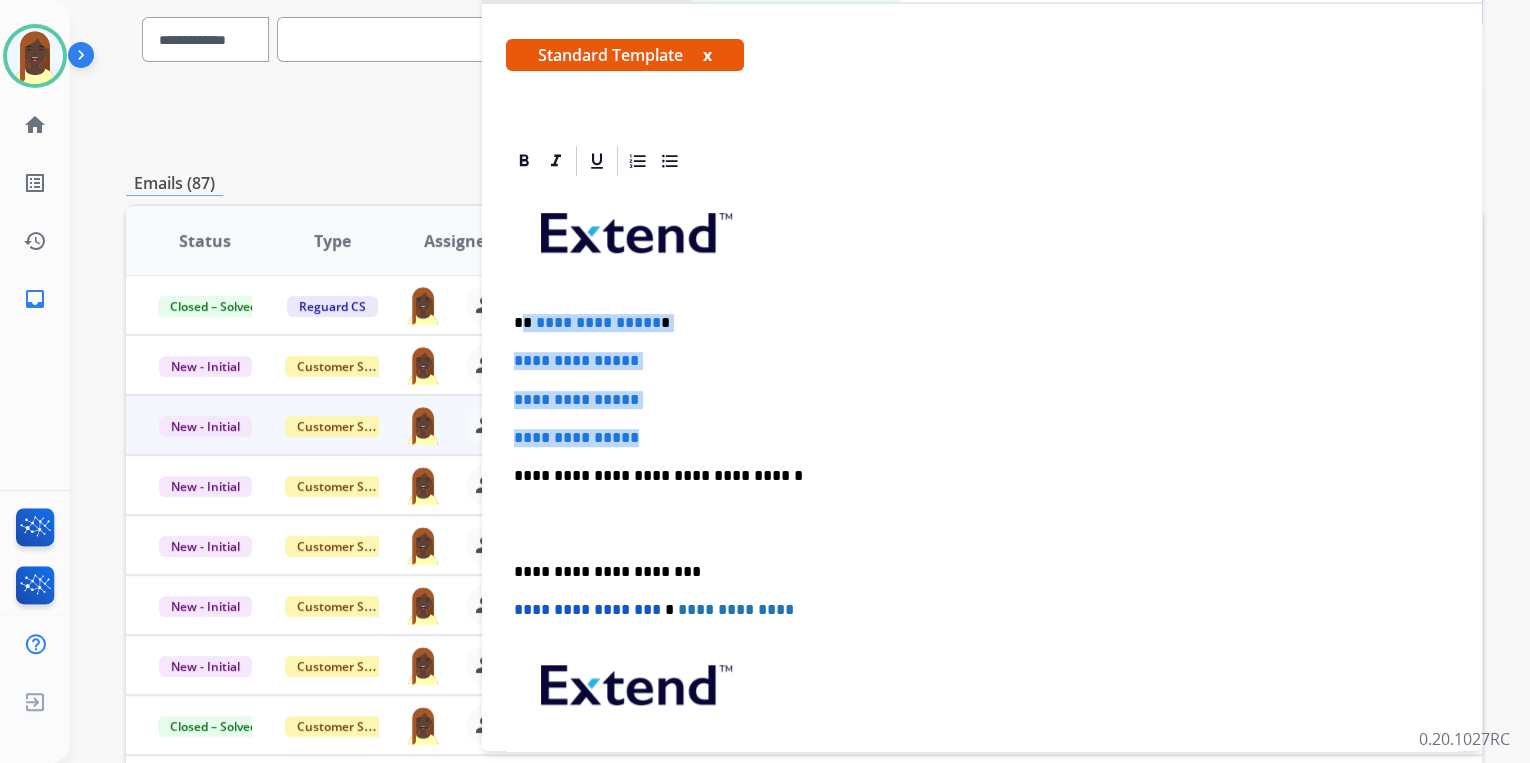 drag, startPoint x: 520, startPoint y: 317, endPoint x: 671, endPoint y: 429, distance: 188.00266 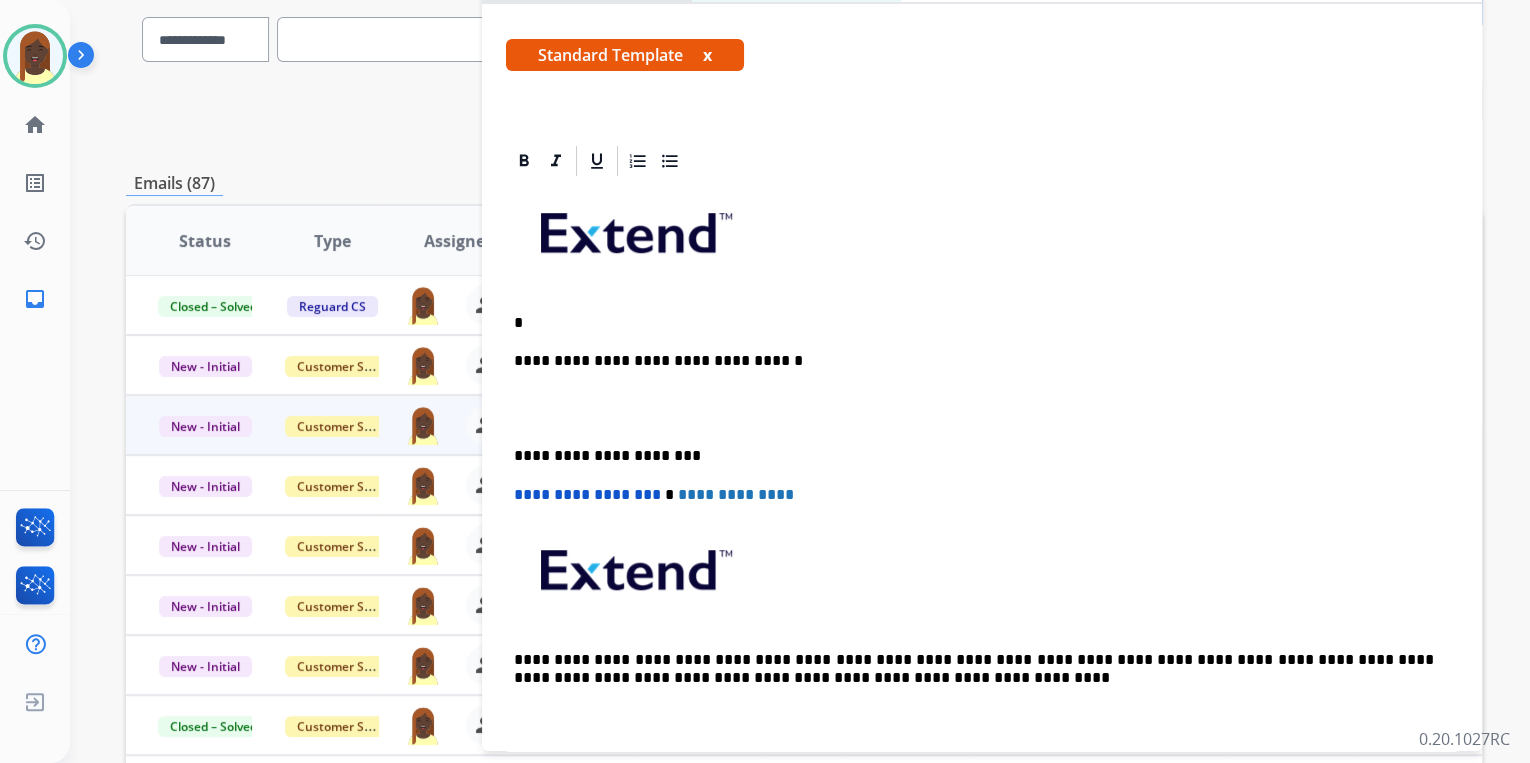 type 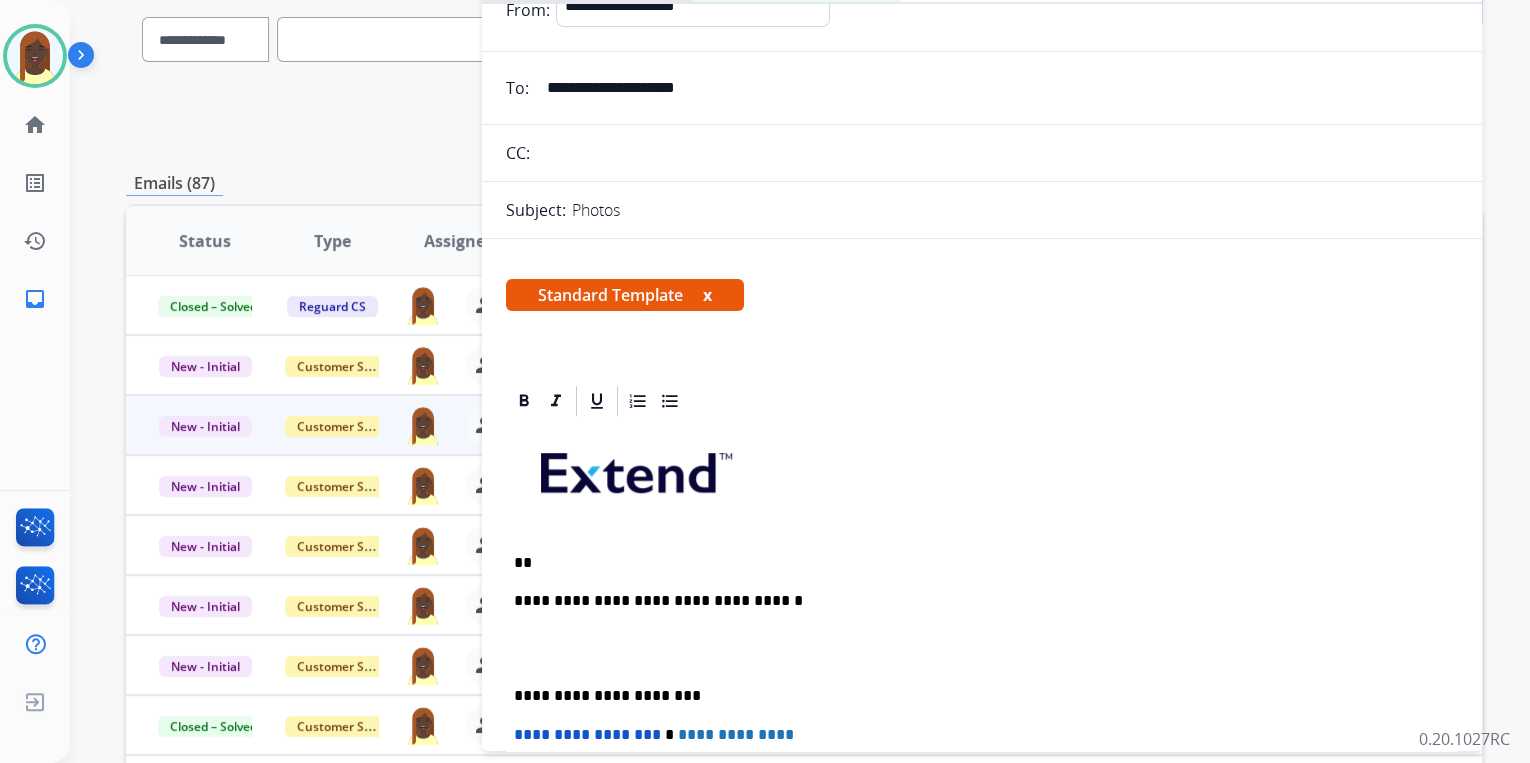 scroll, scrollTop: 0, scrollLeft: 0, axis: both 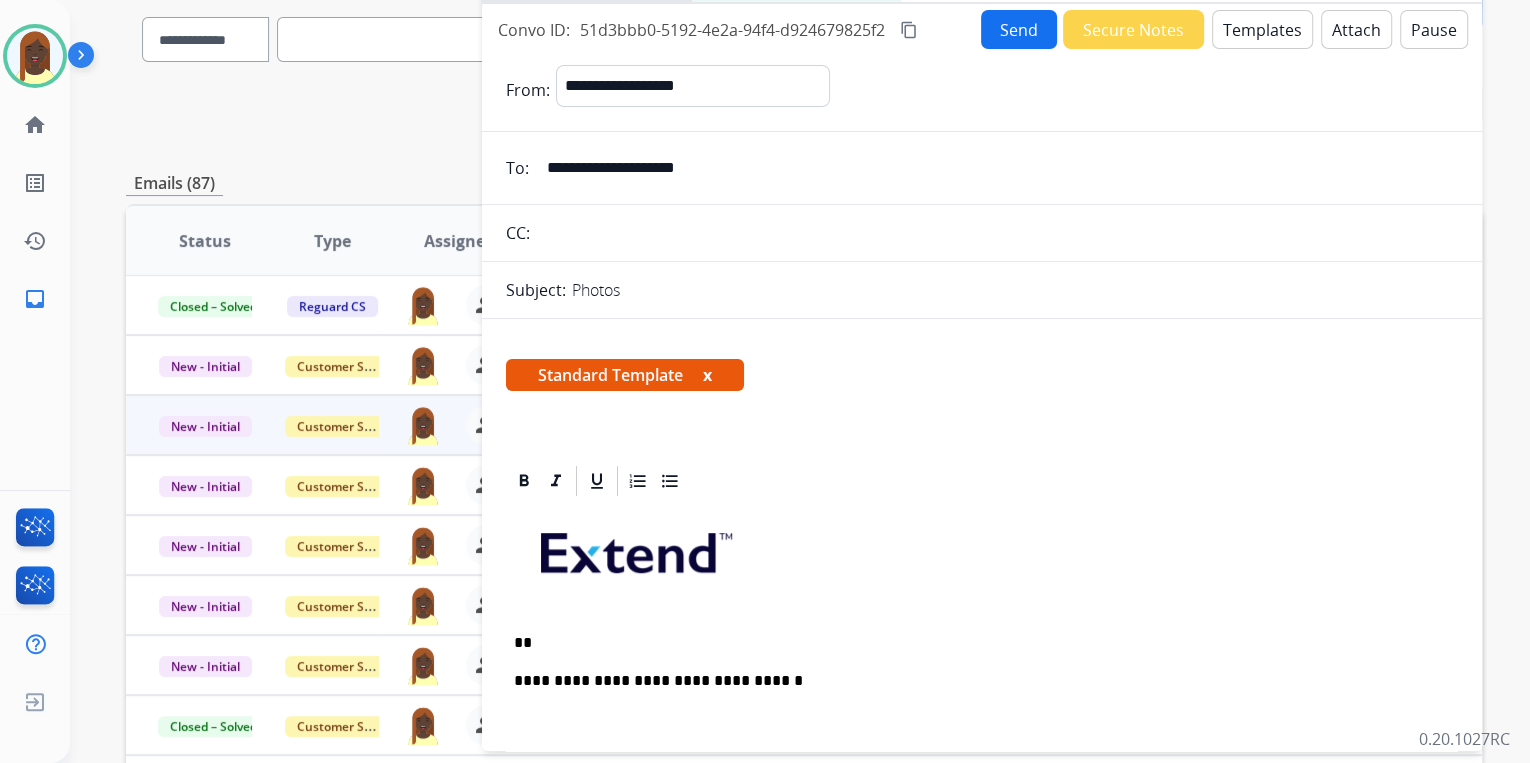 drag, startPoint x: 756, startPoint y: 172, endPoint x: 552, endPoint y: 172, distance: 204 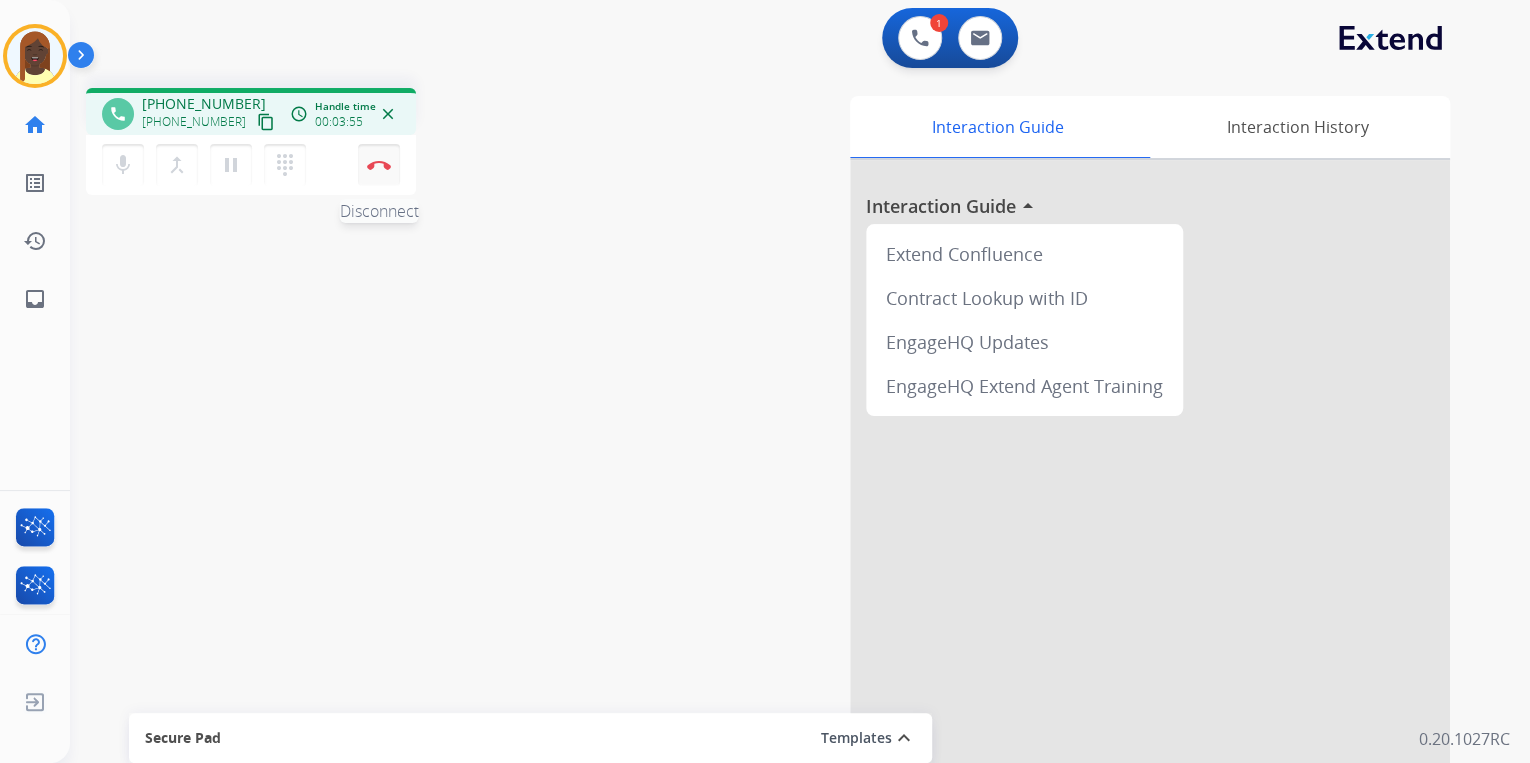 click on "Disconnect" at bounding box center (379, 165) 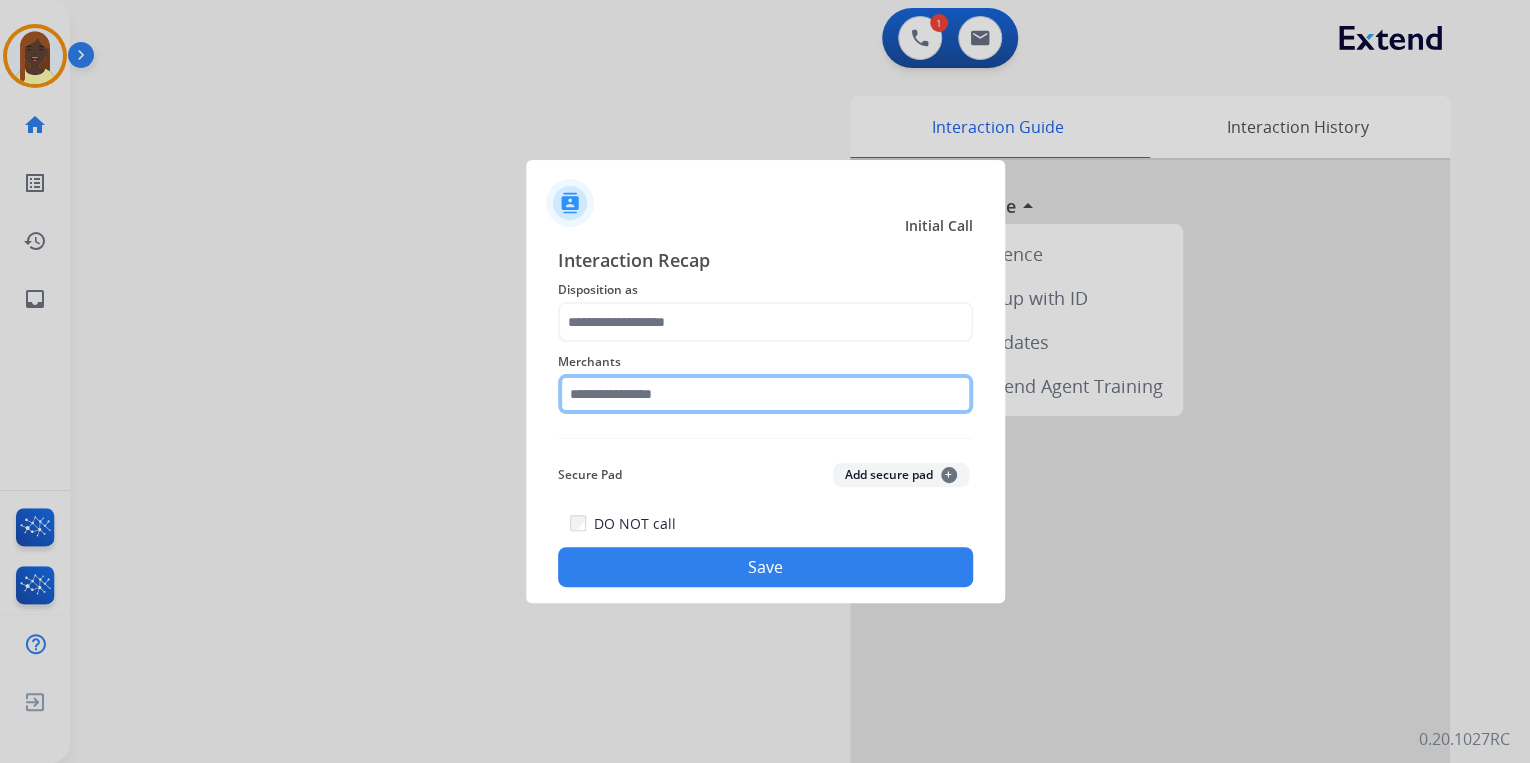 click 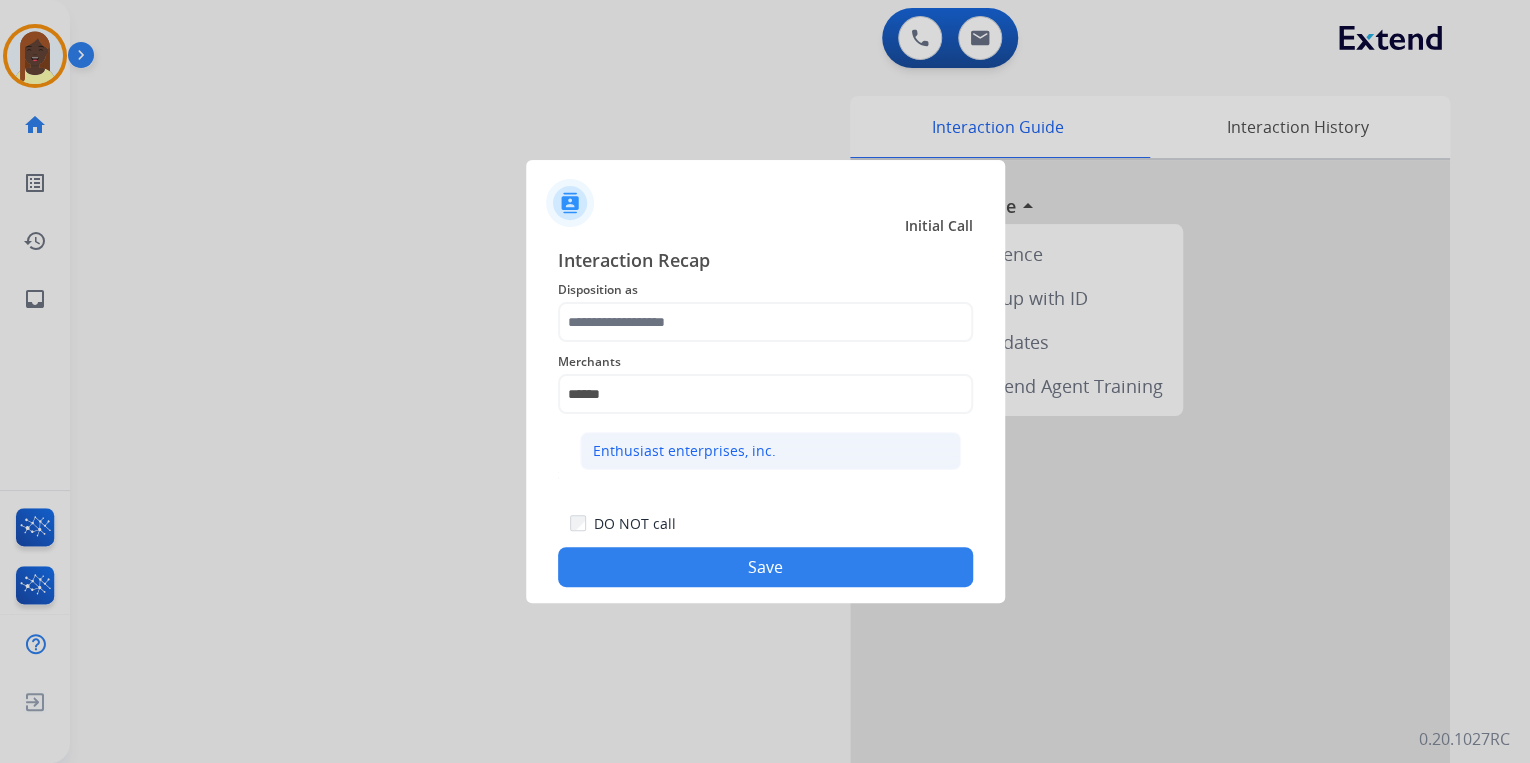 click on "Enthusiast enterprises, inc." 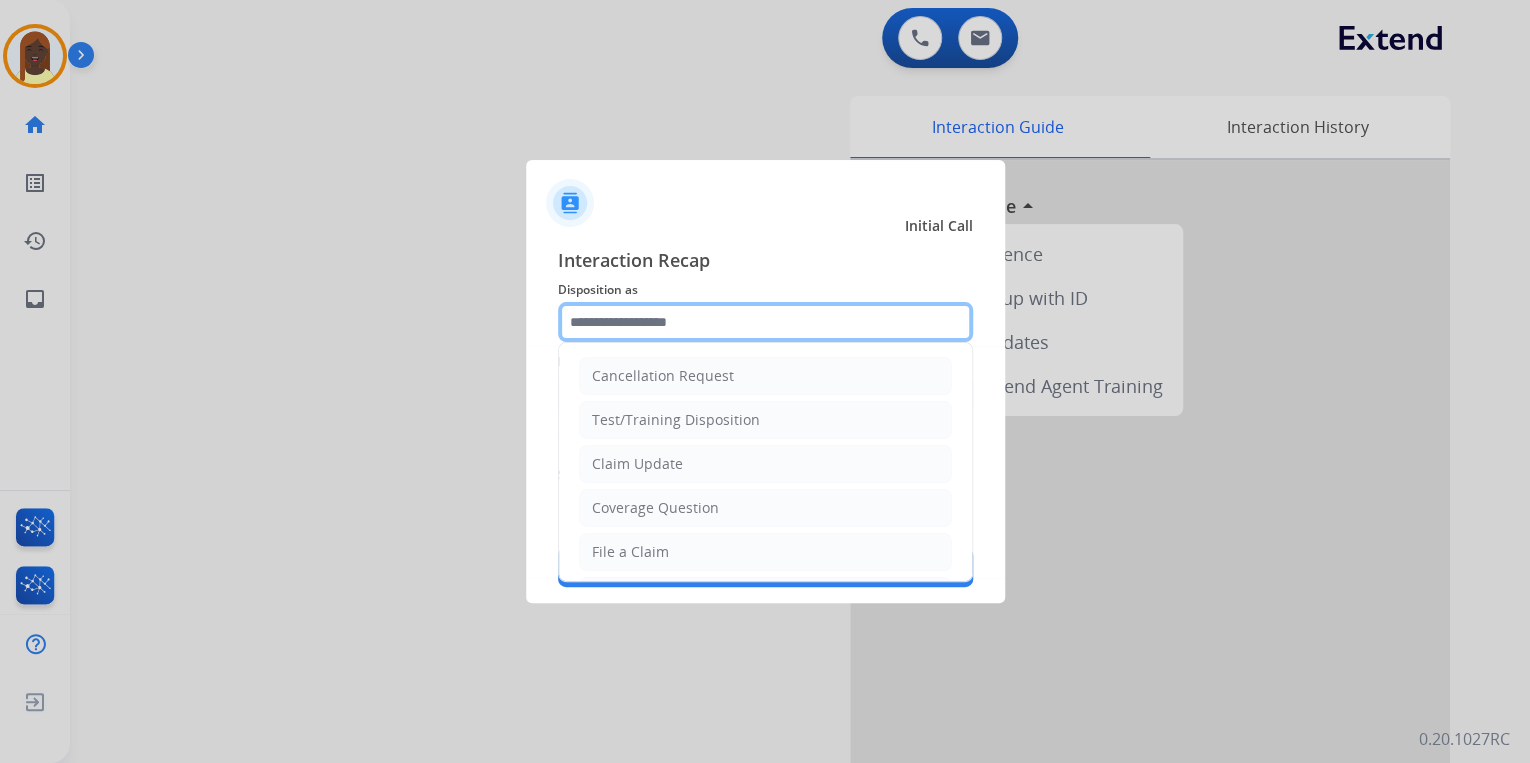 click 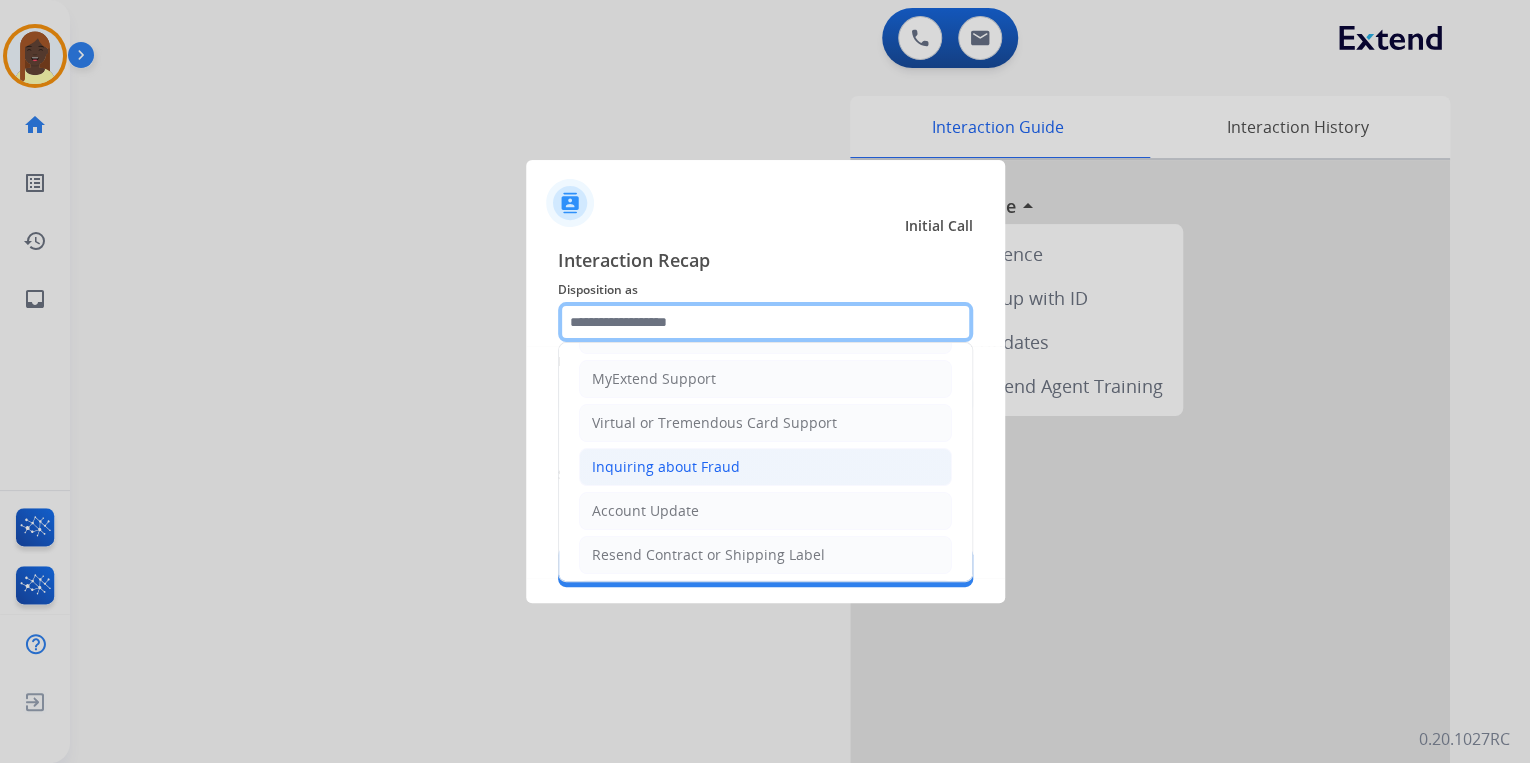 scroll, scrollTop: 240, scrollLeft: 0, axis: vertical 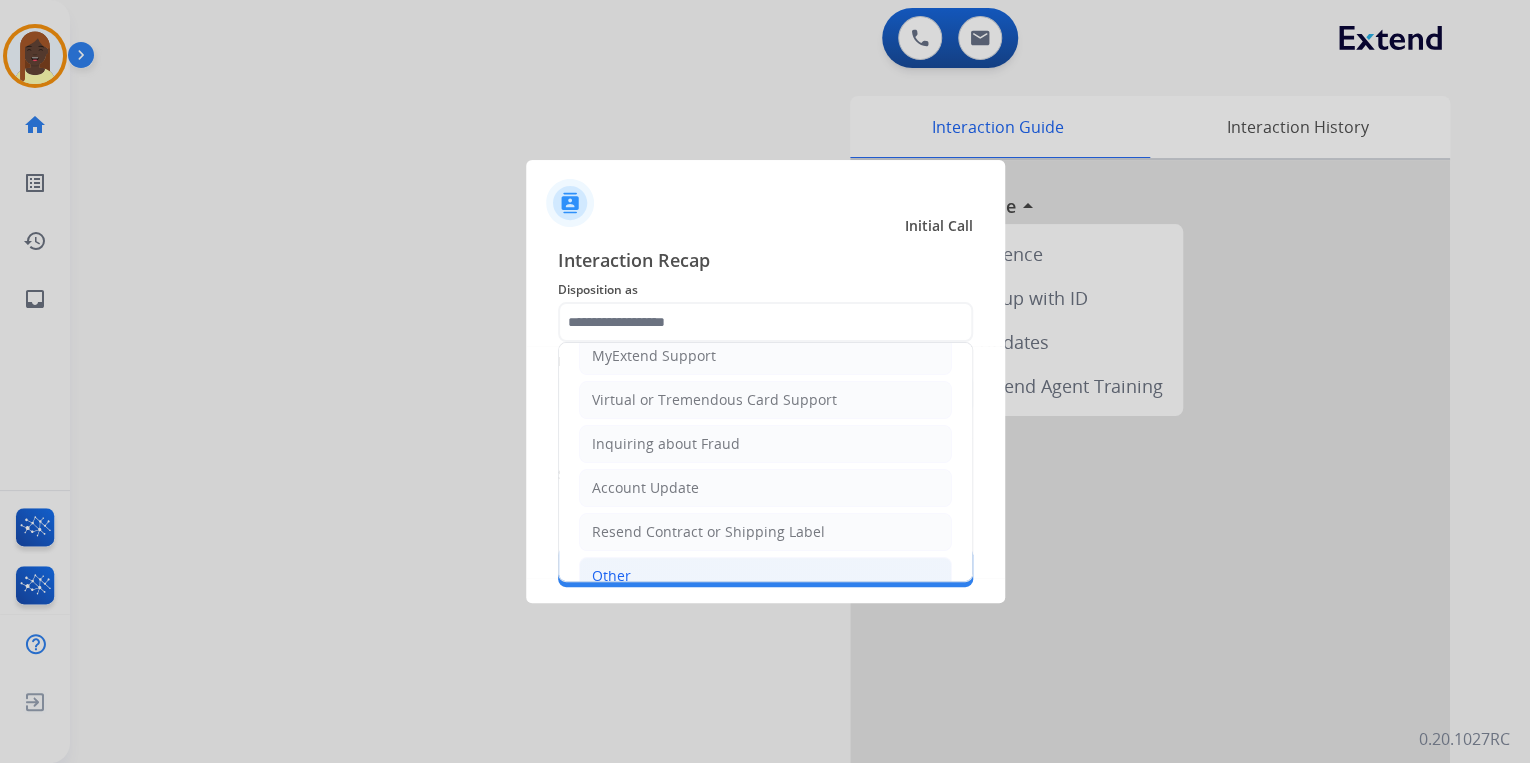 drag, startPoint x: 627, startPoint y: 568, endPoint x: 632, endPoint y: 492, distance: 76.1643 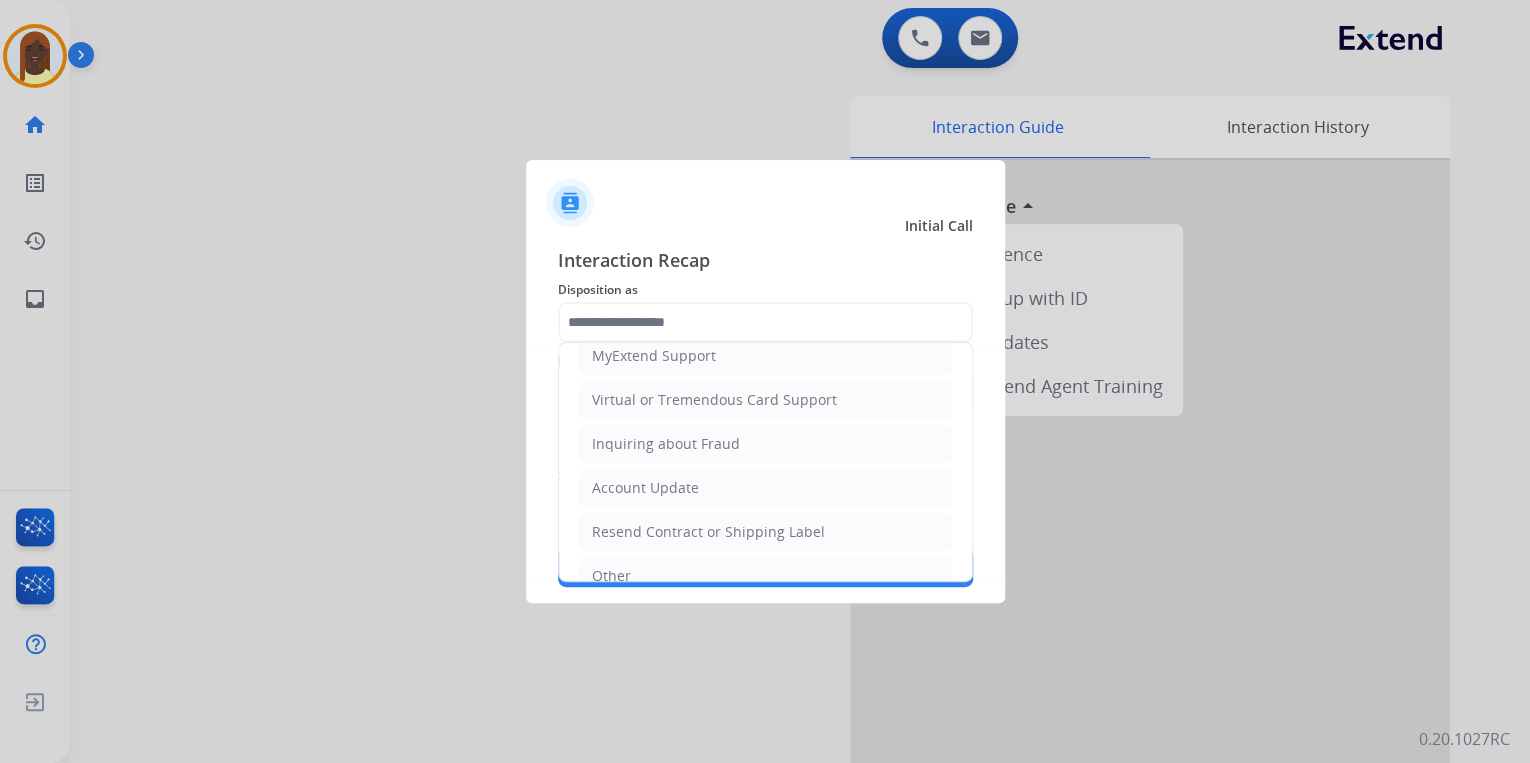 click on "Other" 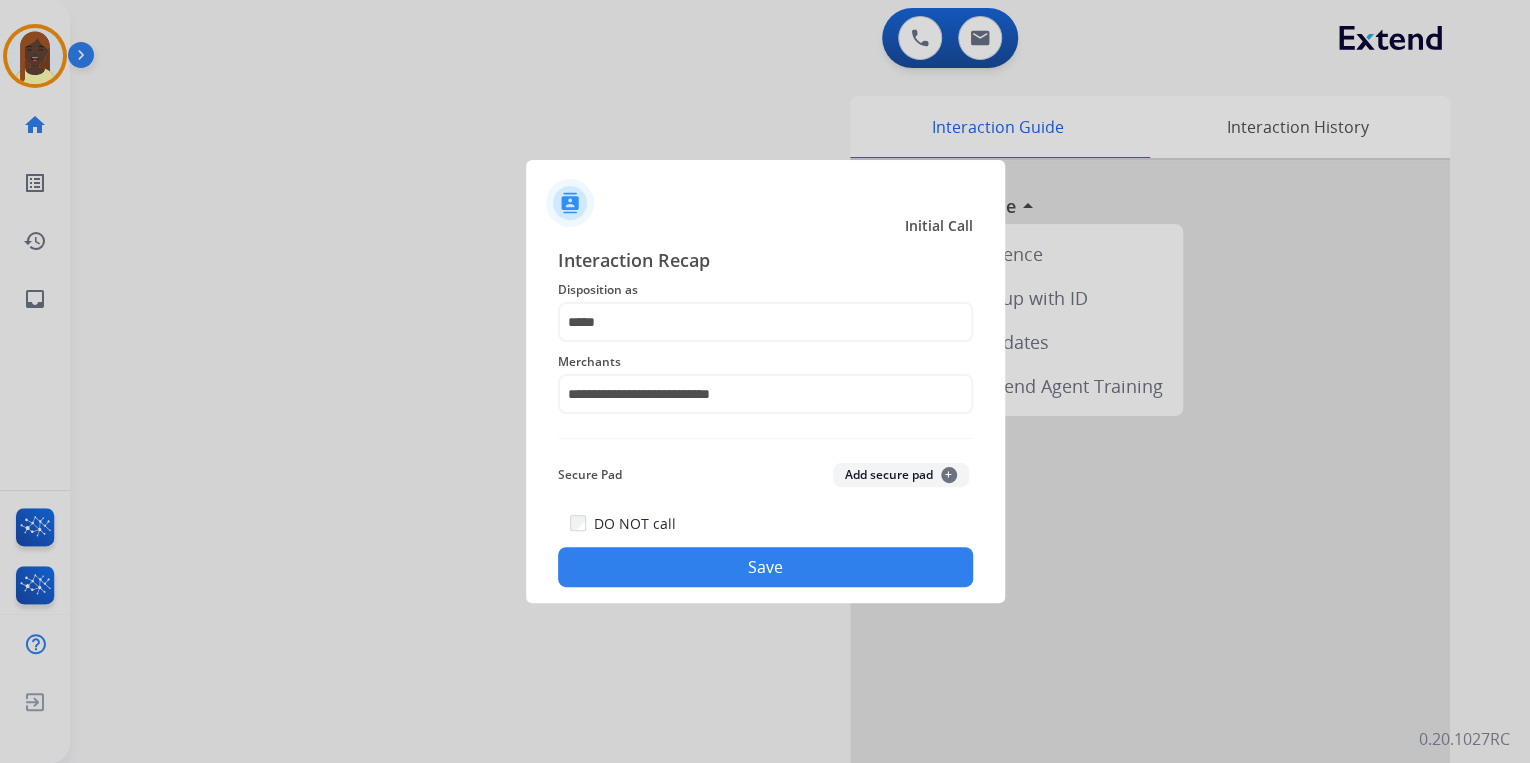click on "Save" 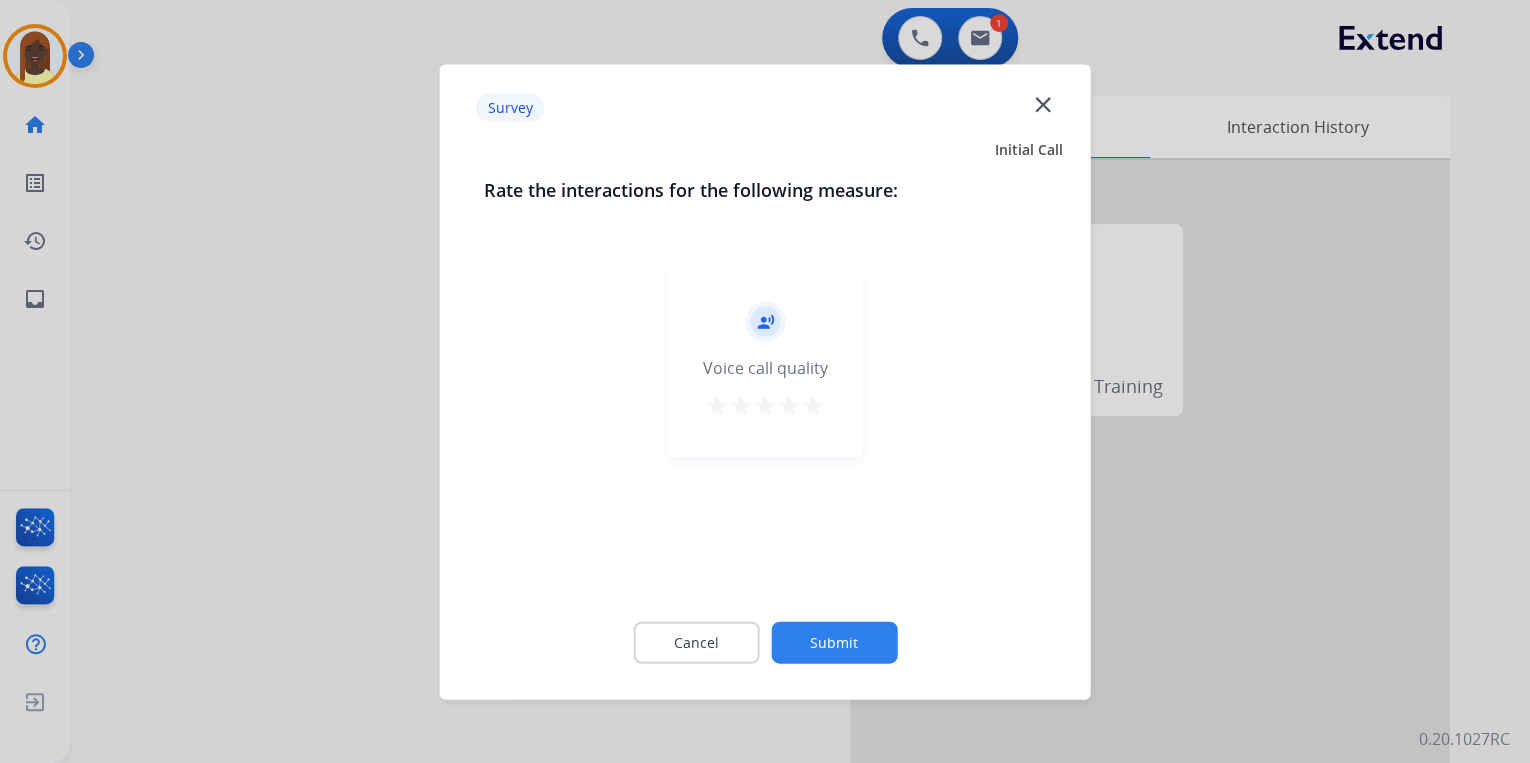 click on "star" at bounding box center [813, 405] 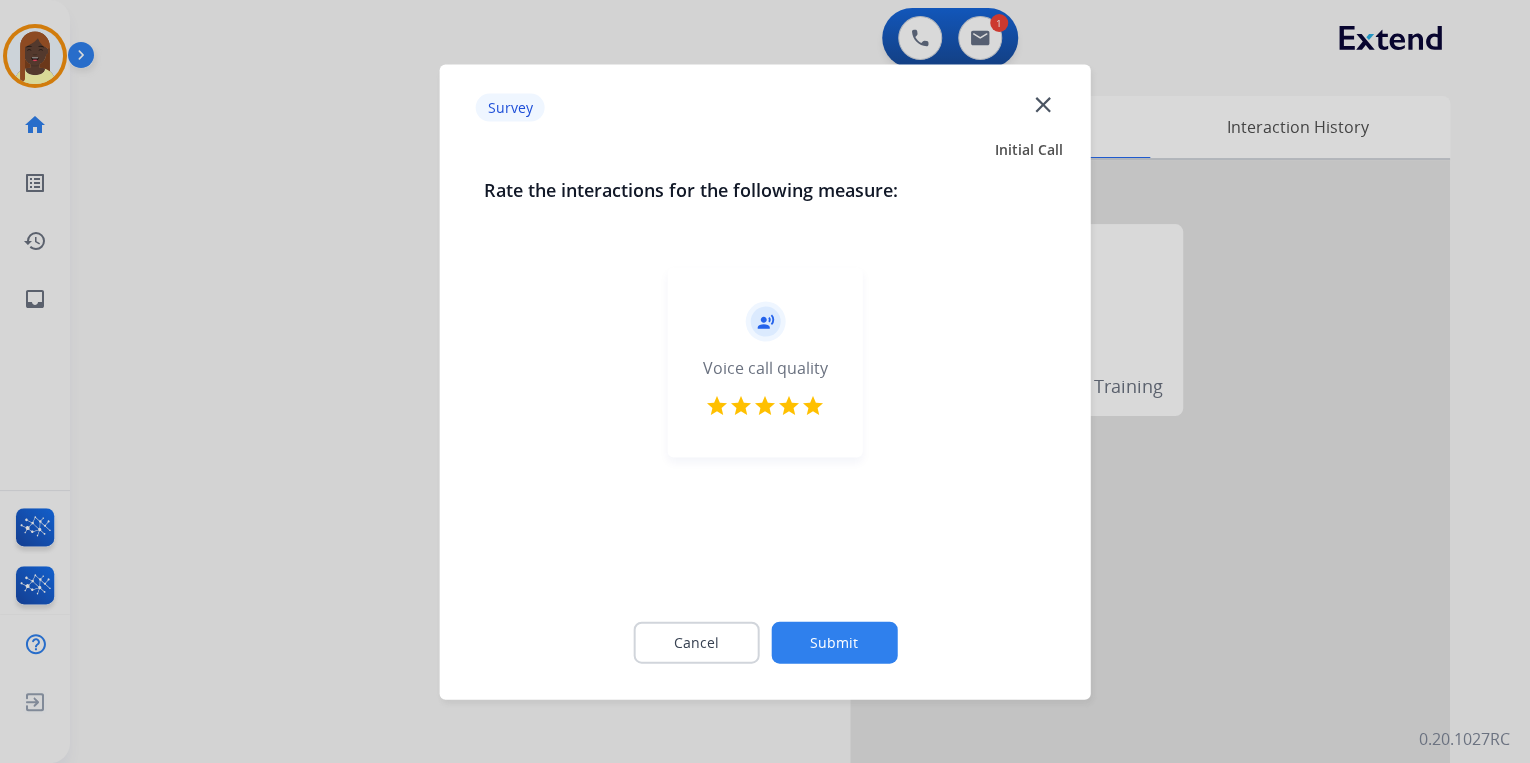 click on "Submit" 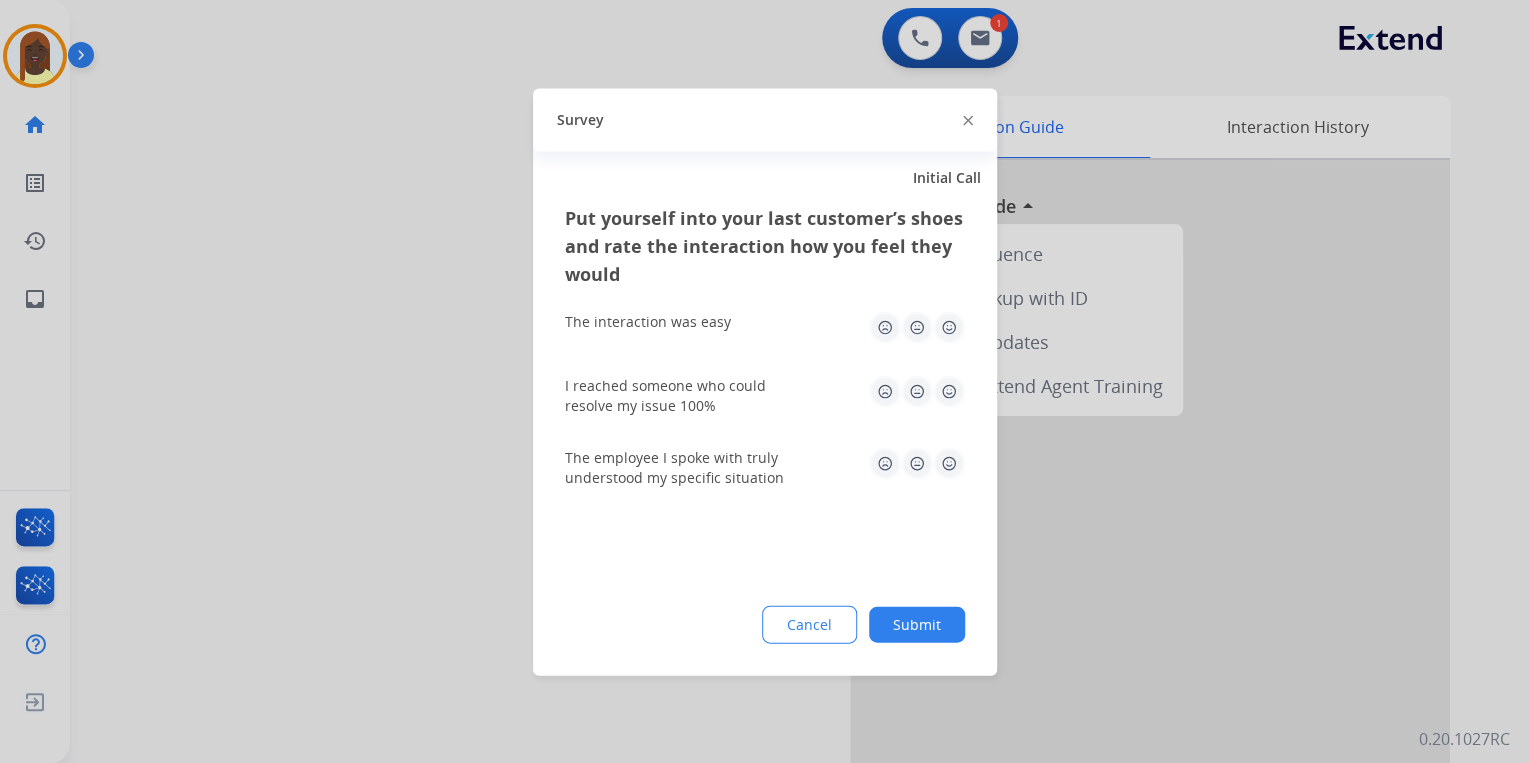 click 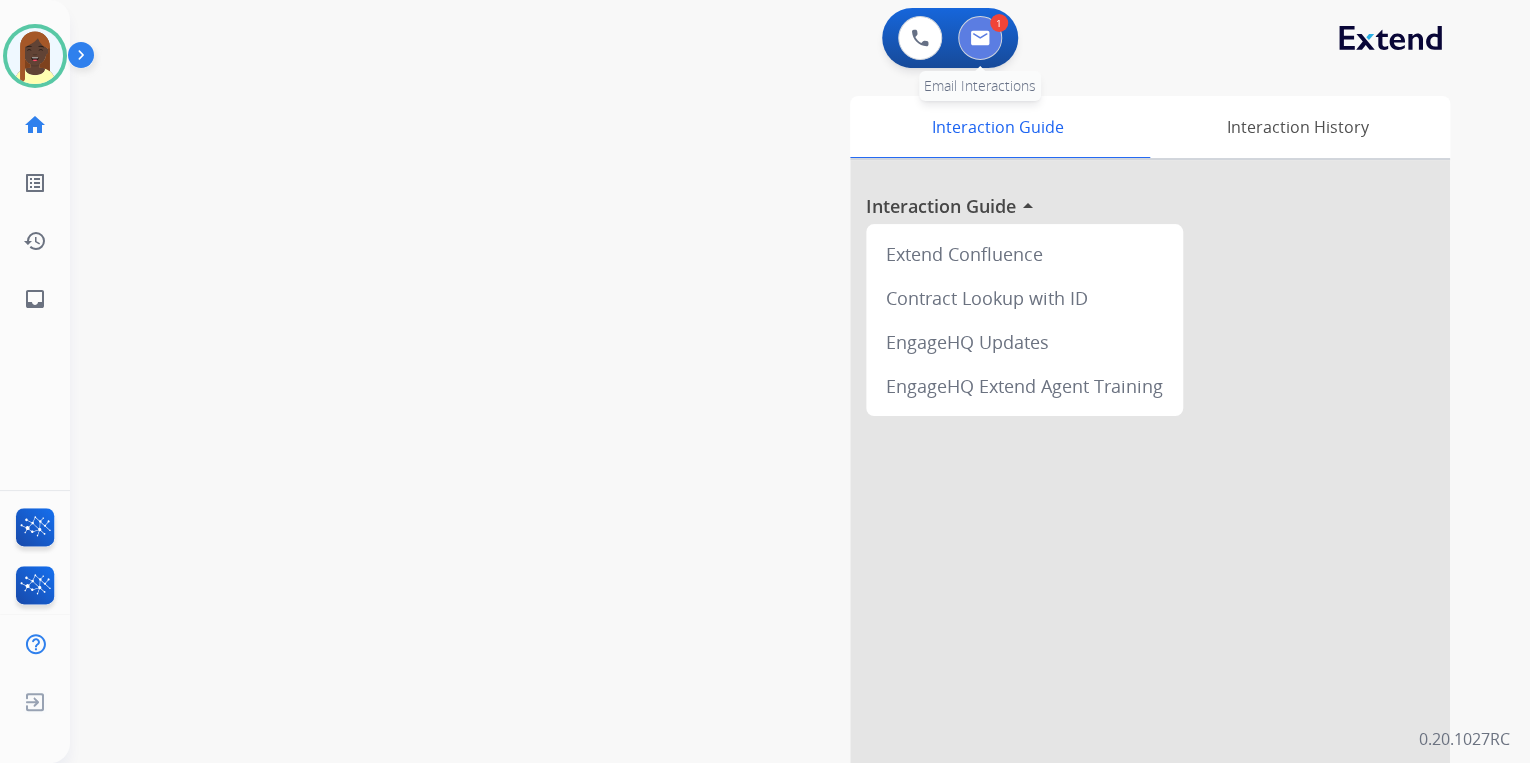 click at bounding box center (980, 38) 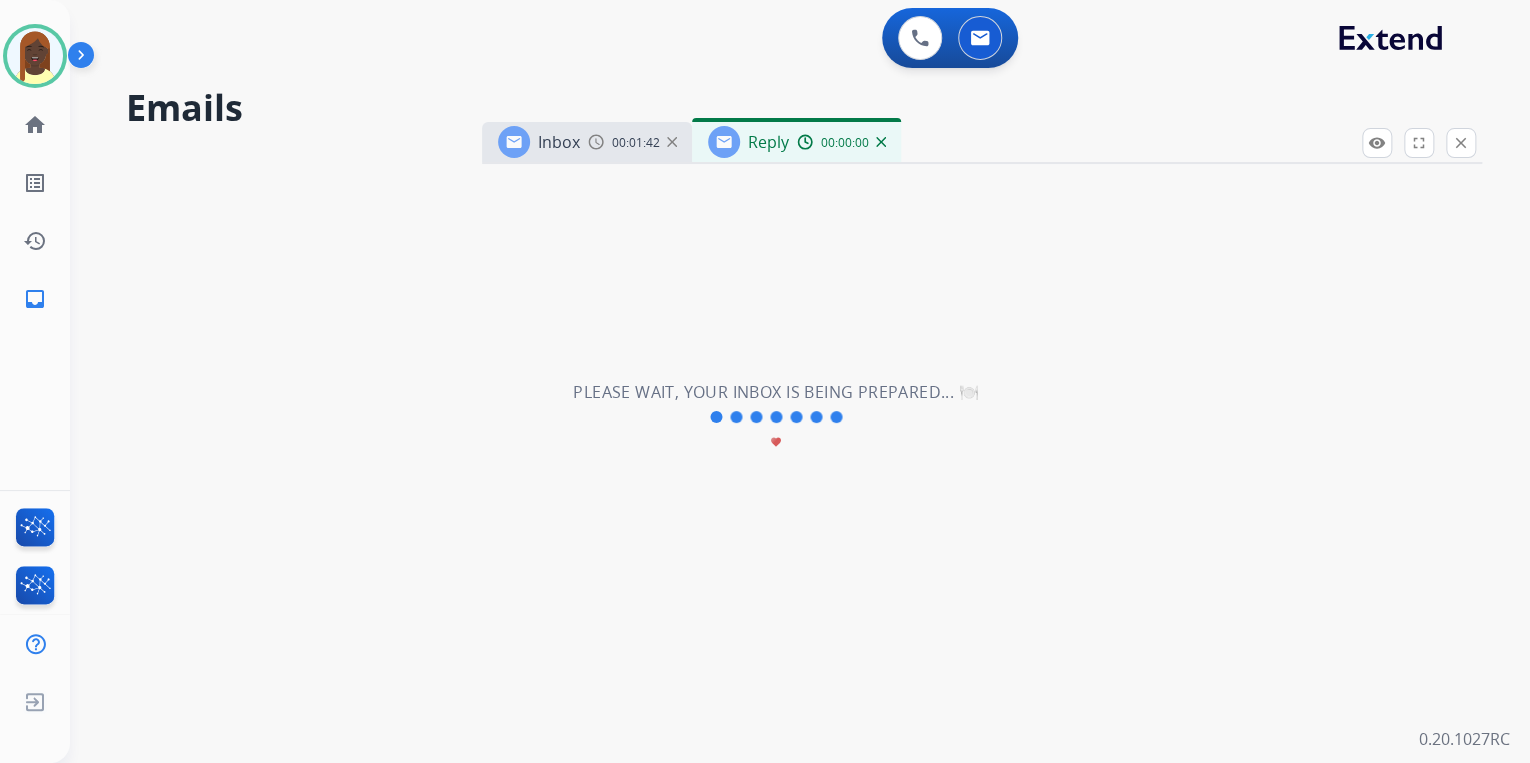 select on "**********" 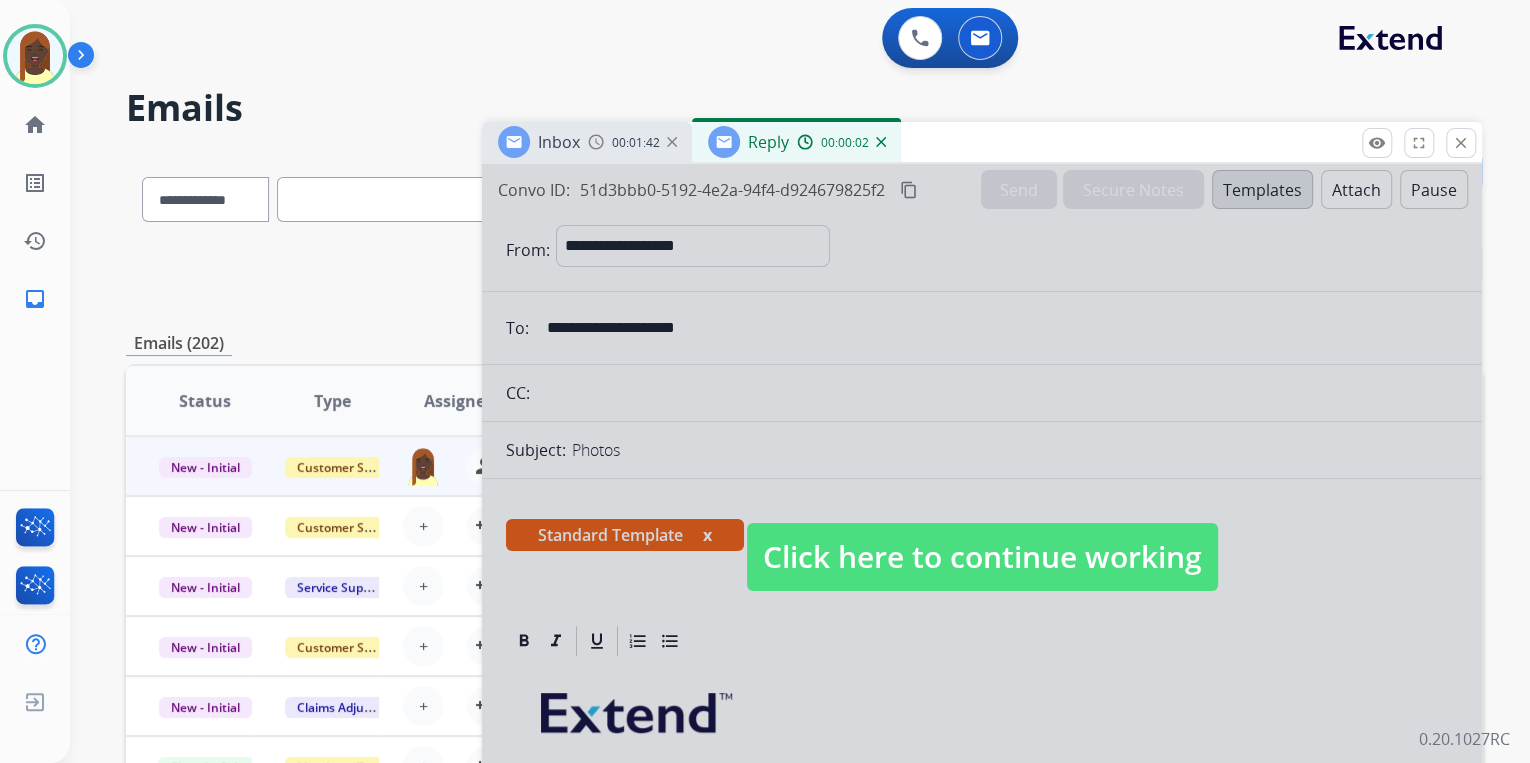 click on "Click here to continue working" at bounding box center (982, 557) 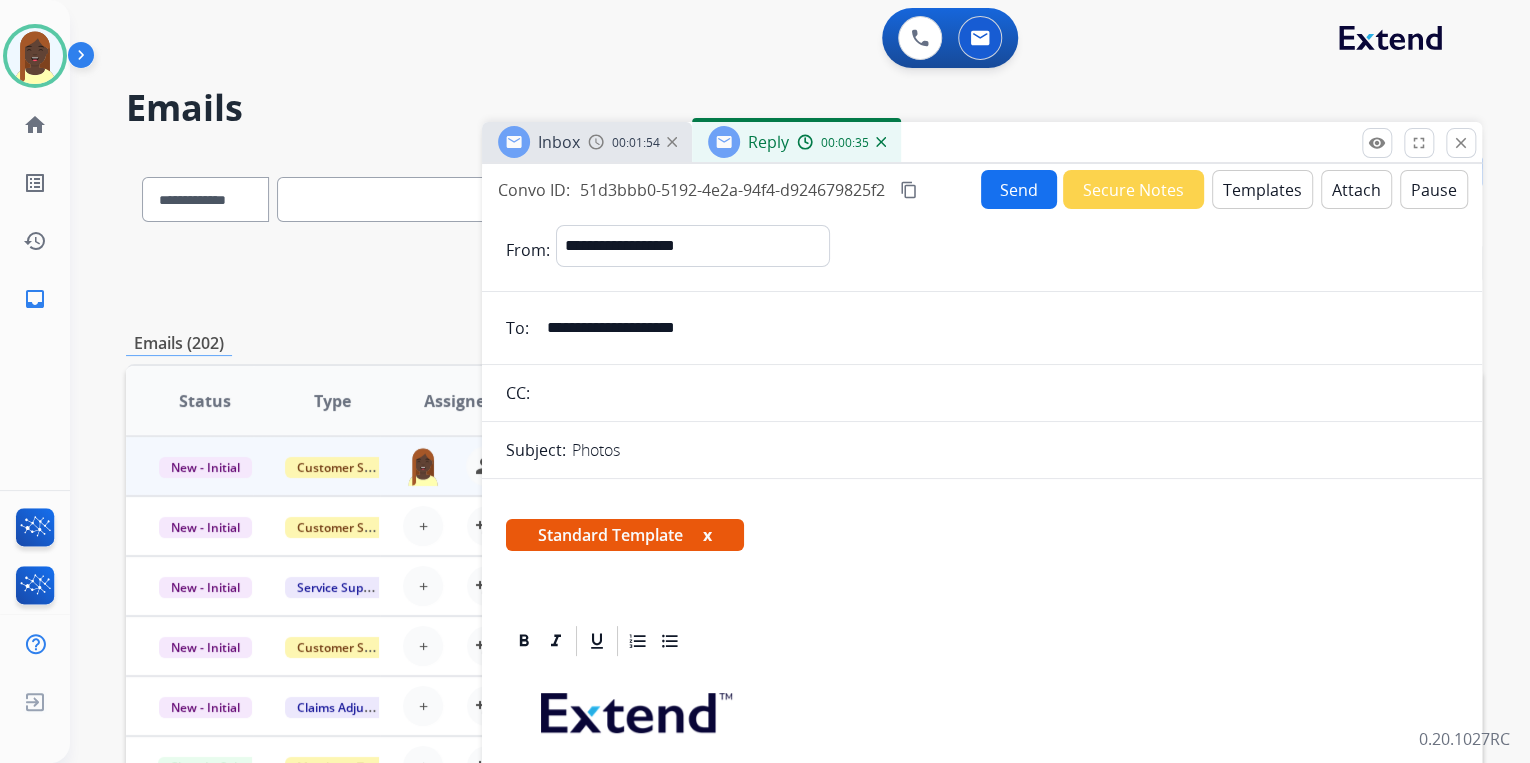 click on "Templates" at bounding box center [1262, 189] 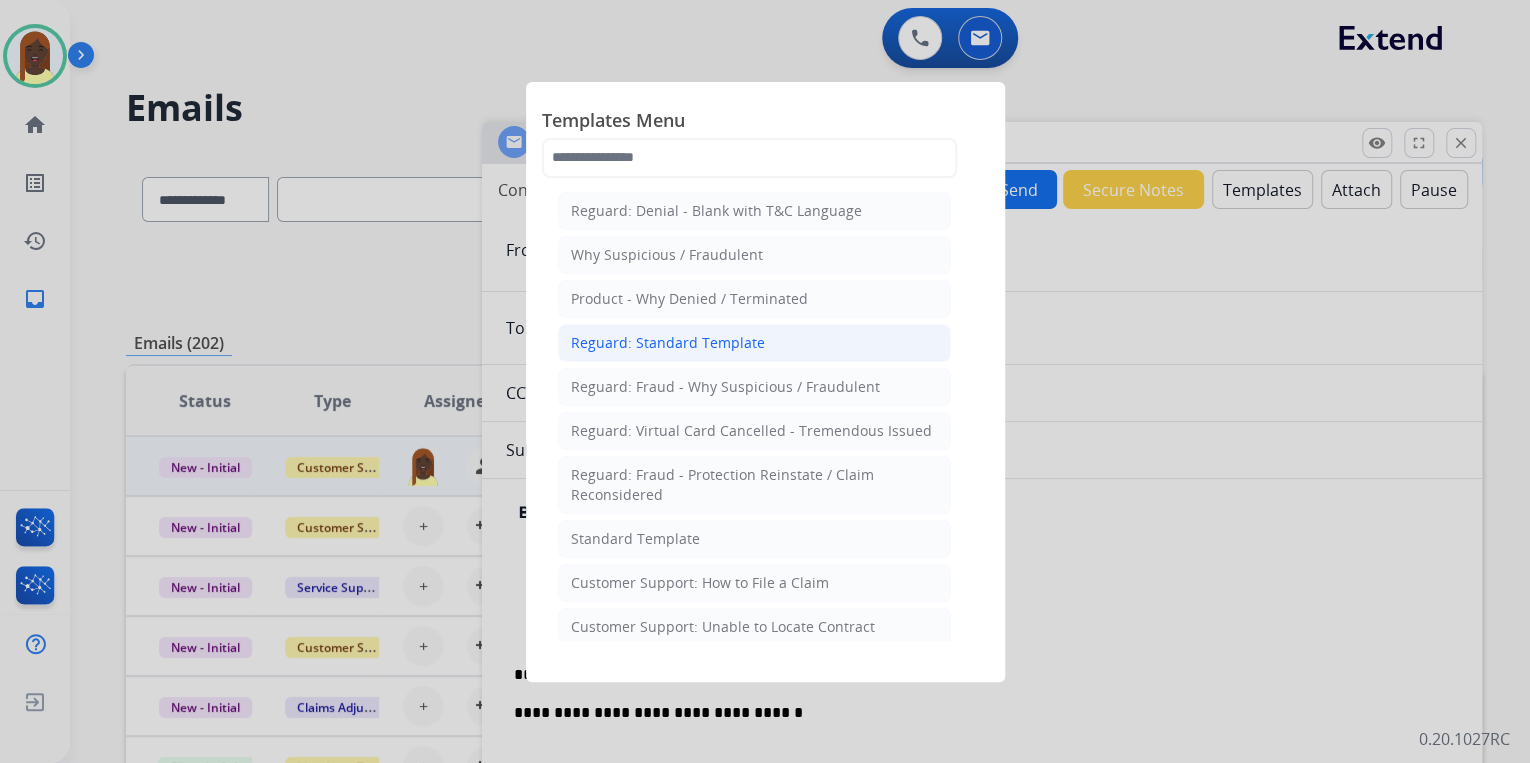 click on "Reguard: Standard Template" 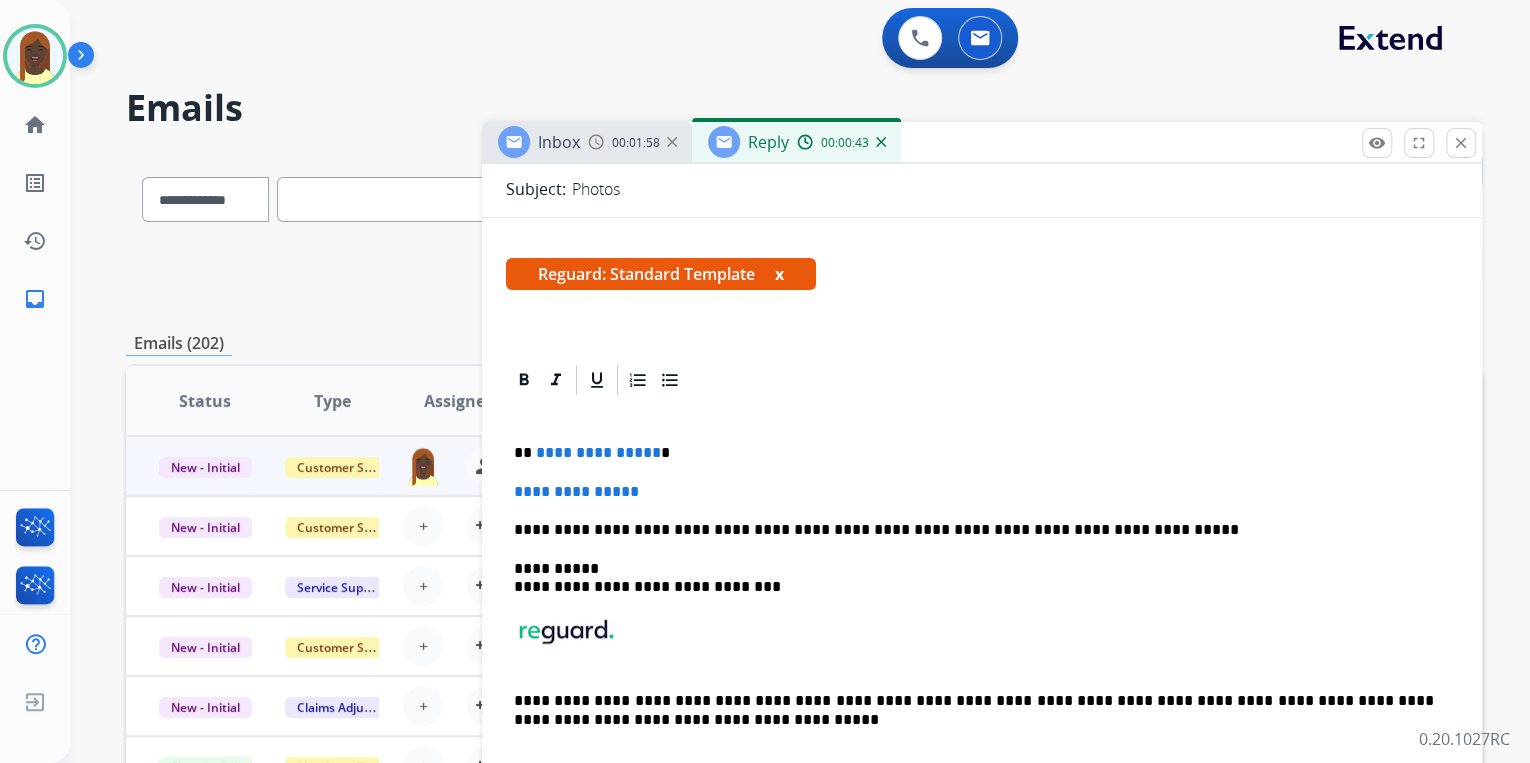 scroll, scrollTop: 284, scrollLeft: 0, axis: vertical 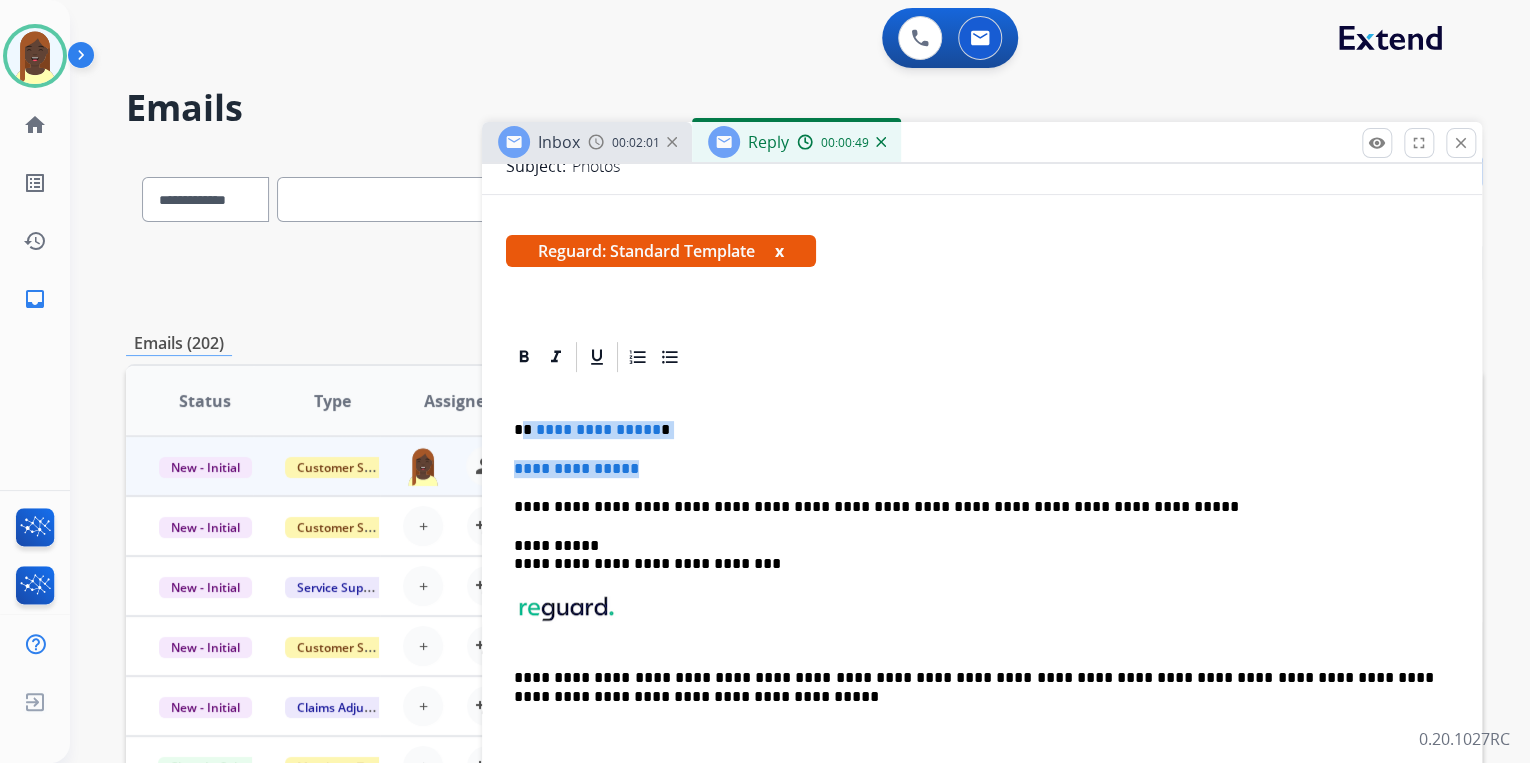 drag, startPoint x: 522, startPoint y: 428, endPoint x: 661, endPoint y: 464, distance: 143.58621 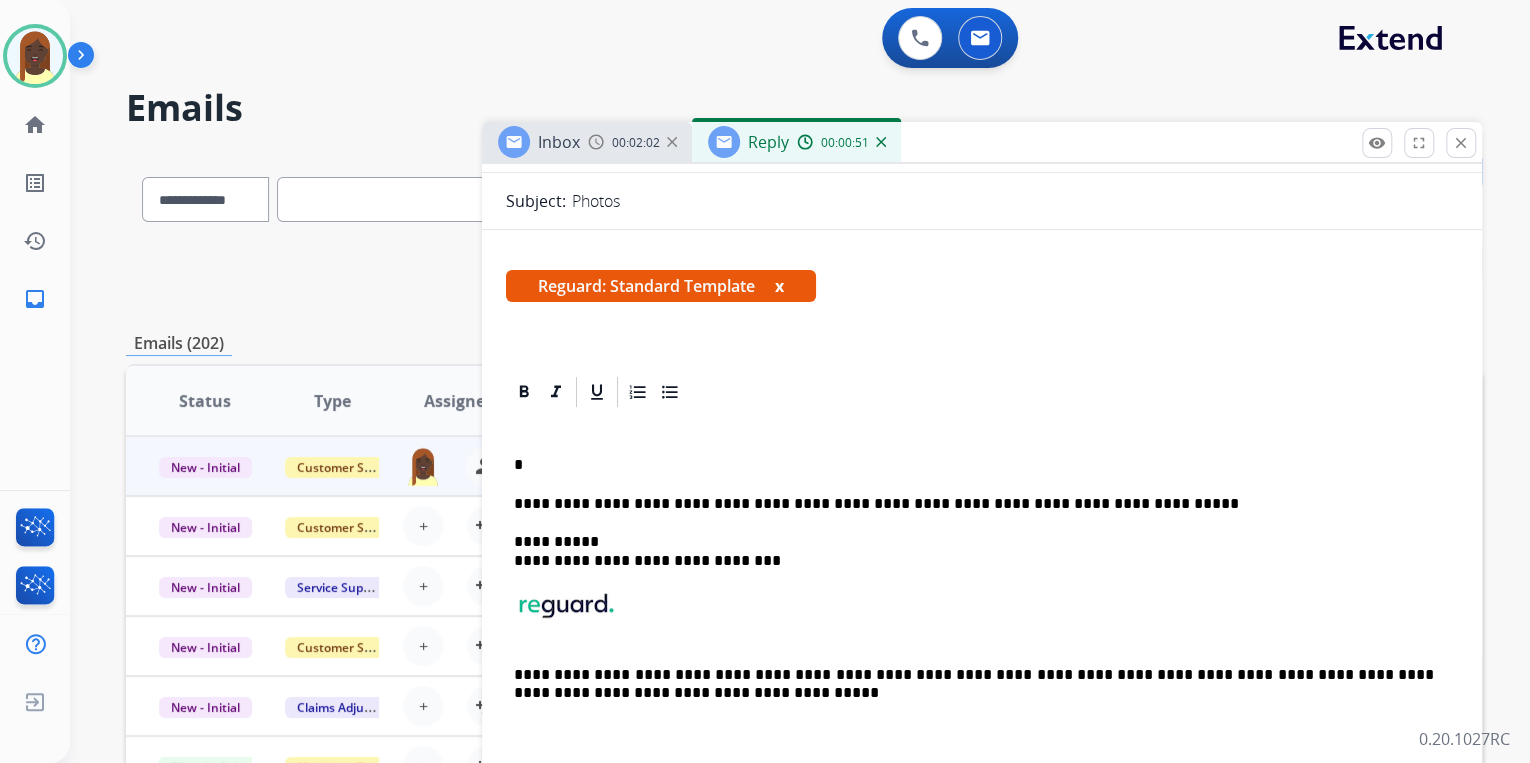 scroll, scrollTop: 245, scrollLeft: 0, axis: vertical 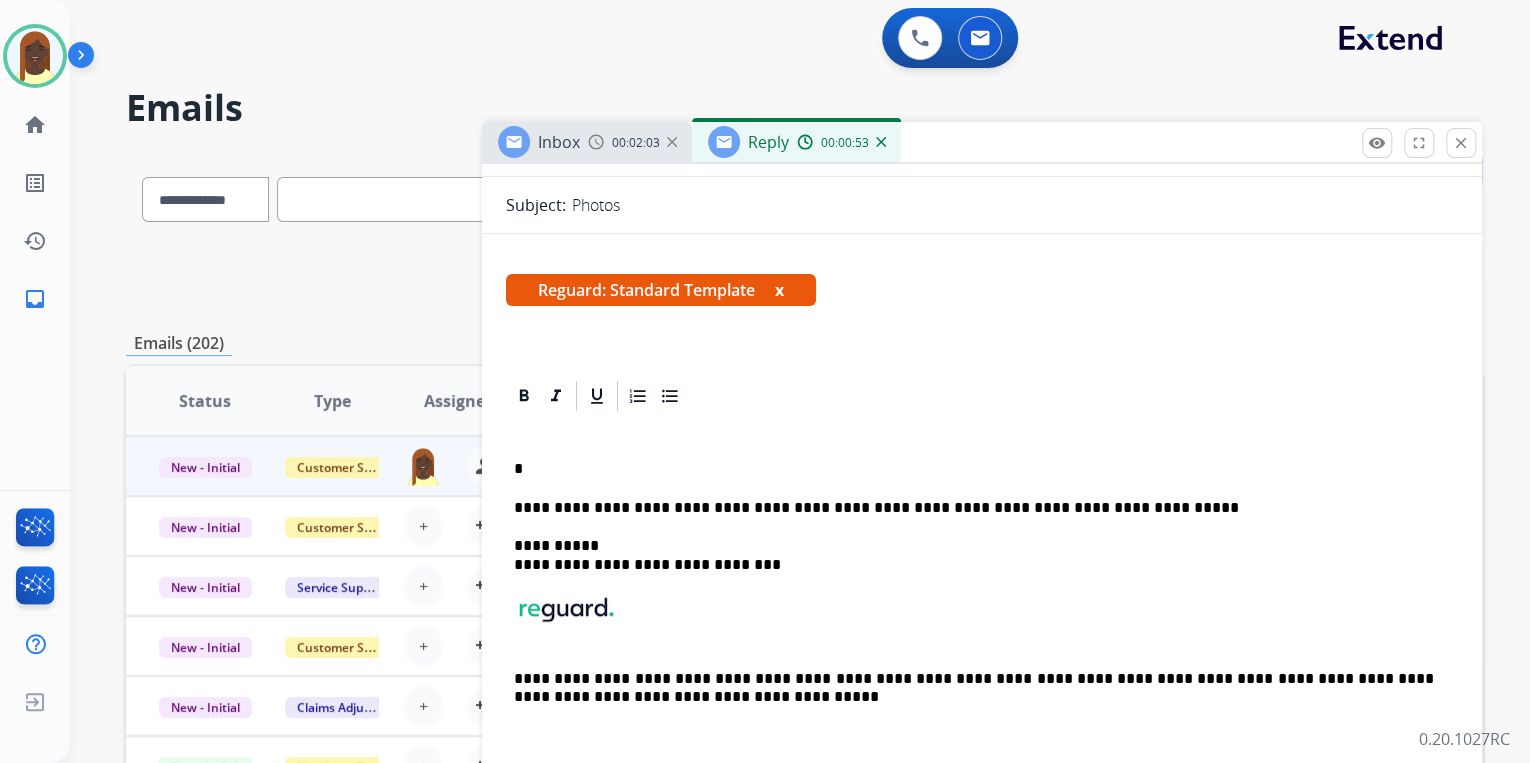 type 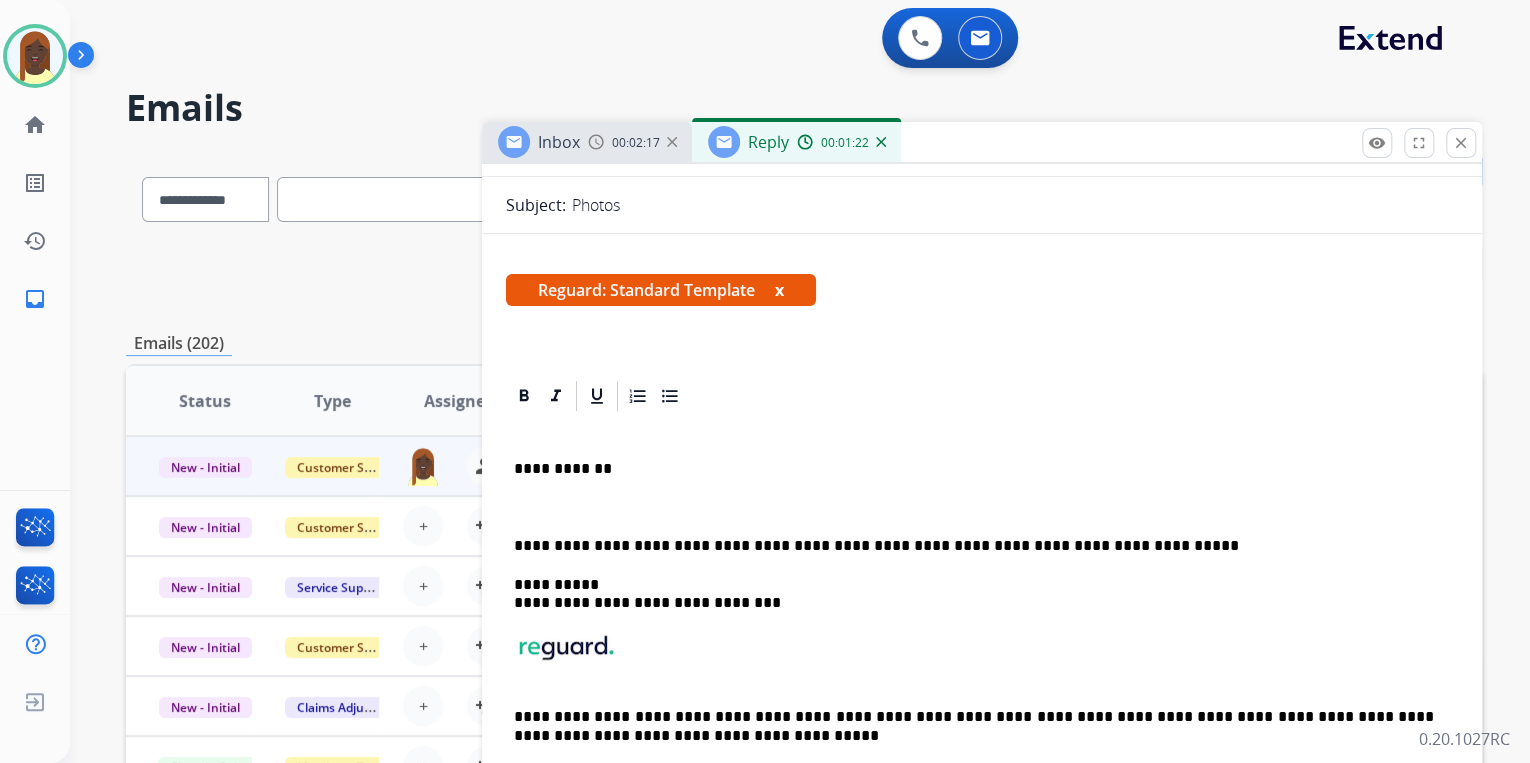 scroll, scrollTop: 284, scrollLeft: 0, axis: vertical 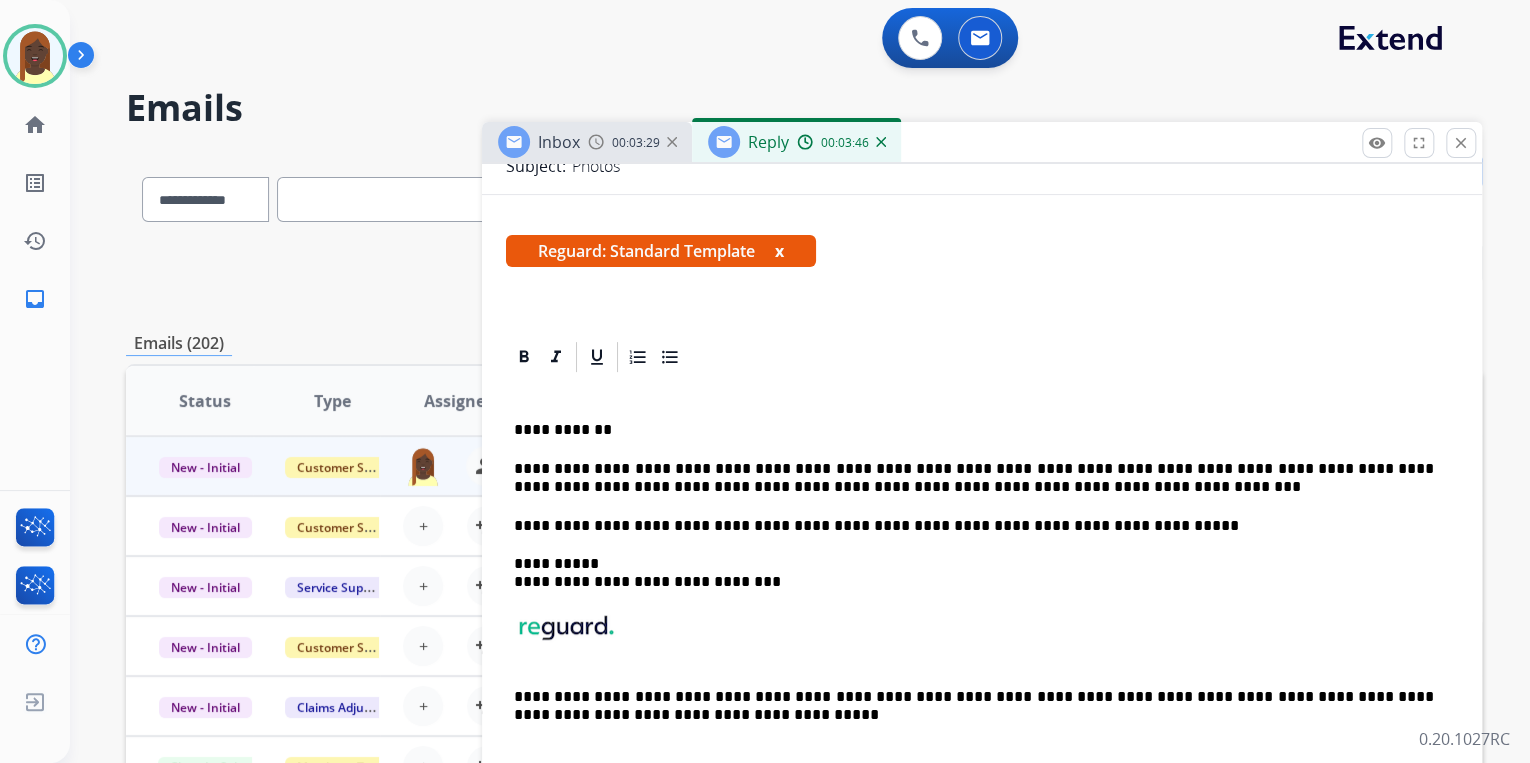 click on "**********" at bounding box center (974, 478) 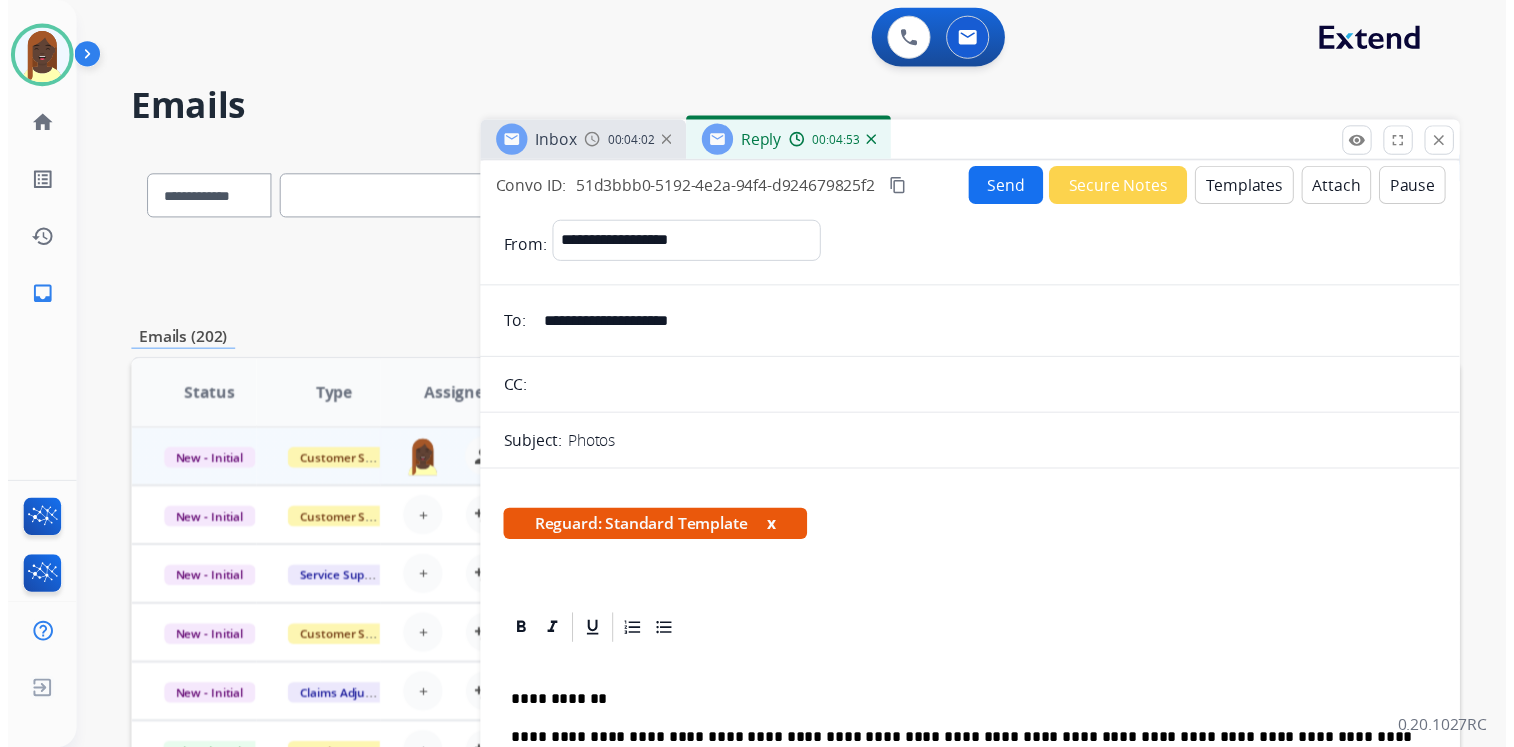 scroll, scrollTop: 0, scrollLeft: 0, axis: both 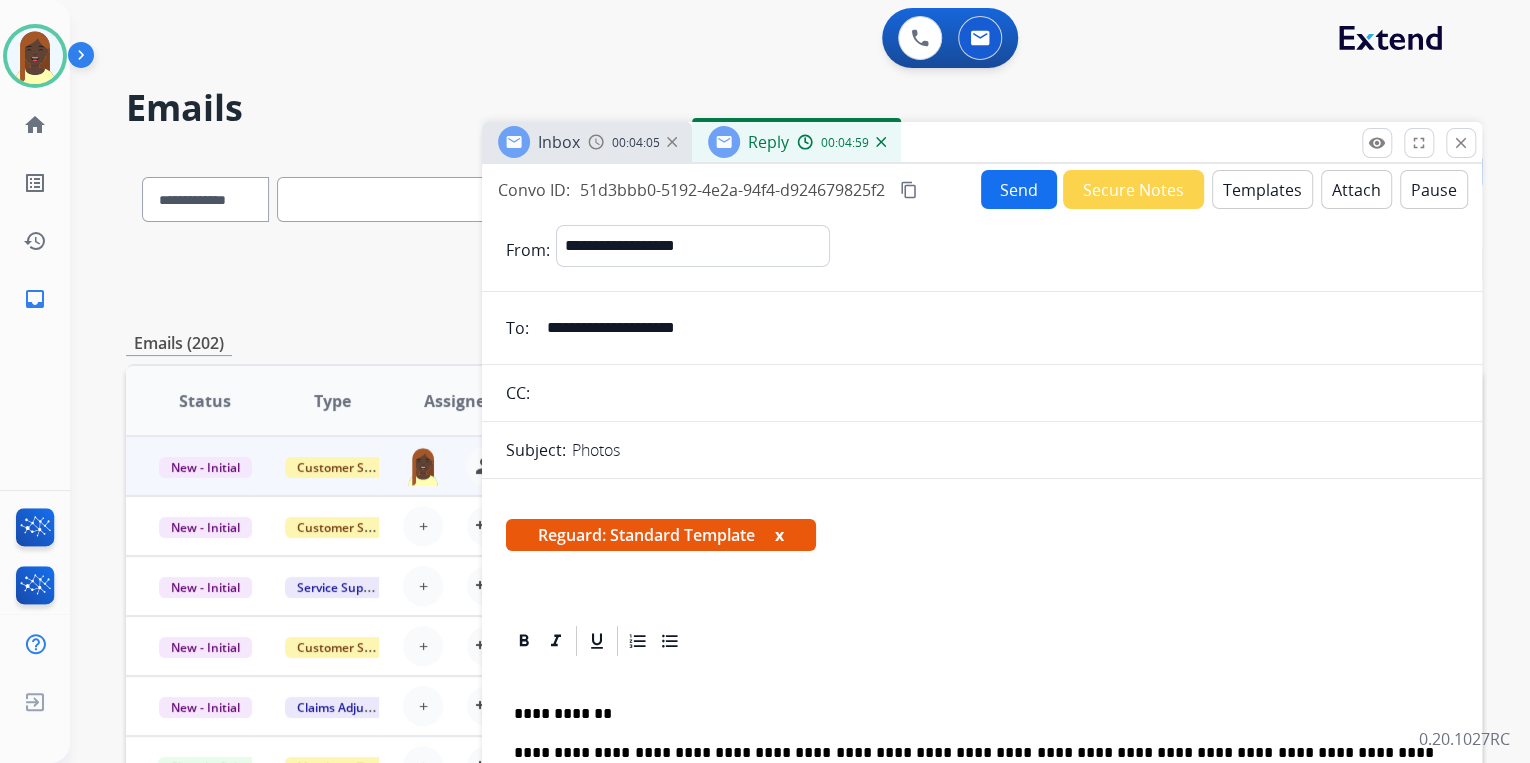 click on "Send" at bounding box center (1019, 189) 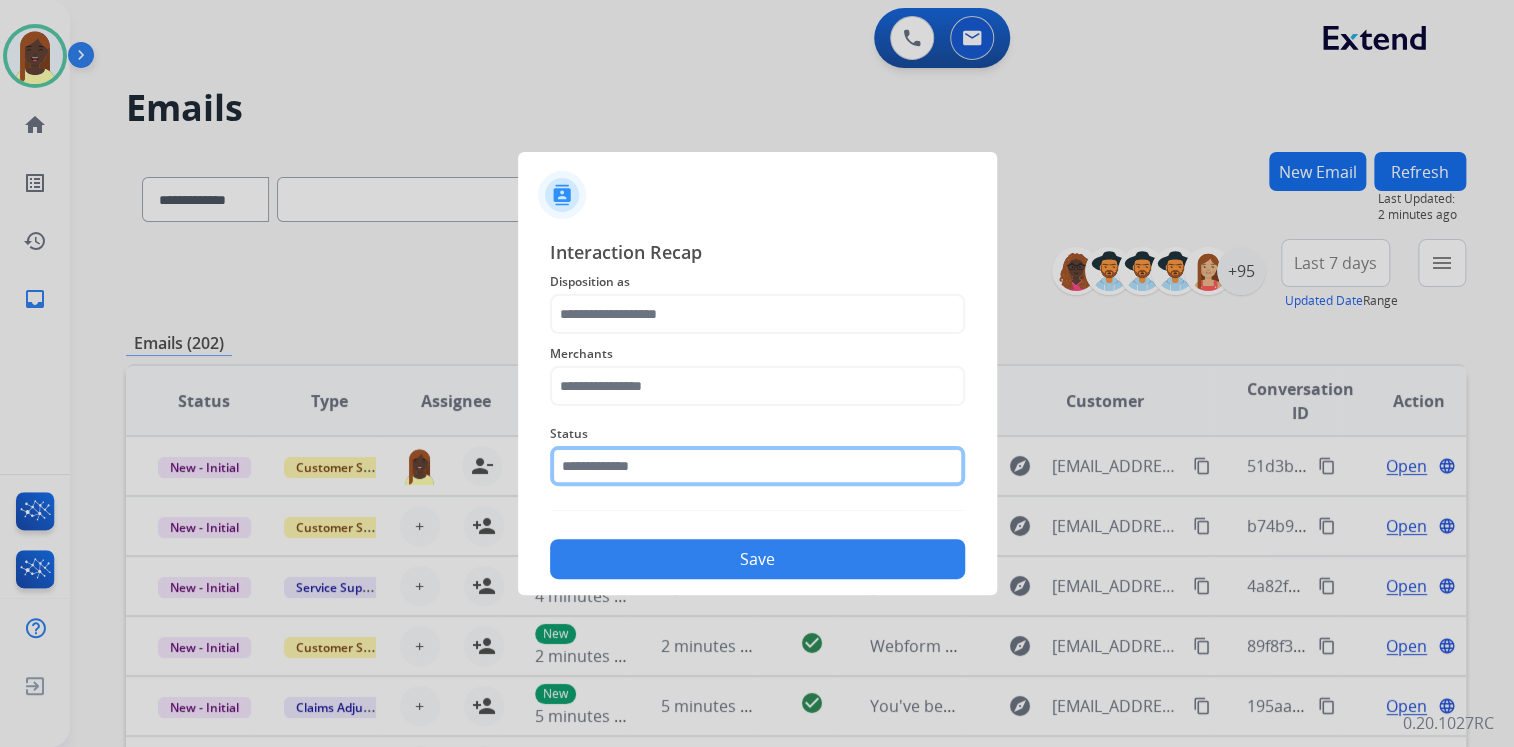 click 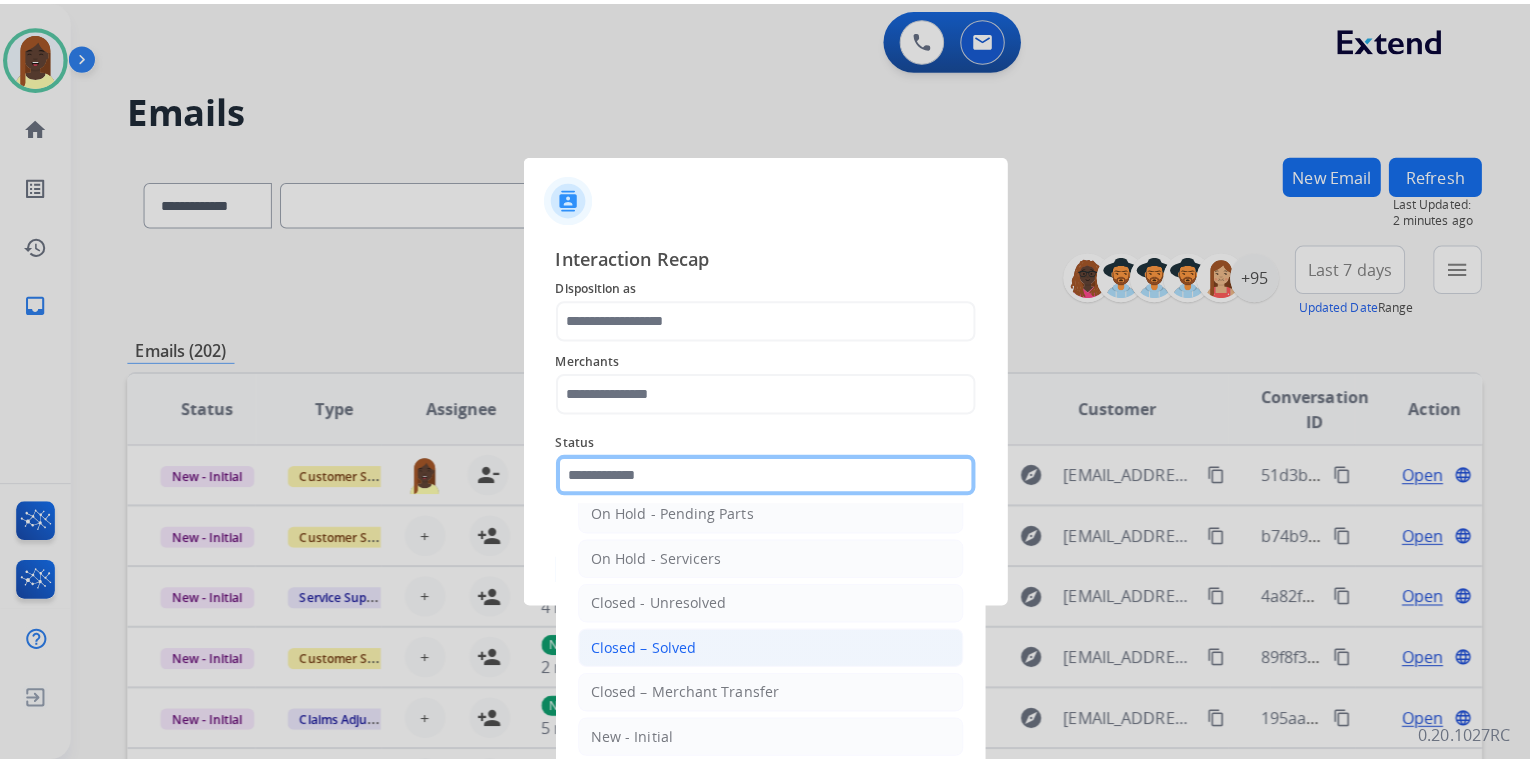 scroll, scrollTop: 116, scrollLeft: 0, axis: vertical 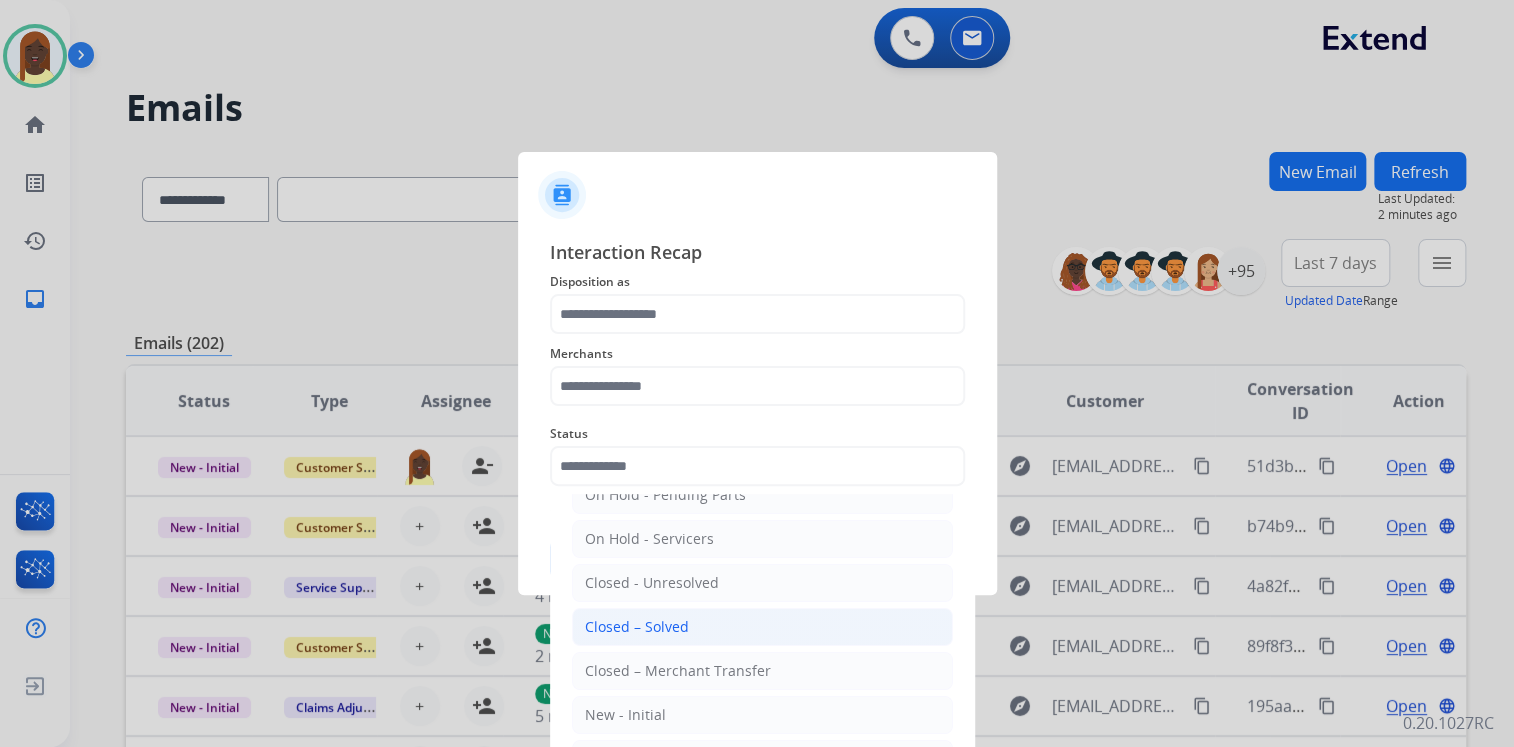 click on "Closed – Solved" 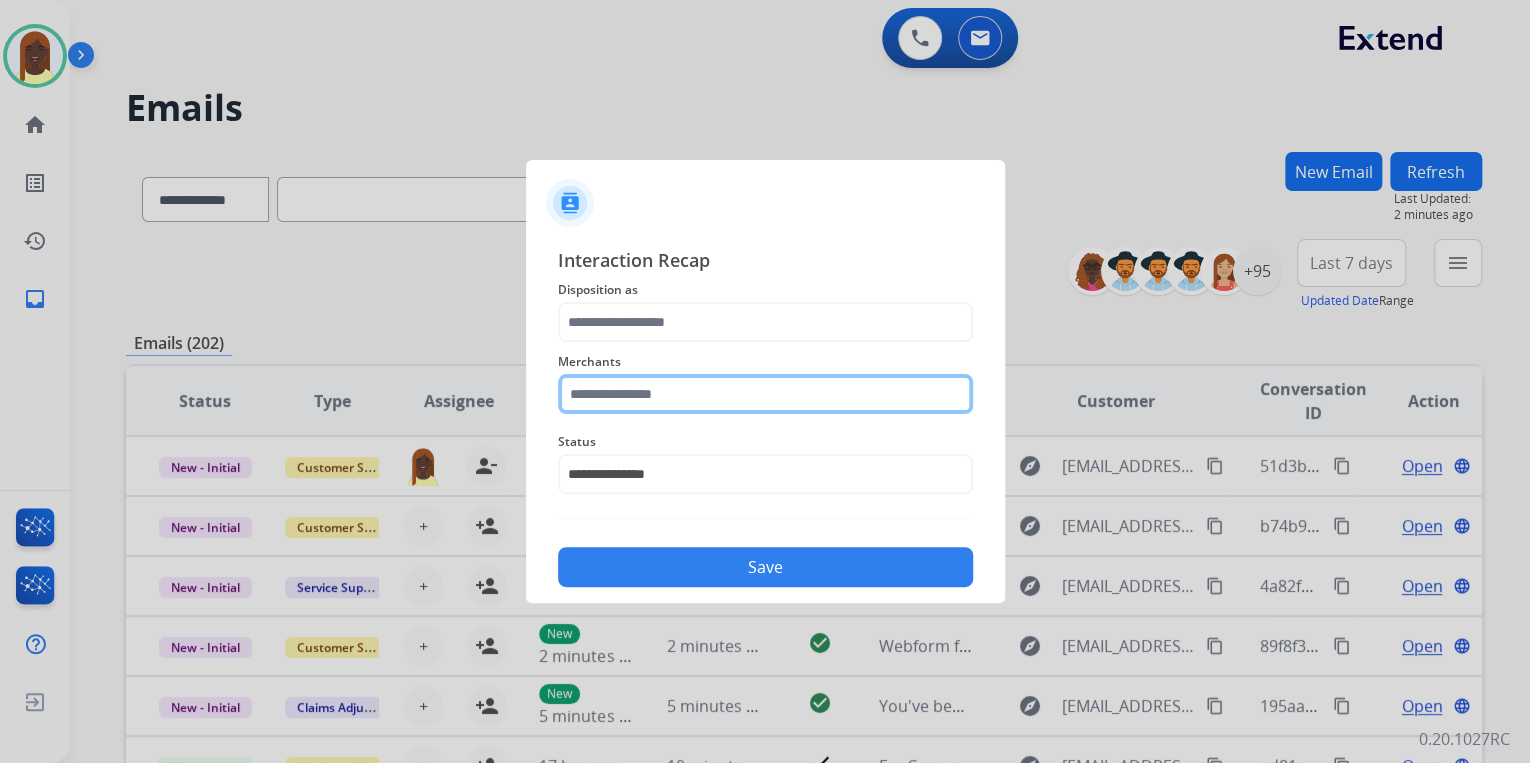 click 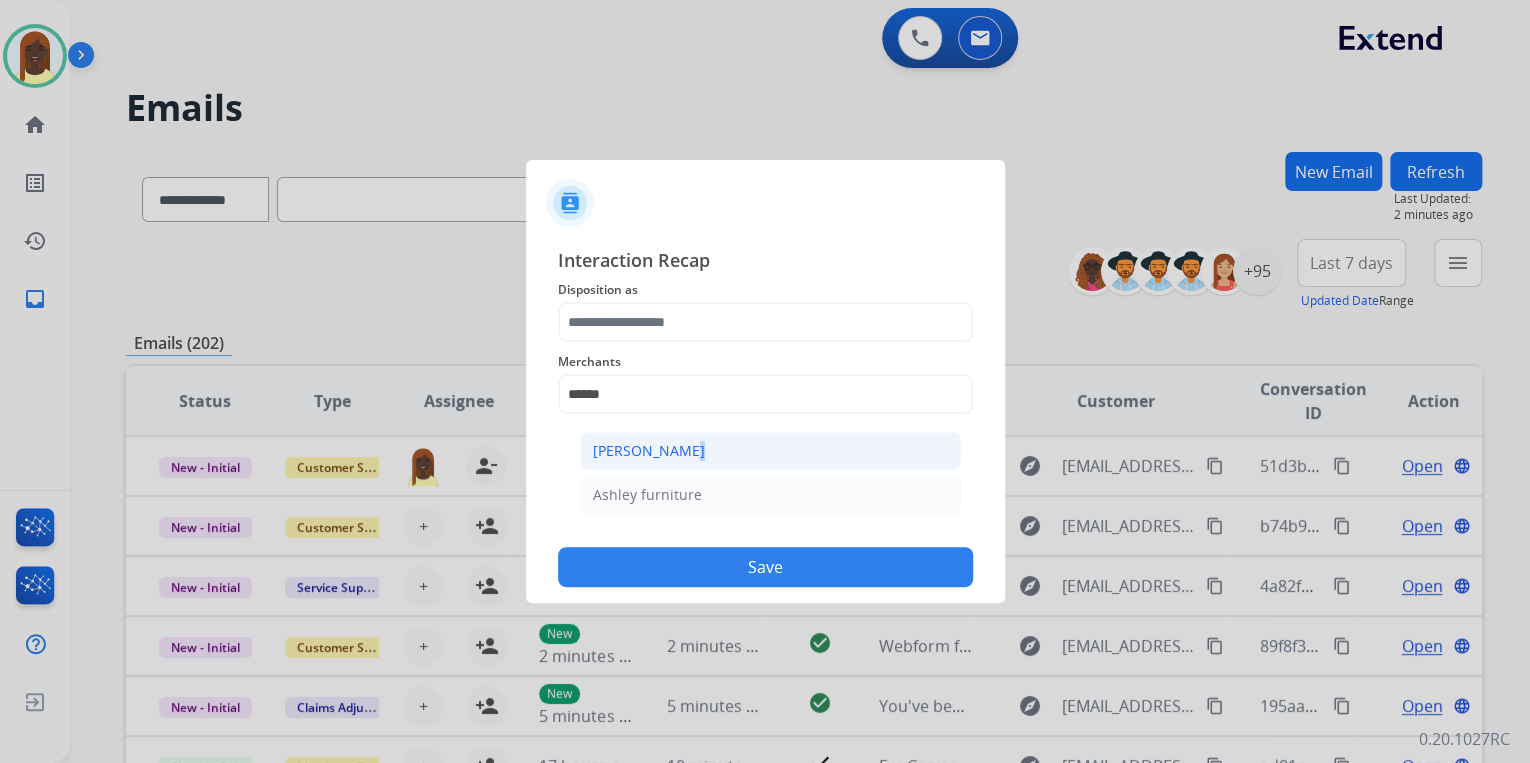 click on "[PERSON_NAME]" 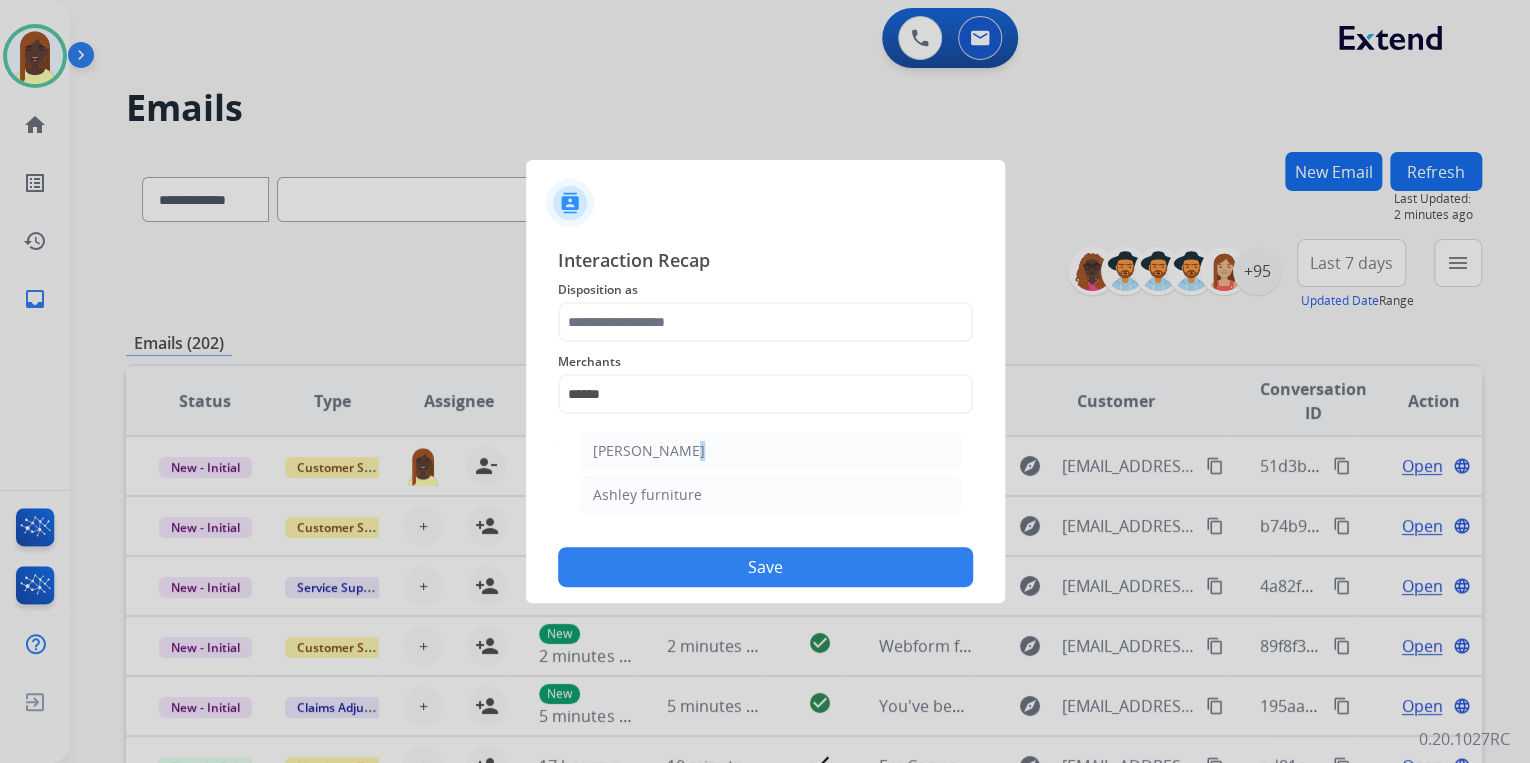 type on "**********" 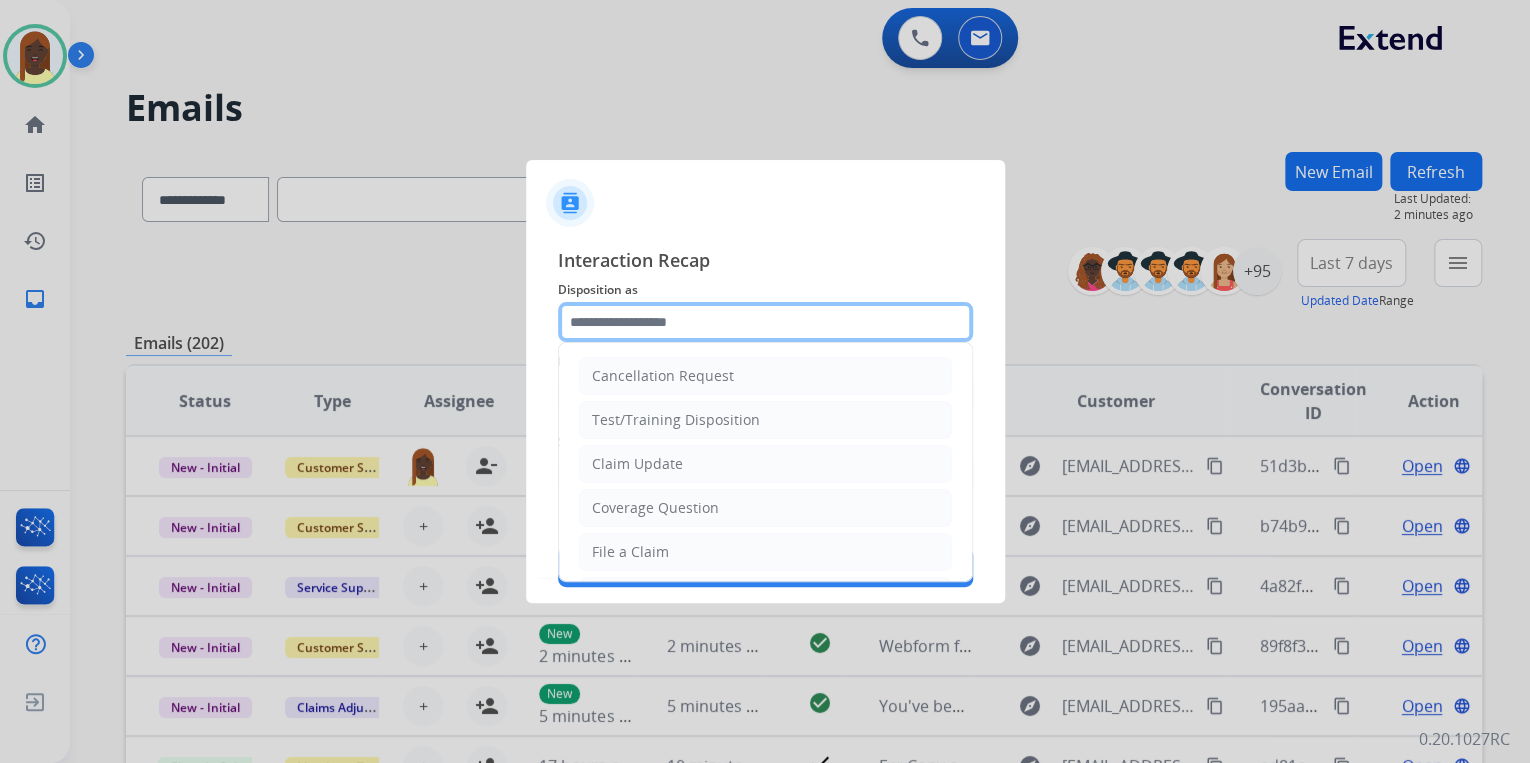 click 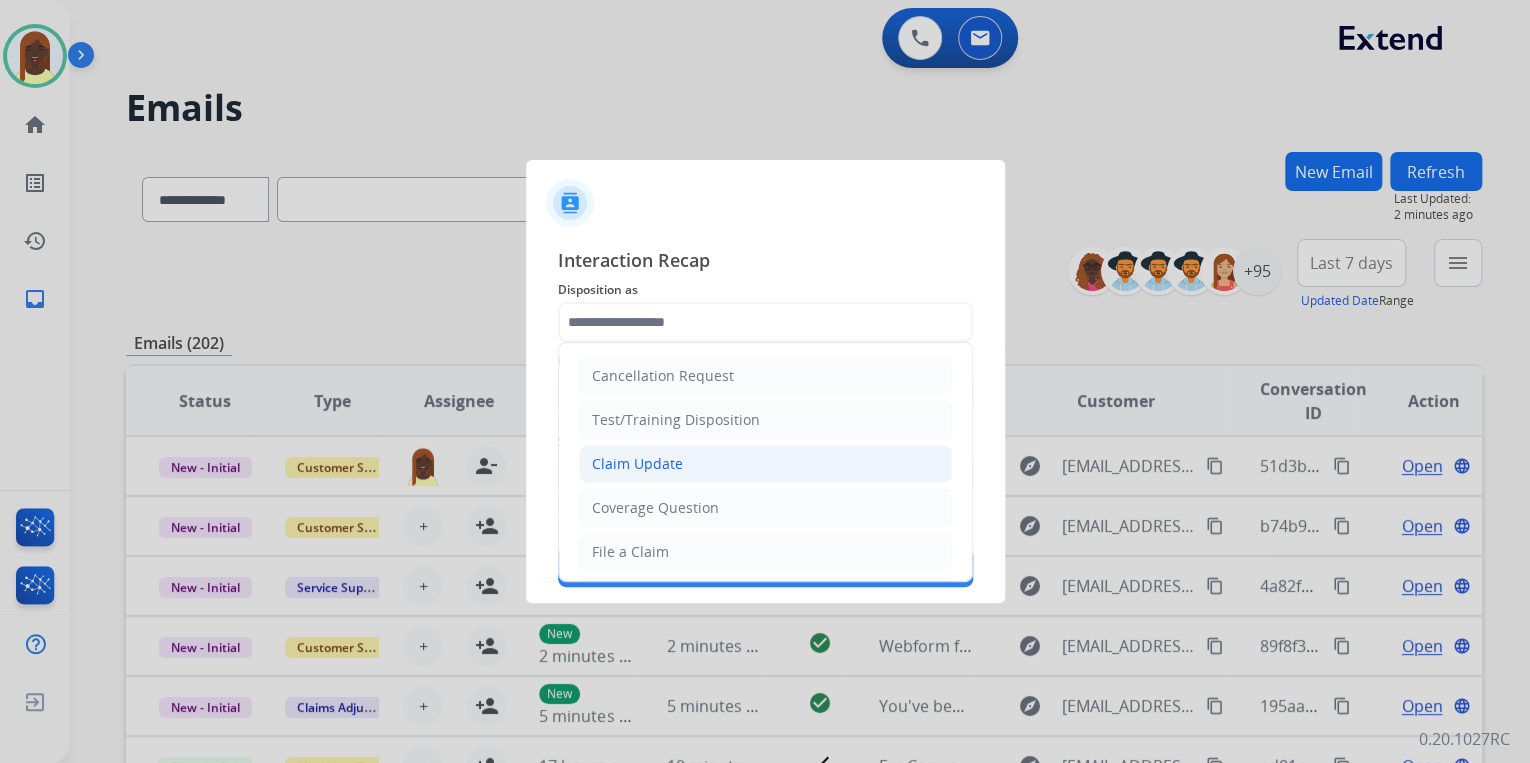 click on "Claim Update" 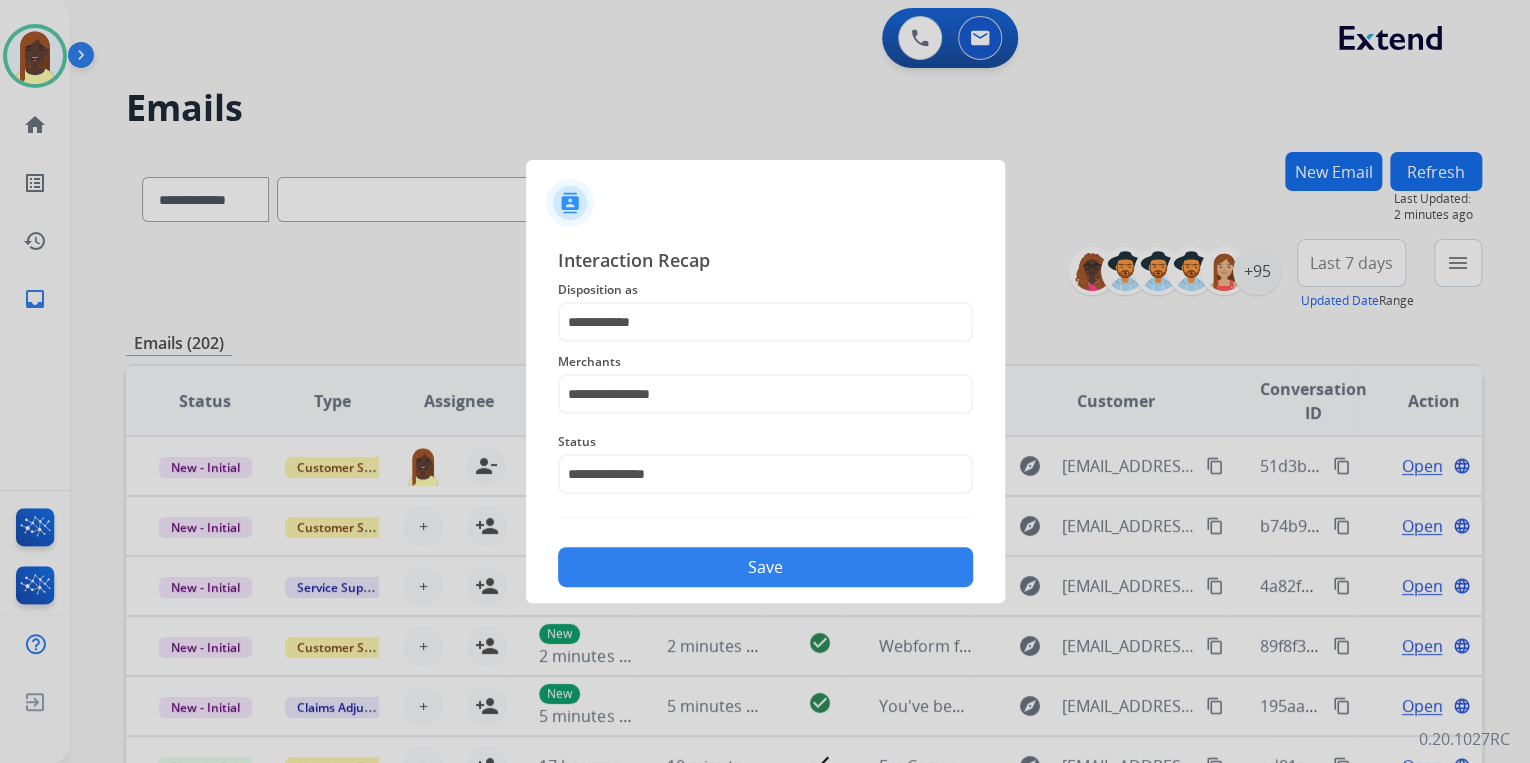 click on "Save" 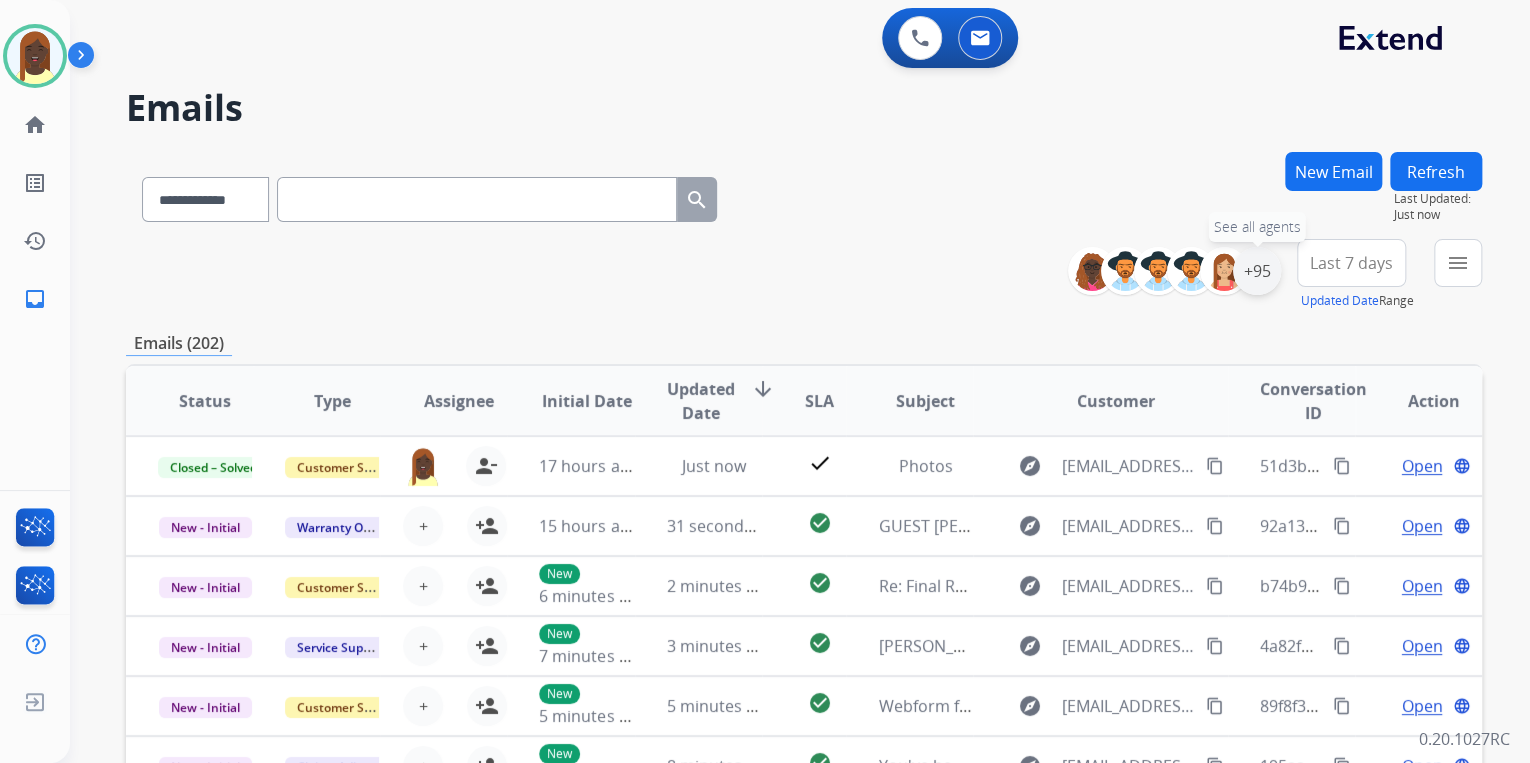 click on "+95" at bounding box center [1257, 271] 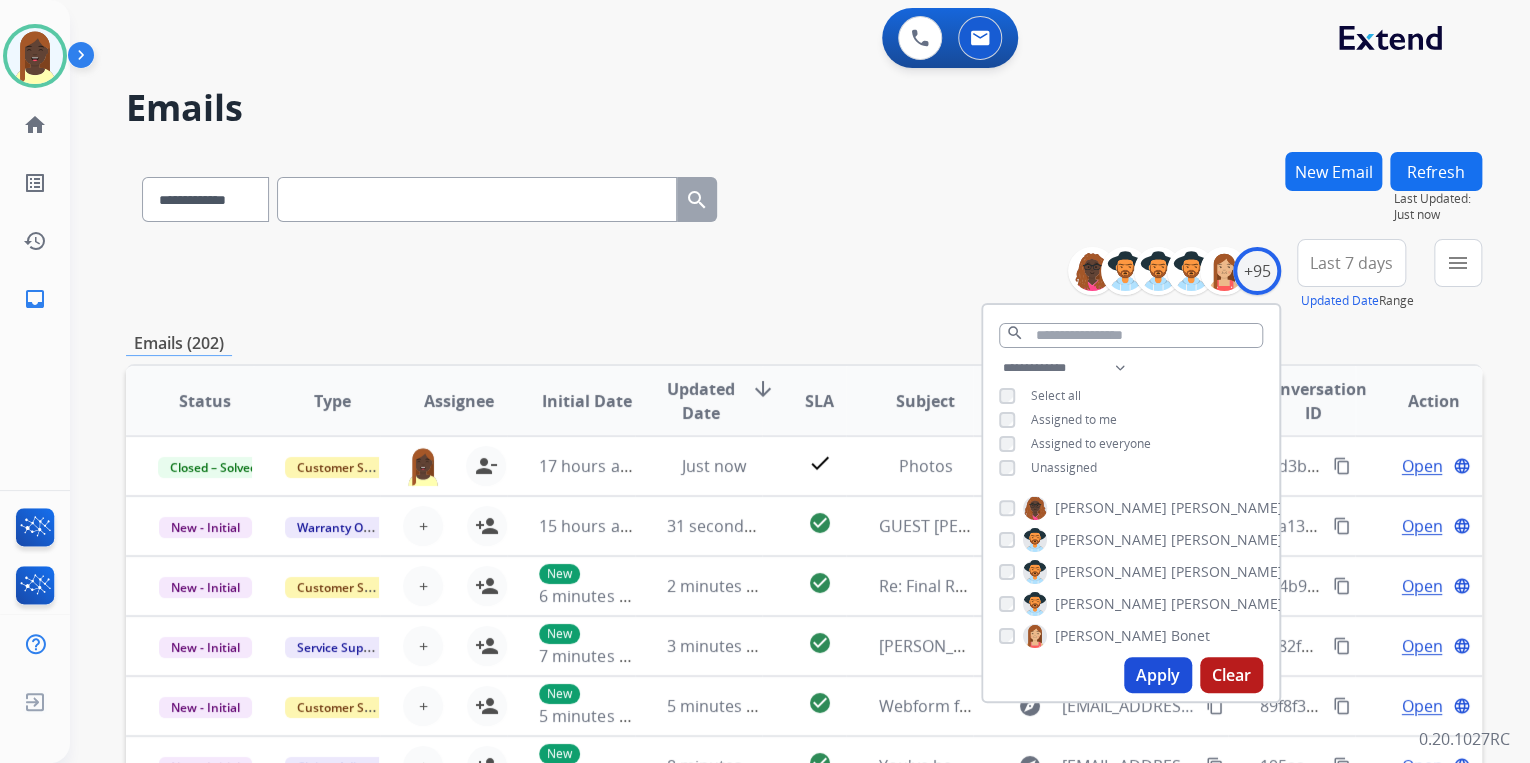 click on "**********" at bounding box center [804, 275] 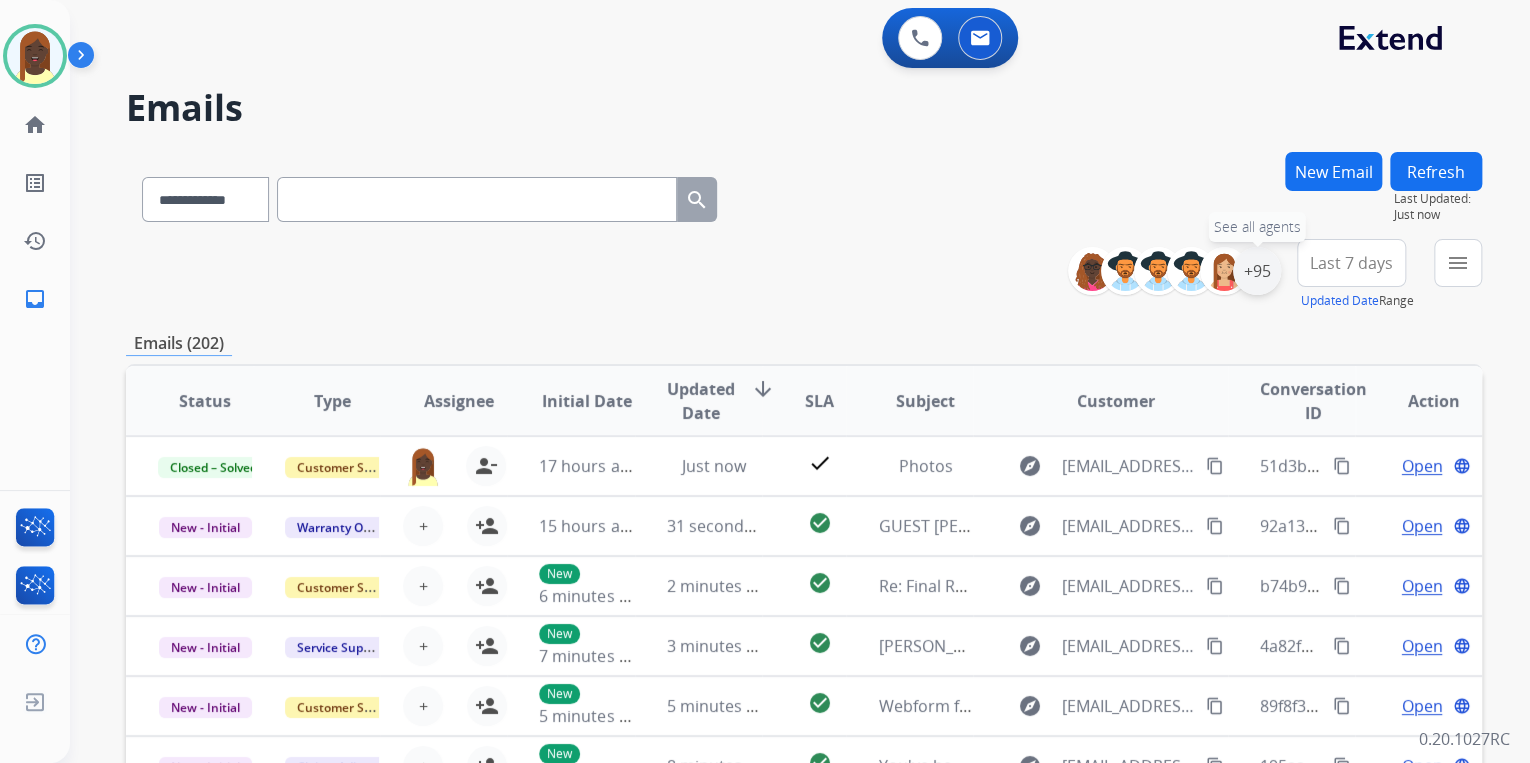 click on "+95" at bounding box center [1257, 271] 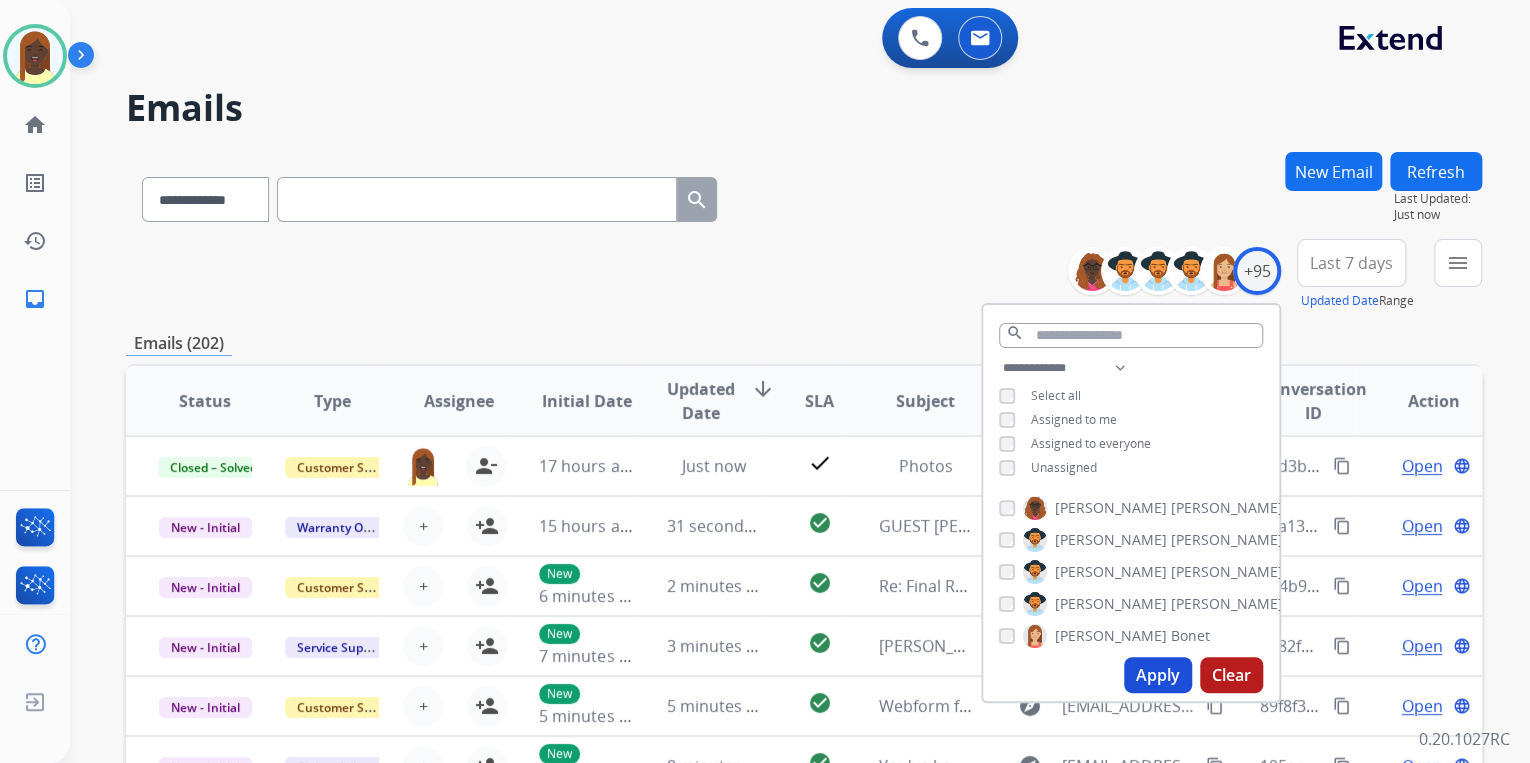click on "Apply" at bounding box center (1158, 675) 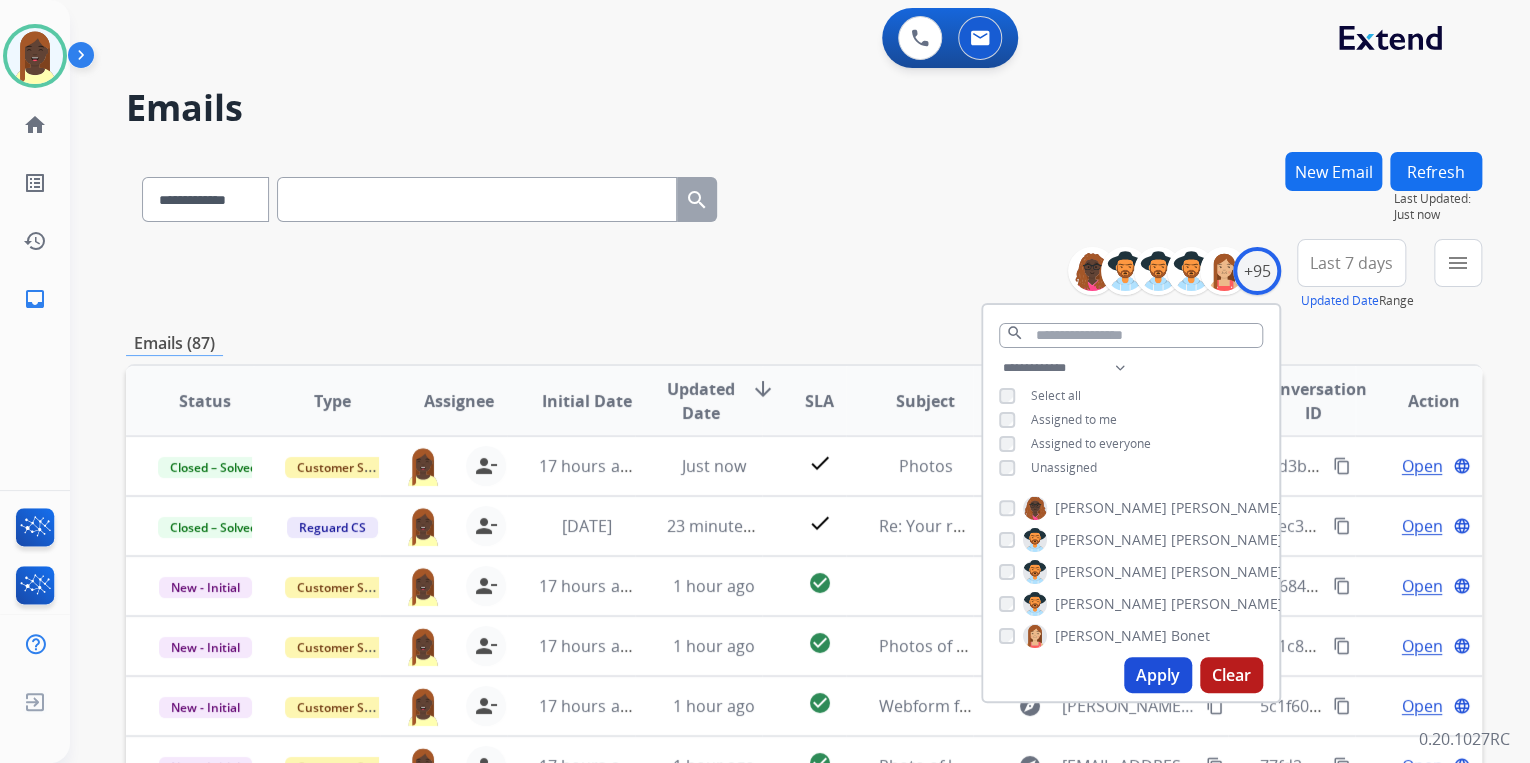 click on "**********" at bounding box center (804, 275) 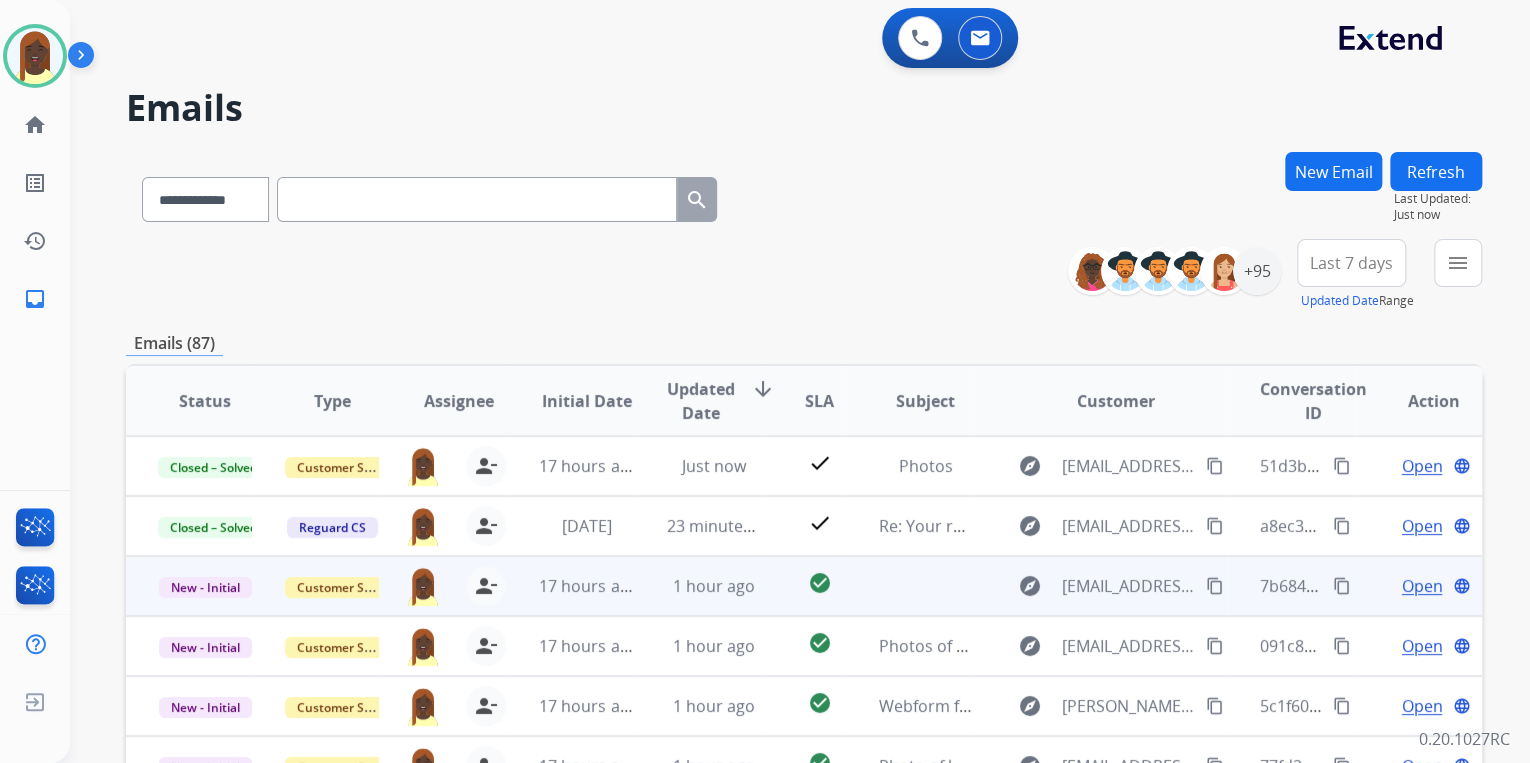 click on "Open" at bounding box center (1421, 586) 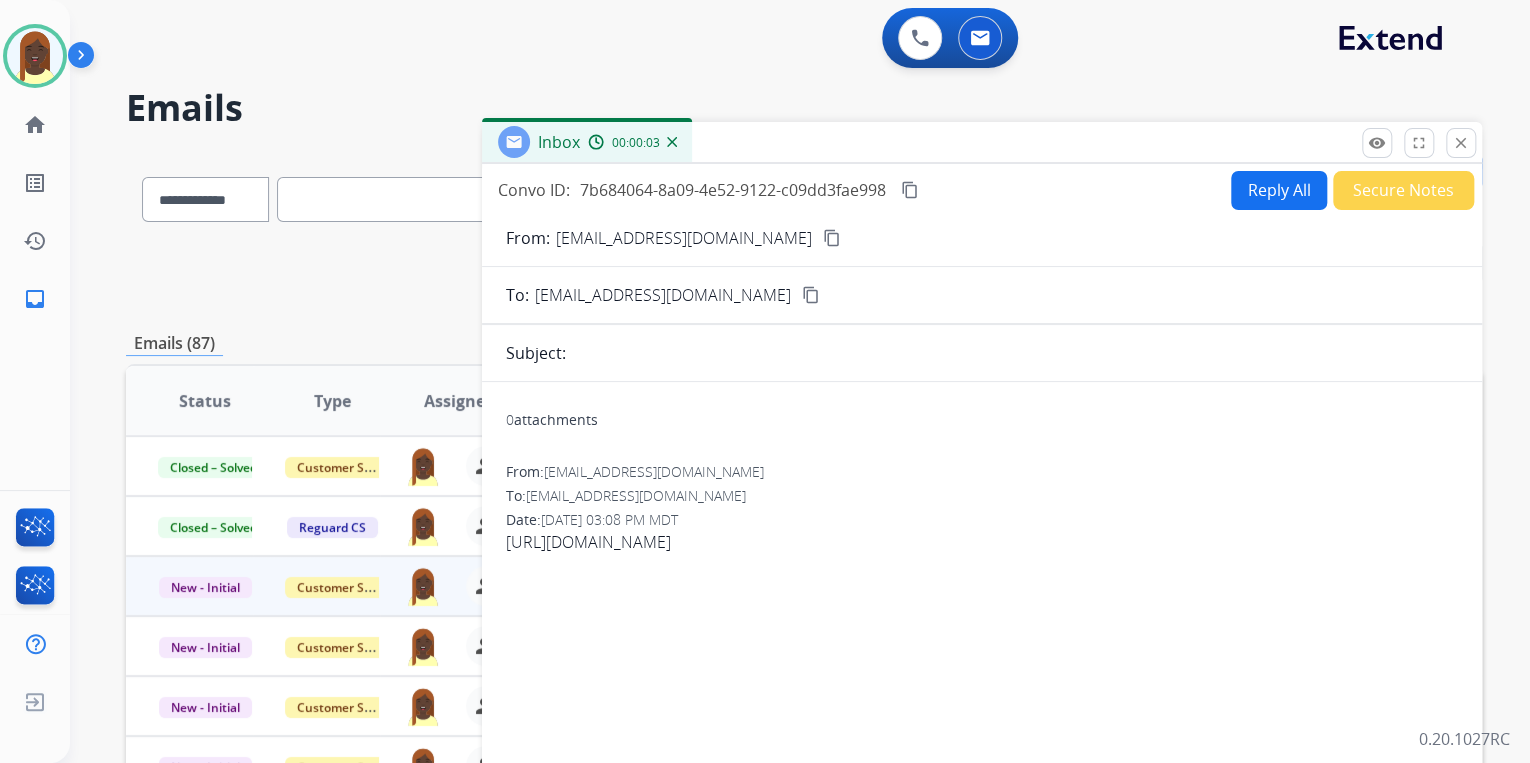click on "Secure Notes" at bounding box center [1403, 190] 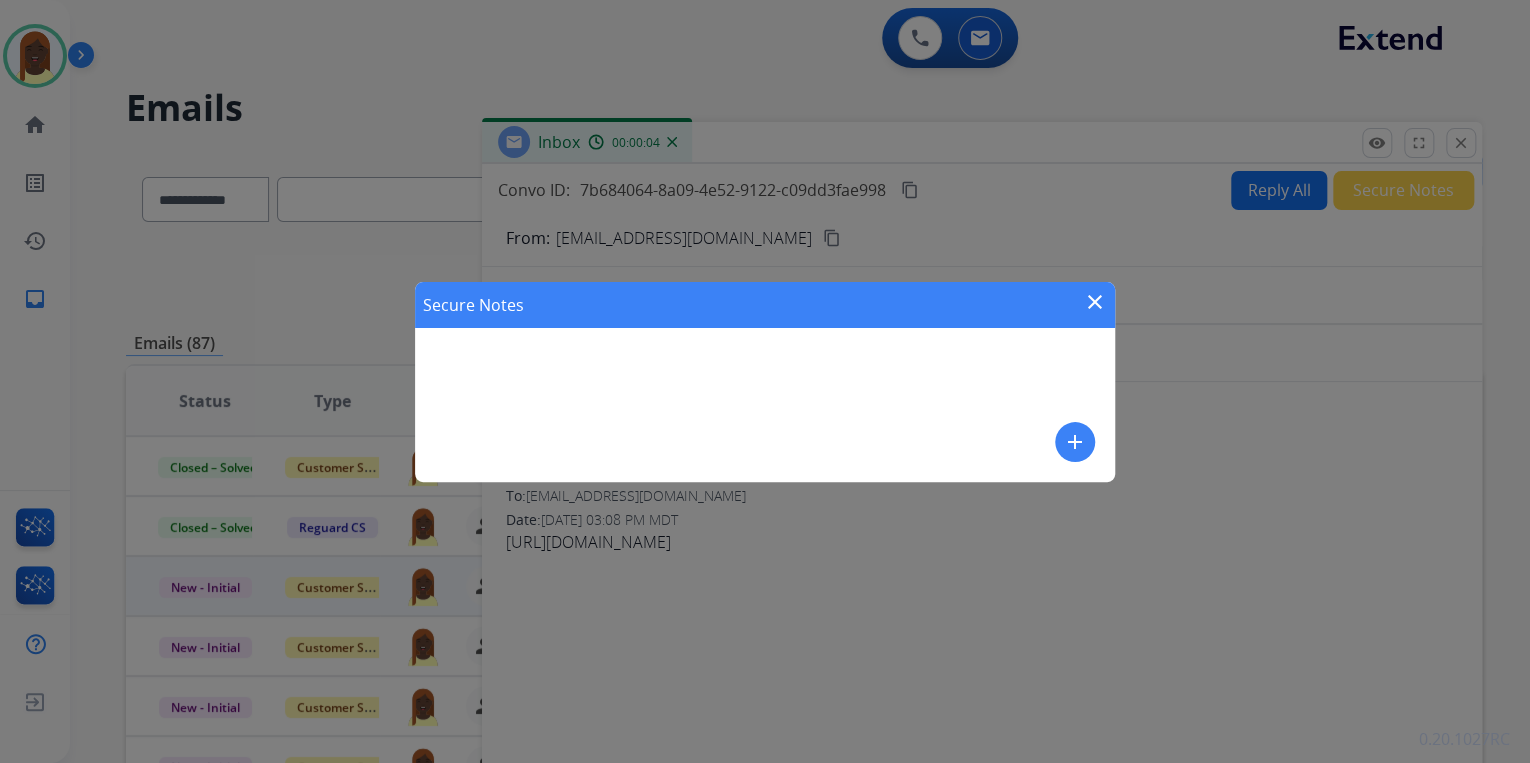 click on "add" at bounding box center [1075, 442] 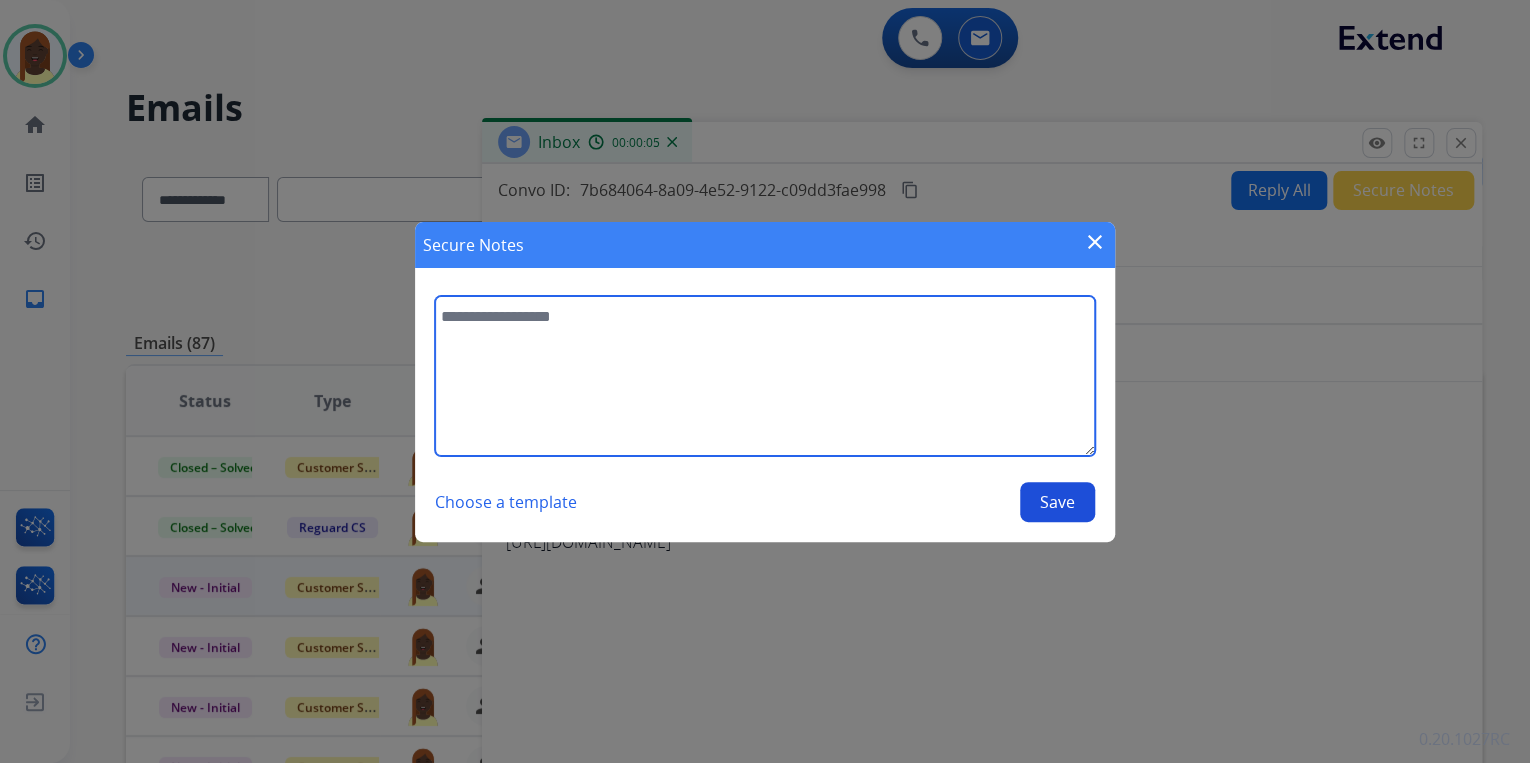 click at bounding box center [765, 376] 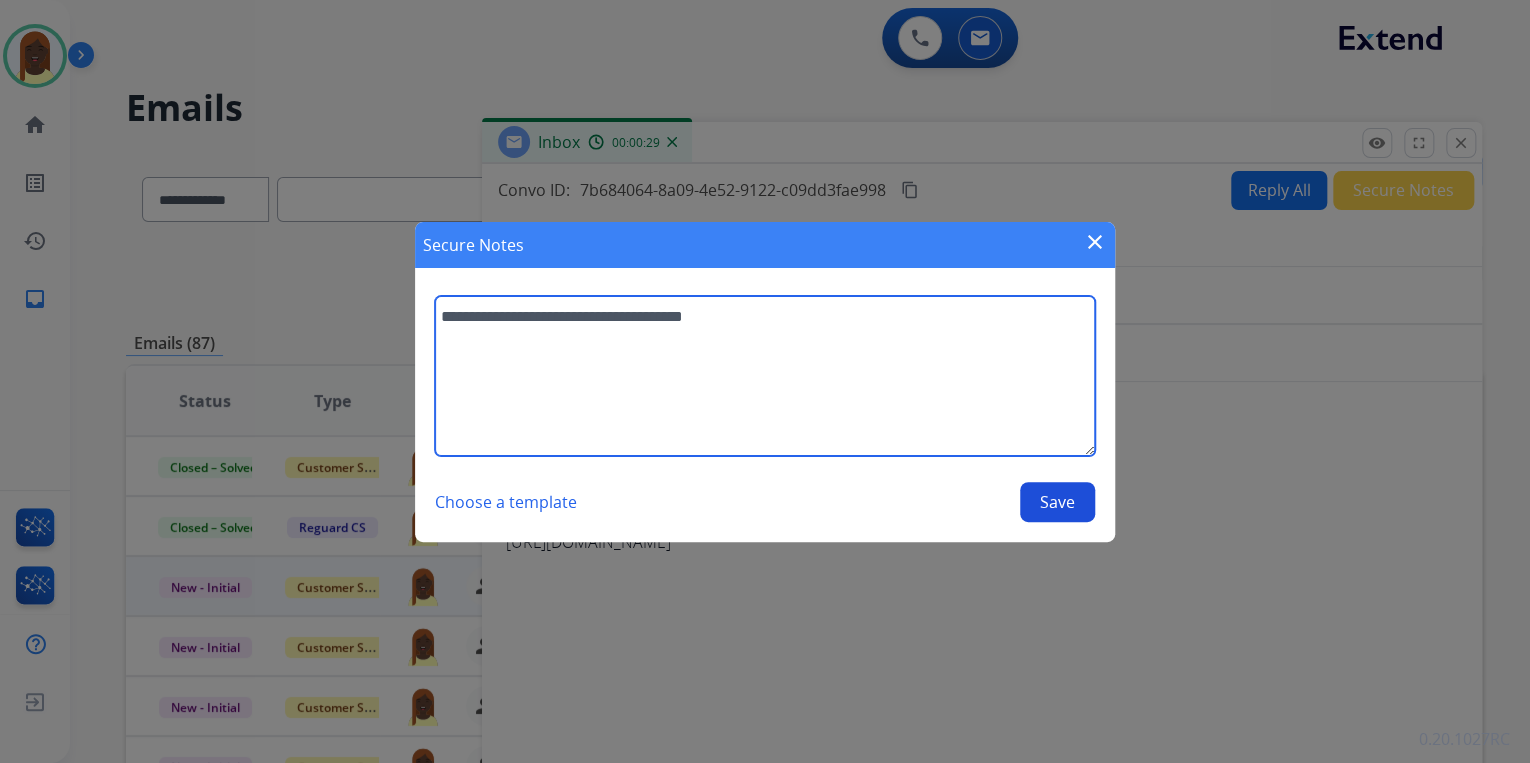 click on "**********" at bounding box center [765, 376] 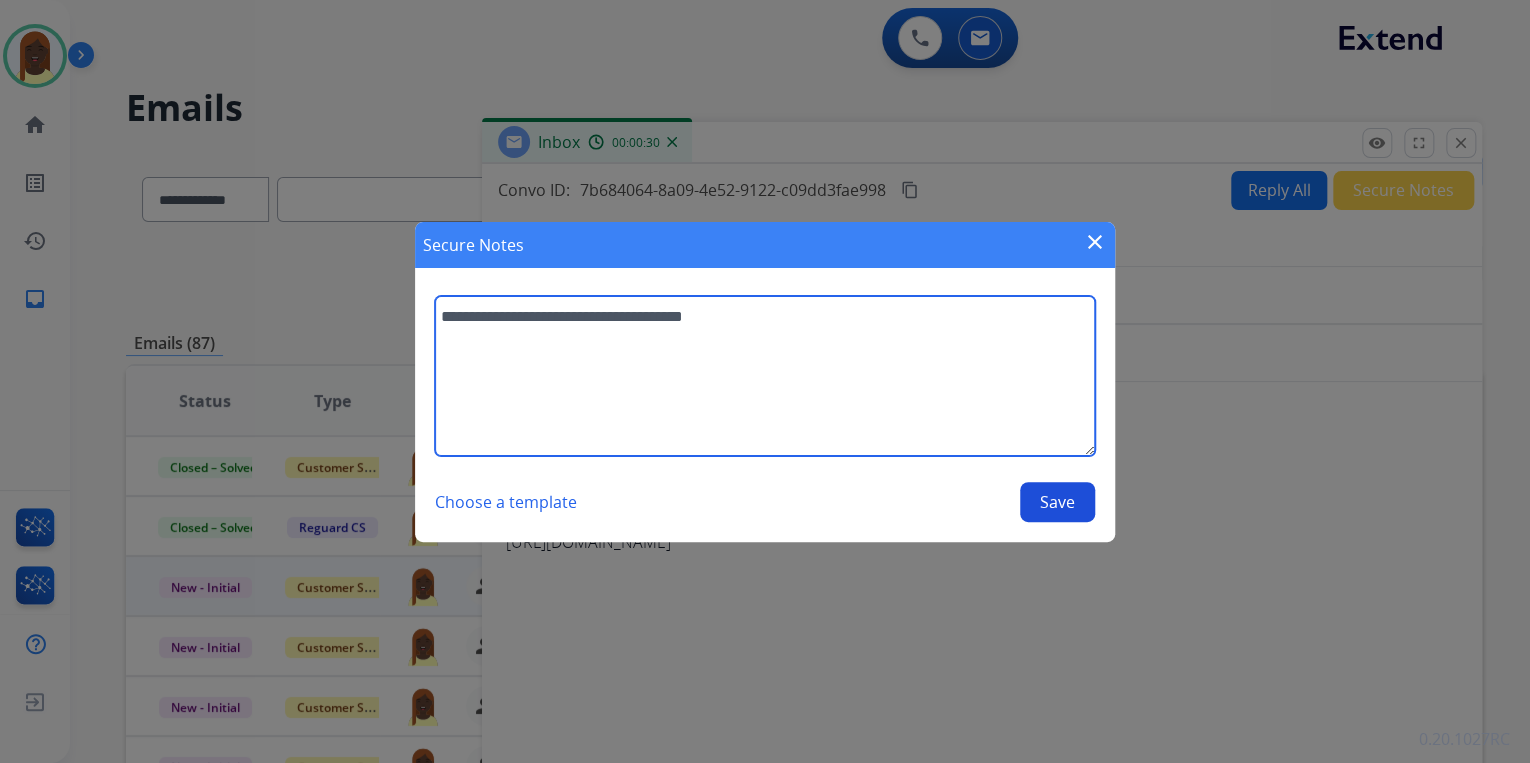 paste on "**********" 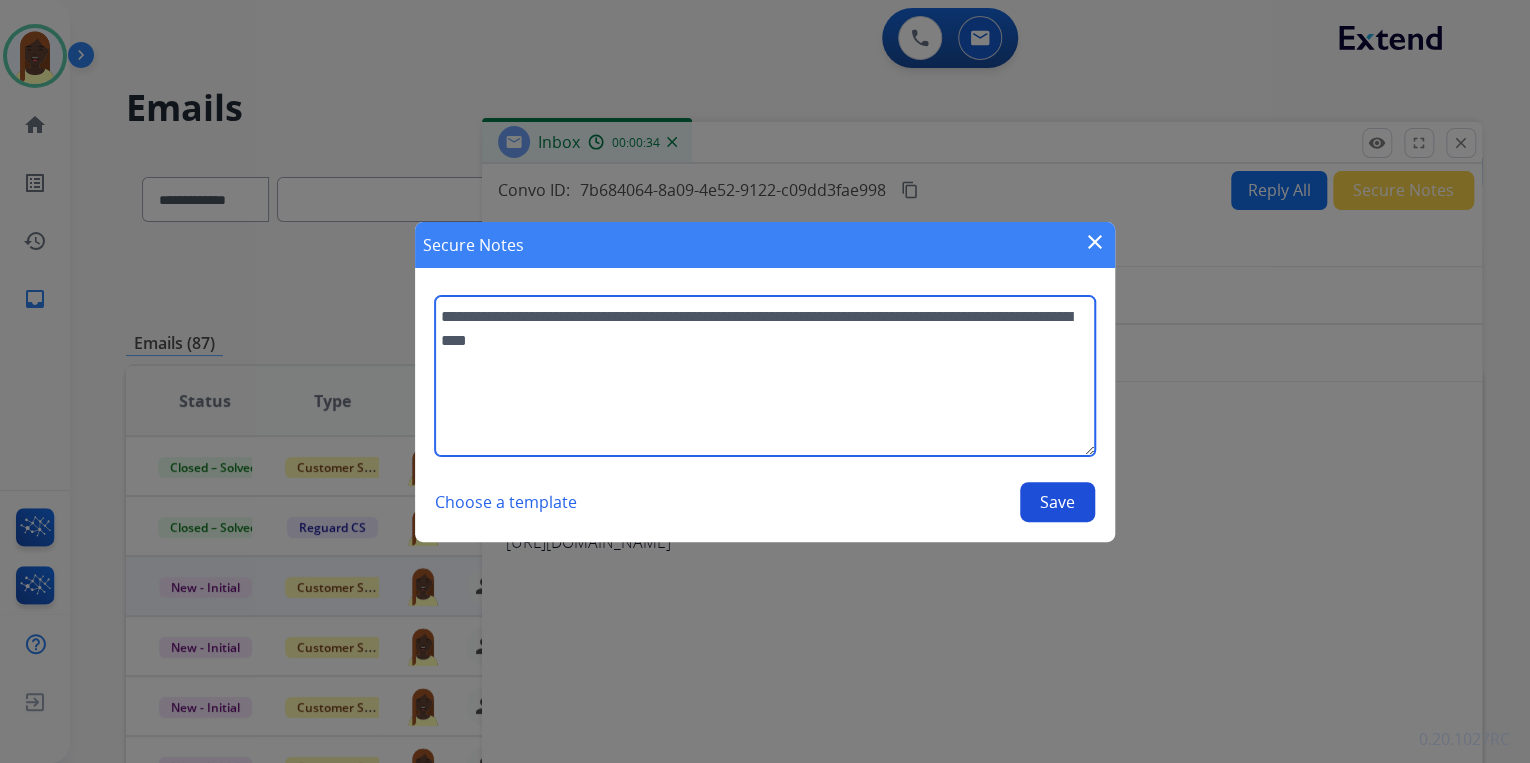 drag, startPoint x: 696, startPoint y: 344, endPoint x: 441, endPoint y: 344, distance: 255 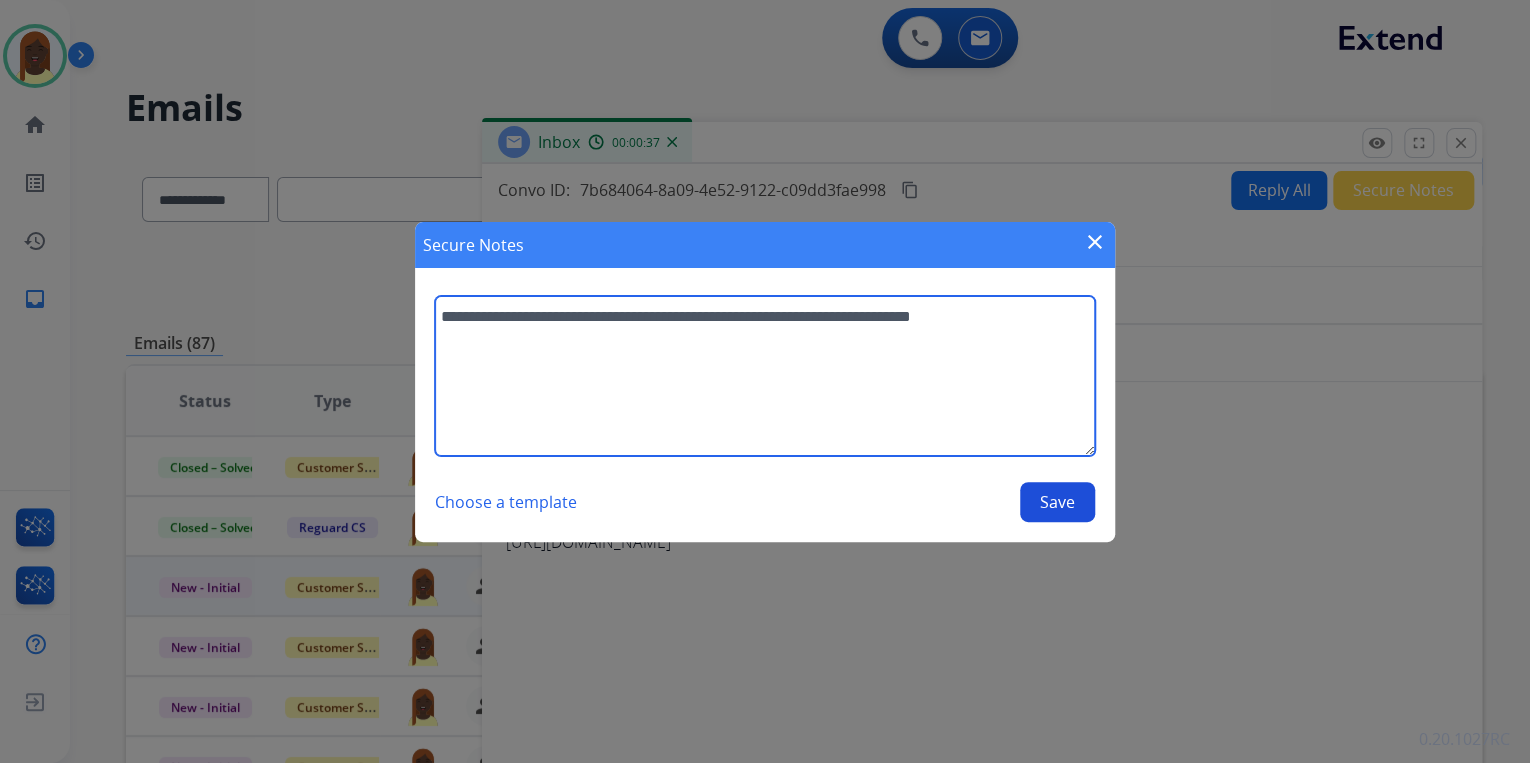 type on "**********" 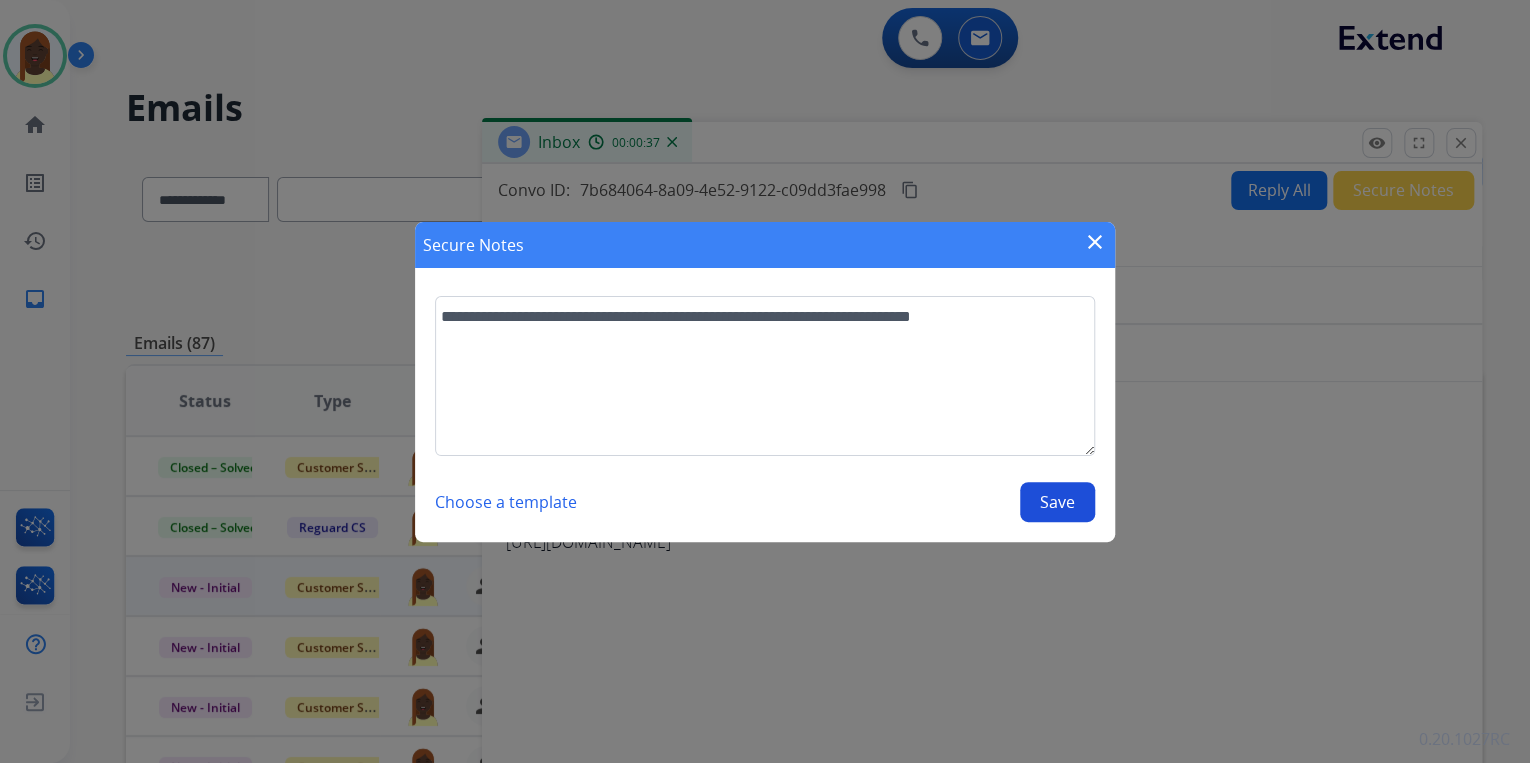 click on "Save" at bounding box center [1057, 502] 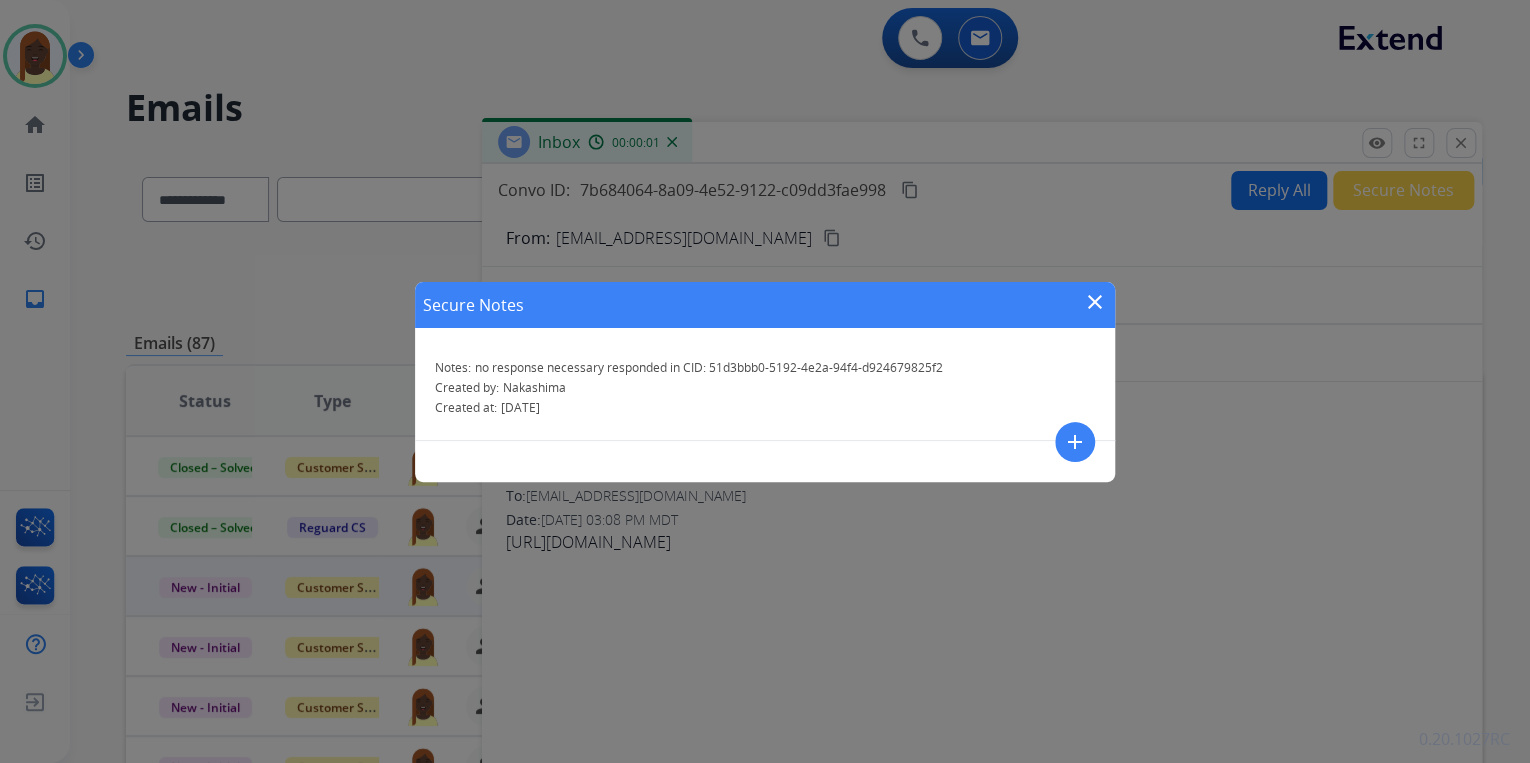 click on "close" at bounding box center [1095, 302] 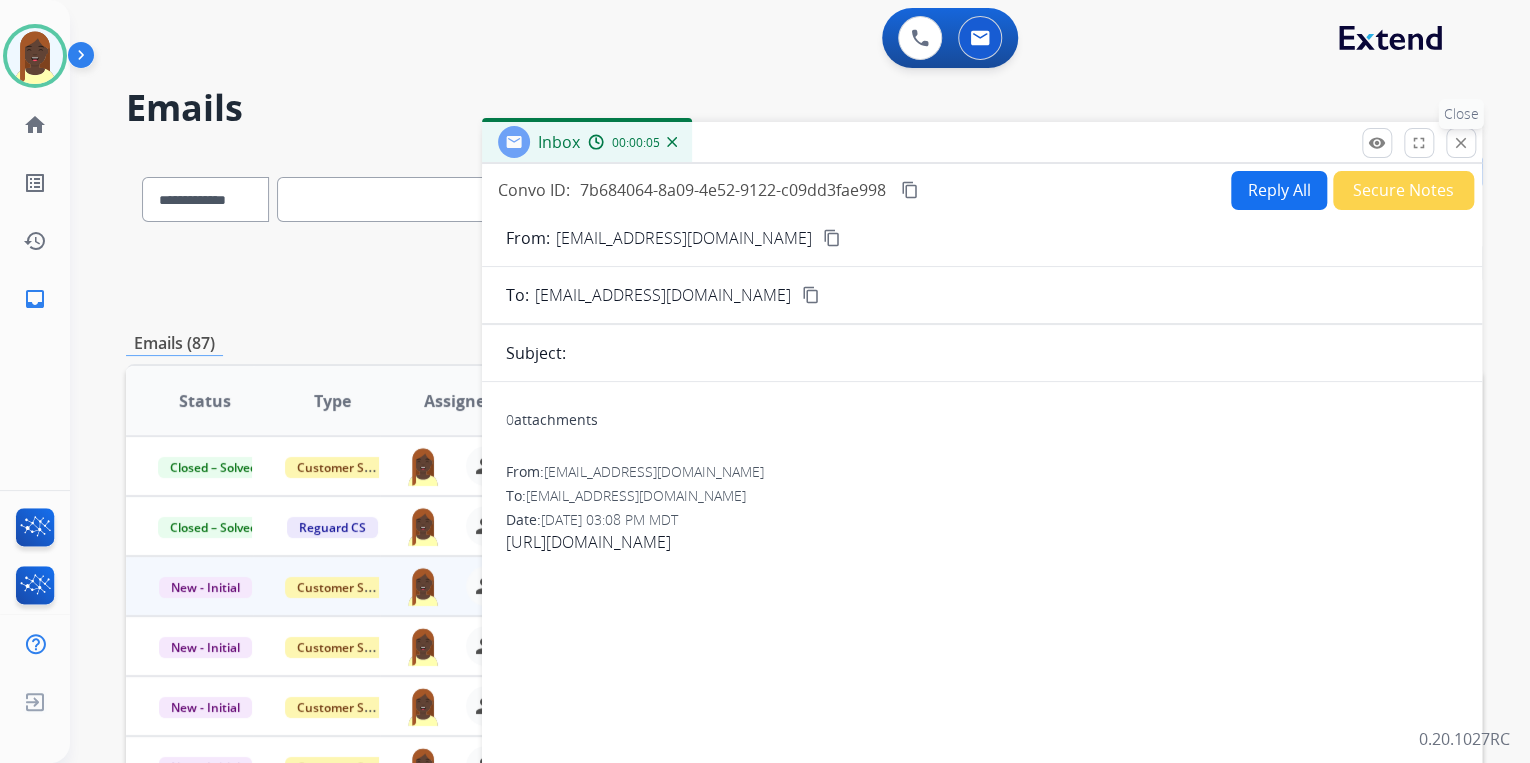 click on "close" at bounding box center [1461, 143] 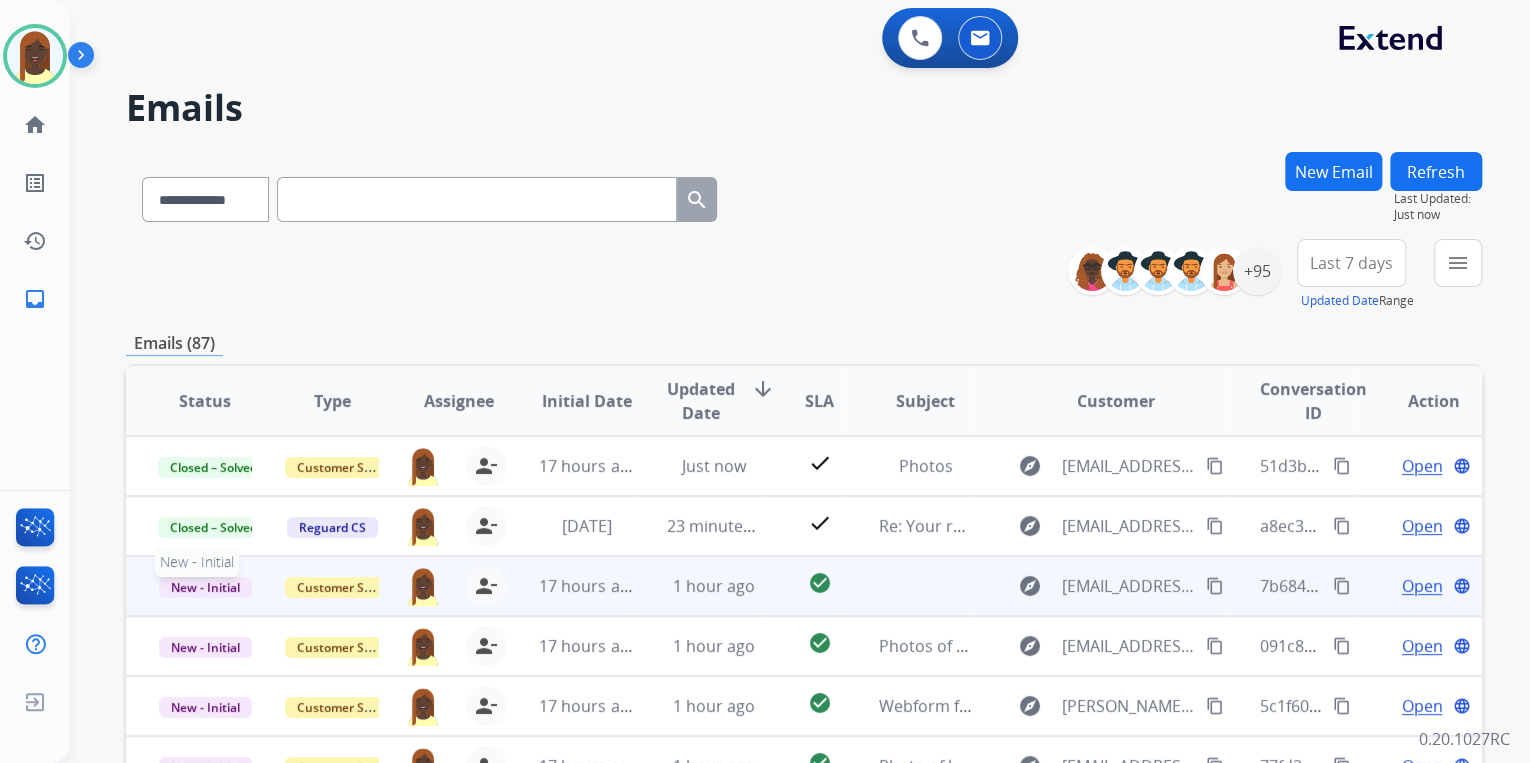 click on "New - Initial" at bounding box center (205, 587) 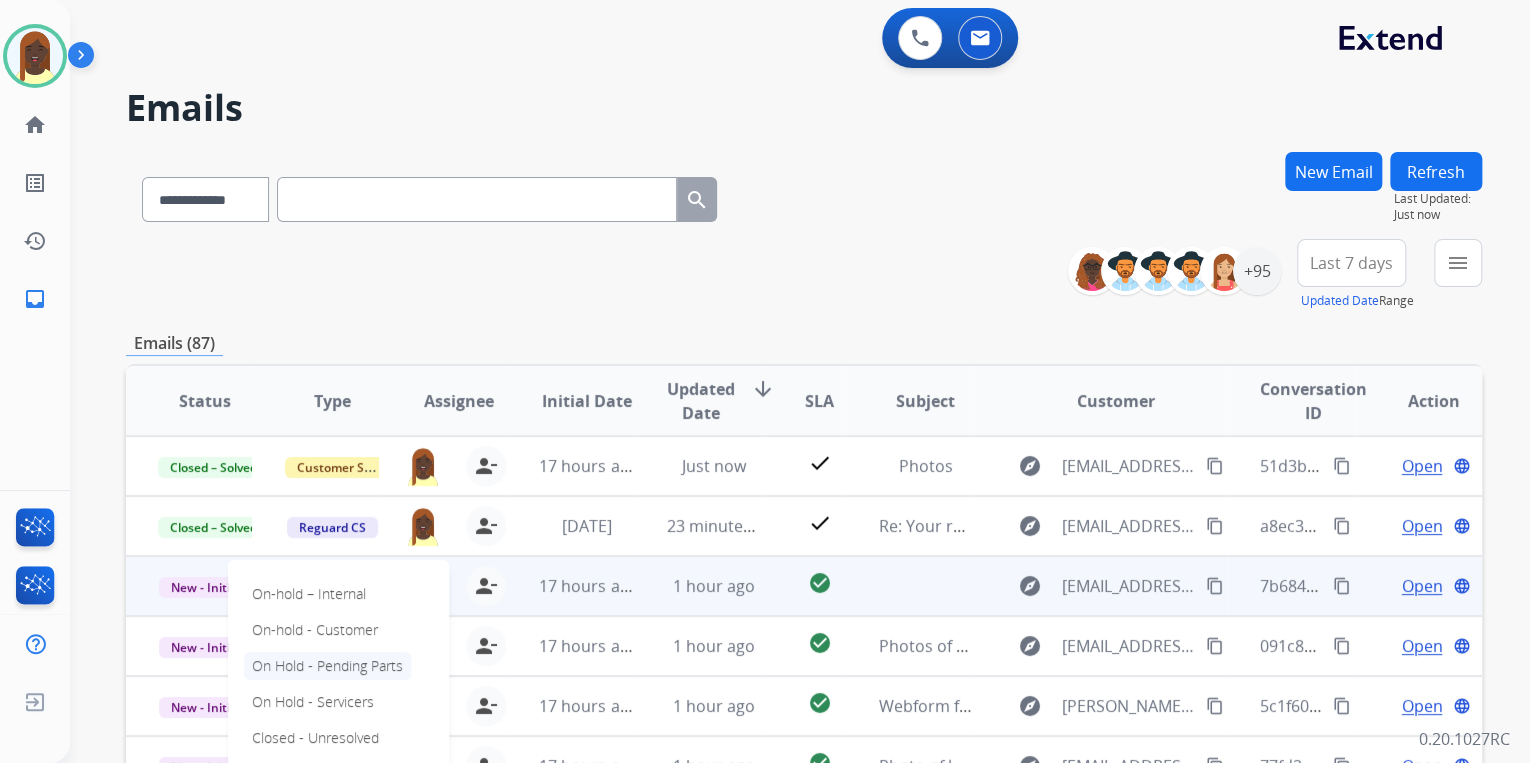 scroll, scrollTop: 1, scrollLeft: 0, axis: vertical 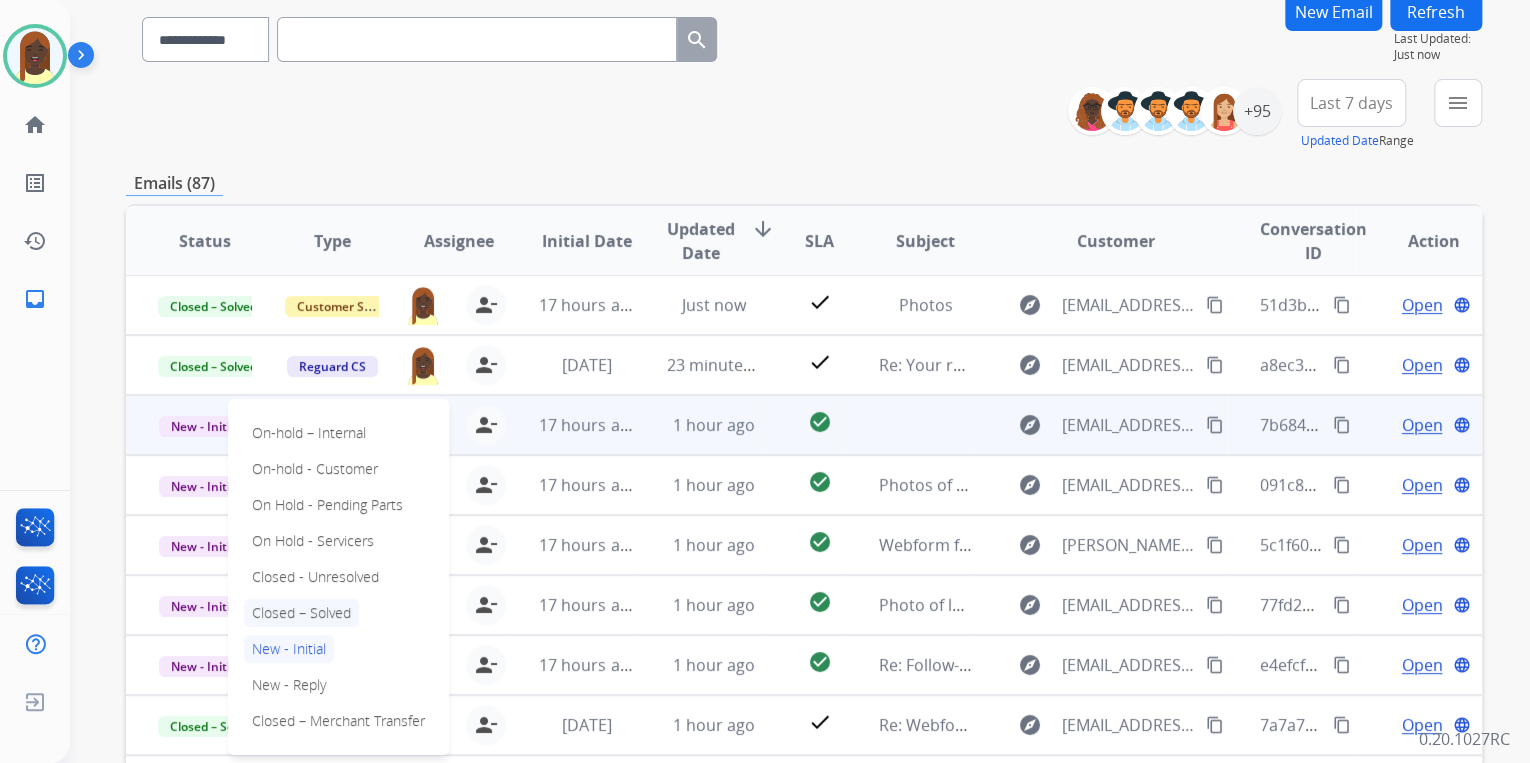 click on "Closed – Solved" at bounding box center [301, 613] 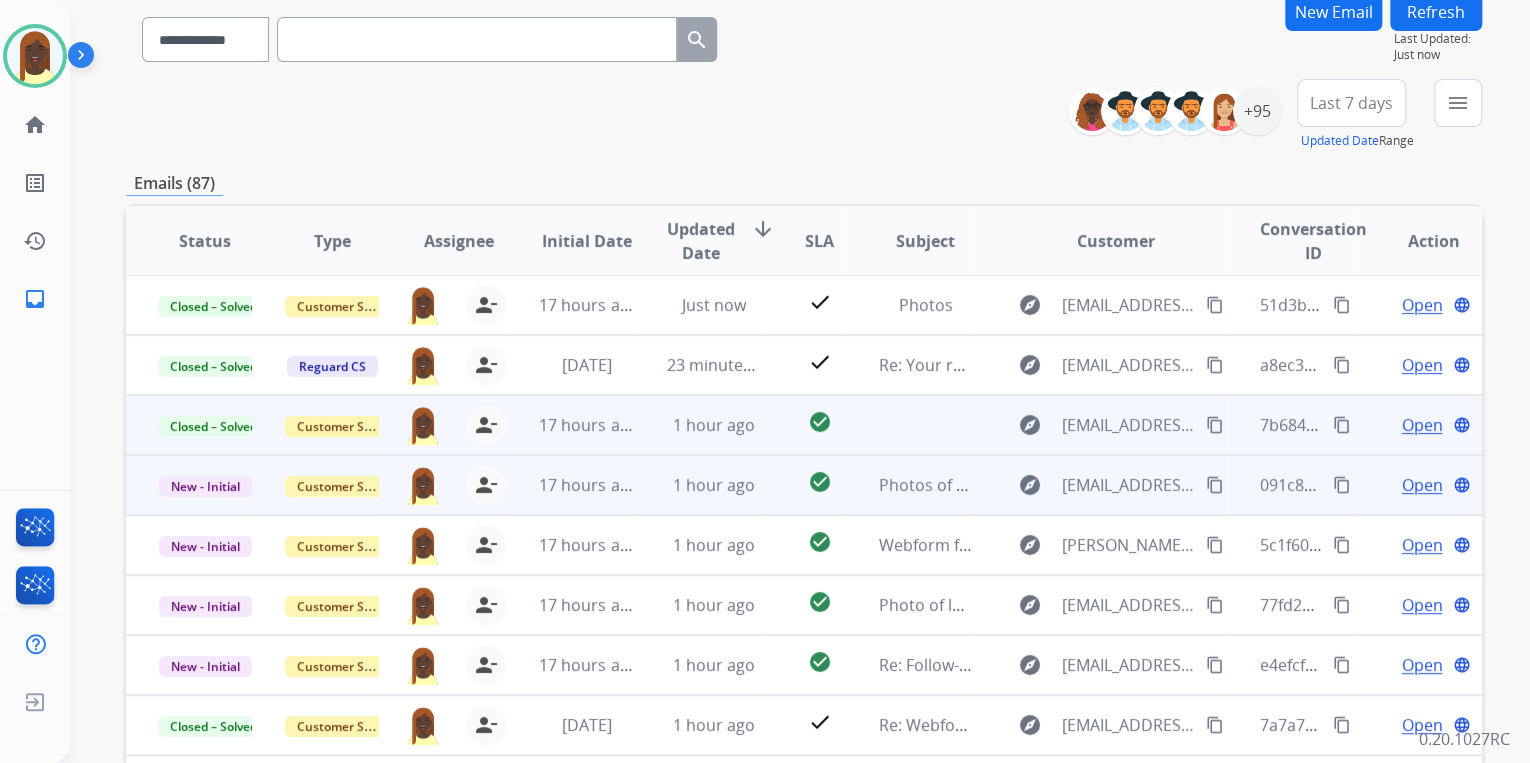 click on "content_copy" at bounding box center [1342, 485] 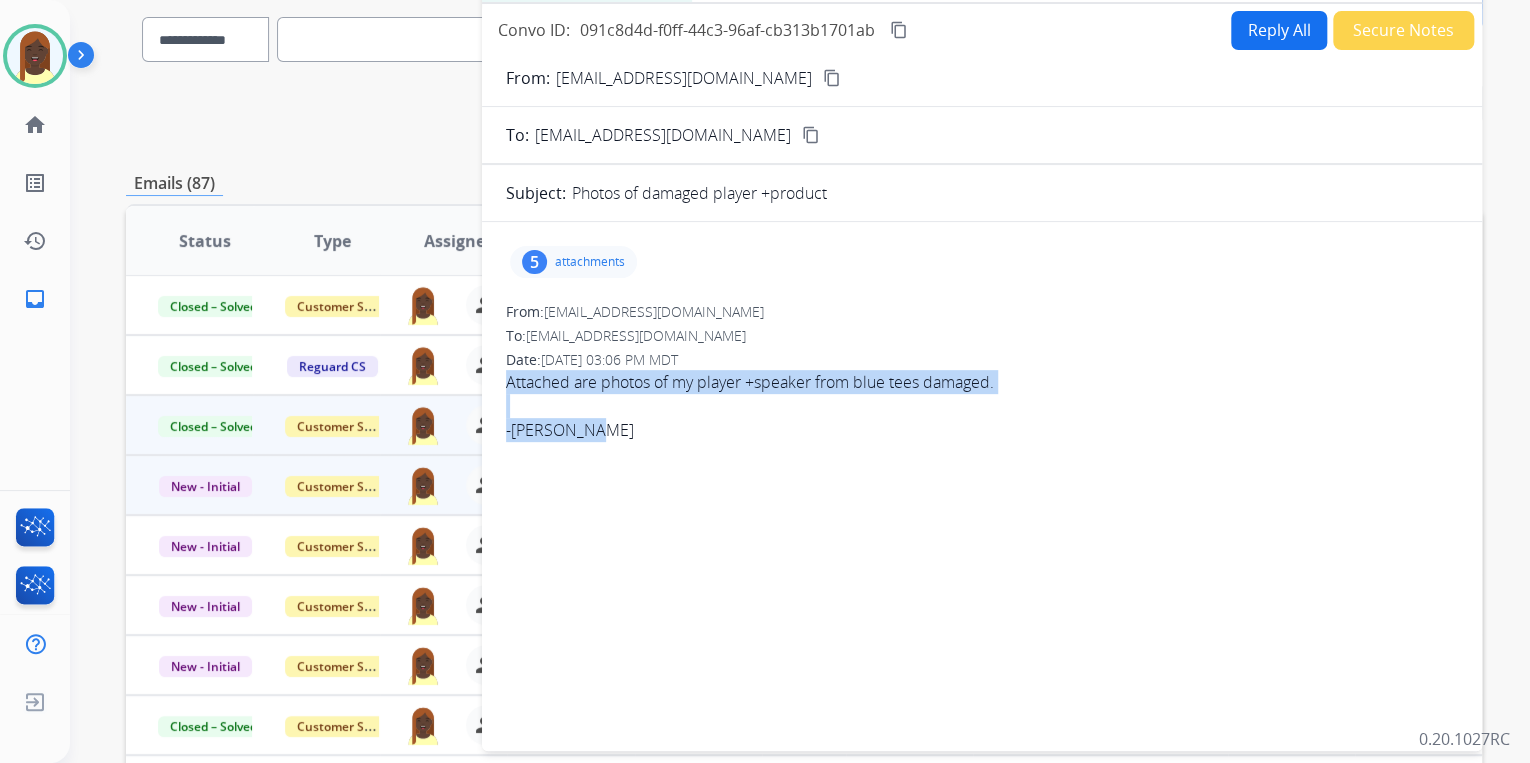 drag, startPoint x: 500, startPoint y: 392, endPoint x: 822, endPoint y: 417, distance: 322.96902 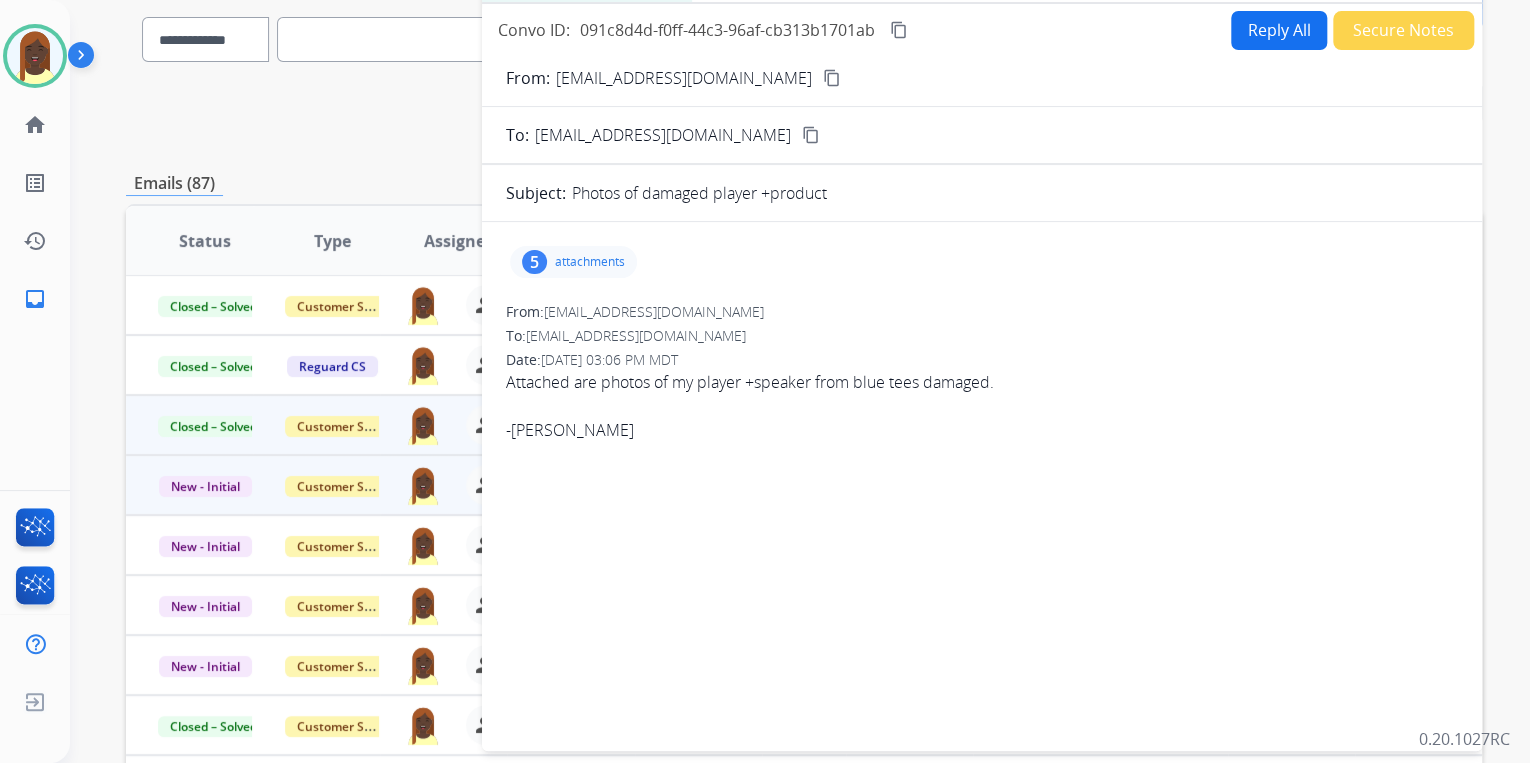click on "From:  stevennau11@gmail.com" at bounding box center (982, 312) 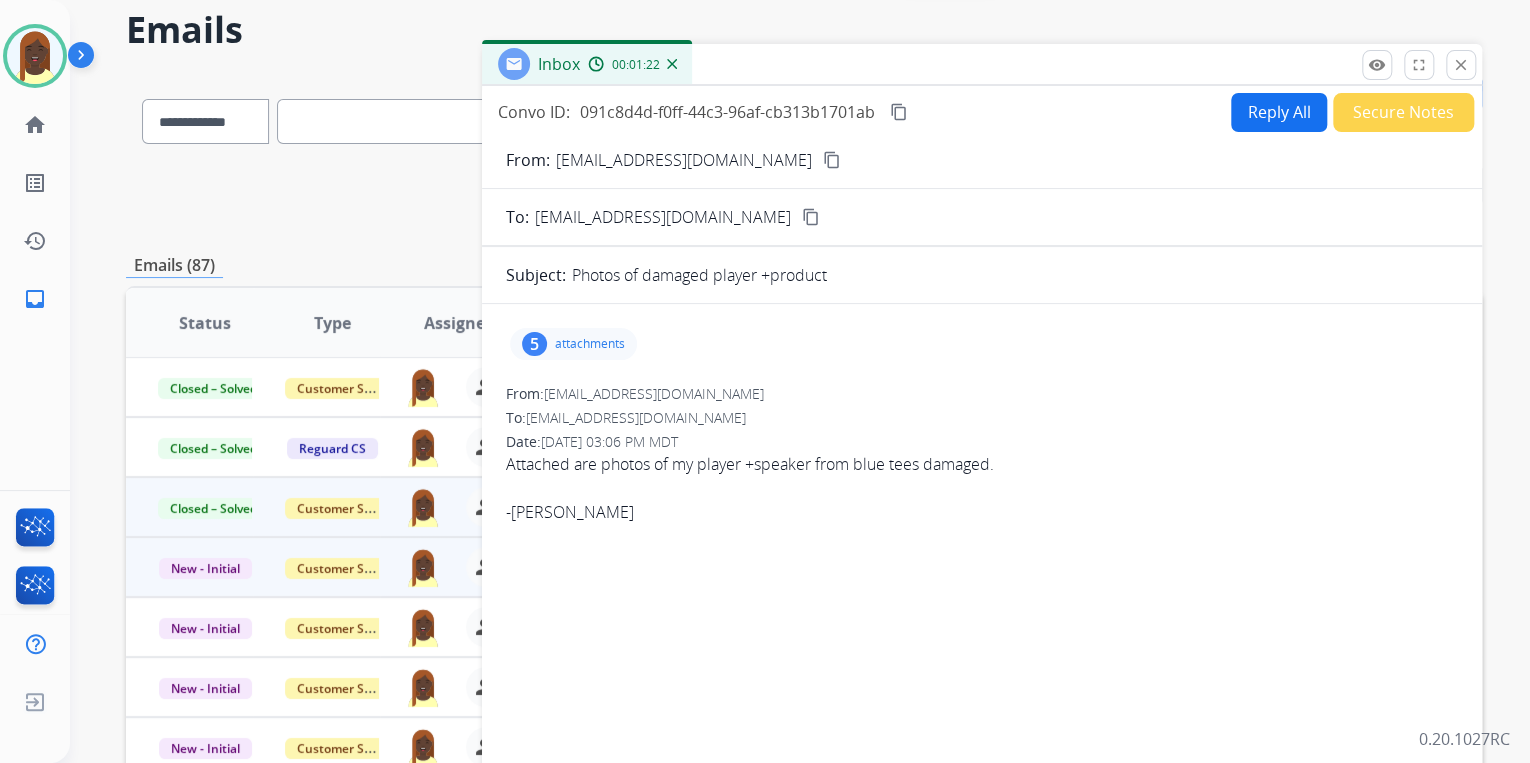 scroll, scrollTop: 0, scrollLeft: 0, axis: both 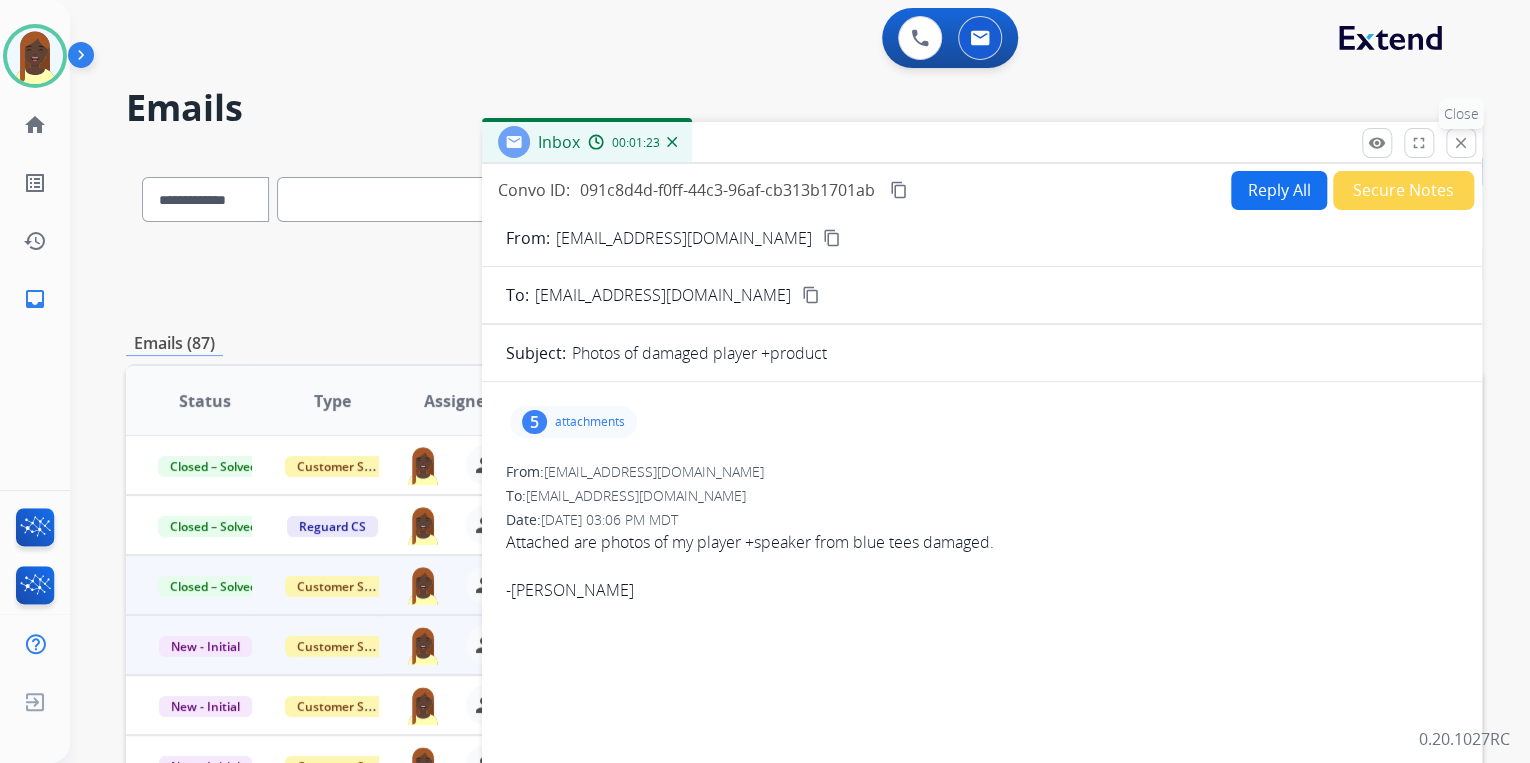 click on "close" at bounding box center [1461, 143] 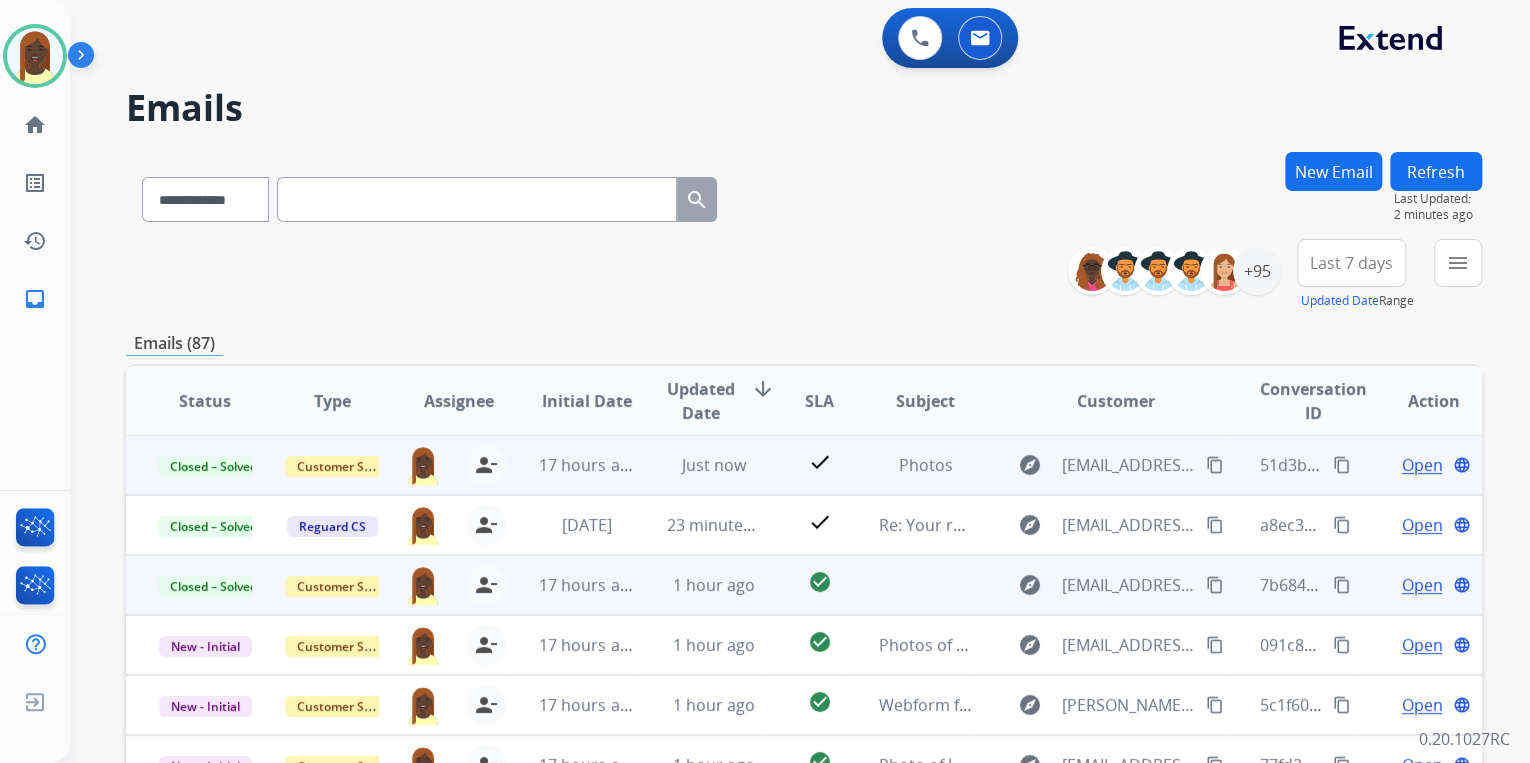 click on "content_copy" at bounding box center [1342, 465] 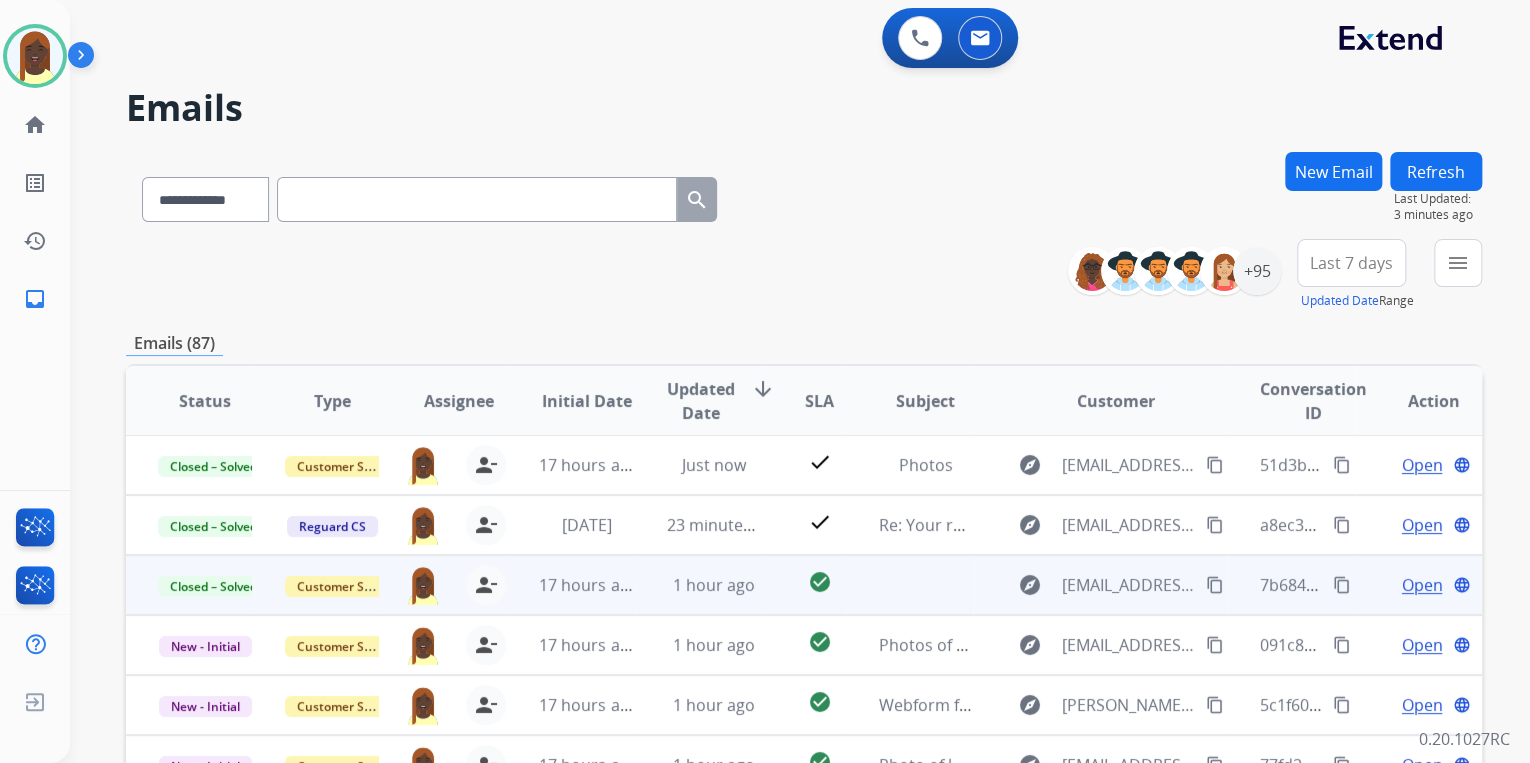click on "content_copy" at bounding box center (1342, 585) 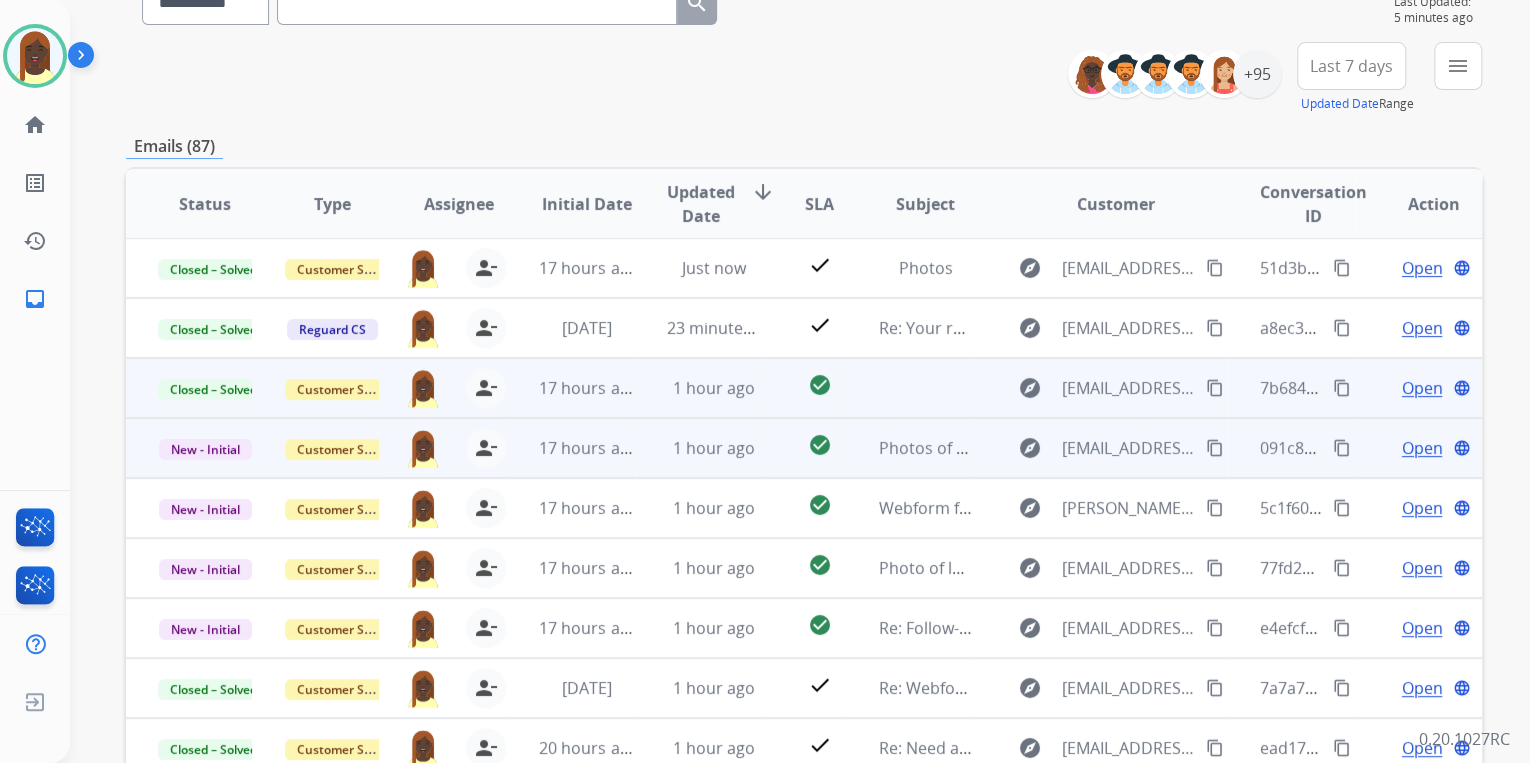 scroll, scrollTop: 240, scrollLeft: 0, axis: vertical 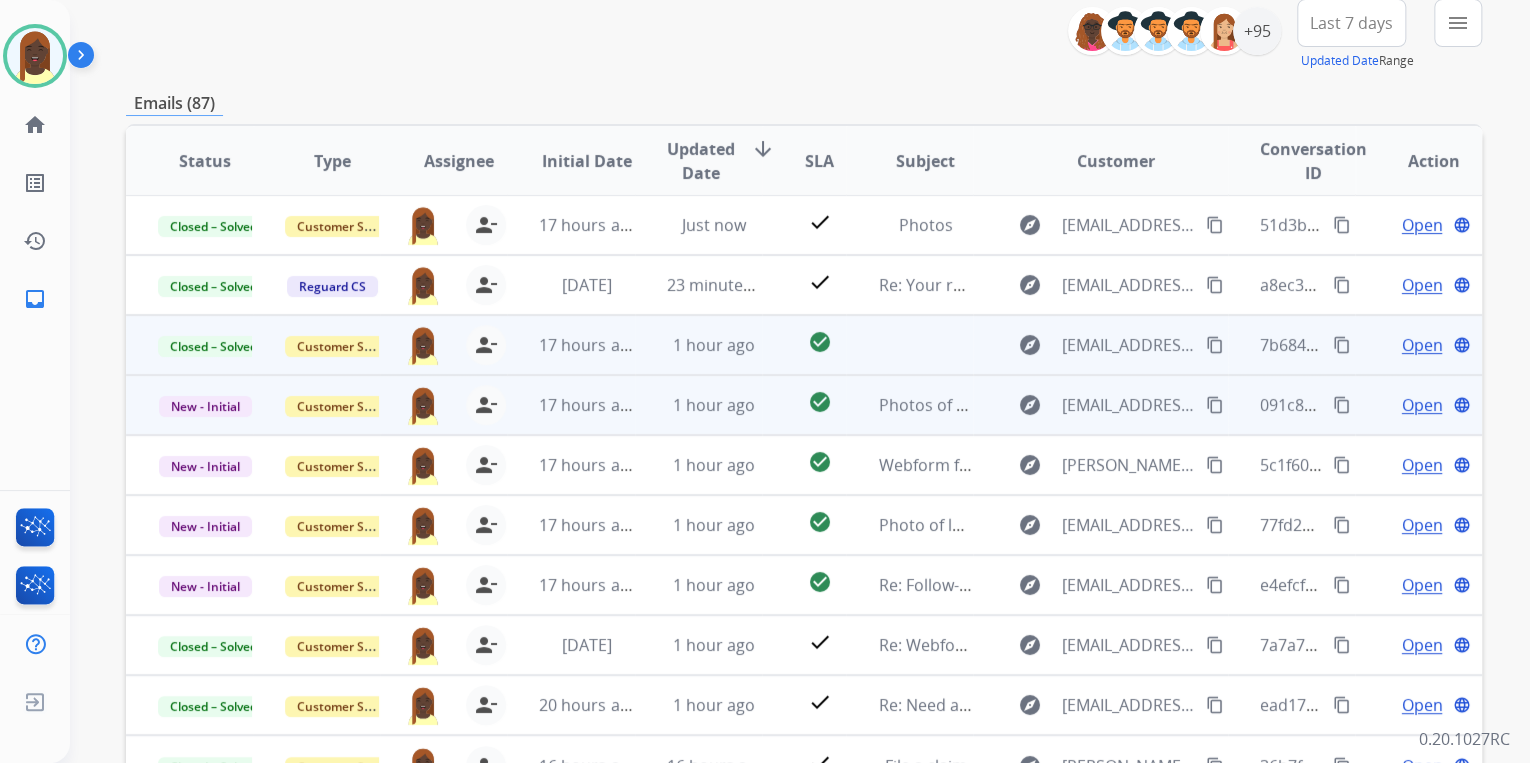 click on "content_copy" at bounding box center (1215, 405) 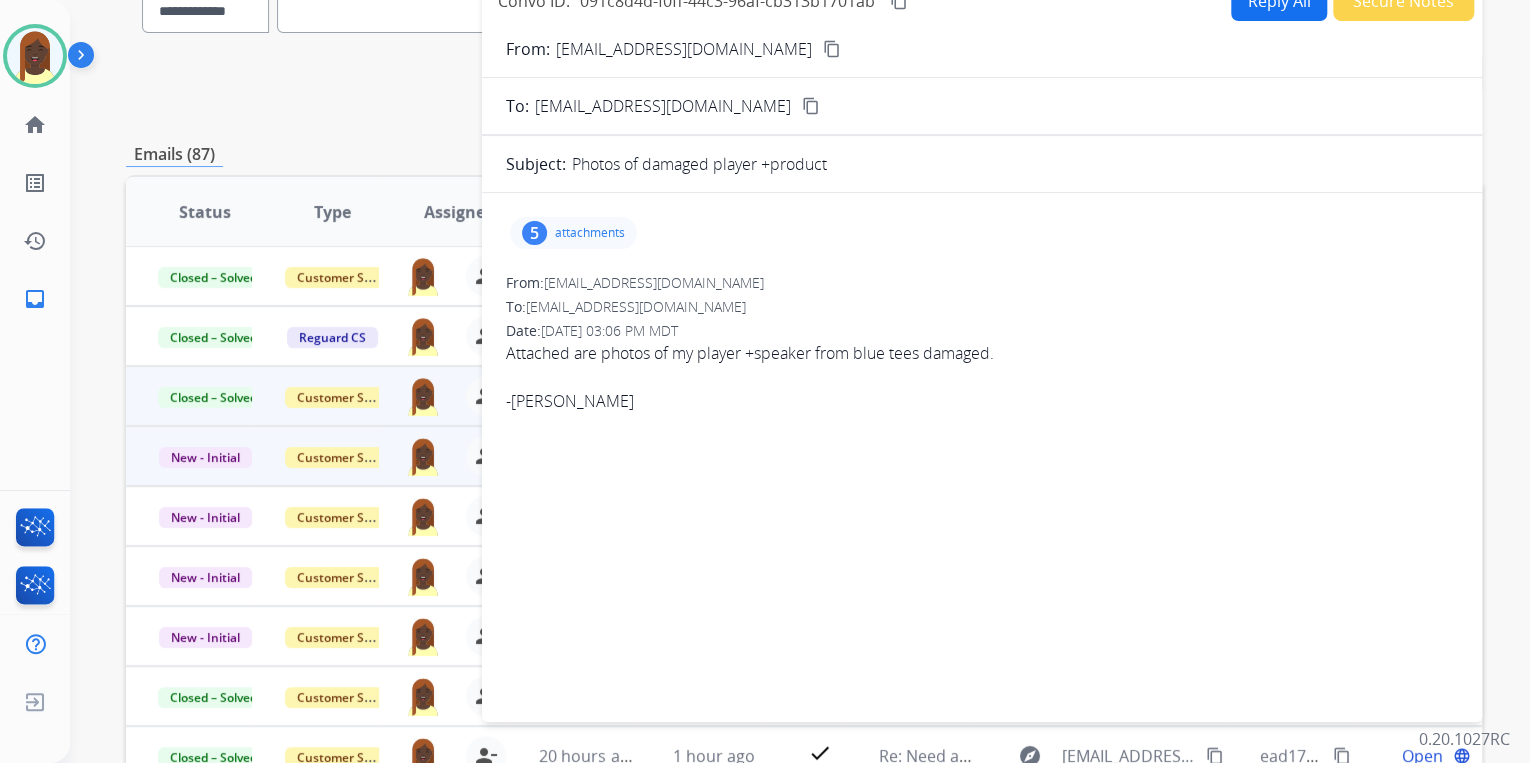 scroll, scrollTop: 0, scrollLeft: 0, axis: both 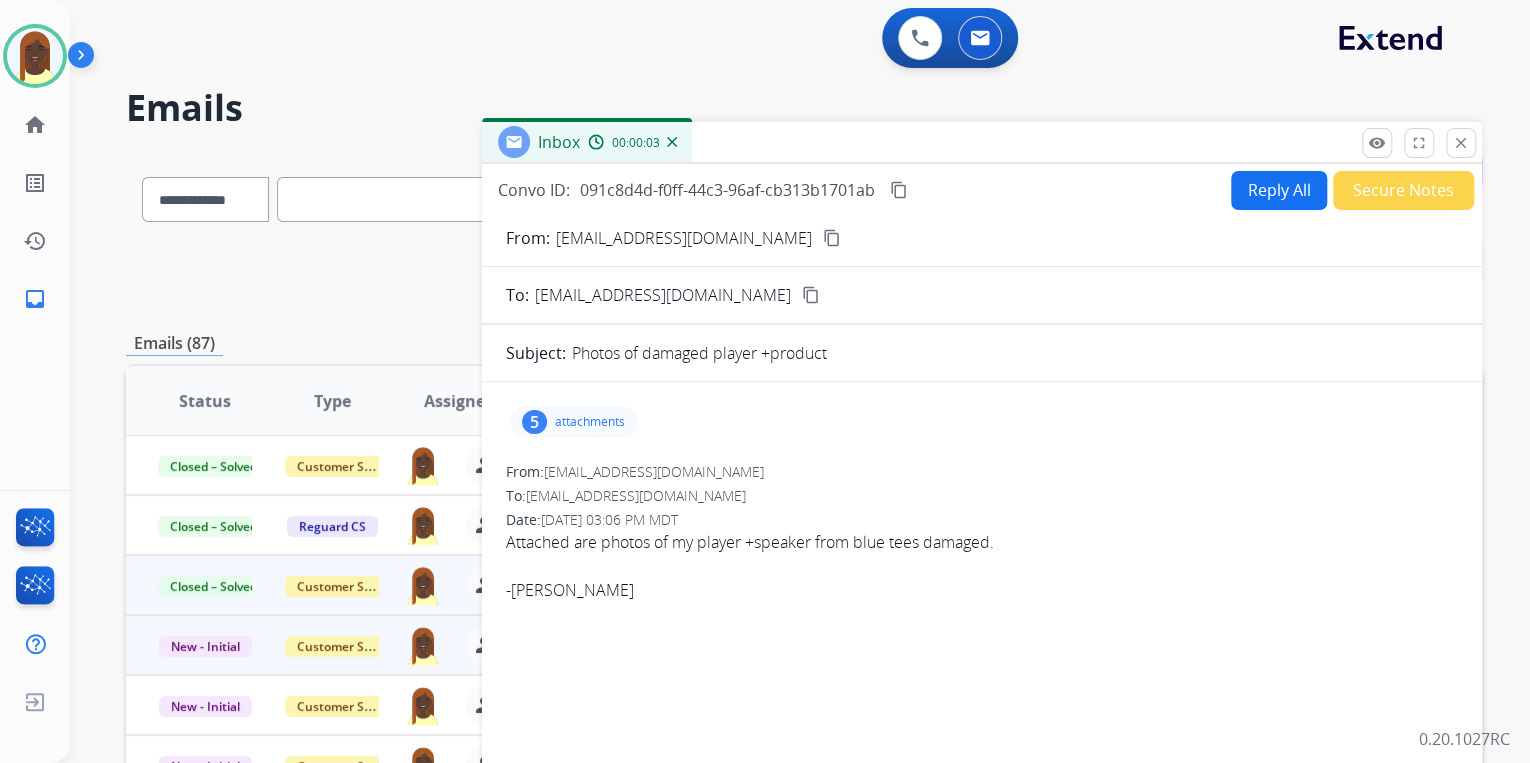click on "Reply All" at bounding box center (1279, 190) 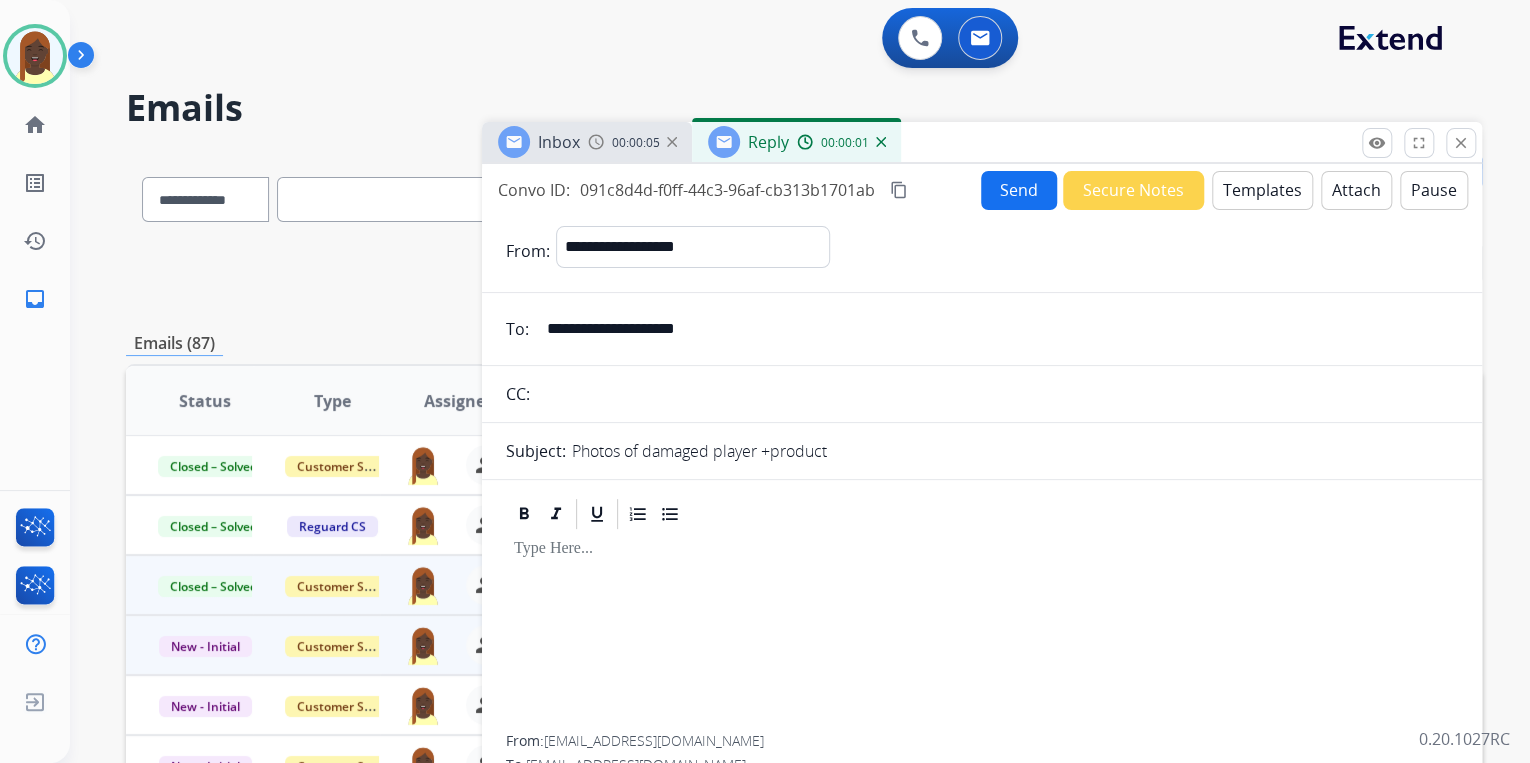 click on "Templates" at bounding box center (1262, 190) 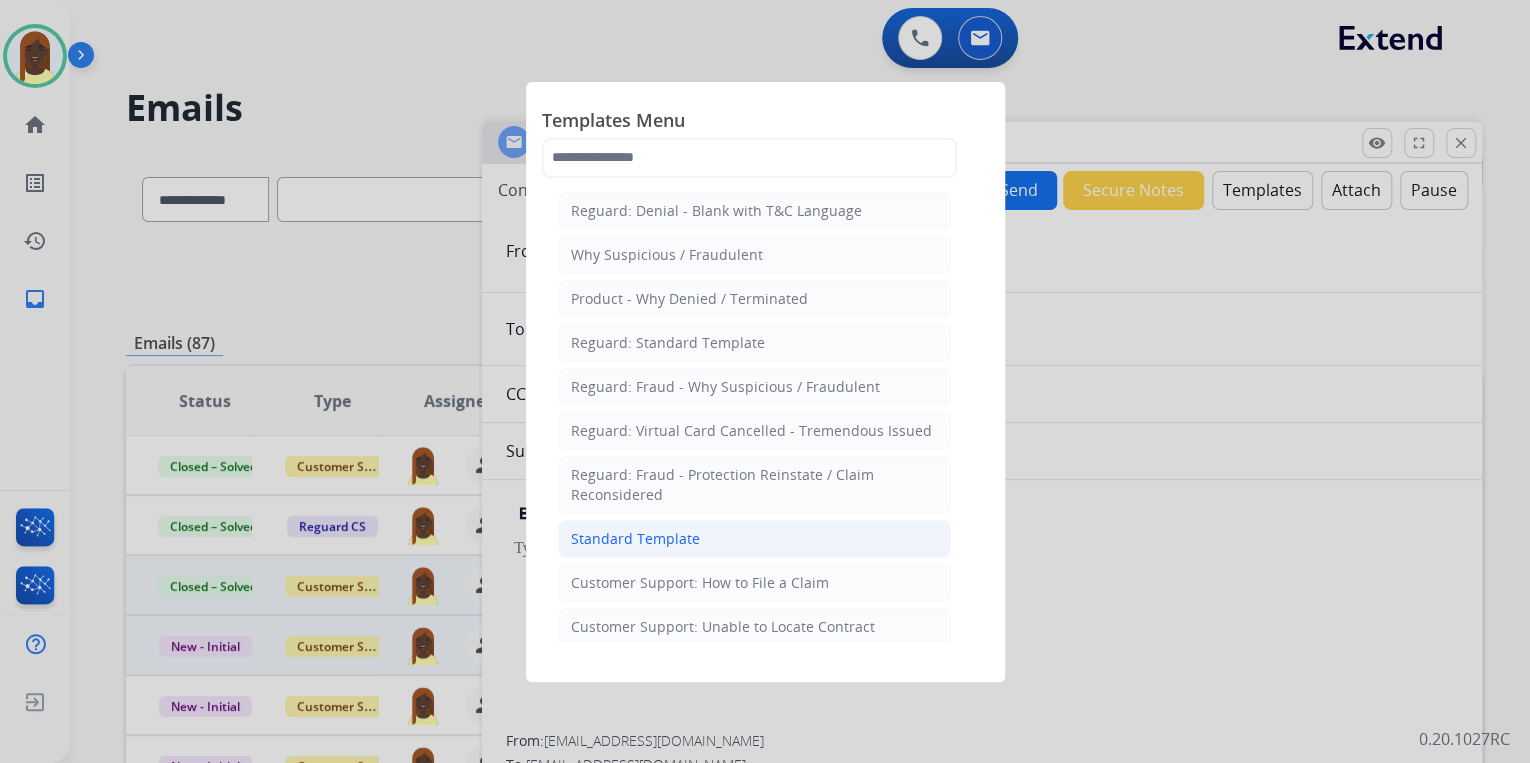 click on "Standard Template" 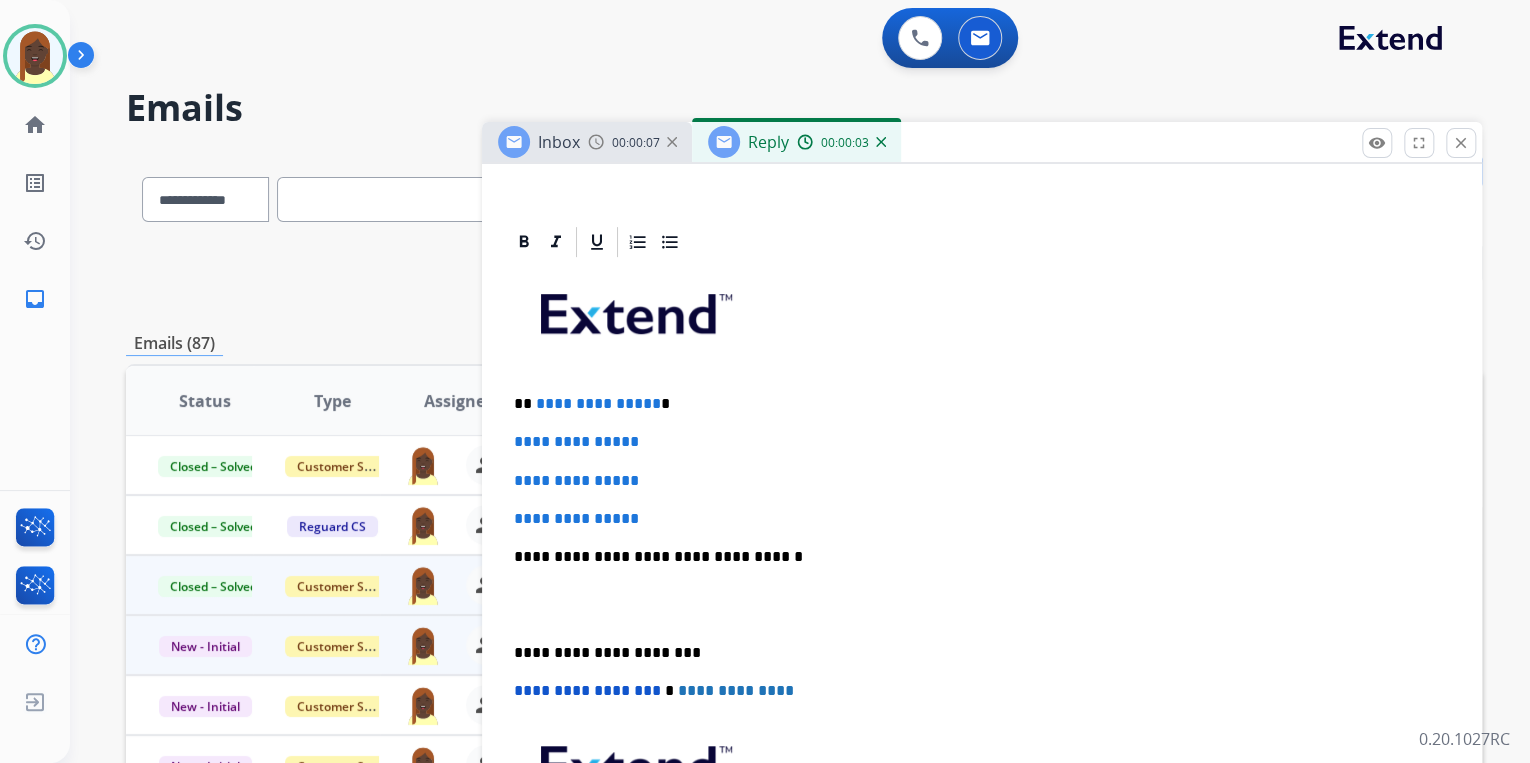 scroll, scrollTop: 400, scrollLeft: 0, axis: vertical 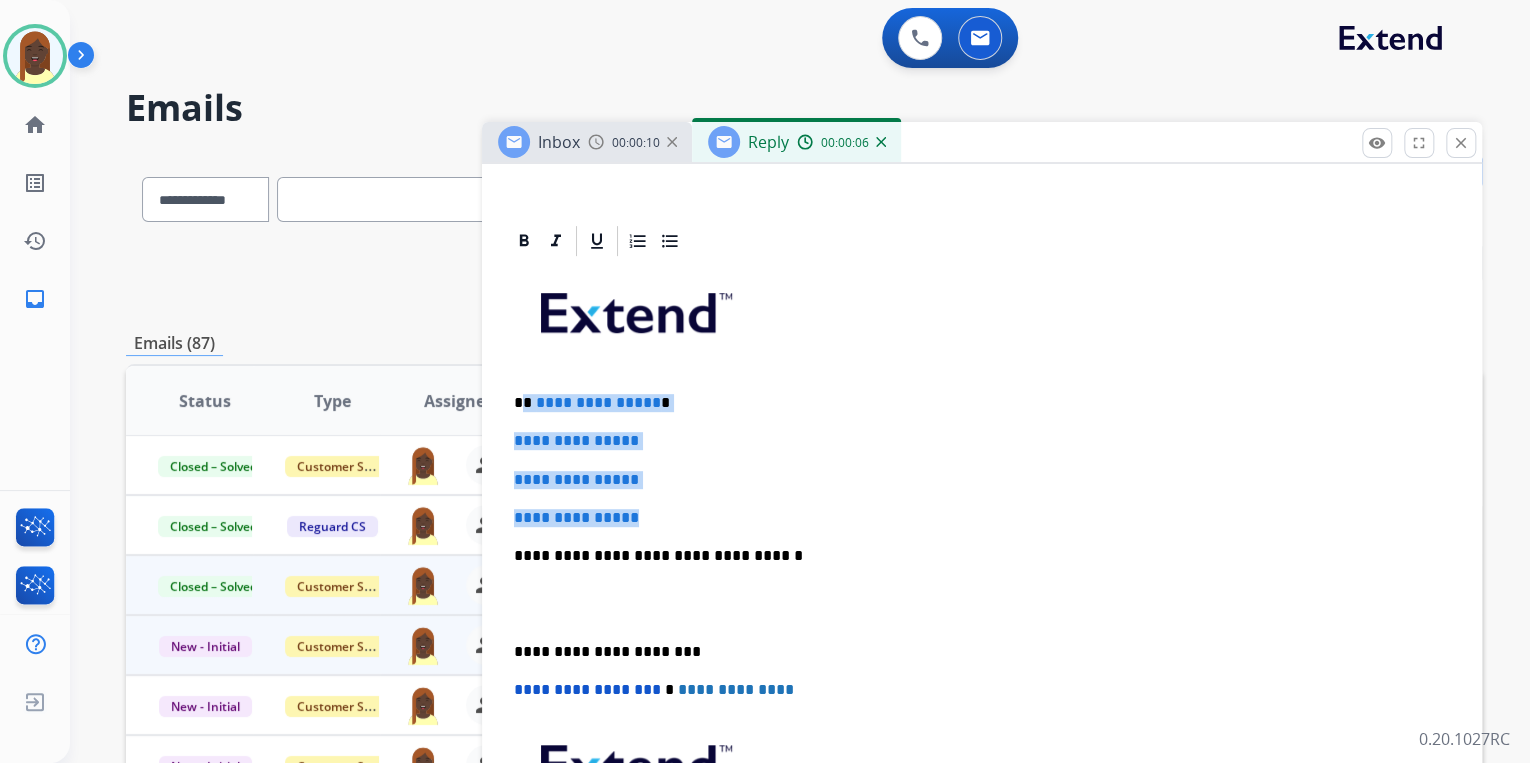 drag, startPoint x: 524, startPoint y: 400, endPoint x: 658, endPoint y: 501, distance: 167.80048 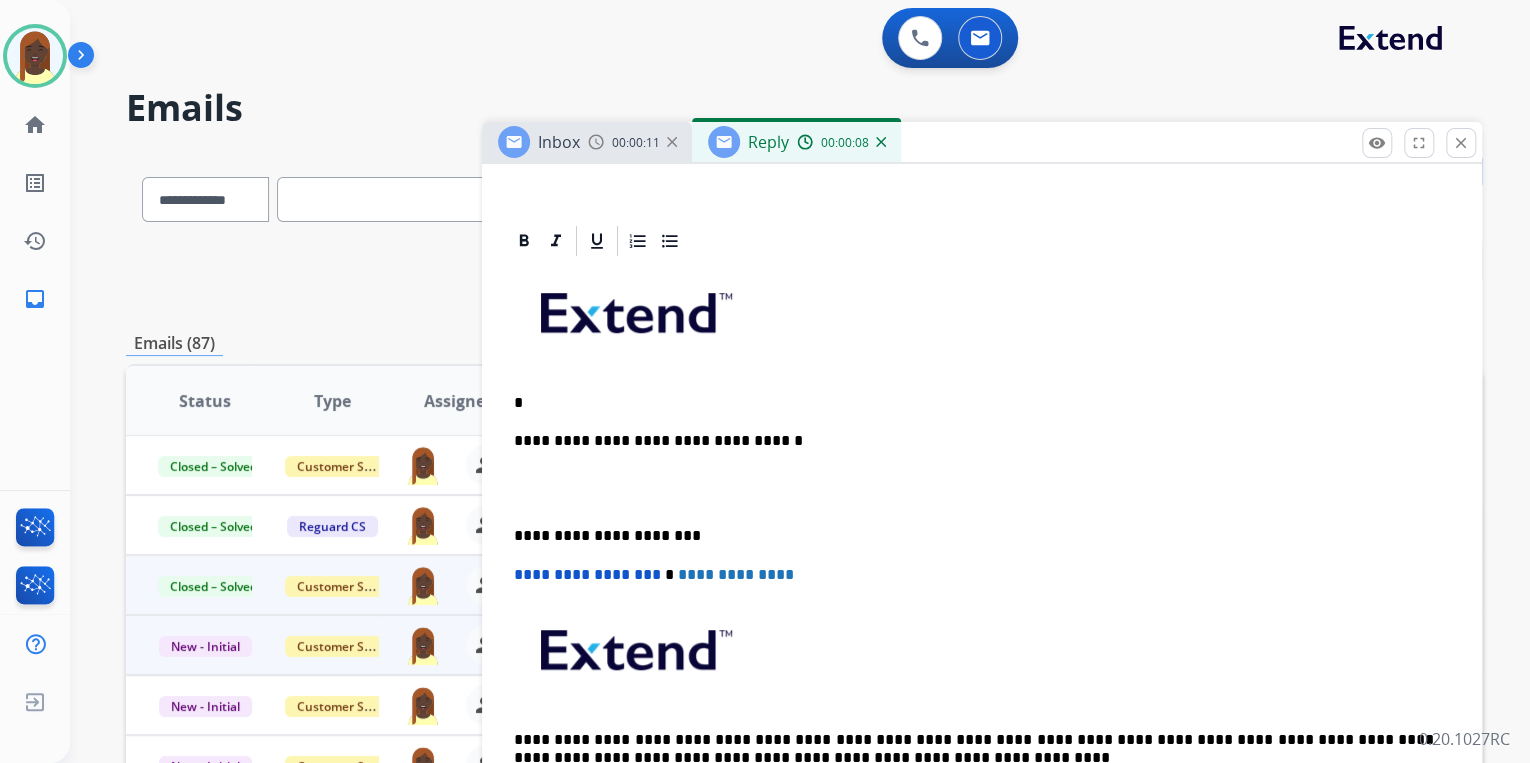 type 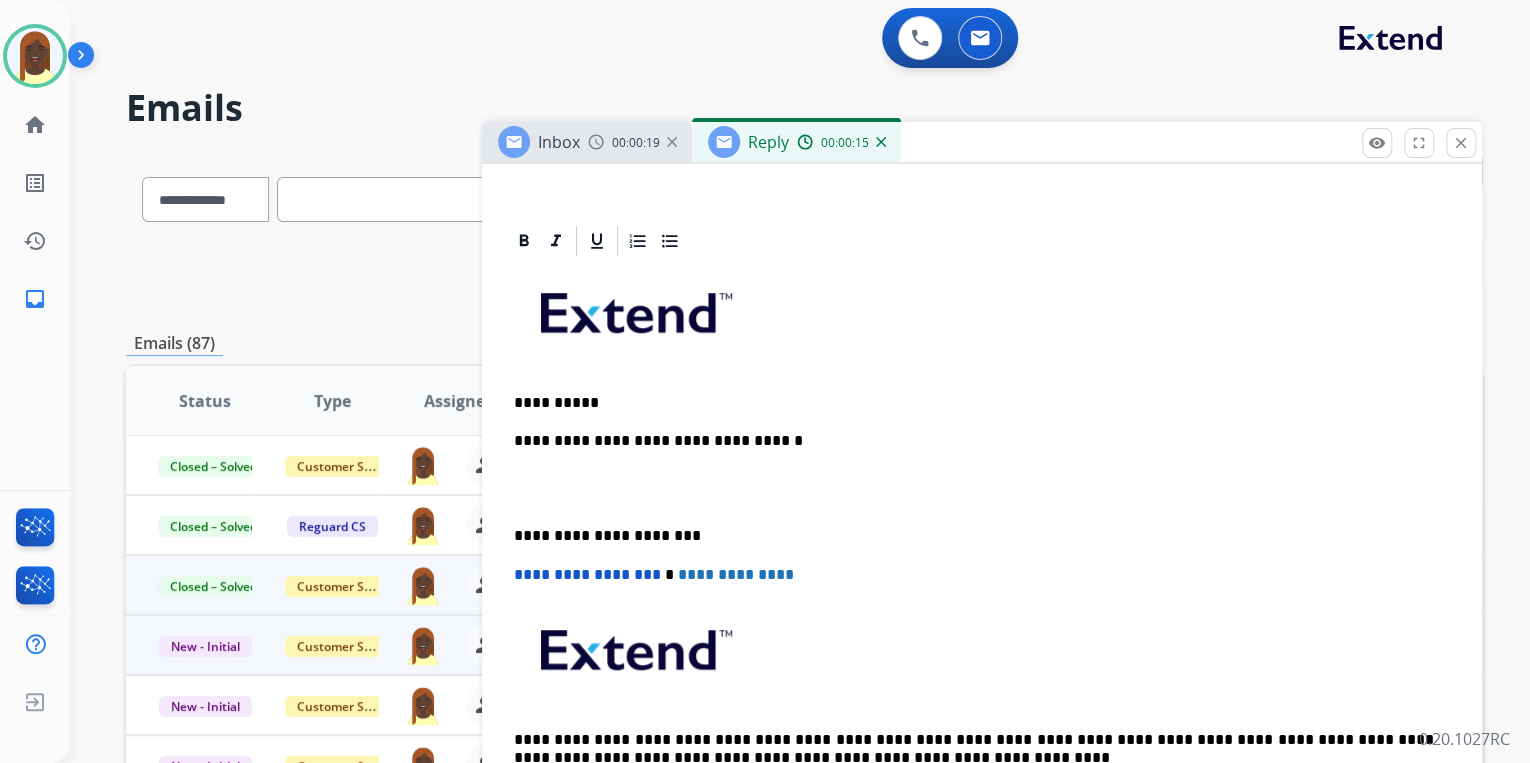 click on "**********" at bounding box center (982, 545) 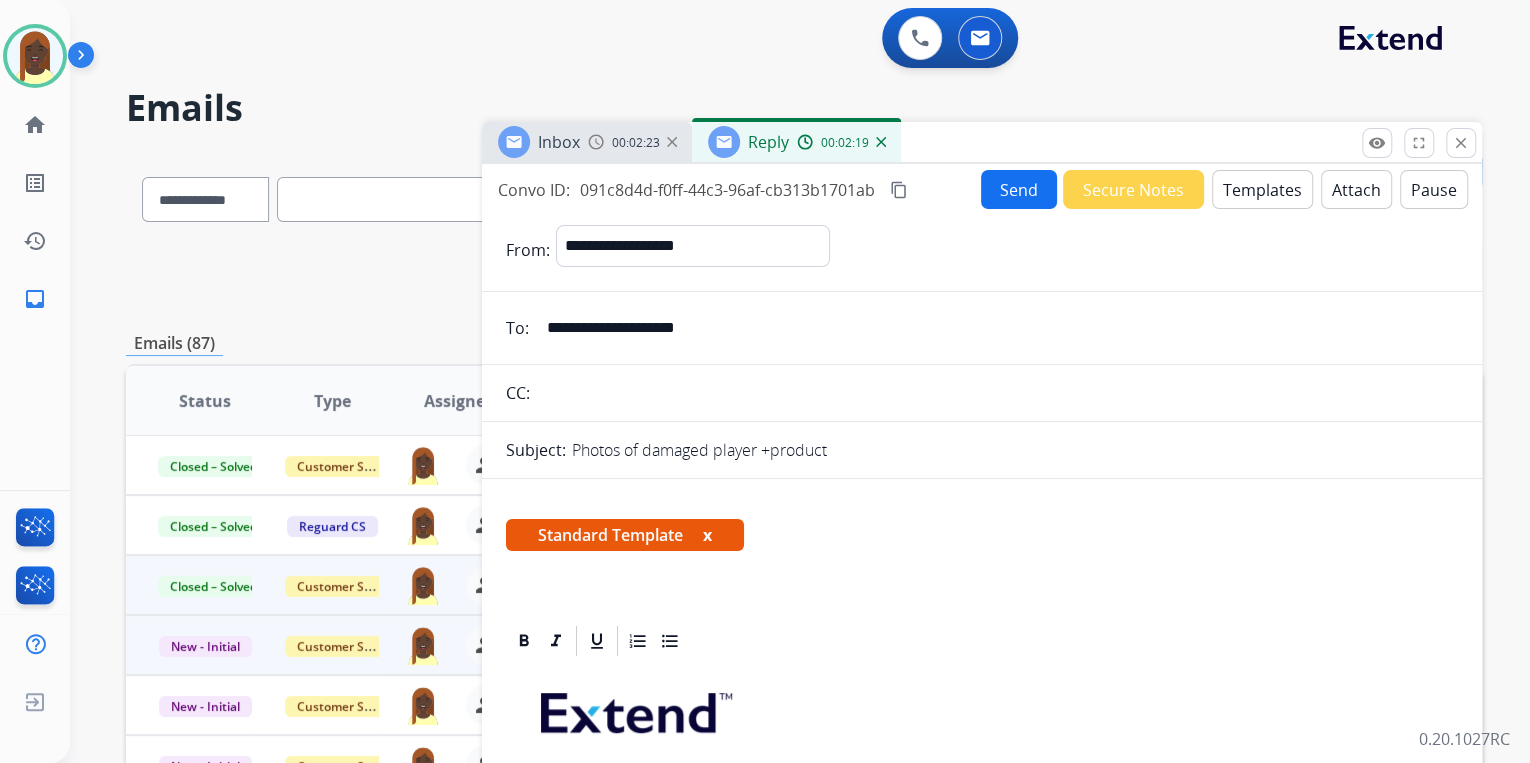 scroll, scrollTop: 0, scrollLeft: 0, axis: both 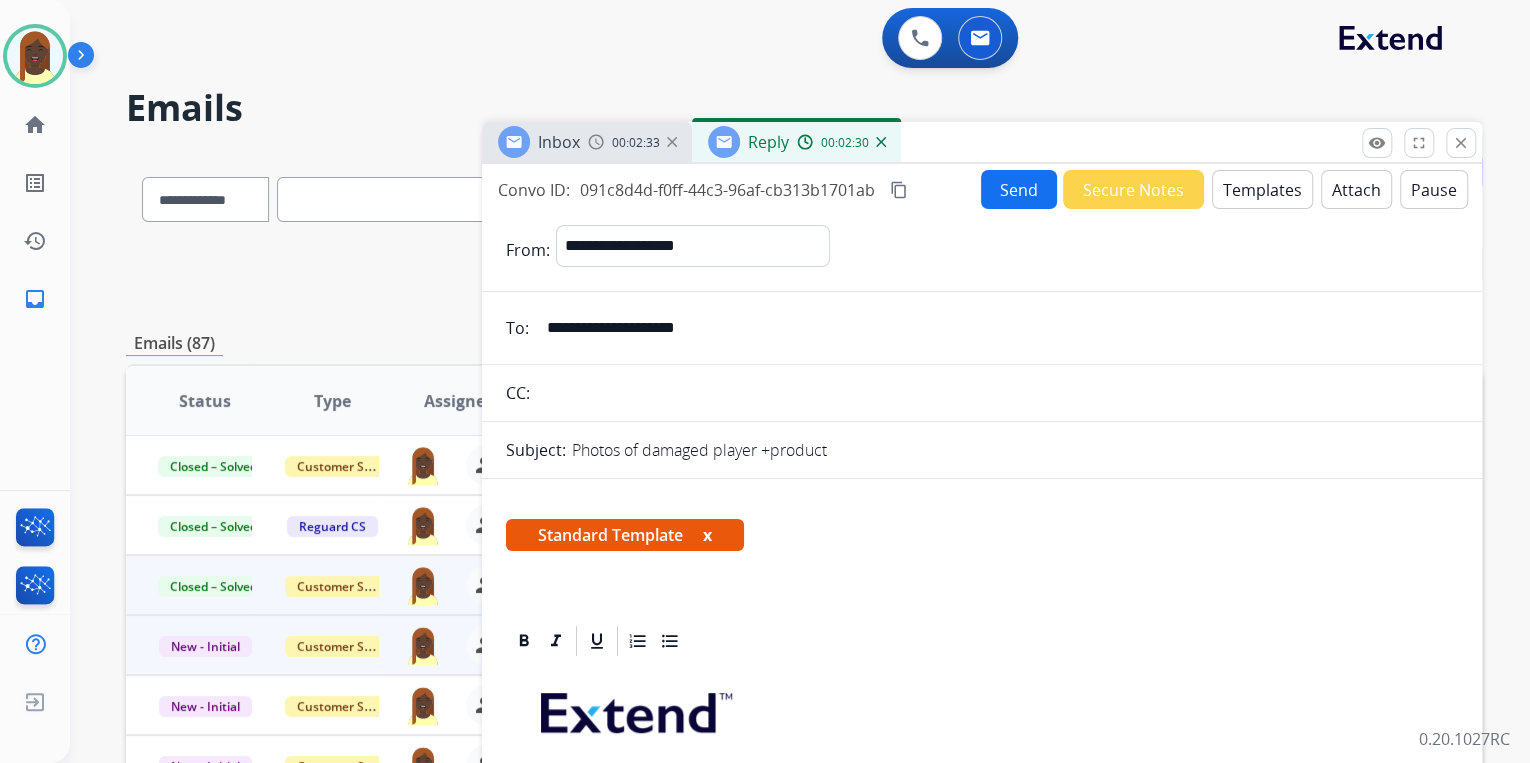 click on "Send" at bounding box center [1019, 189] 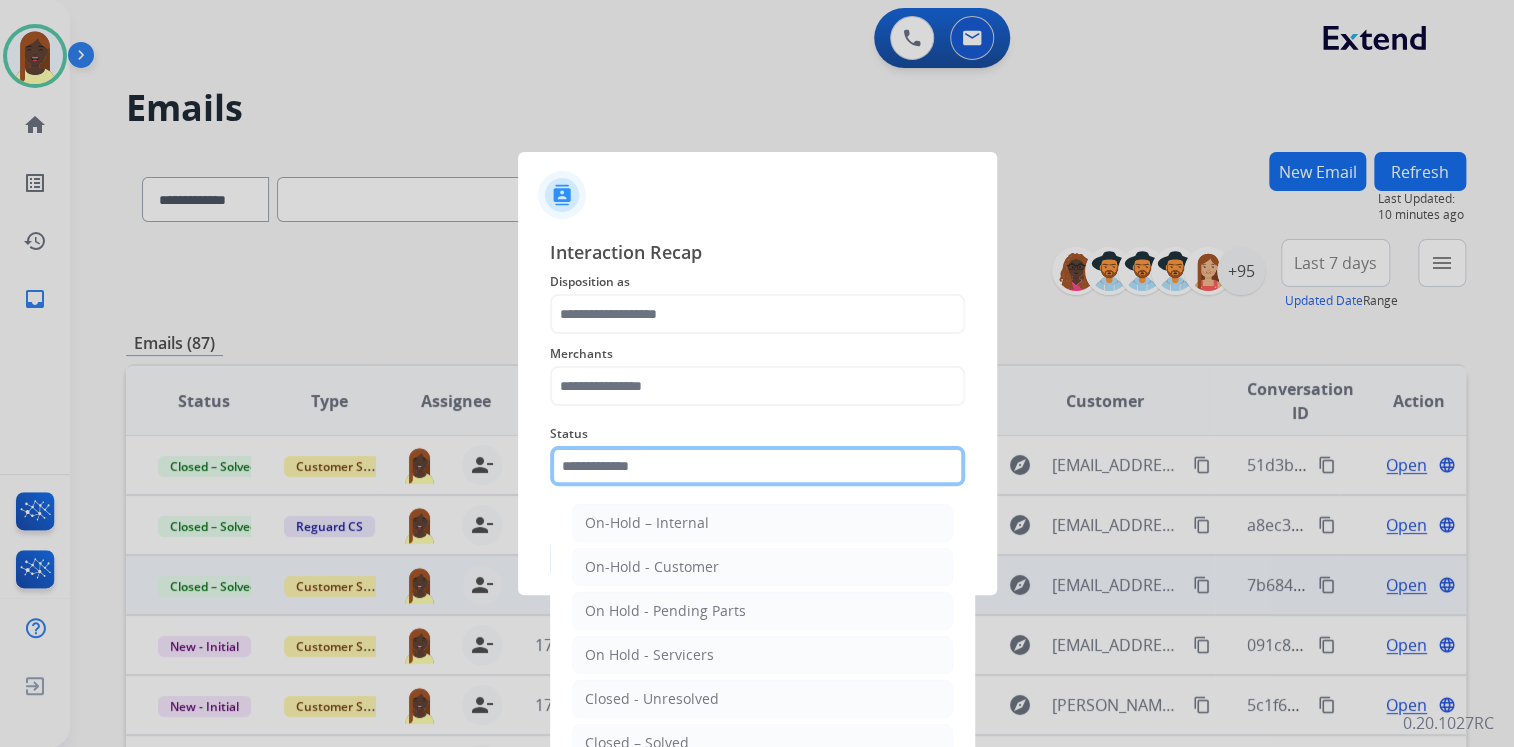 click 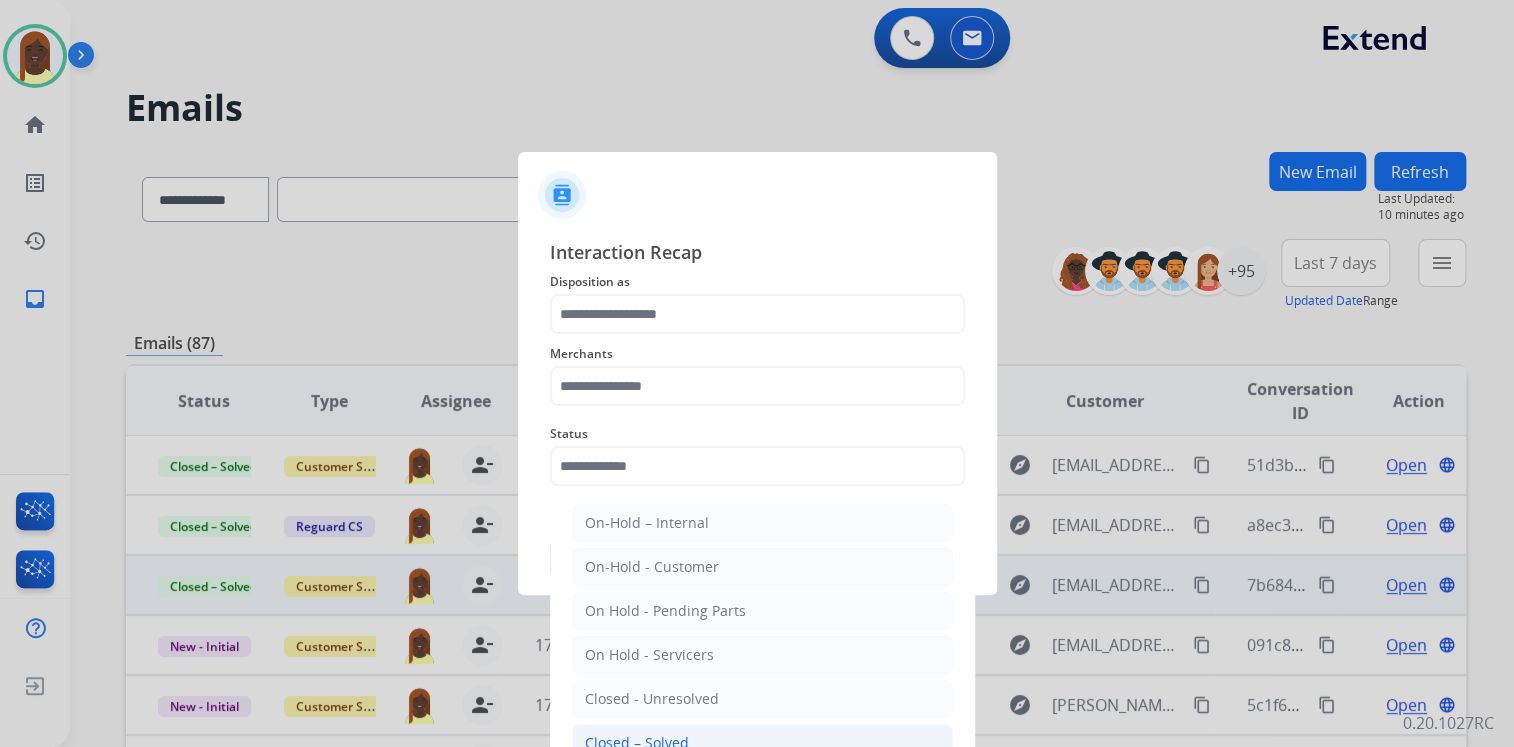 click on "Closed – Solved" 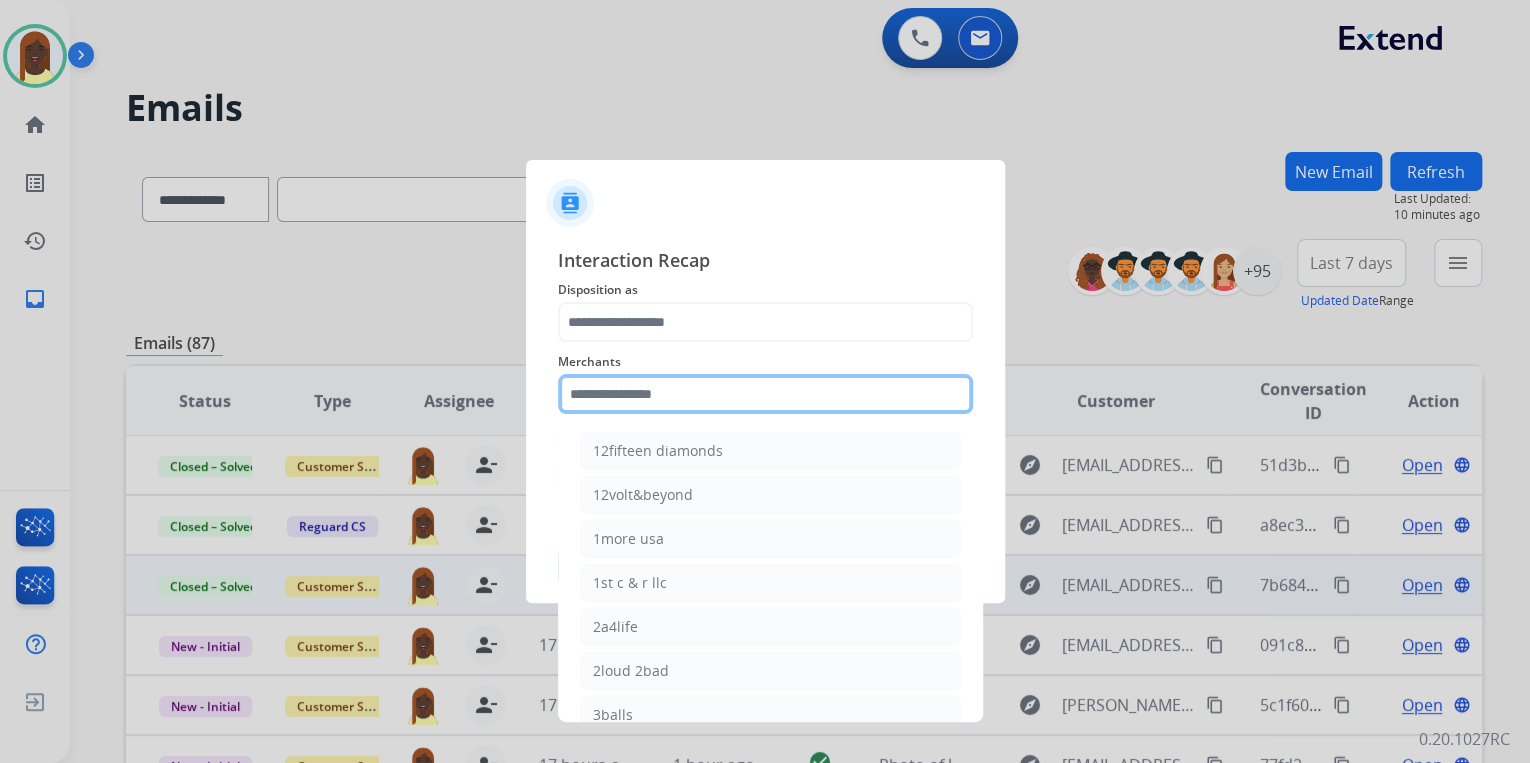click 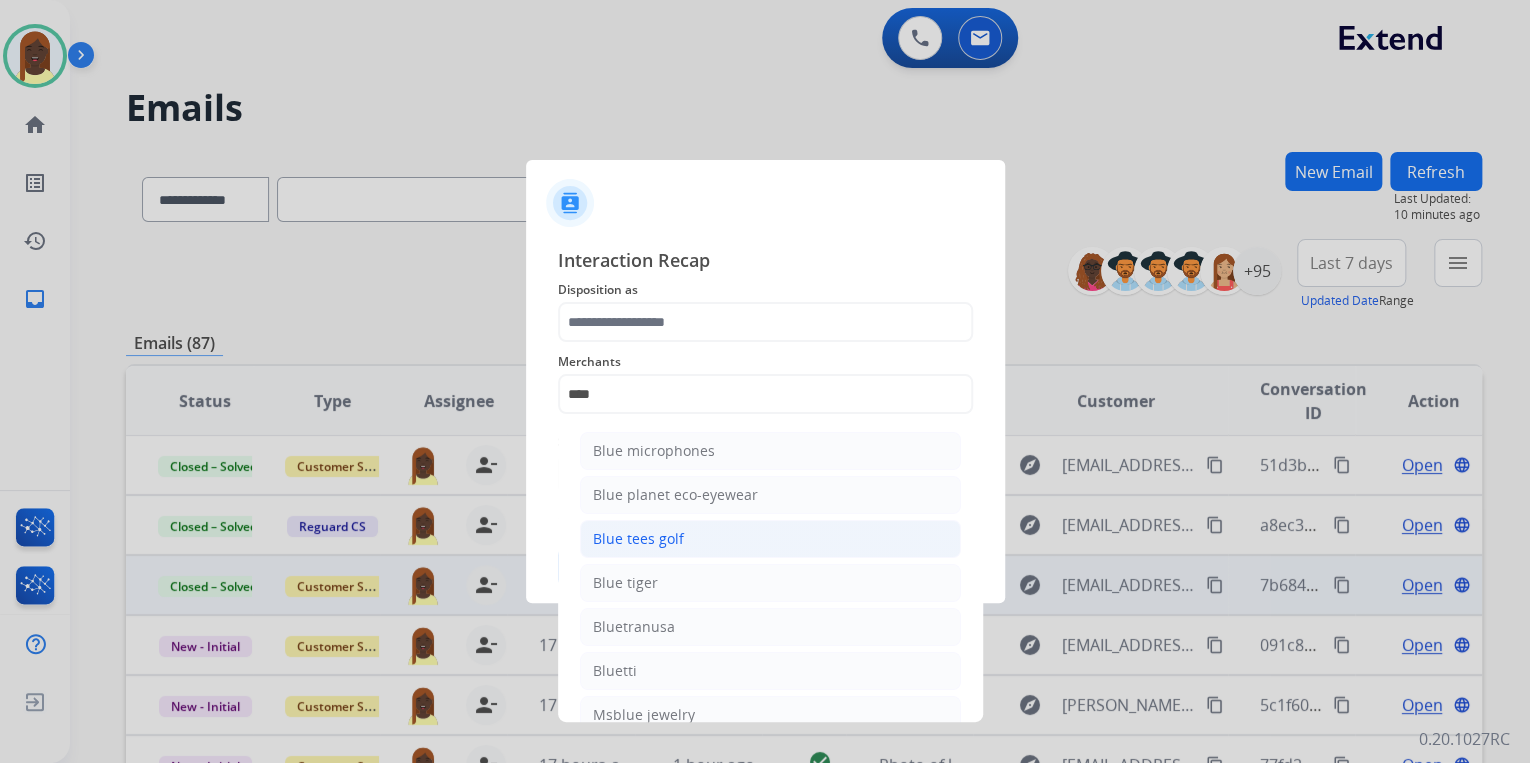drag, startPoint x: 649, startPoint y: 537, endPoint x: 631, endPoint y: 438, distance: 100.62306 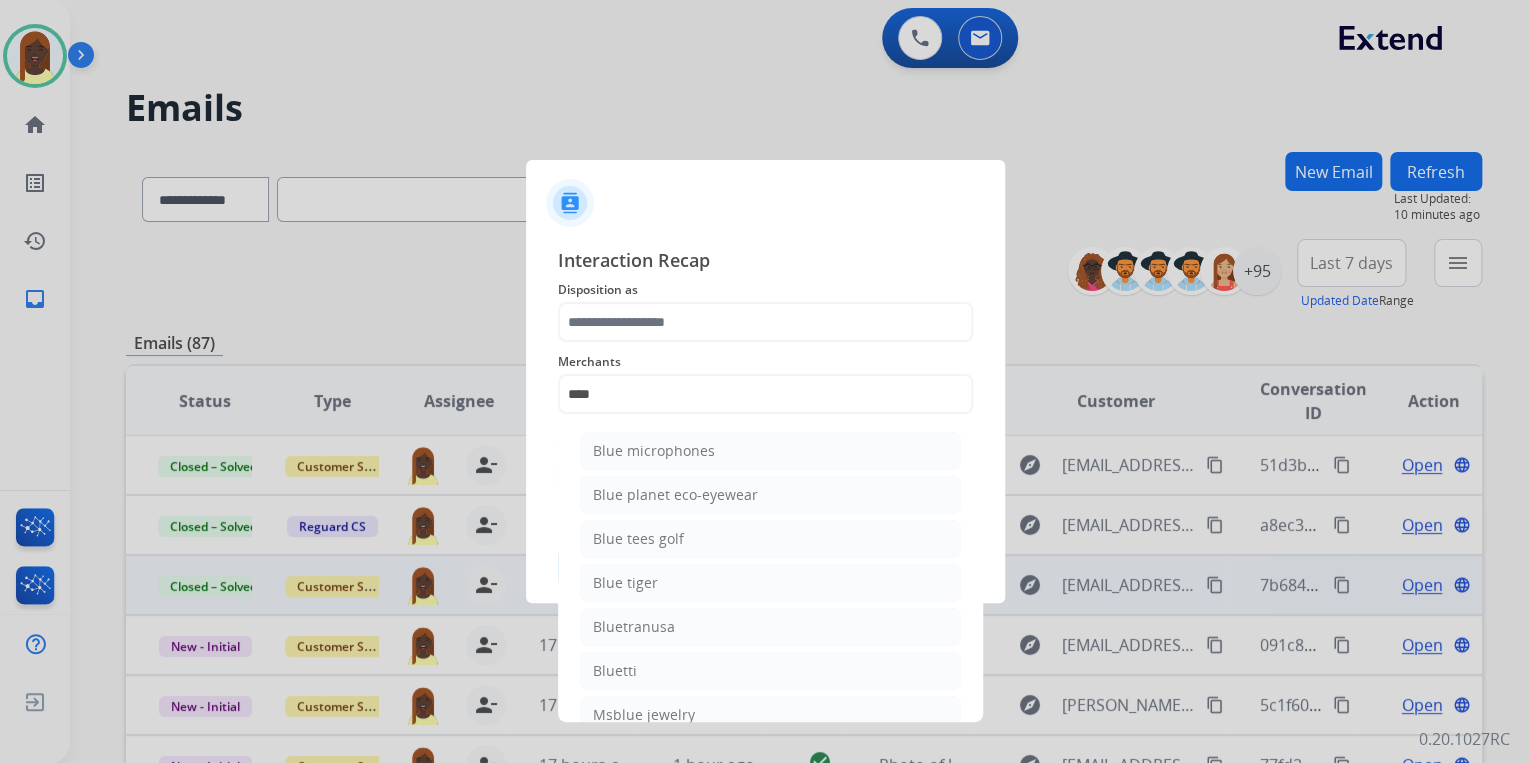 click on "Blue tees golf" 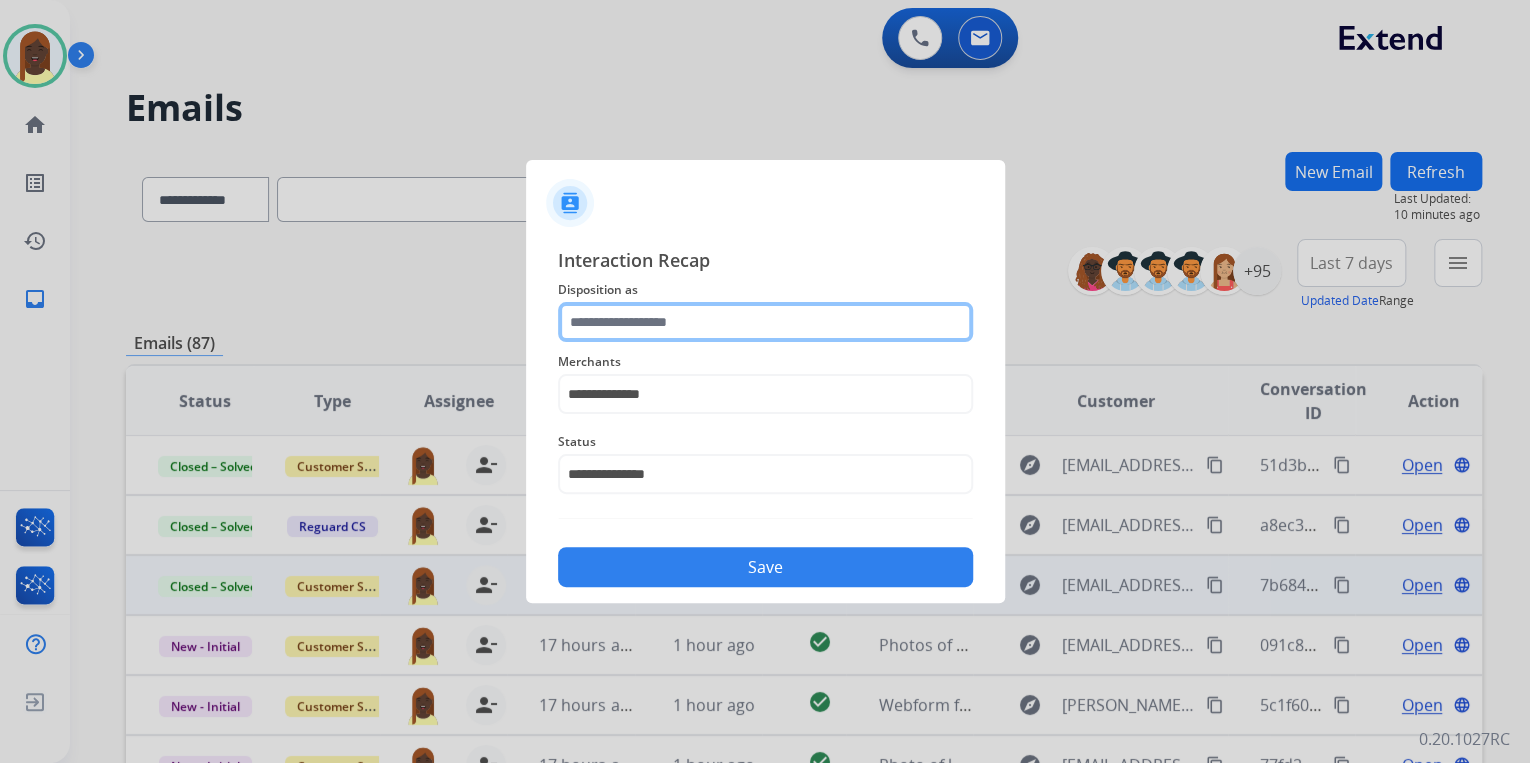 click 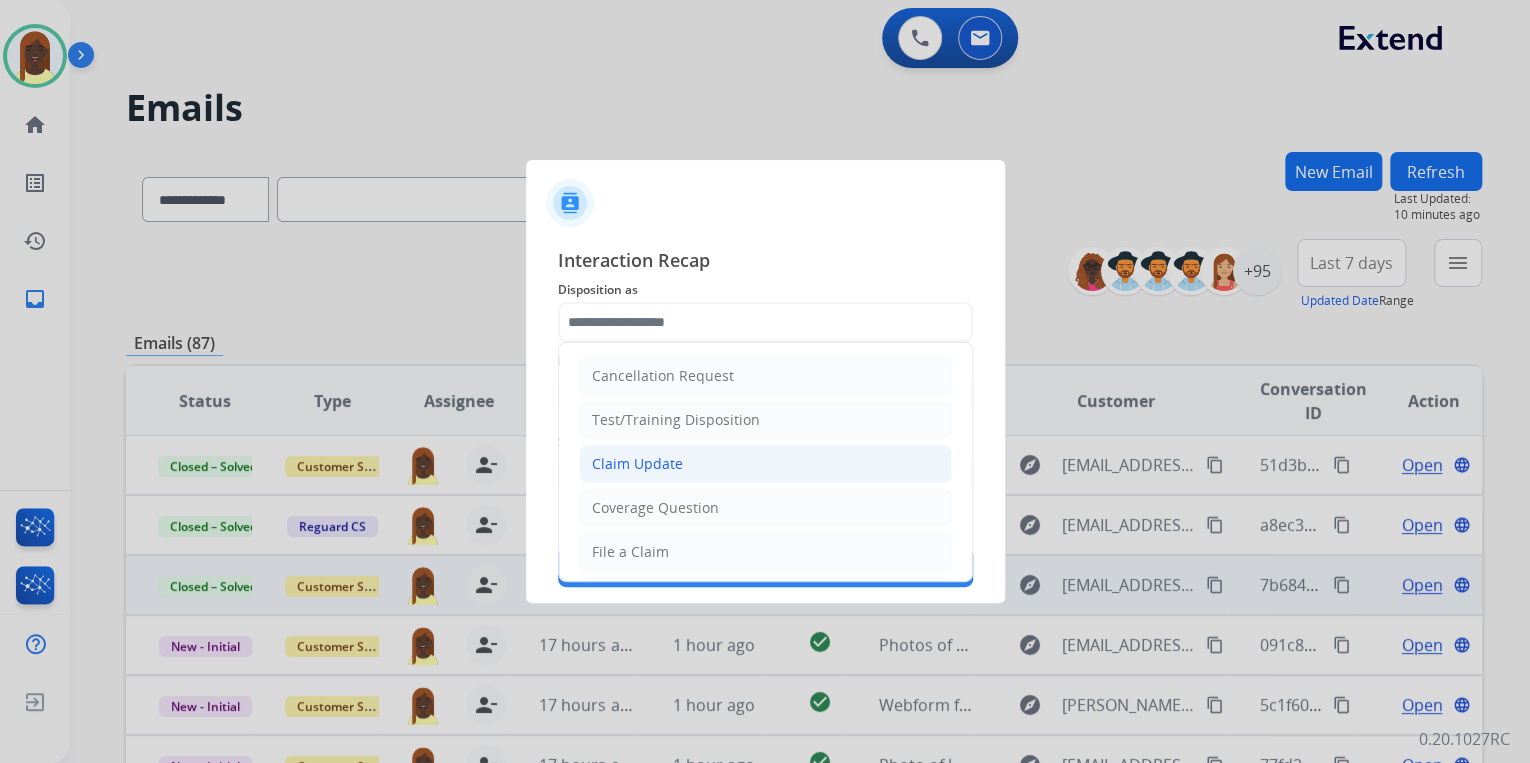 click on "Claim Update" 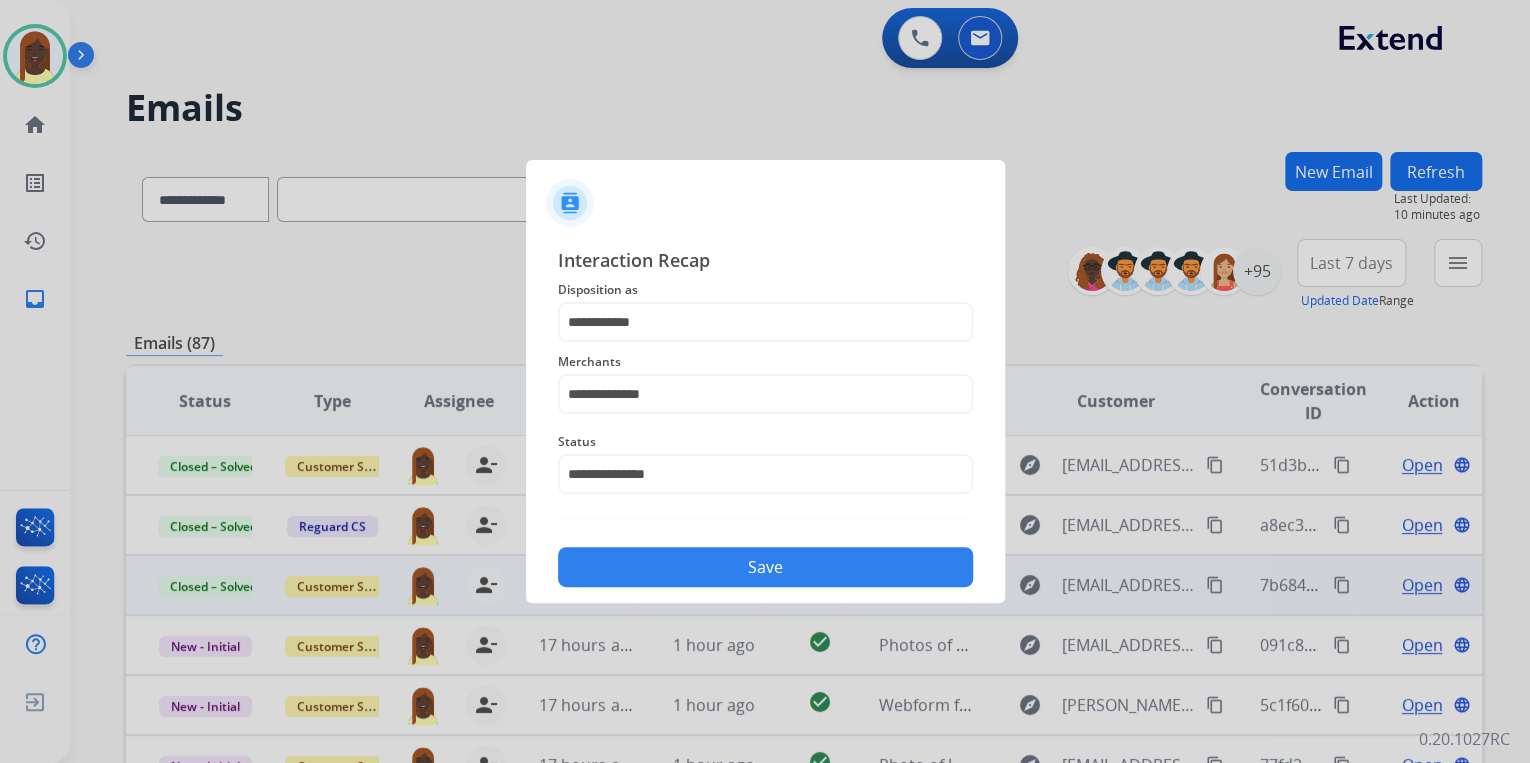 click on "Save" 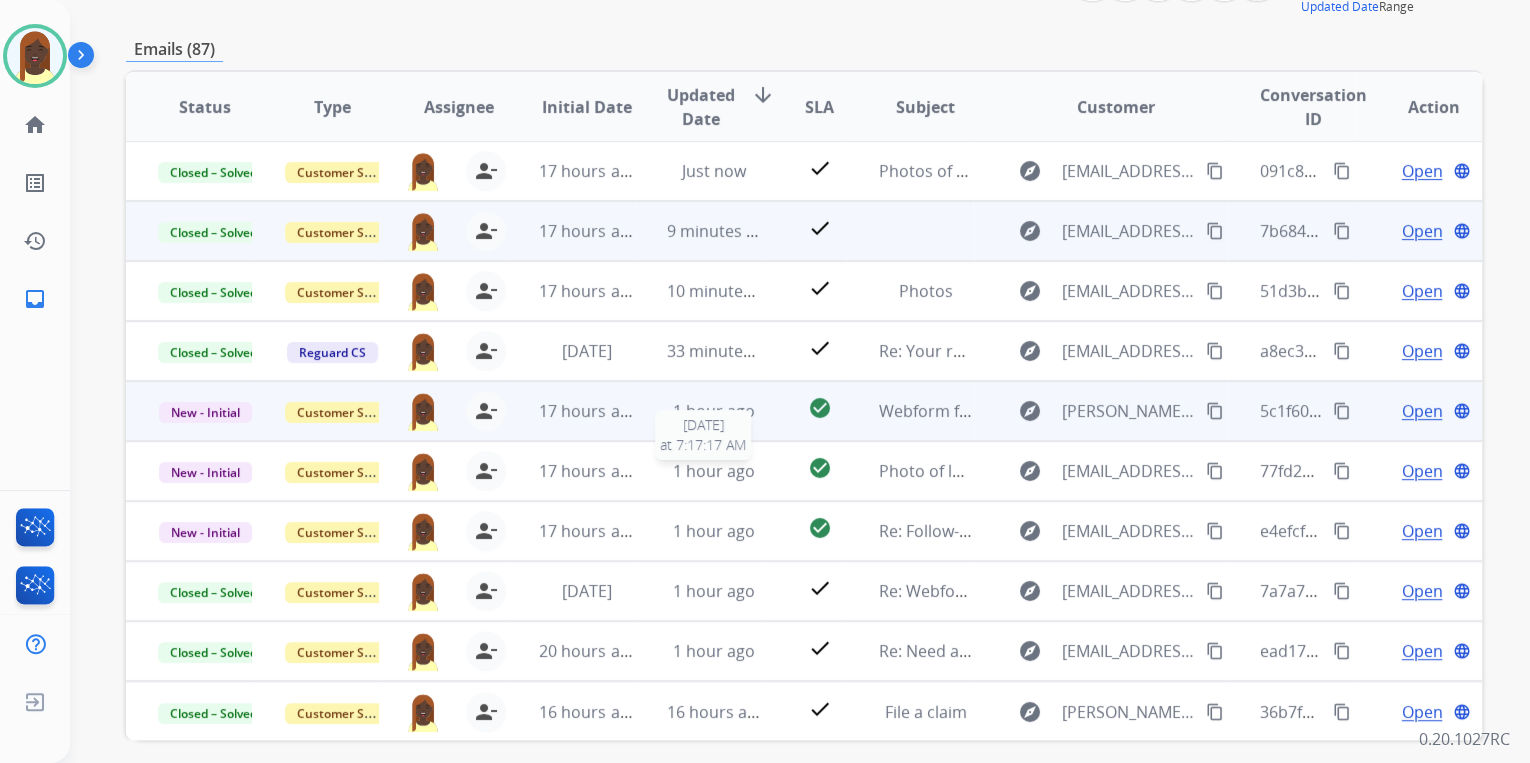 scroll, scrollTop: 320, scrollLeft: 0, axis: vertical 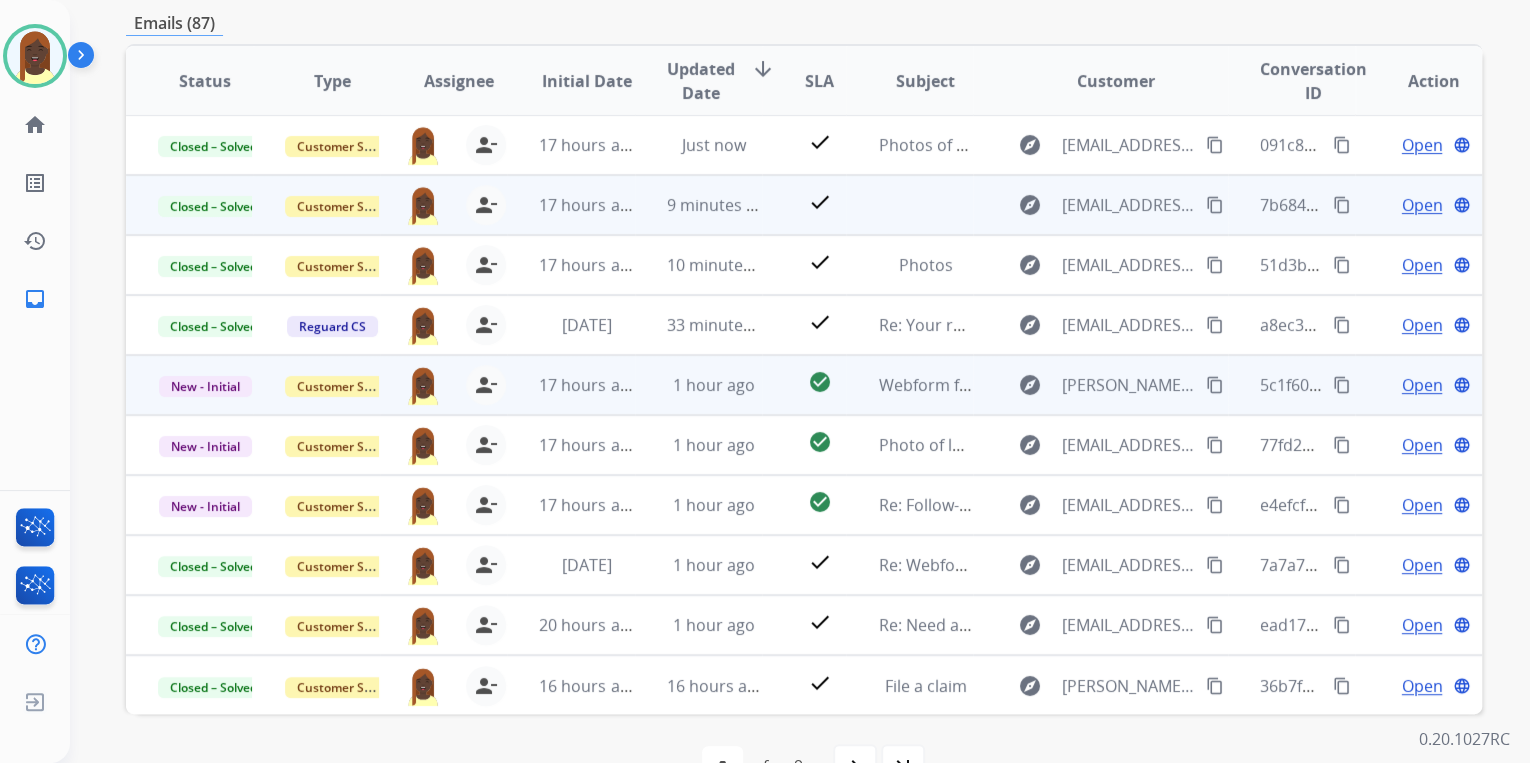 click on "content_copy" at bounding box center [1342, 385] 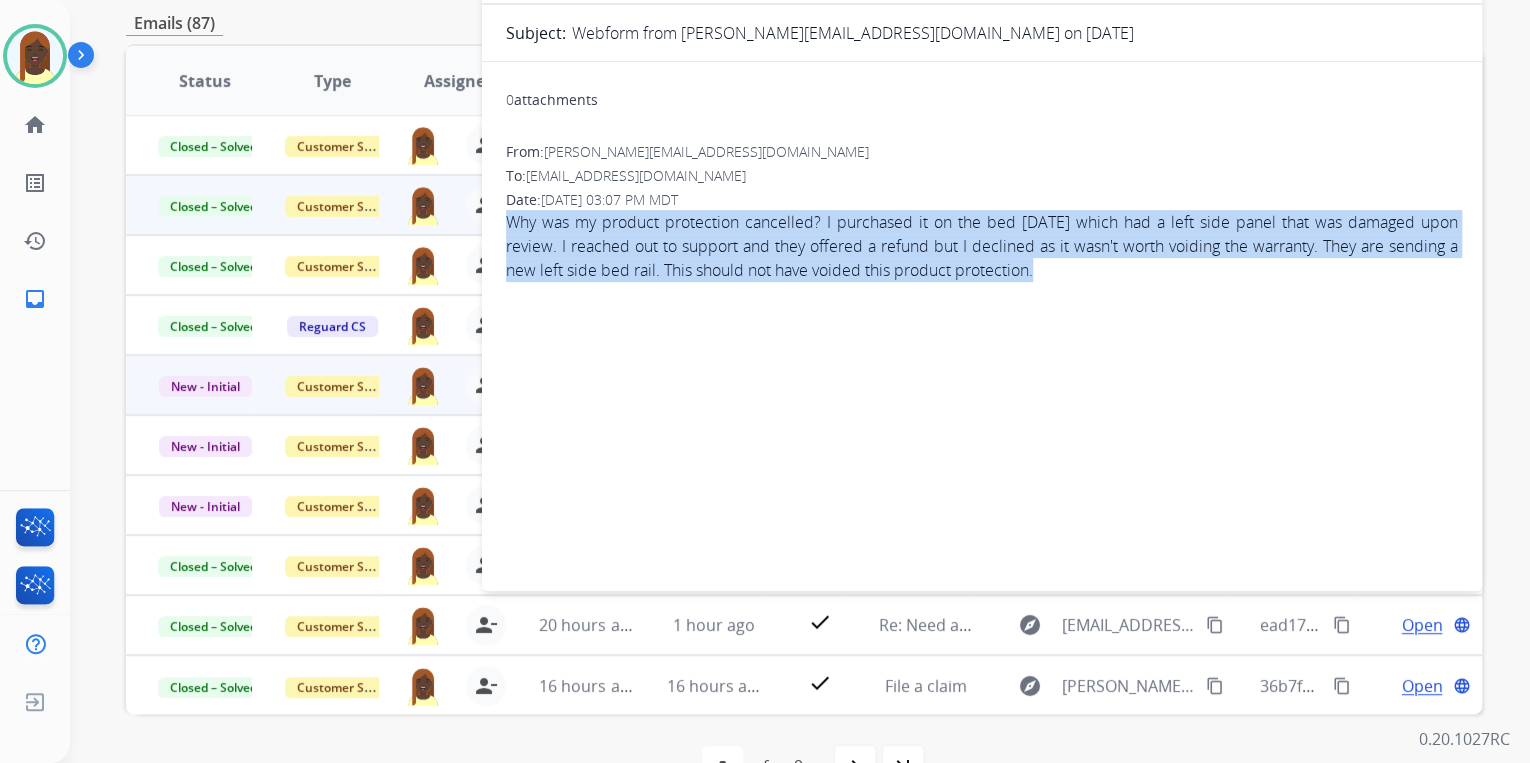 drag, startPoint x: 500, startPoint y: 220, endPoint x: 1065, endPoint y: 285, distance: 568.7266 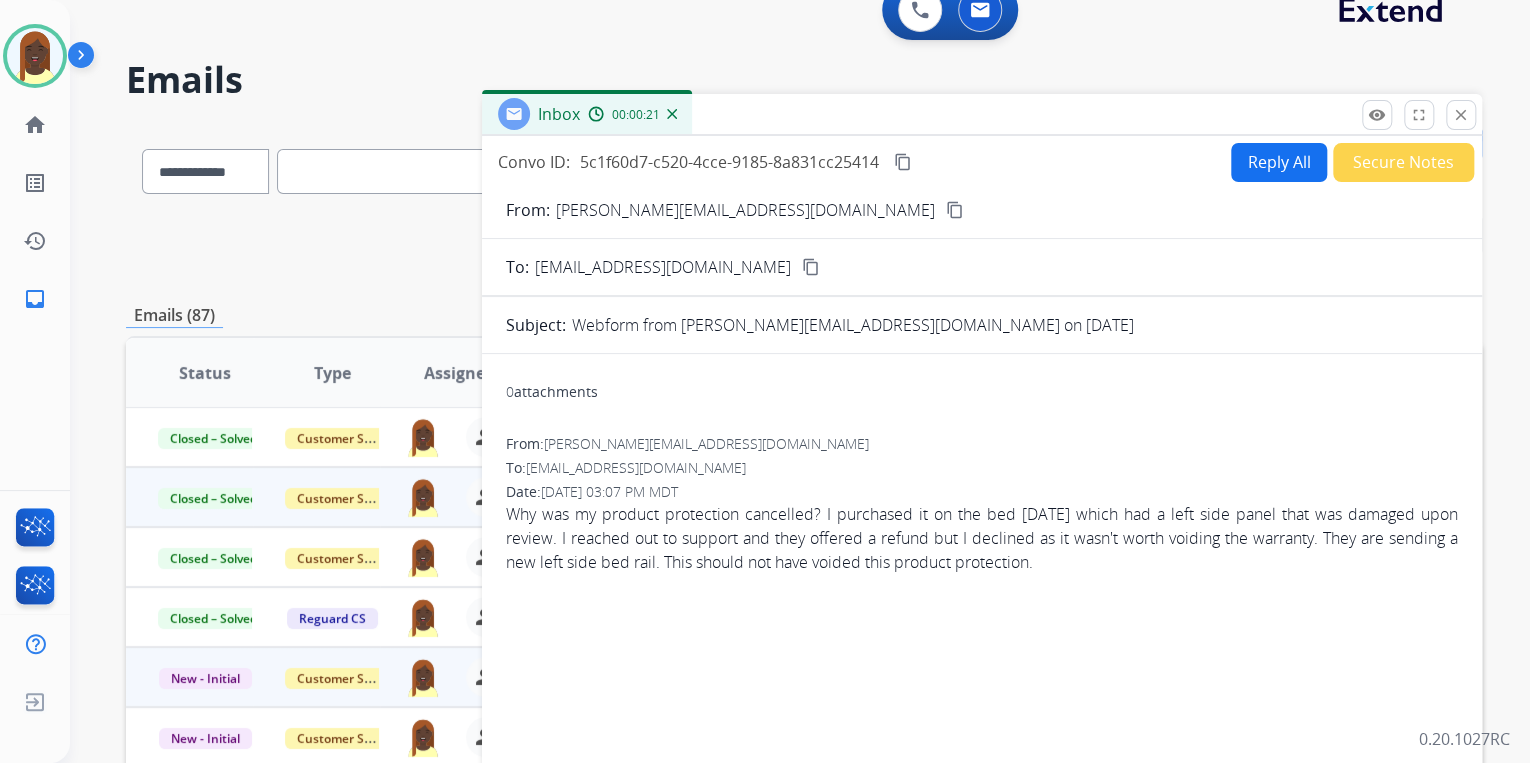 scroll, scrollTop: 0, scrollLeft: 0, axis: both 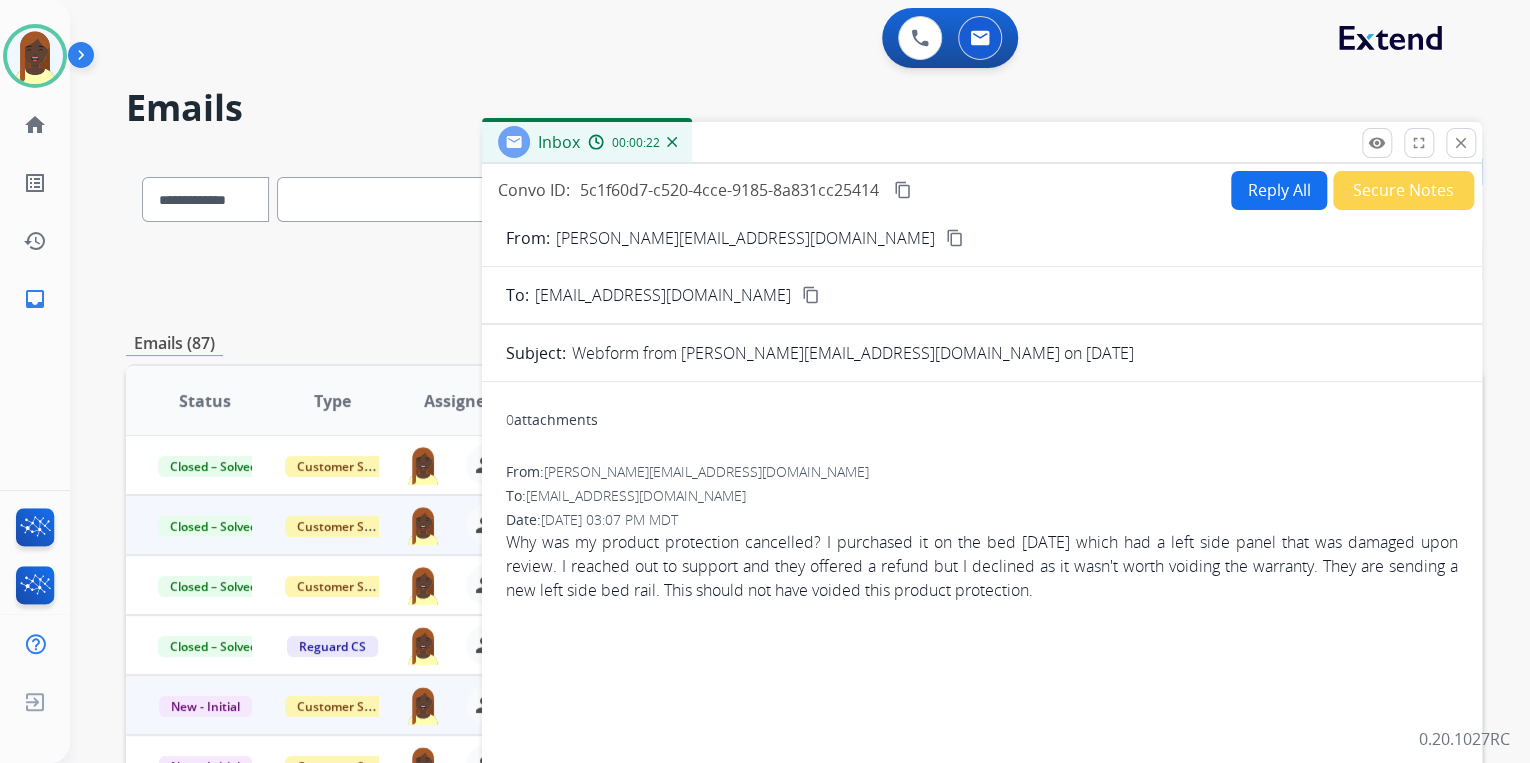click on "content_copy" at bounding box center [955, 238] 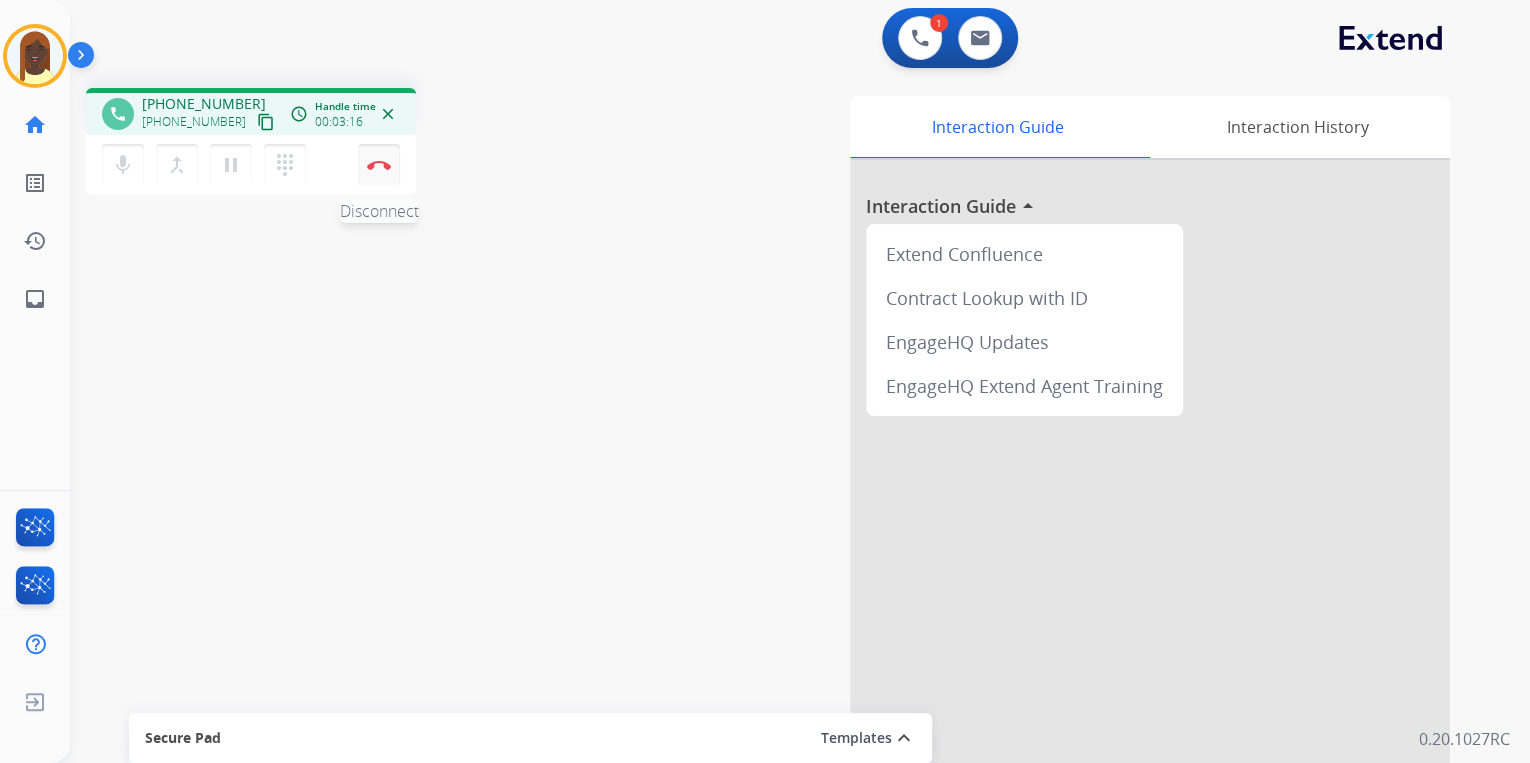 click on "Disconnect" at bounding box center [379, 165] 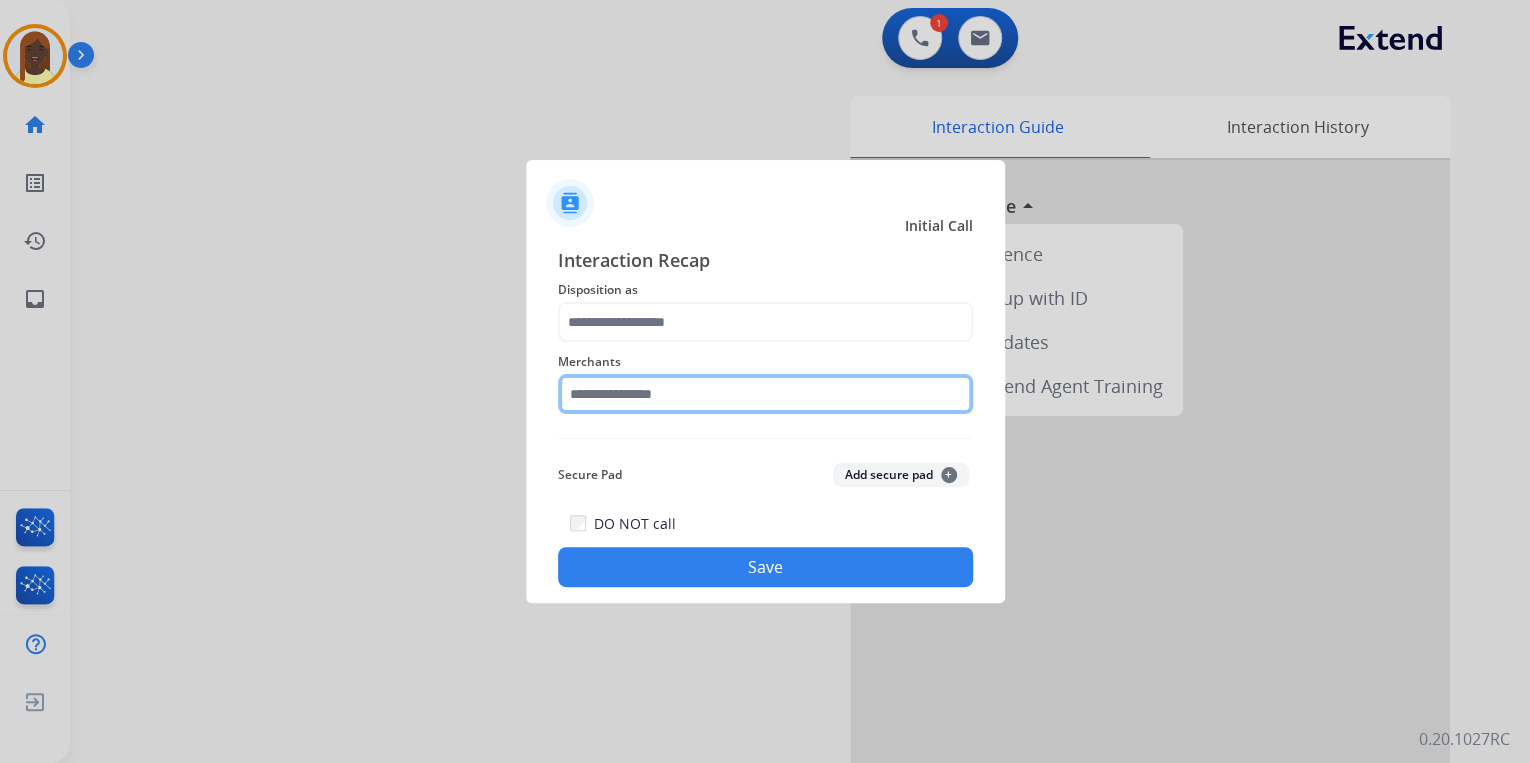 click 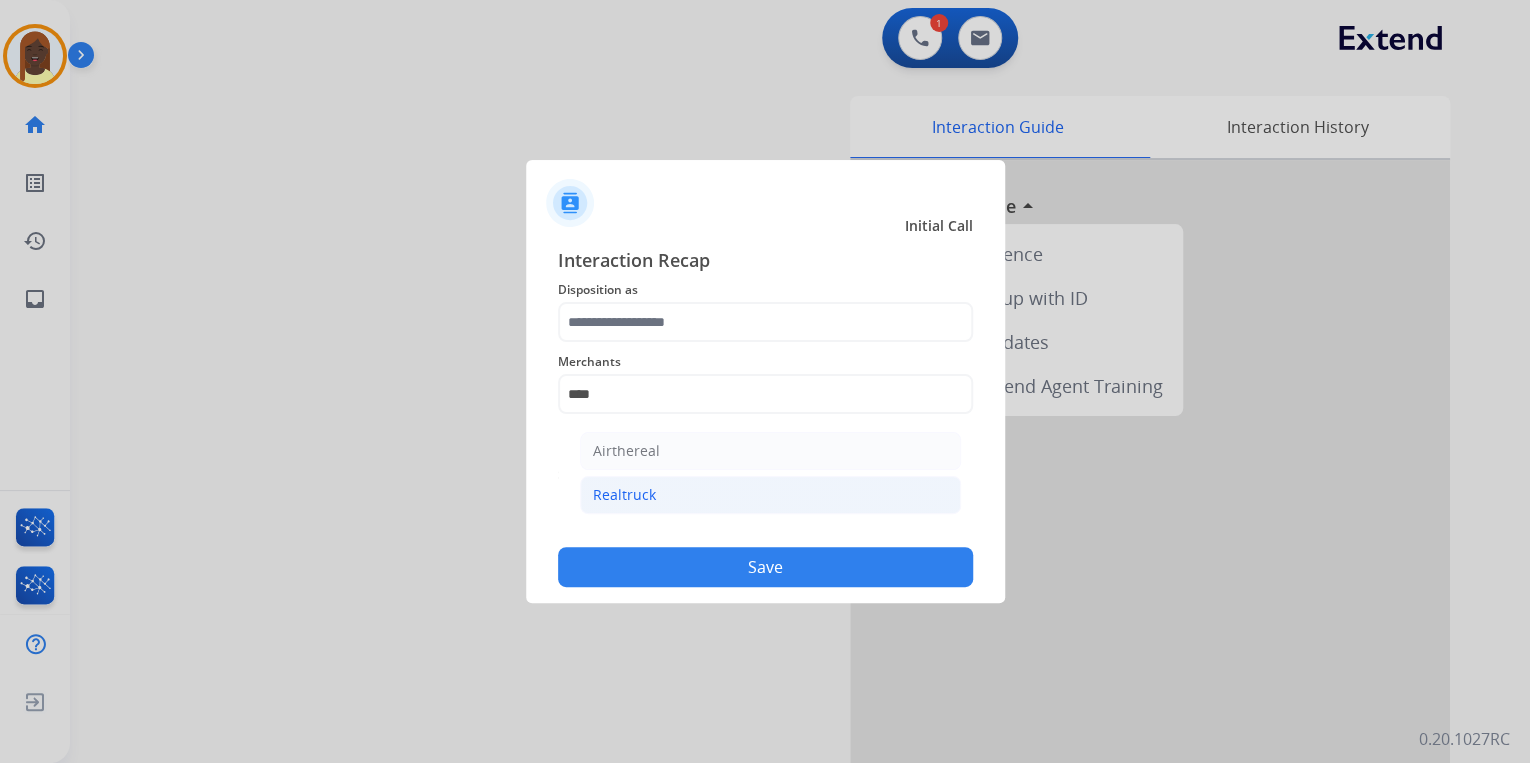 click on "Realtruck" 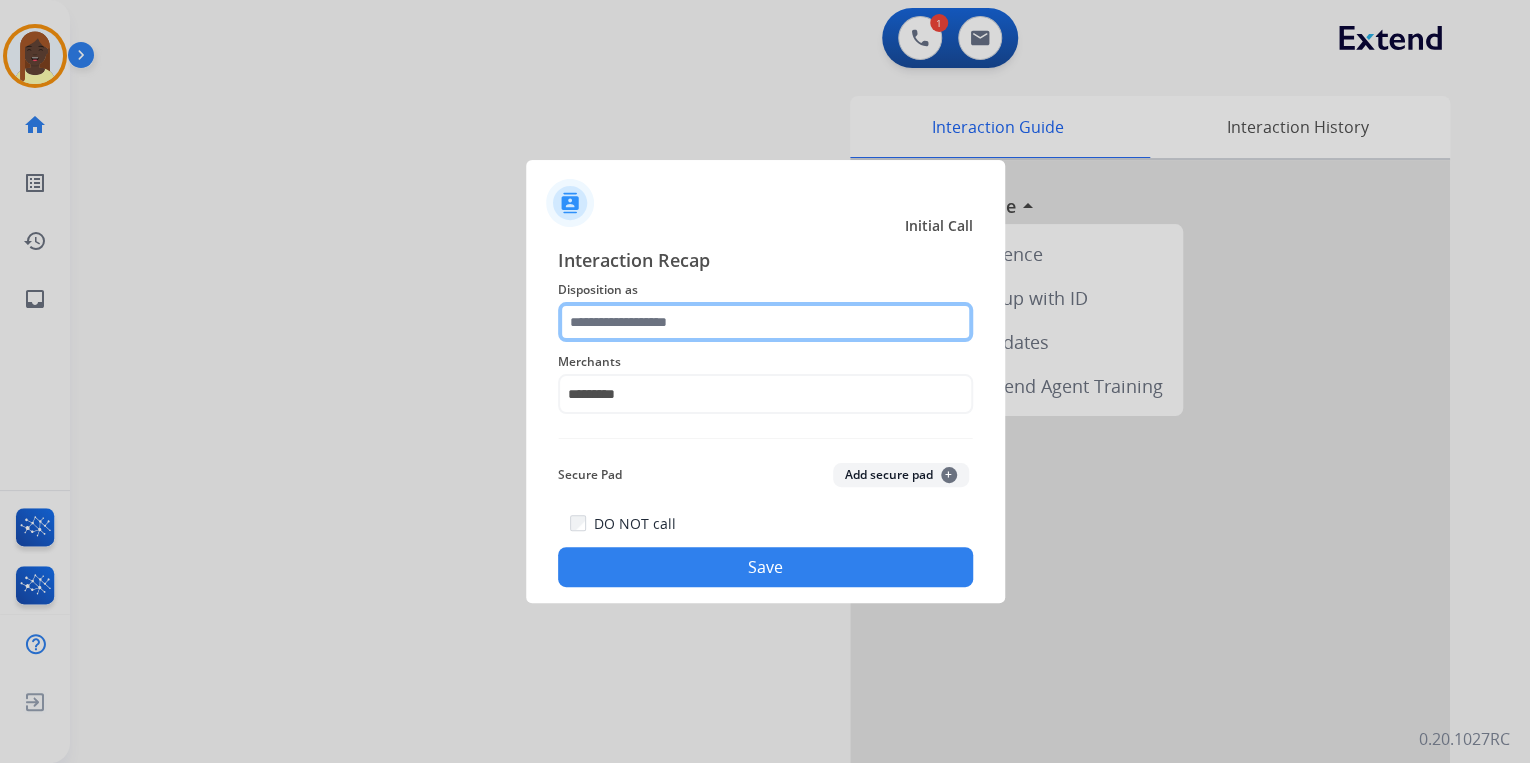 click 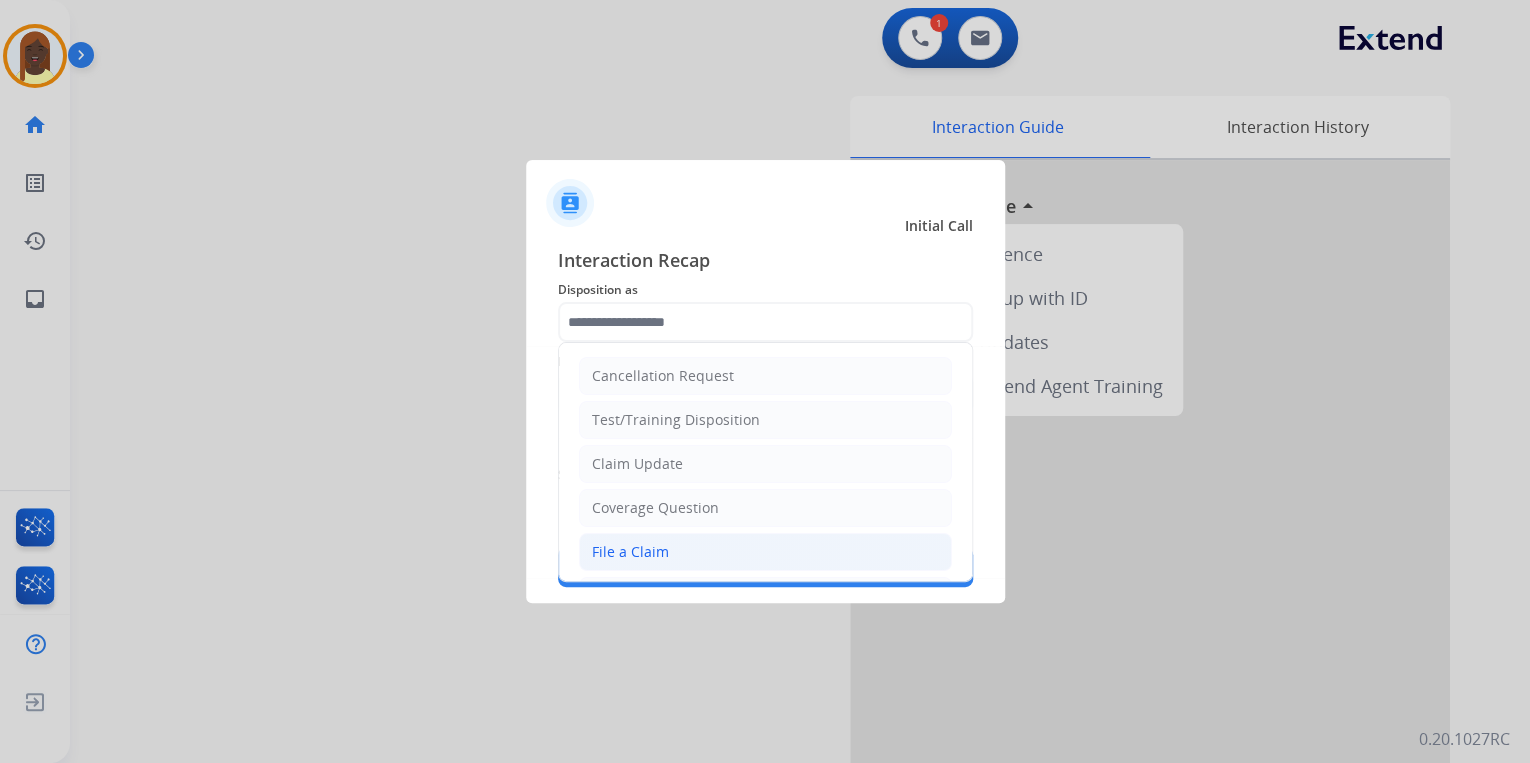 click on "File a Claim" 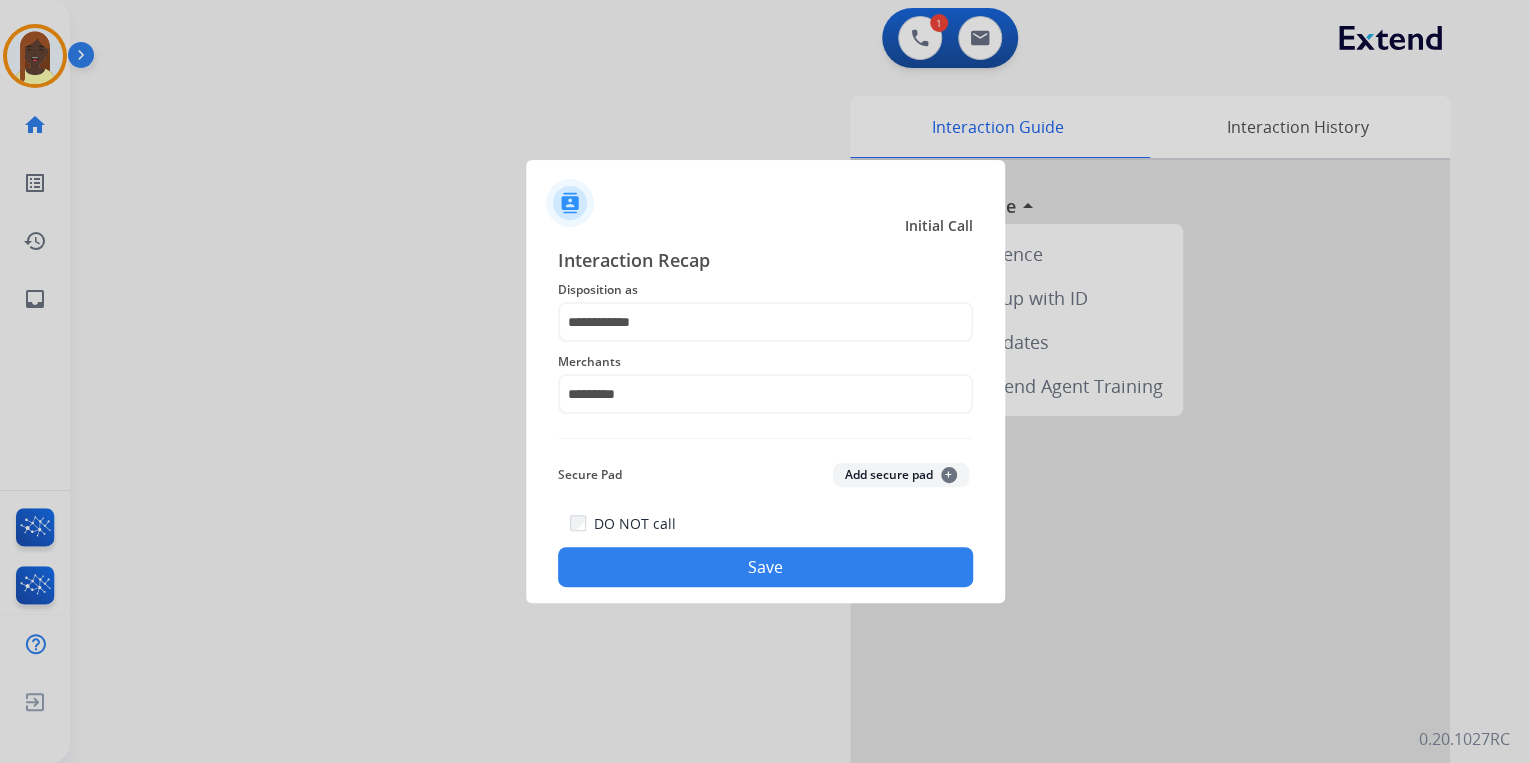 click on "Save" 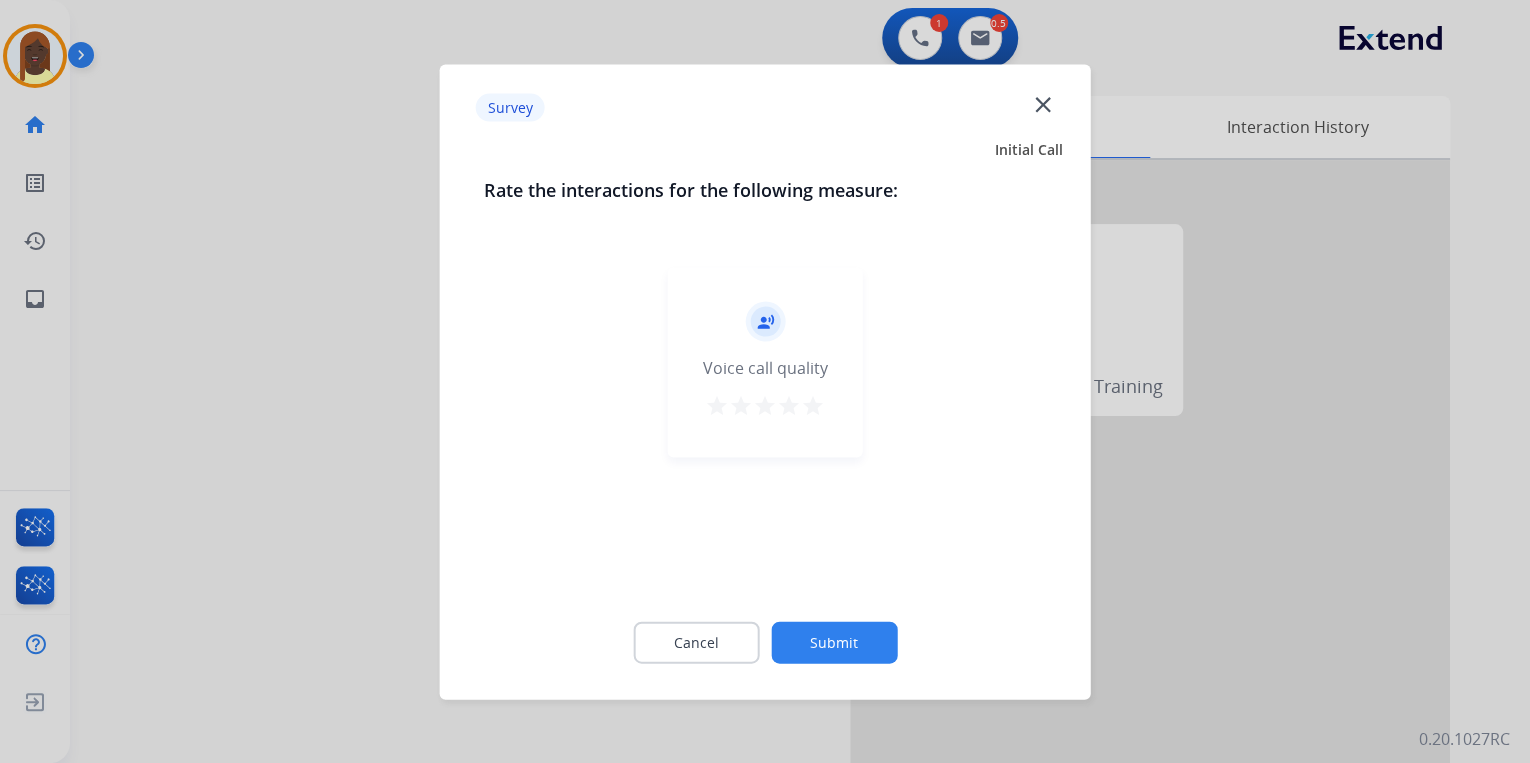 click on "star" at bounding box center (813, 405) 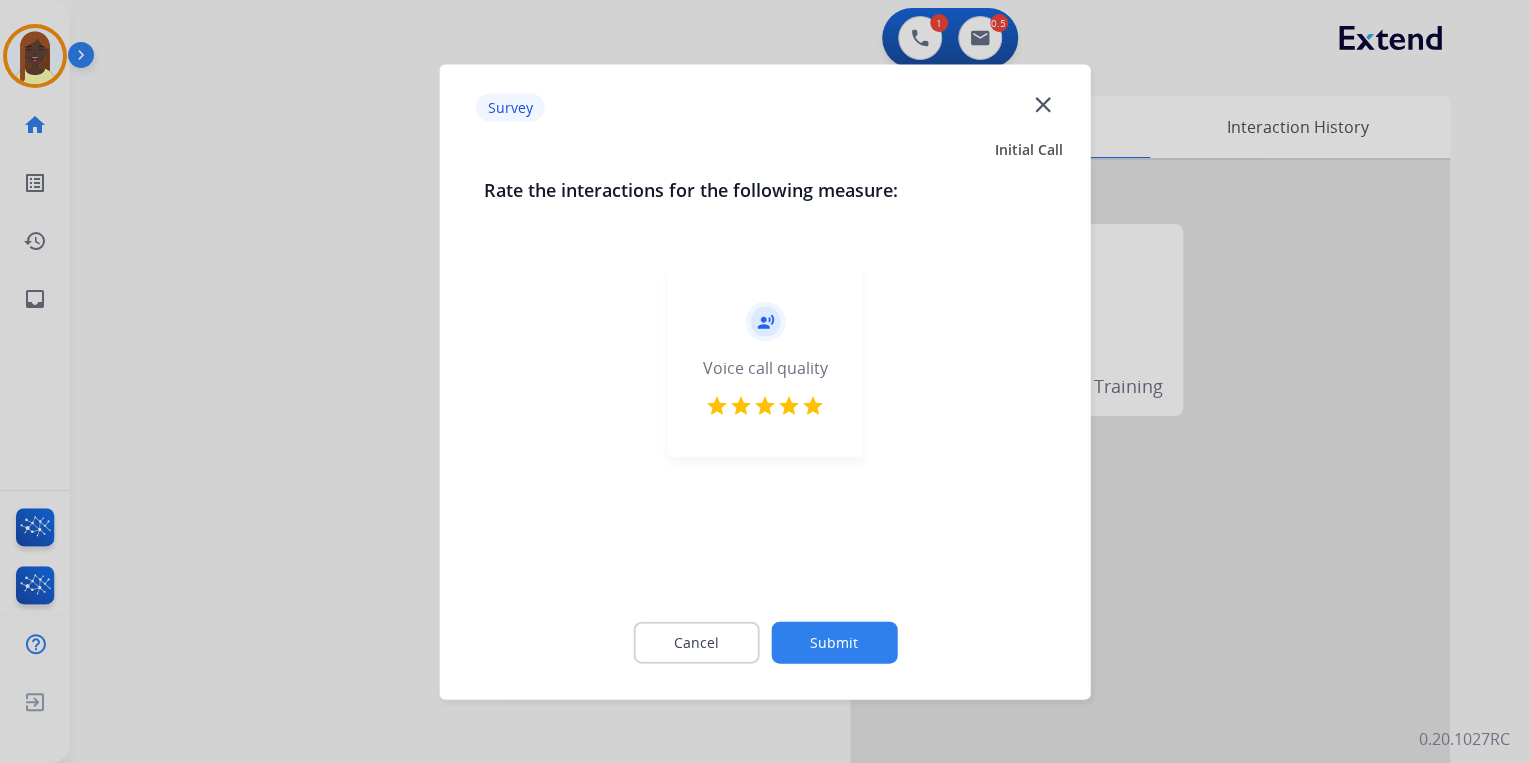 click on "Submit" 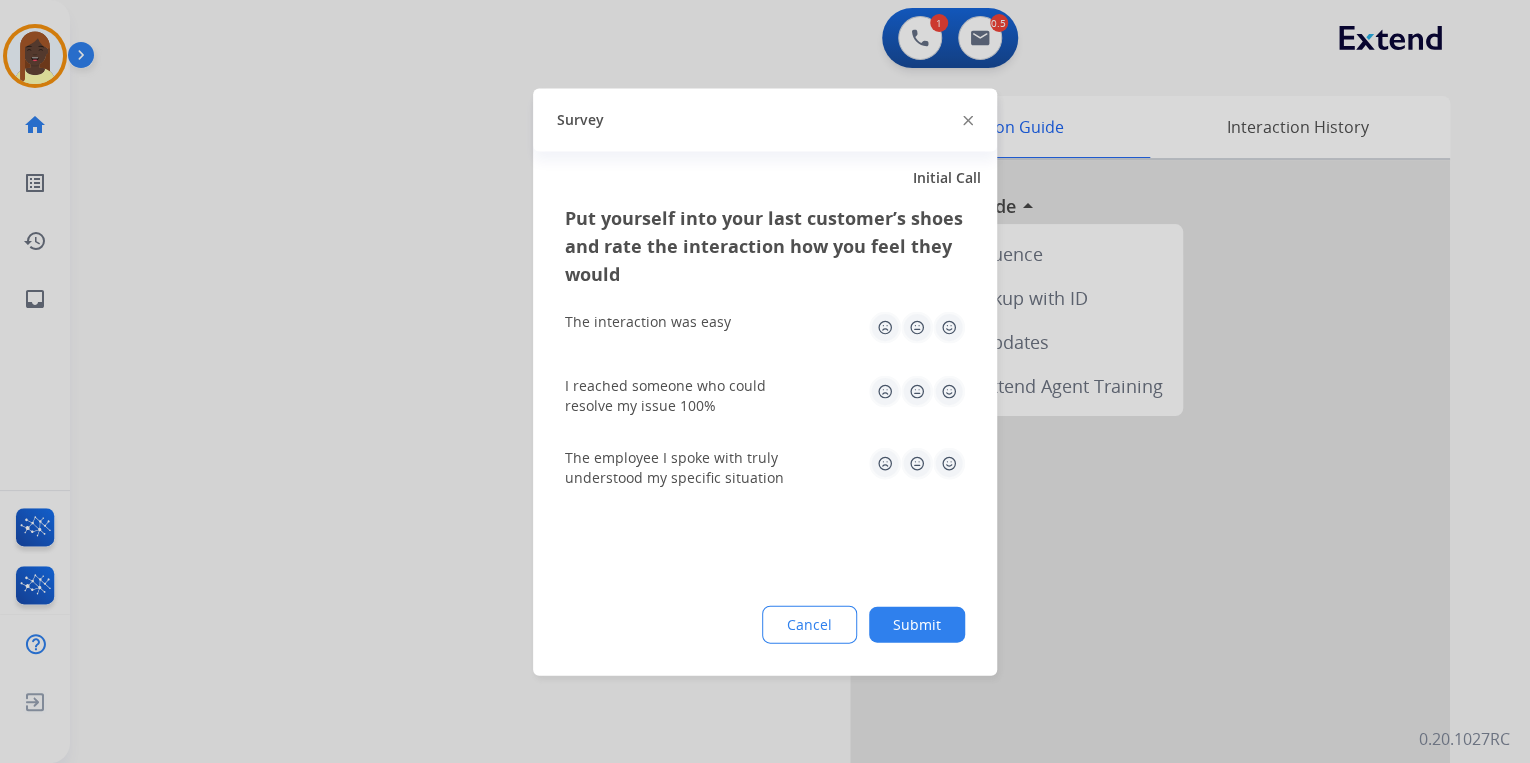 click 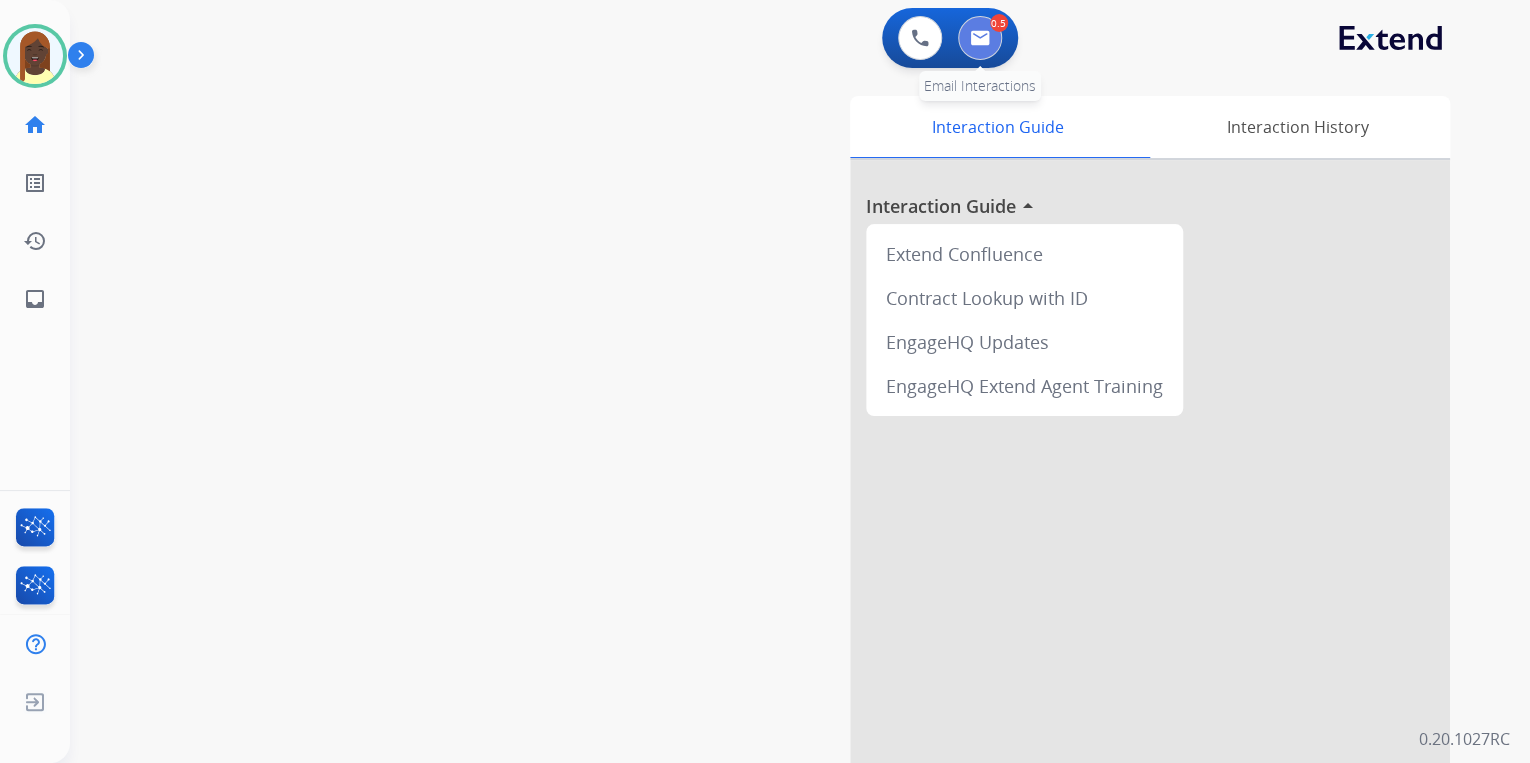 click at bounding box center [980, 38] 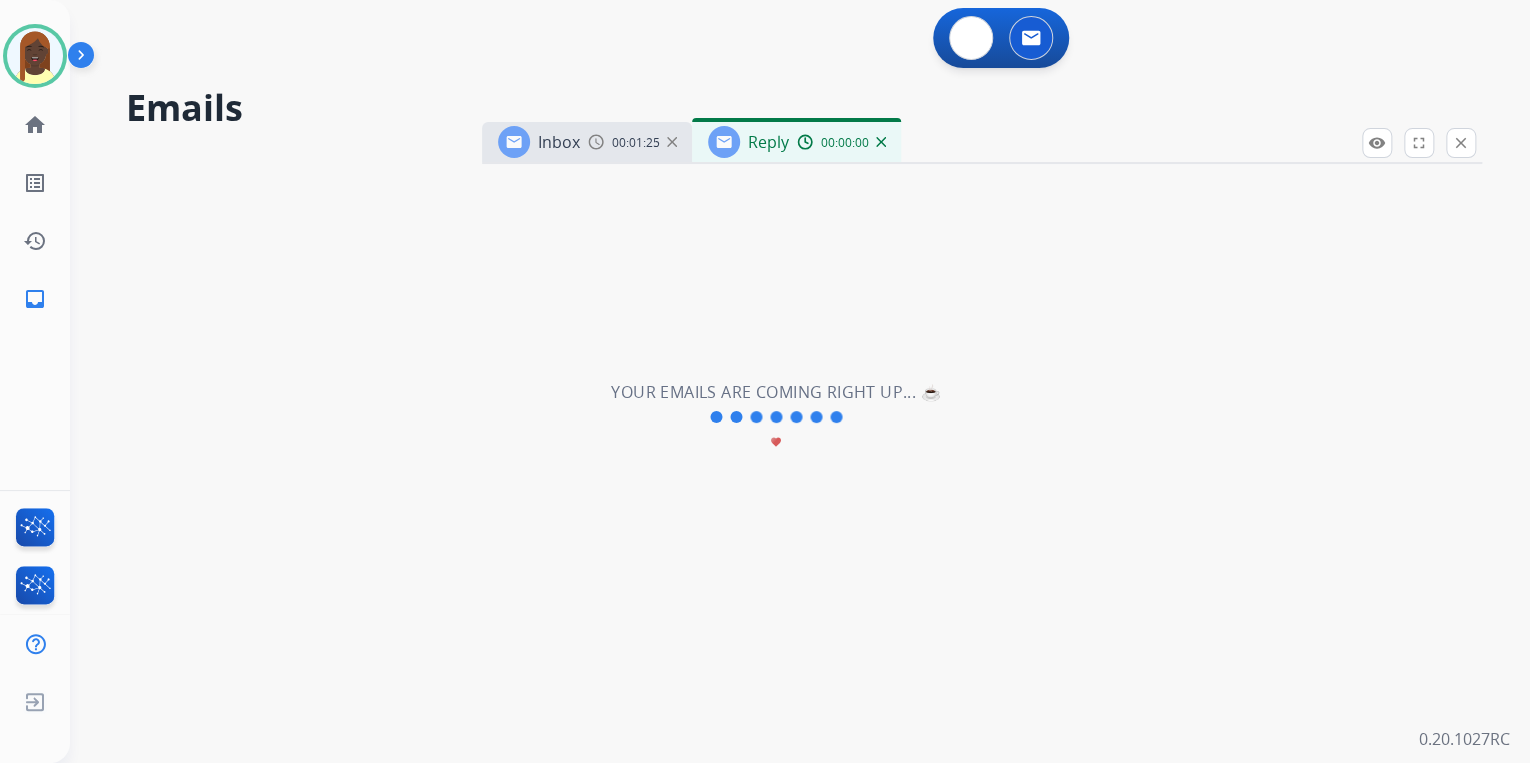 select on "**********" 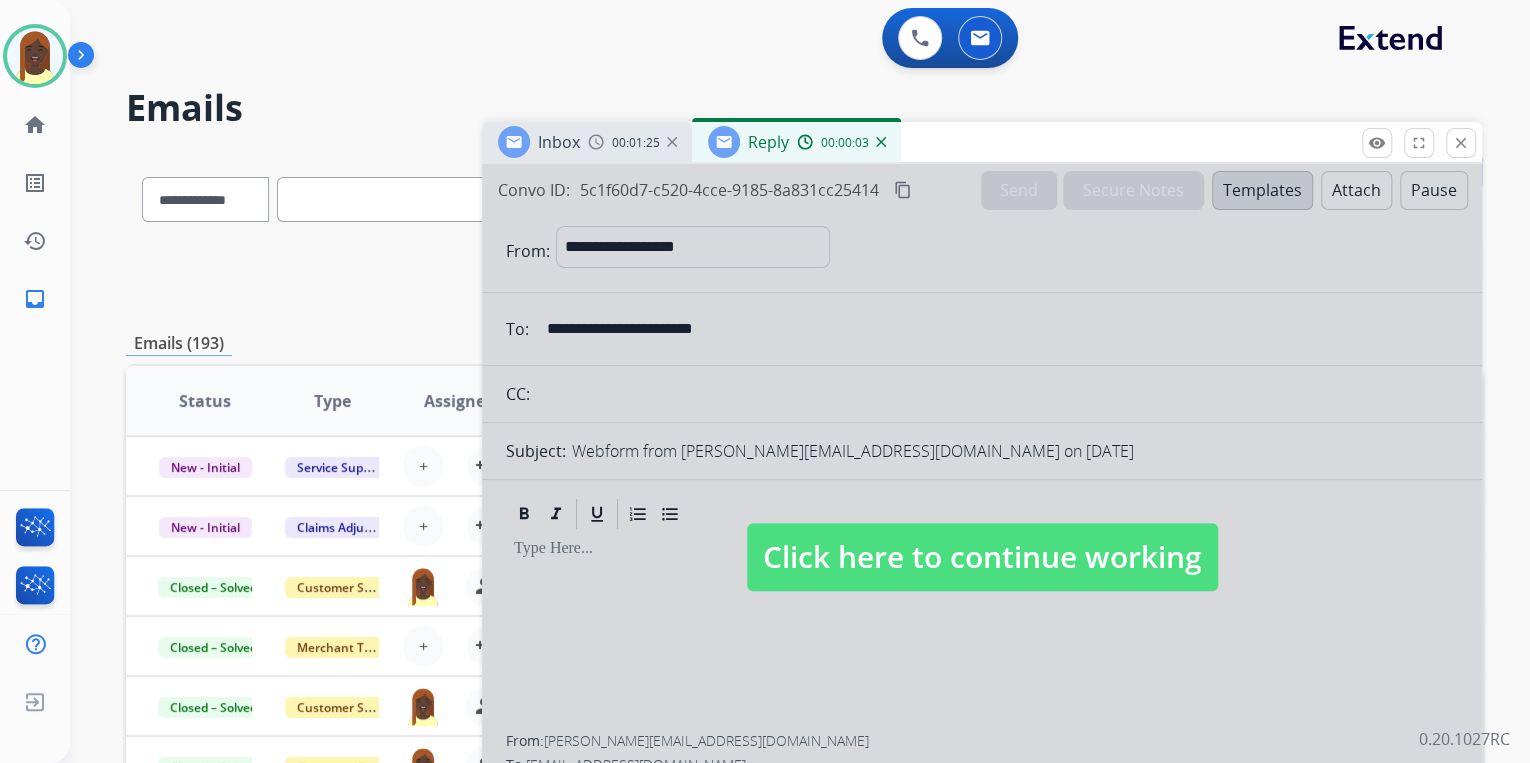 click on "Click here to continue working" at bounding box center (982, 557) 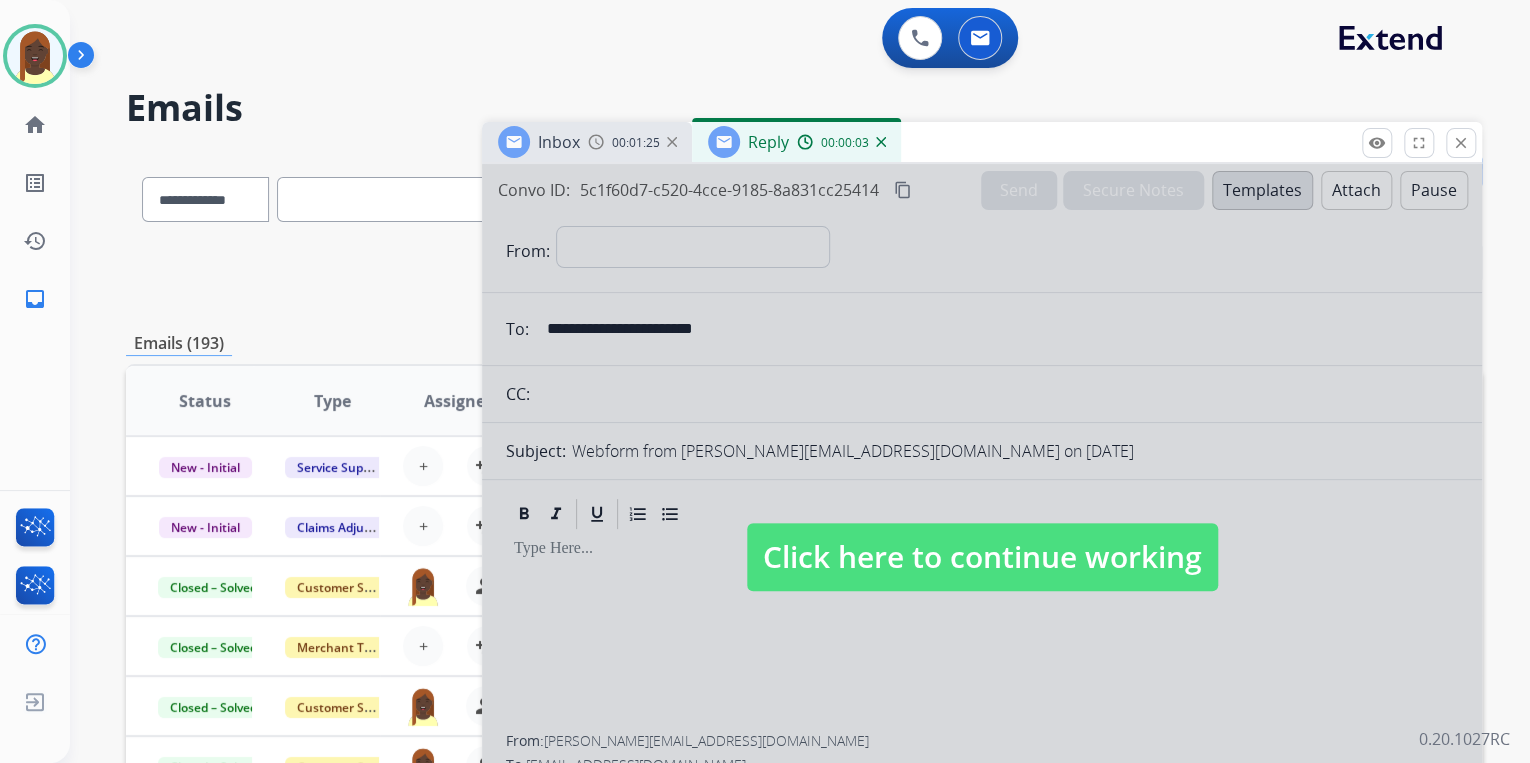 type 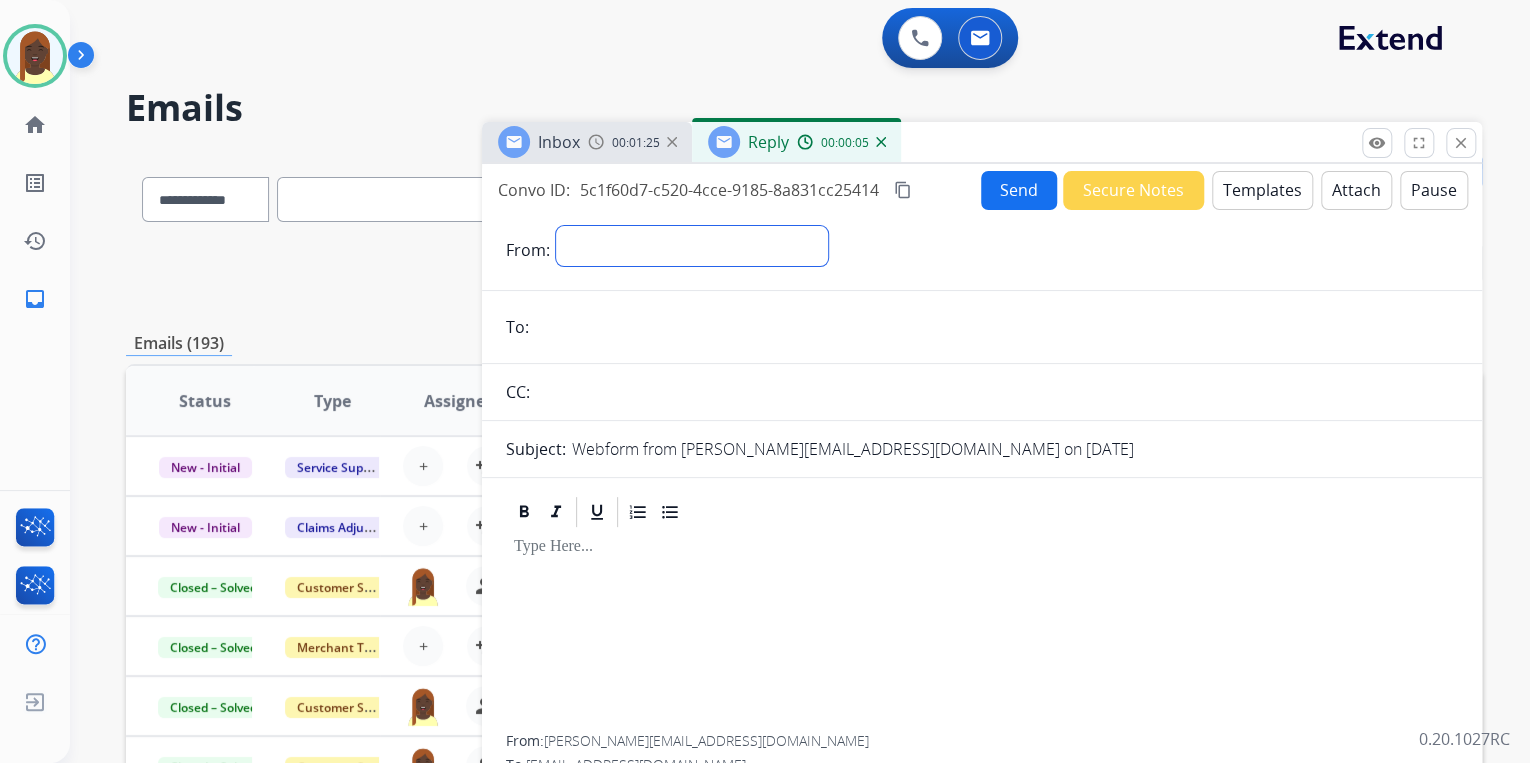 click on "**********" at bounding box center [692, 246] 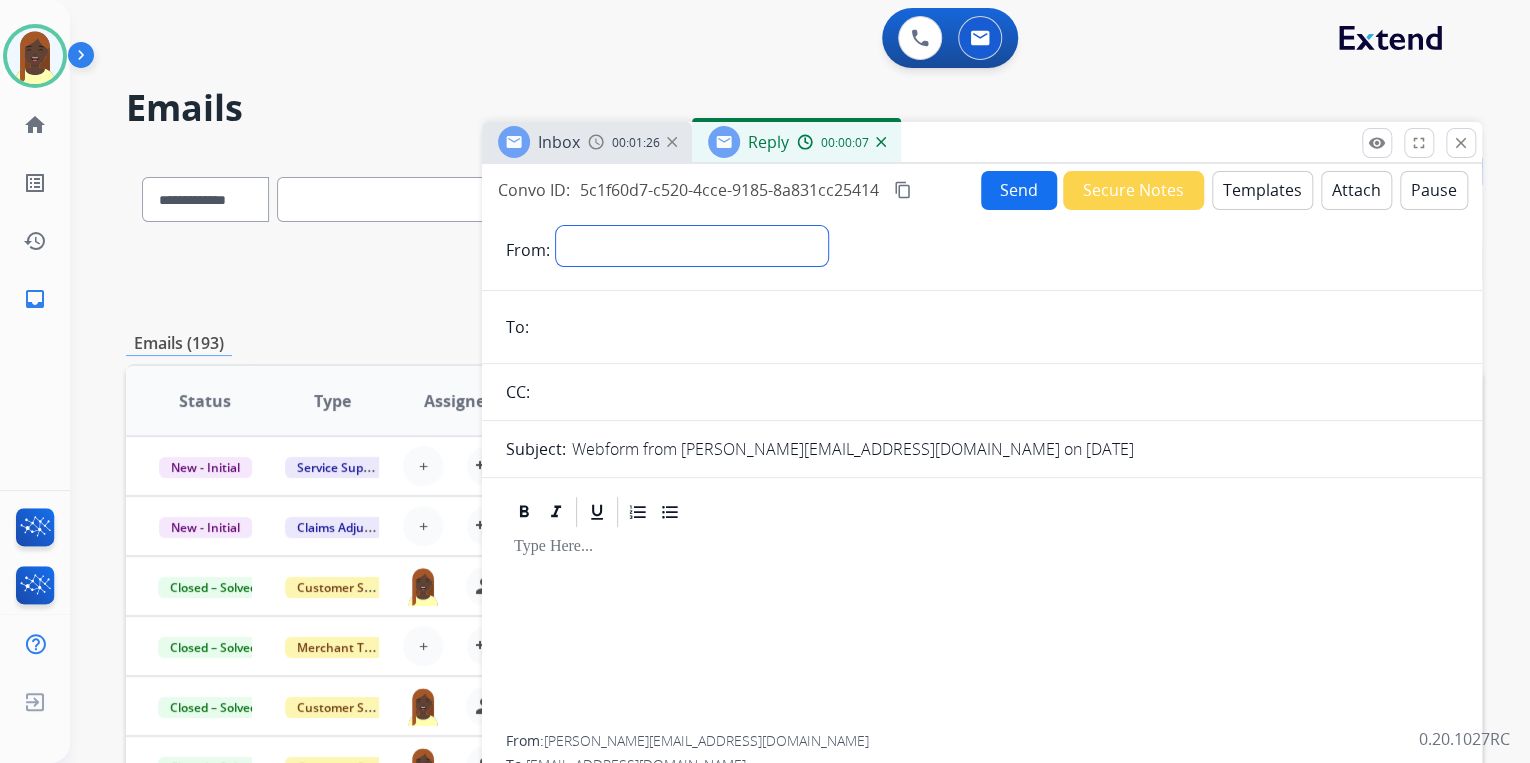 select on "**********" 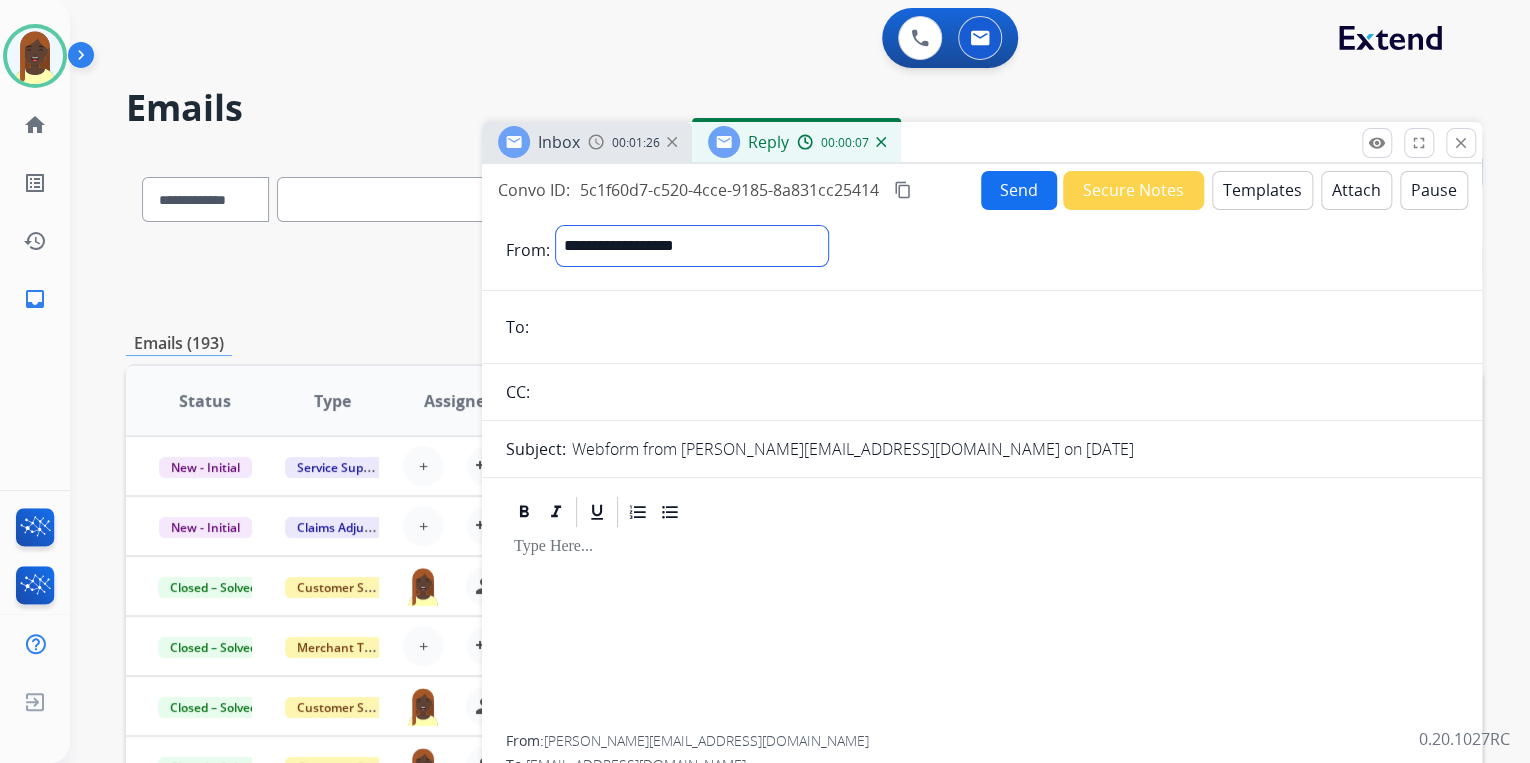 click on "**********" at bounding box center [692, 246] 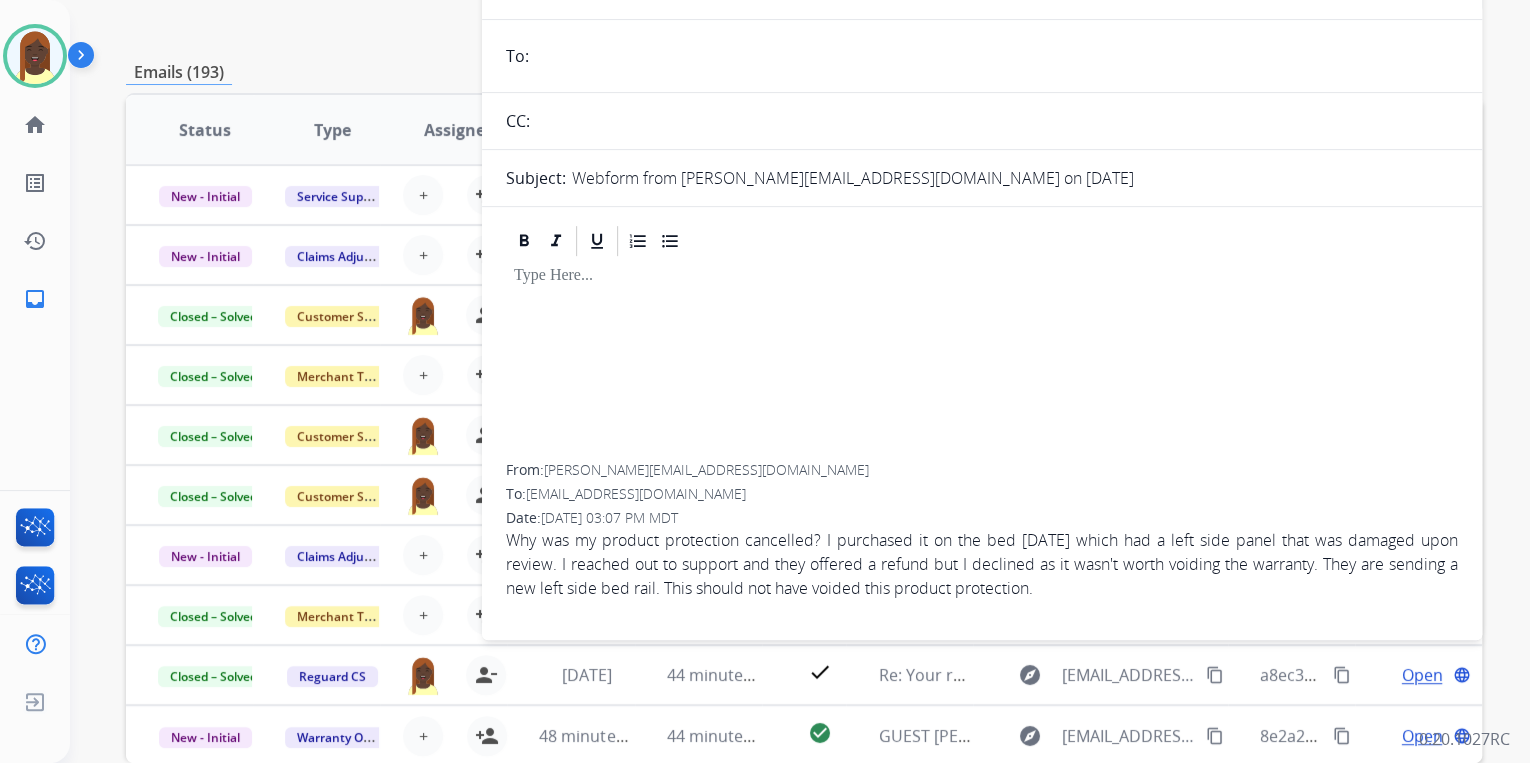 scroll, scrollTop: 320, scrollLeft: 0, axis: vertical 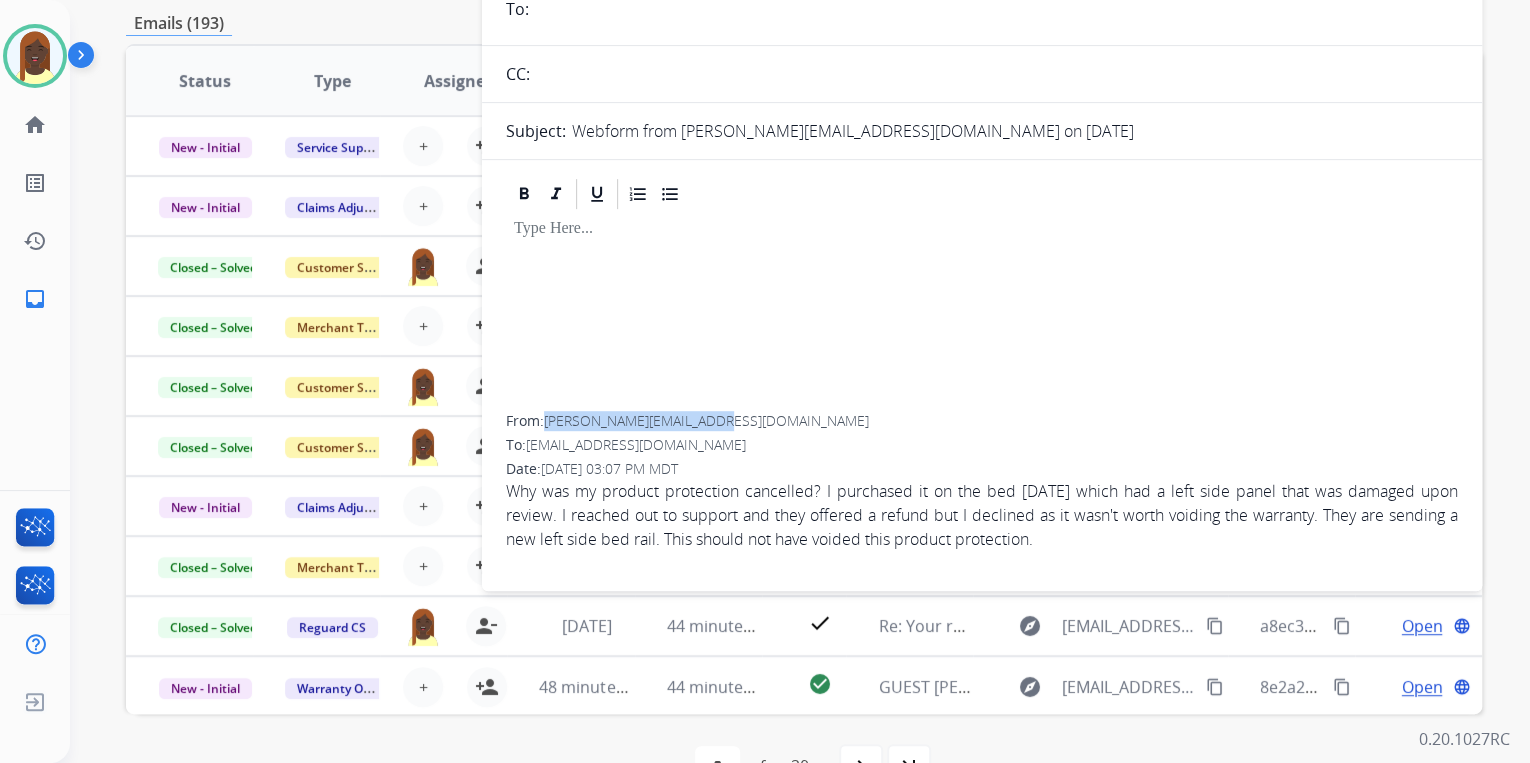 drag, startPoint x: 716, startPoint y: 424, endPoint x: 550, endPoint y: 420, distance: 166.04819 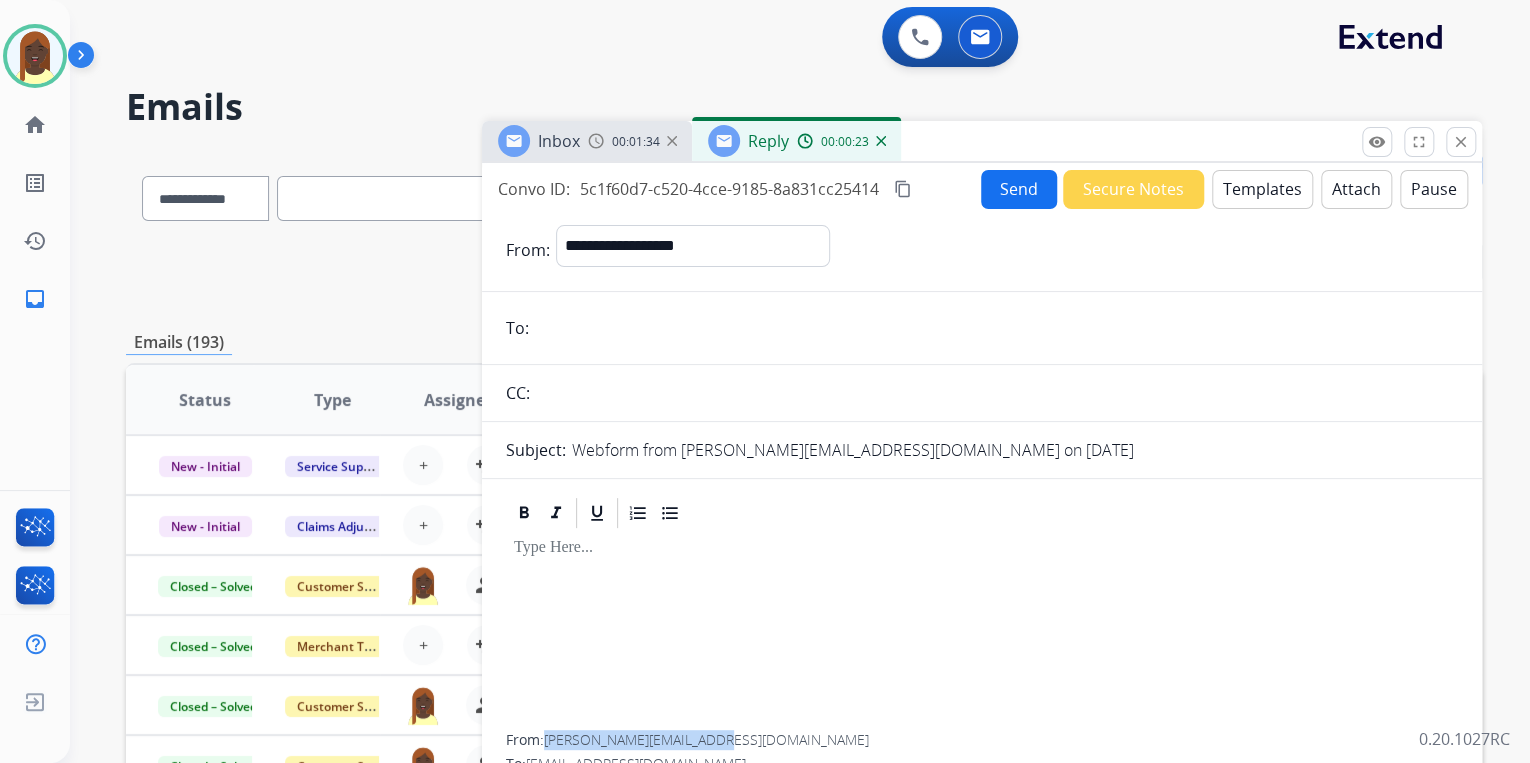 scroll, scrollTop: 0, scrollLeft: 0, axis: both 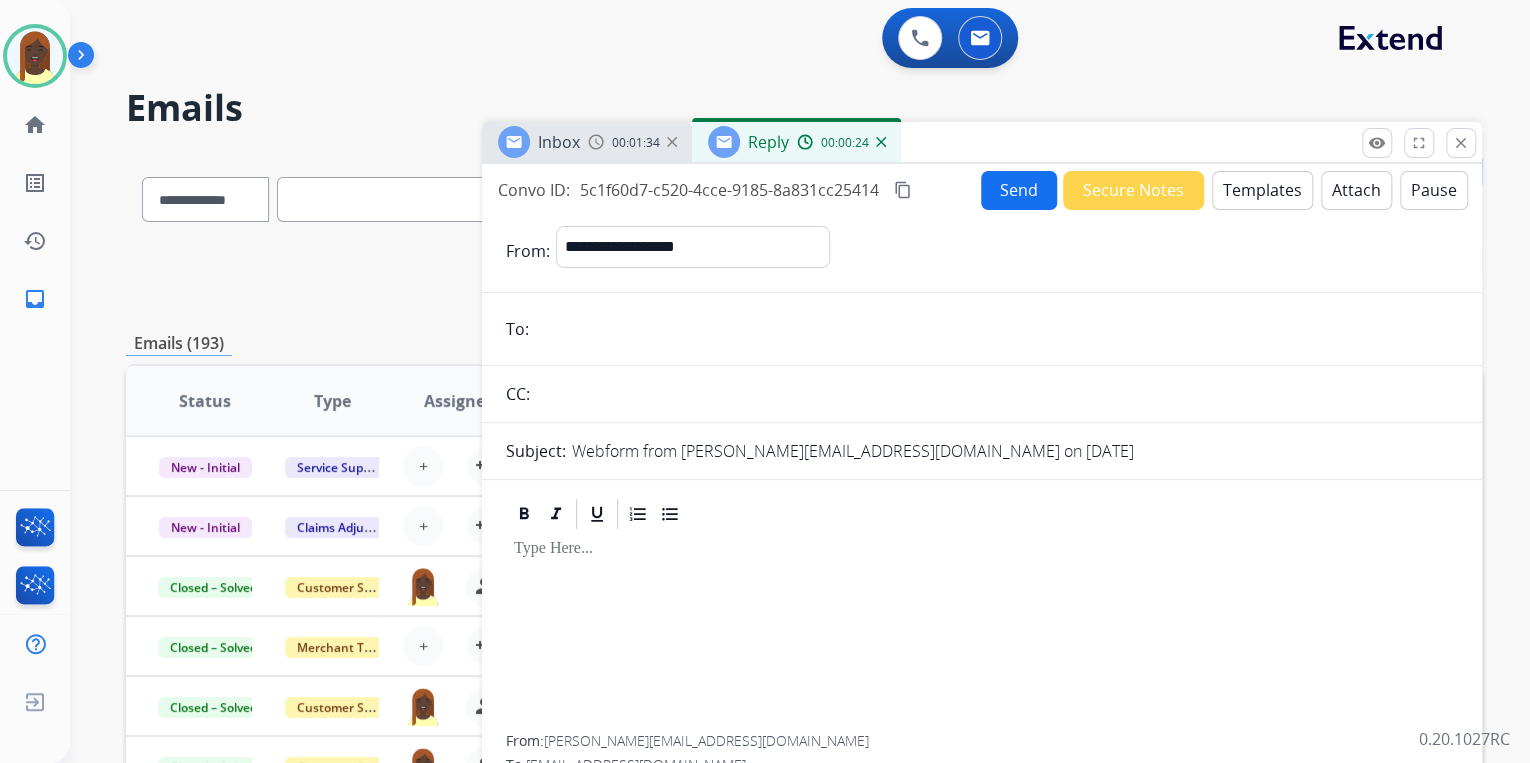 click at bounding box center [996, 329] 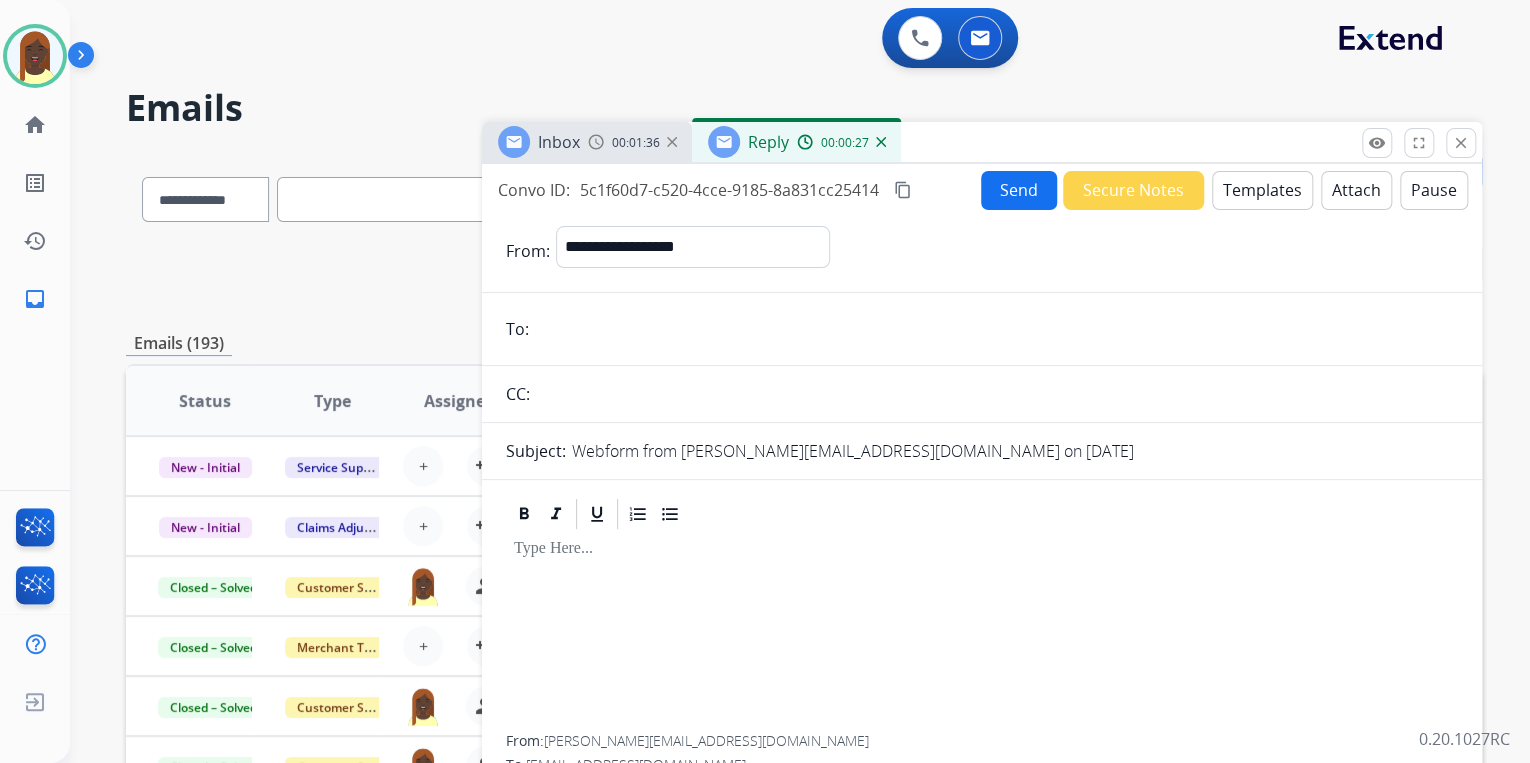 paste on "**********" 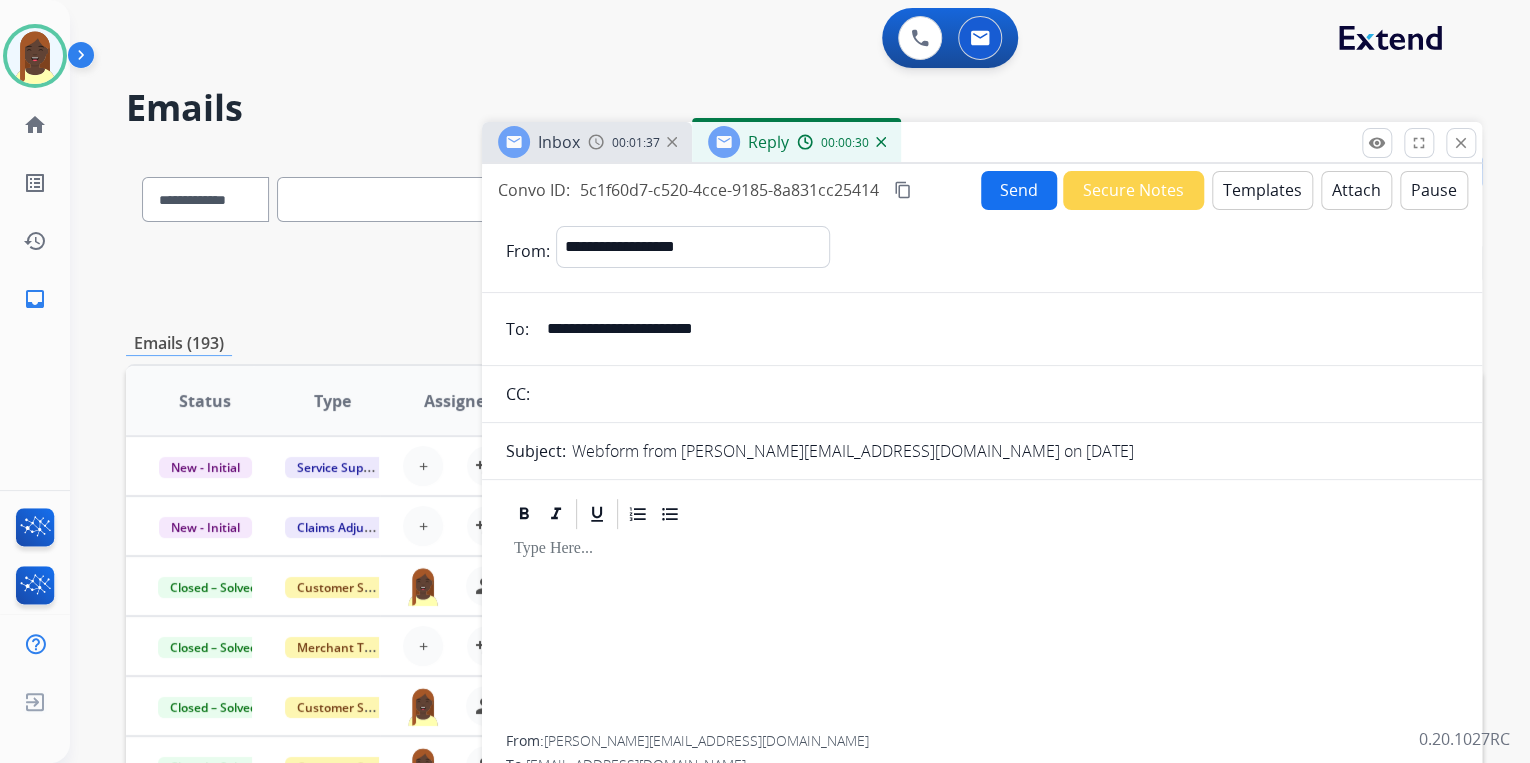 type on "**********" 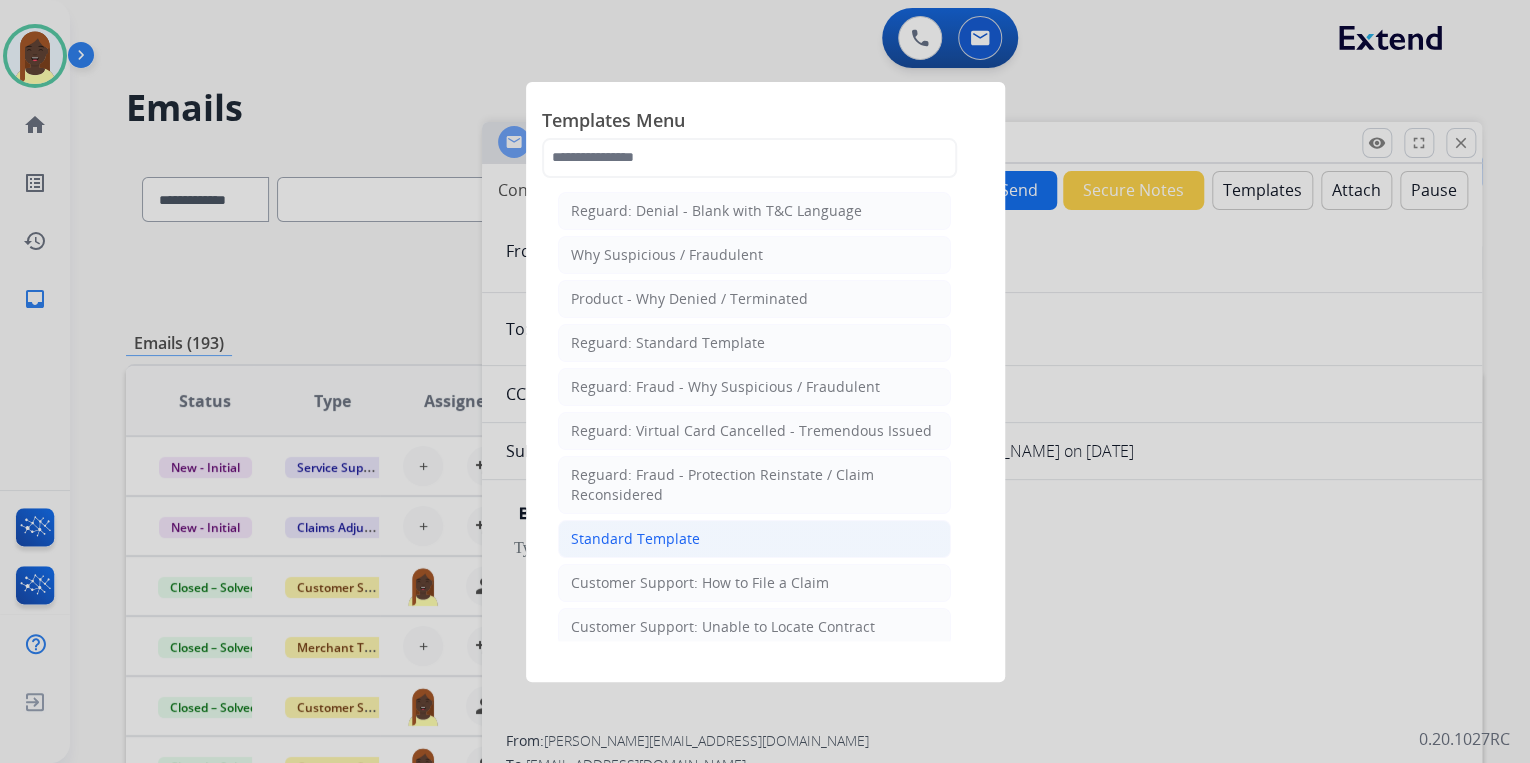 click on "Standard Template" 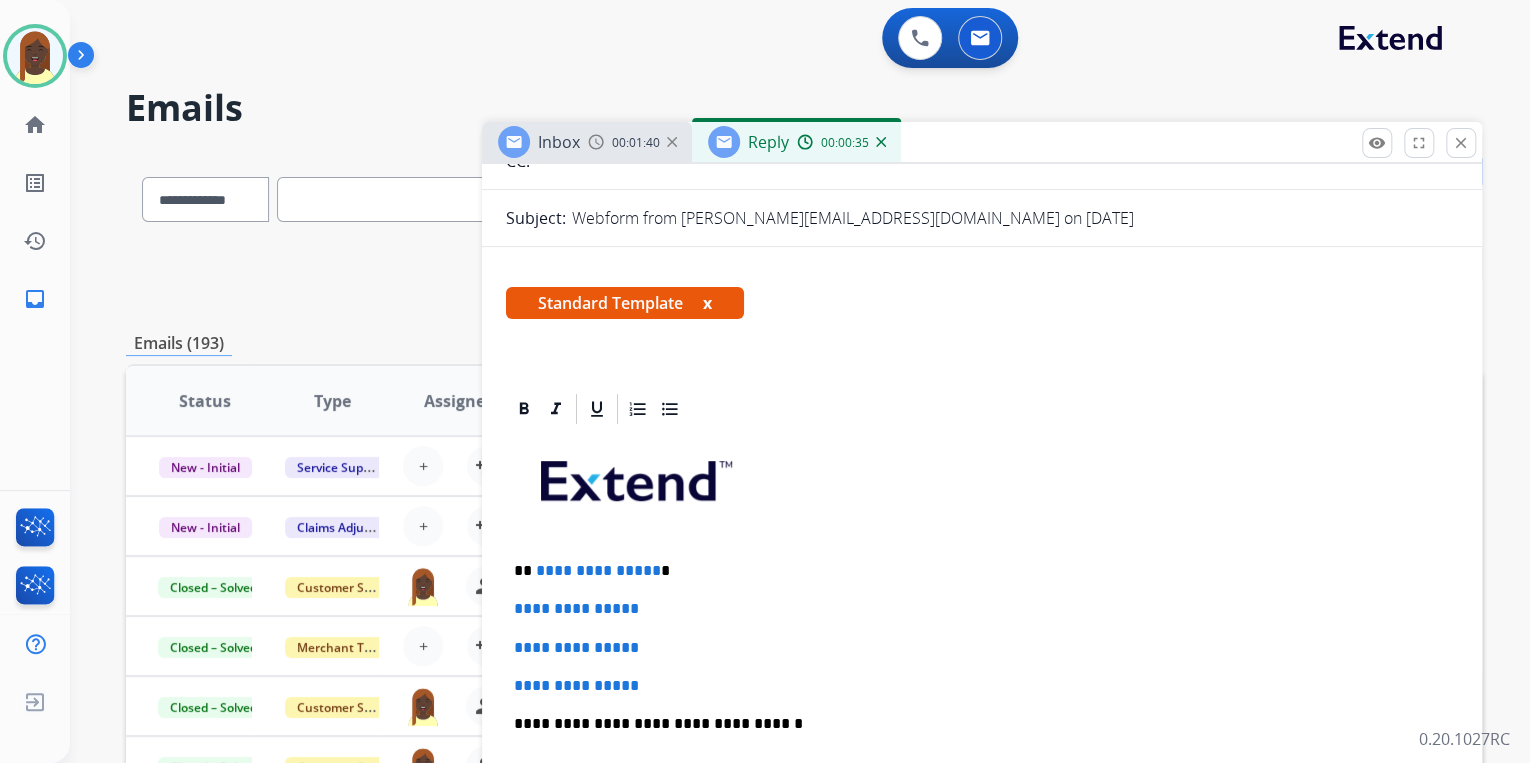 scroll, scrollTop: 240, scrollLeft: 0, axis: vertical 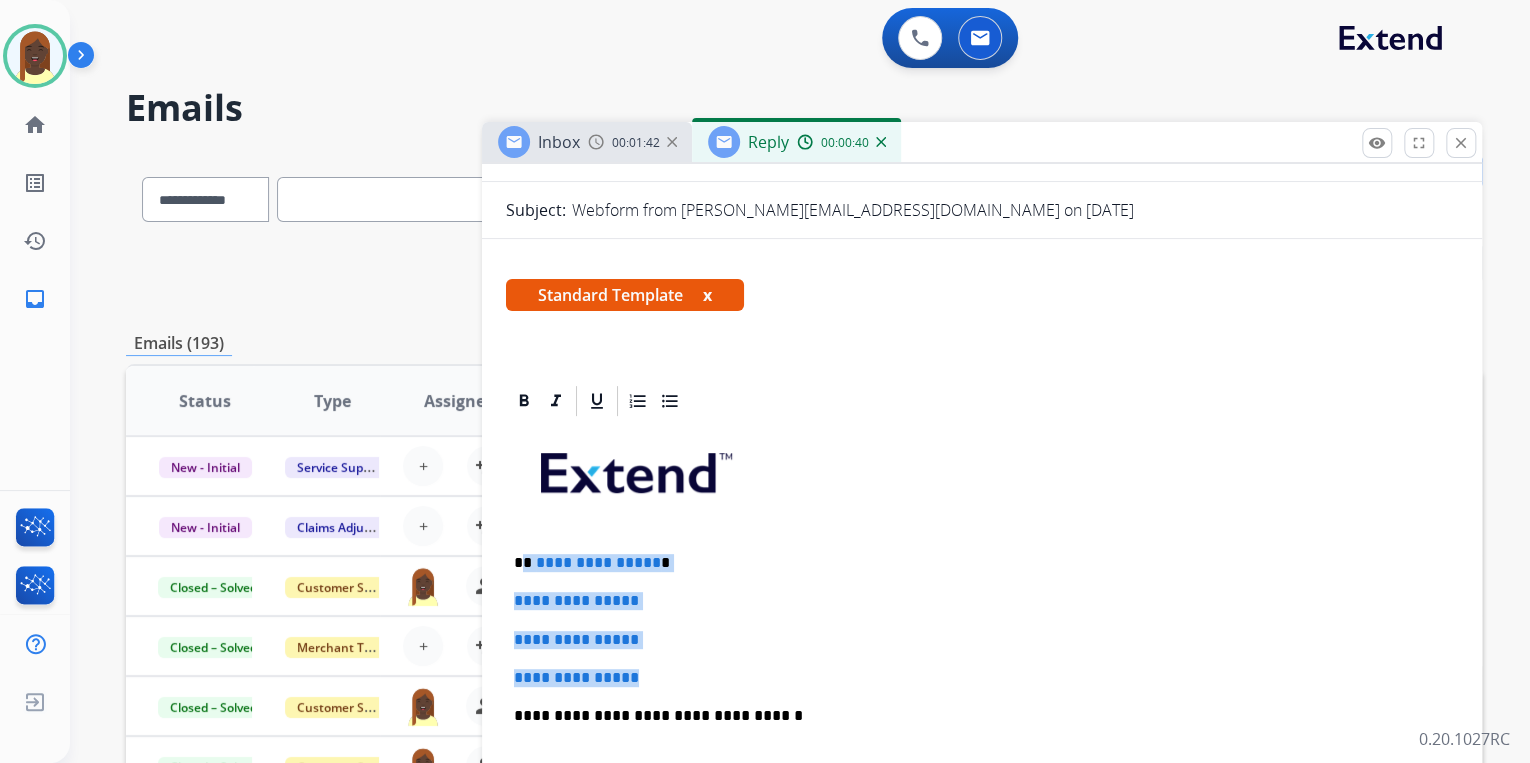 drag, startPoint x: 524, startPoint y: 559, endPoint x: 658, endPoint y: 658, distance: 166.60432 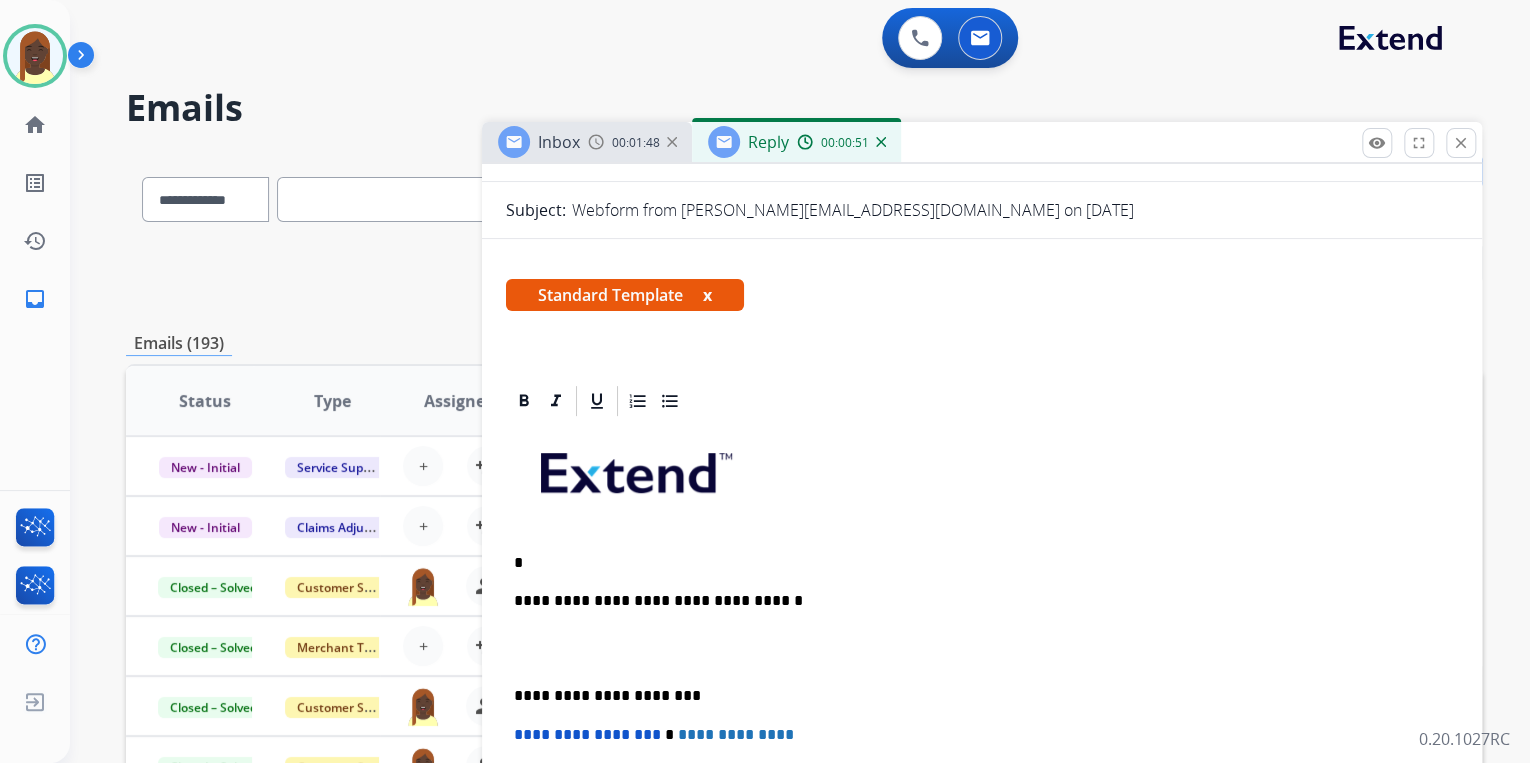 click on "*" at bounding box center (974, 563) 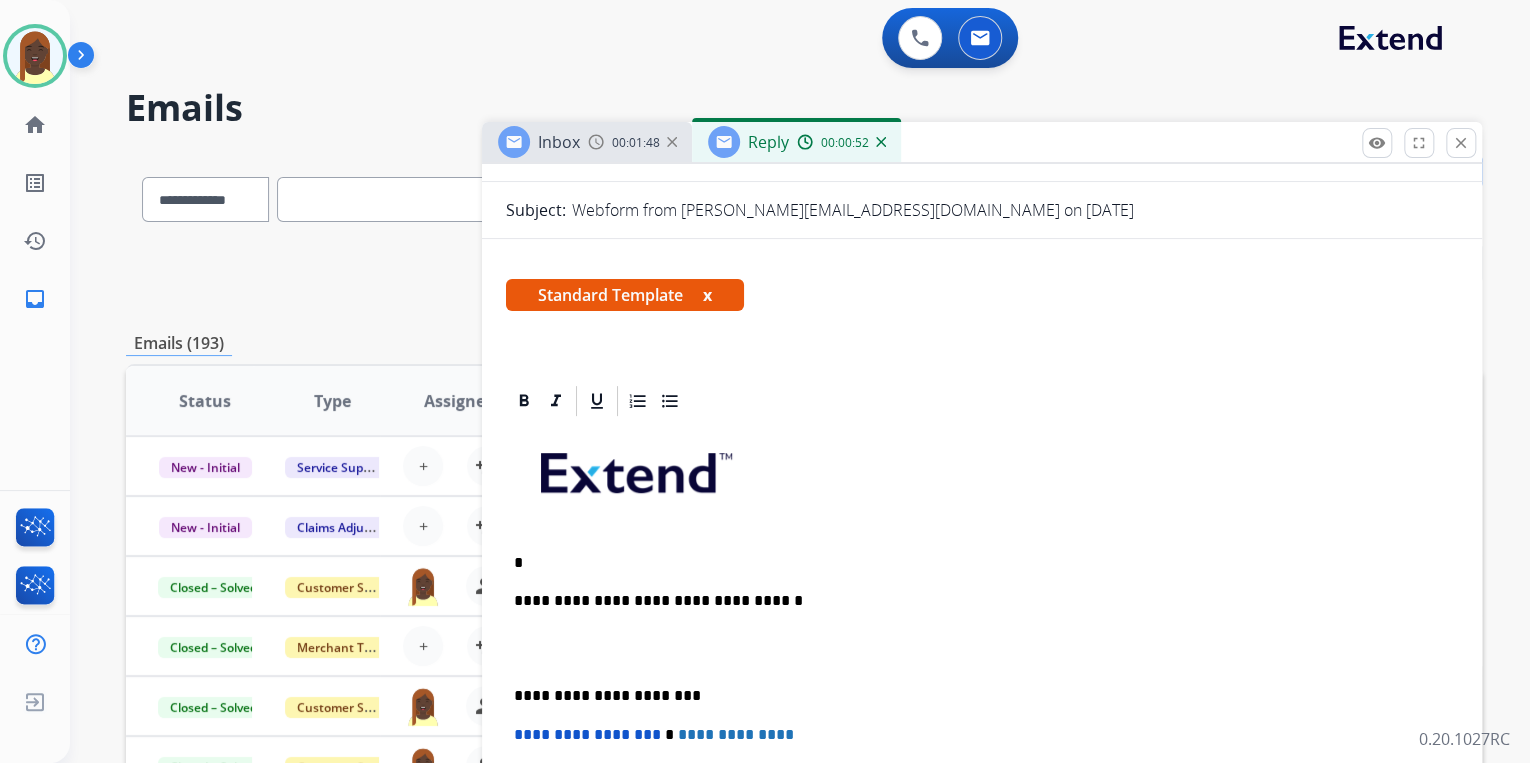 type 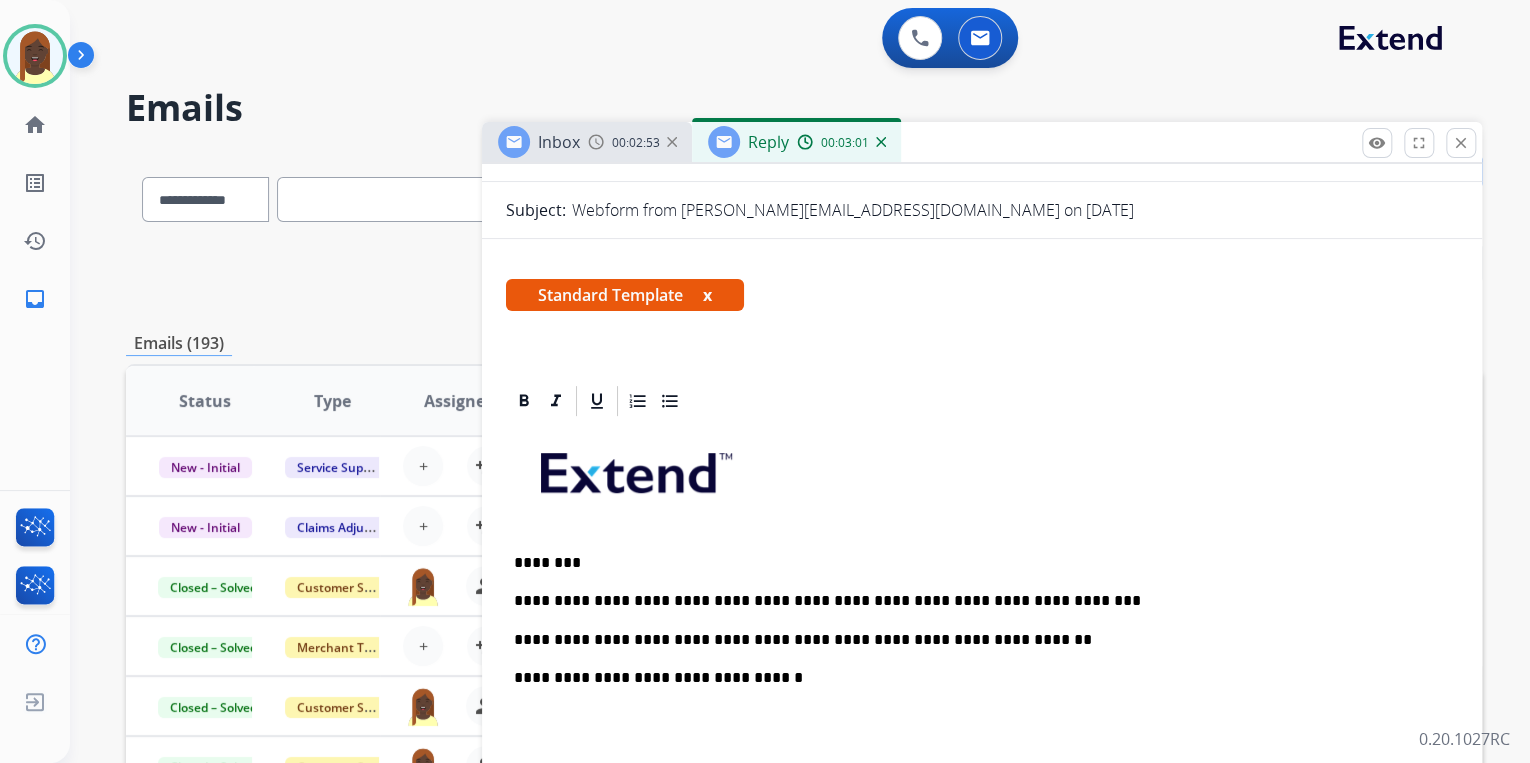 click on "**********" at bounding box center [974, 640] 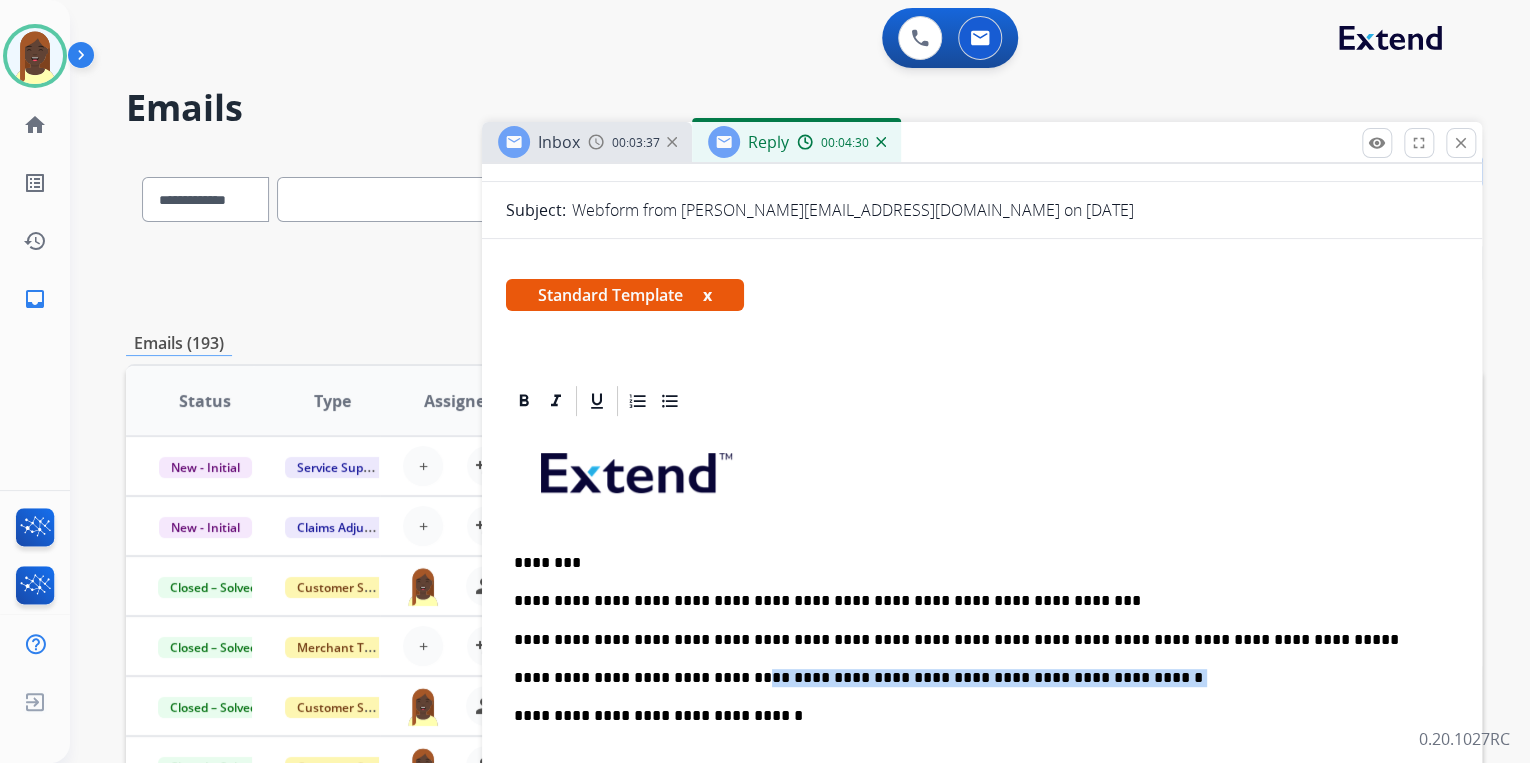 drag, startPoint x: 739, startPoint y: 677, endPoint x: 1110, endPoint y: 682, distance: 371.0337 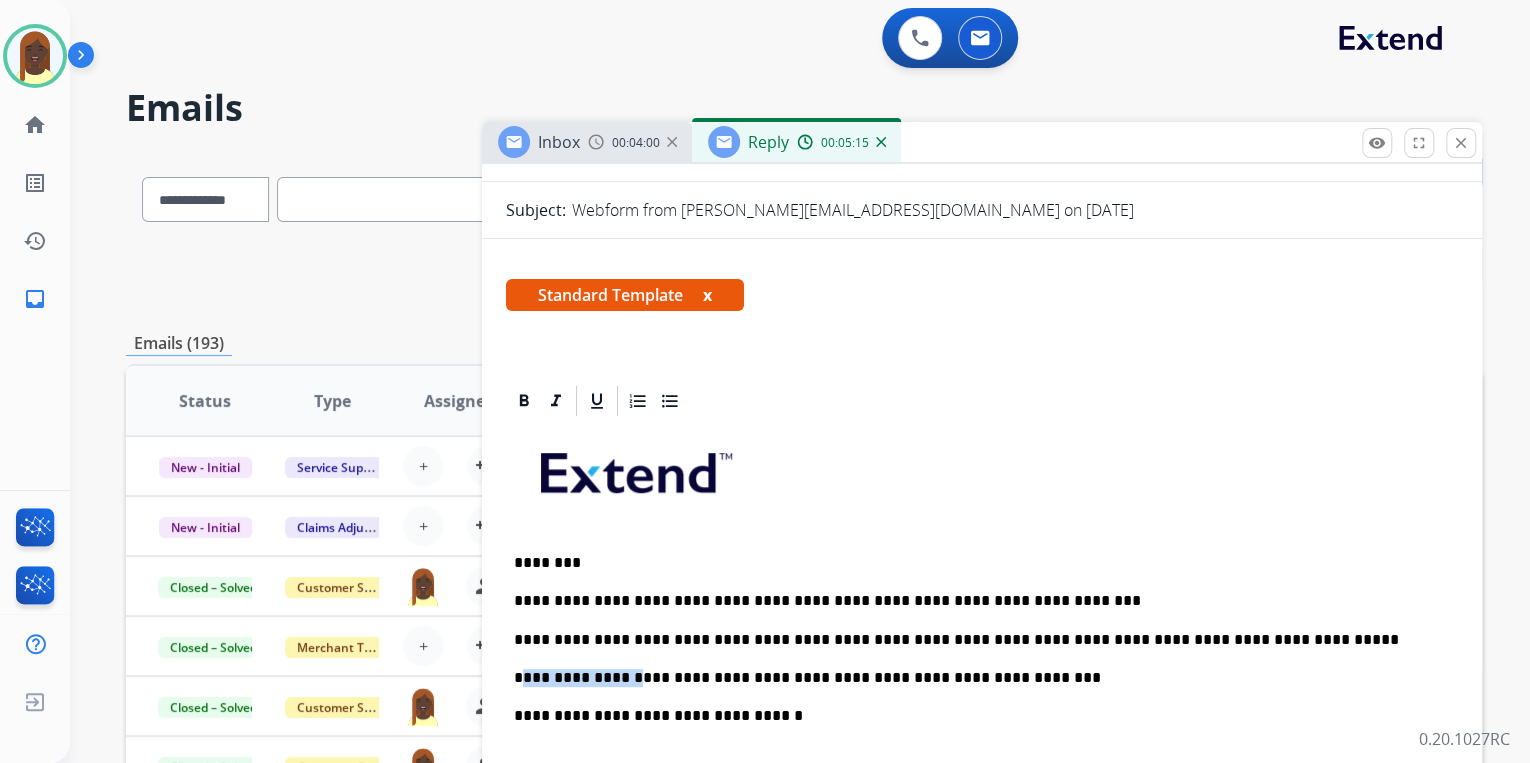 drag, startPoint x: 628, startPoint y: 679, endPoint x: 530, endPoint y: 674, distance: 98.12747 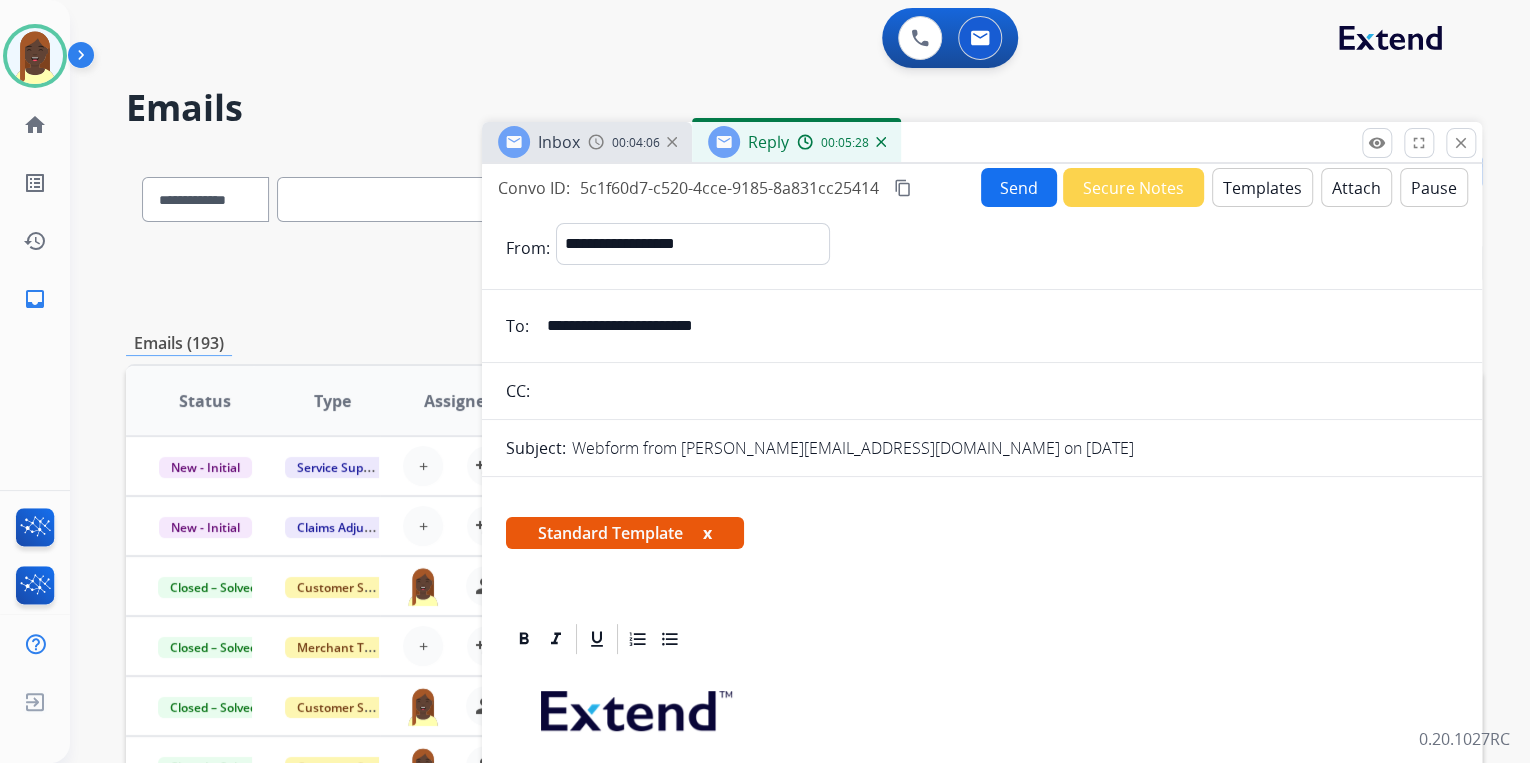 scroll, scrollTop: 0, scrollLeft: 0, axis: both 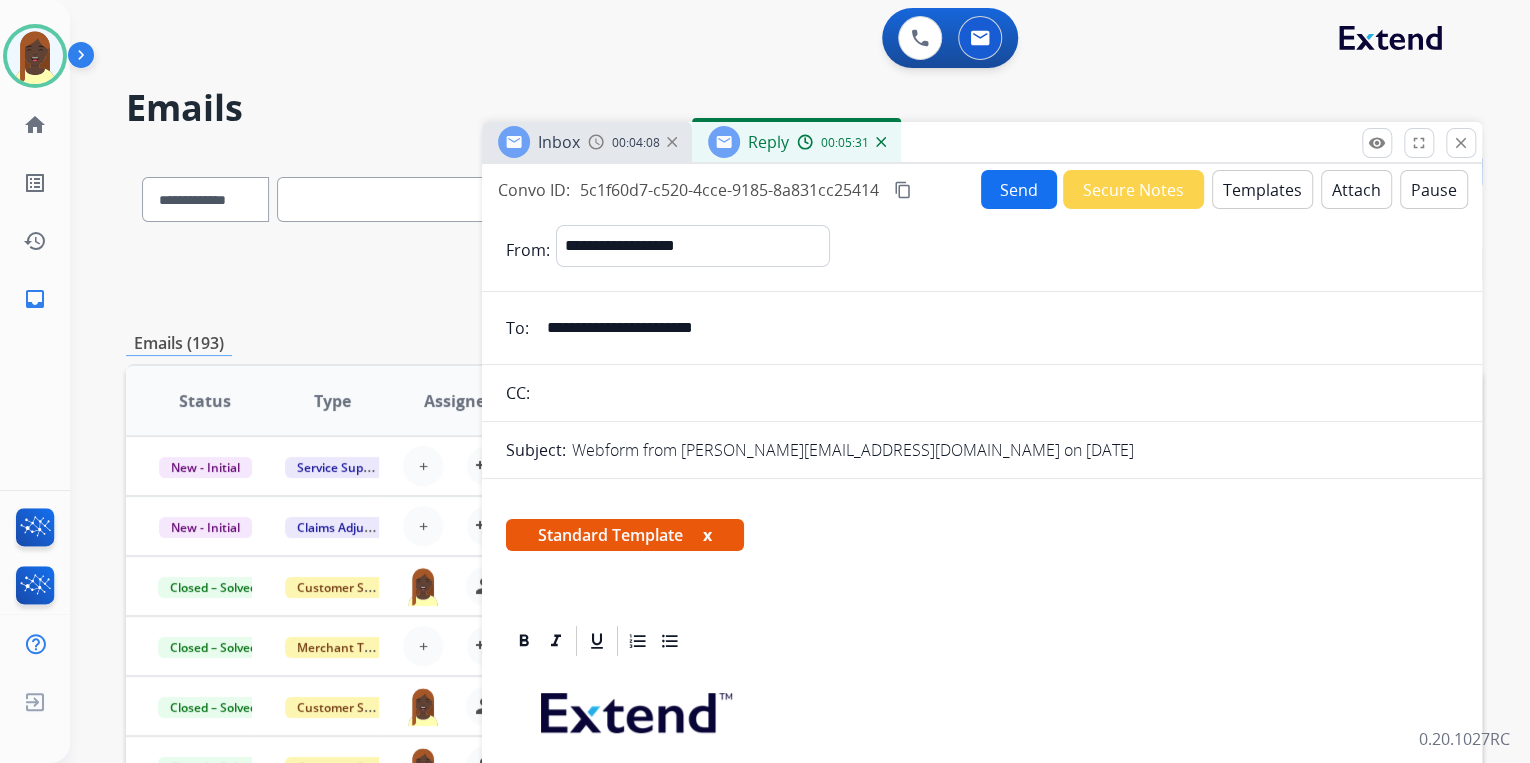 click on "Send" at bounding box center (1019, 189) 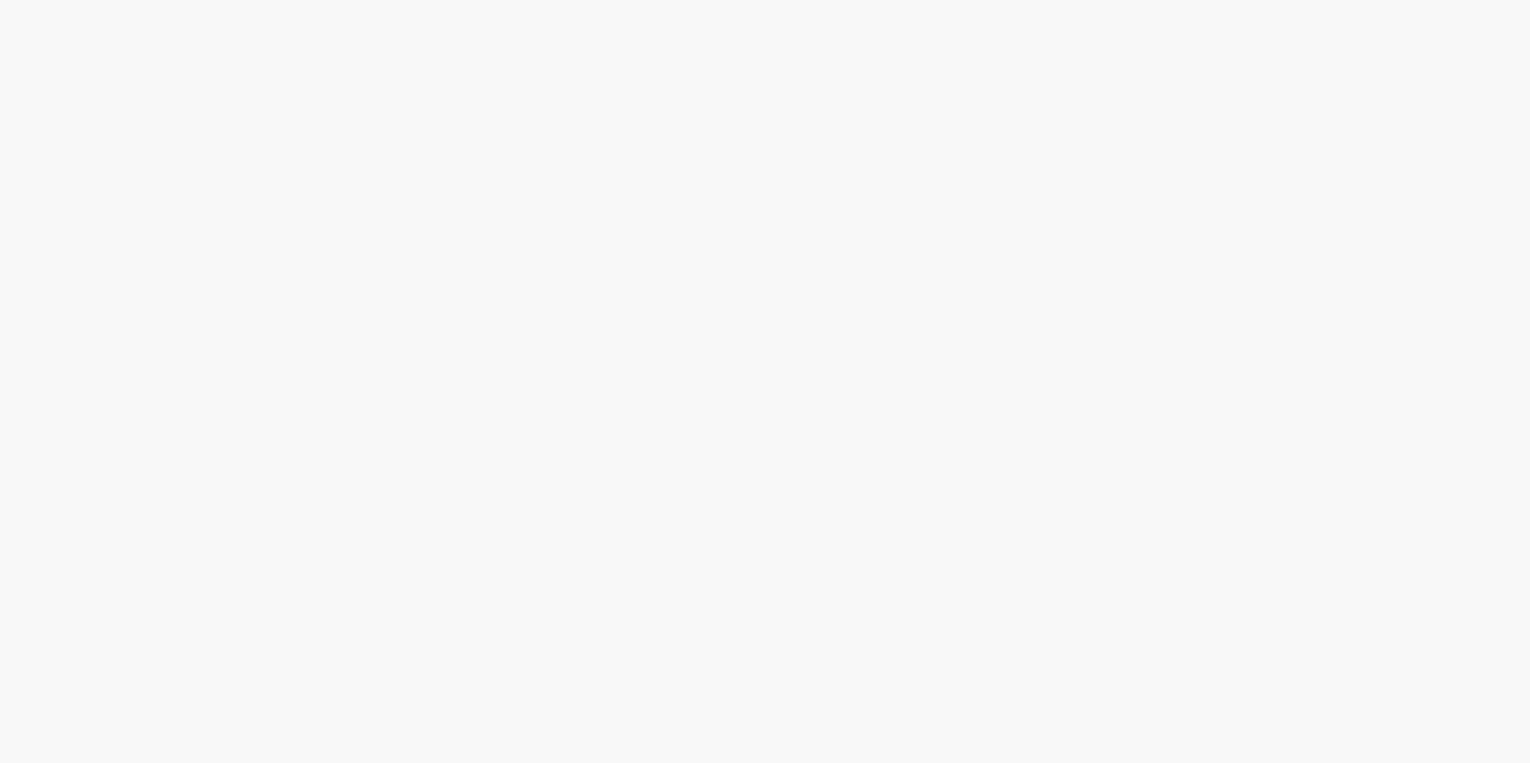 scroll, scrollTop: 0, scrollLeft: 0, axis: both 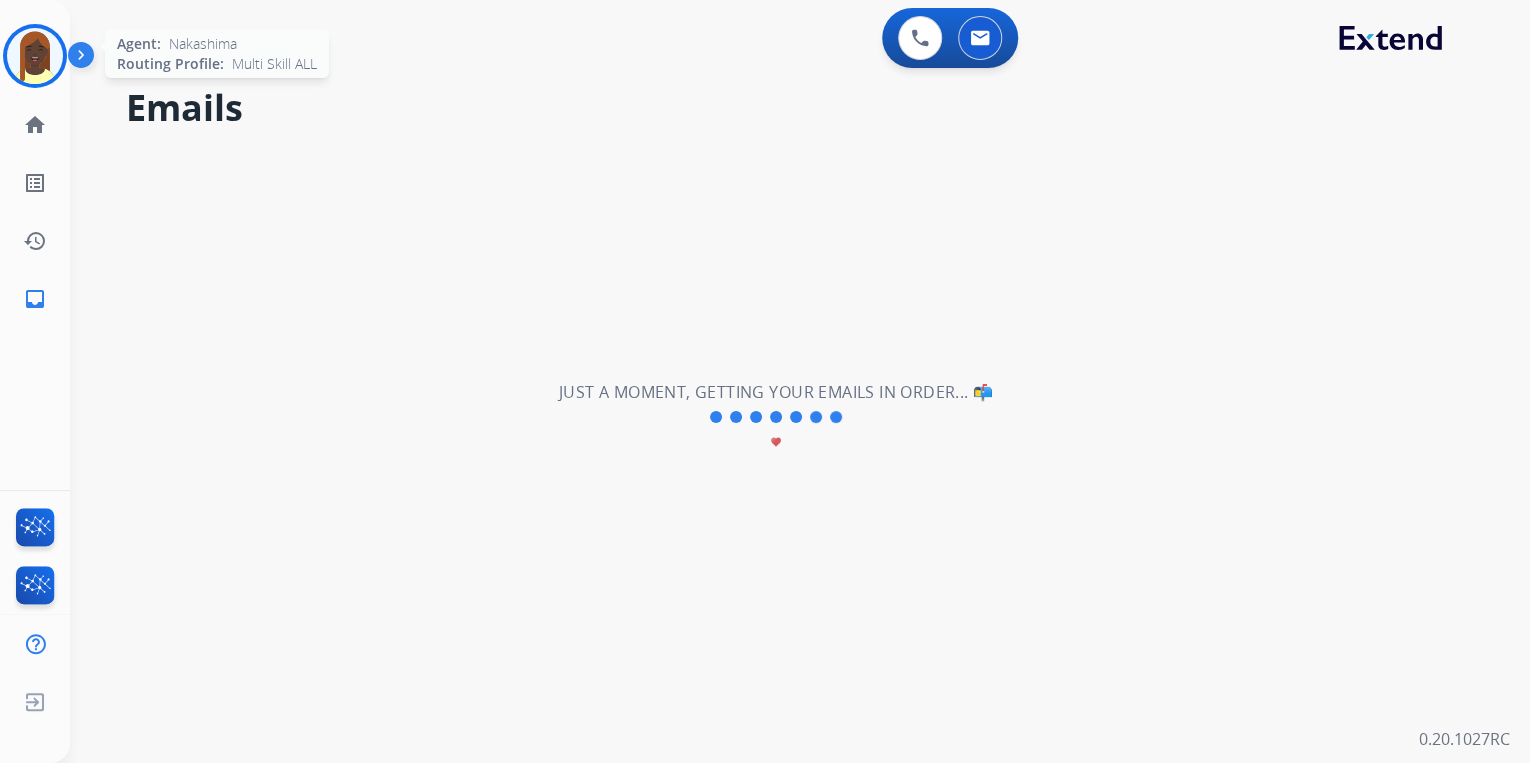 click at bounding box center (35, 56) 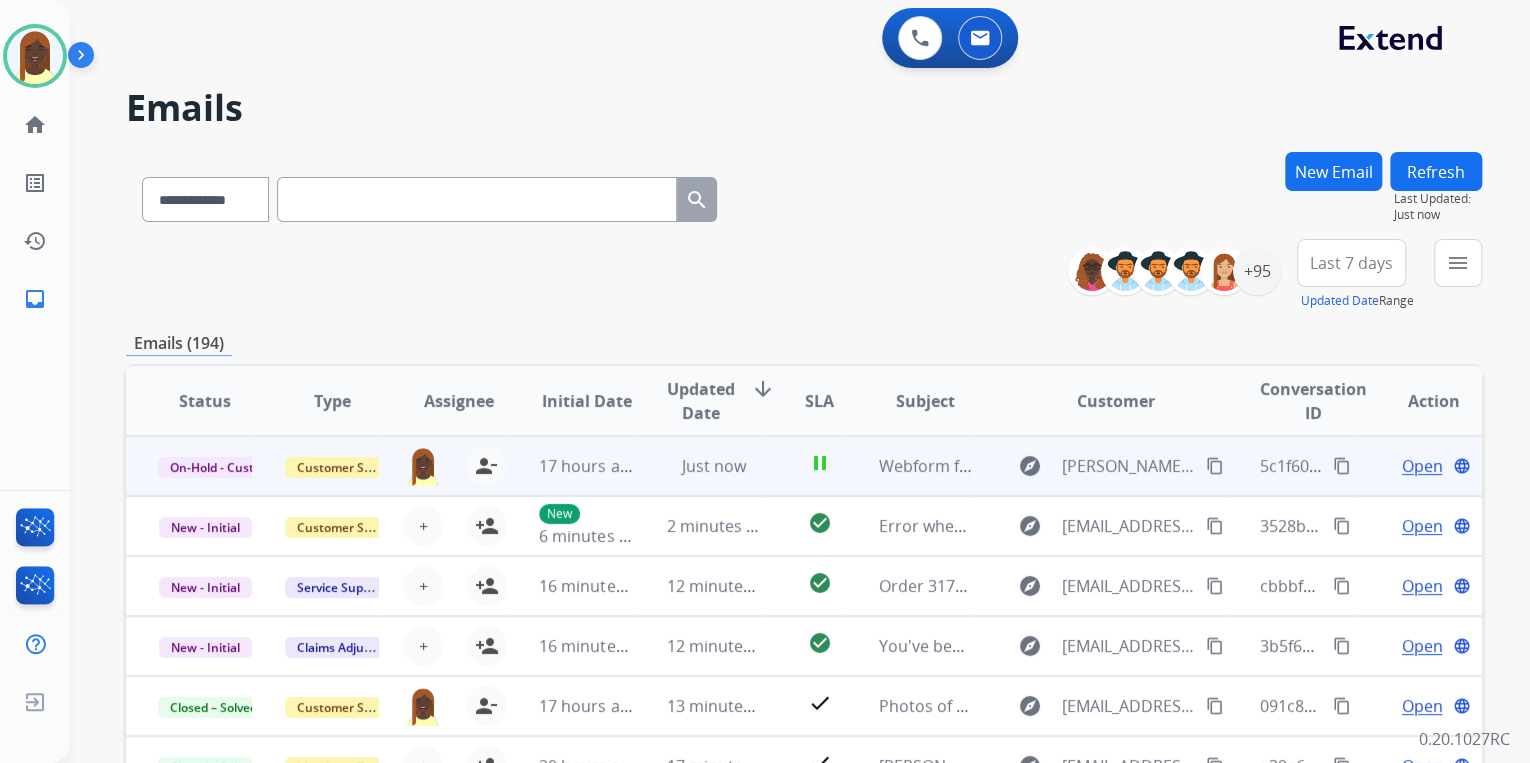 click on "Open" at bounding box center [1421, 466] 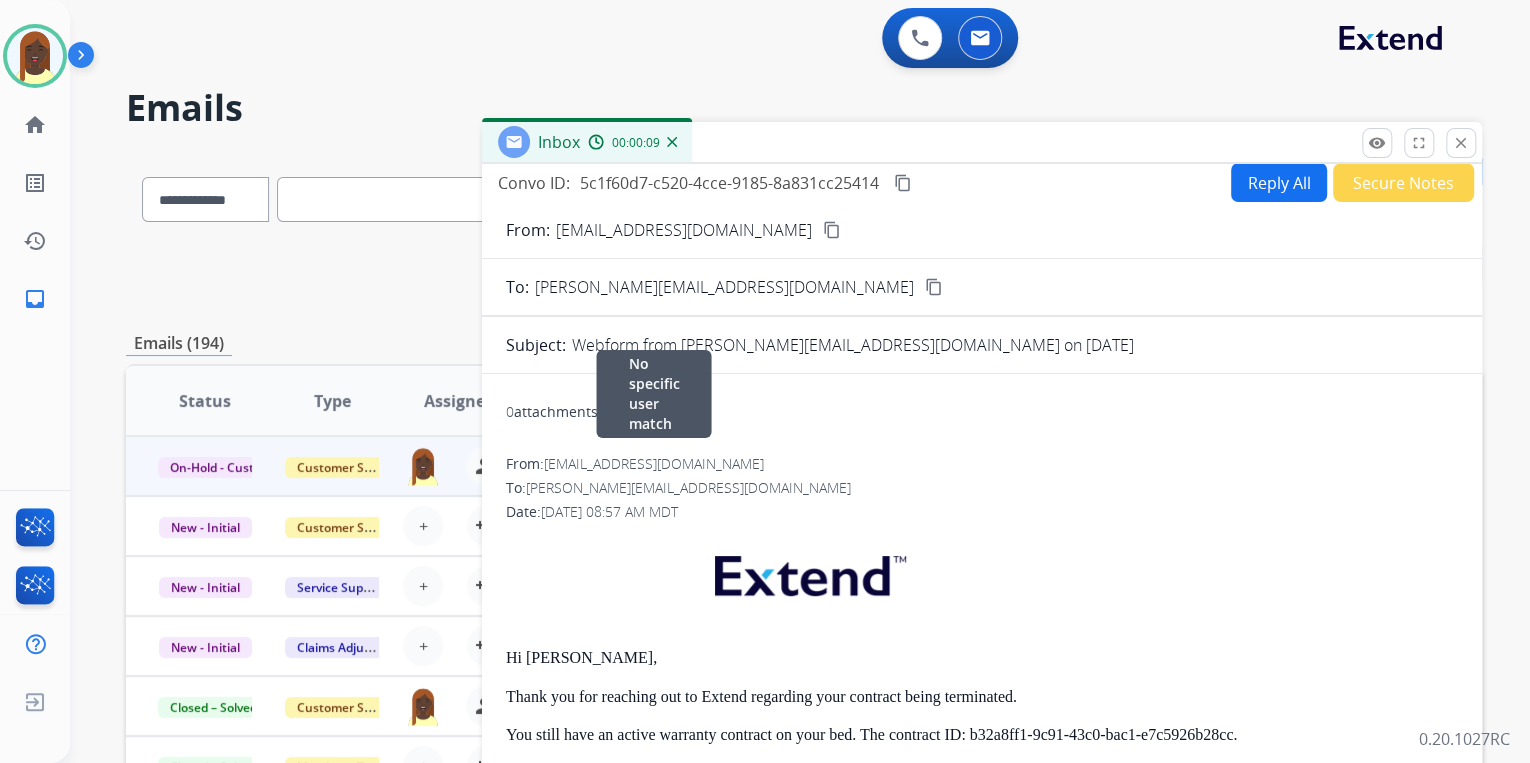 scroll, scrollTop: 0, scrollLeft: 0, axis: both 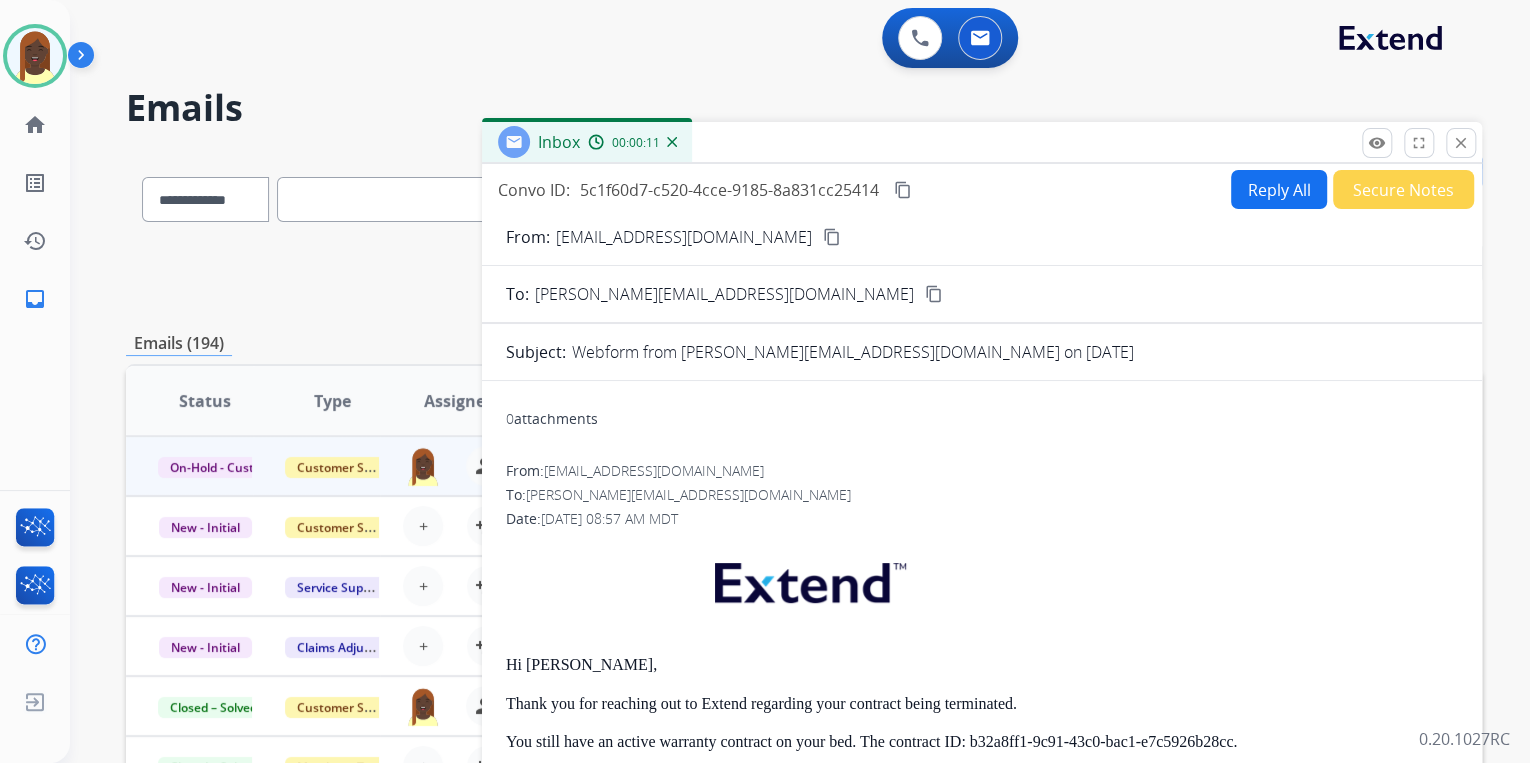 click on "Reply All" at bounding box center [1279, 189] 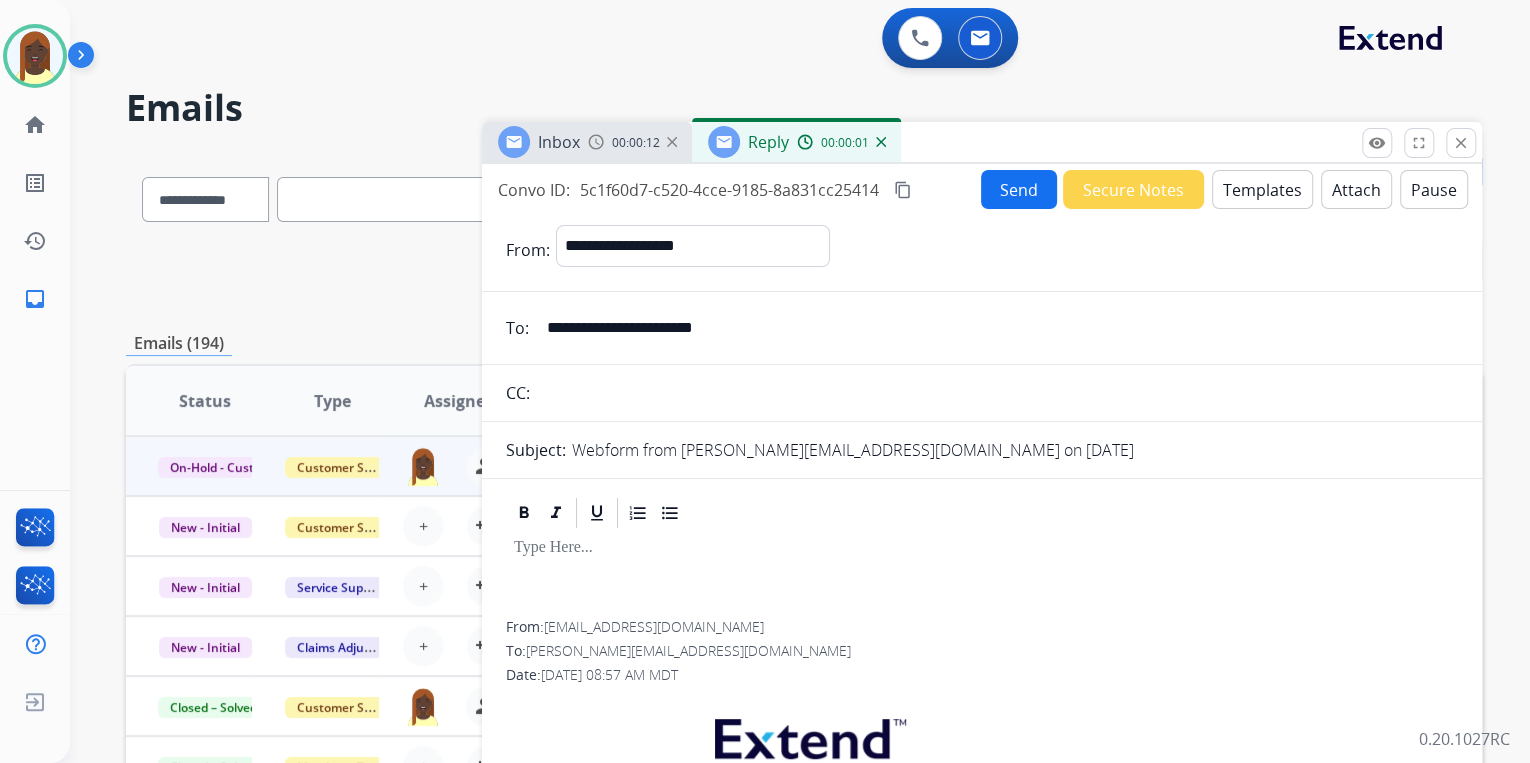 click on "Templates" at bounding box center (1262, 189) 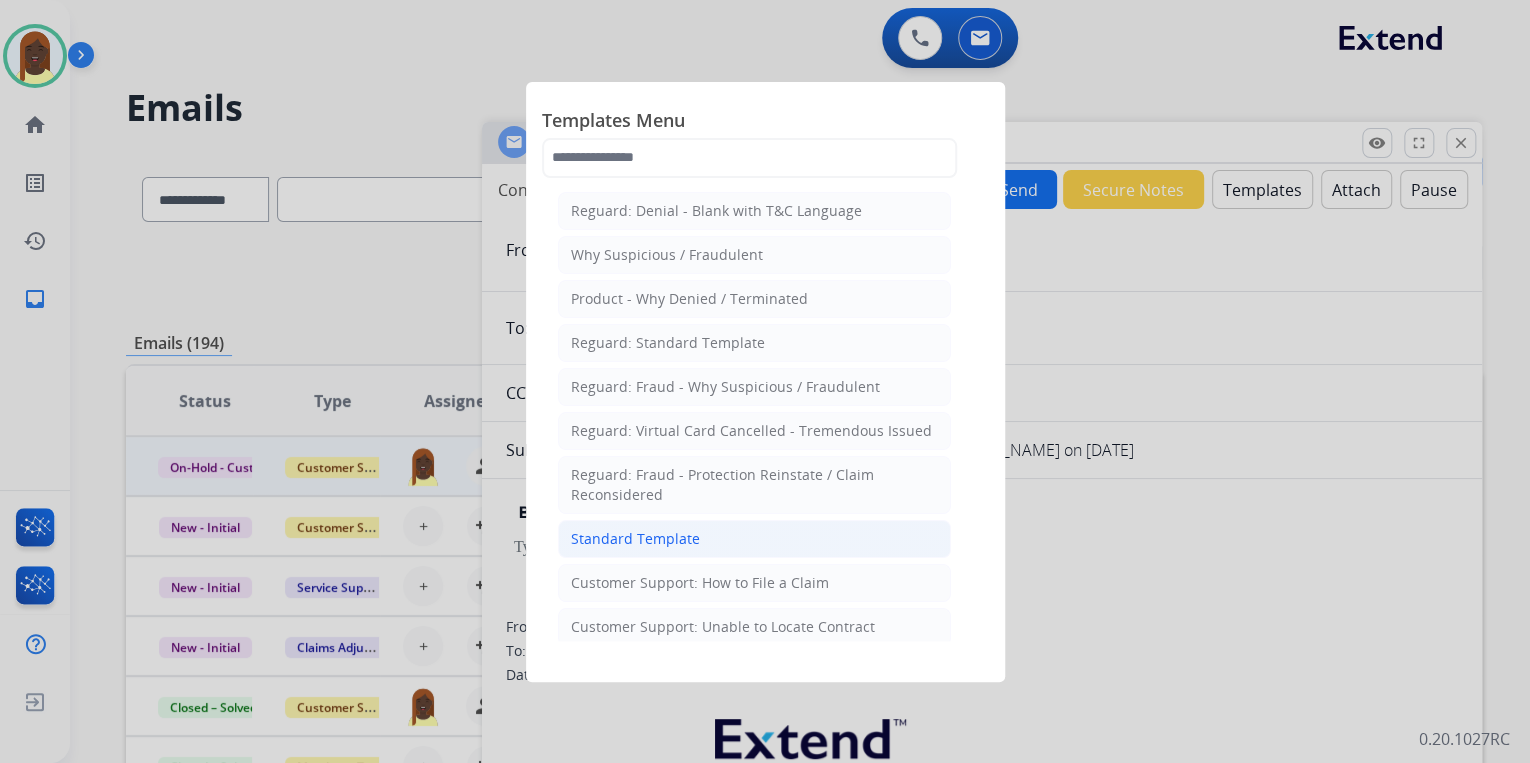 click on "Standard Template" 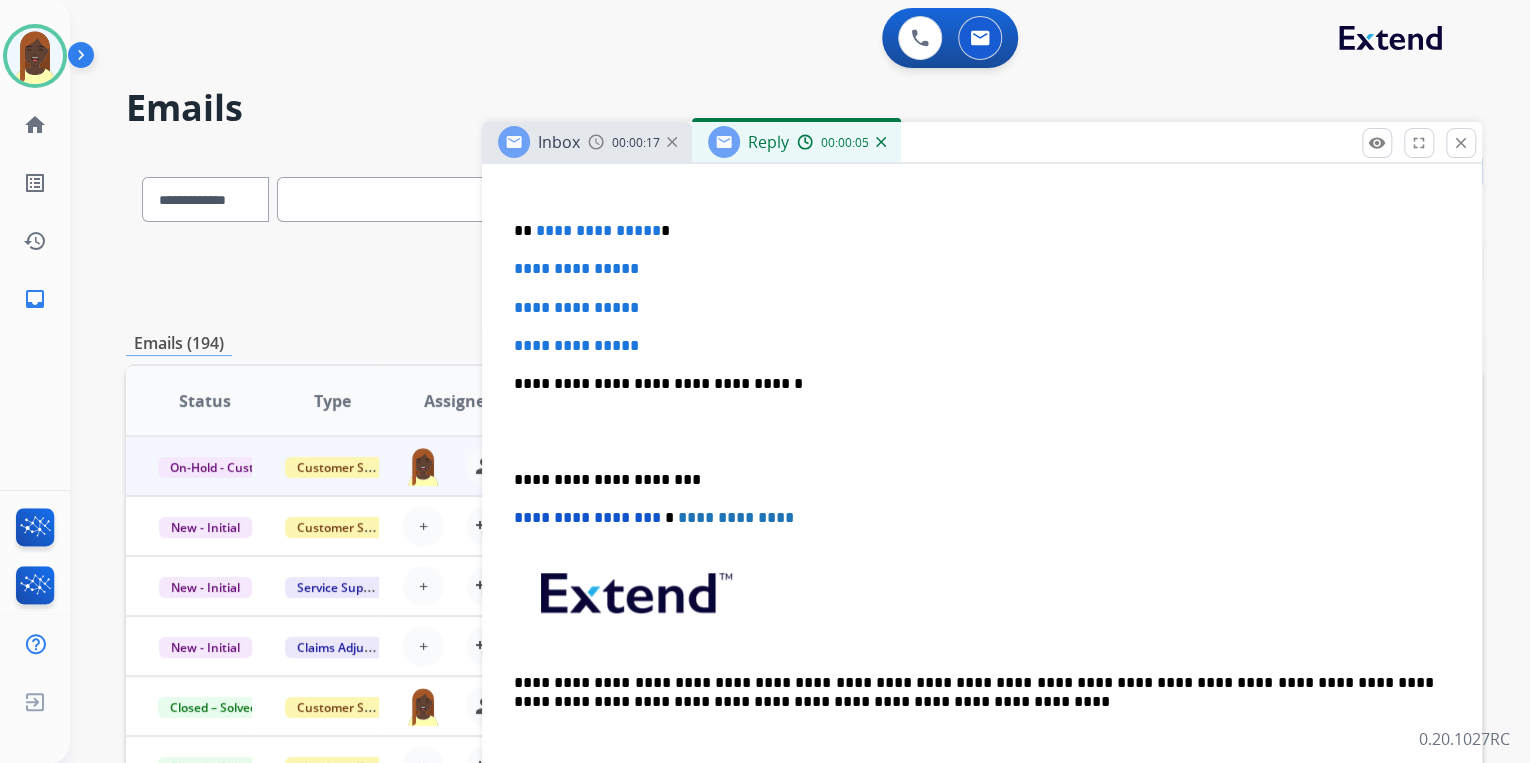 scroll, scrollTop: 400, scrollLeft: 0, axis: vertical 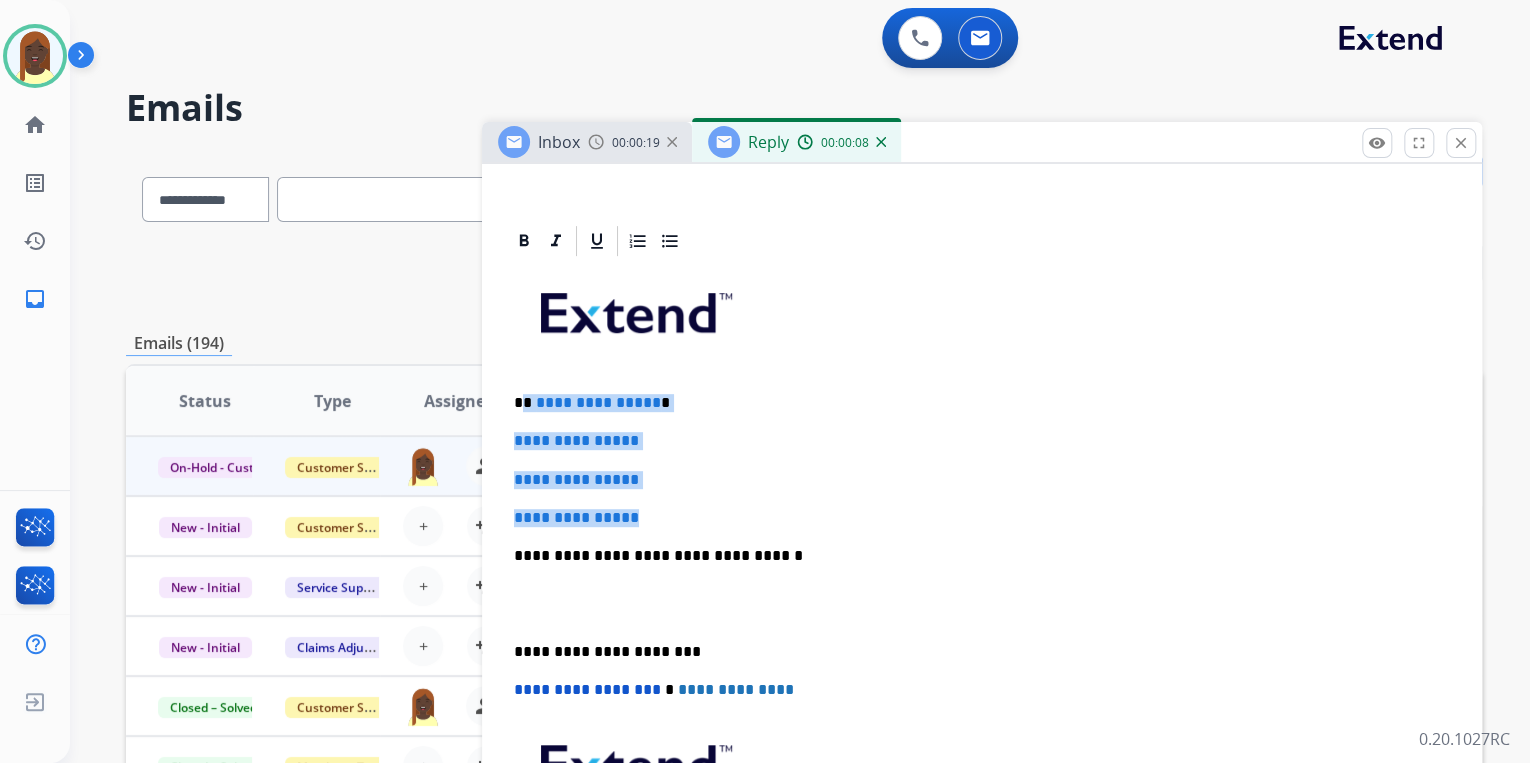 drag, startPoint x: 524, startPoint y: 399, endPoint x: 668, endPoint y: 508, distance: 180.60178 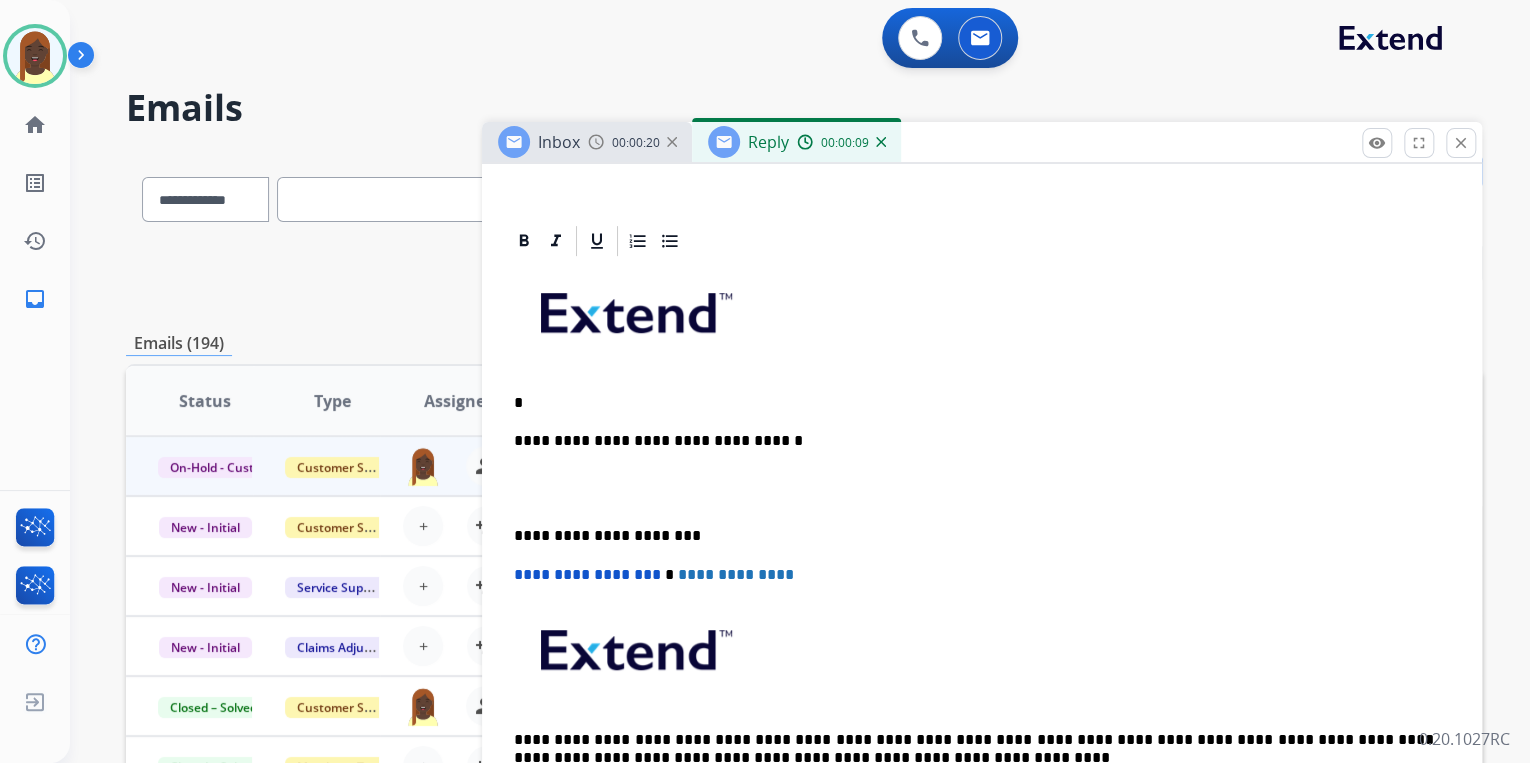 type 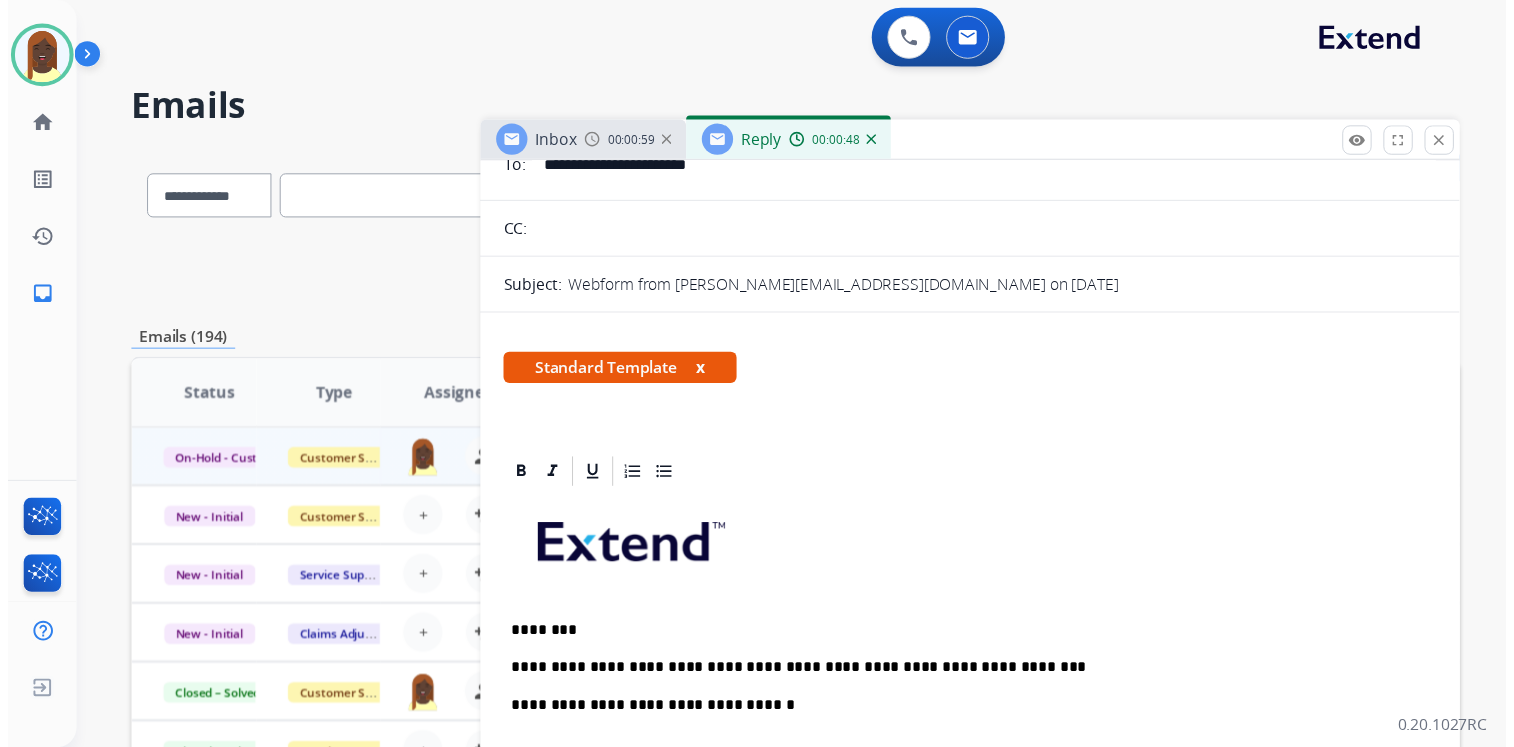 scroll, scrollTop: 0, scrollLeft: 0, axis: both 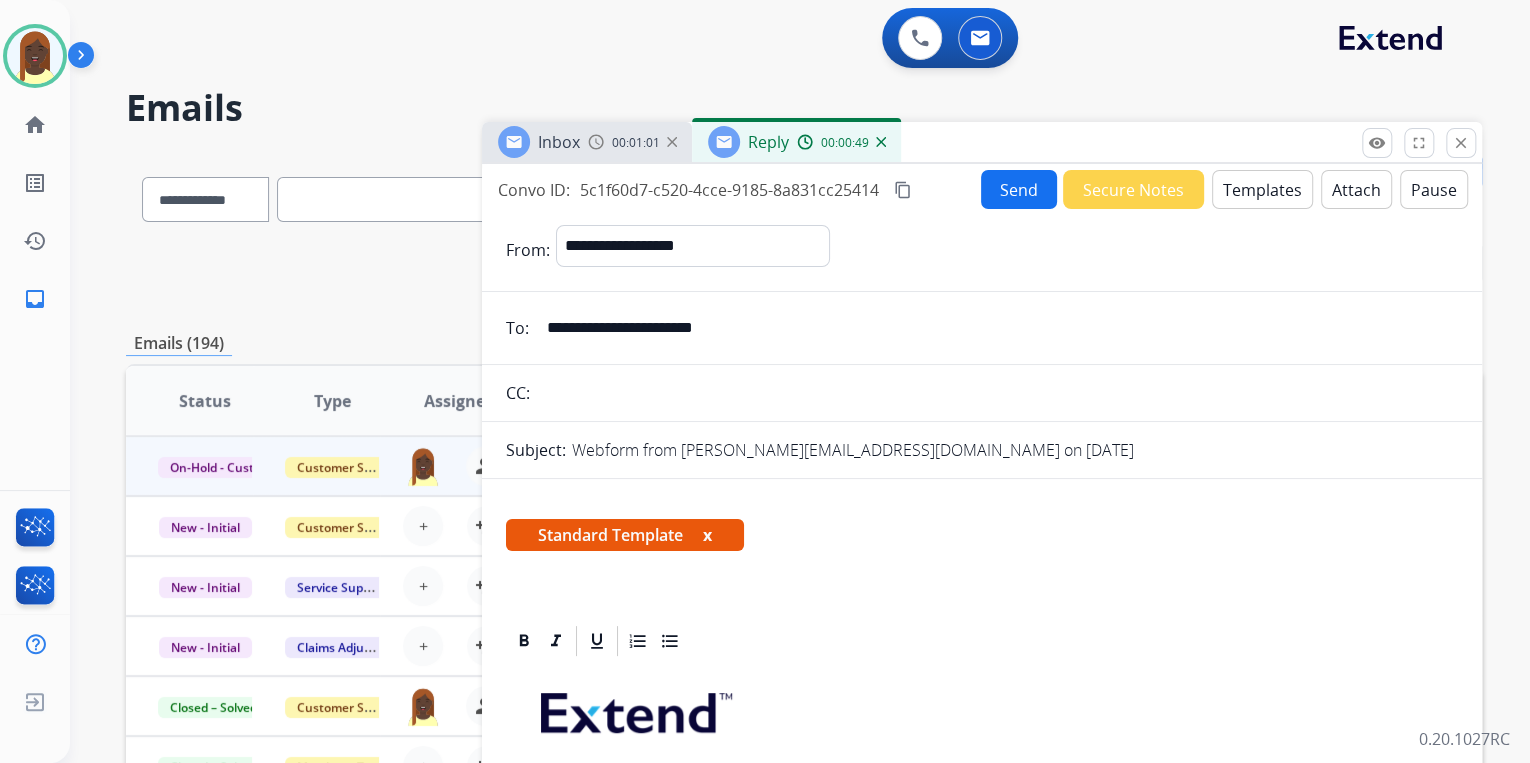 click on "Send" at bounding box center [1019, 189] 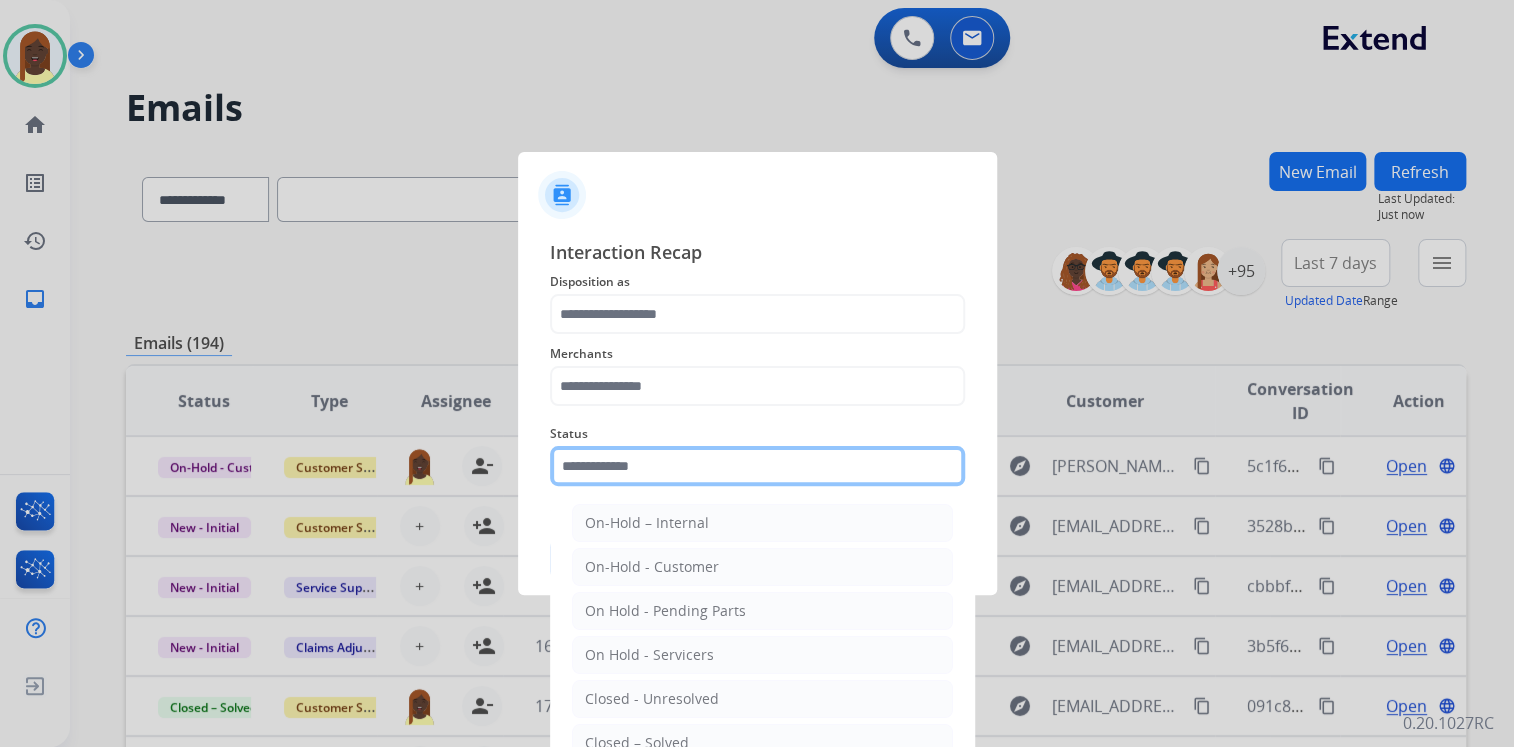 click 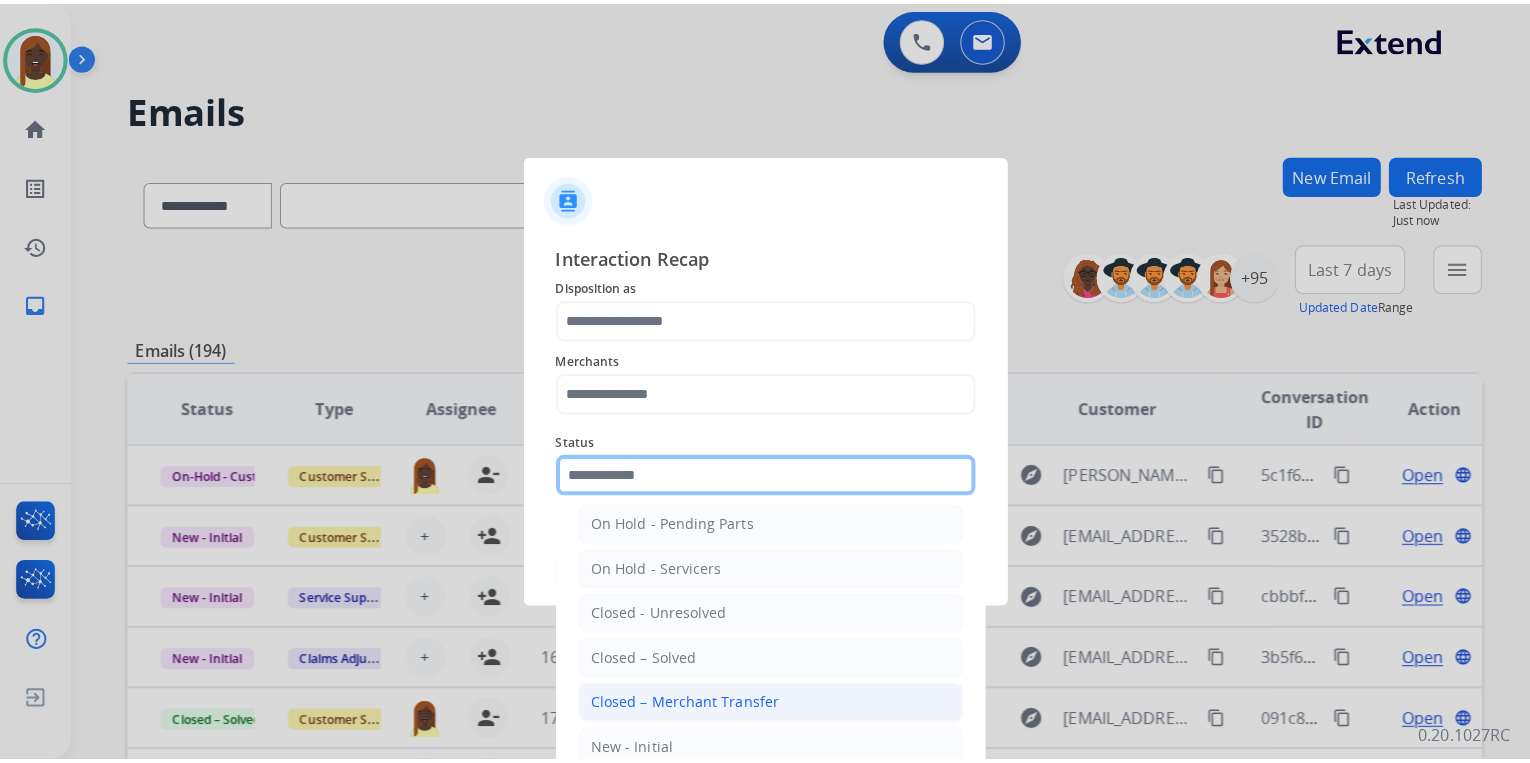 scroll, scrollTop: 116, scrollLeft: 0, axis: vertical 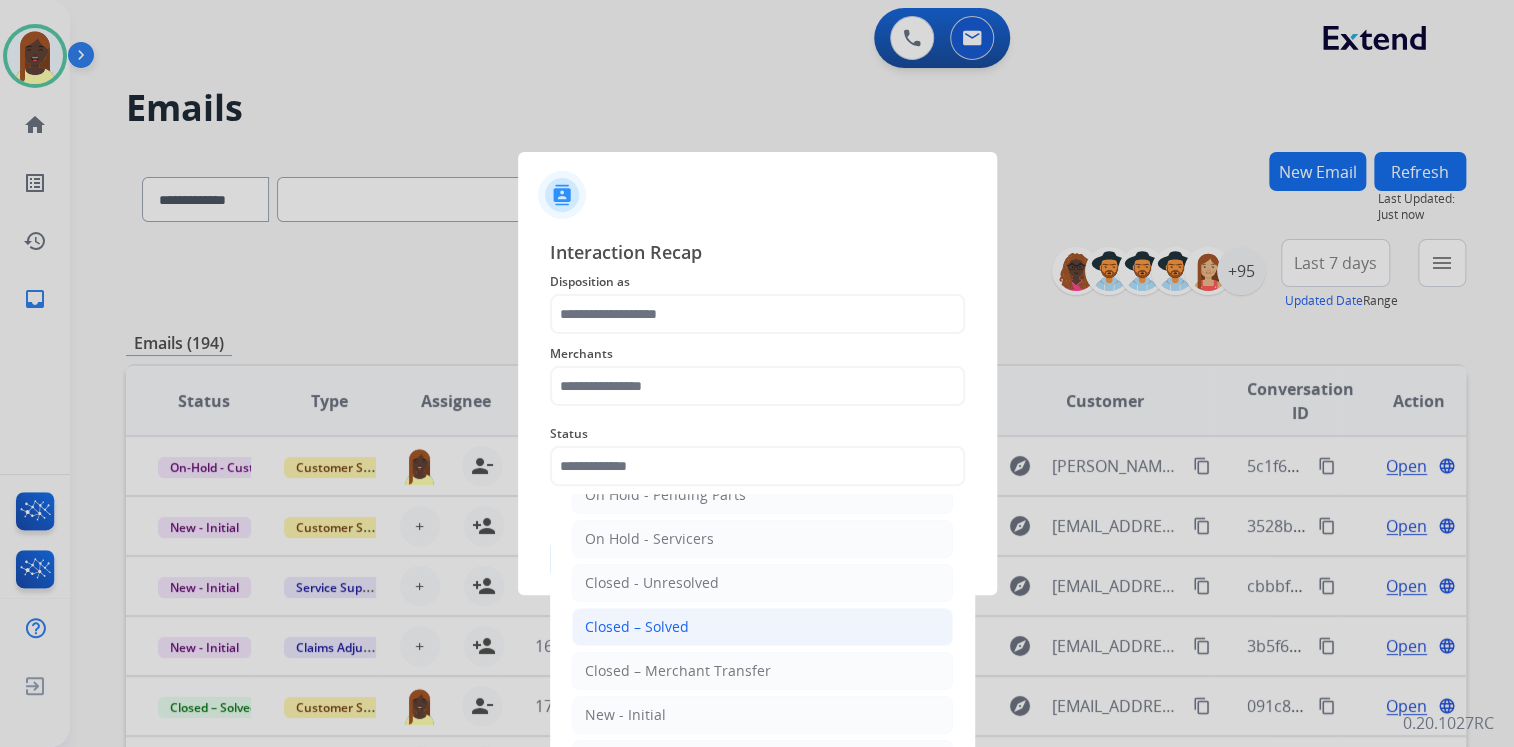 click on "Closed – Solved" 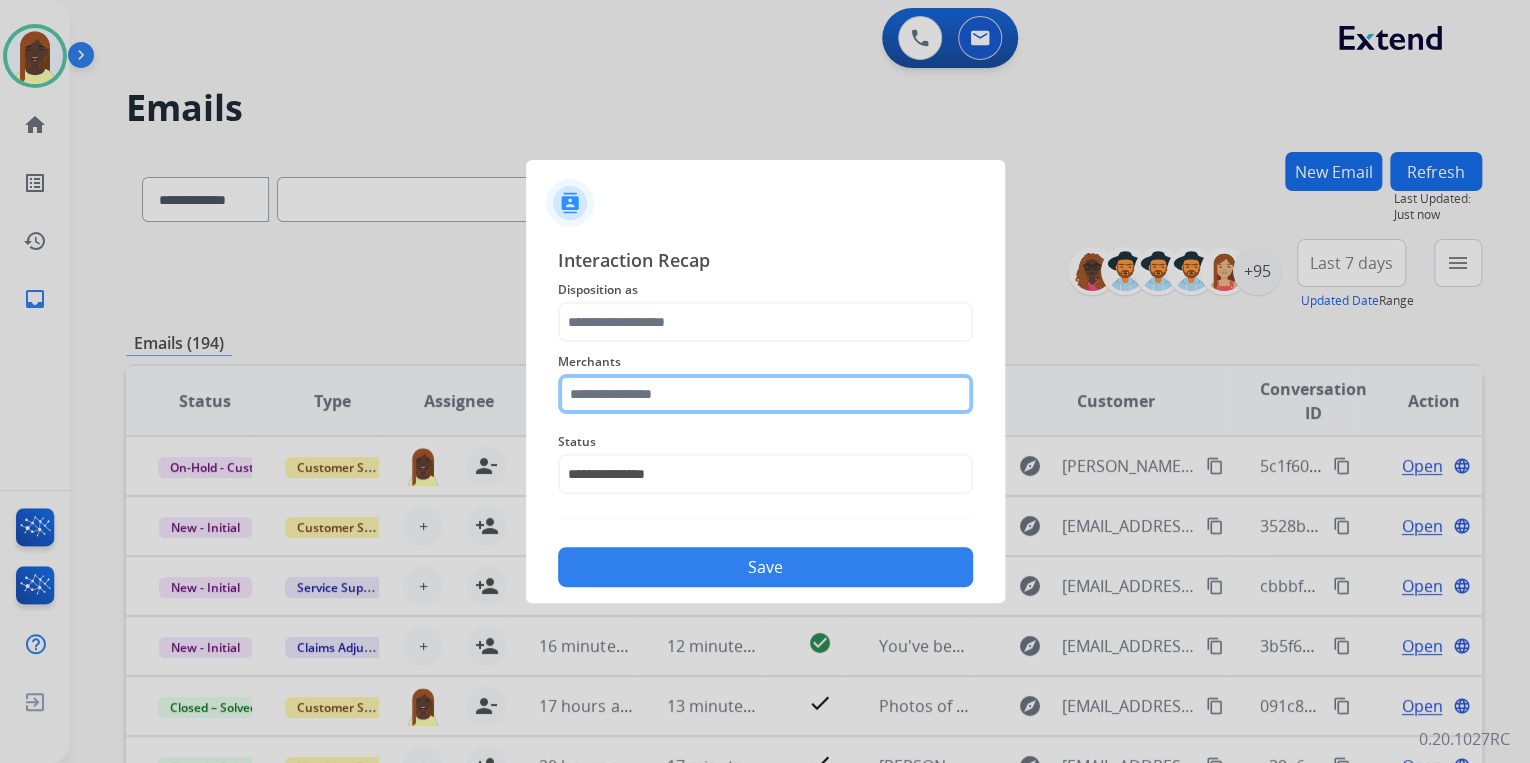 click 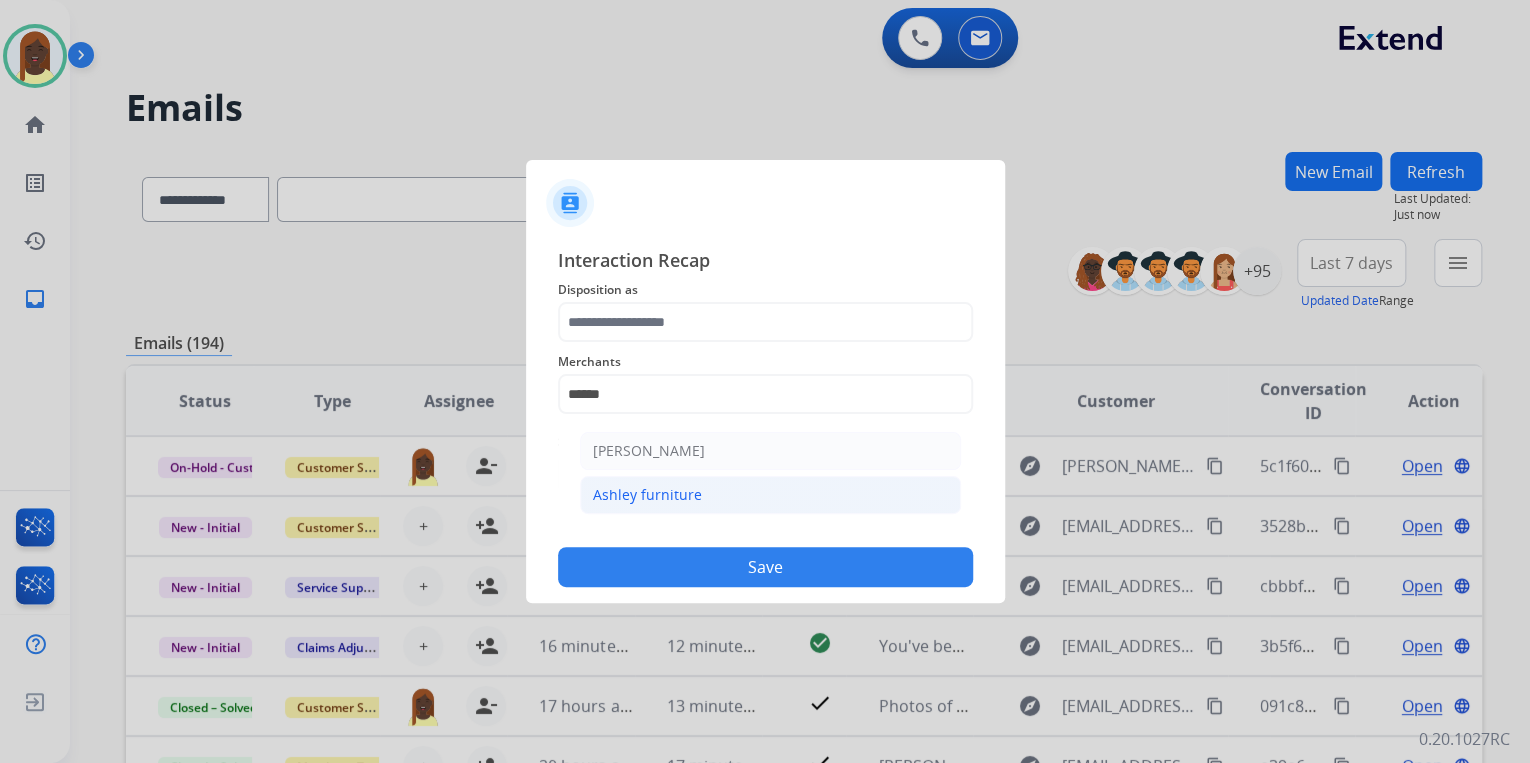 click on "Ashley furniture" 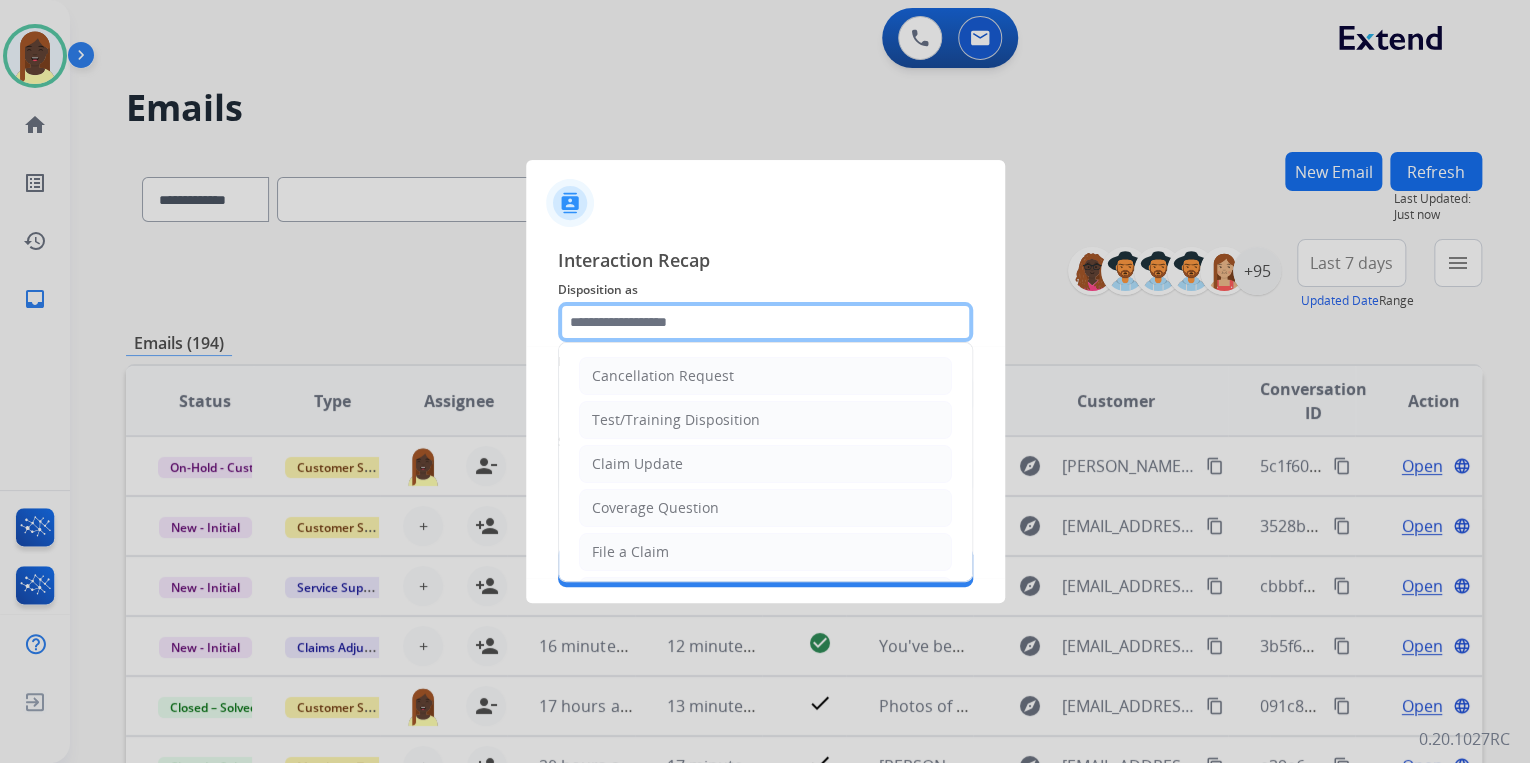 click 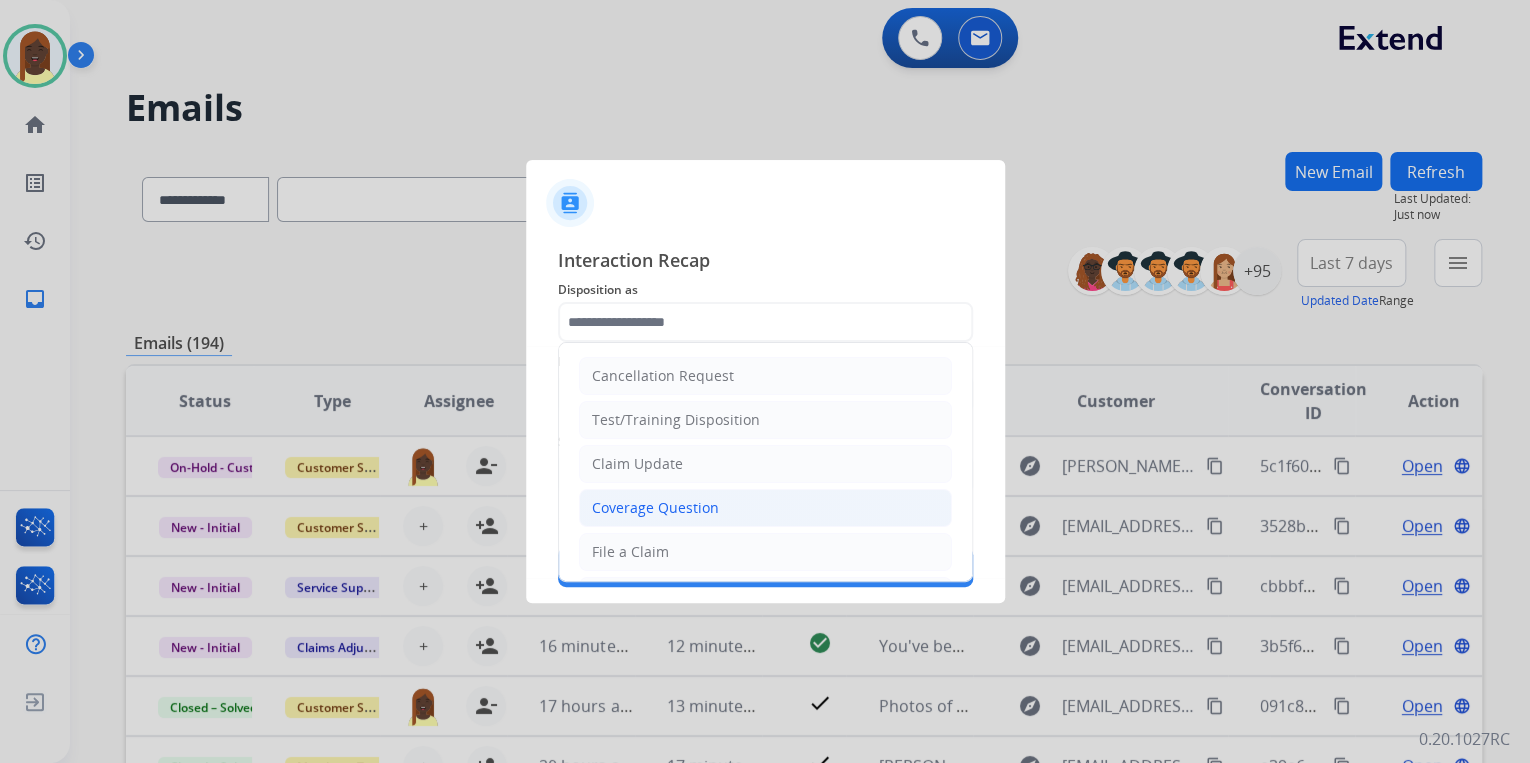 click on "Coverage Question" 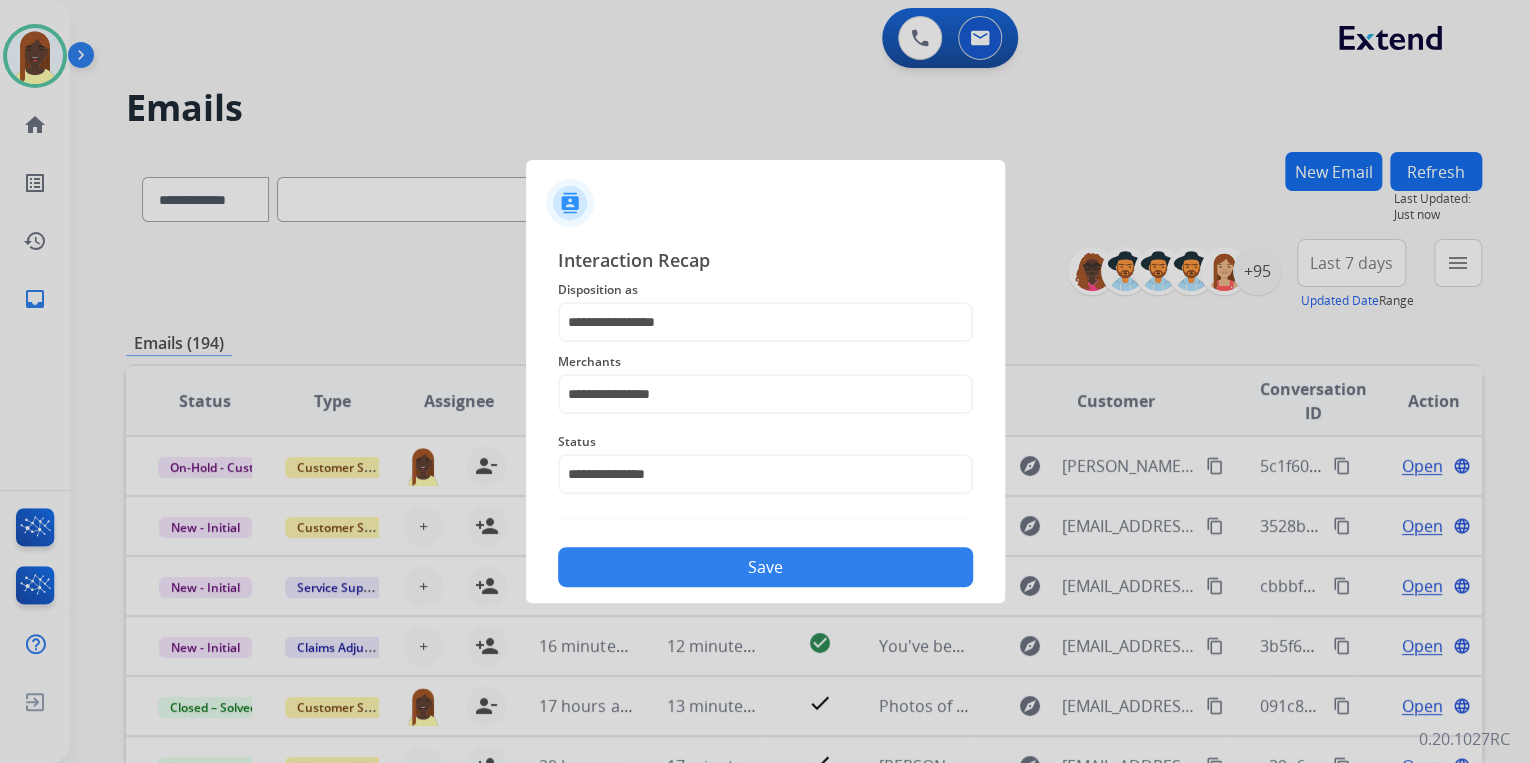 click on "Save" 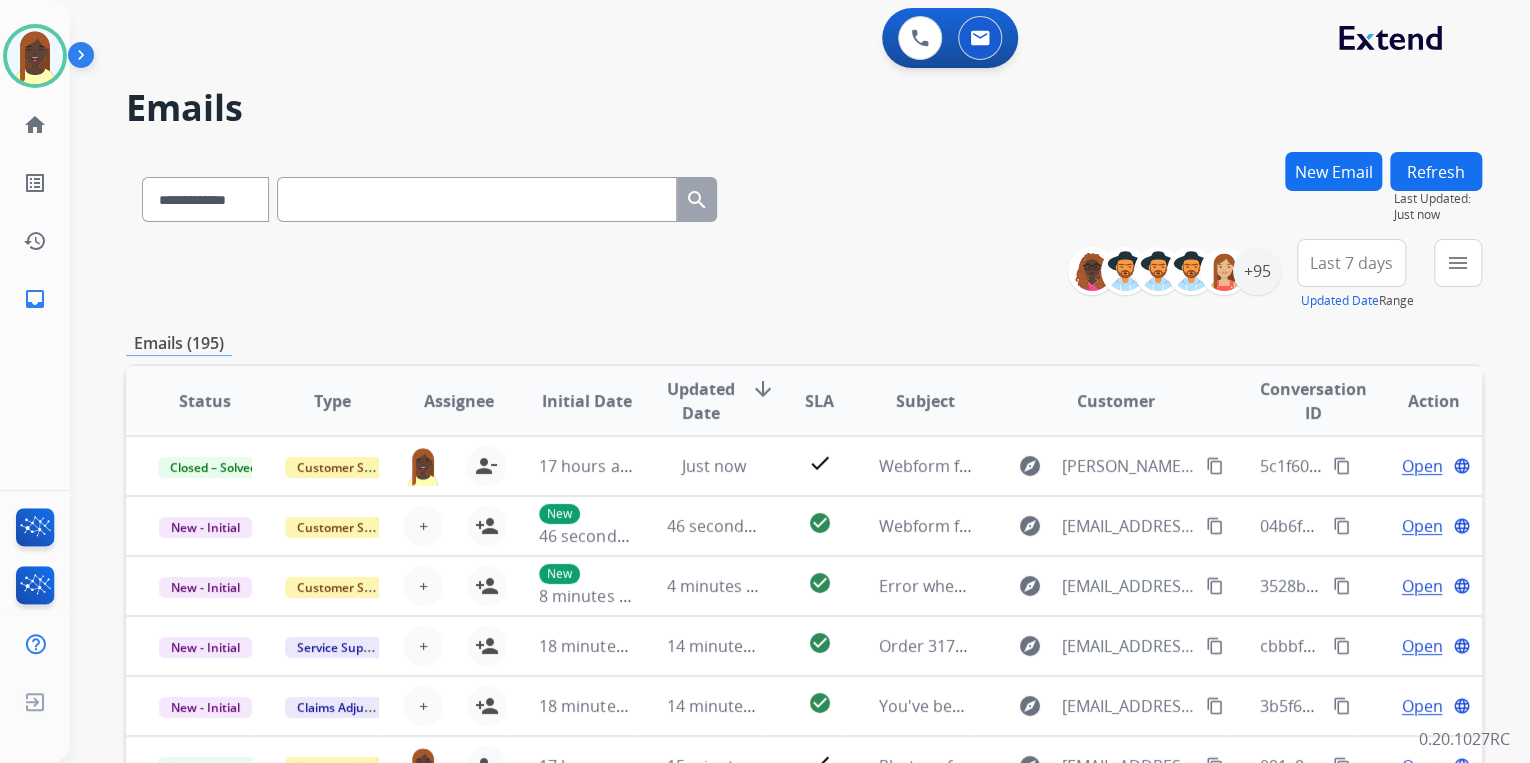 click on "**********" at bounding box center [804, 275] 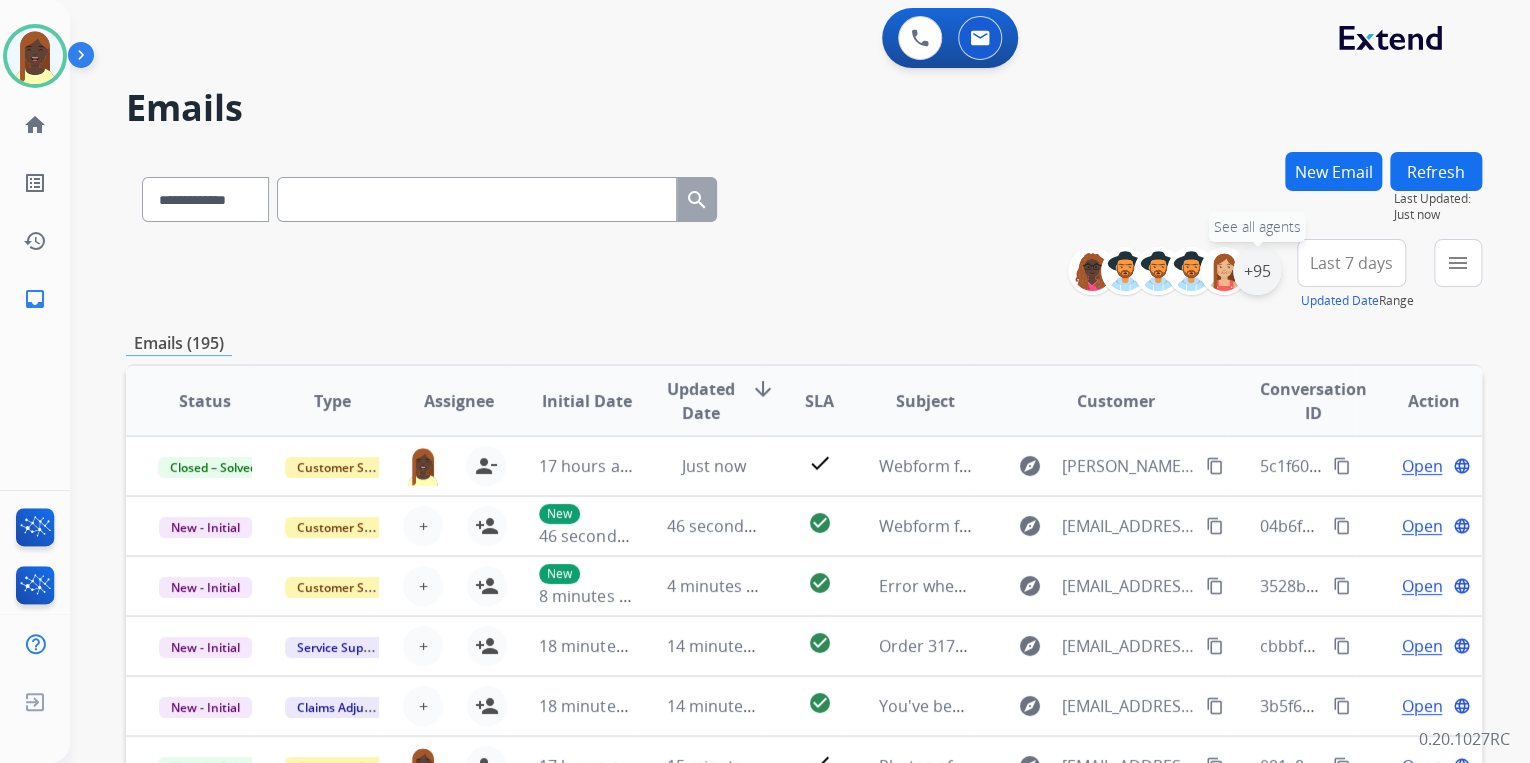 click on "+95" at bounding box center (1257, 271) 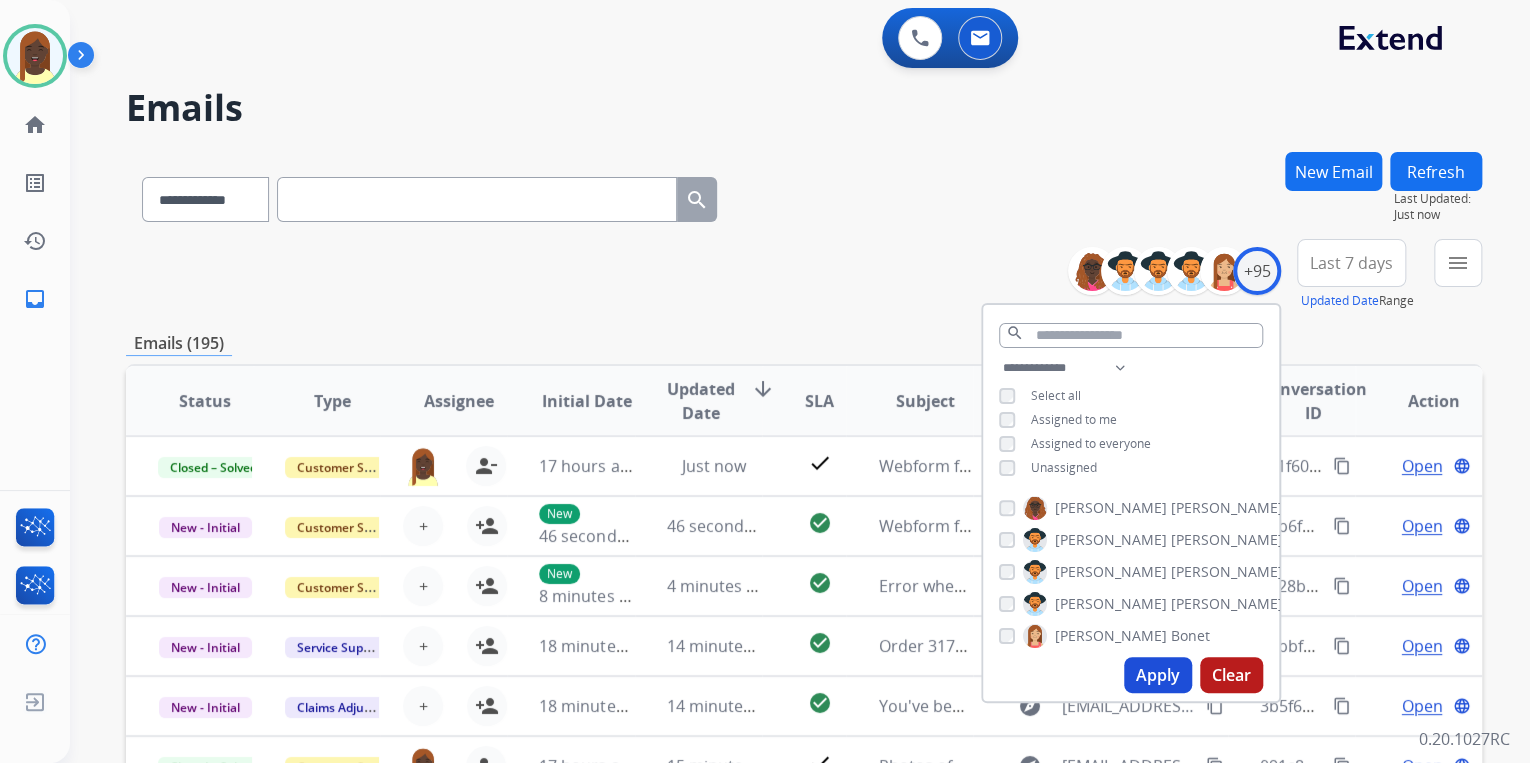 drag, startPoint x: 1153, startPoint y: 671, endPoint x: 1019, endPoint y: 489, distance: 226.00885 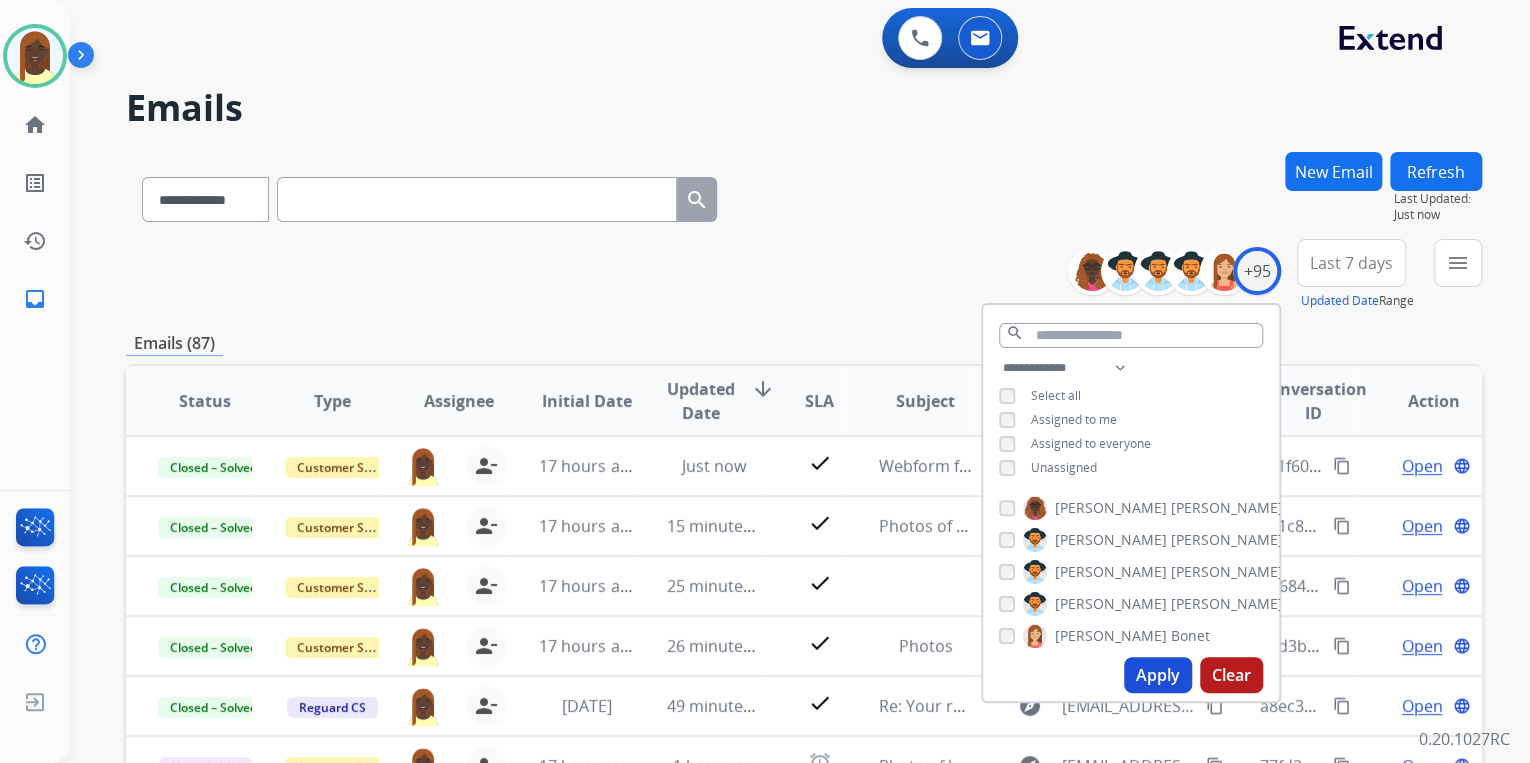 click on "**********" at bounding box center [804, 275] 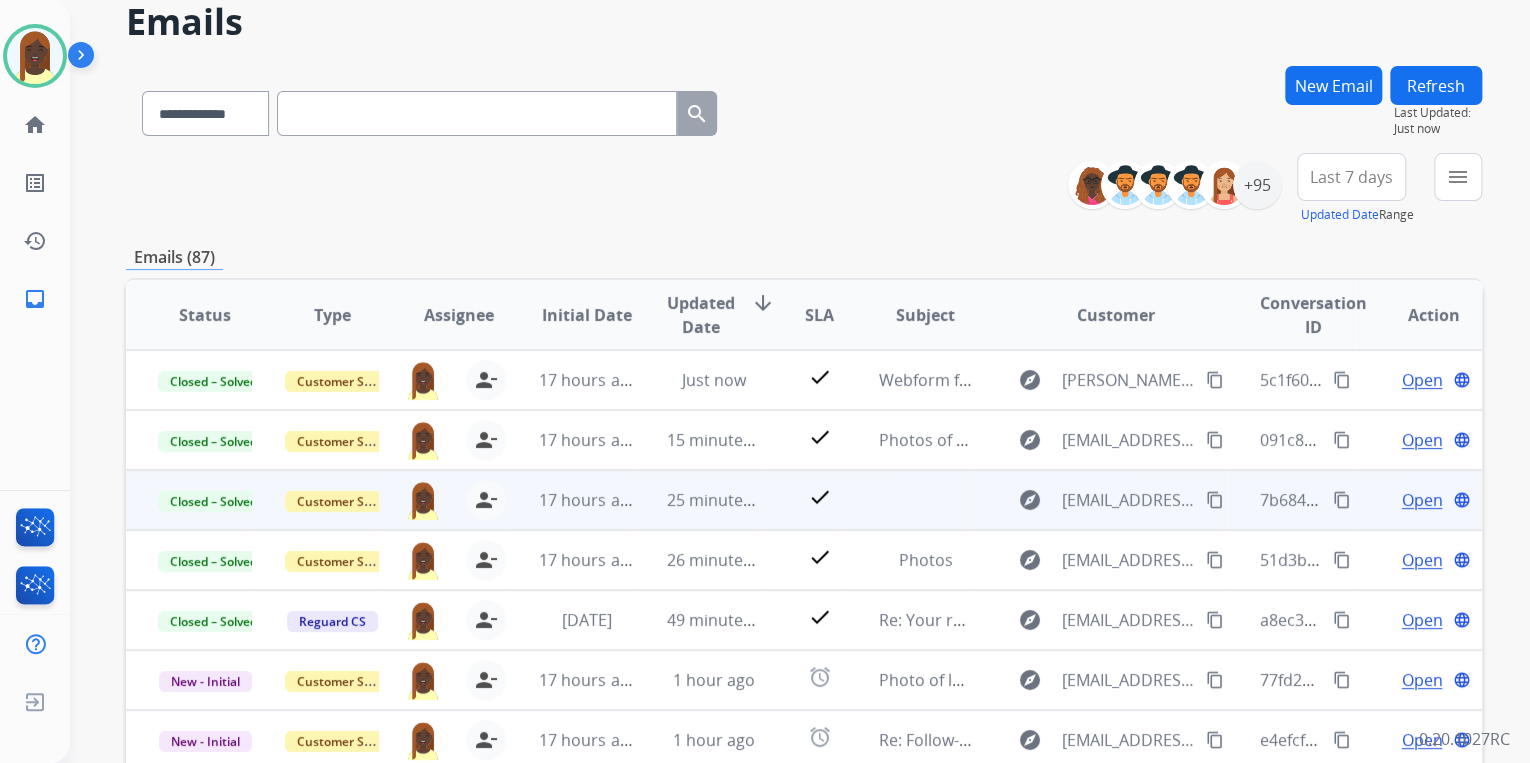 scroll, scrollTop: 320, scrollLeft: 0, axis: vertical 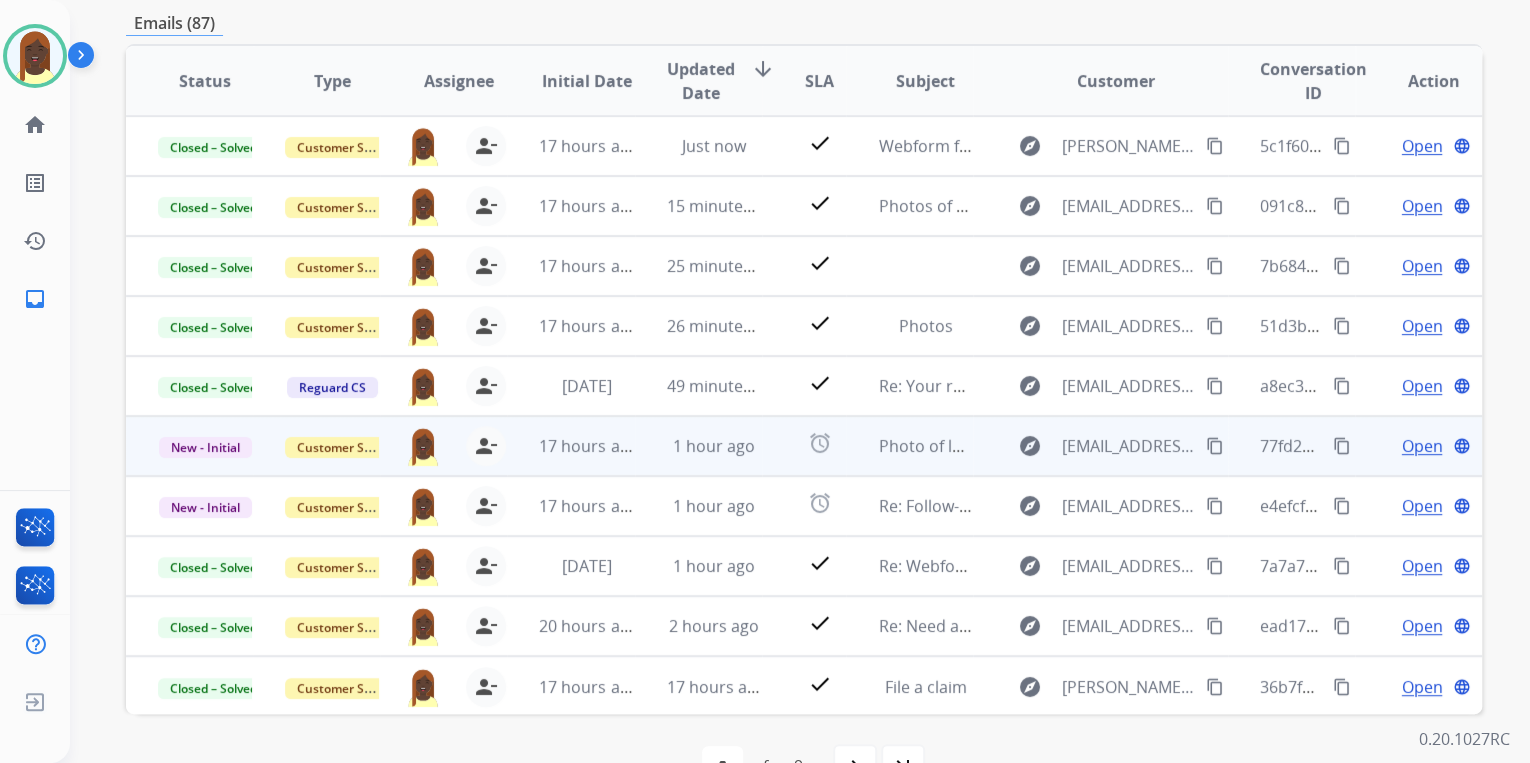 click on "content_copy" at bounding box center (1342, 446) 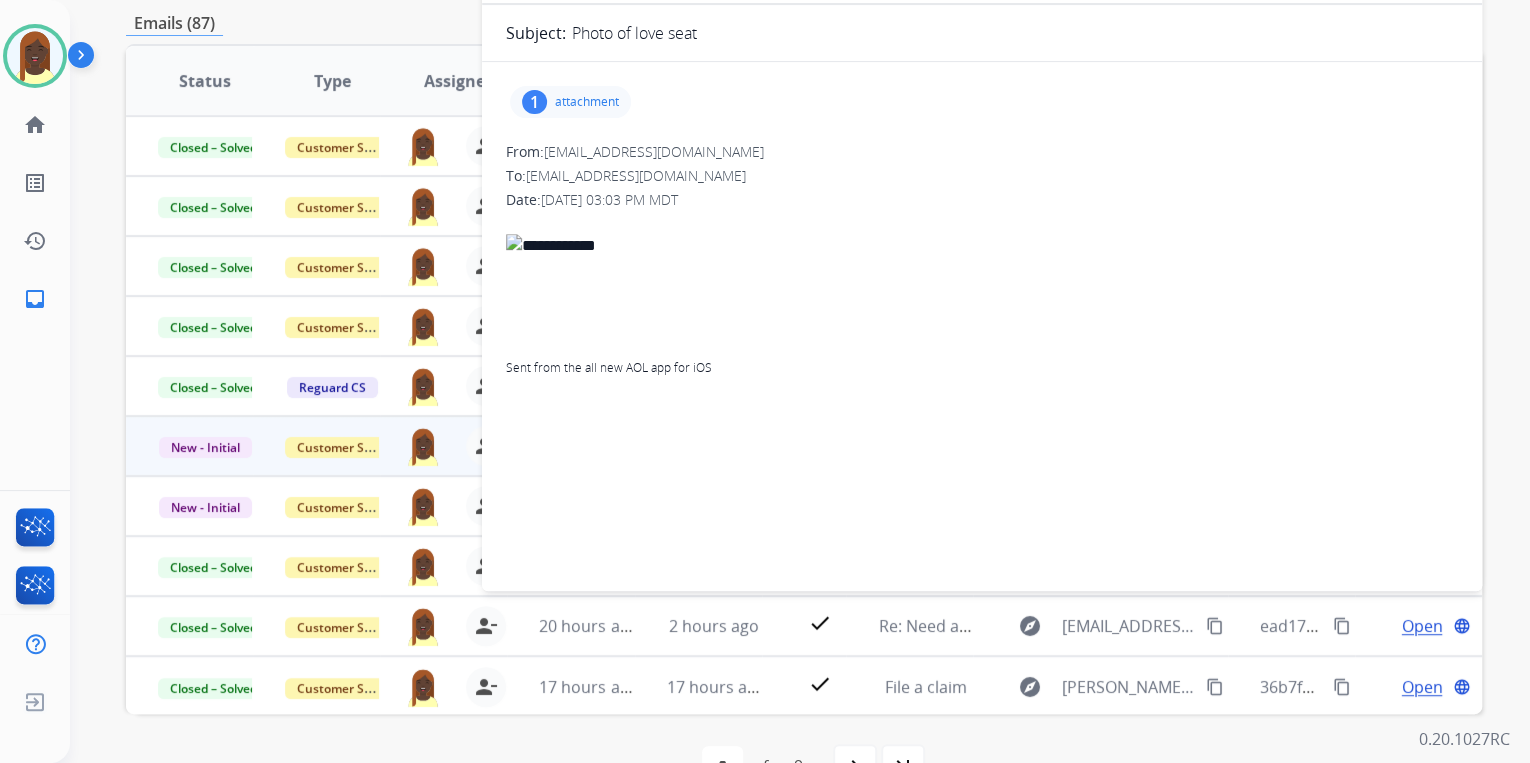 click on "1 attachment" at bounding box center [570, 102] 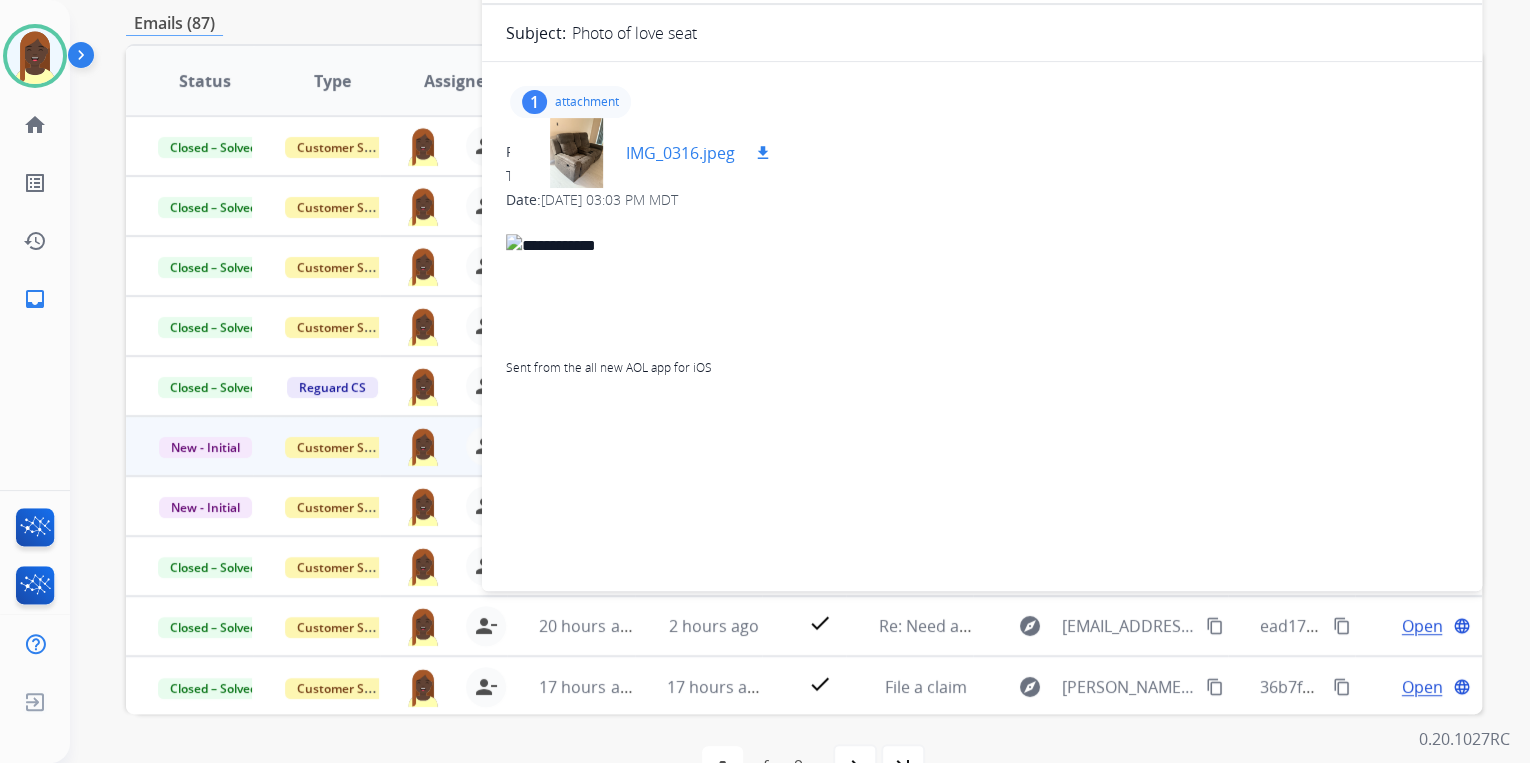click on "download" at bounding box center [763, 153] 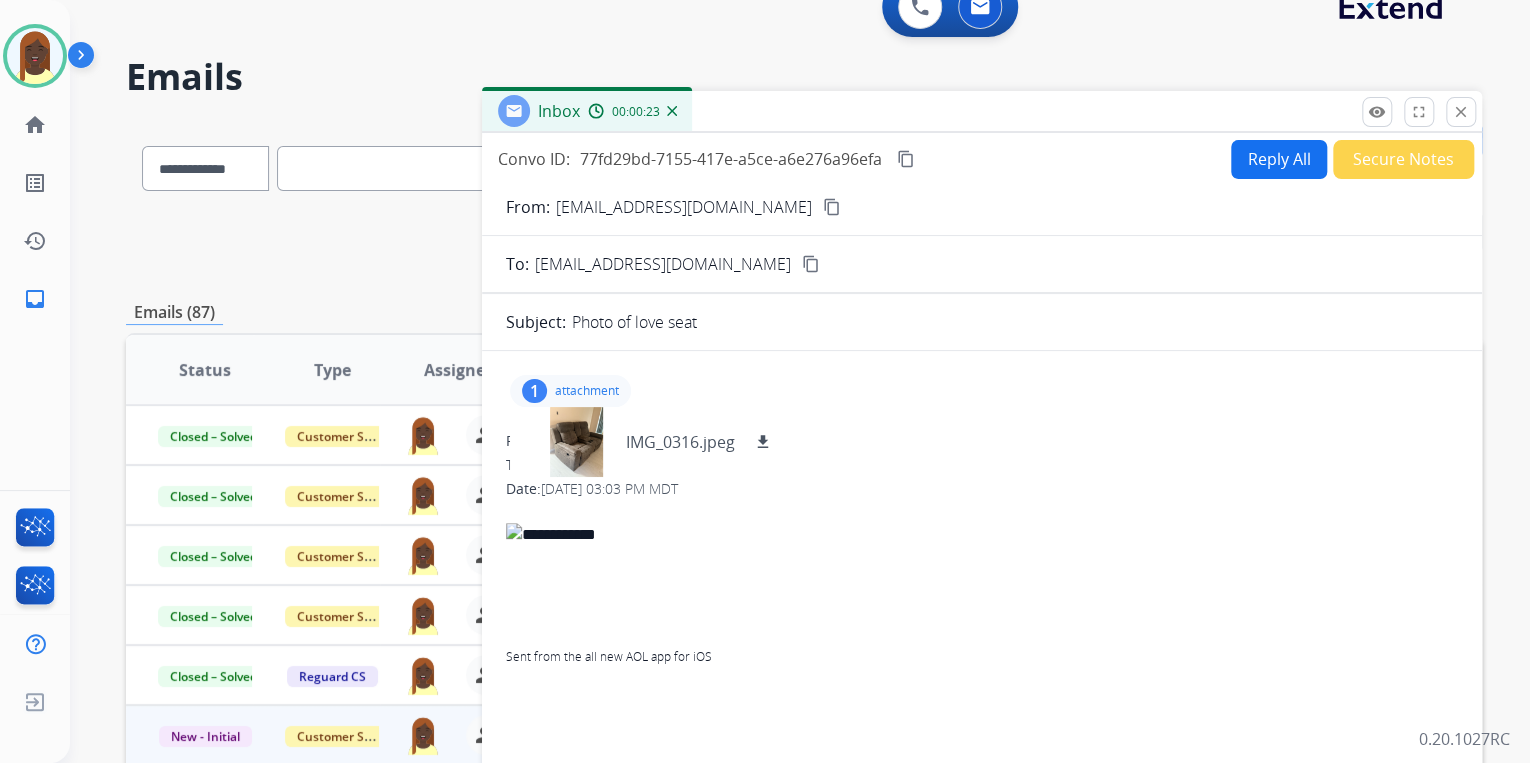 scroll, scrollTop: 0, scrollLeft: 0, axis: both 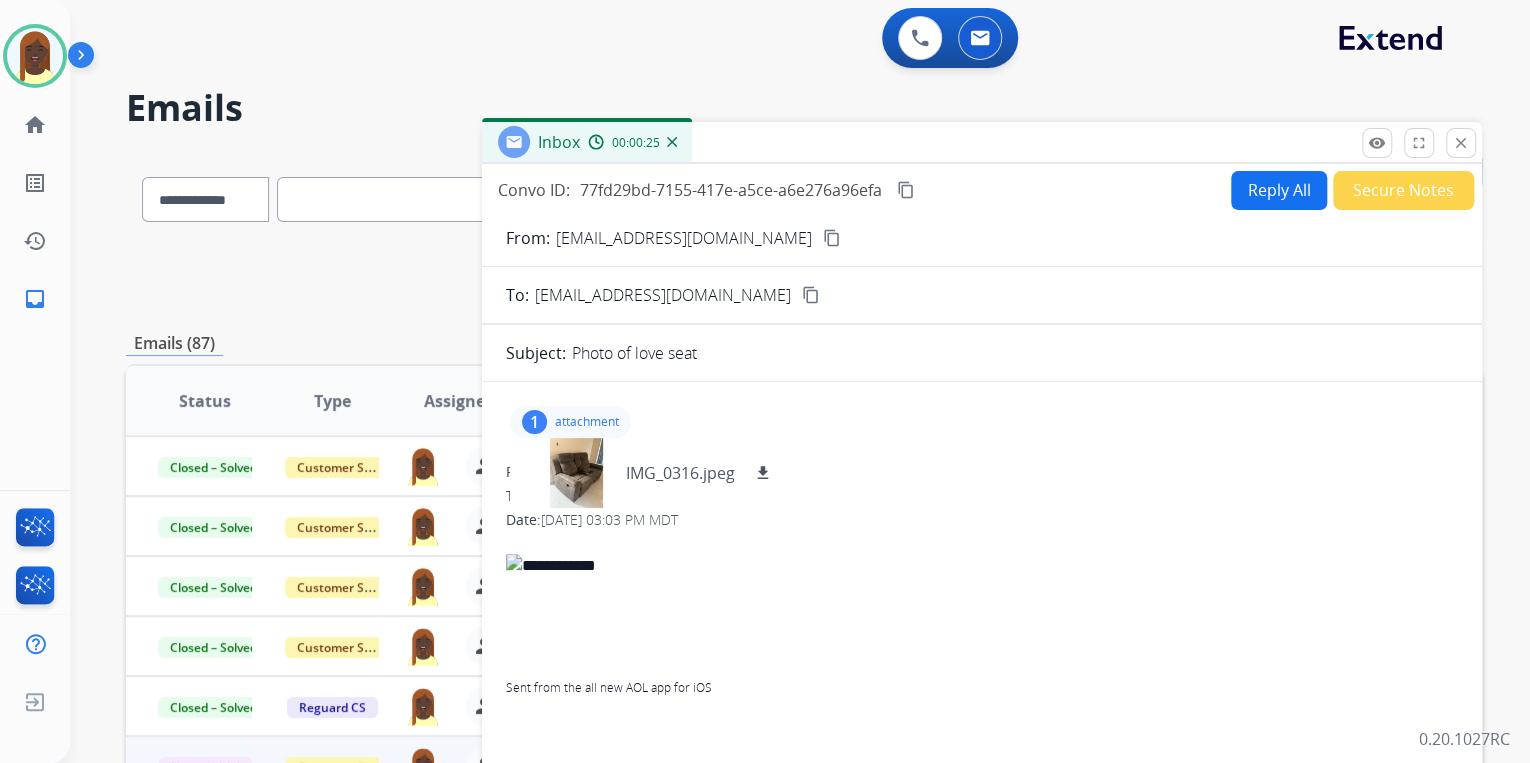 click on "content_copy" at bounding box center (832, 238) 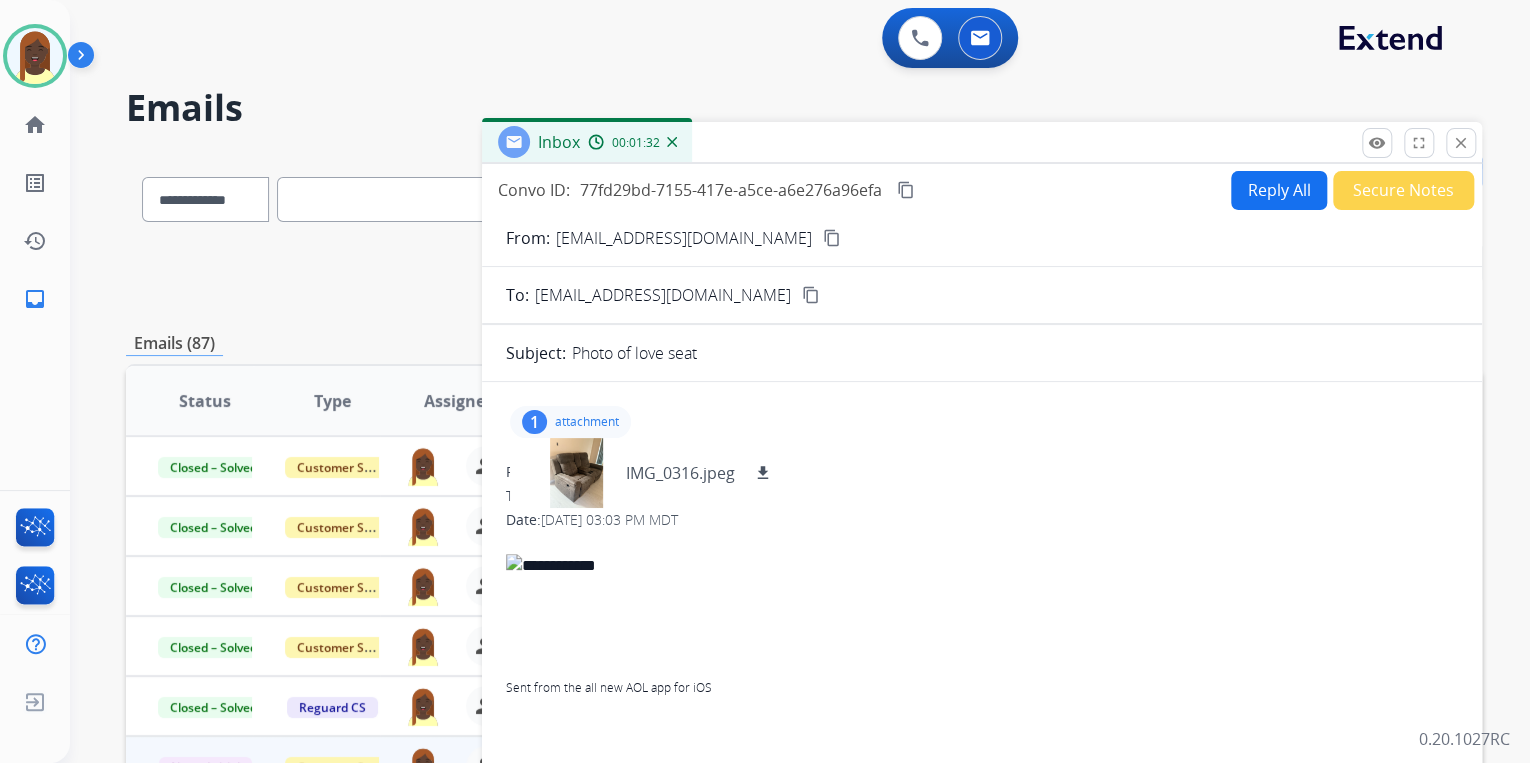 click on "Reply All" at bounding box center [1279, 190] 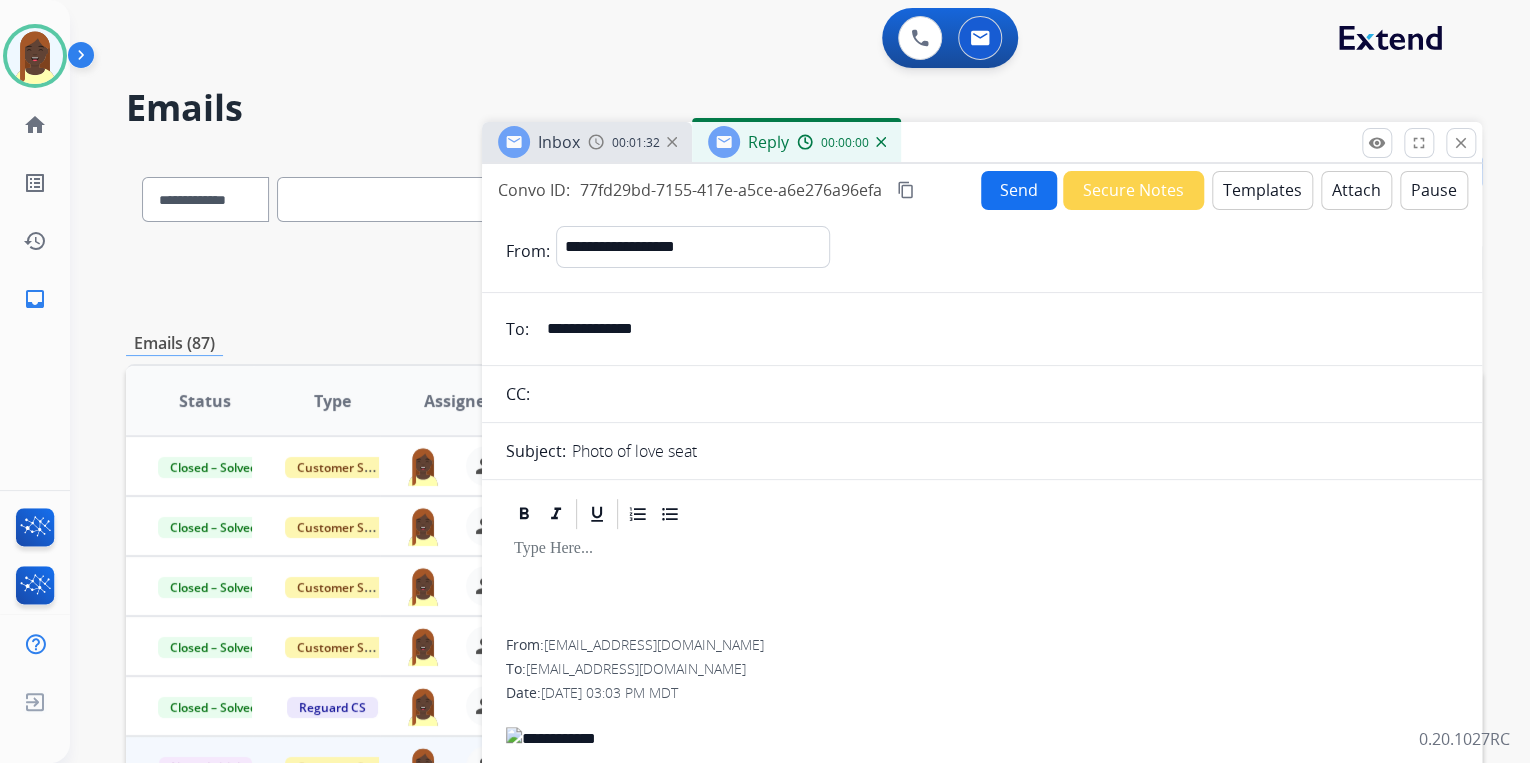 click on "Templates" at bounding box center [1262, 190] 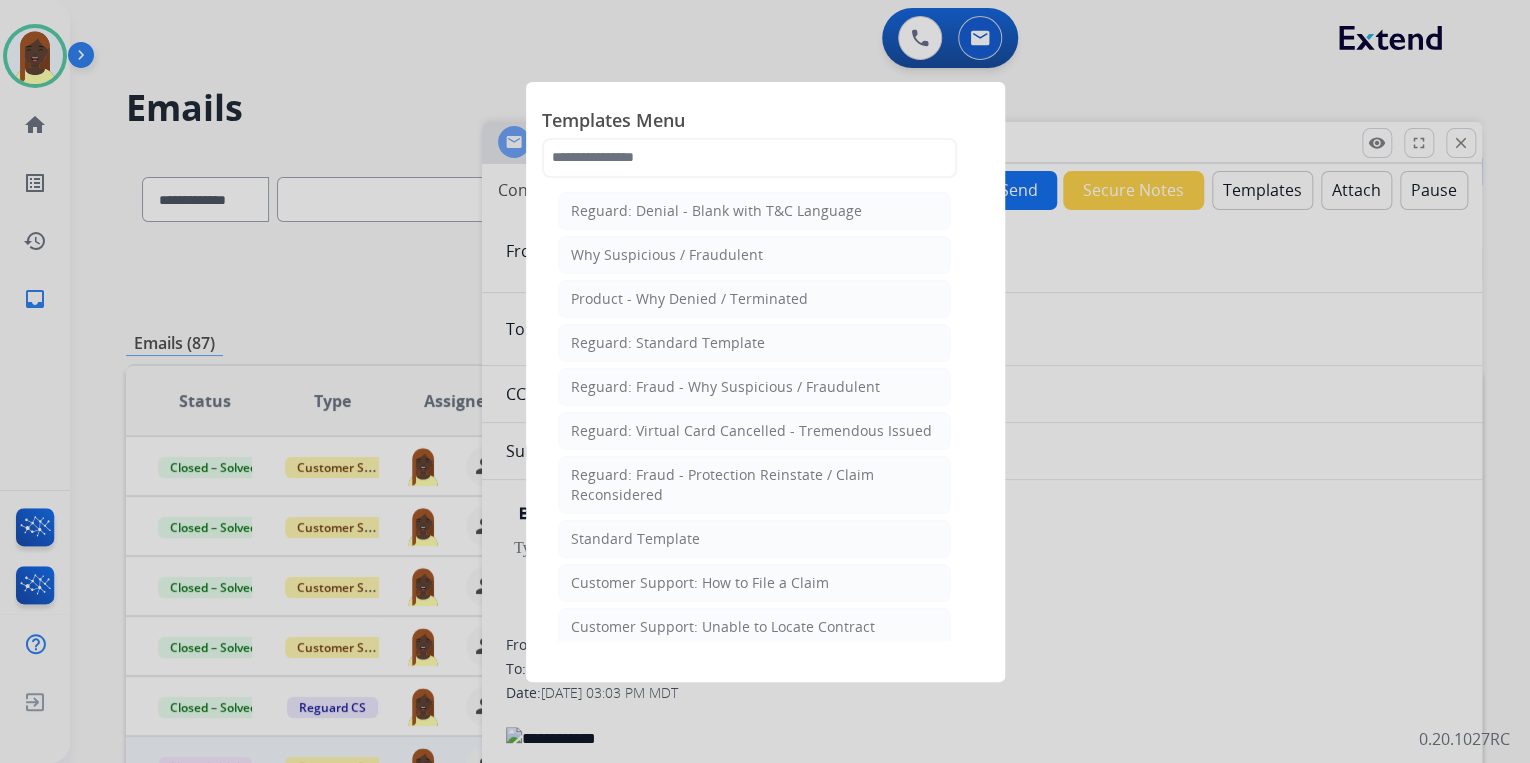 click on "Reguard: Standard Template" 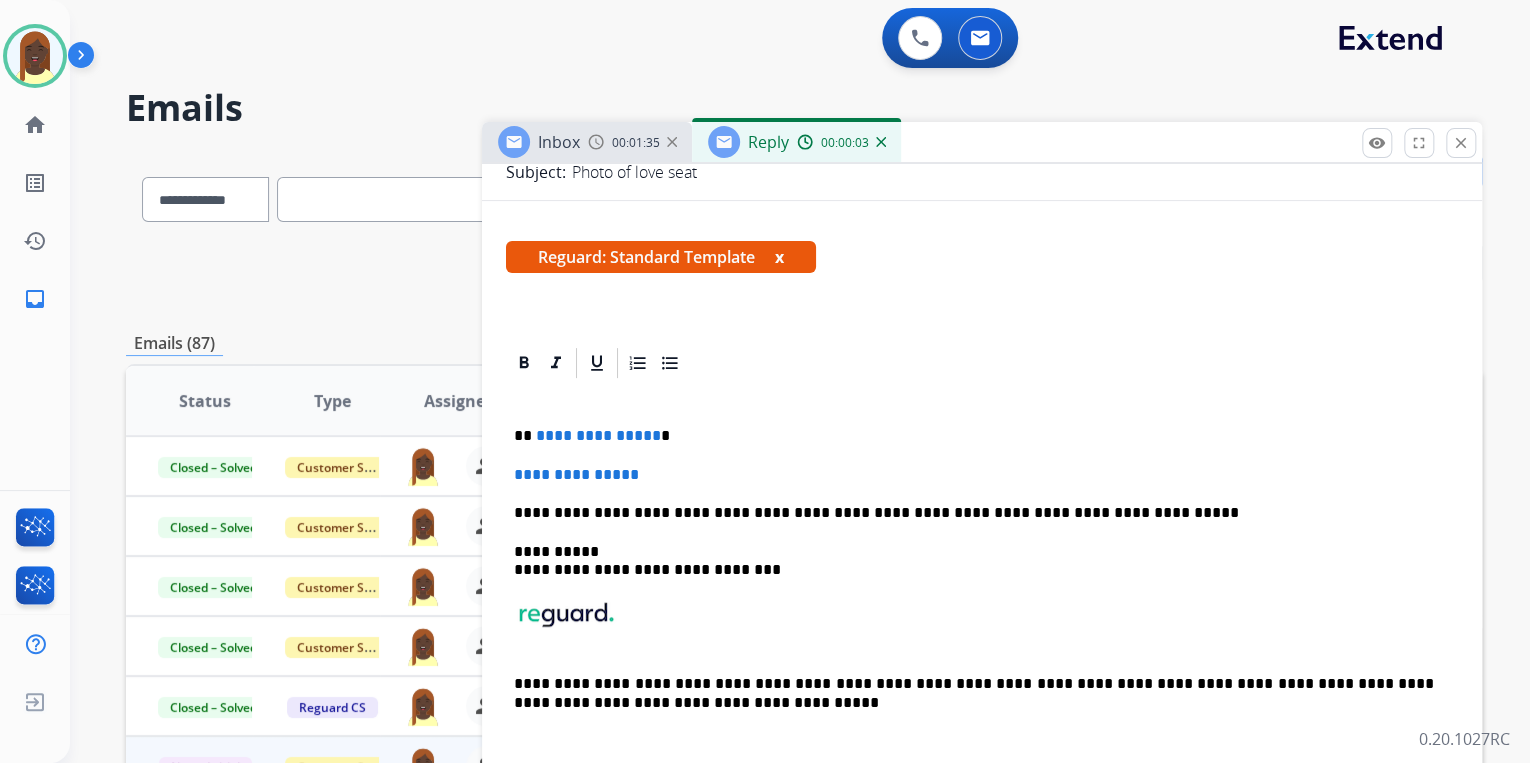 scroll, scrollTop: 320, scrollLeft: 0, axis: vertical 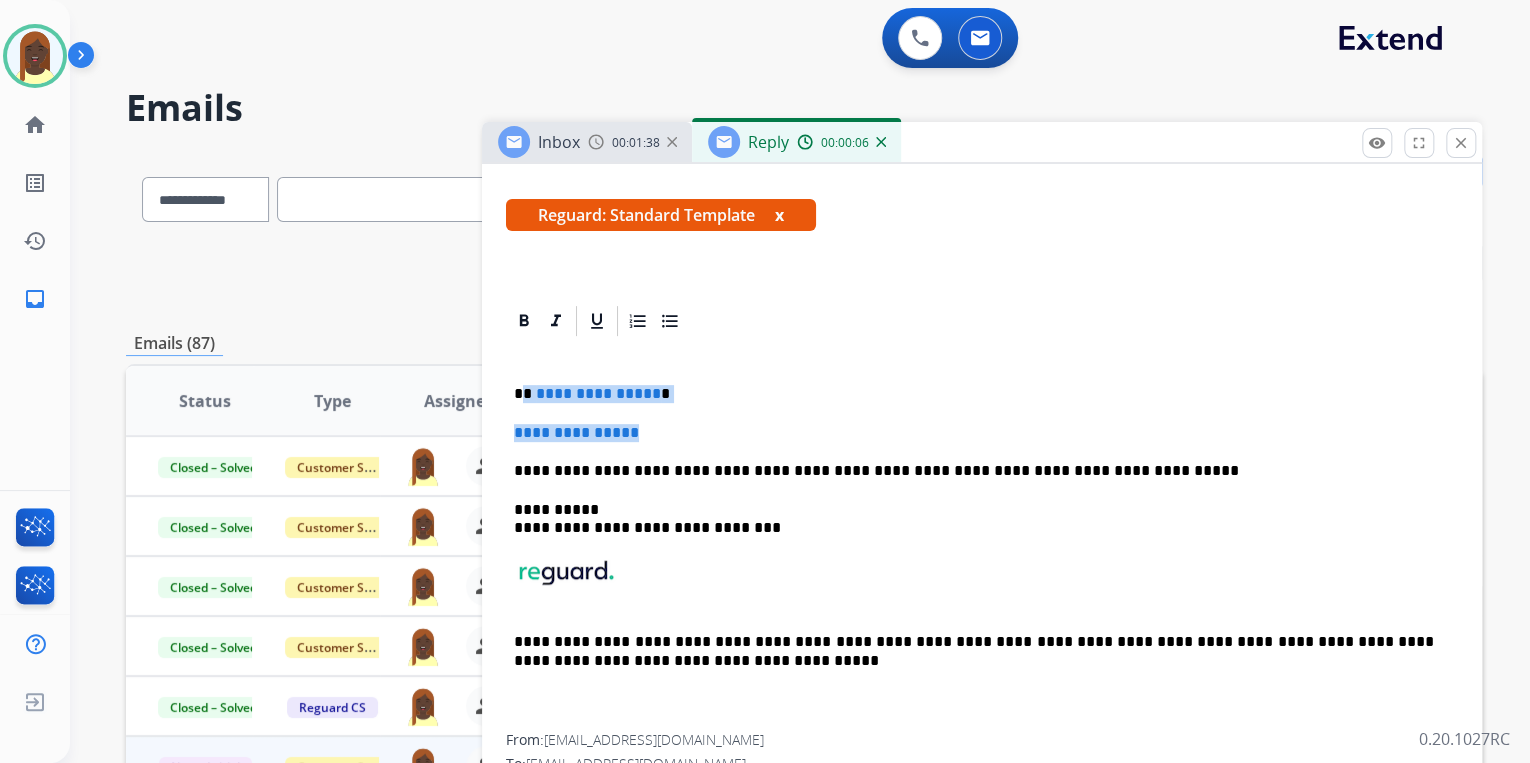drag, startPoint x: 524, startPoint y: 389, endPoint x: 657, endPoint y: 421, distance: 136.79547 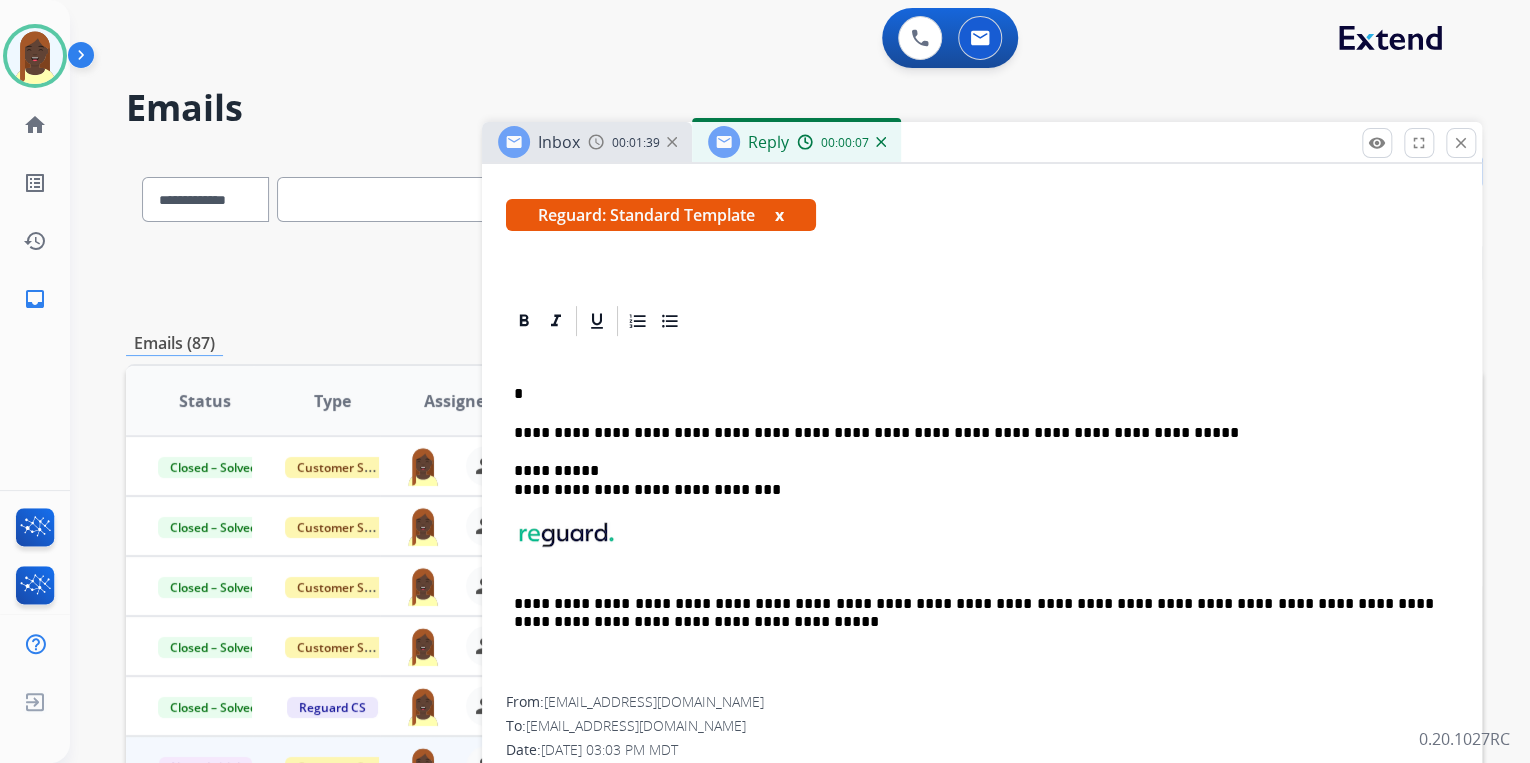 type 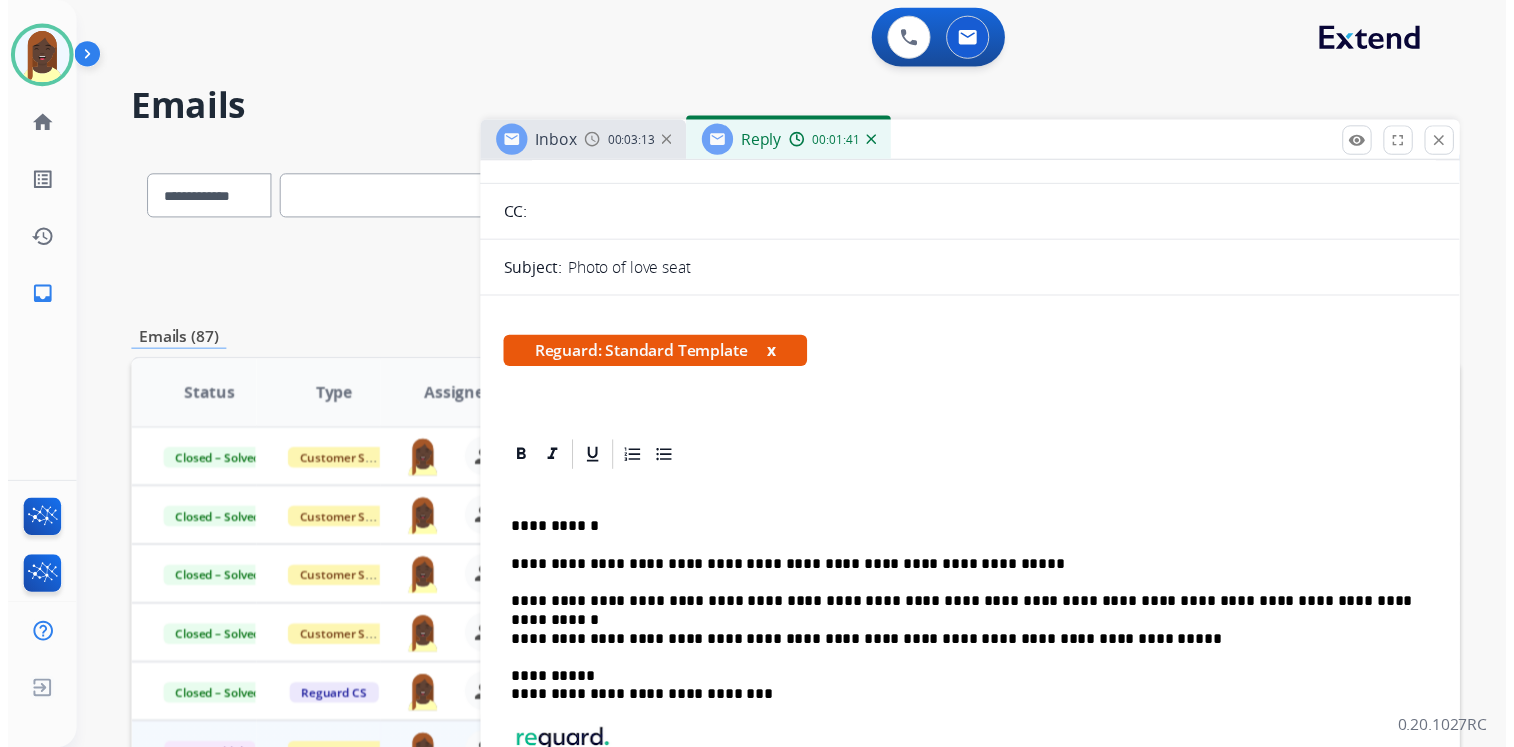 scroll, scrollTop: 0, scrollLeft: 0, axis: both 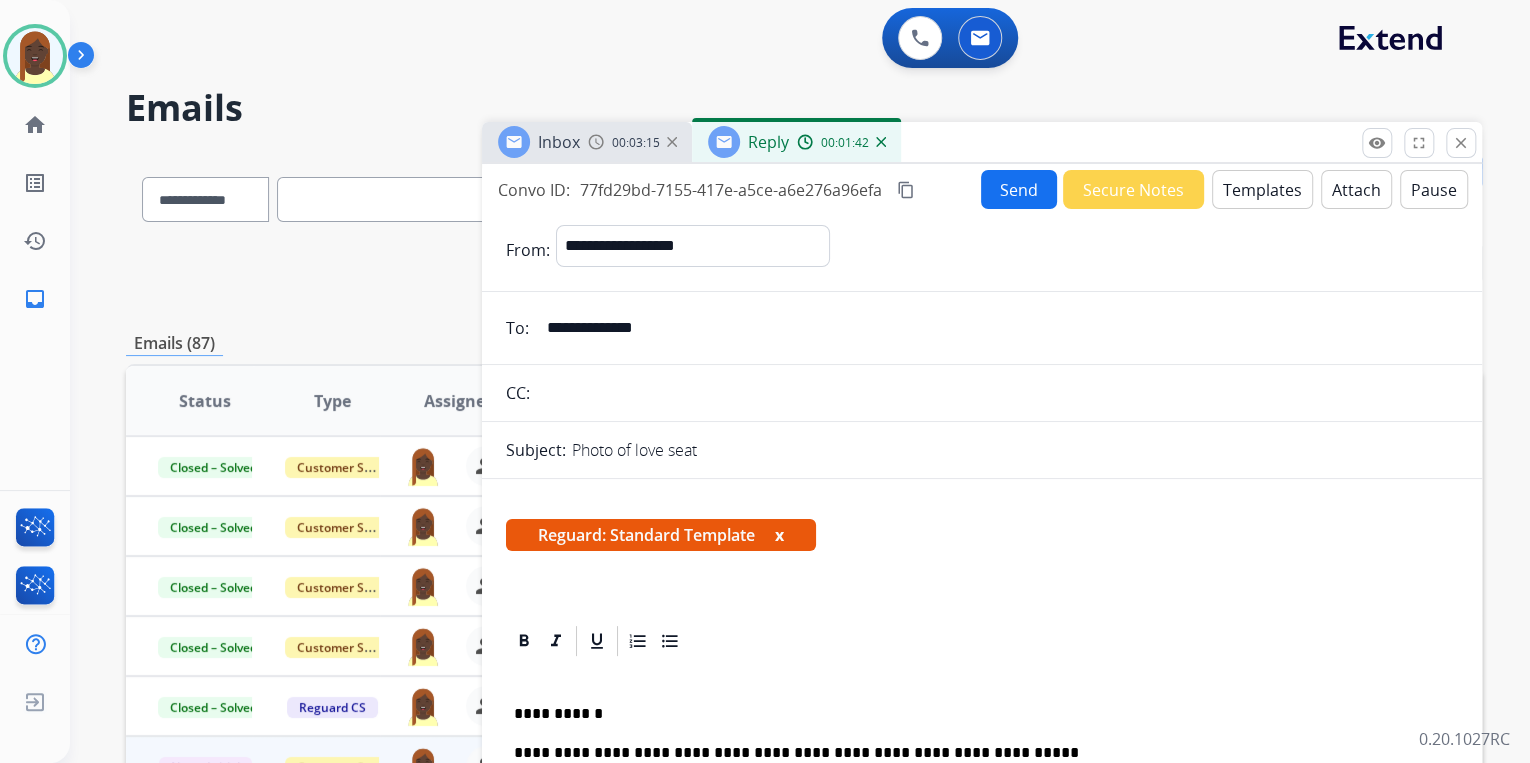 click on "Send" at bounding box center [1019, 189] 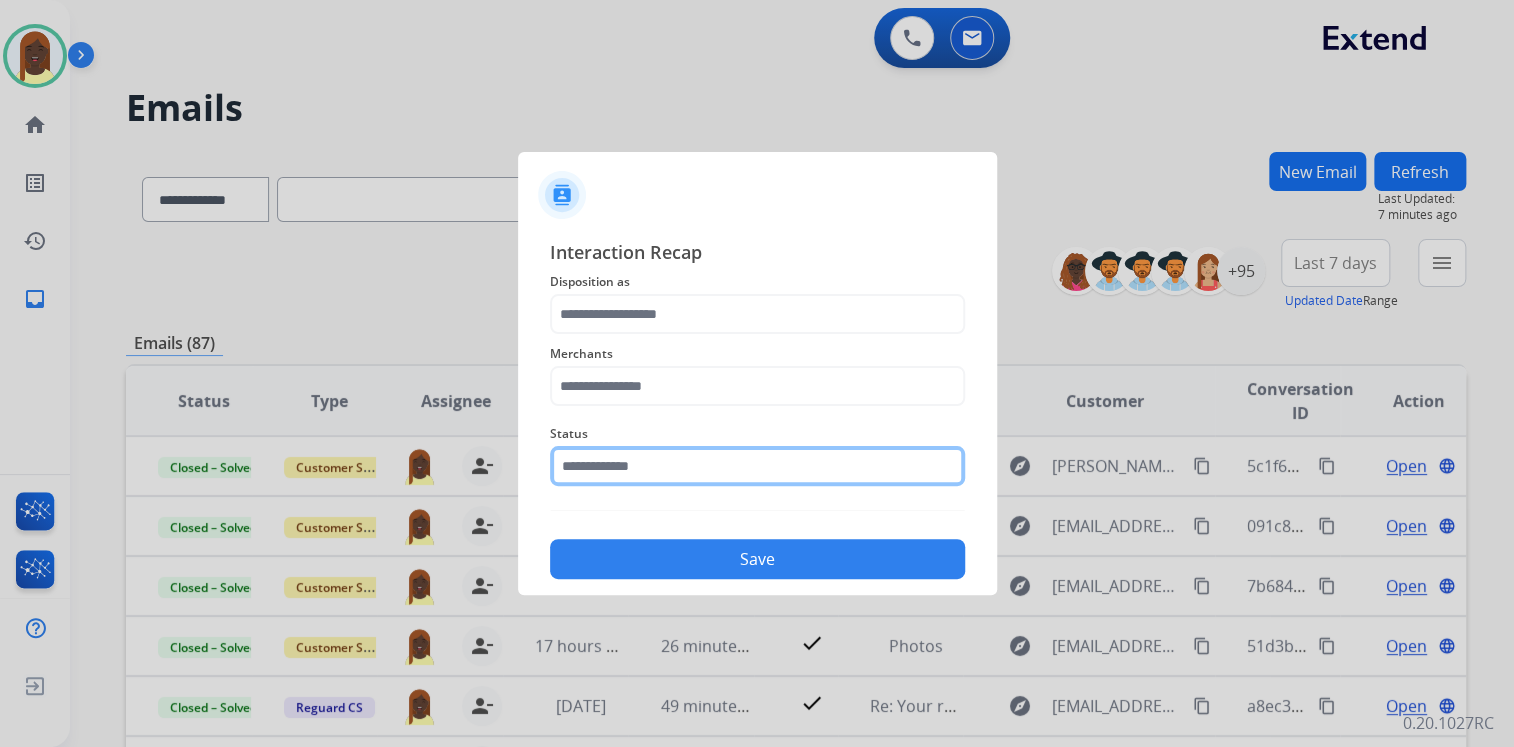 click 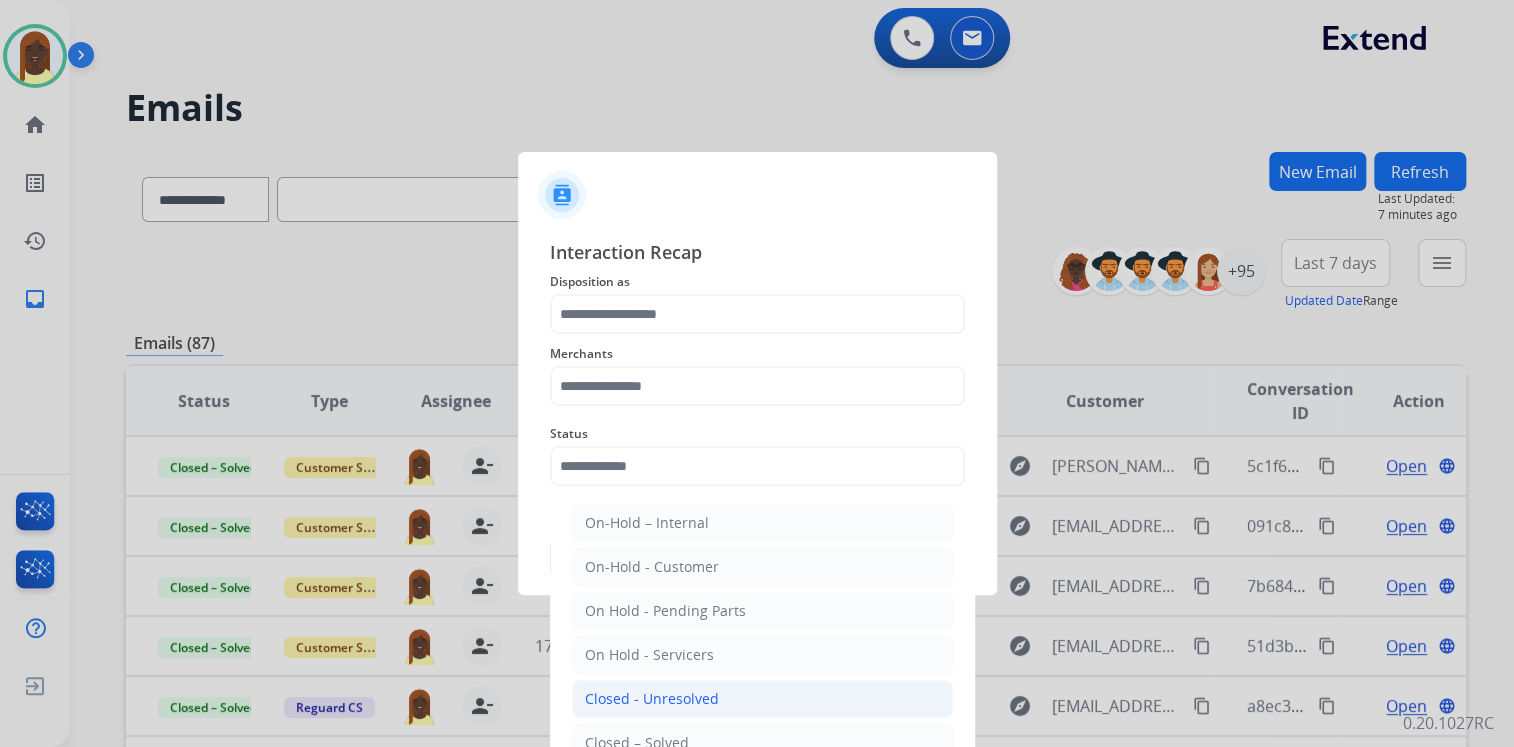 drag, startPoint x: 674, startPoint y: 723, endPoint x: 669, endPoint y: 708, distance: 15.811388 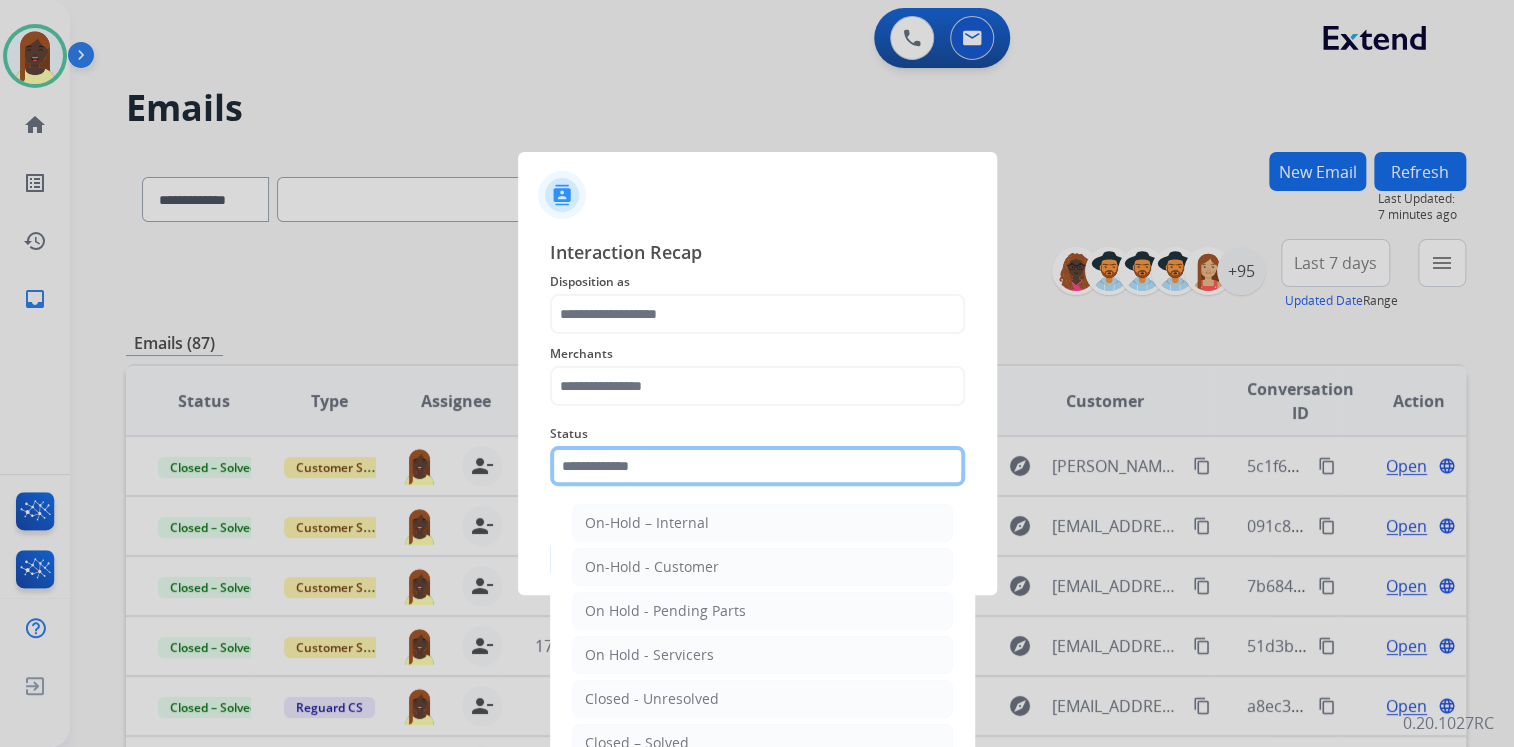click 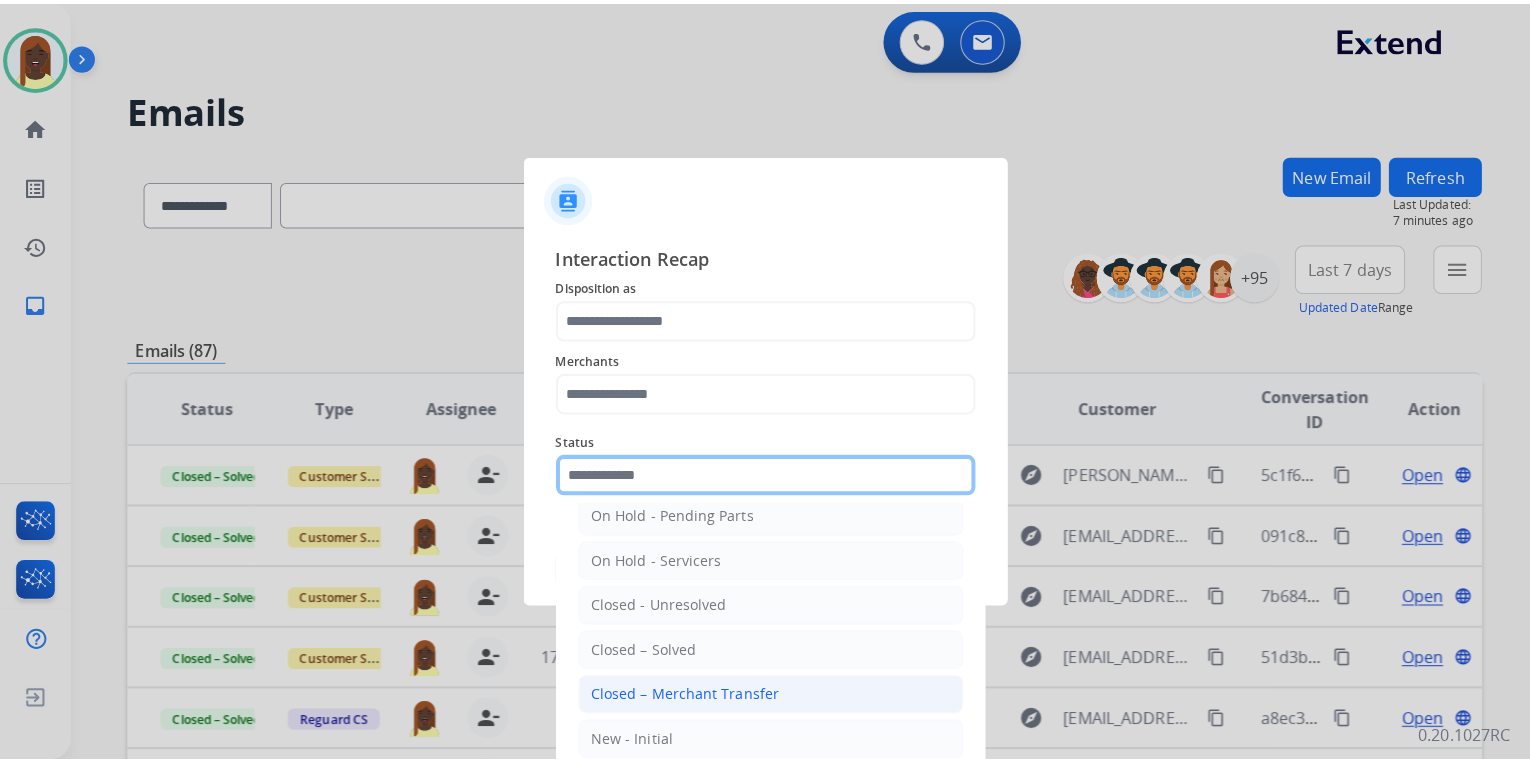 scroll, scrollTop: 116, scrollLeft: 0, axis: vertical 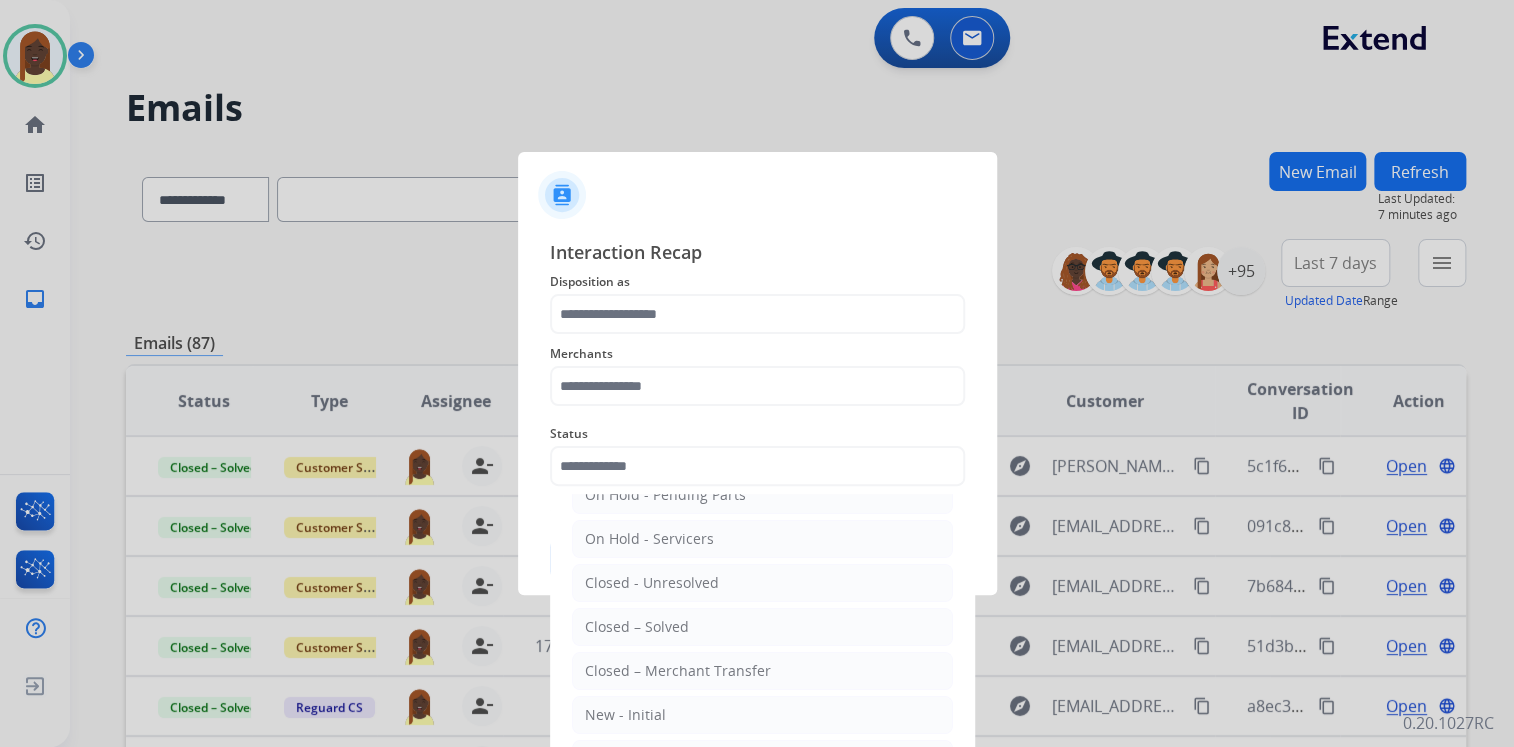 drag, startPoint x: 682, startPoint y: 630, endPoint x: 616, endPoint y: 504, distance: 142.23924 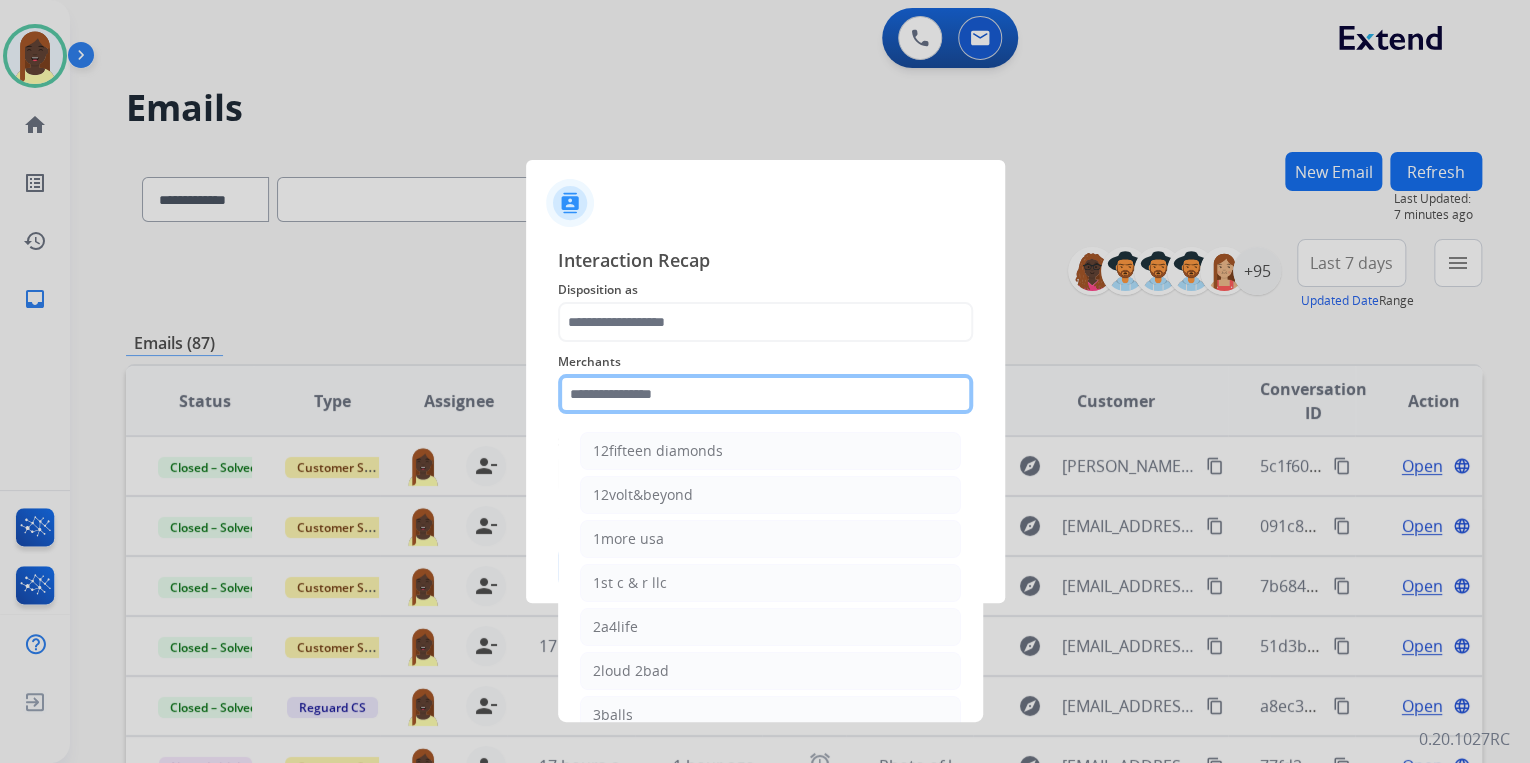click 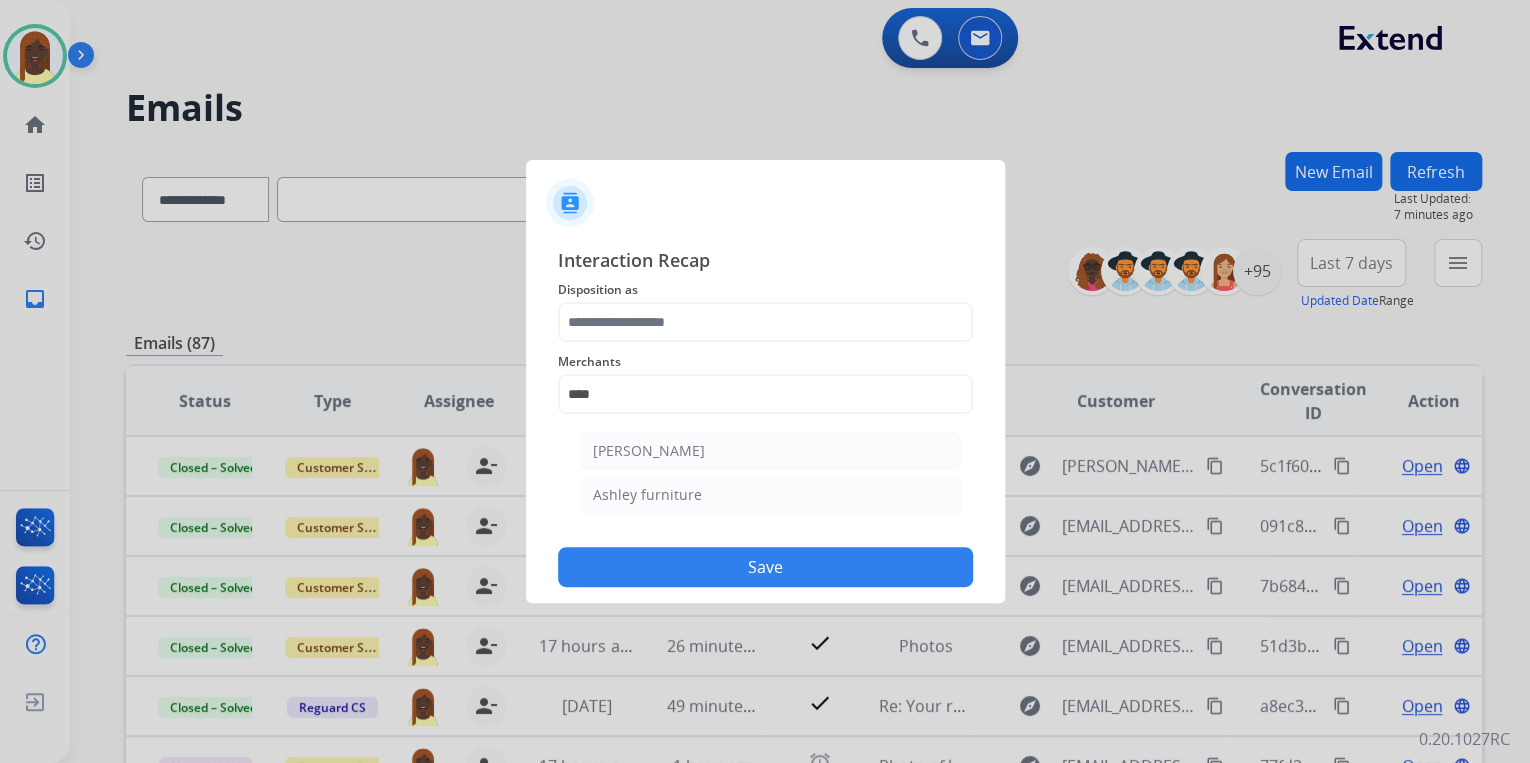 drag, startPoint x: 621, startPoint y: 445, endPoint x: 619, endPoint y: 396, distance: 49.0408 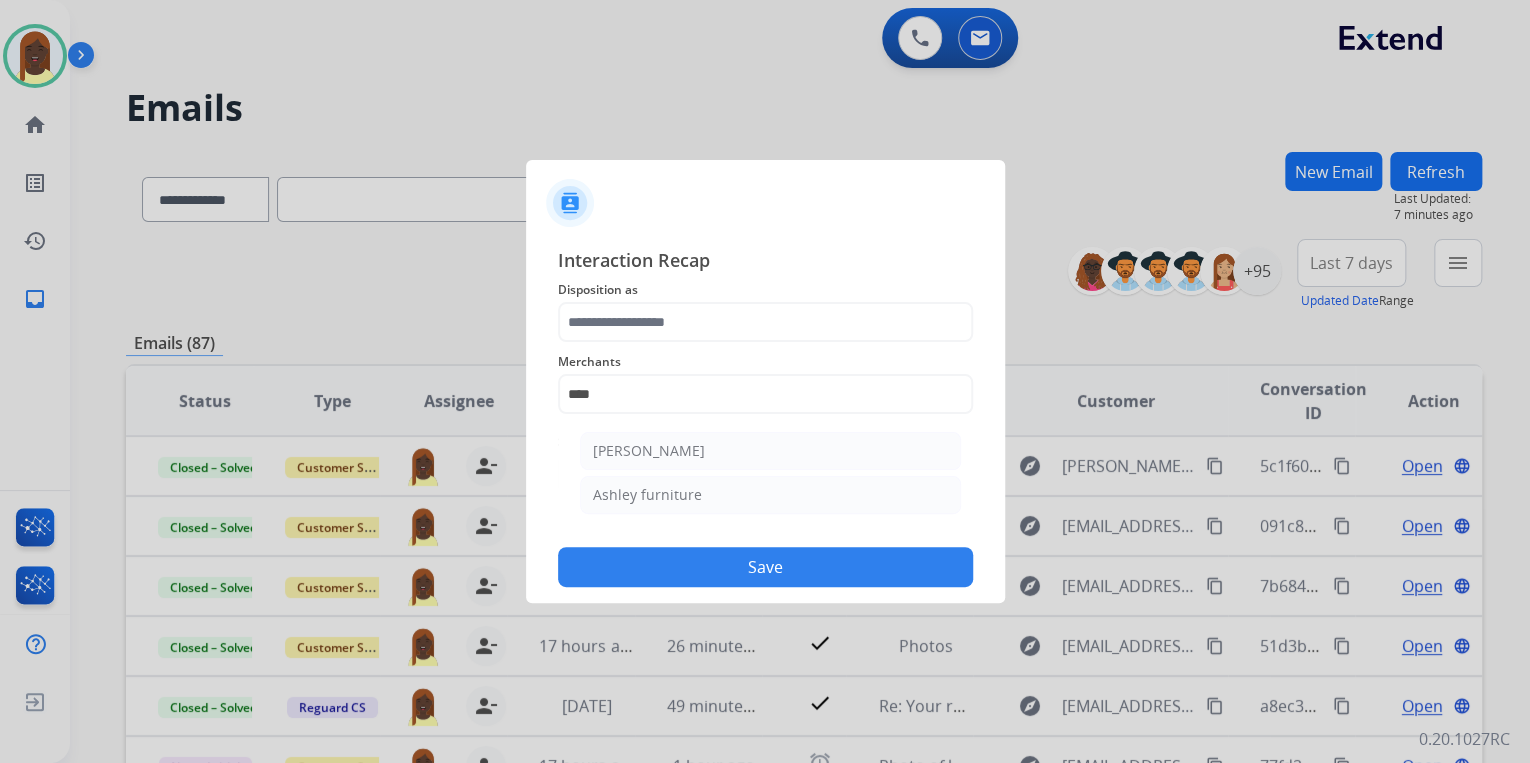 click on "[PERSON_NAME]" 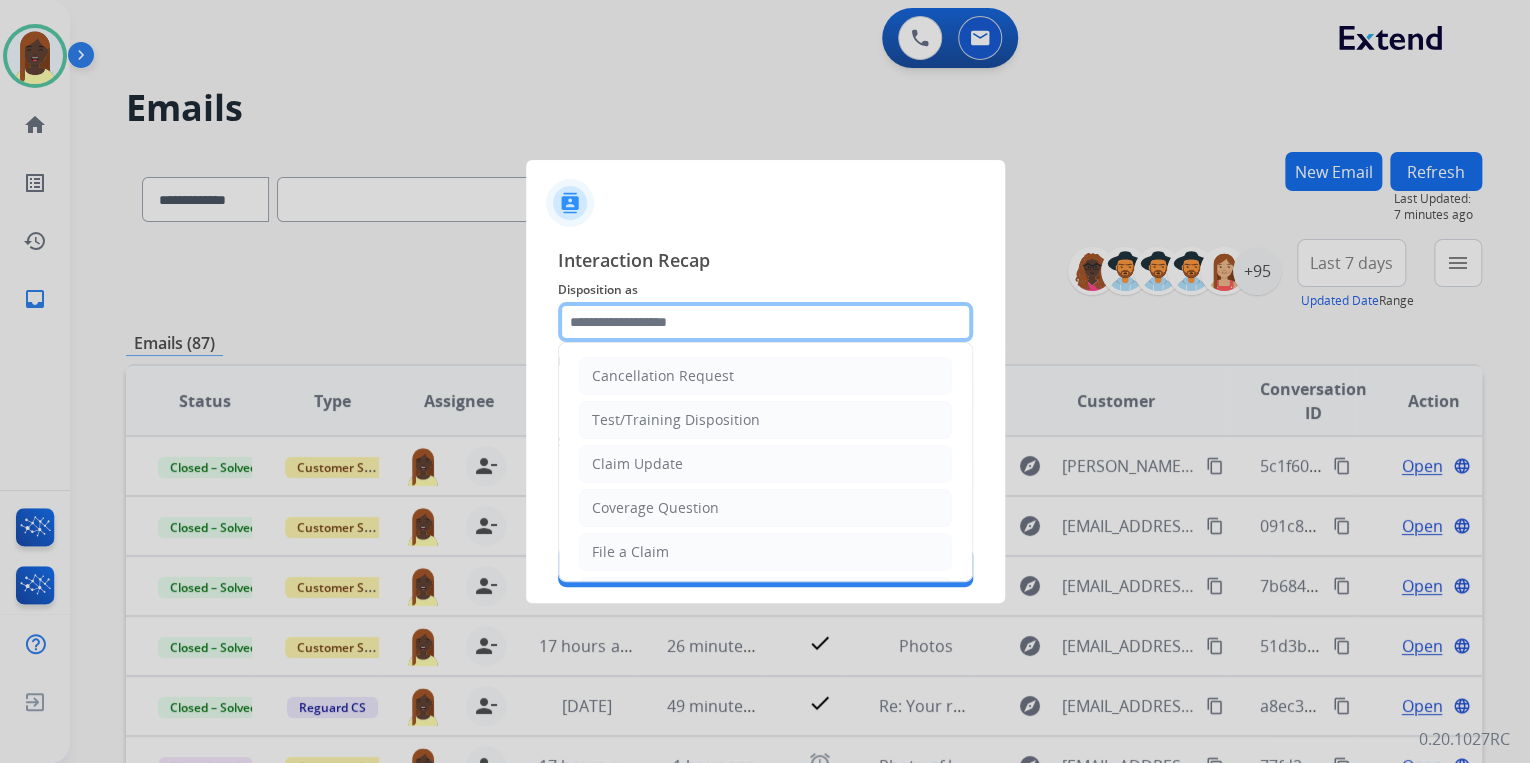 click 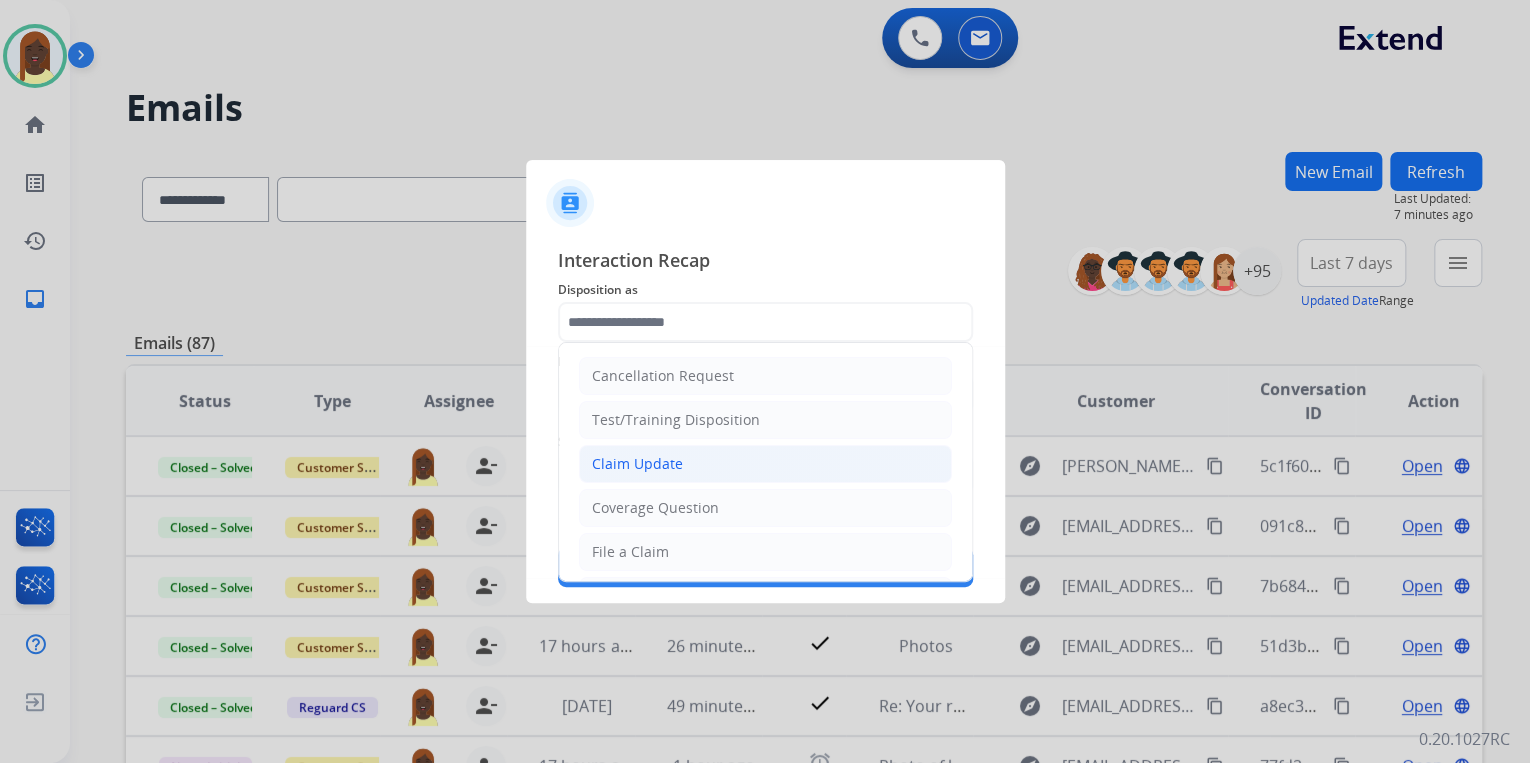 click on "Claim Update" 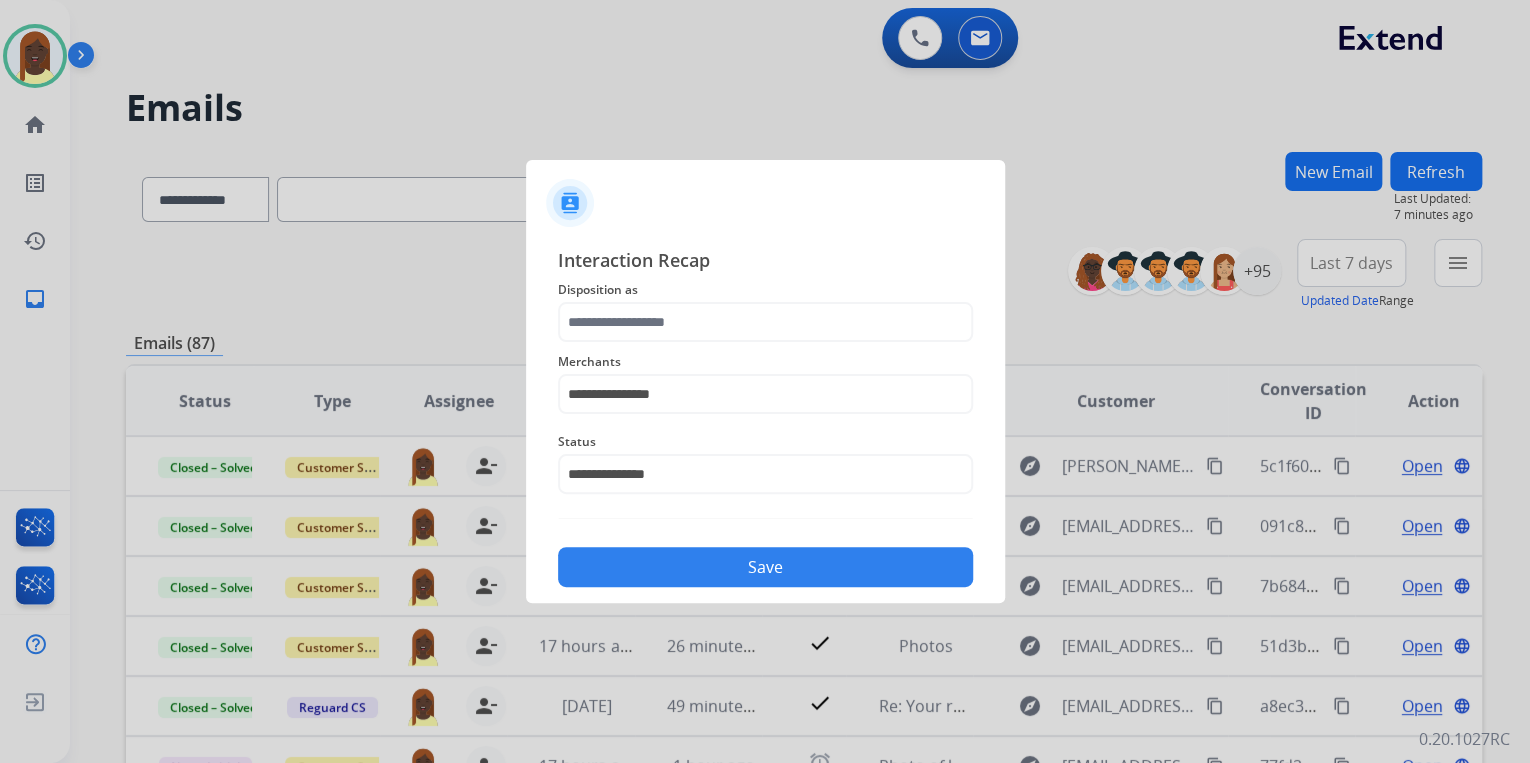 type on "**********" 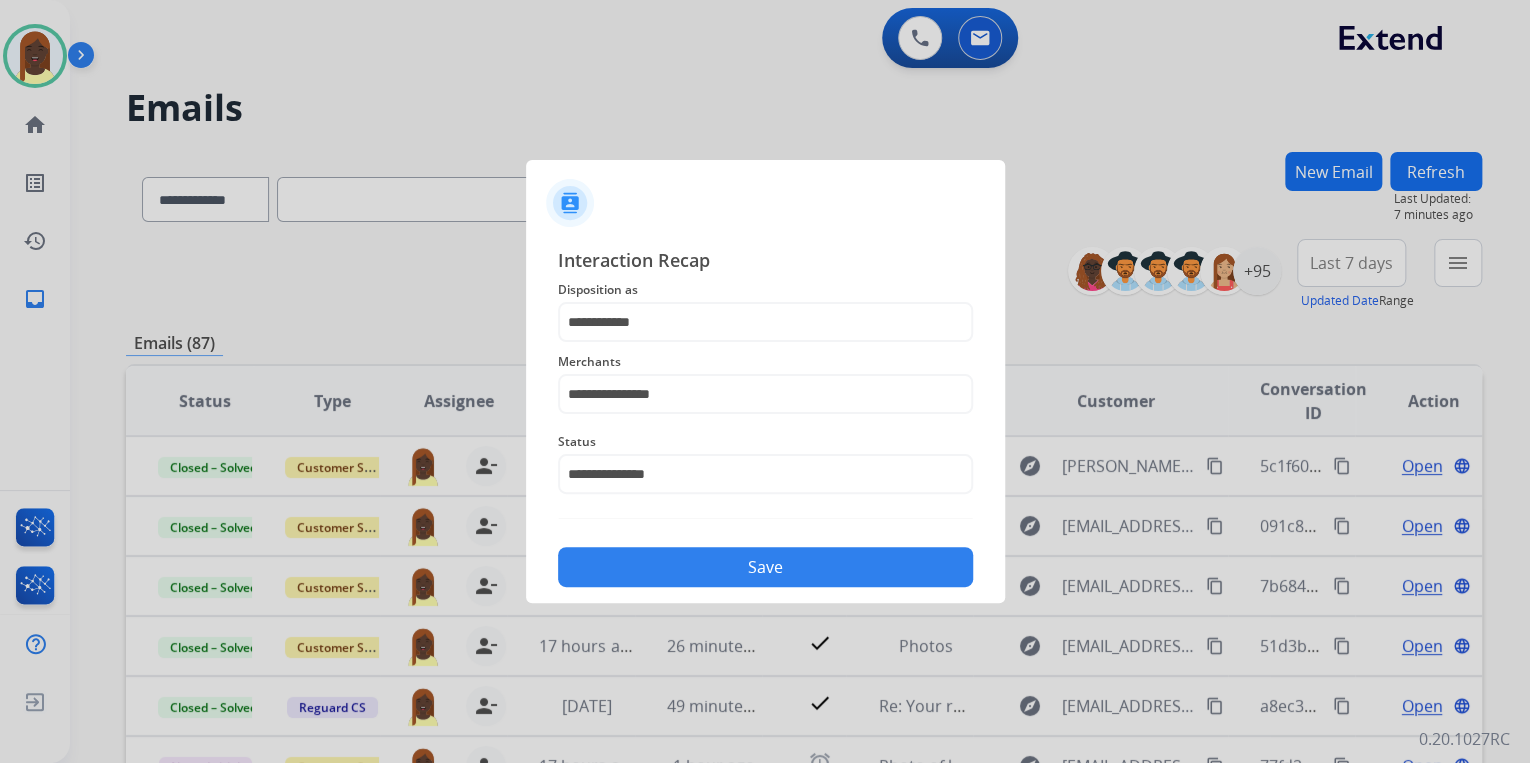 click on "Save" 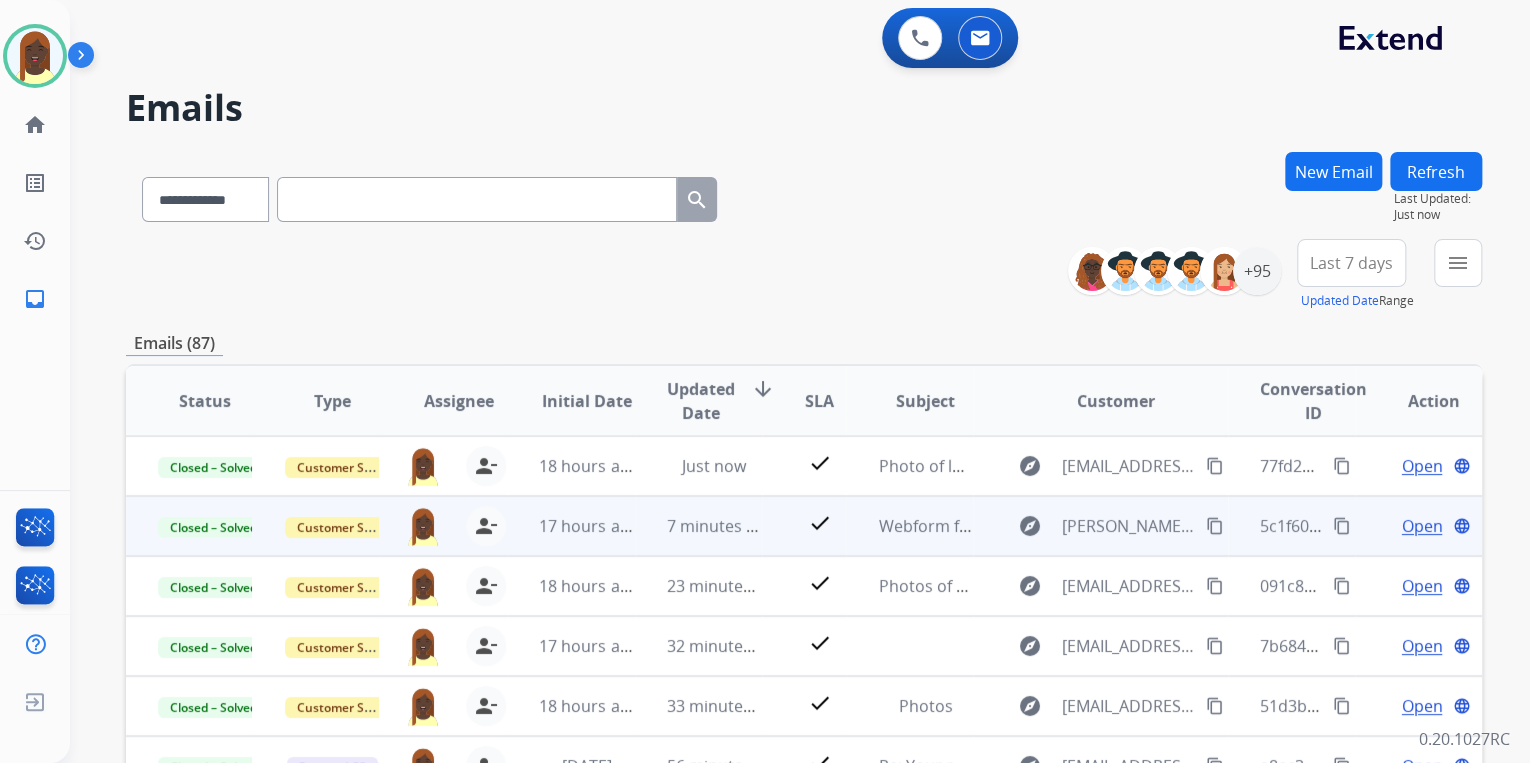 drag, startPoint x: 1324, startPoint y: 524, endPoint x: 1336, endPoint y: 524, distance: 12 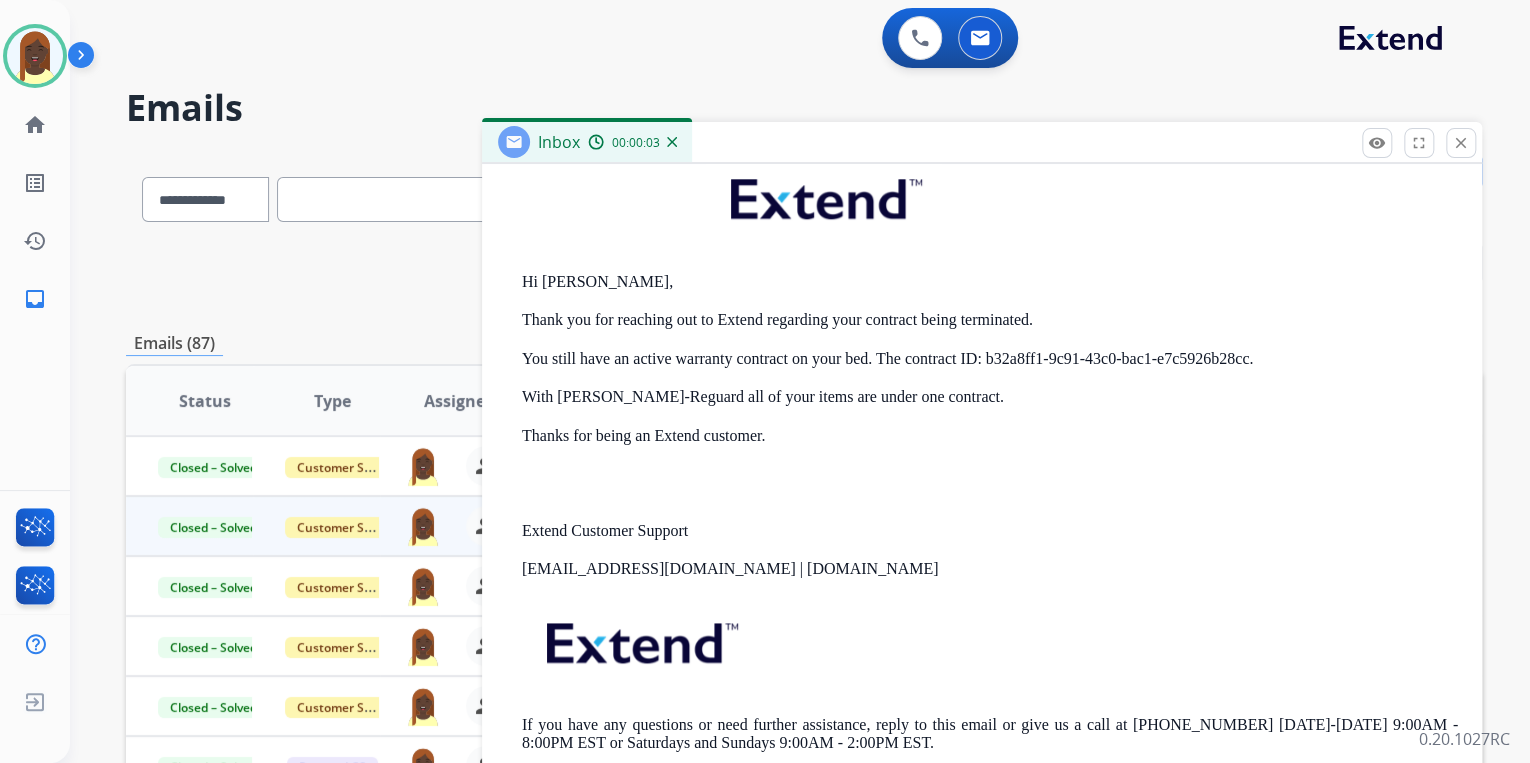 scroll, scrollTop: 1091, scrollLeft: 0, axis: vertical 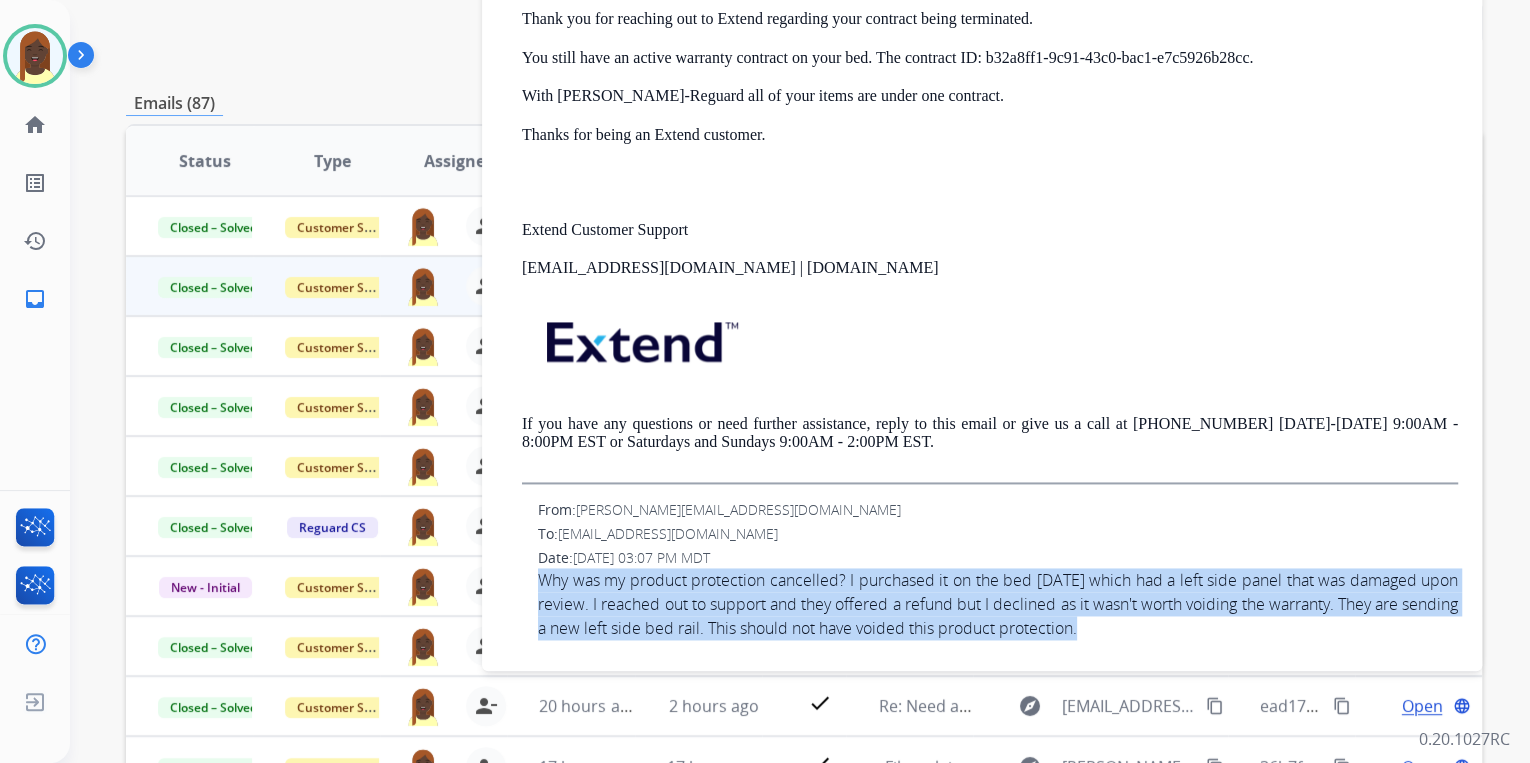 drag, startPoint x: 525, startPoint y: 576, endPoint x: 1184, endPoint y: 620, distance: 660.4673 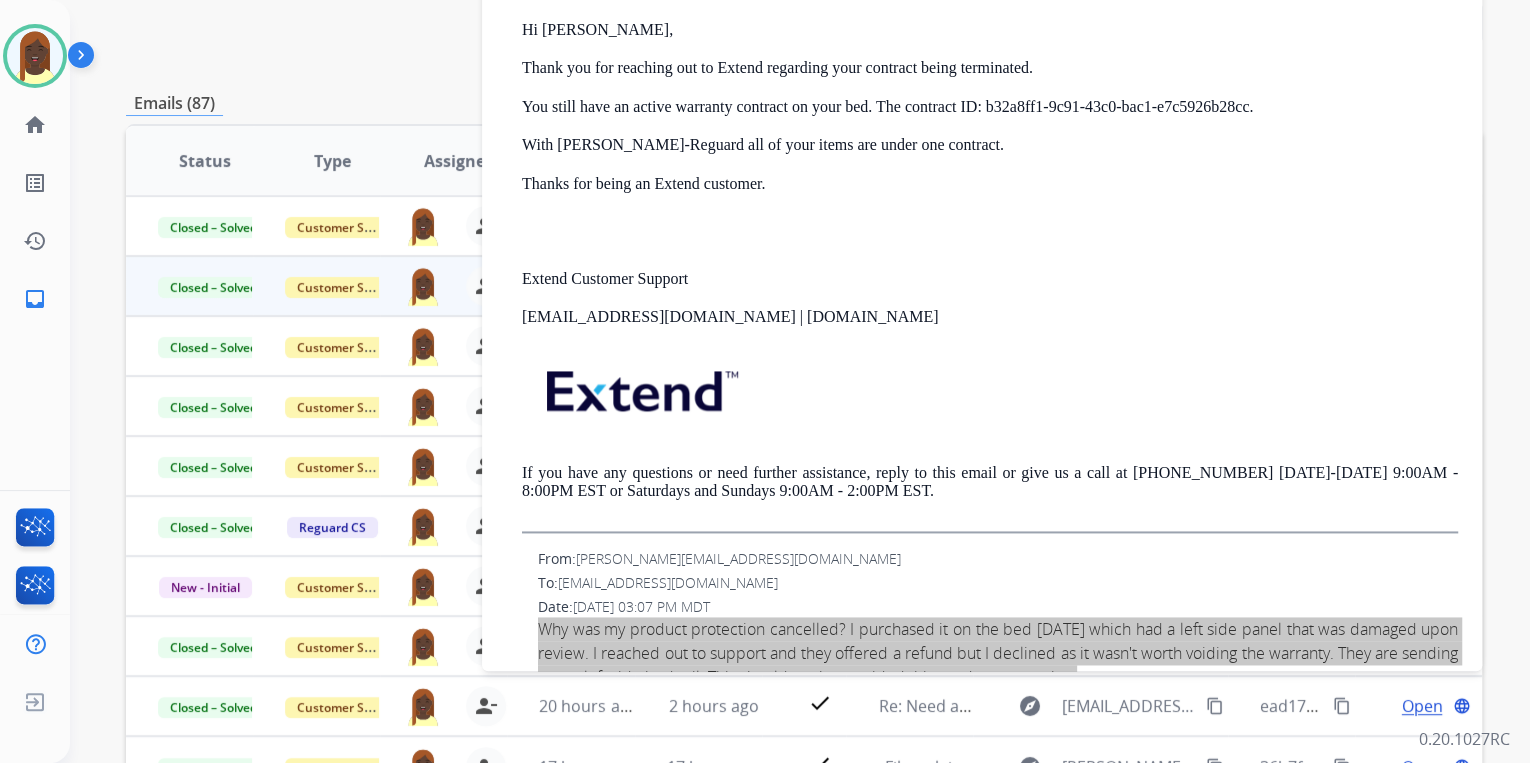 scroll, scrollTop: 851, scrollLeft: 0, axis: vertical 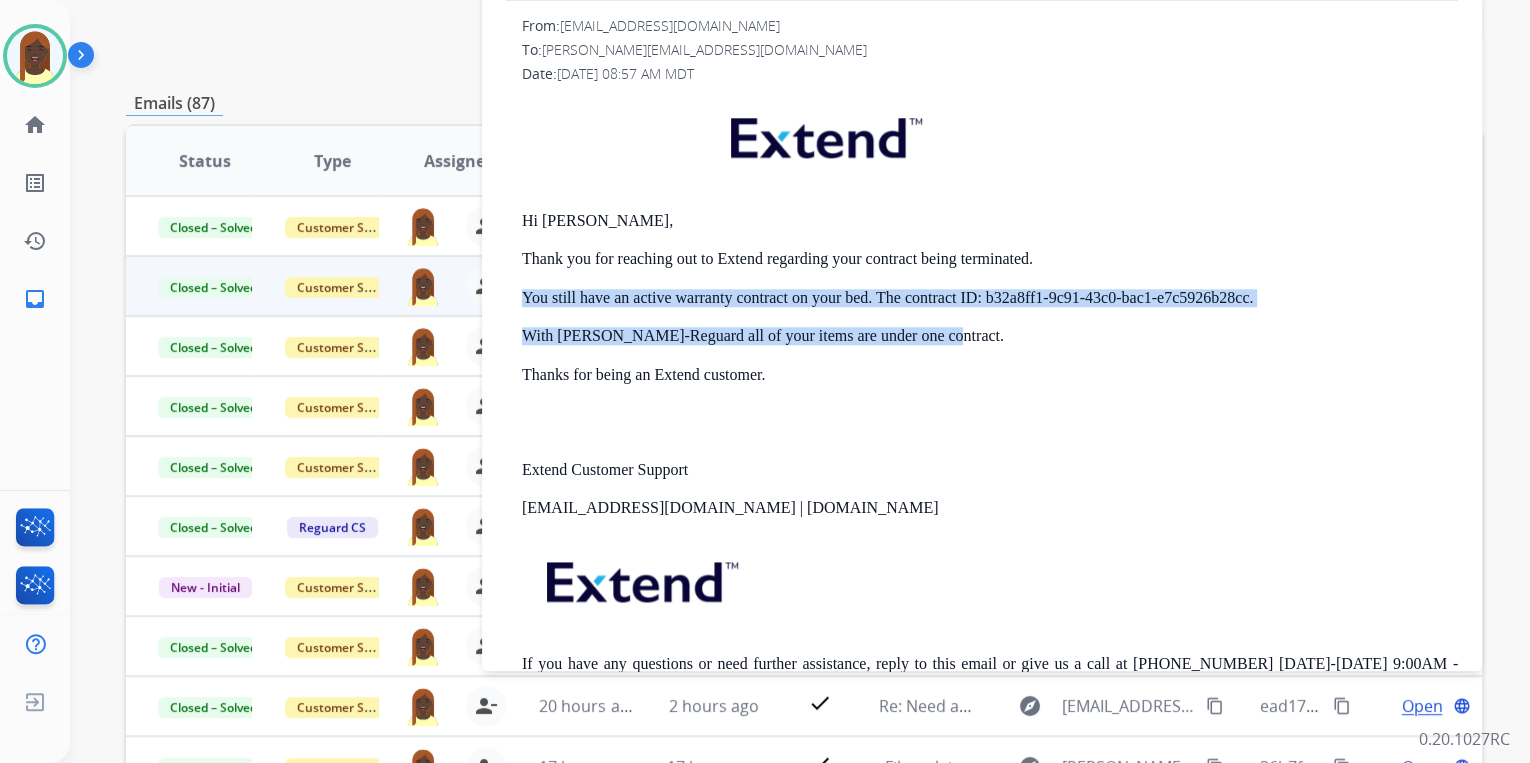 drag, startPoint x: 515, startPoint y: 292, endPoint x: 932, endPoint y: 333, distance: 419.01074 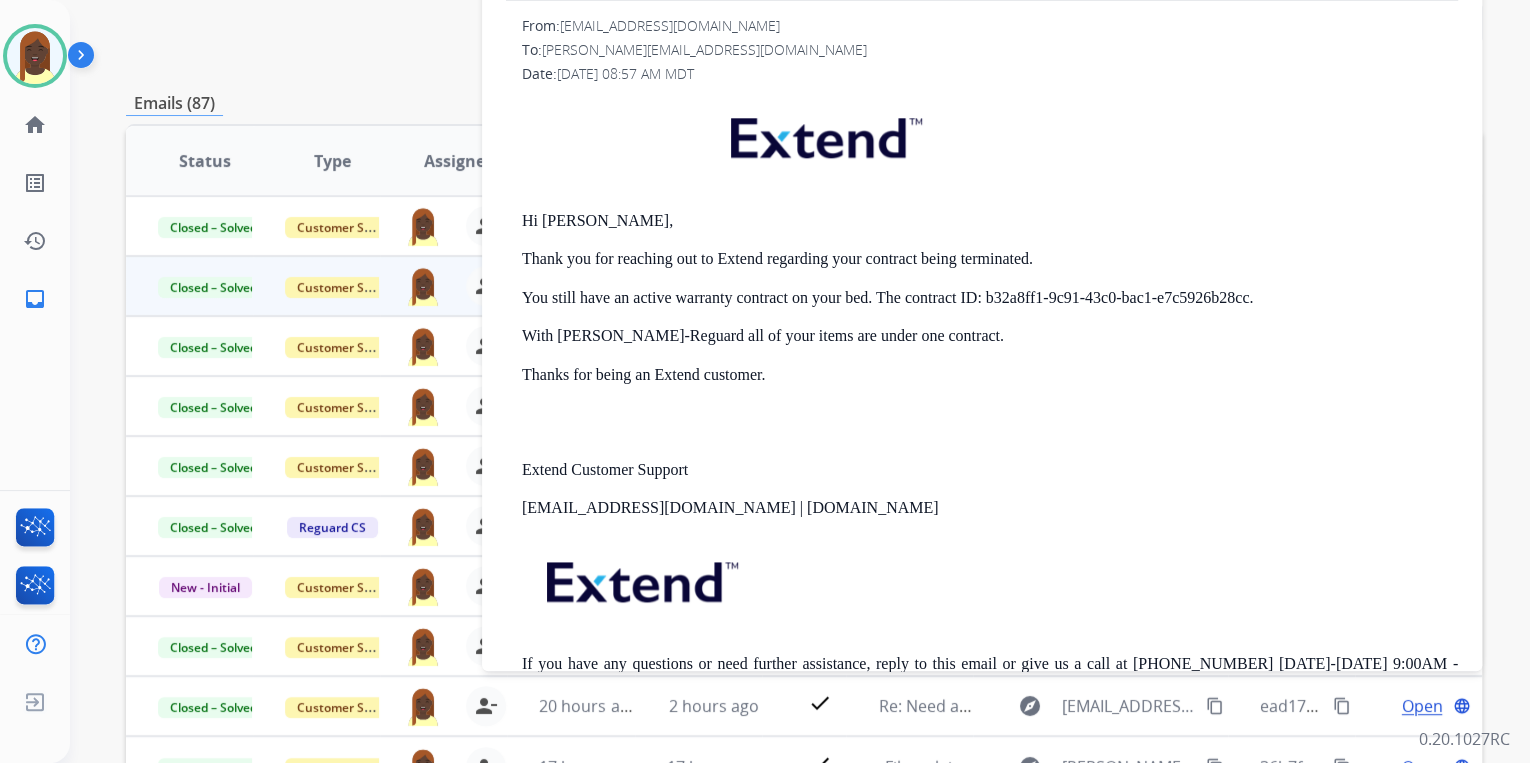drag, startPoint x: 1033, startPoint y: 517, endPoint x: 1032, endPoint y: 480, distance: 37.01351 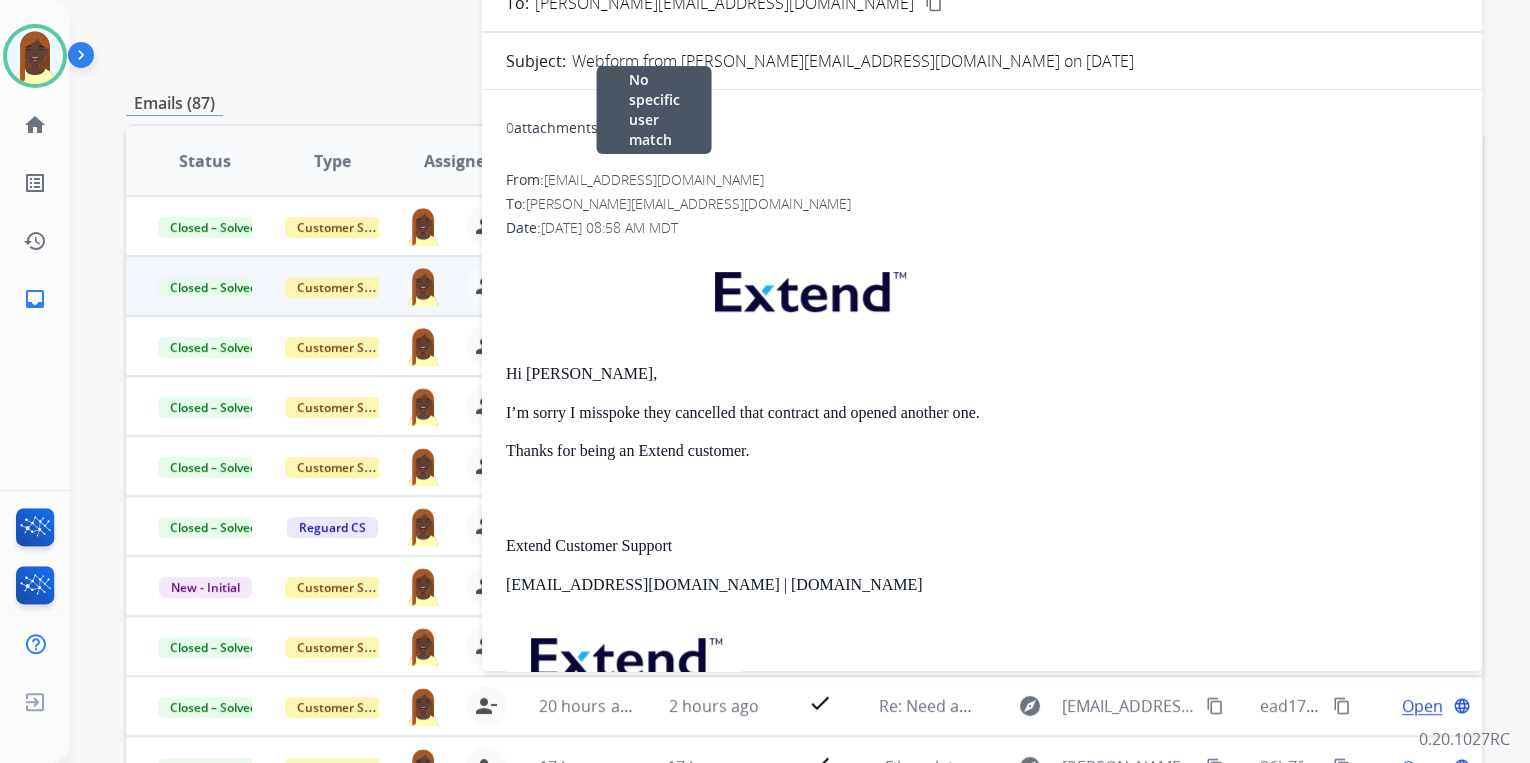 scroll, scrollTop: 0, scrollLeft: 0, axis: both 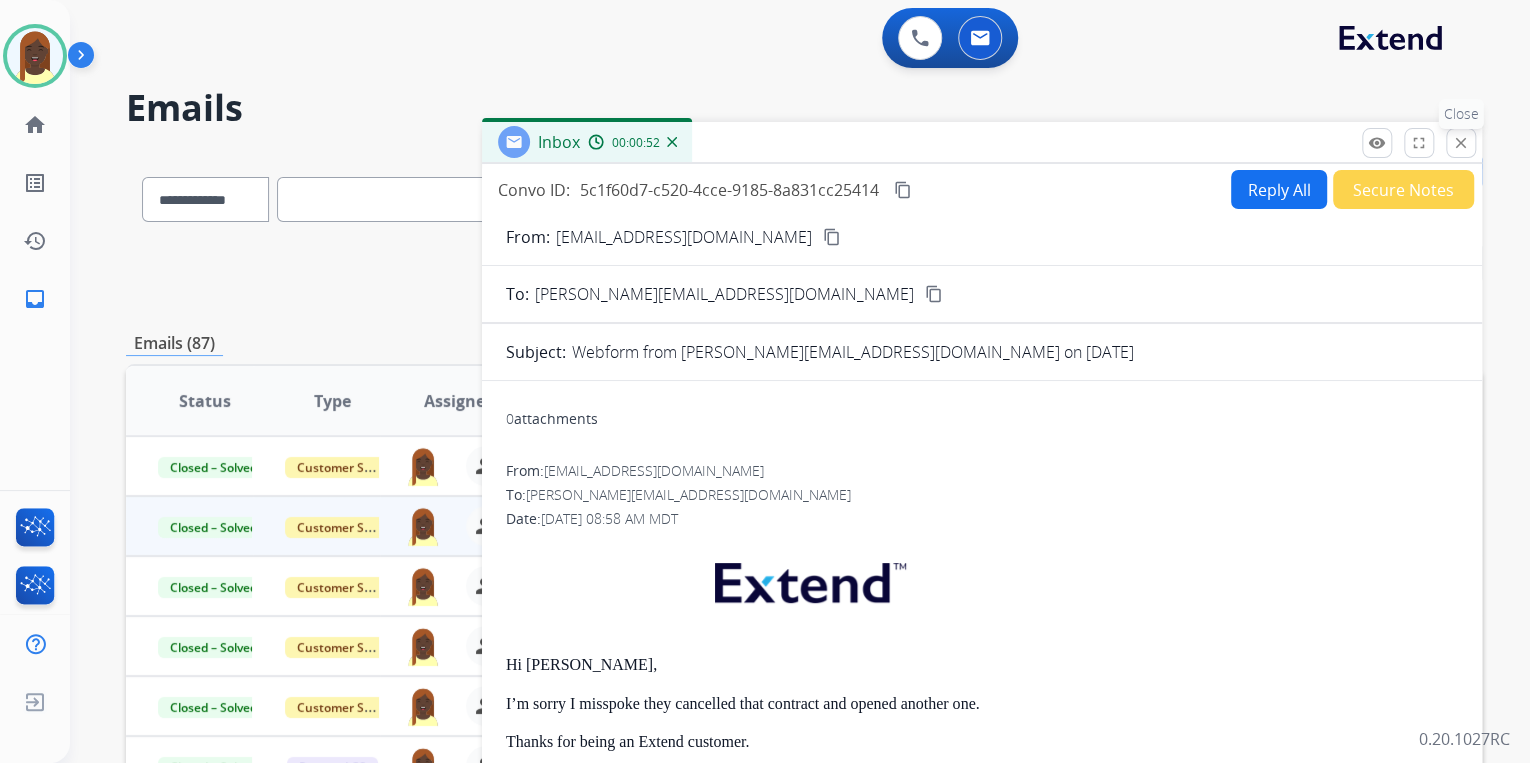 click on "close" at bounding box center [1461, 143] 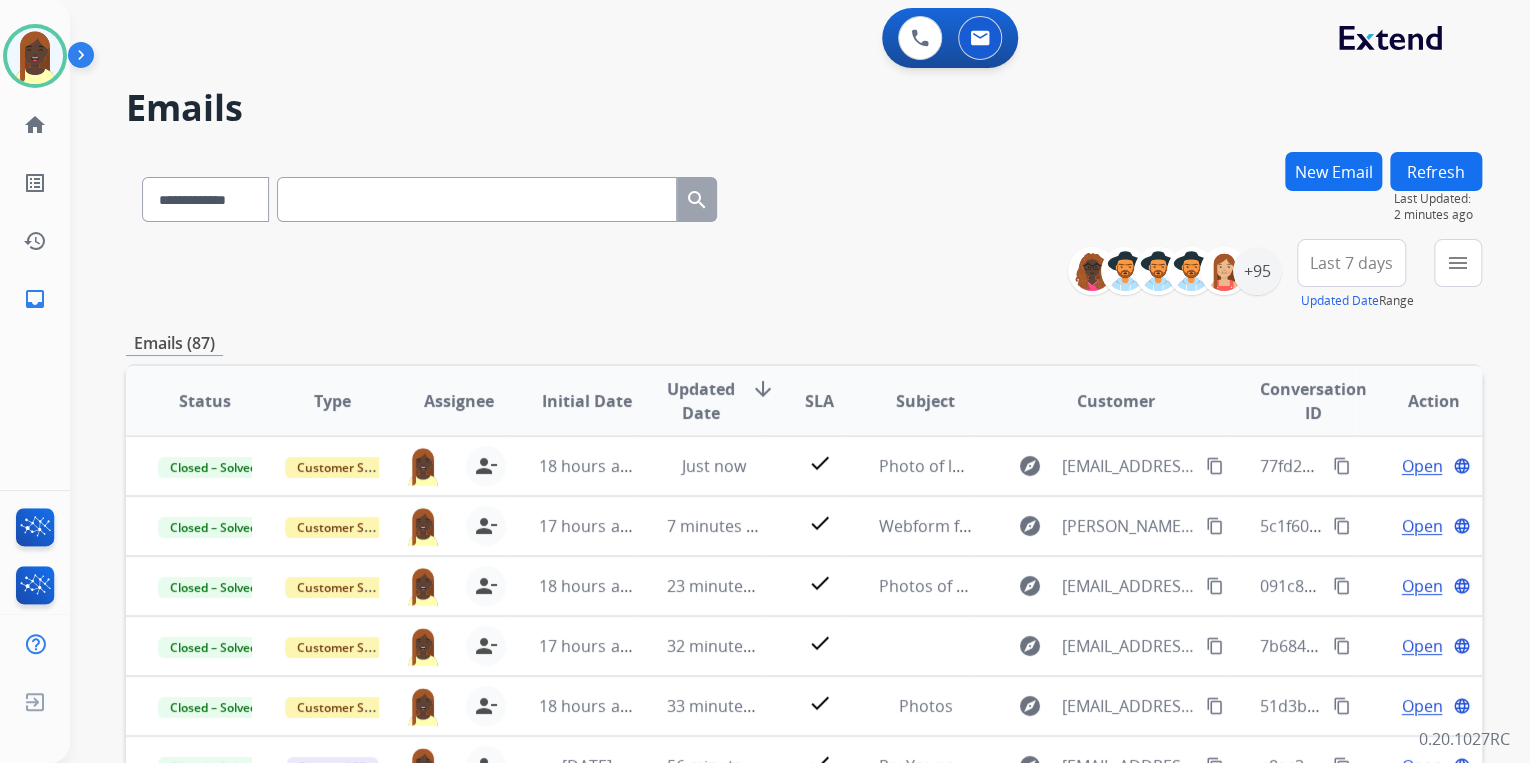 scroll, scrollTop: 1, scrollLeft: 0, axis: vertical 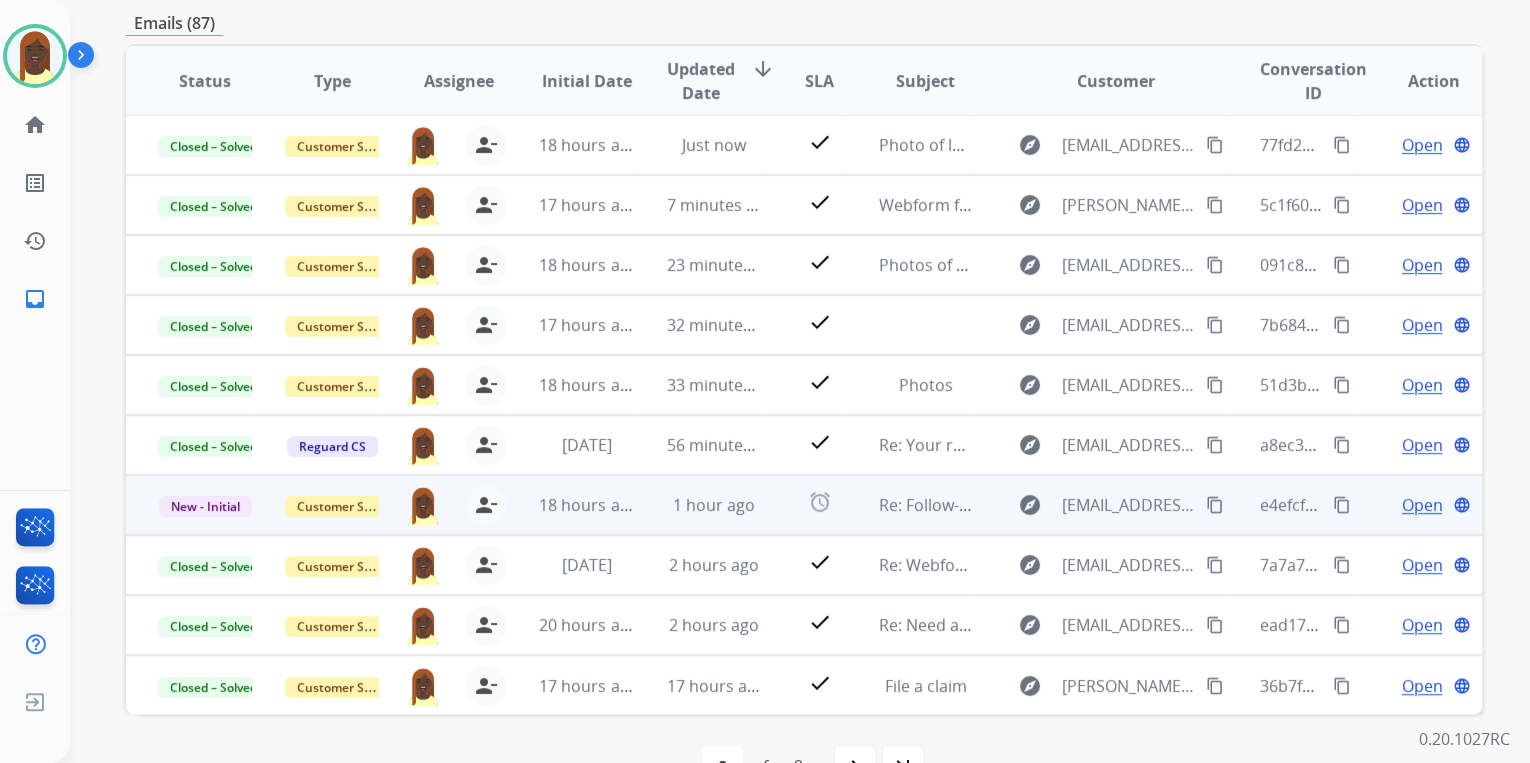 click on "content_copy" at bounding box center [1342, 505] 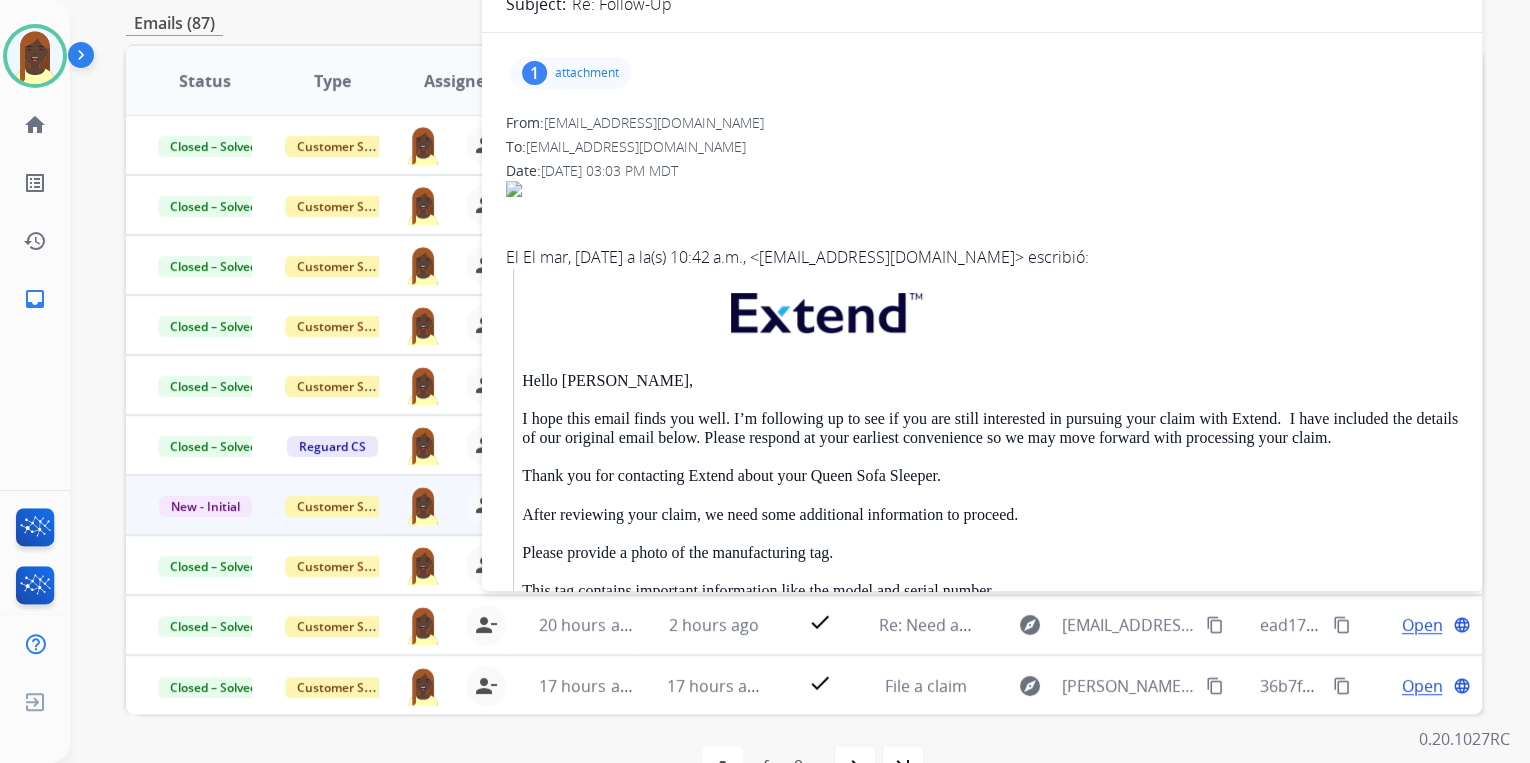 scroll, scrollTop: 0, scrollLeft: 0, axis: both 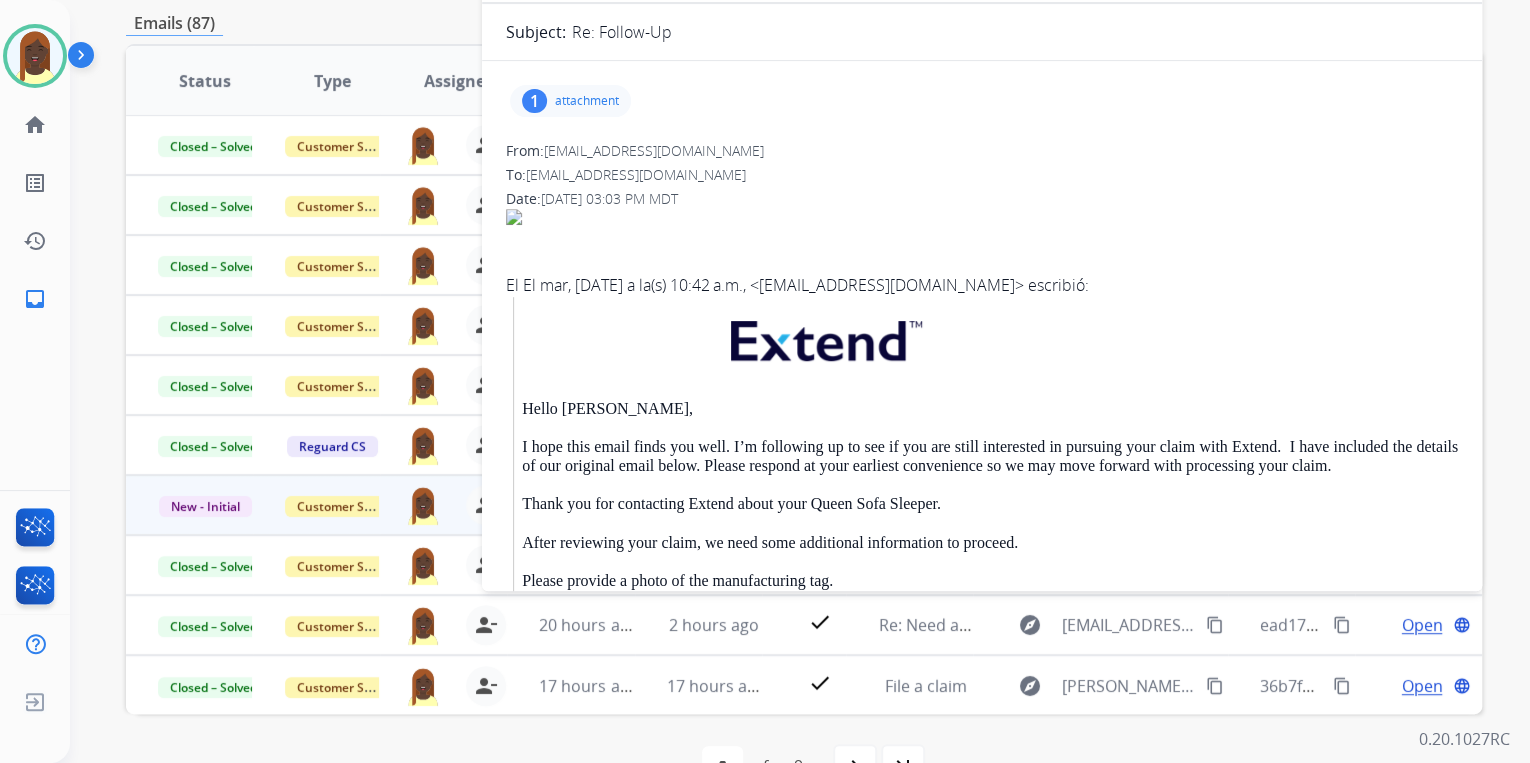 click on "attachment" at bounding box center [587, 101] 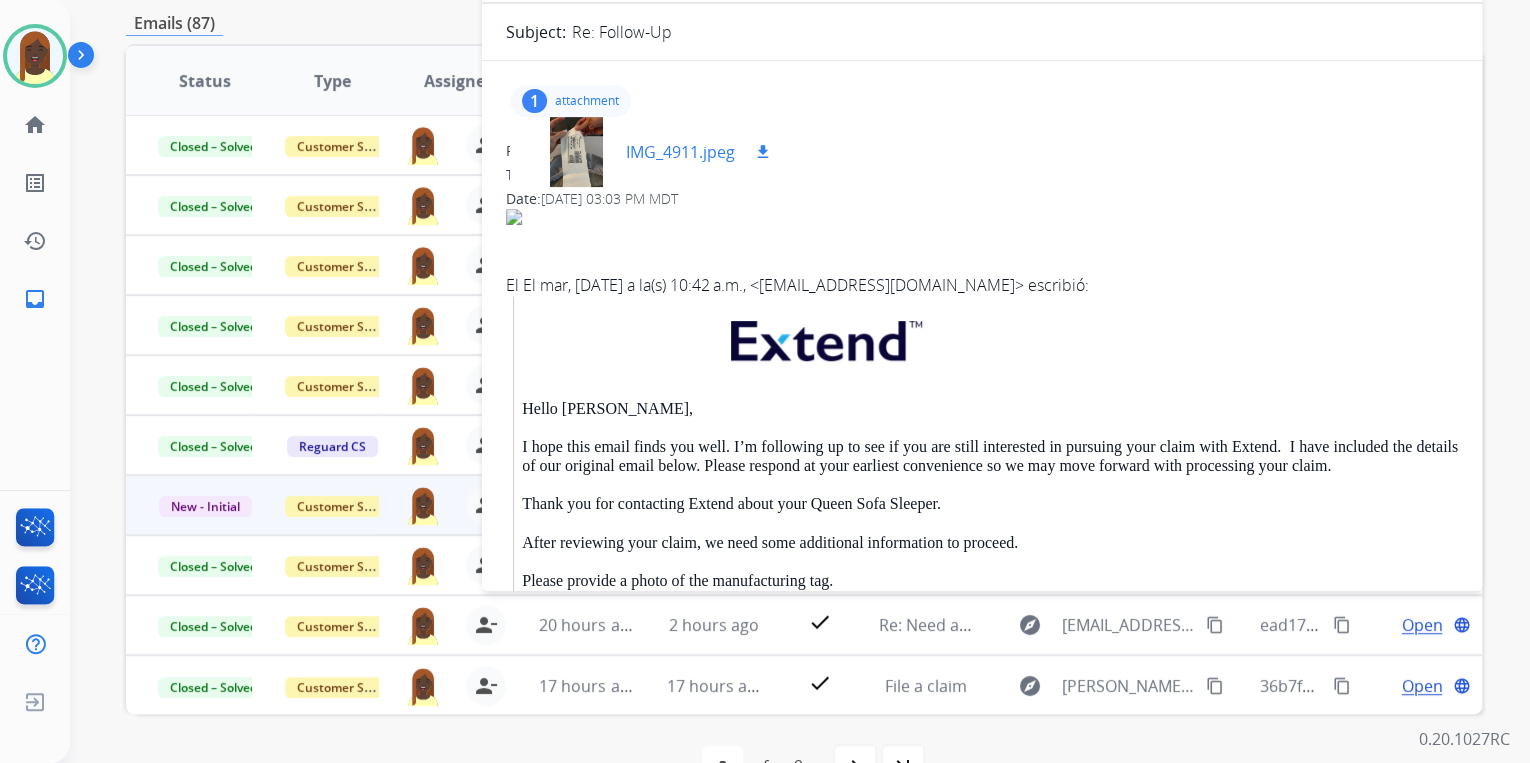 click on "download" at bounding box center (763, 152) 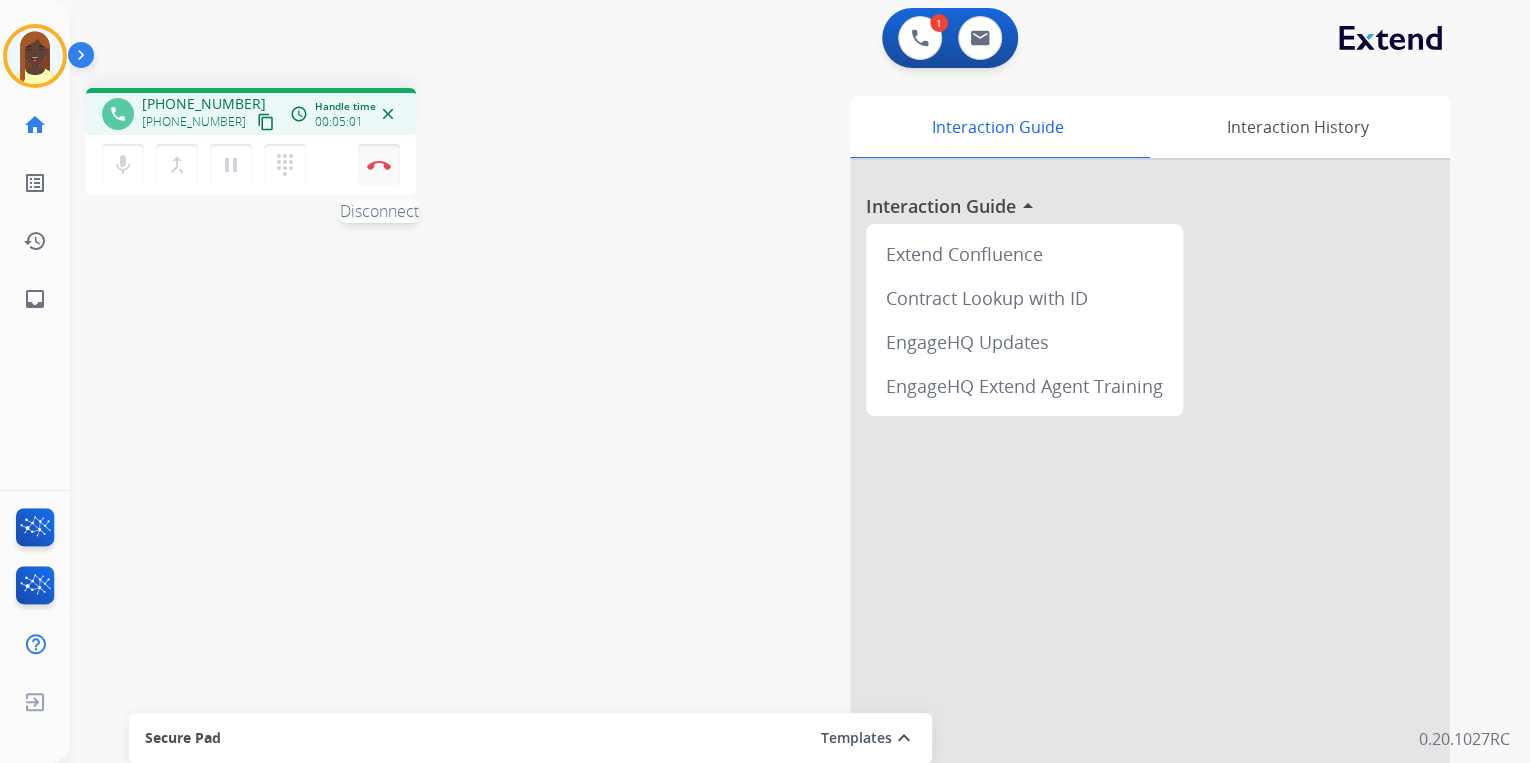 click on "Disconnect" at bounding box center [379, 165] 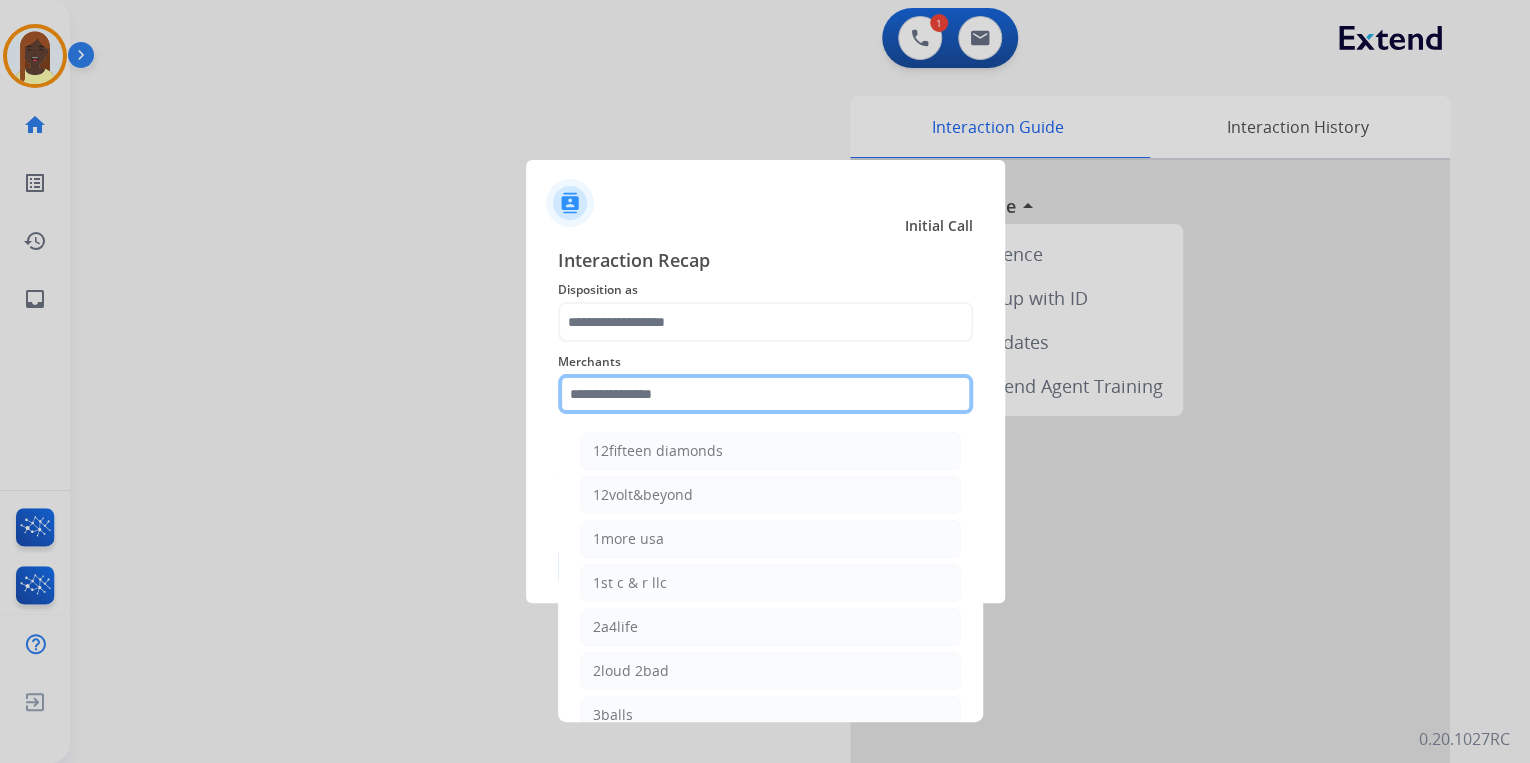 click 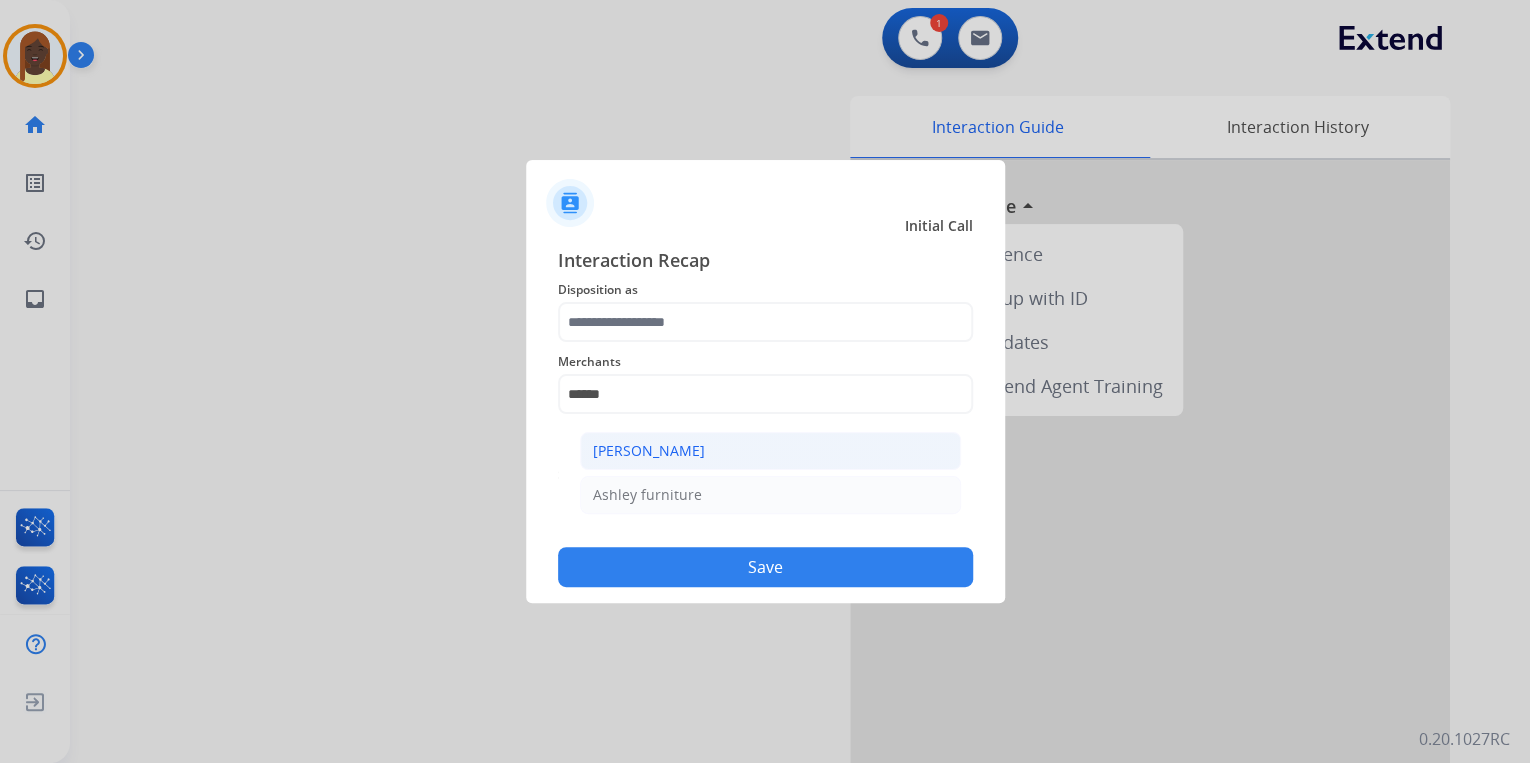 click on "[PERSON_NAME]" 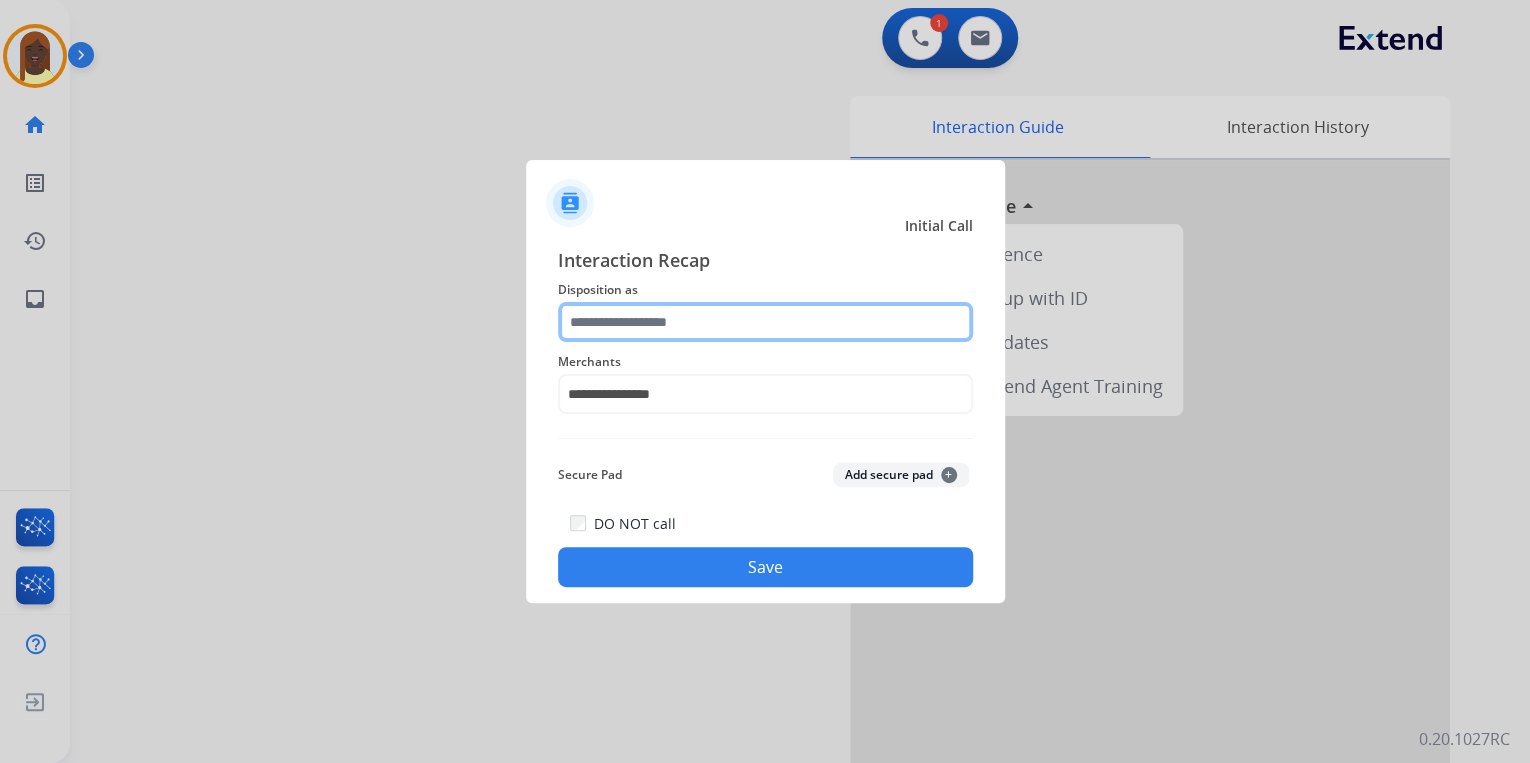 click 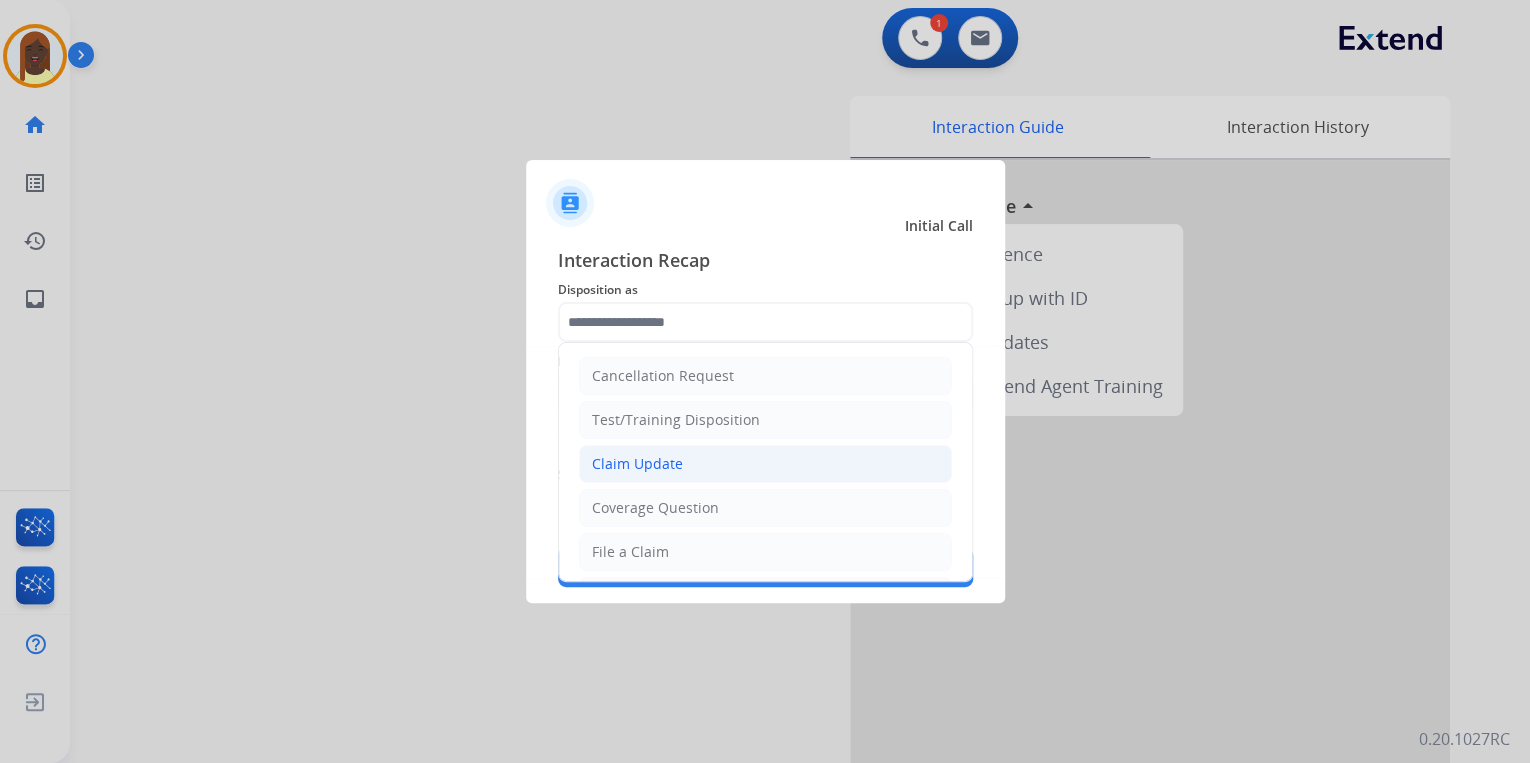 click on "Claim Update" 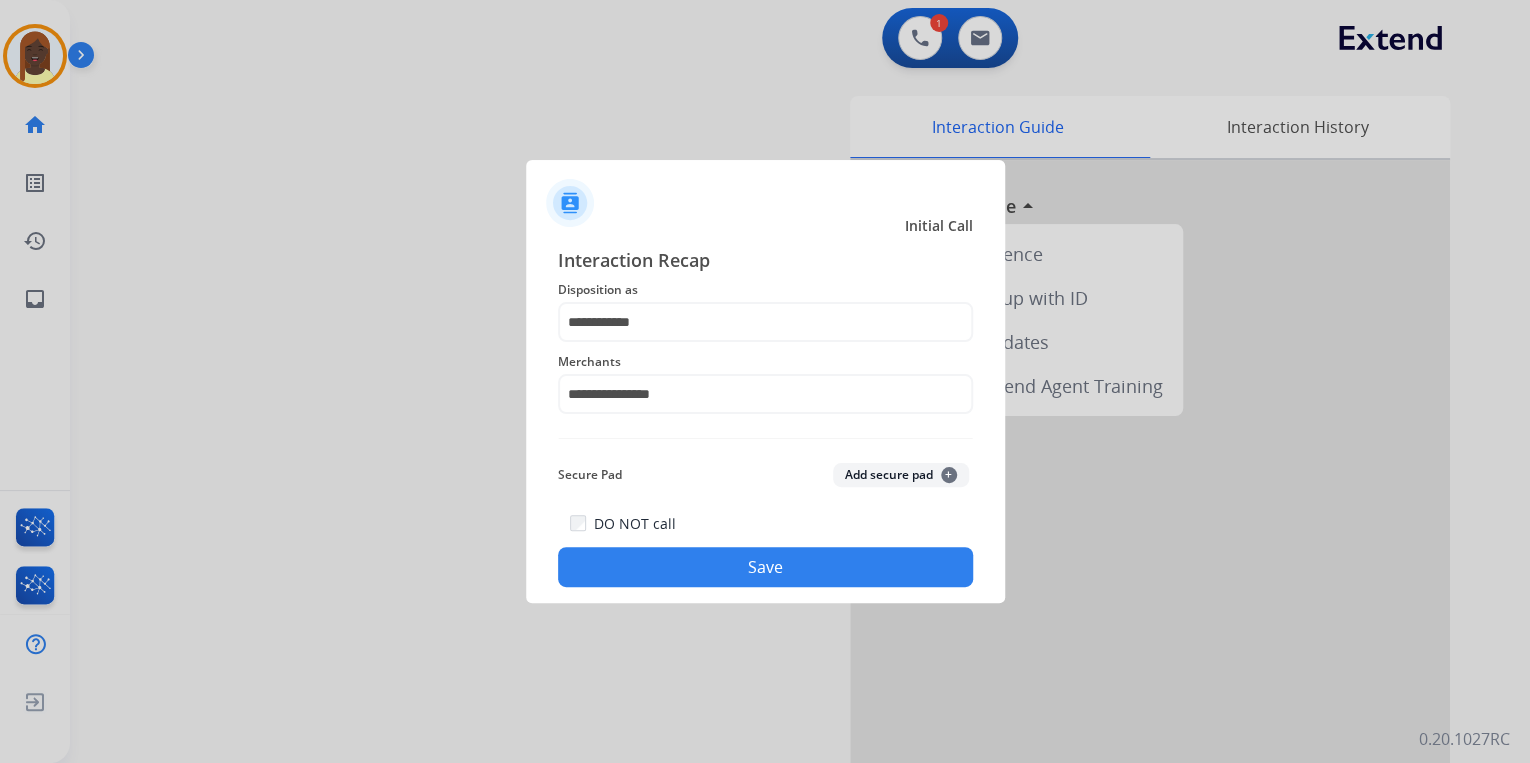 click on "Save" 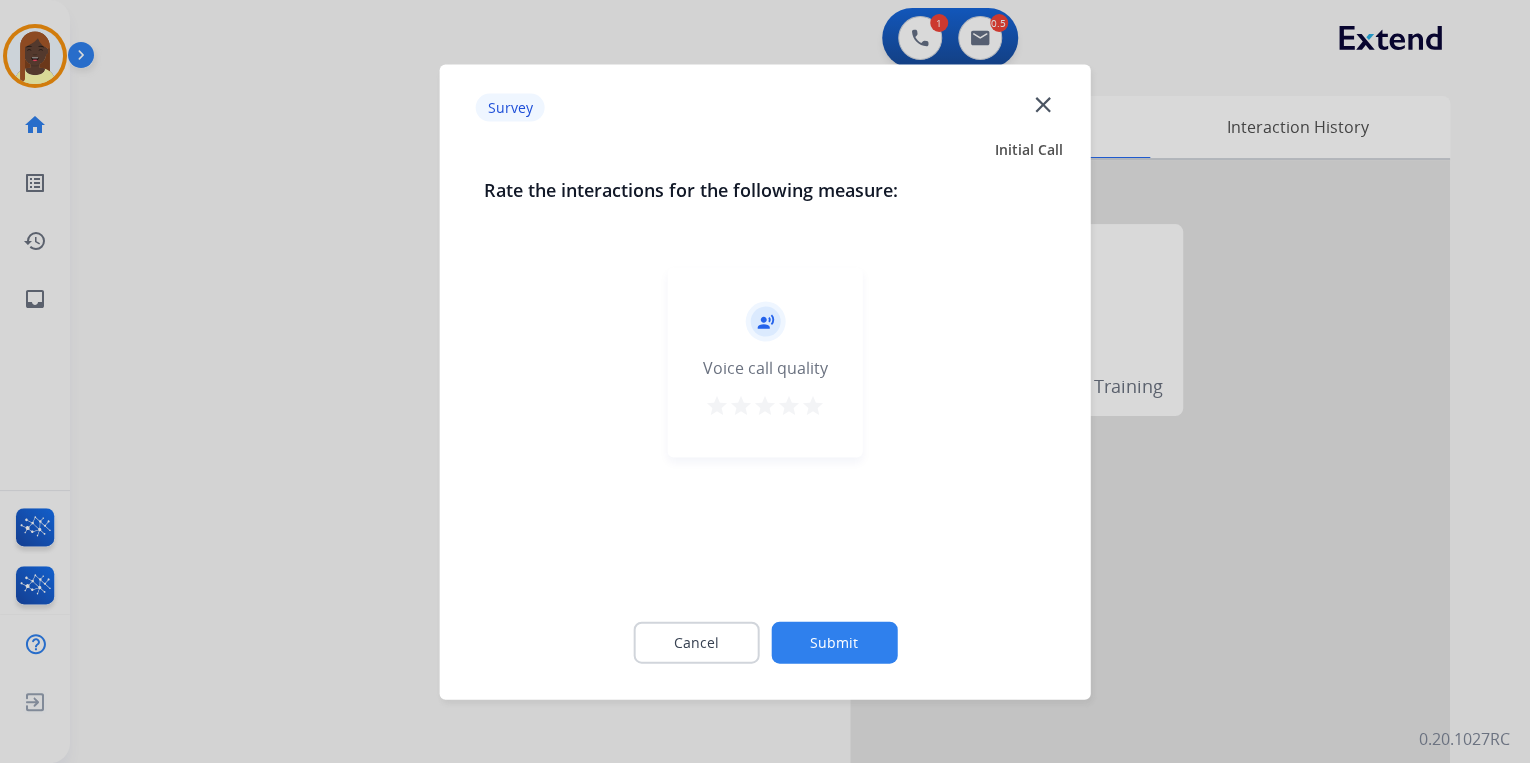 click on "star" at bounding box center [813, 405] 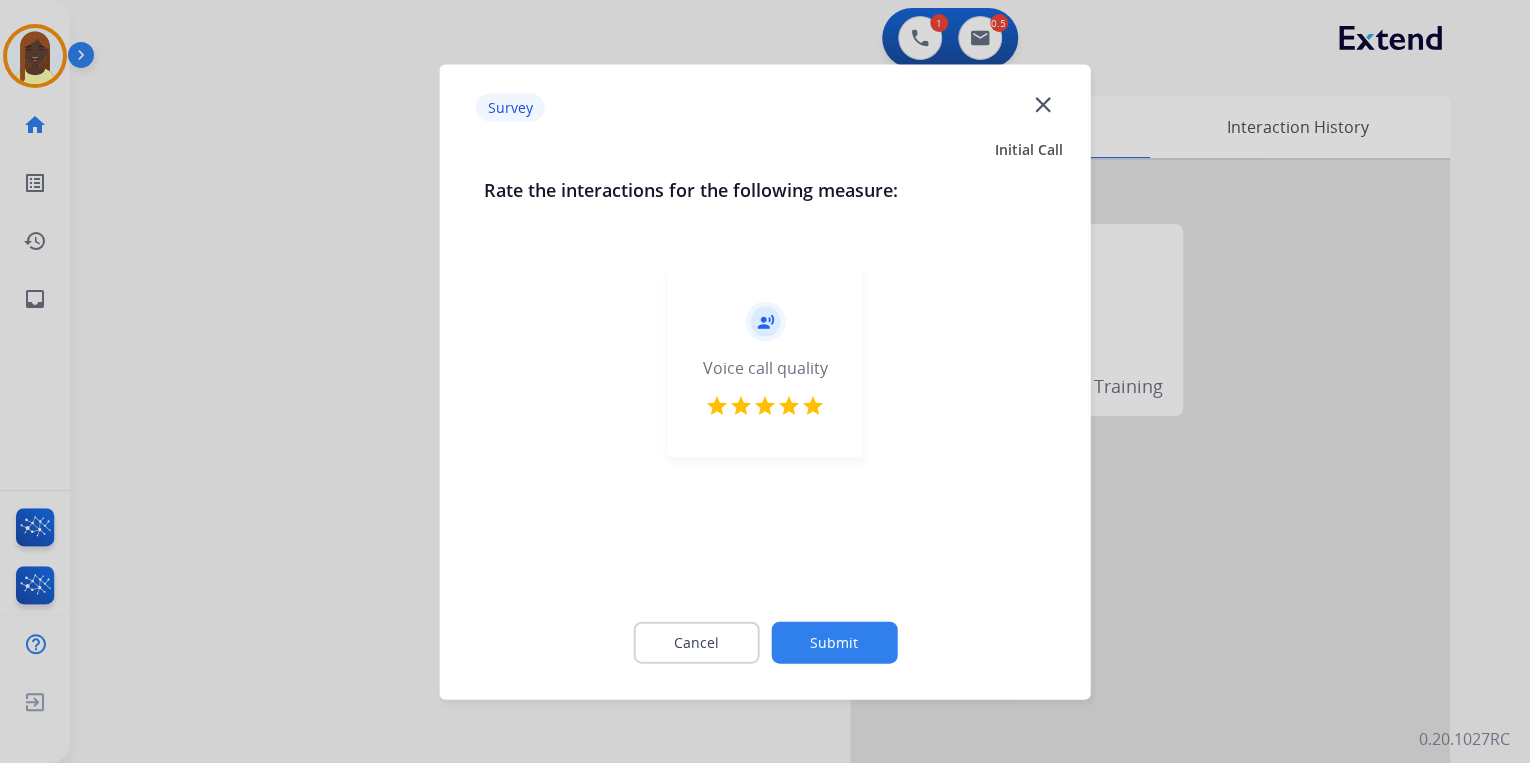 click on "Submit" 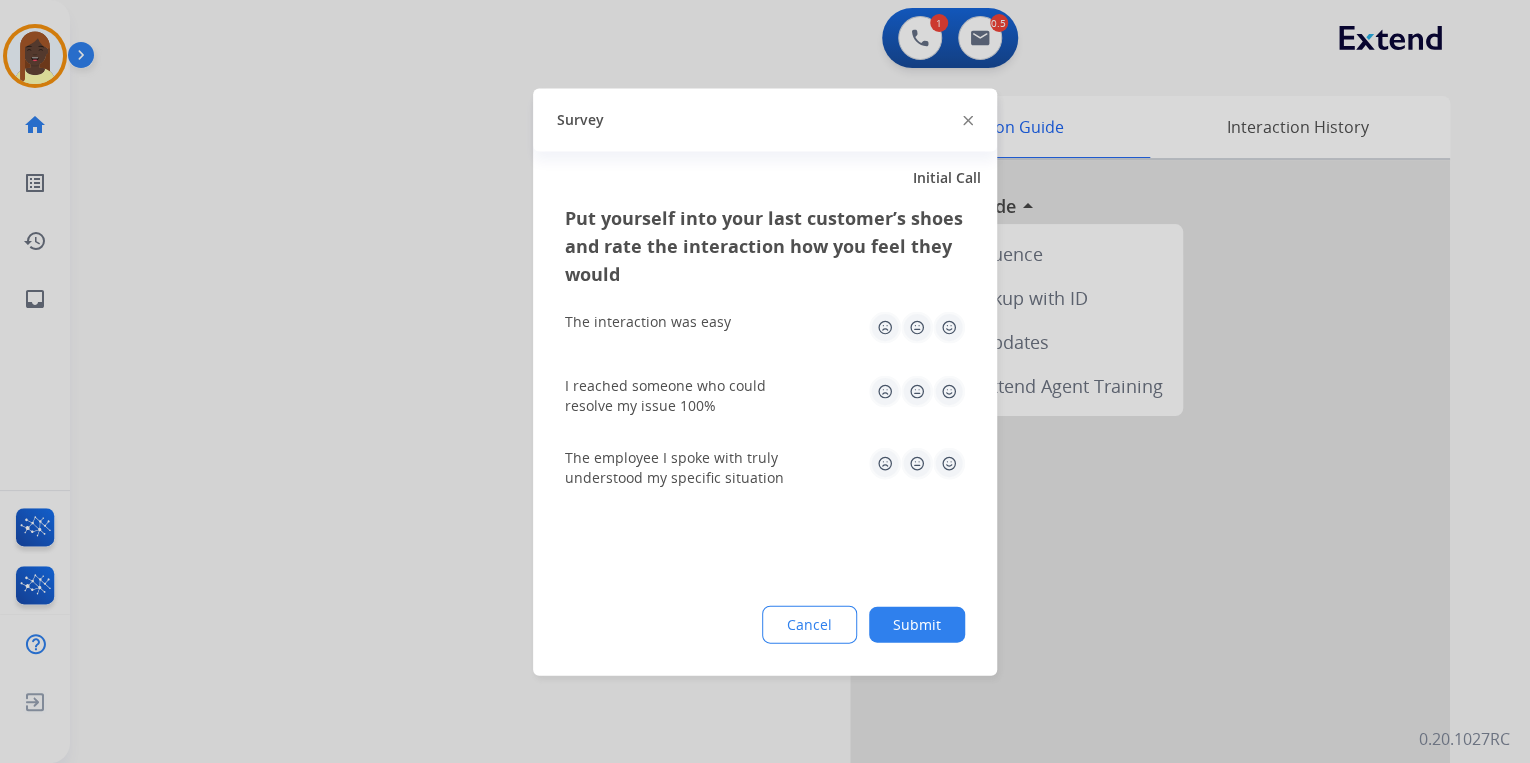 click 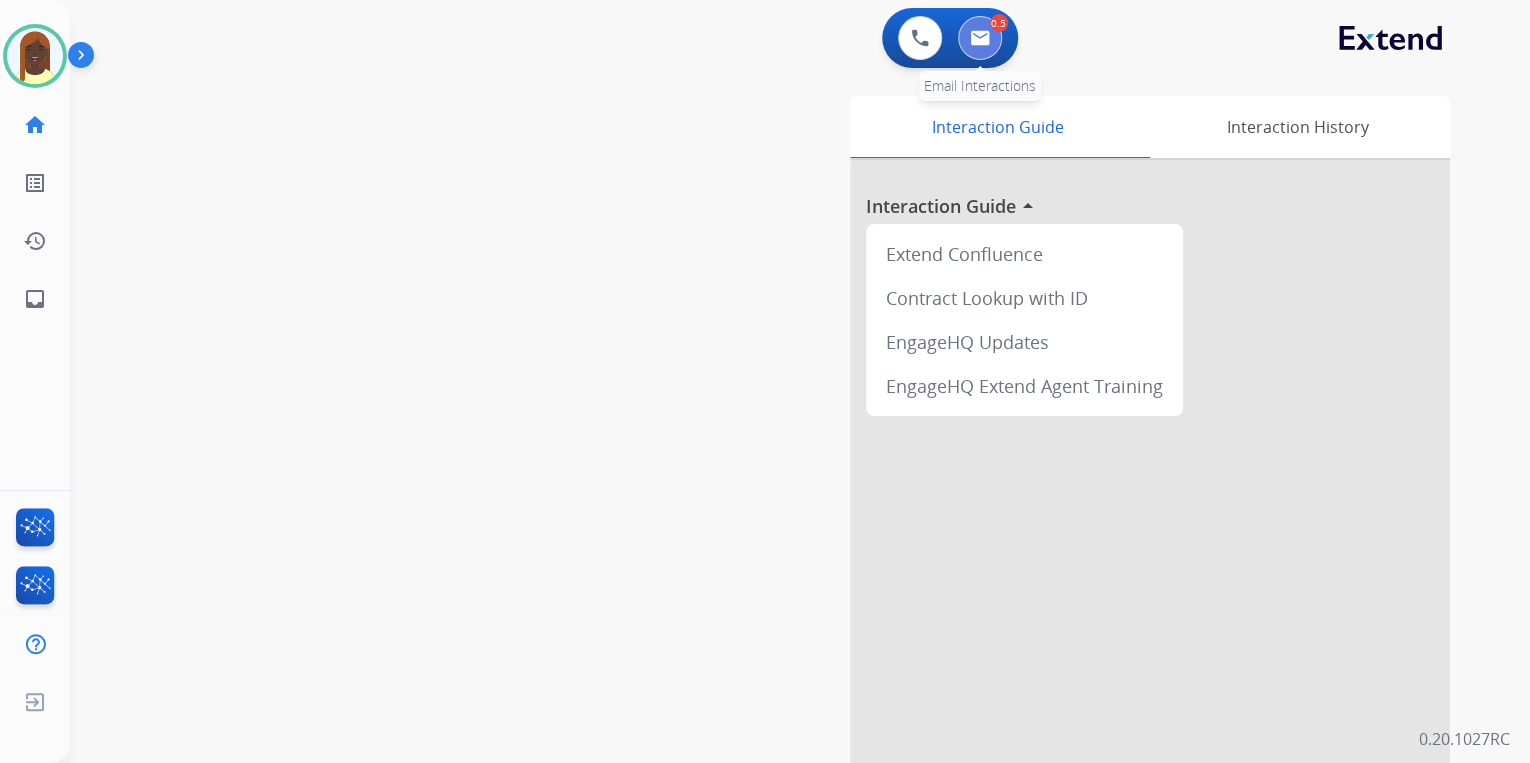 click at bounding box center (980, 38) 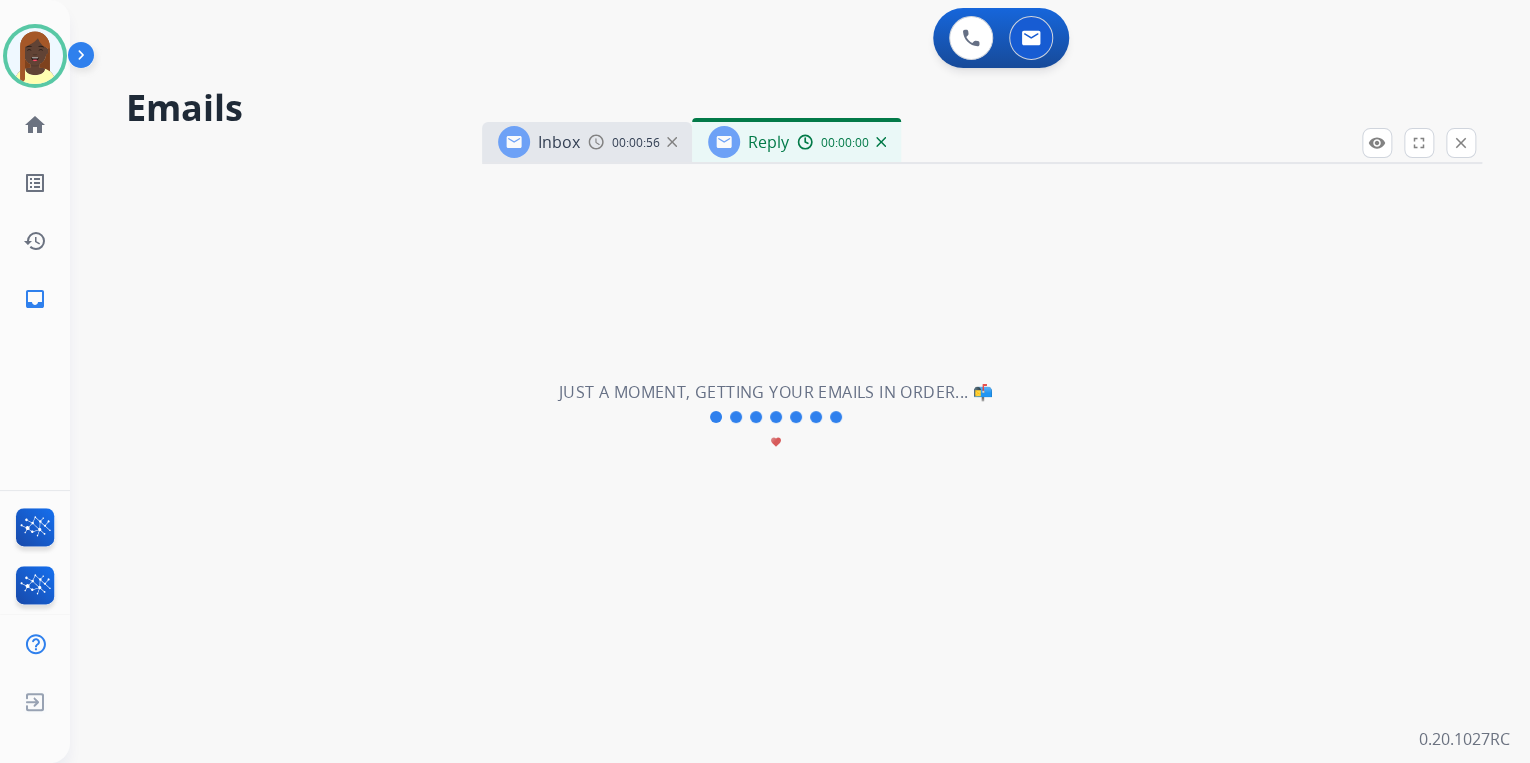 select on "**********" 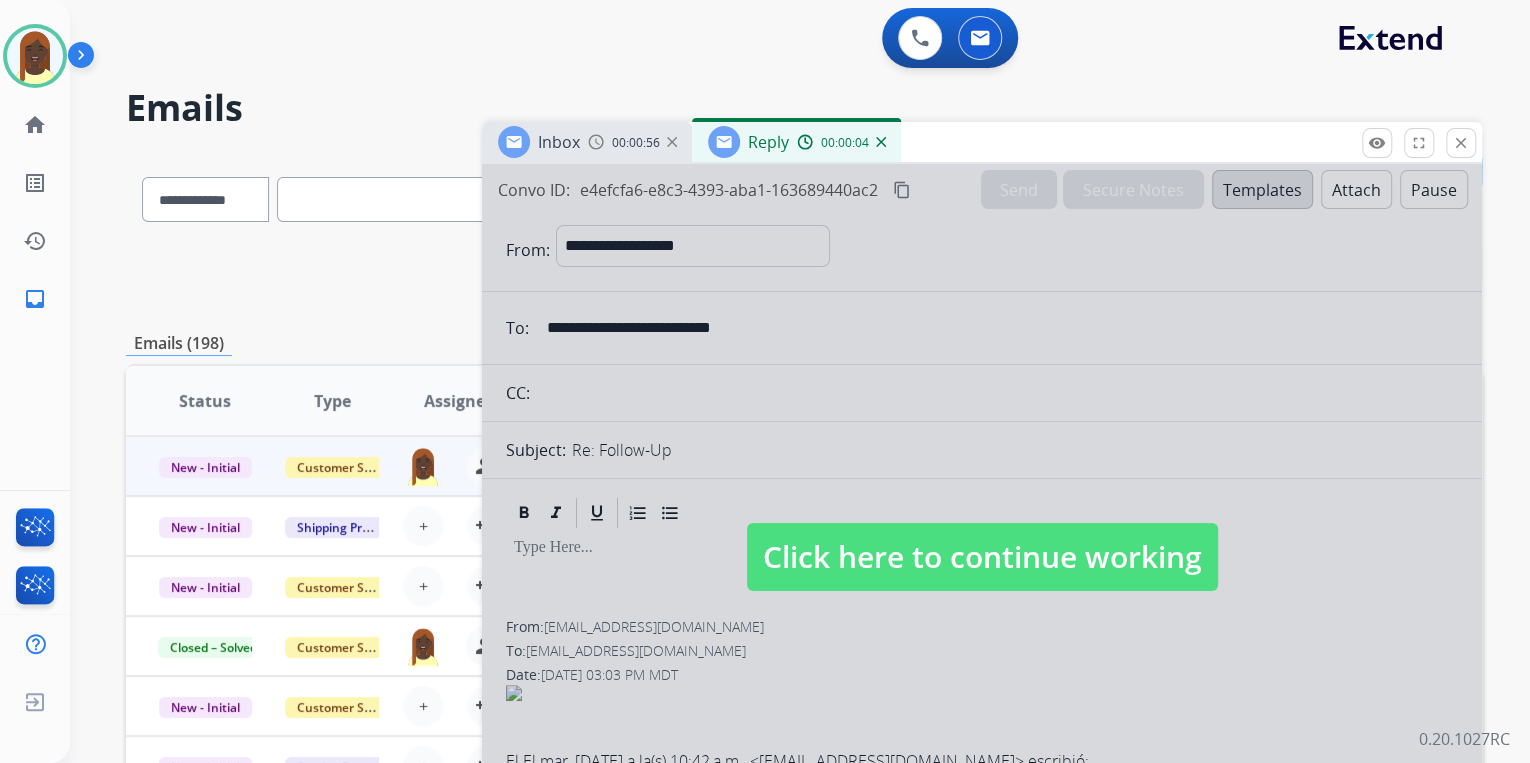 click on "Click here to continue working" at bounding box center (982, 557) 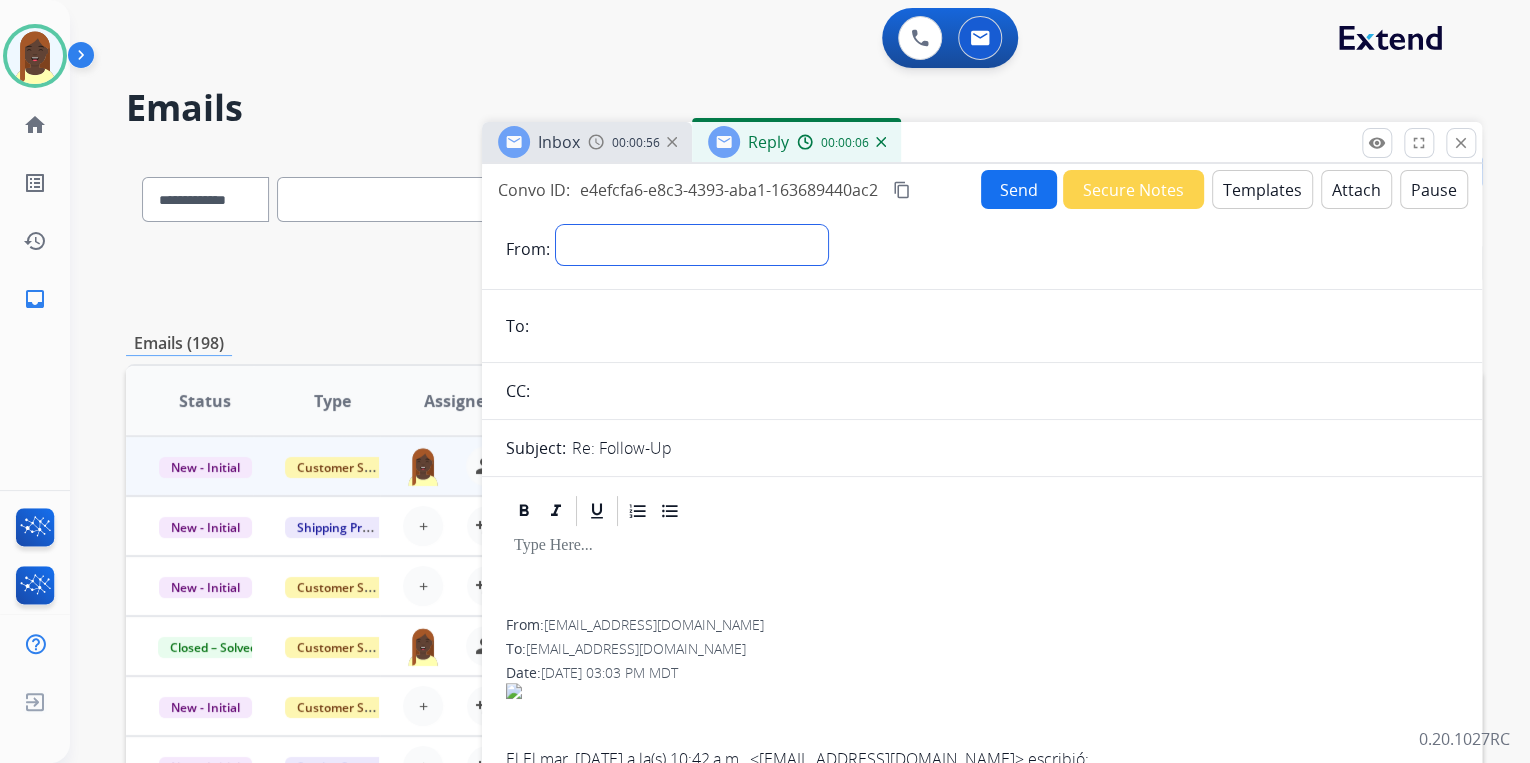 click on "**********" at bounding box center (692, 245) 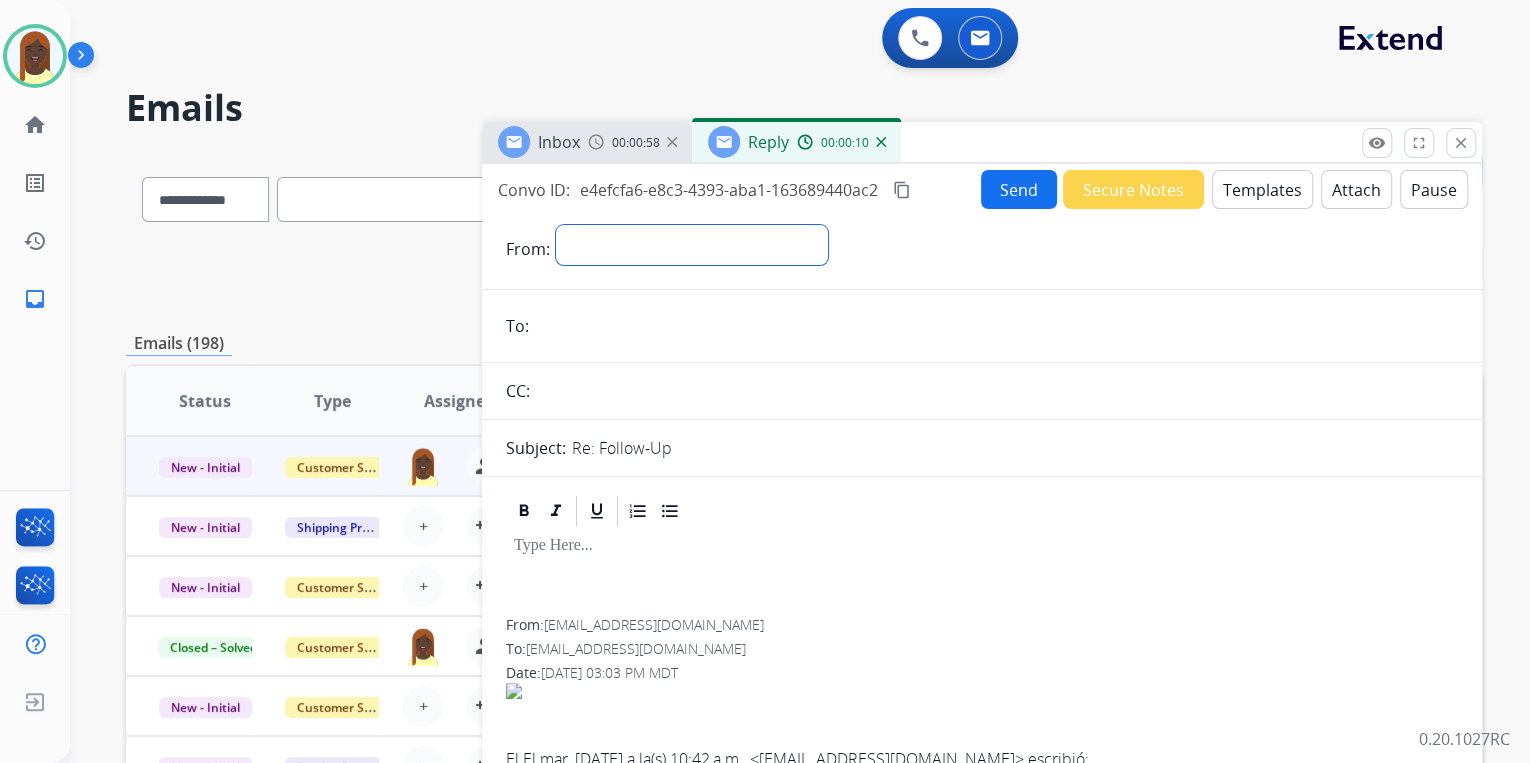 select on "**********" 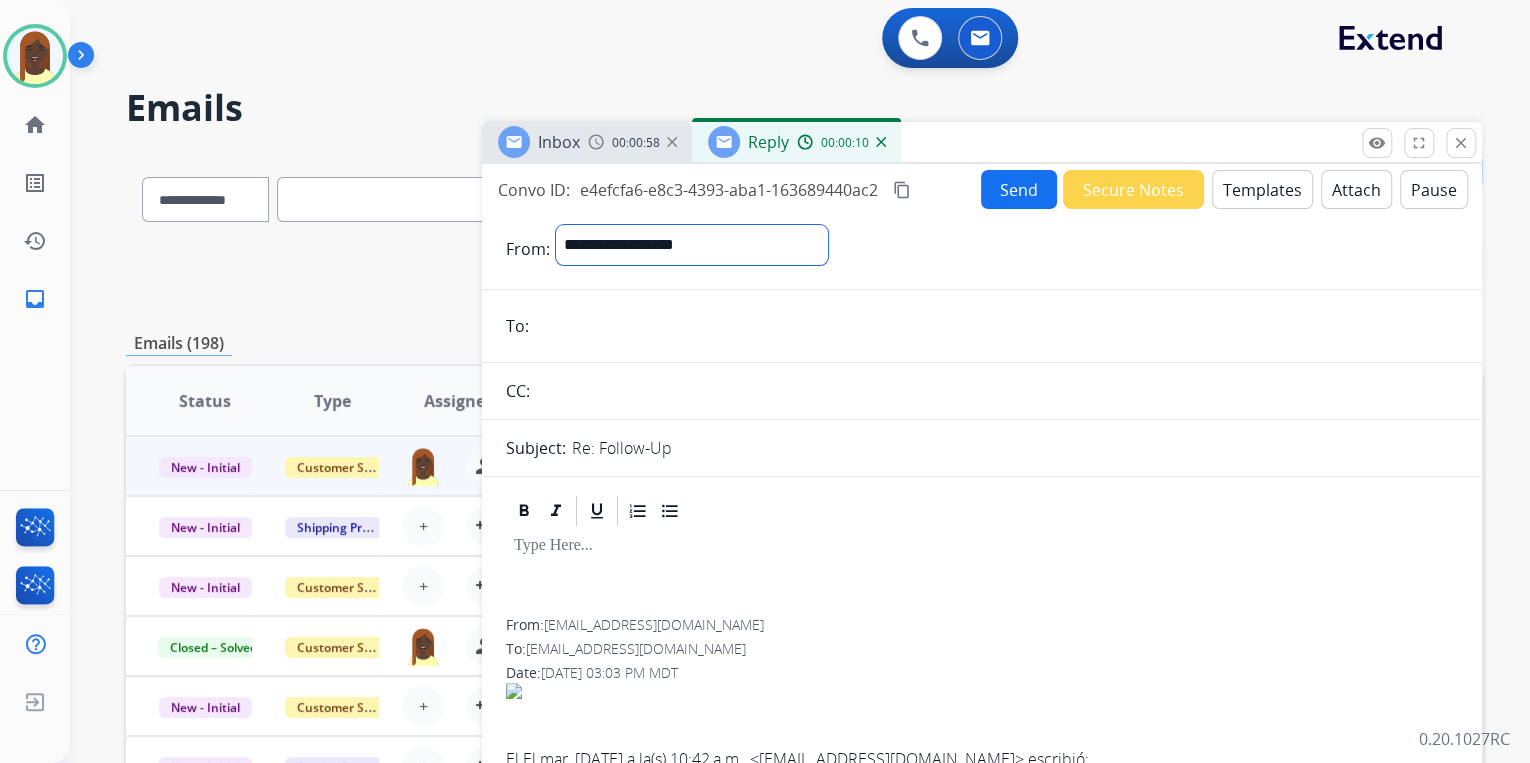 click on "**********" at bounding box center (692, 245) 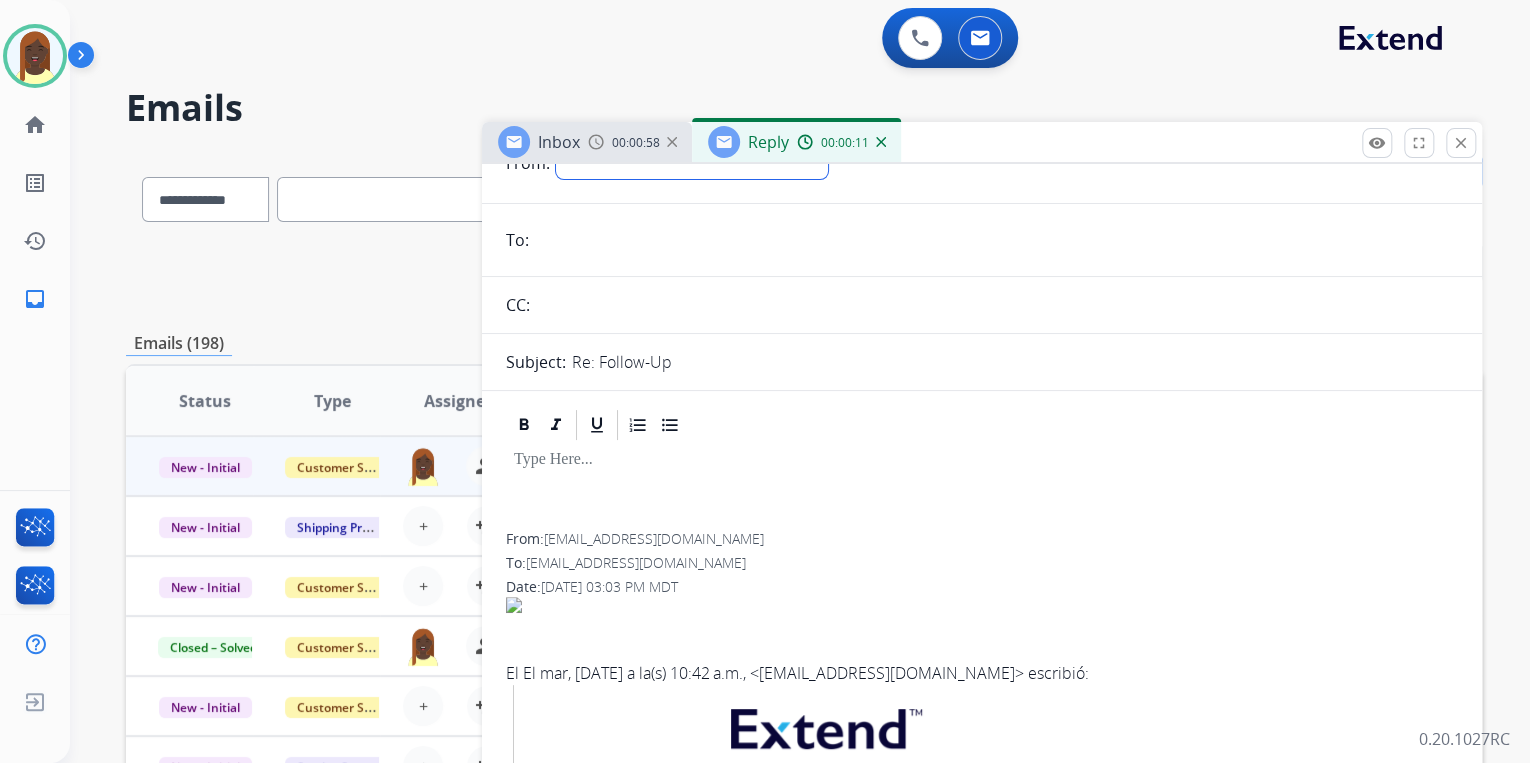 scroll, scrollTop: 320, scrollLeft: 0, axis: vertical 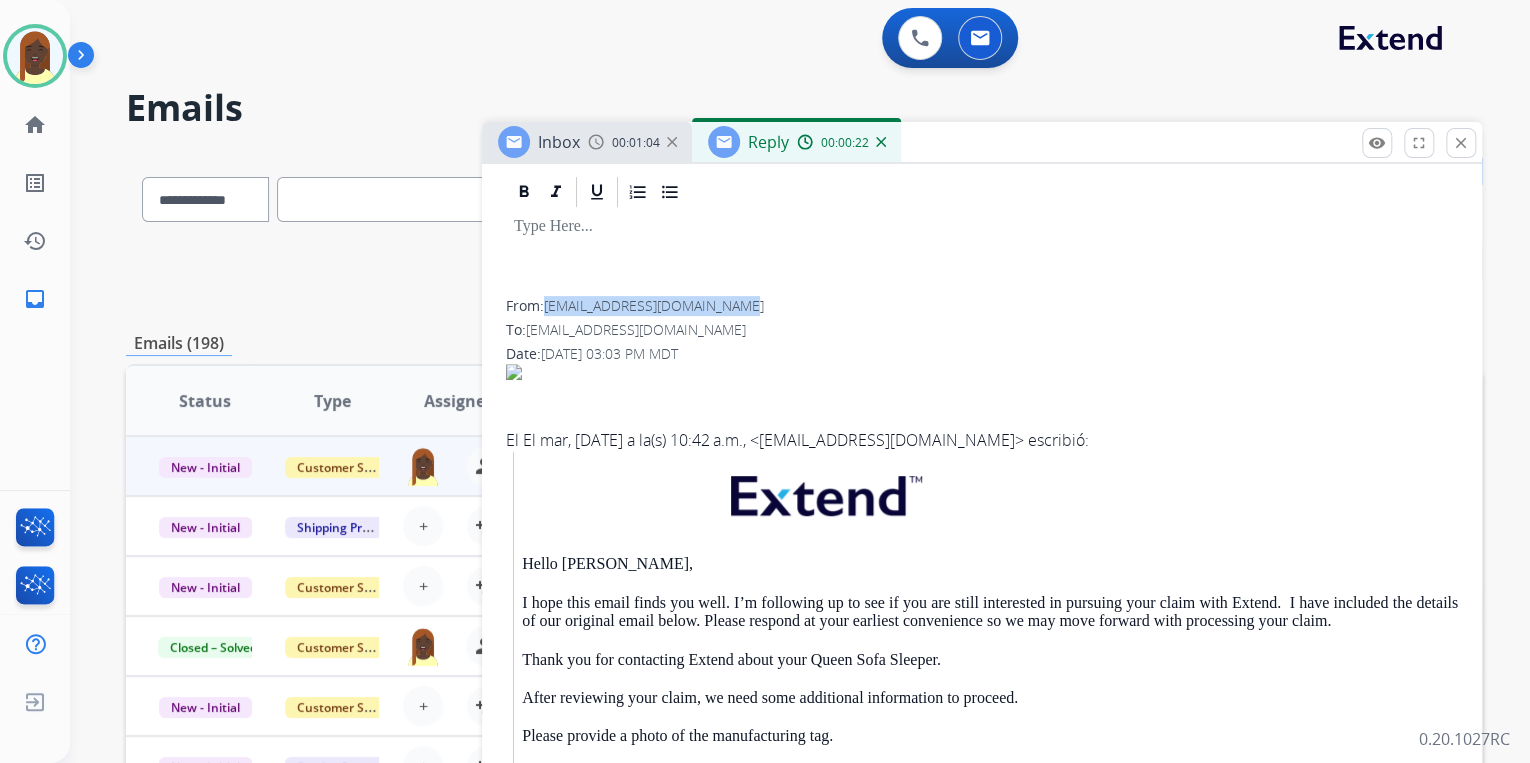 drag, startPoint x: 747, startPoint y: 308, endPoint x: 548, endPoint y: 311, distance: 199.02261 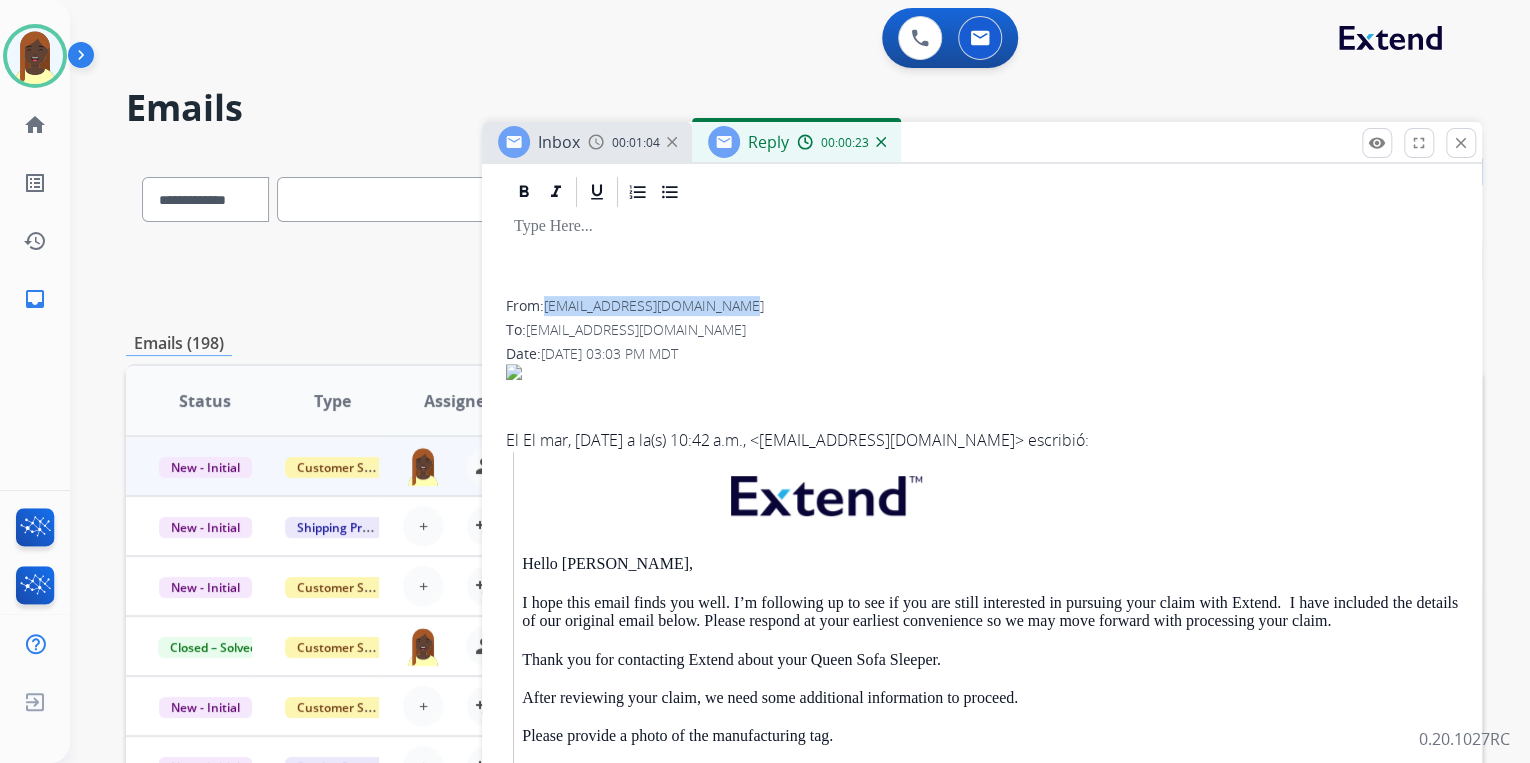 drag, startPoint x: 548, startPoint y: 311, endPoint x: 590, endPoint y: 307, distance: 42.190044 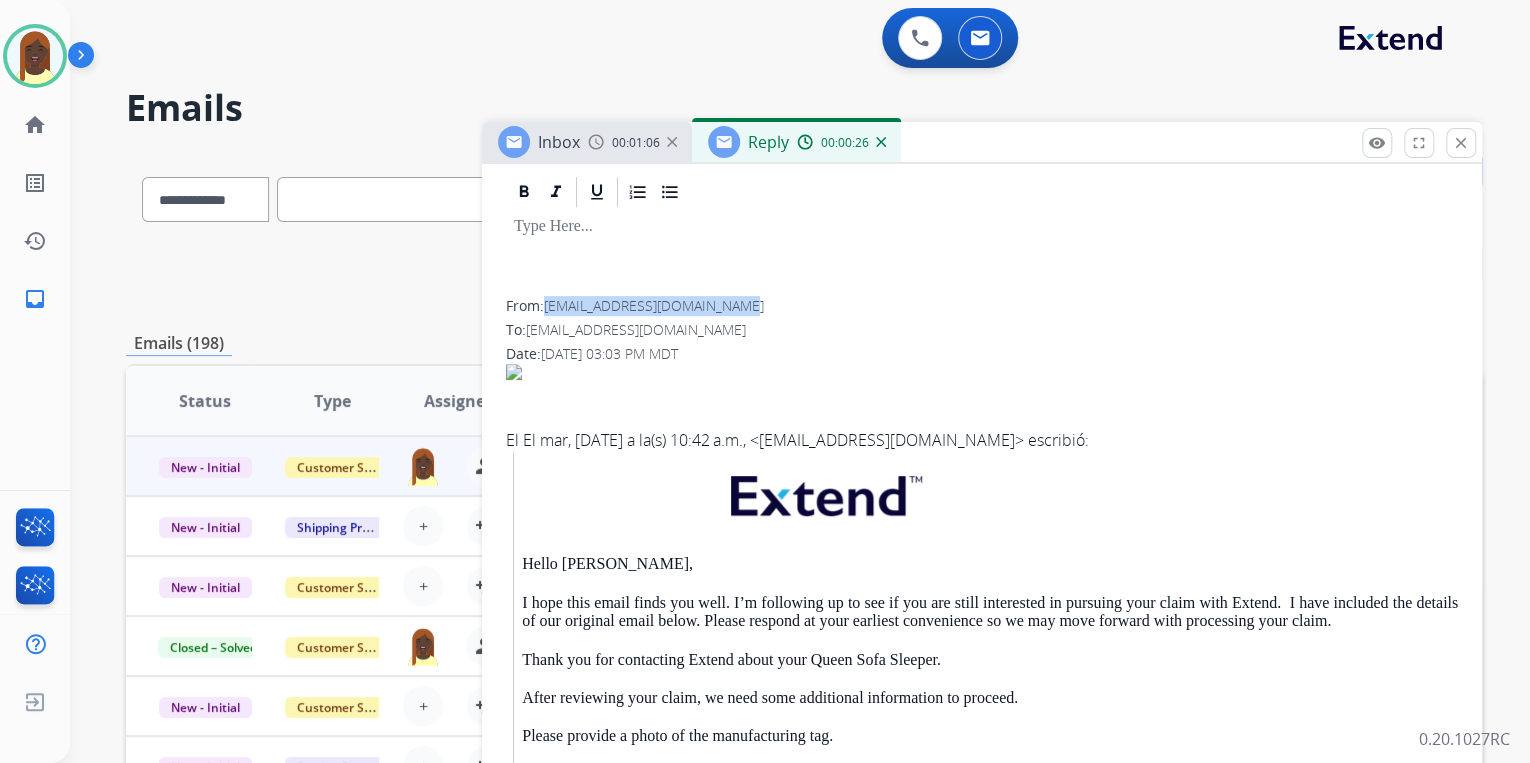 copy on "[EMAIL_ADDRESS][DOMAIN_NAME]" 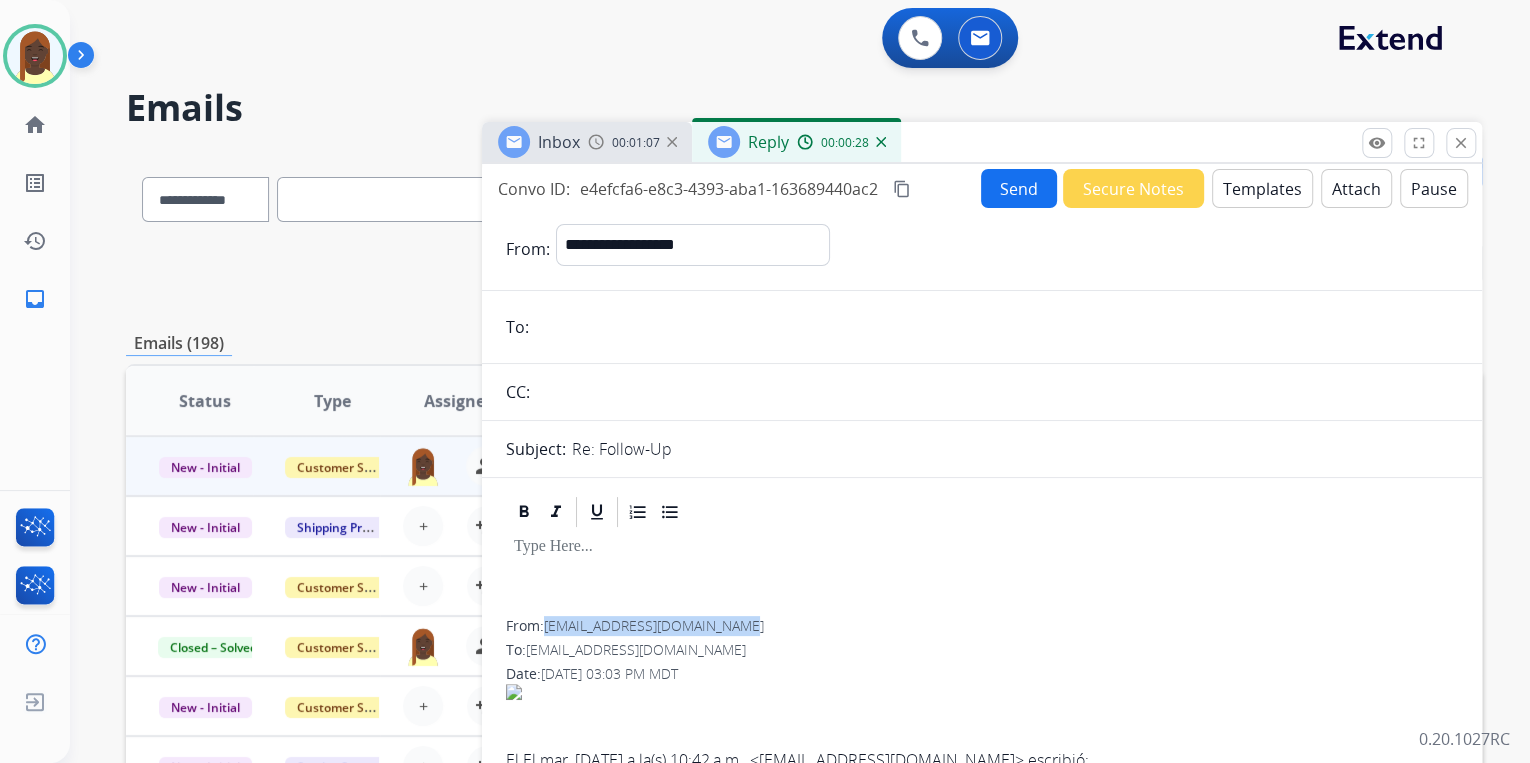 scroll, scrollTop: 0, scrollLeft: 0, axis: both 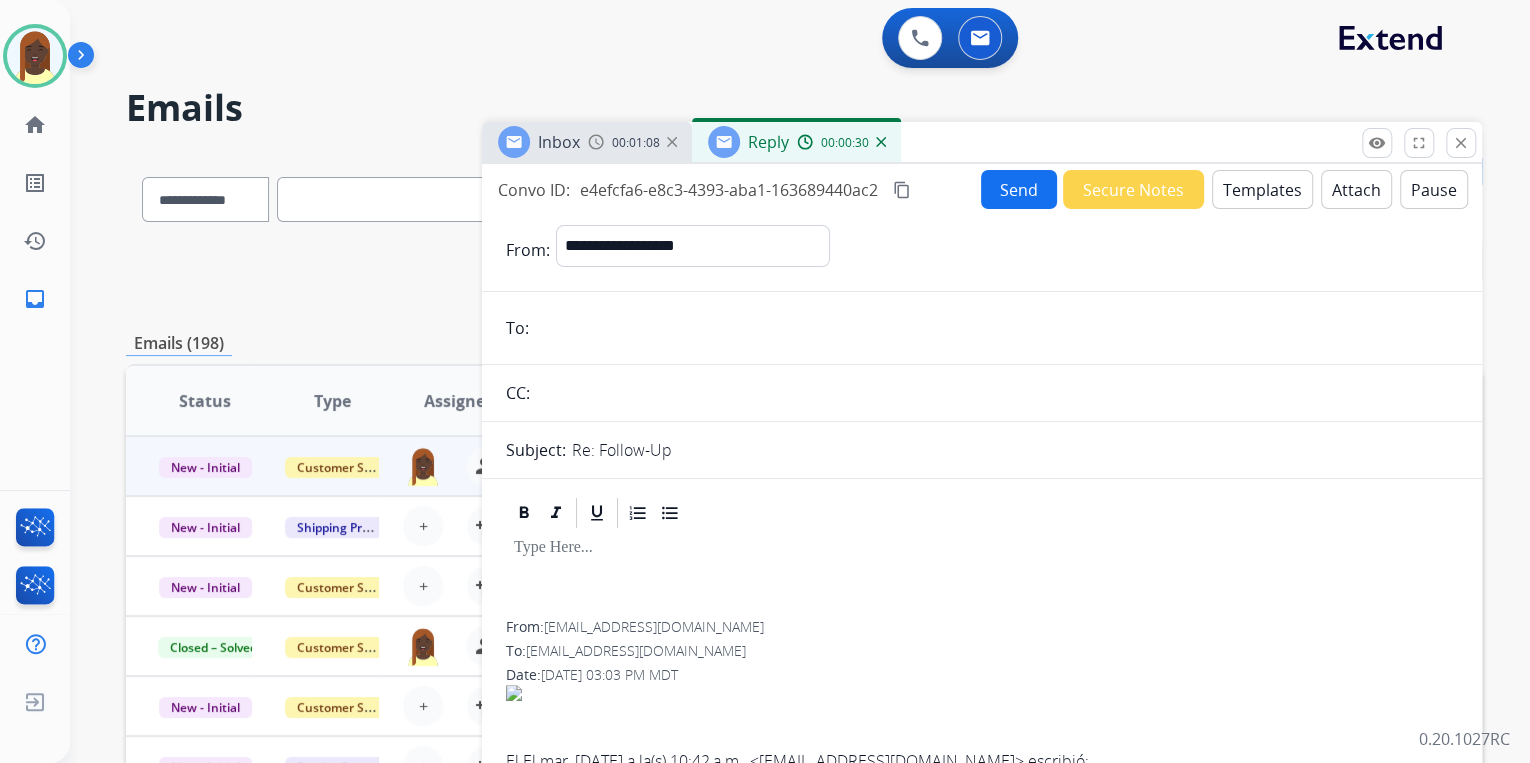 click at bounding box center (996, 328) 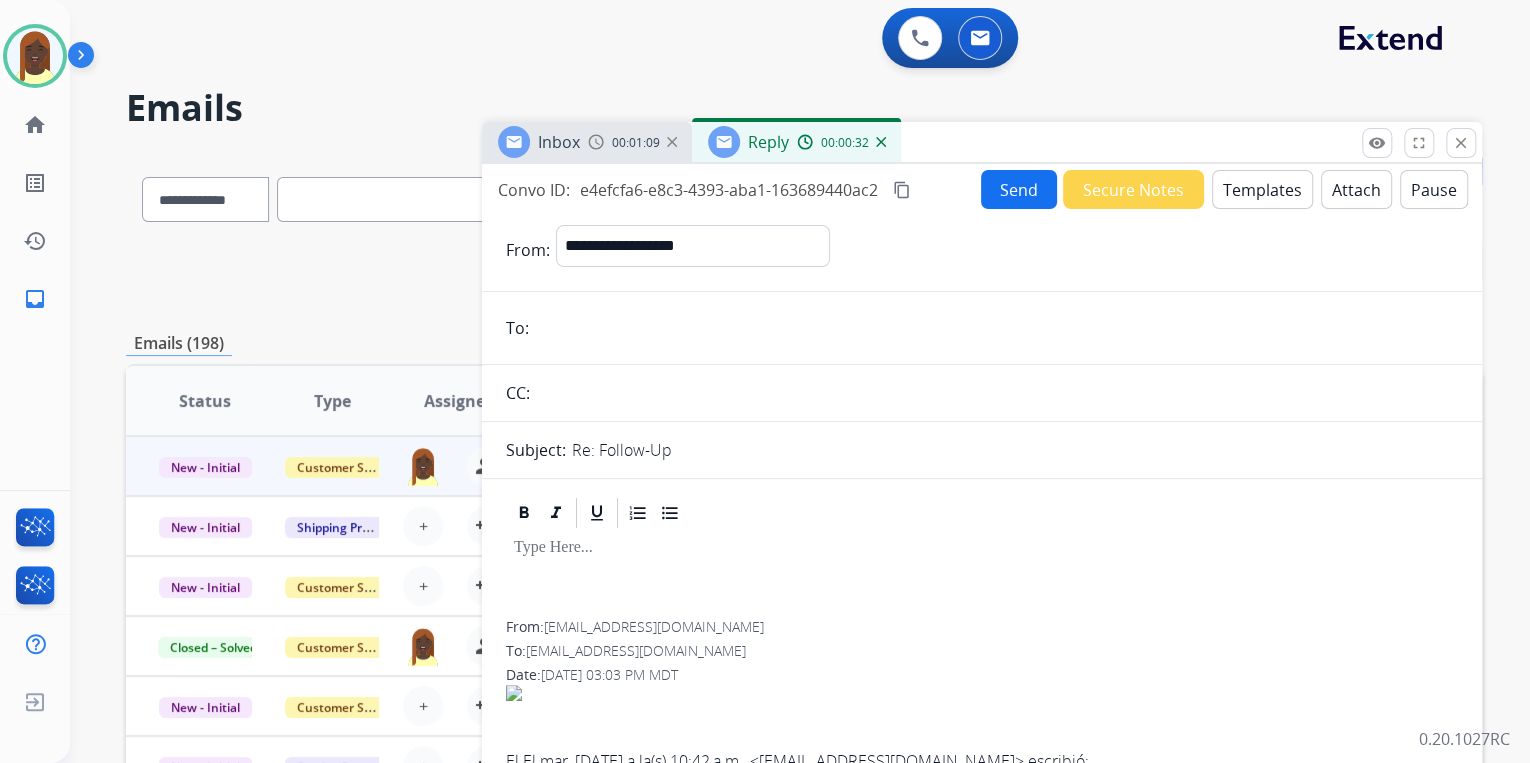 paste on "**********" 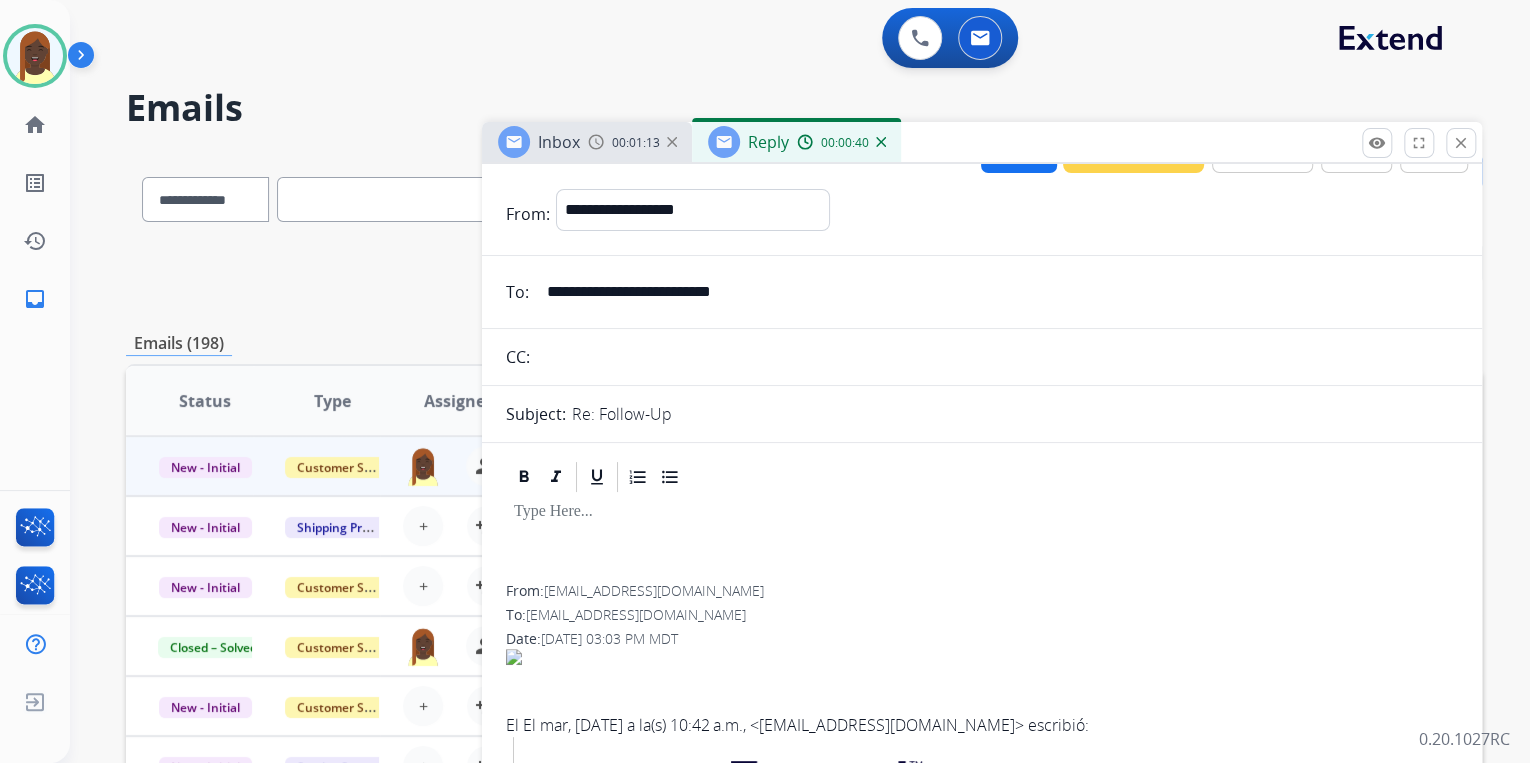 scroll, scrollTop: 0, scrollLeft: 0, axis: both 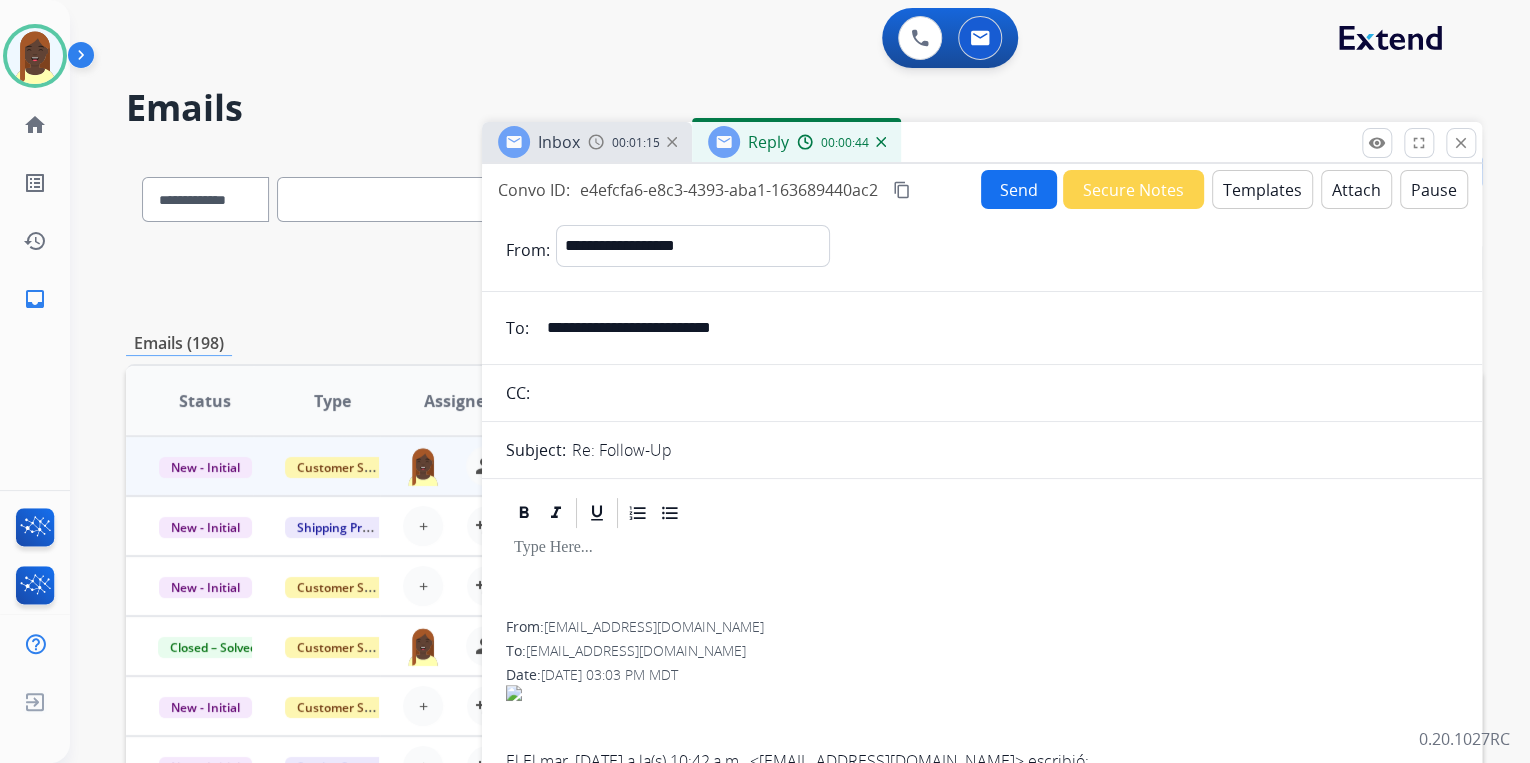 type on "**********" 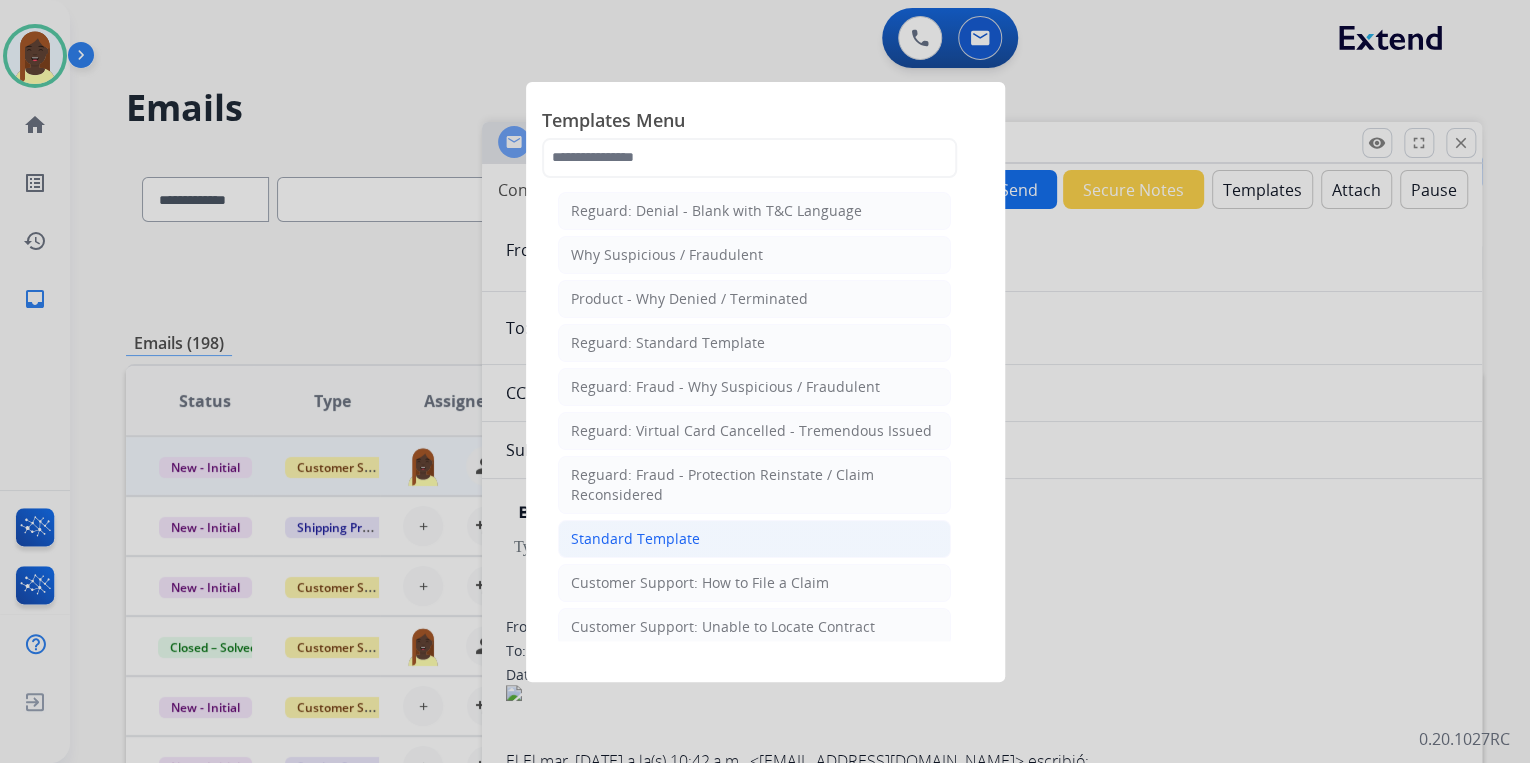 click on "Standard Template" 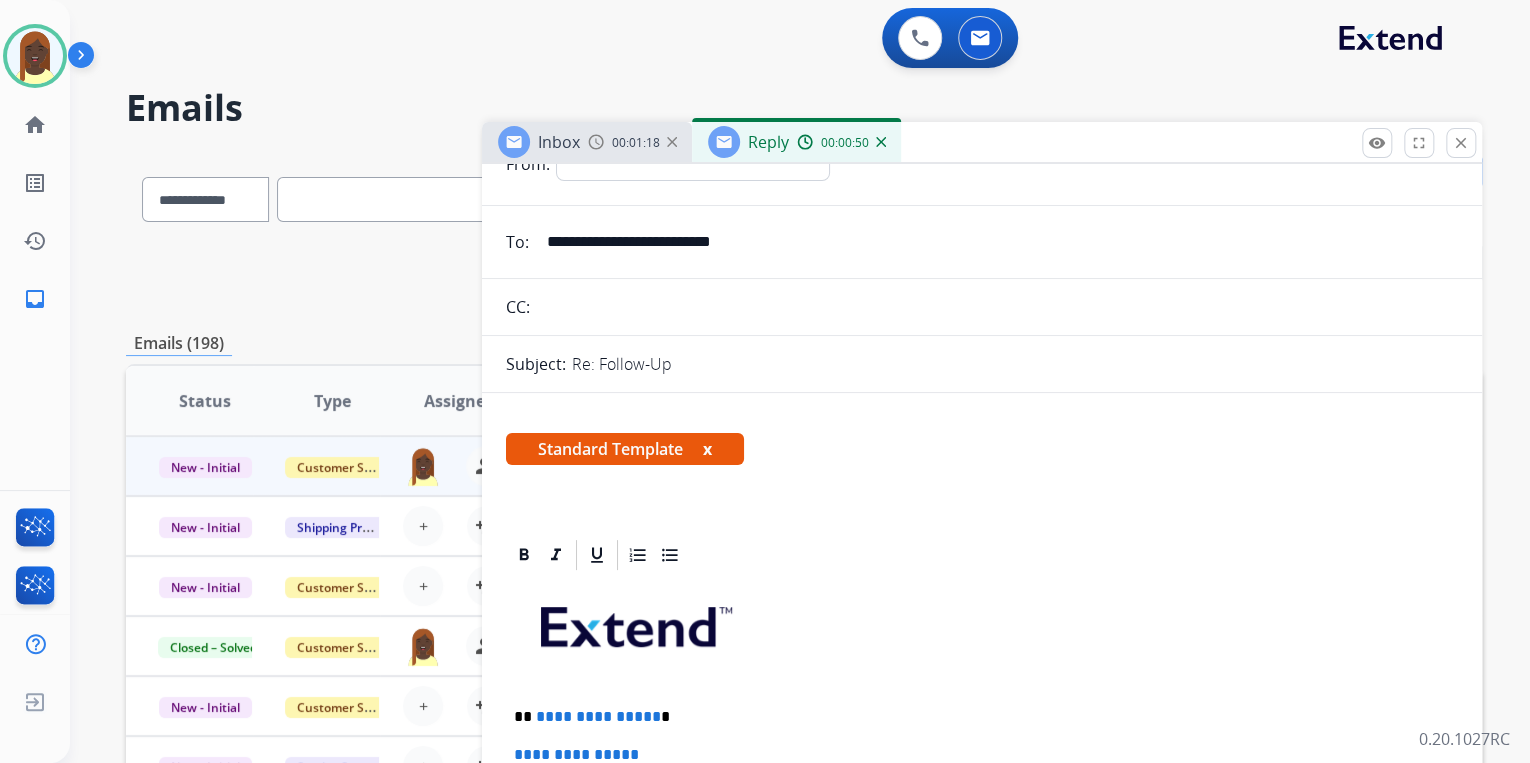 scroll, scrollTop: 400, scrollLeft: 0, axis: vertical 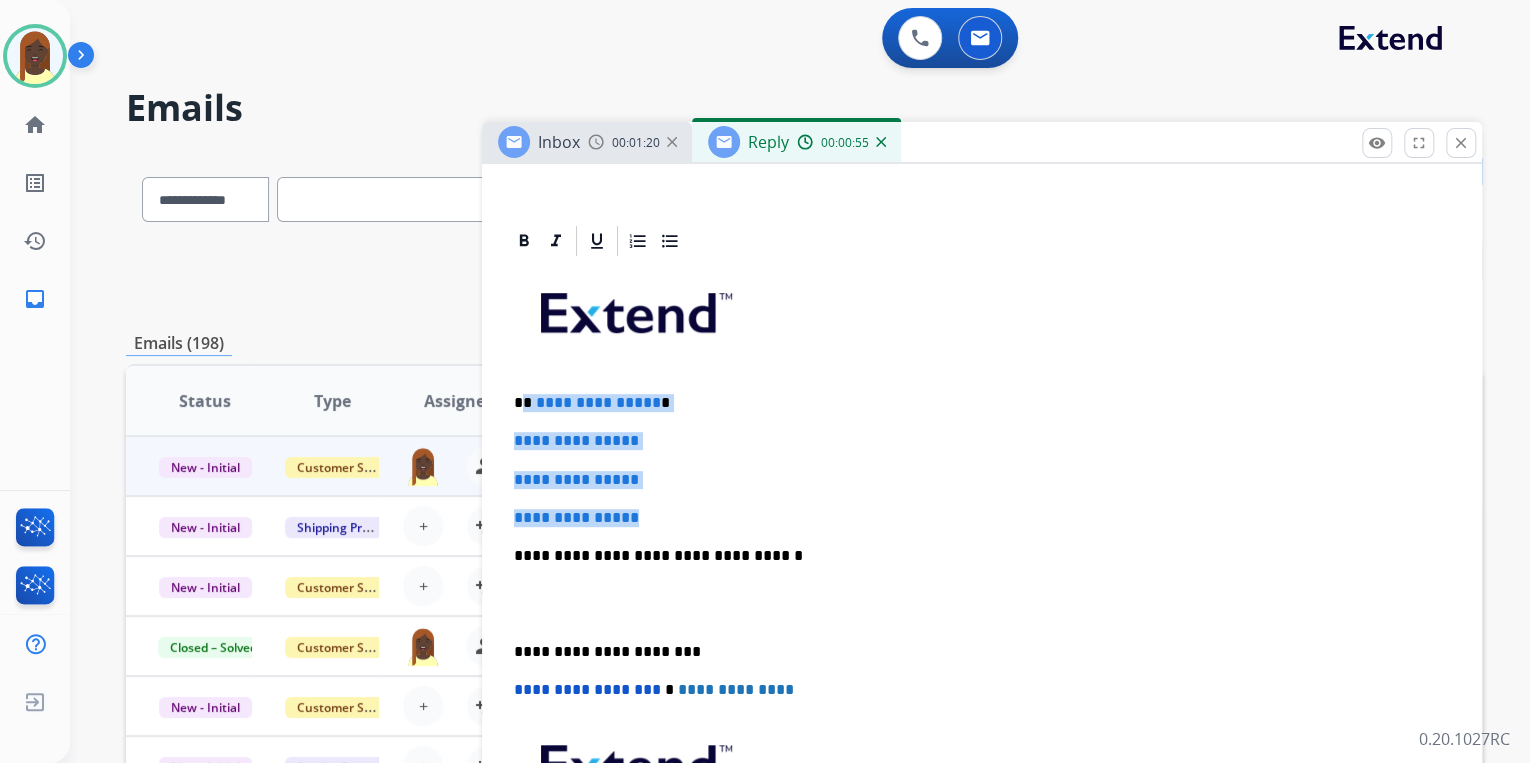drag, startPoint x: 521, startPoint y: 402, endPoint x: 673, endPoint y: 503, distance: 182.49658 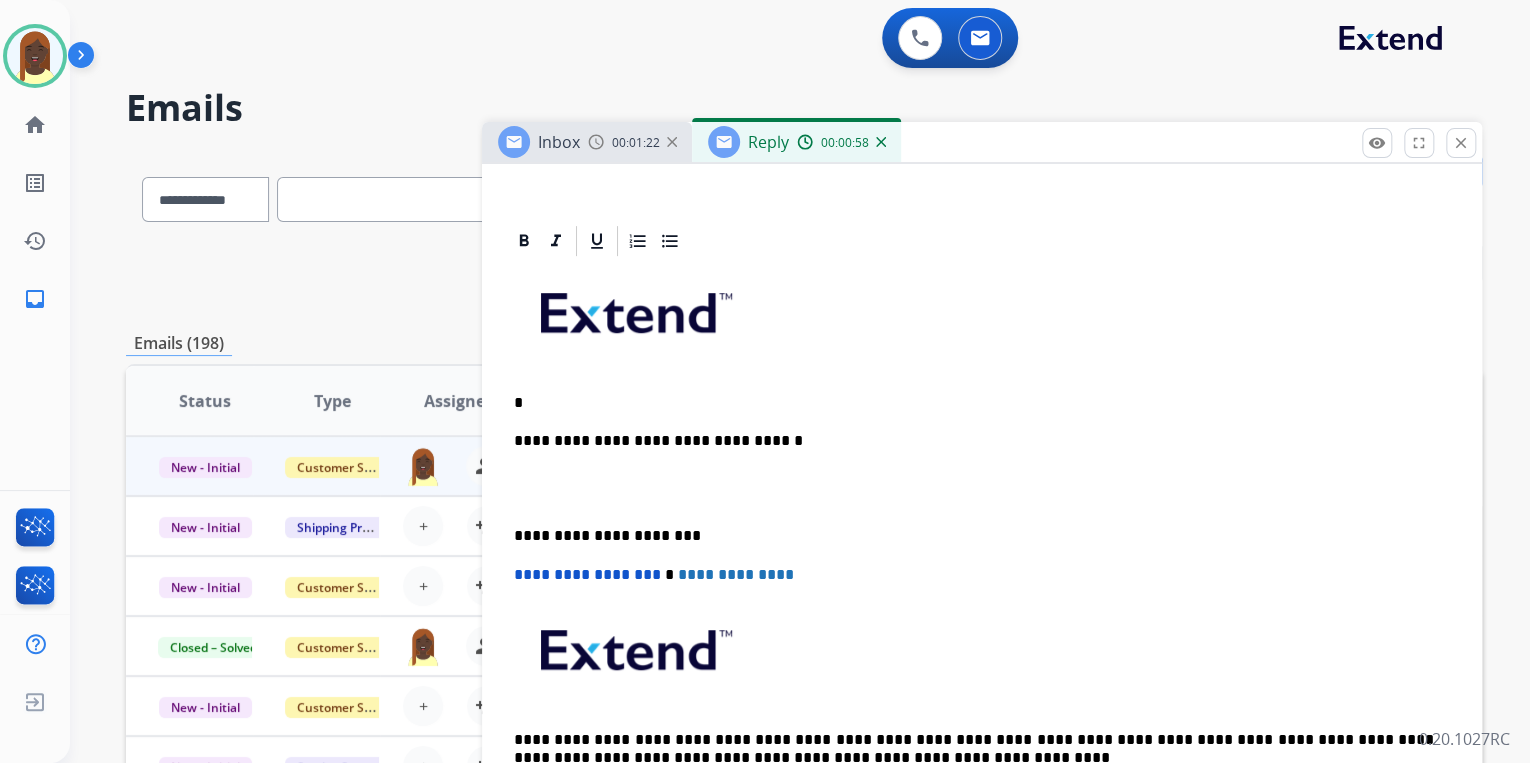 type 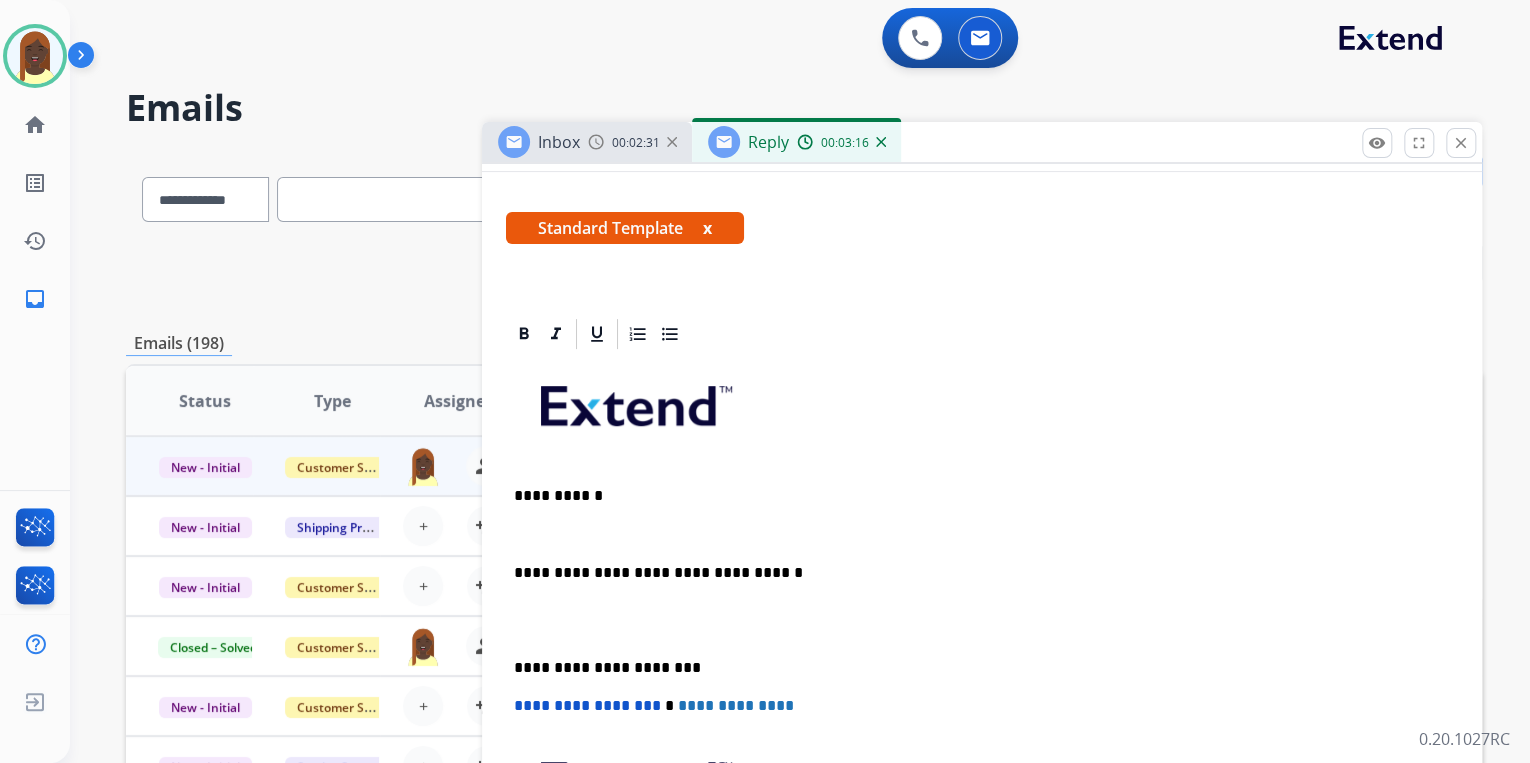 scroll, scrollTop: 320, scrollLeft: 0, axis: vertical 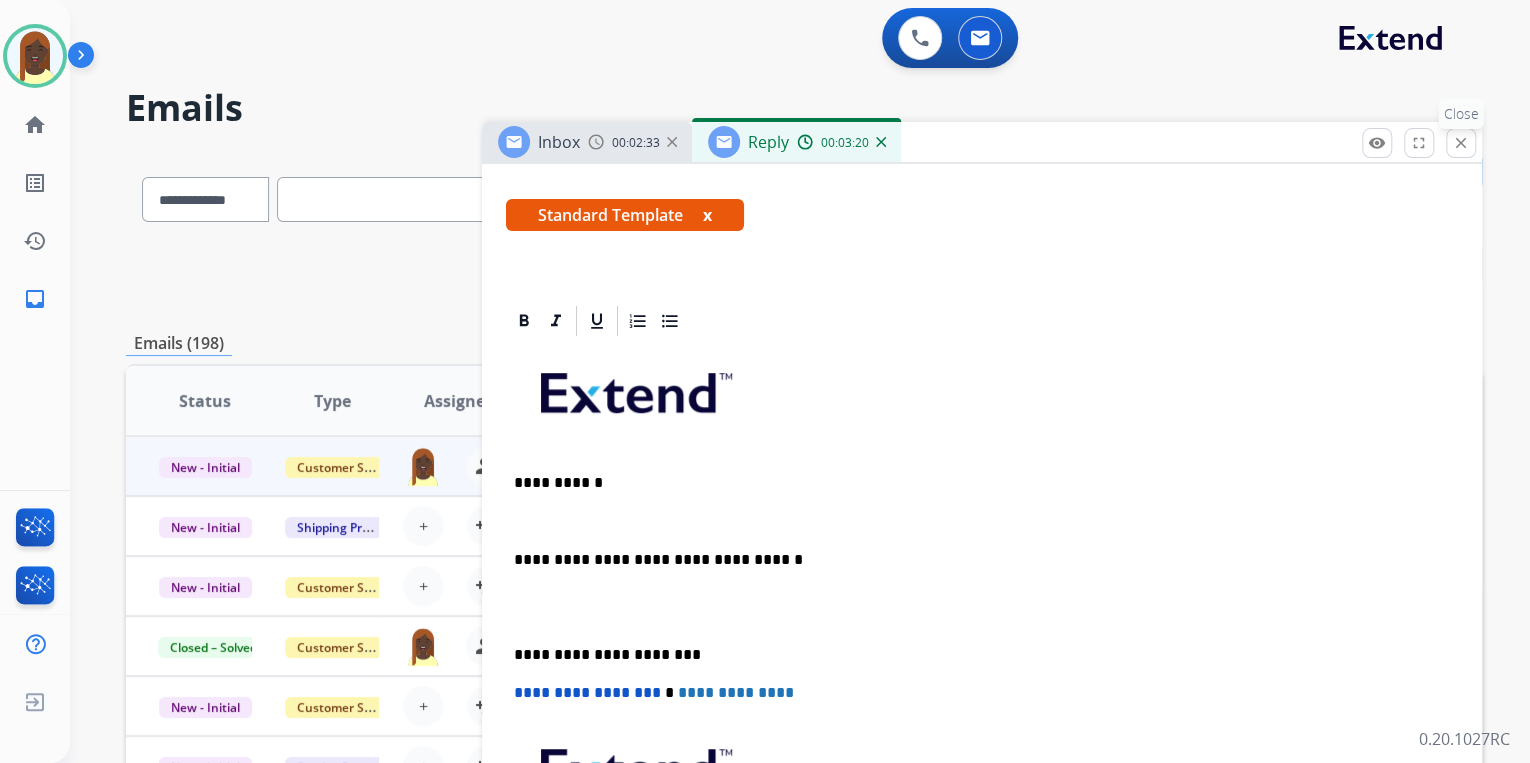 click on "close" at bounding box center (1461, 143) 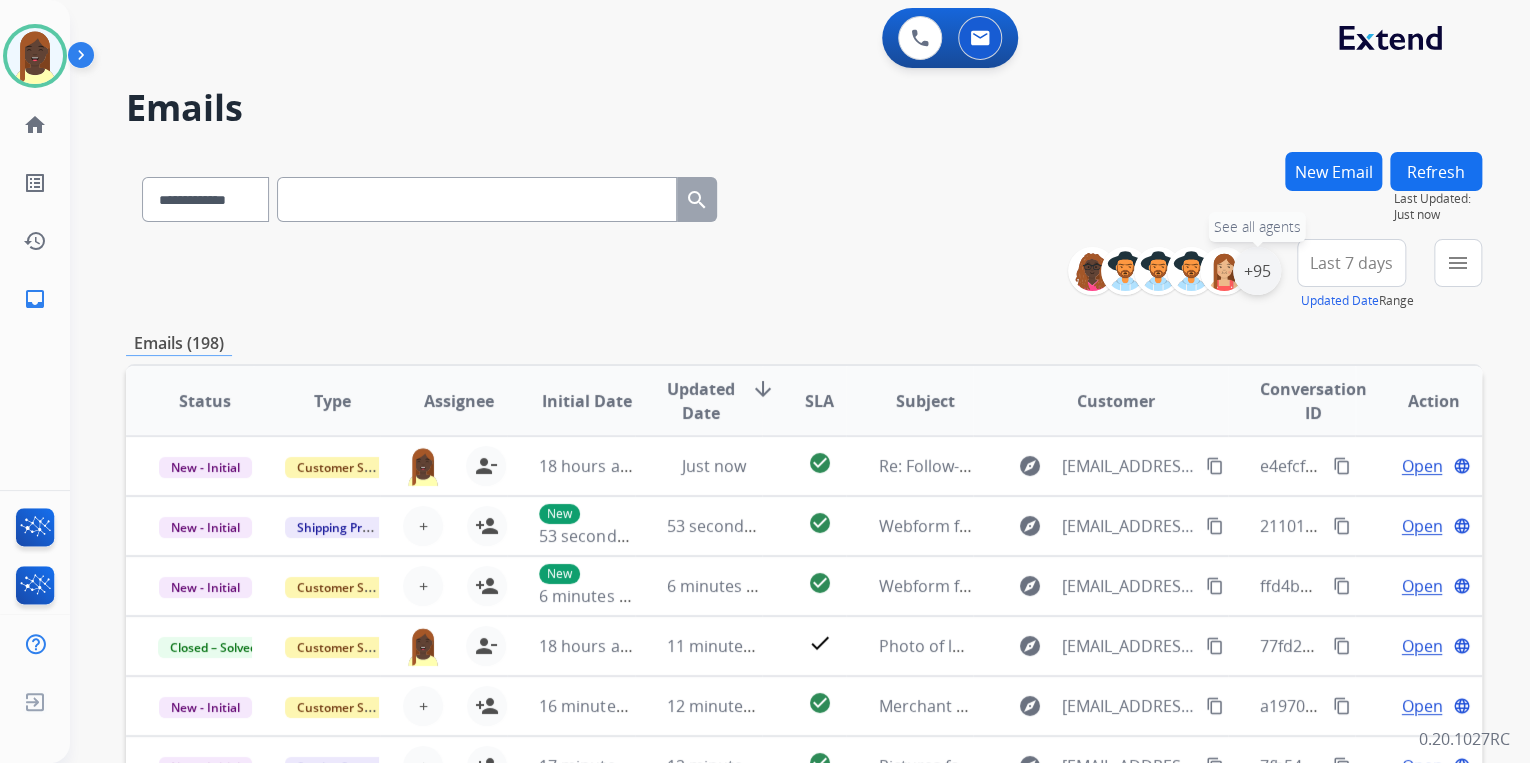 click on "+95" at bounding box center (1257, 271) 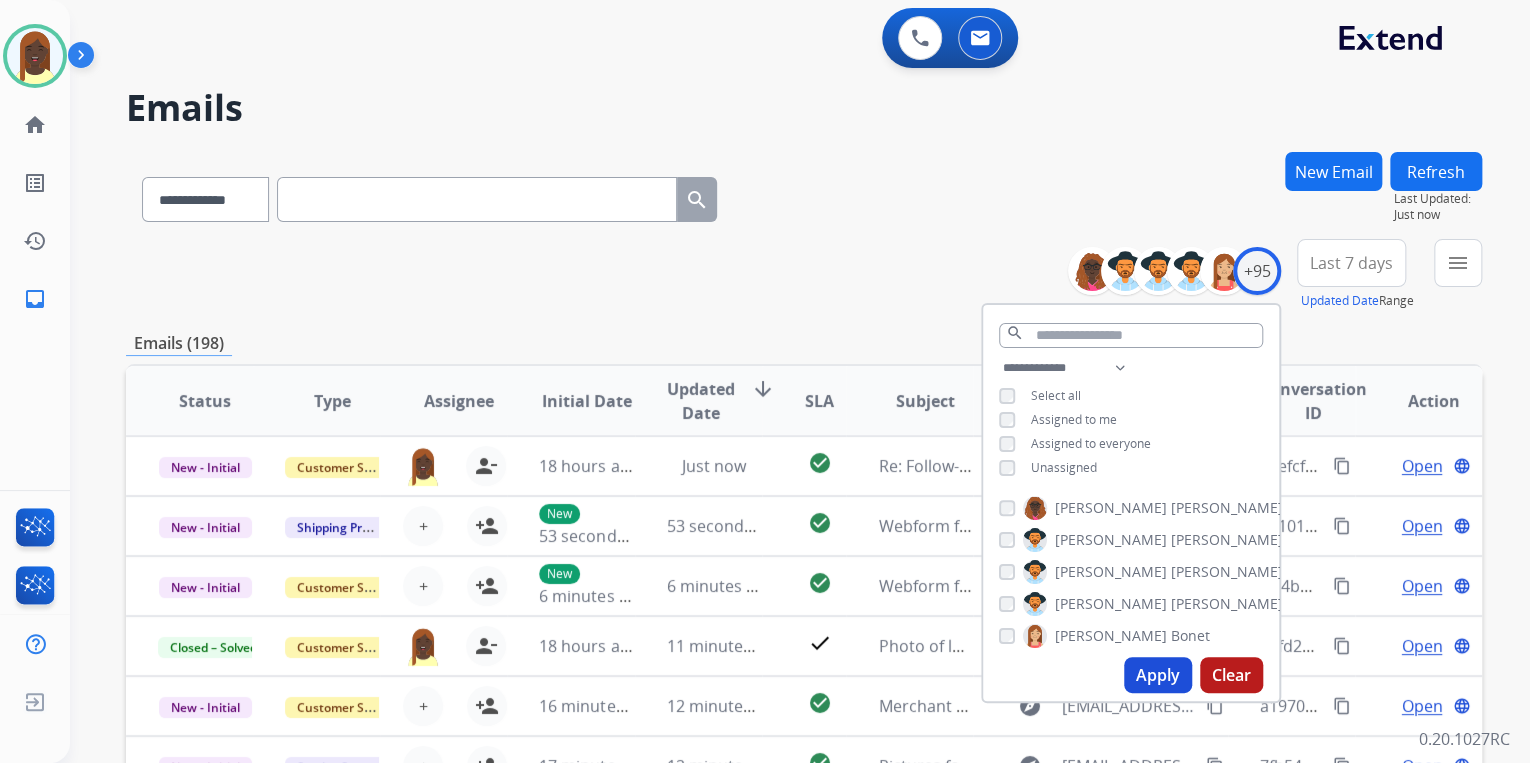 drag, startPoint x: 1144, startPoint y: 671, endPoint x: 1000, endPoint y: 480, distance: 239.20076 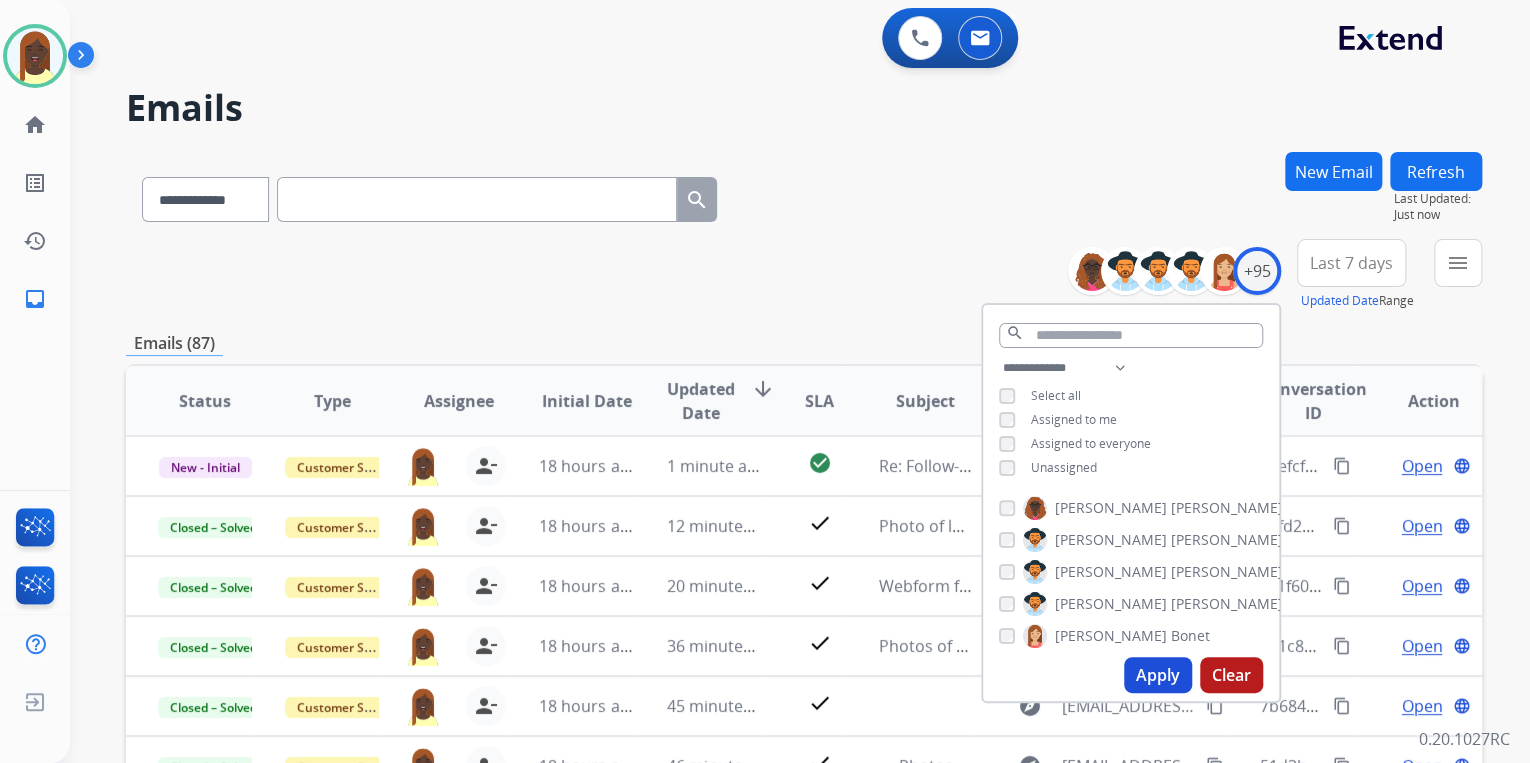 click on "**********" at bounding box center (804, 275) 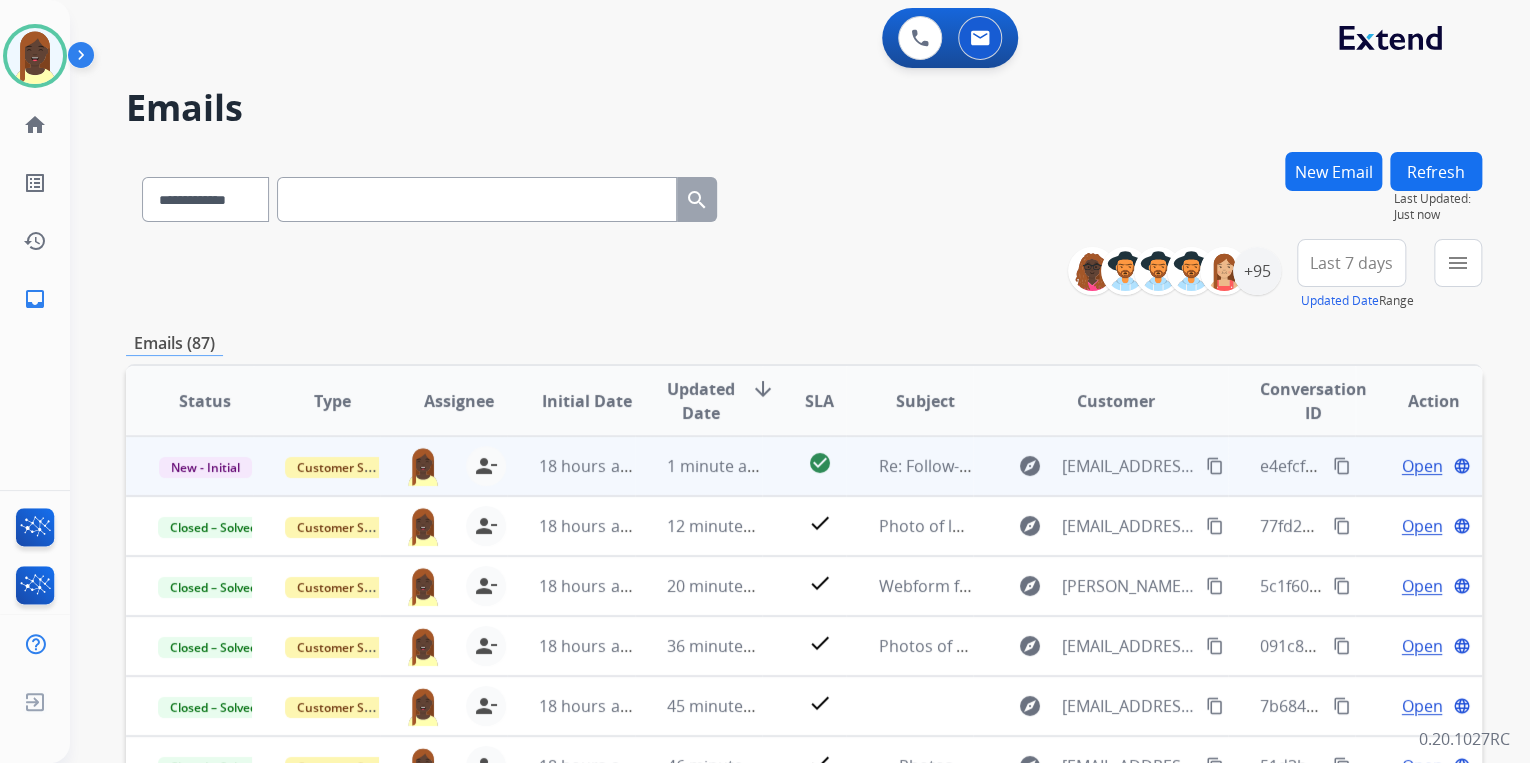 click on "Open" at bounding box center [1421, 466] 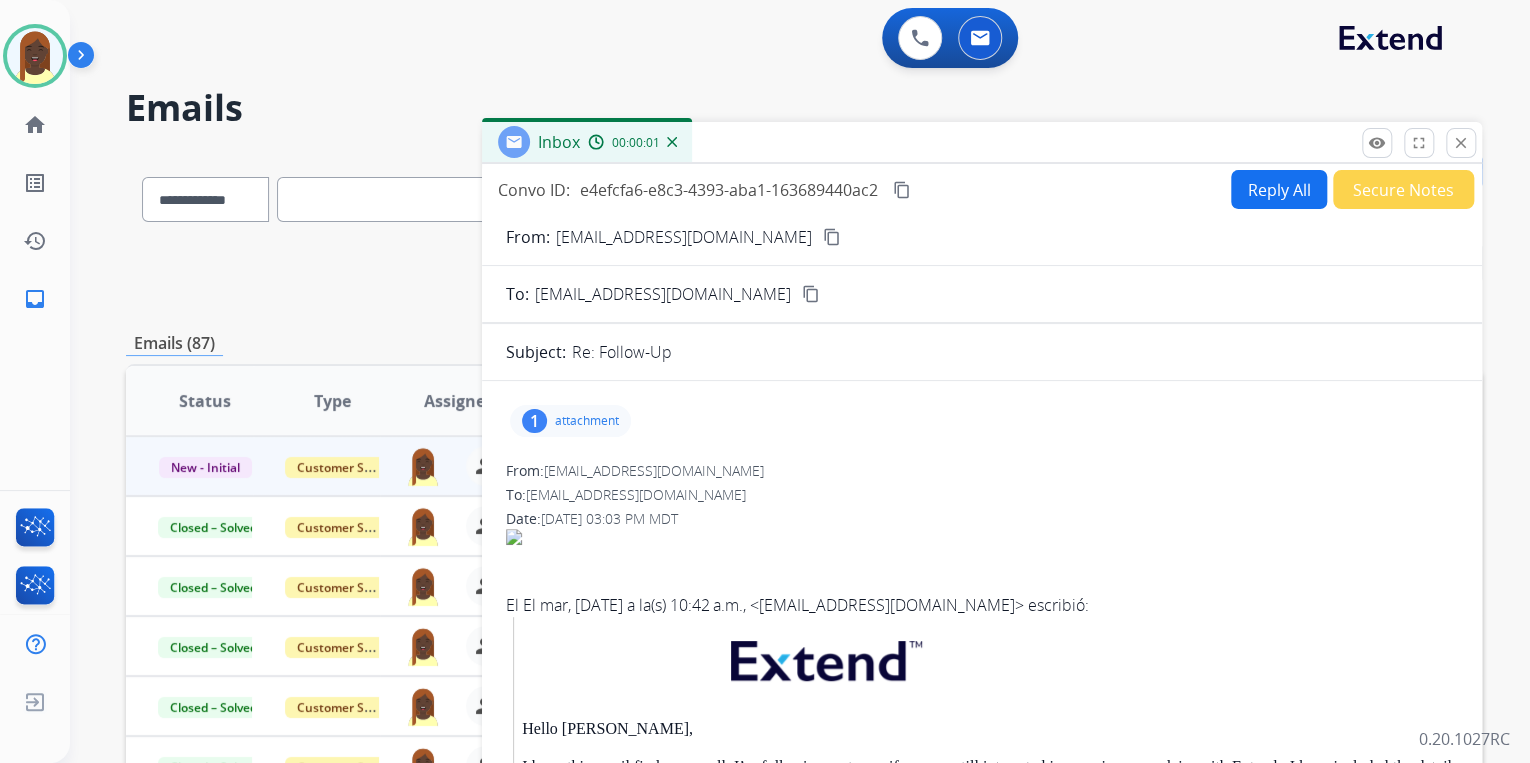 click on "attachment" at bounding box center (587, 421) 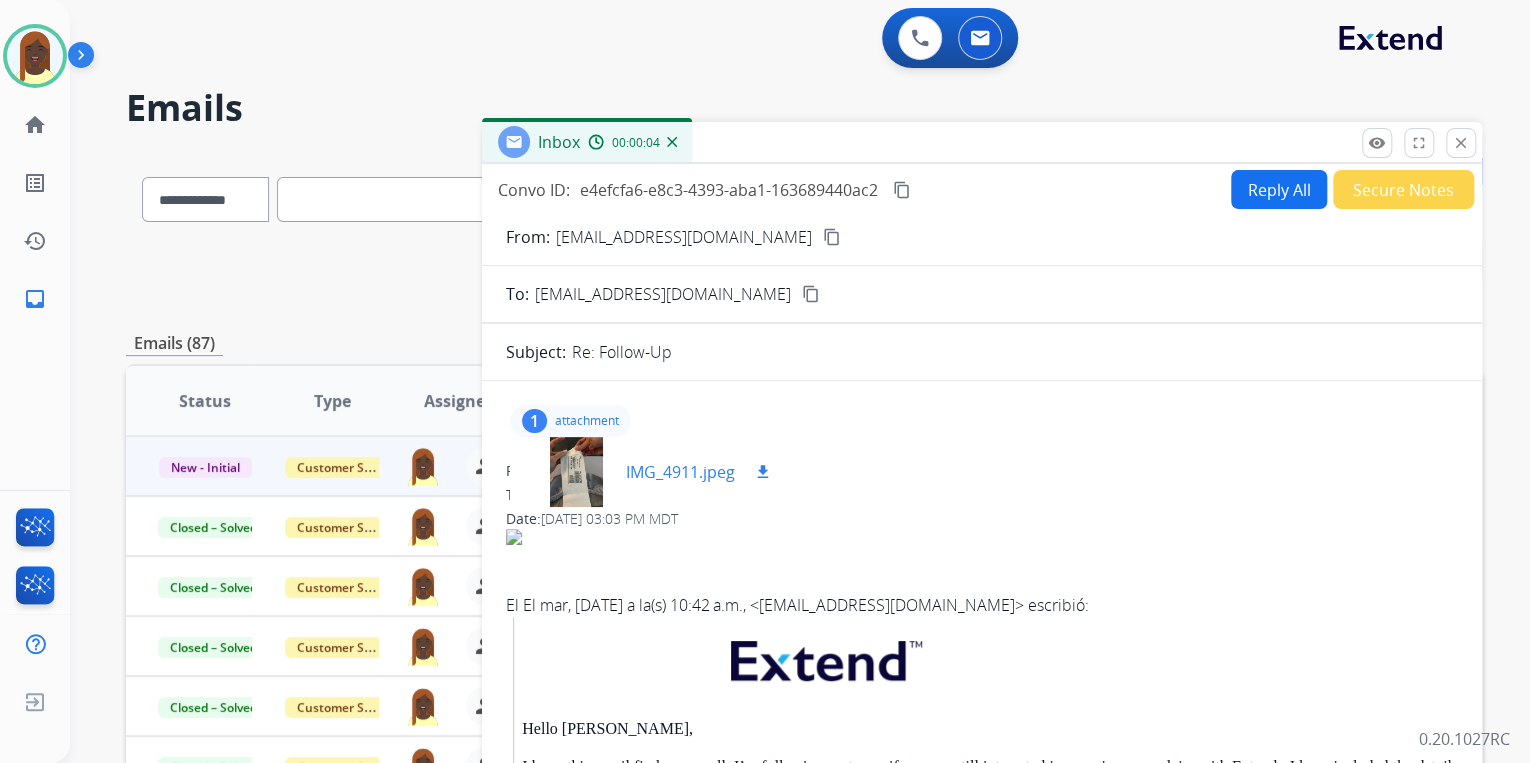 click on "download" at bounding box center (763, 472) 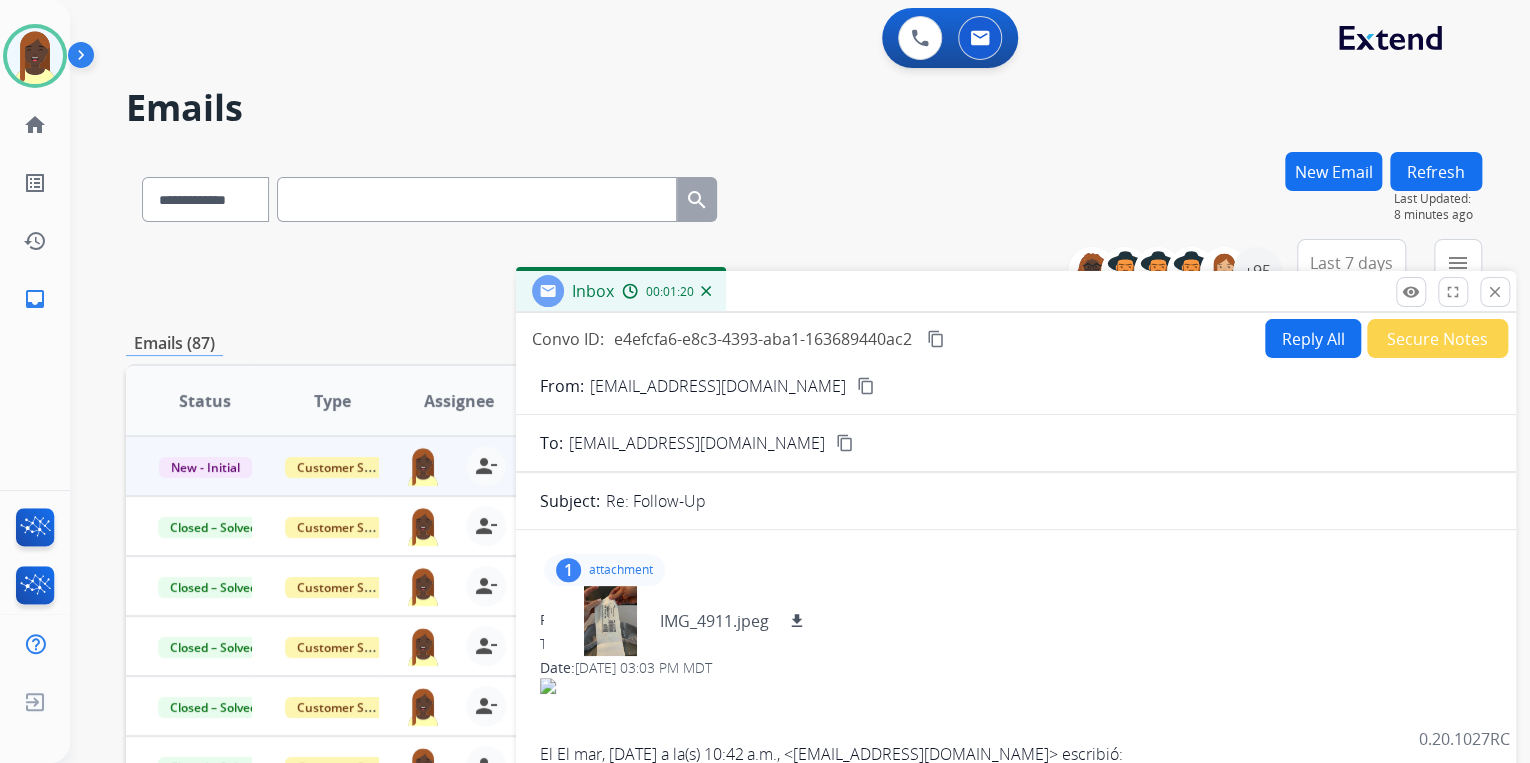drag, startPoint x: 902, startPoint y: 151, endPoint x: 936, endPoint y: 295, distance: 147.95946 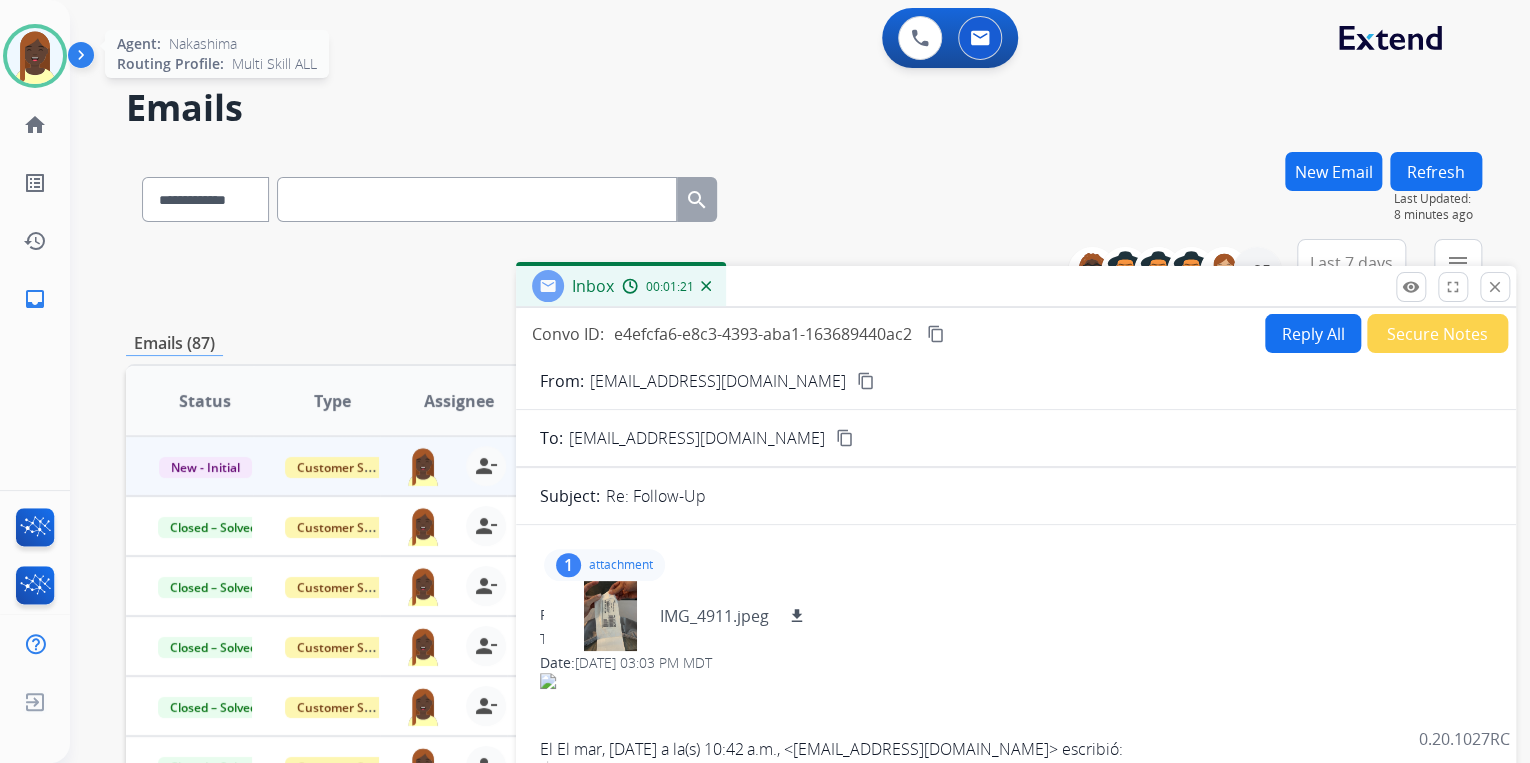 click at bounding box center [35, 56] 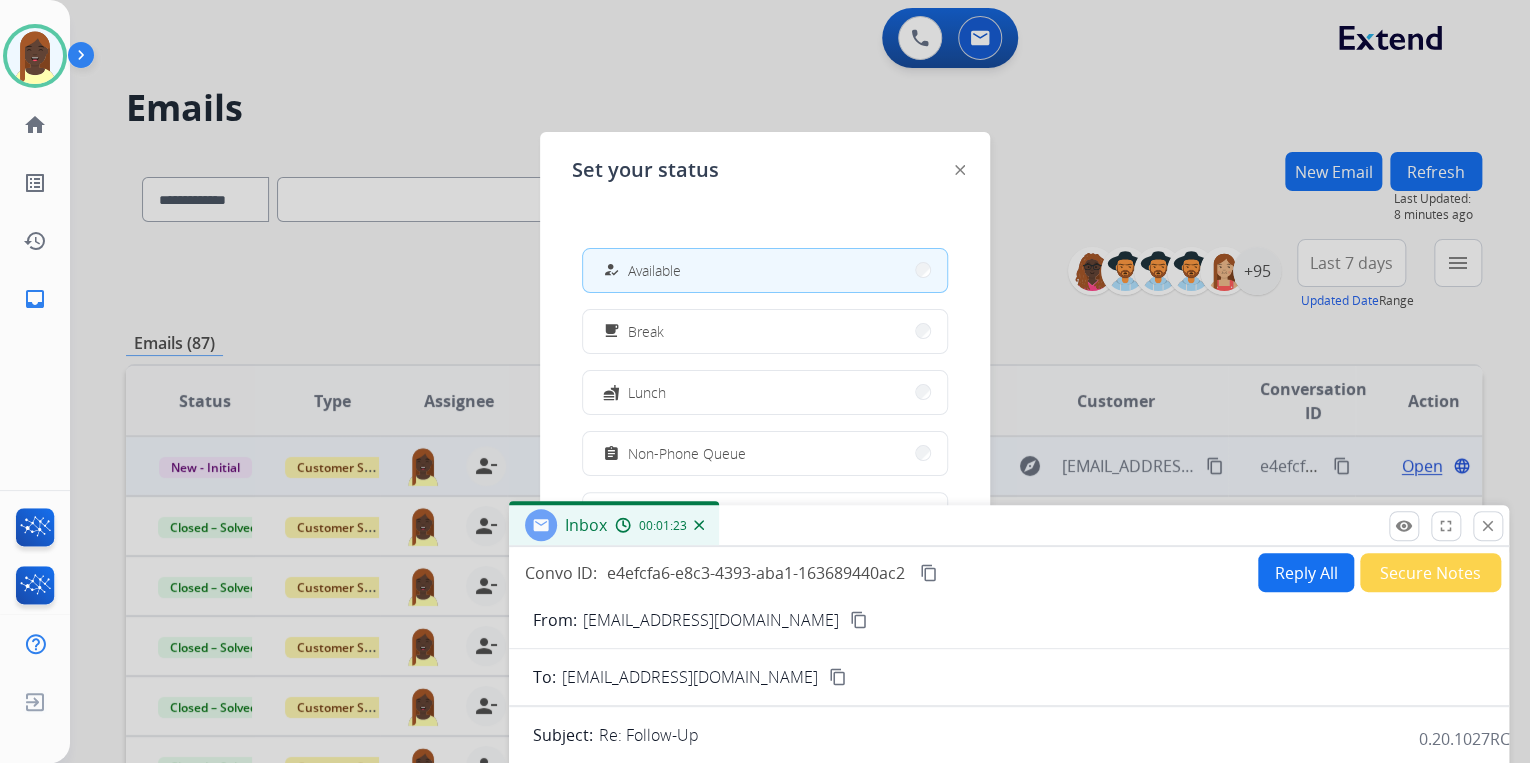 drag, startPoint x: 980, startPoint y: 292, endPoint x: 962, endPoint y: 488, distance: 196.8248 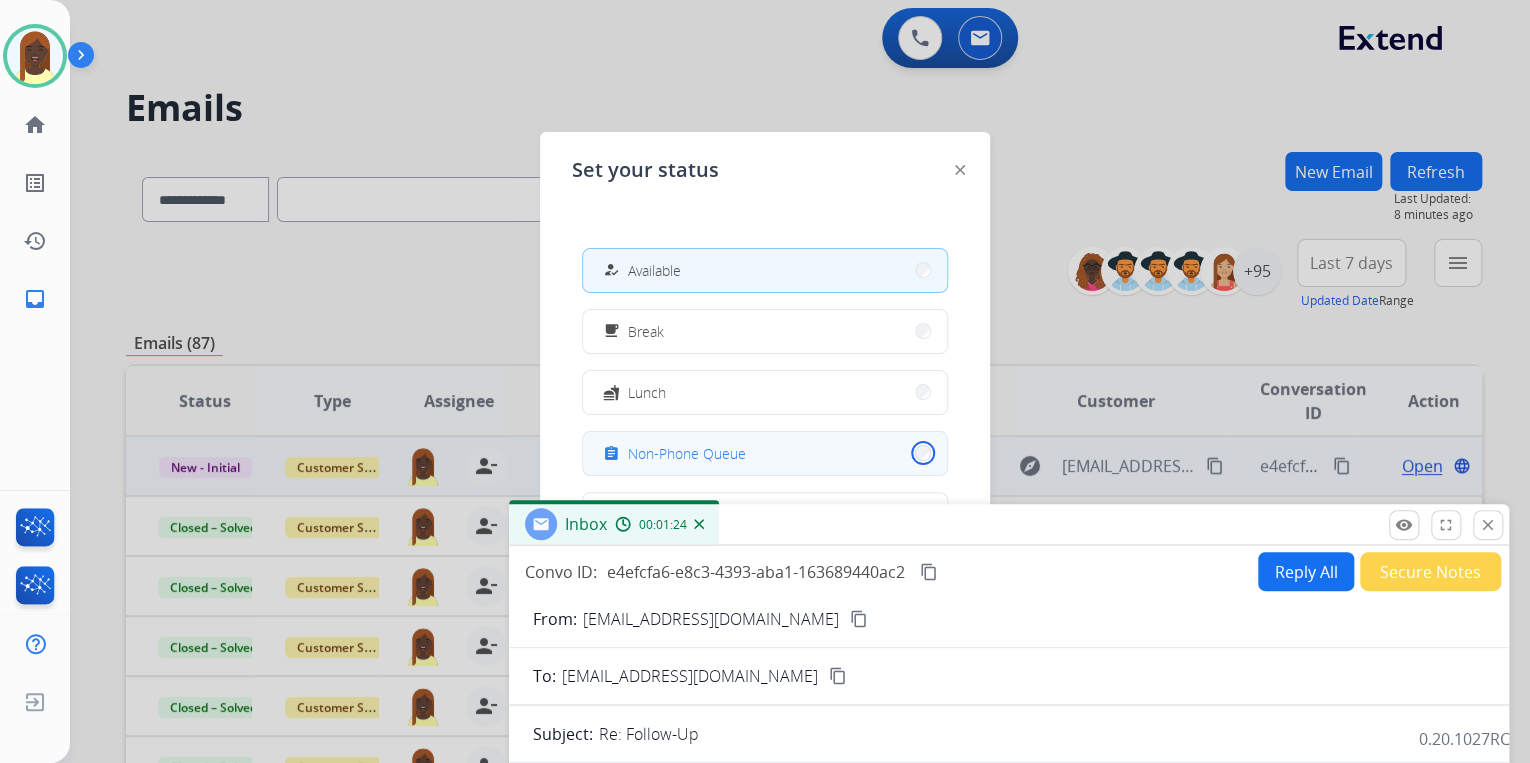 click on "assignment Non-Phone Queue" at bounding box center [765, 453] 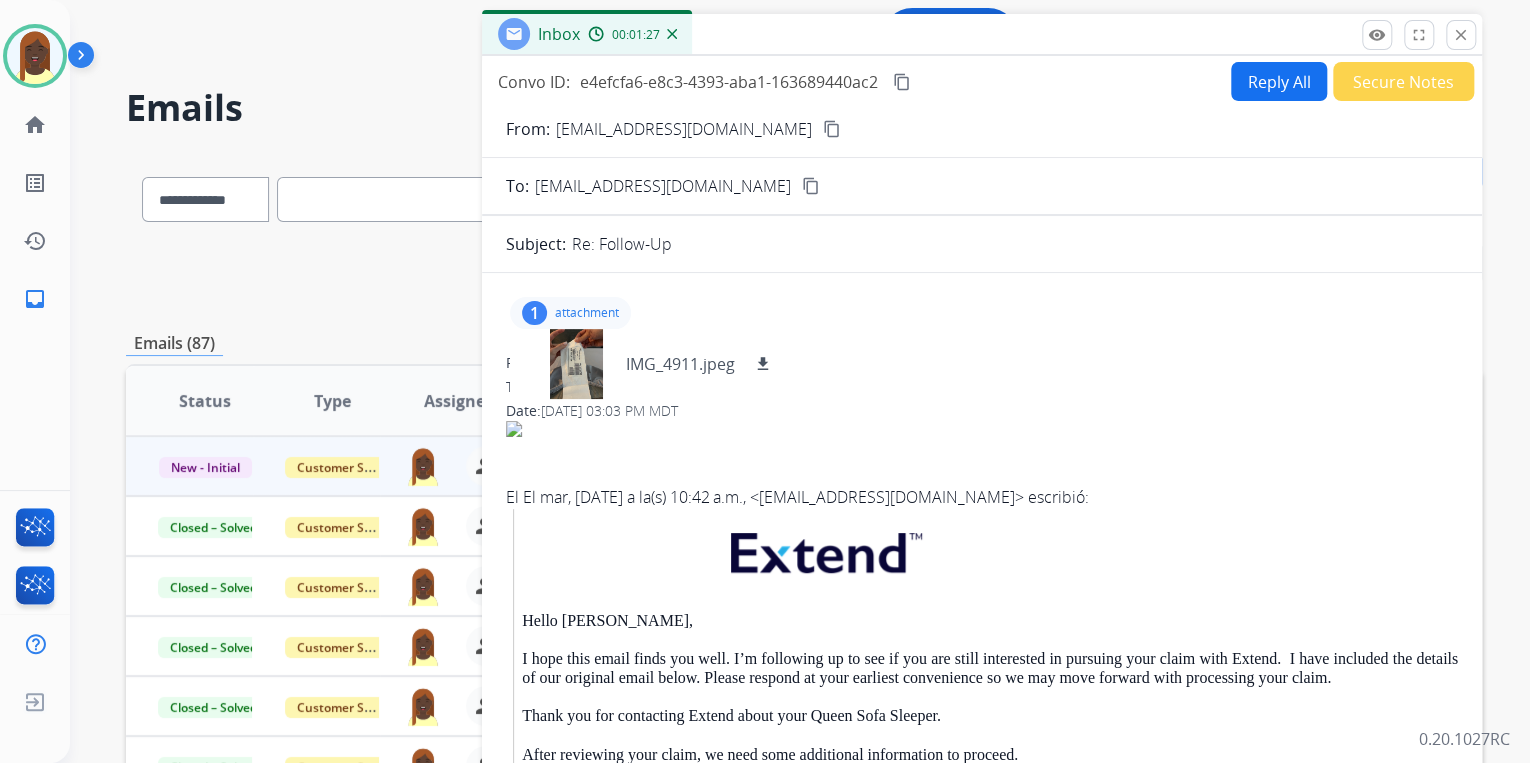 drag, startPoint x: 944, startPoint y: 526, endPoint x: 916, endPoint y: 52, distance: 474.8263 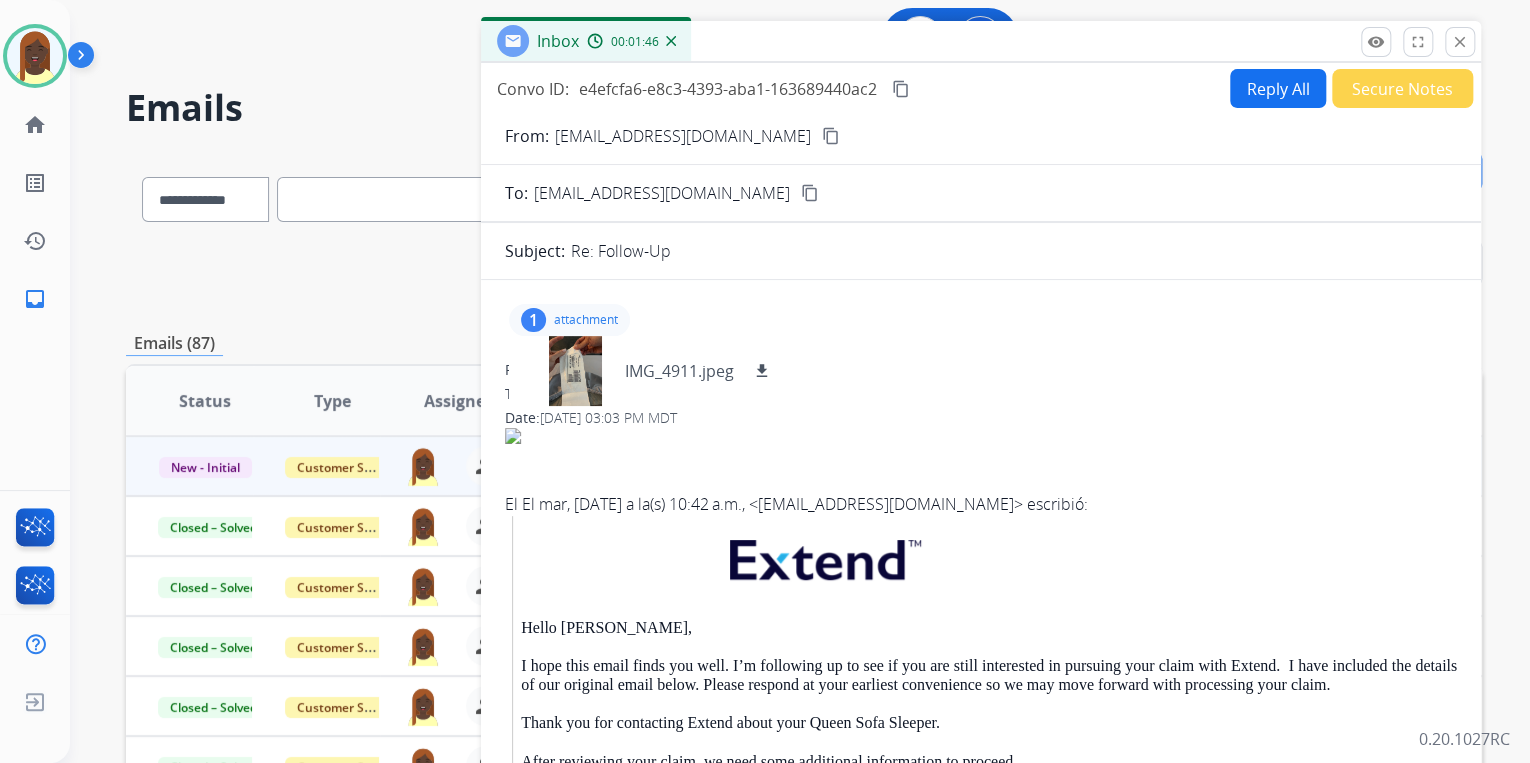 click on "Reply All" at bounding box center (1278, 88) 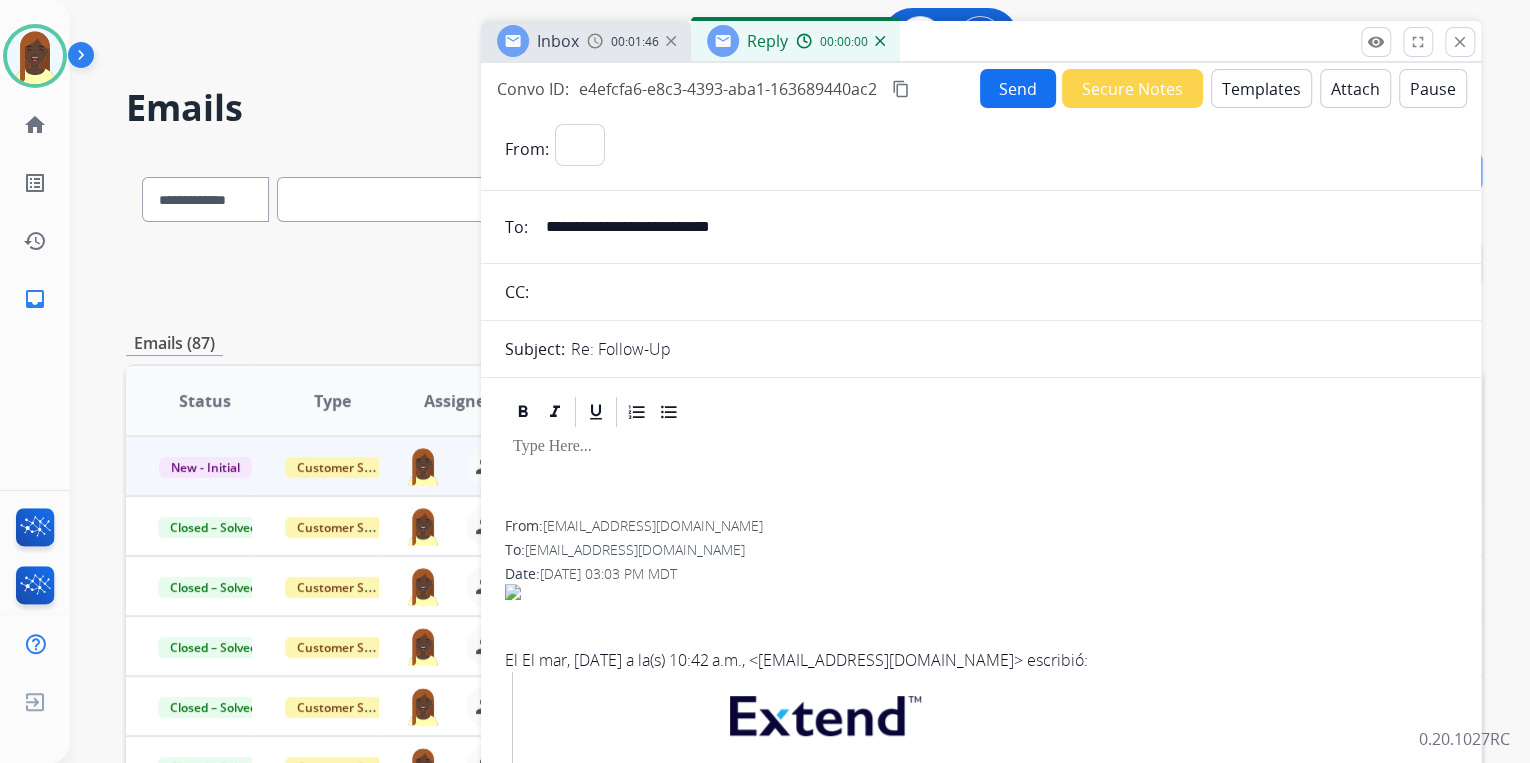 select on "**********" 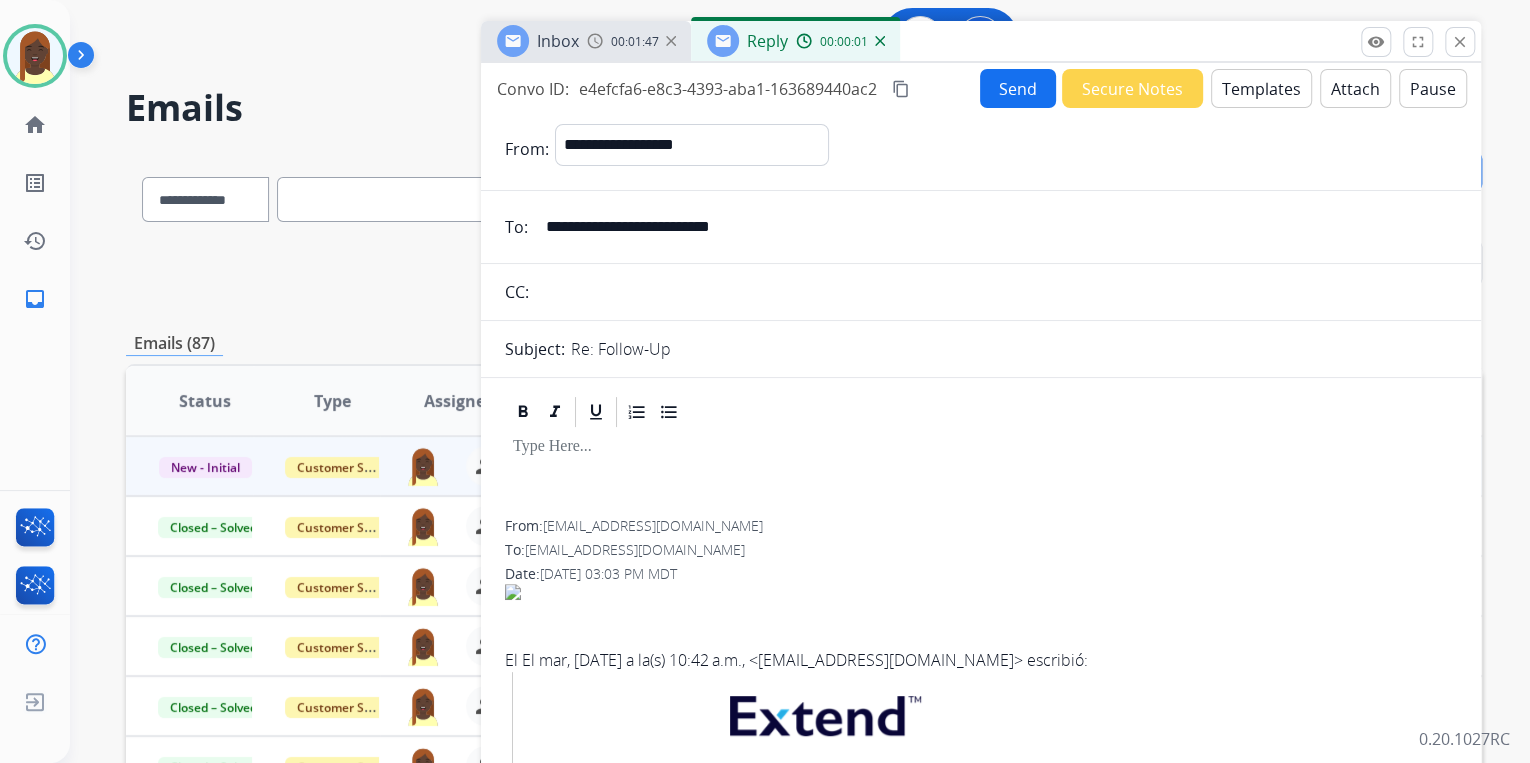 click on "Templates" at bounding box center (1261, 88) 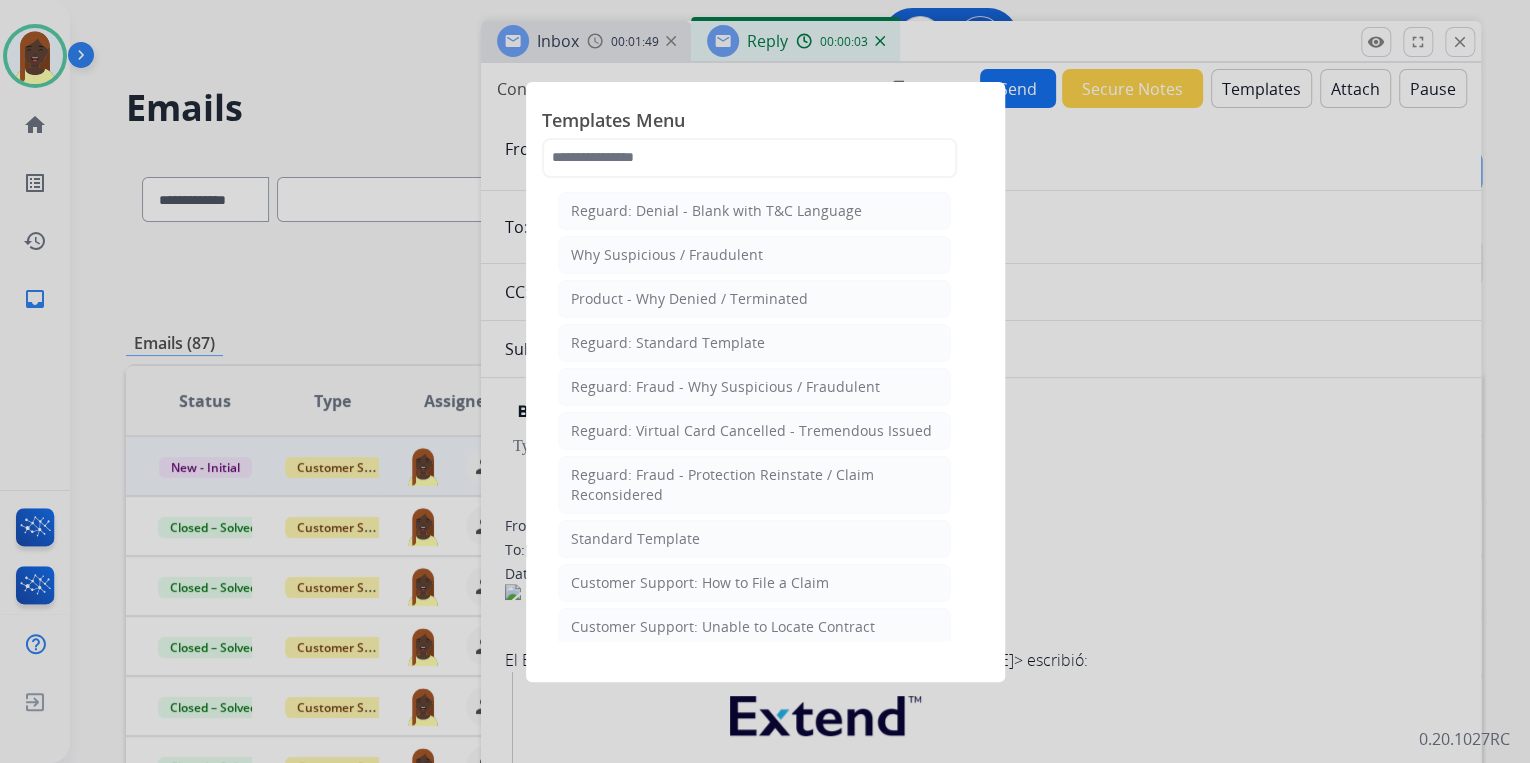 drag, startPoint x: 644, startPoint y: 540, endPoint x: 658, endPoint y: 527, distance: 19.104973 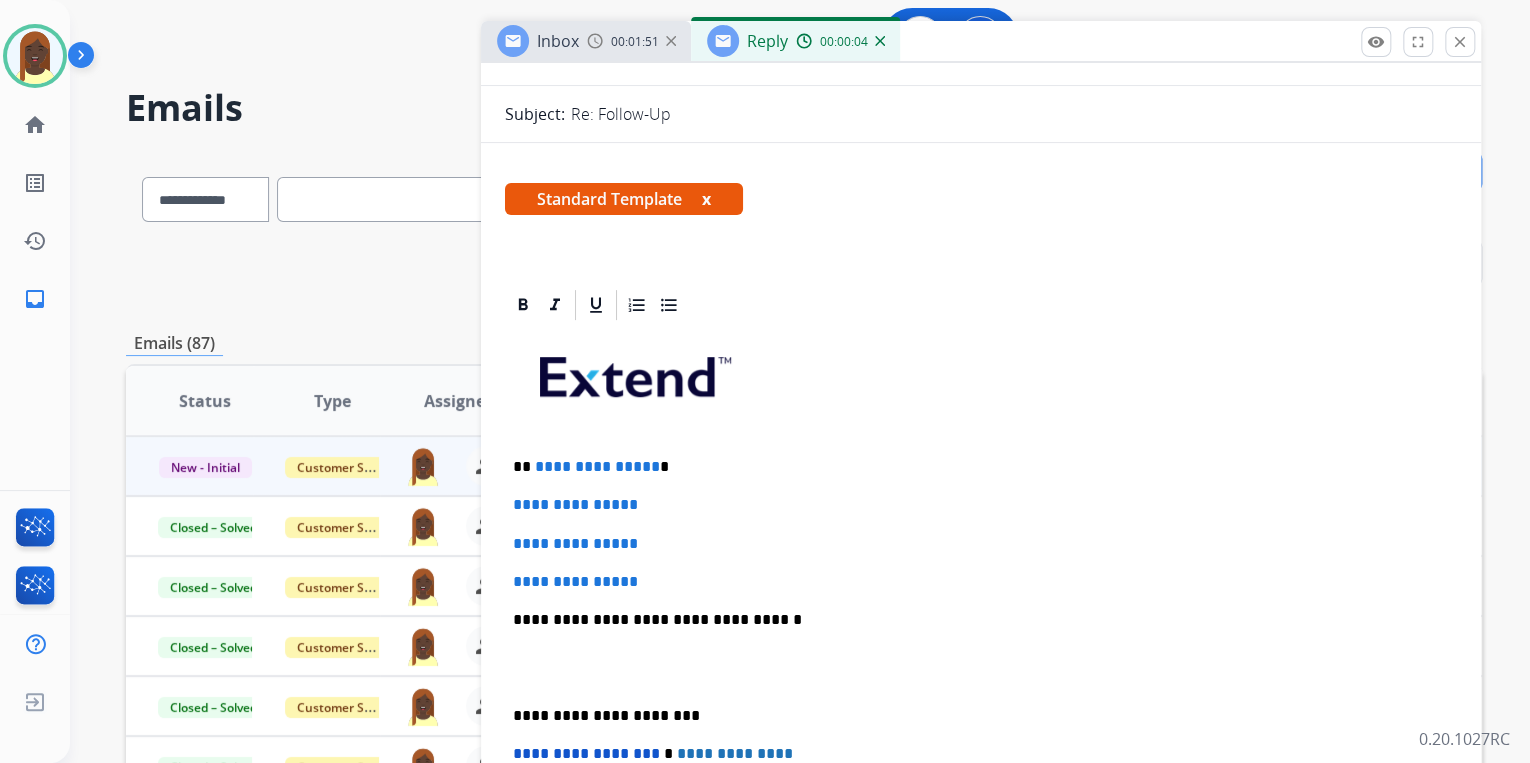 scroll, scrollTop: 240, scrollLeft: 0, axis: vertical 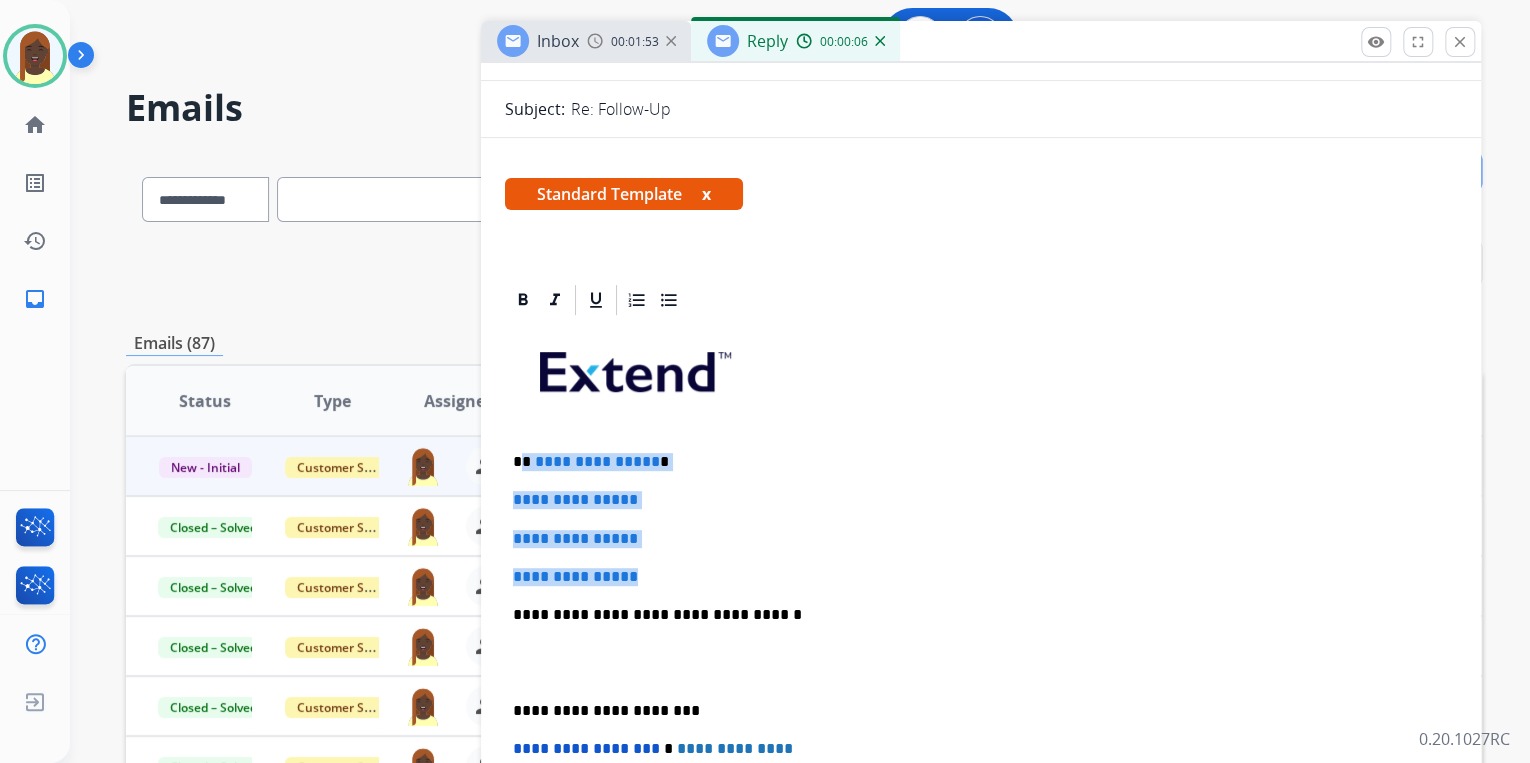 drag, startPoint x: 522, startPoint y: 462, endPoint x: 670, endPoint y: 563, distance: 179.17868 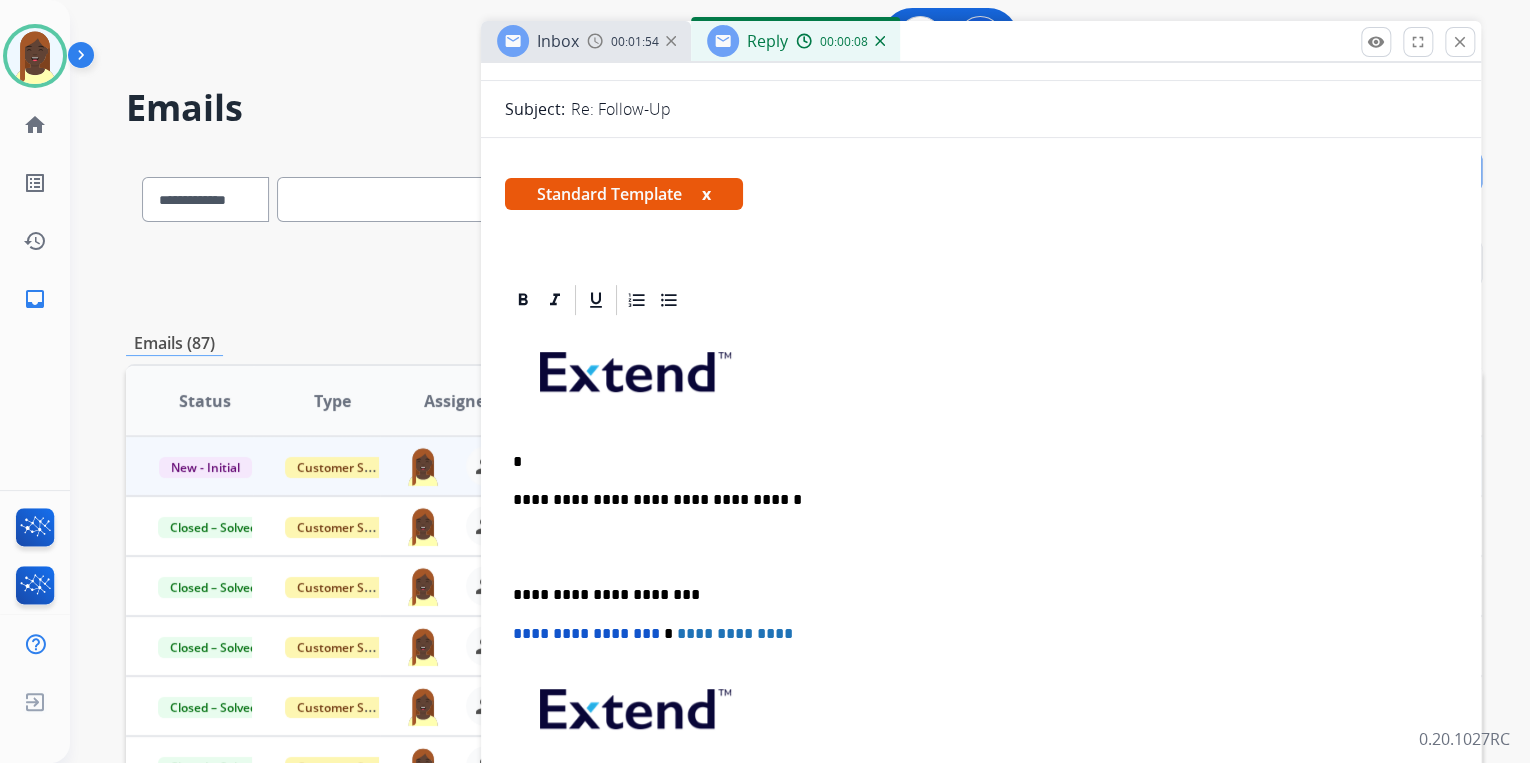 type 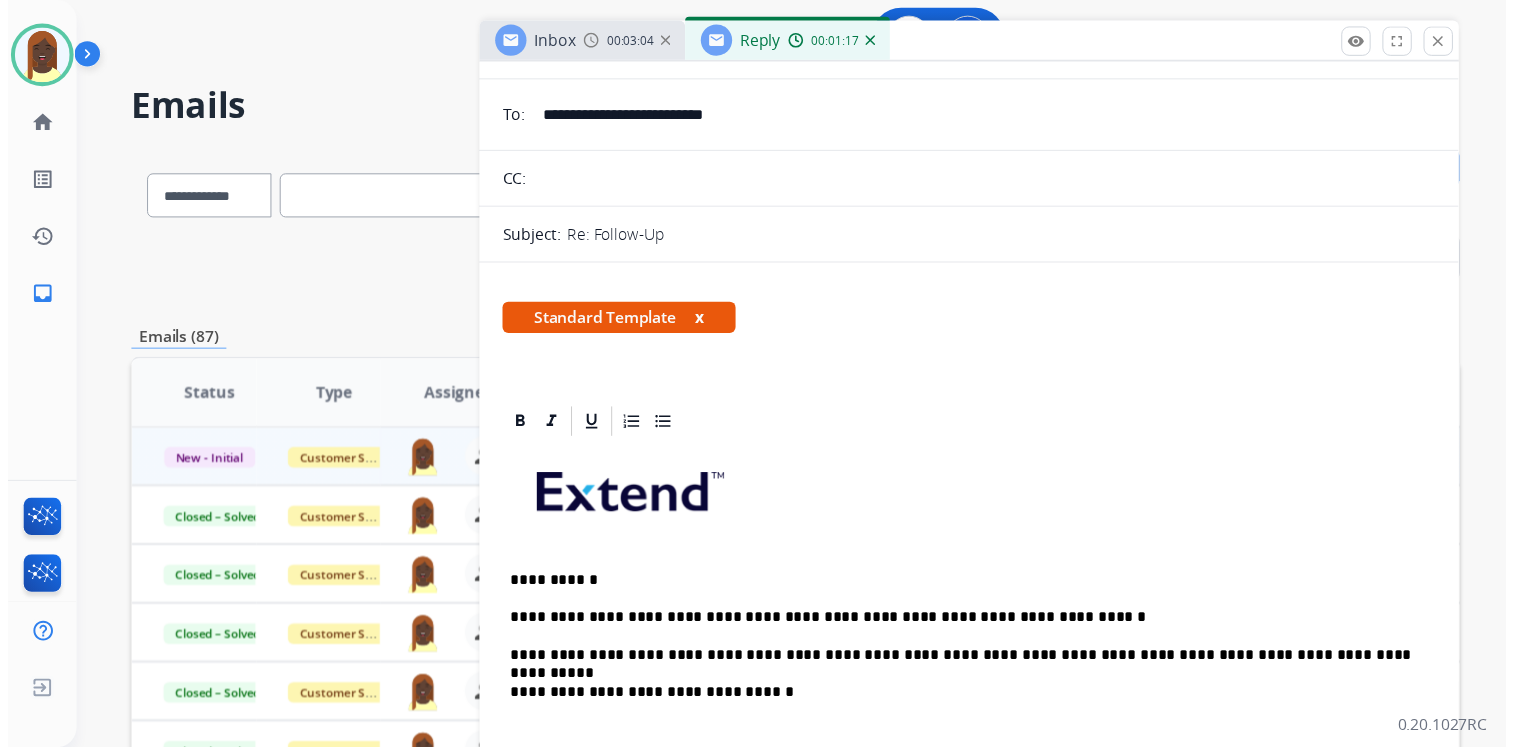 scroll, scrollTop: 0, scrollLeft: 0, axis: both 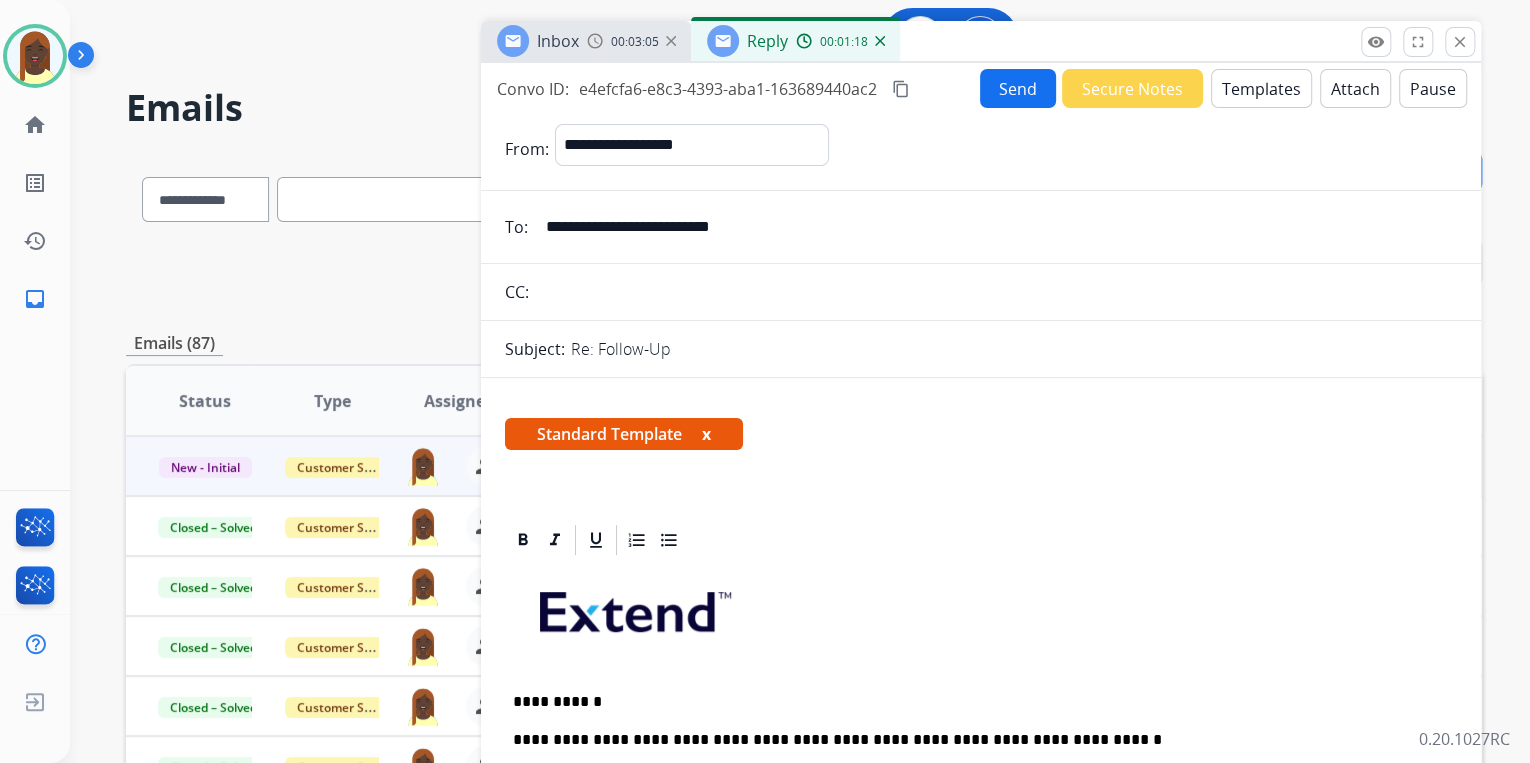 click on "Send" at bounding box center (1018, 88) 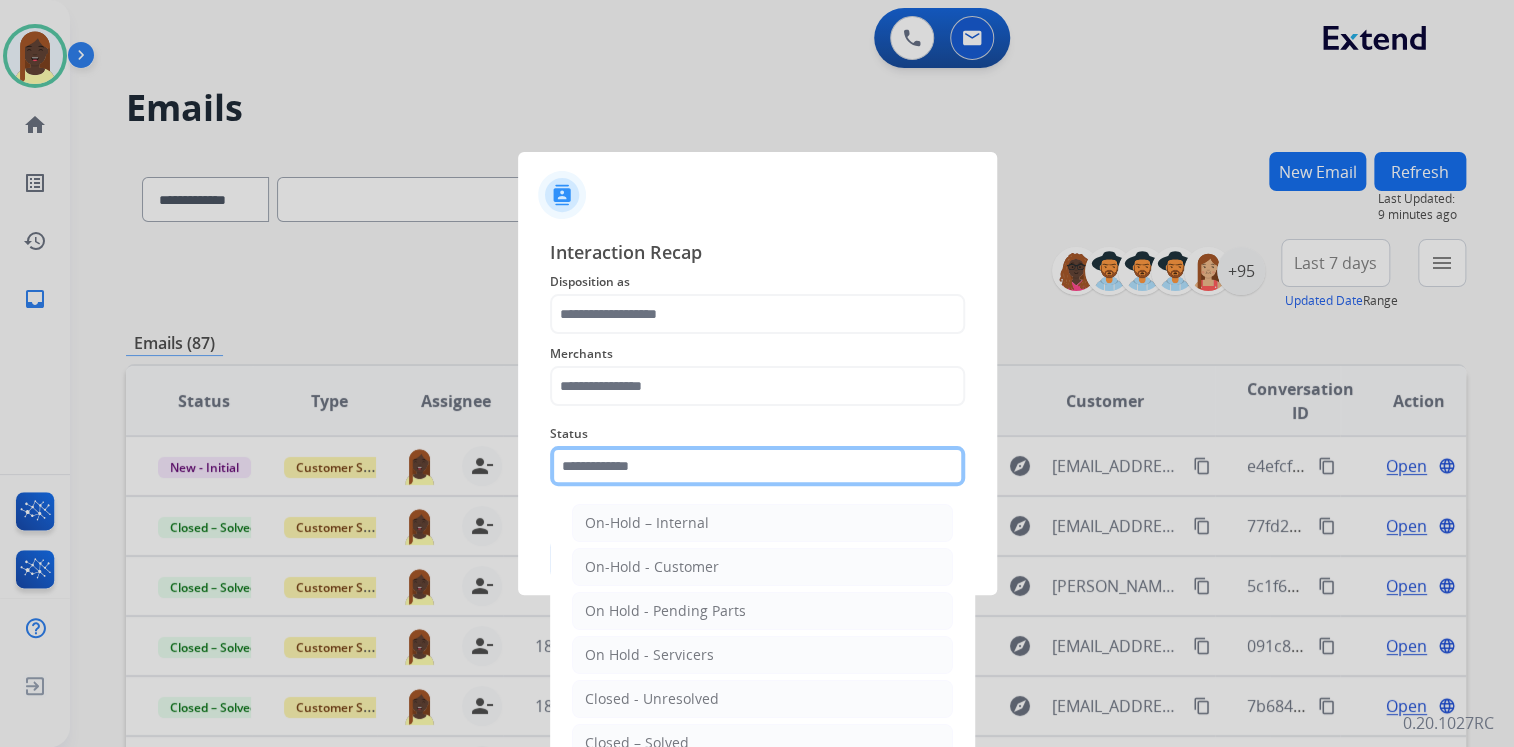 click 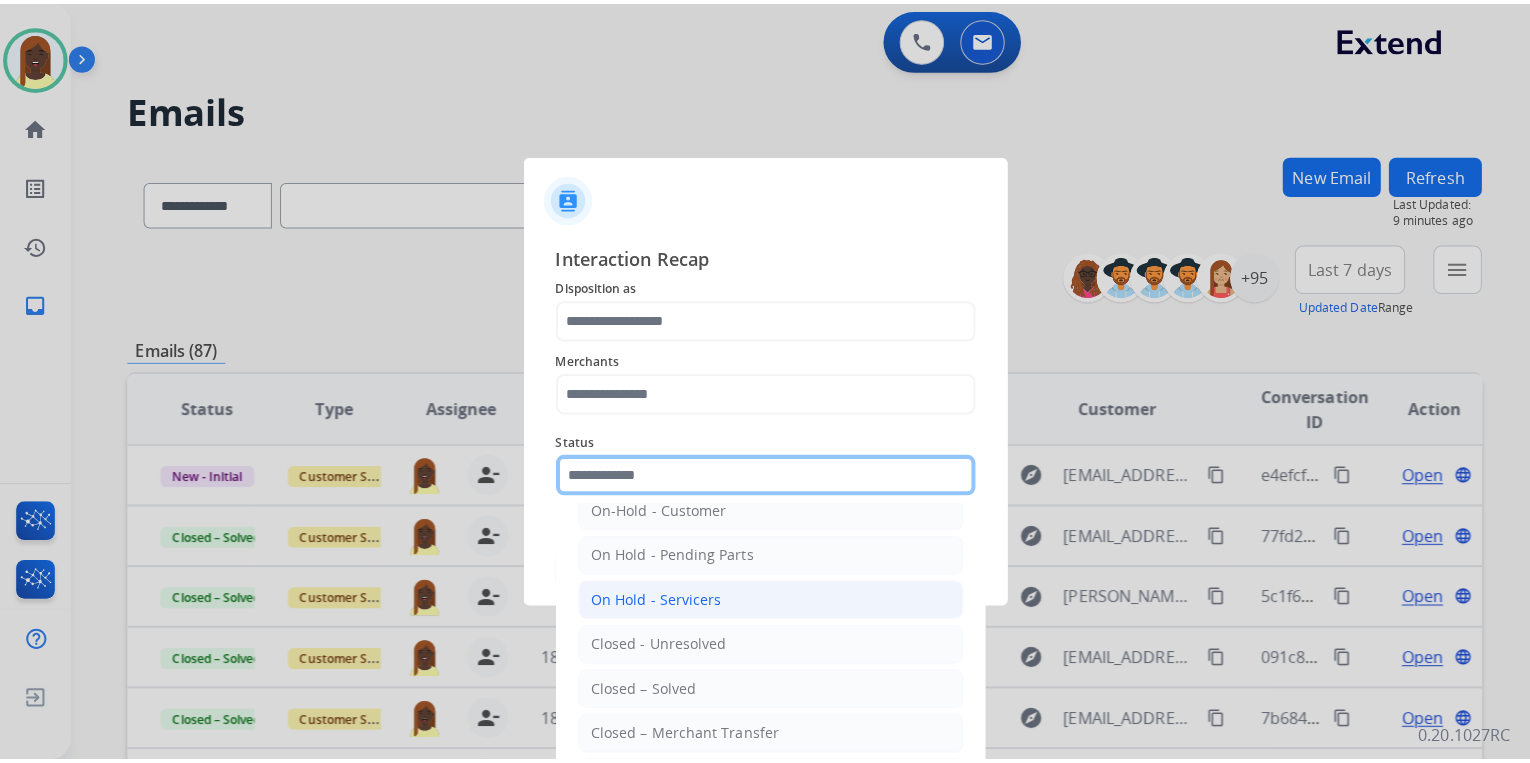 scroll, scrollTop: 116, scrollLeft: 0, axis: vertical 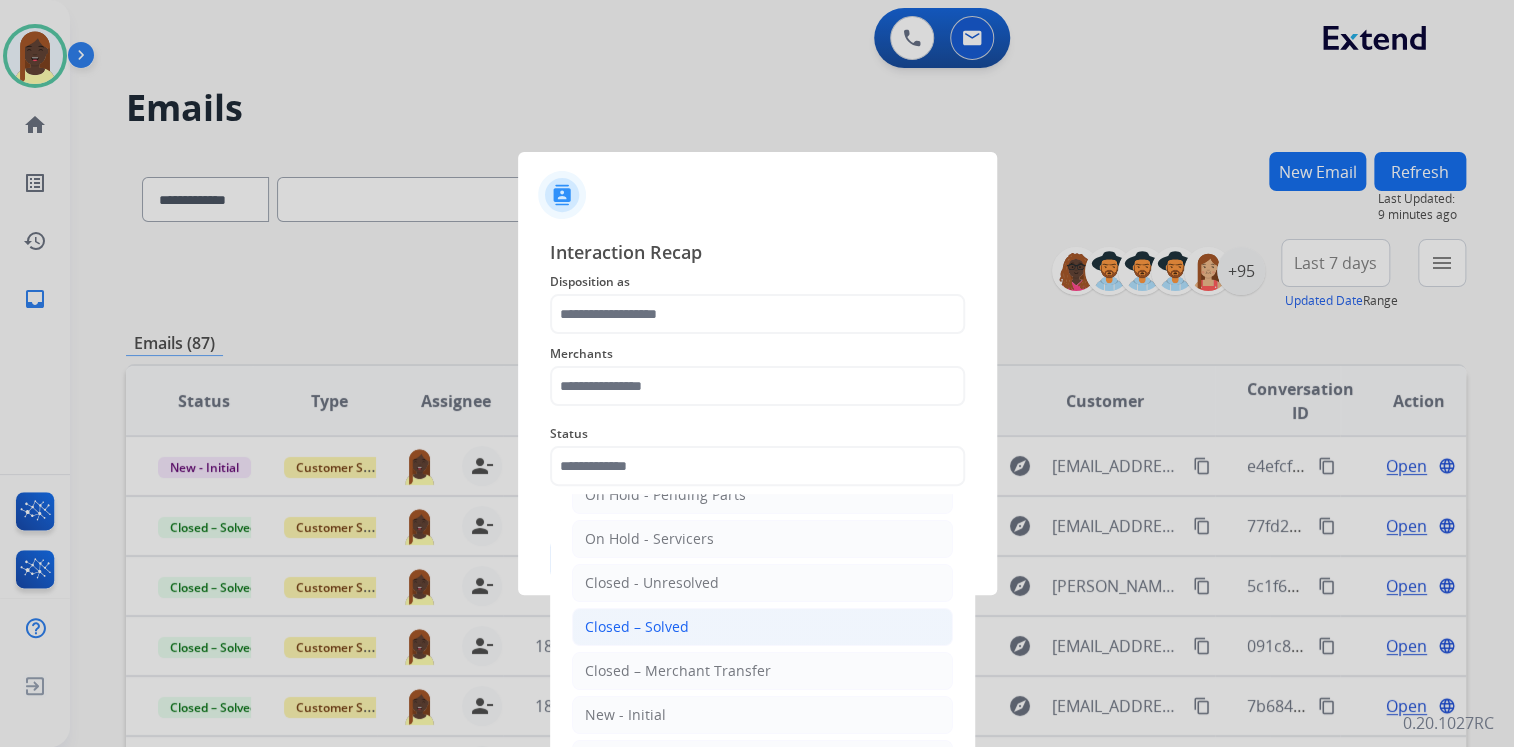 click on "Closed – Solved" 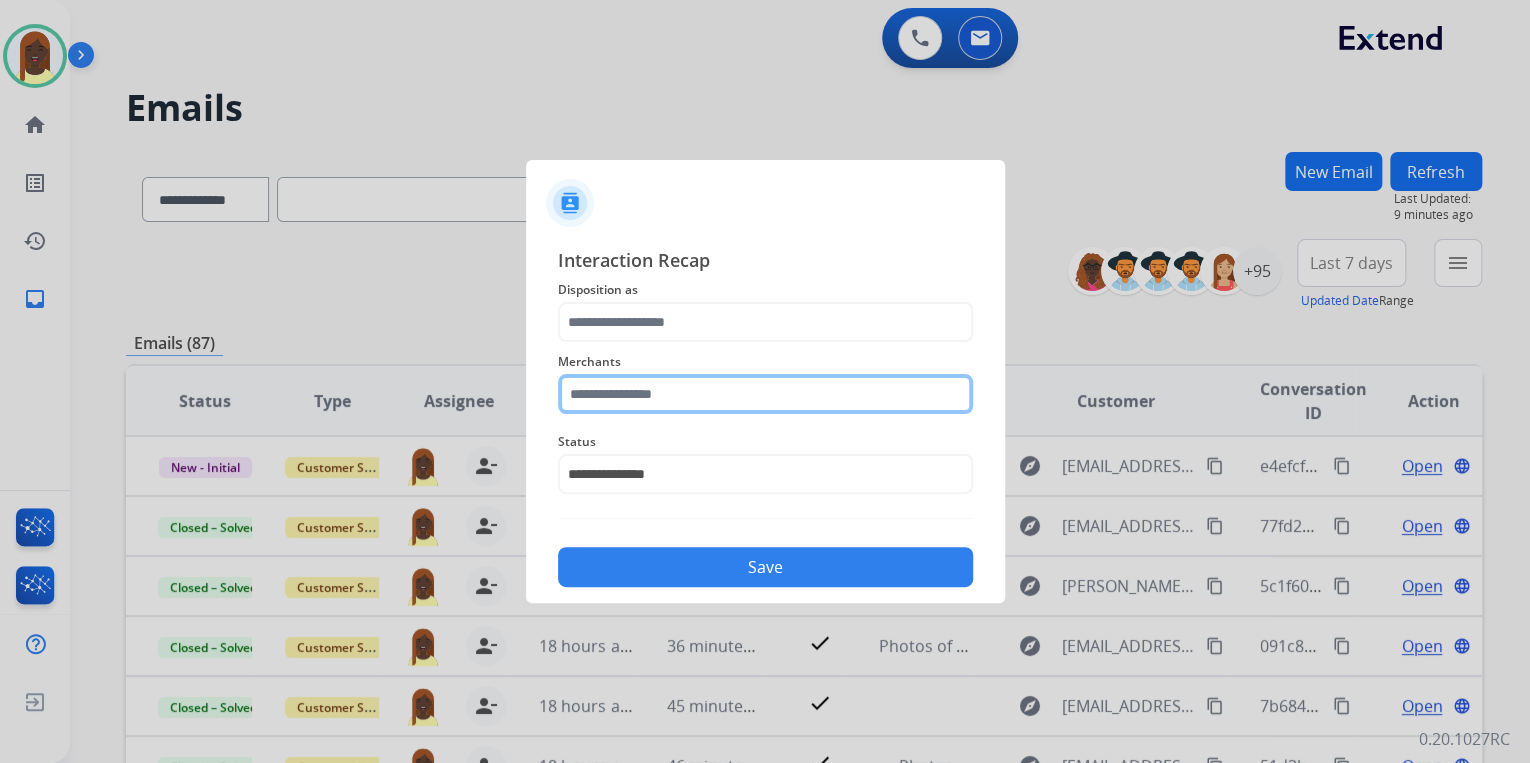 click 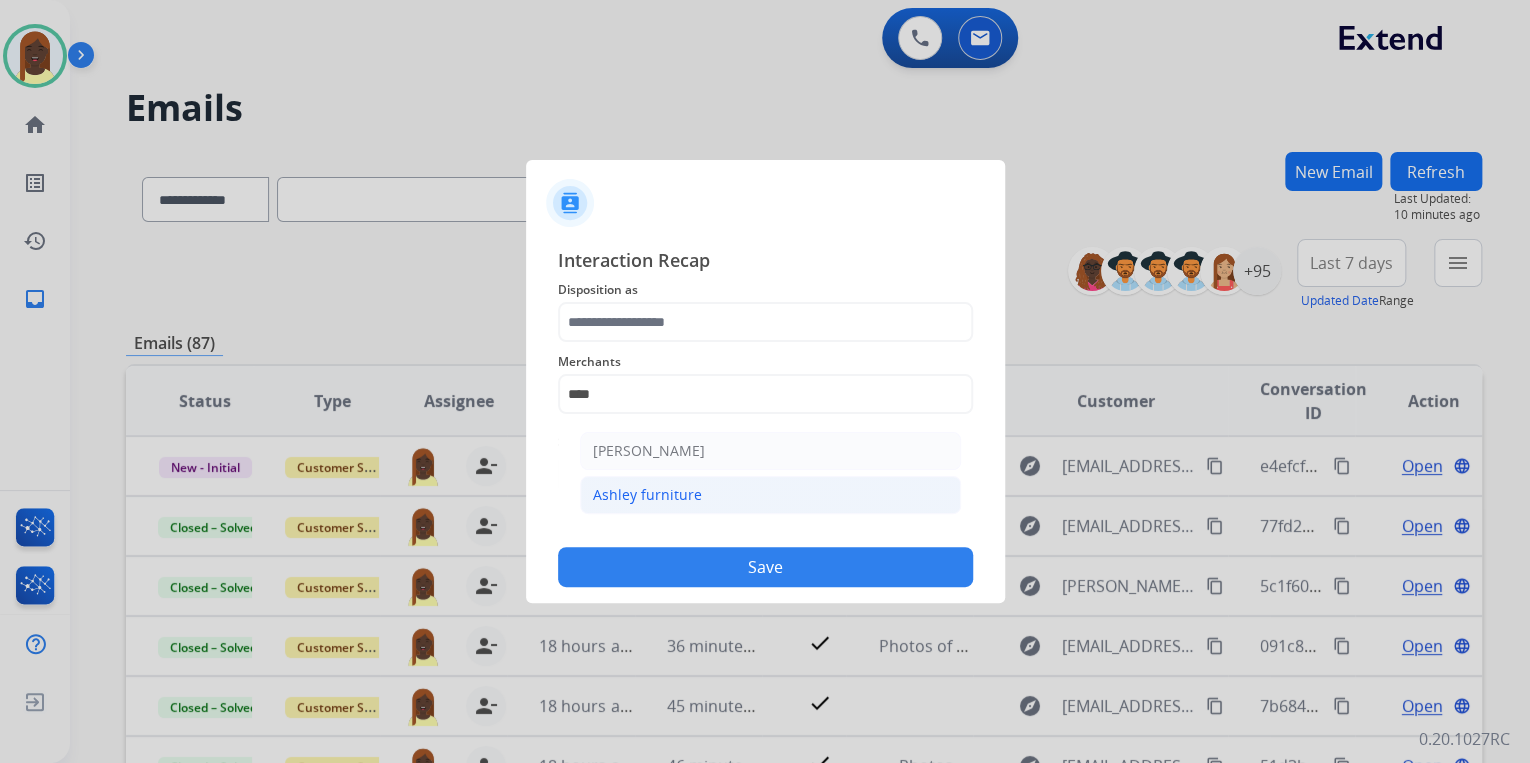 click on "Ashley furniture" 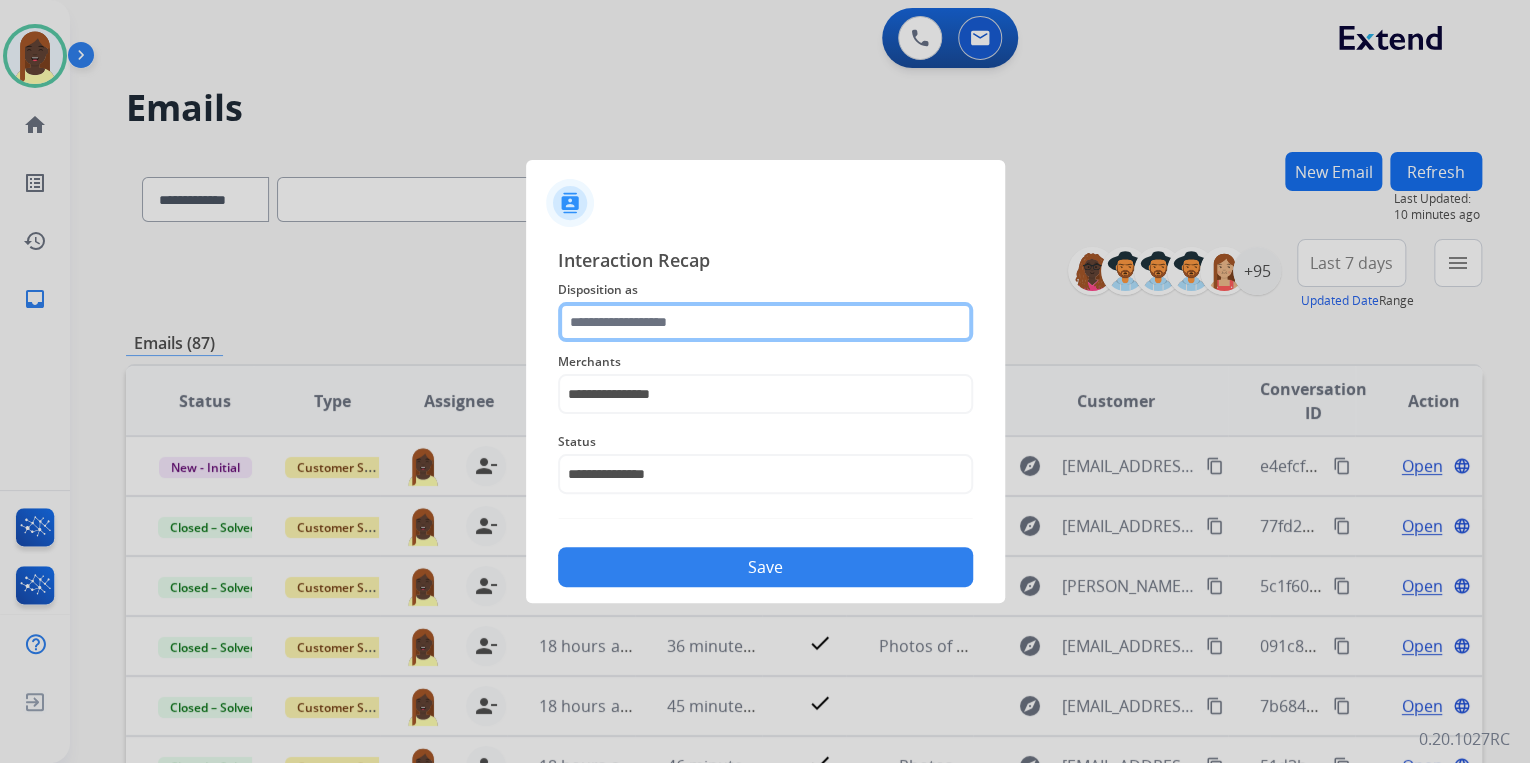 click 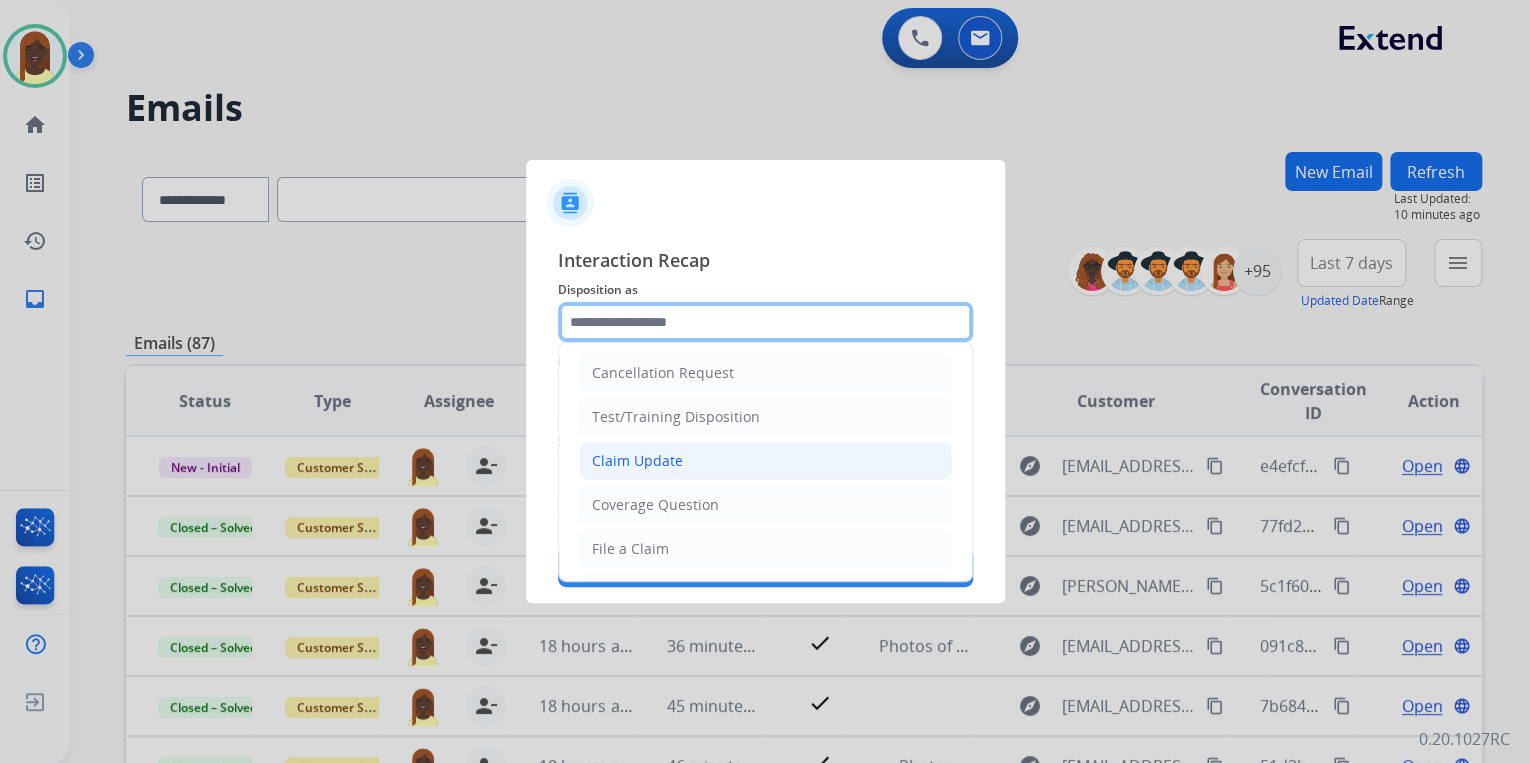 scroll, scrollTop: 0, scrollLeft: 0, axis: both 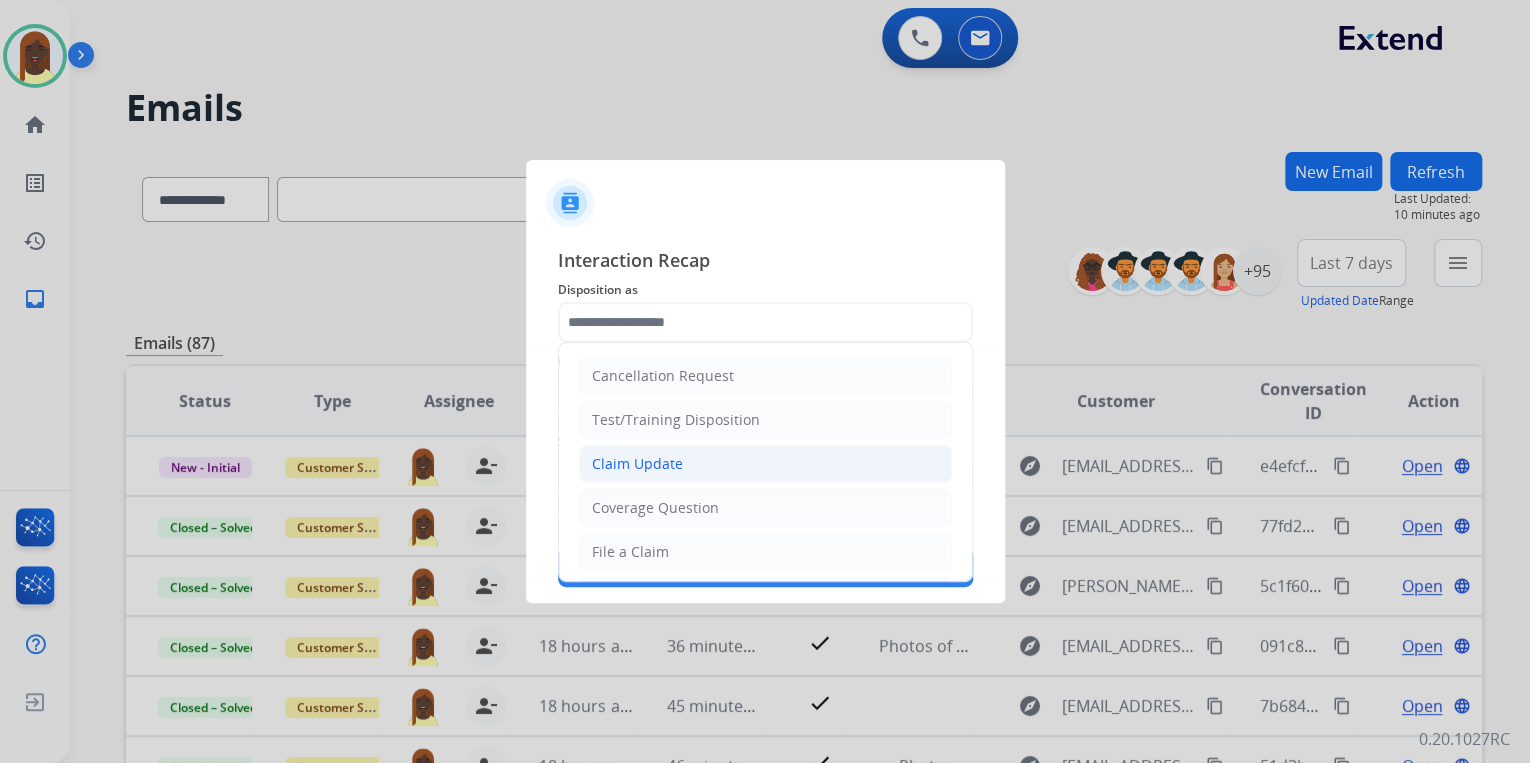 click on "Claim Update" 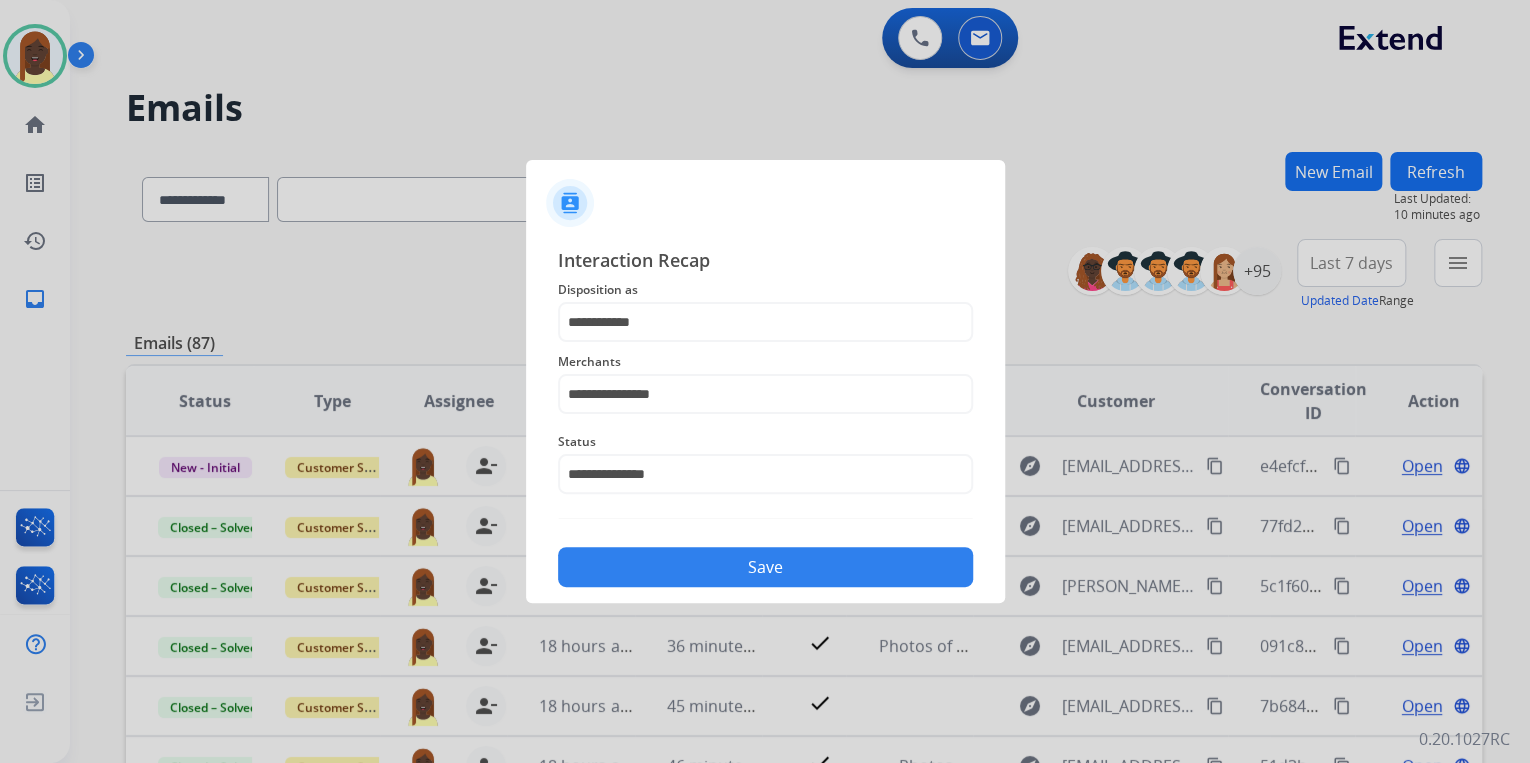 click on "Save" 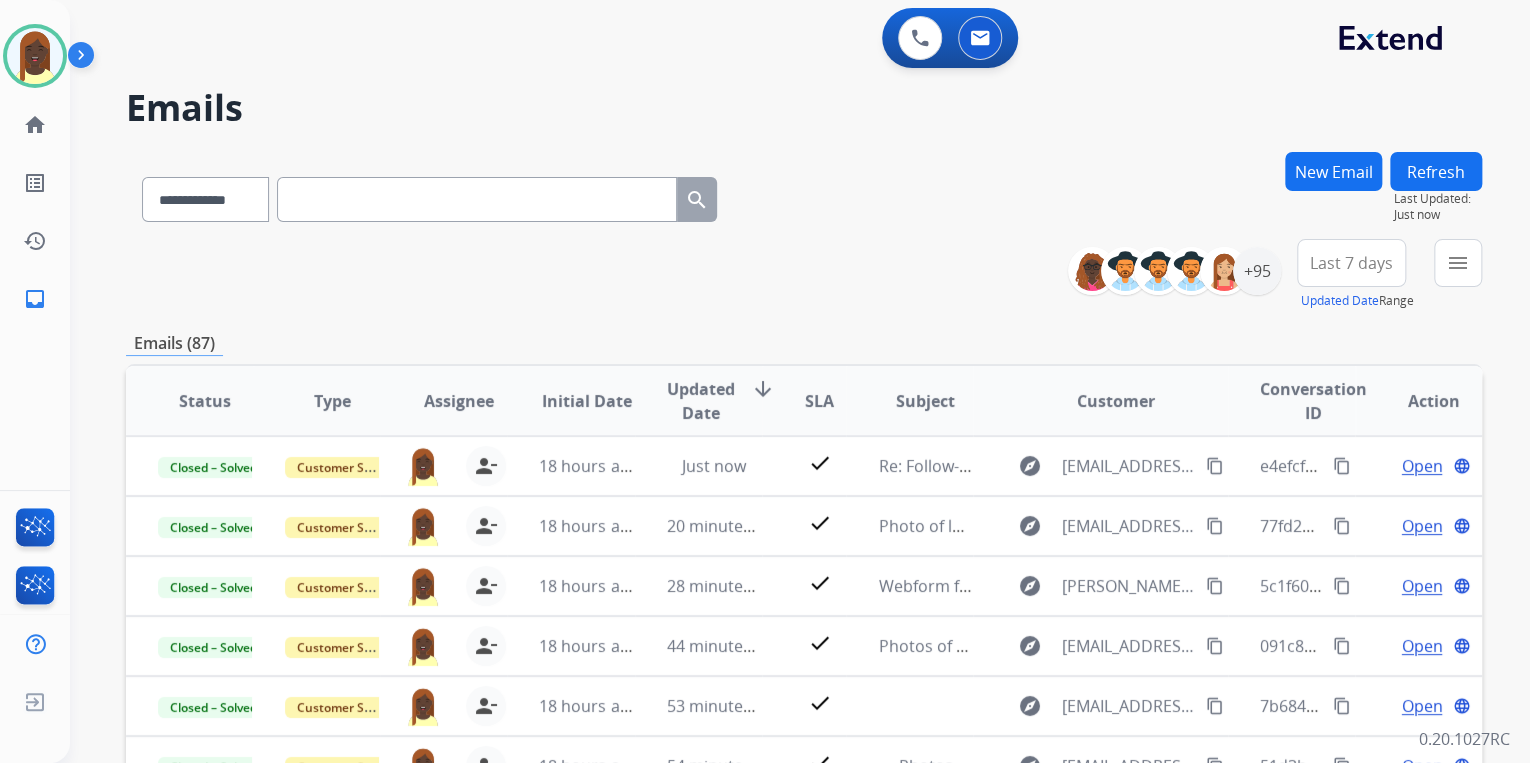 click on "**********" at bounding box center (804, 275) 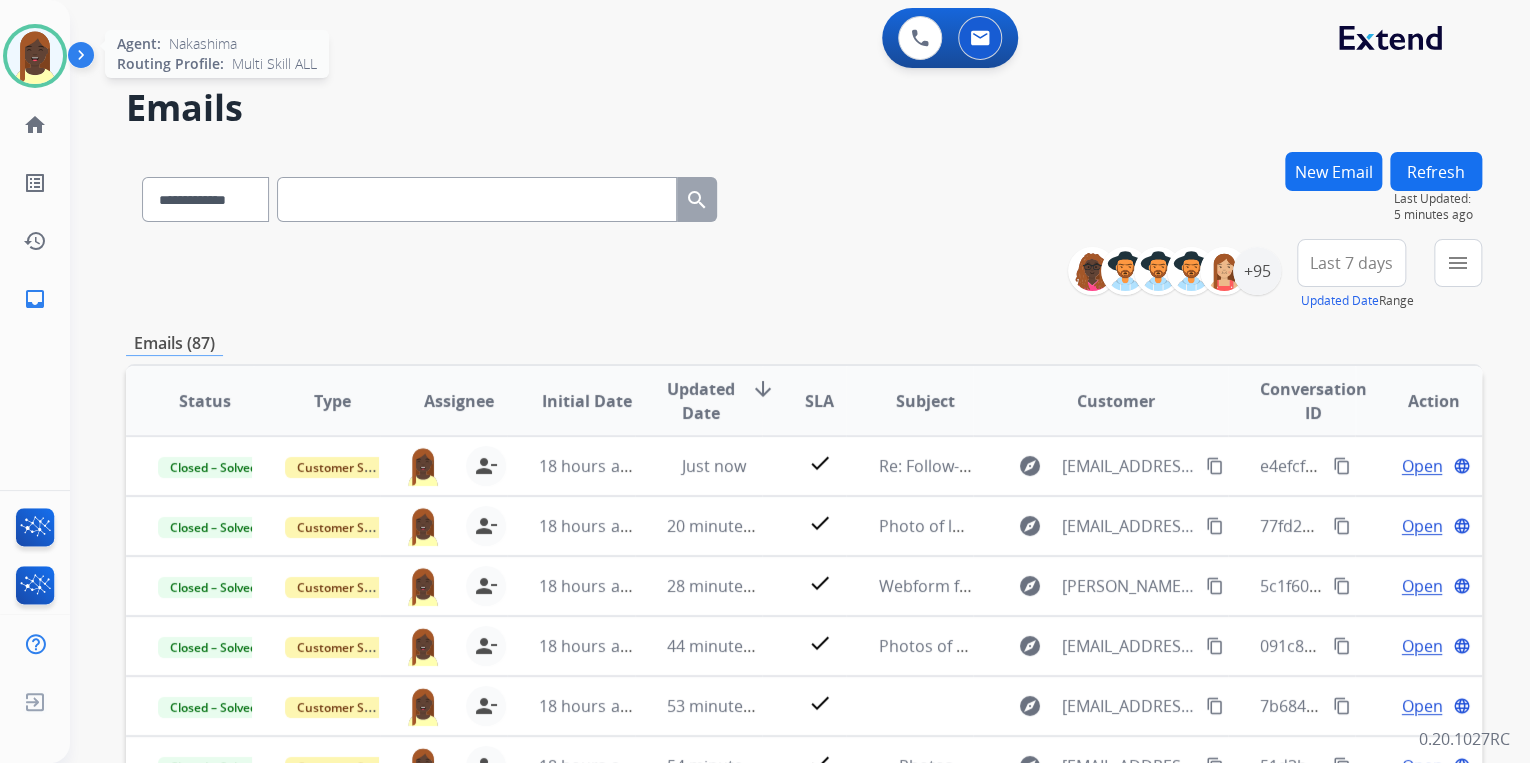 click at bounding box center [35, 56] 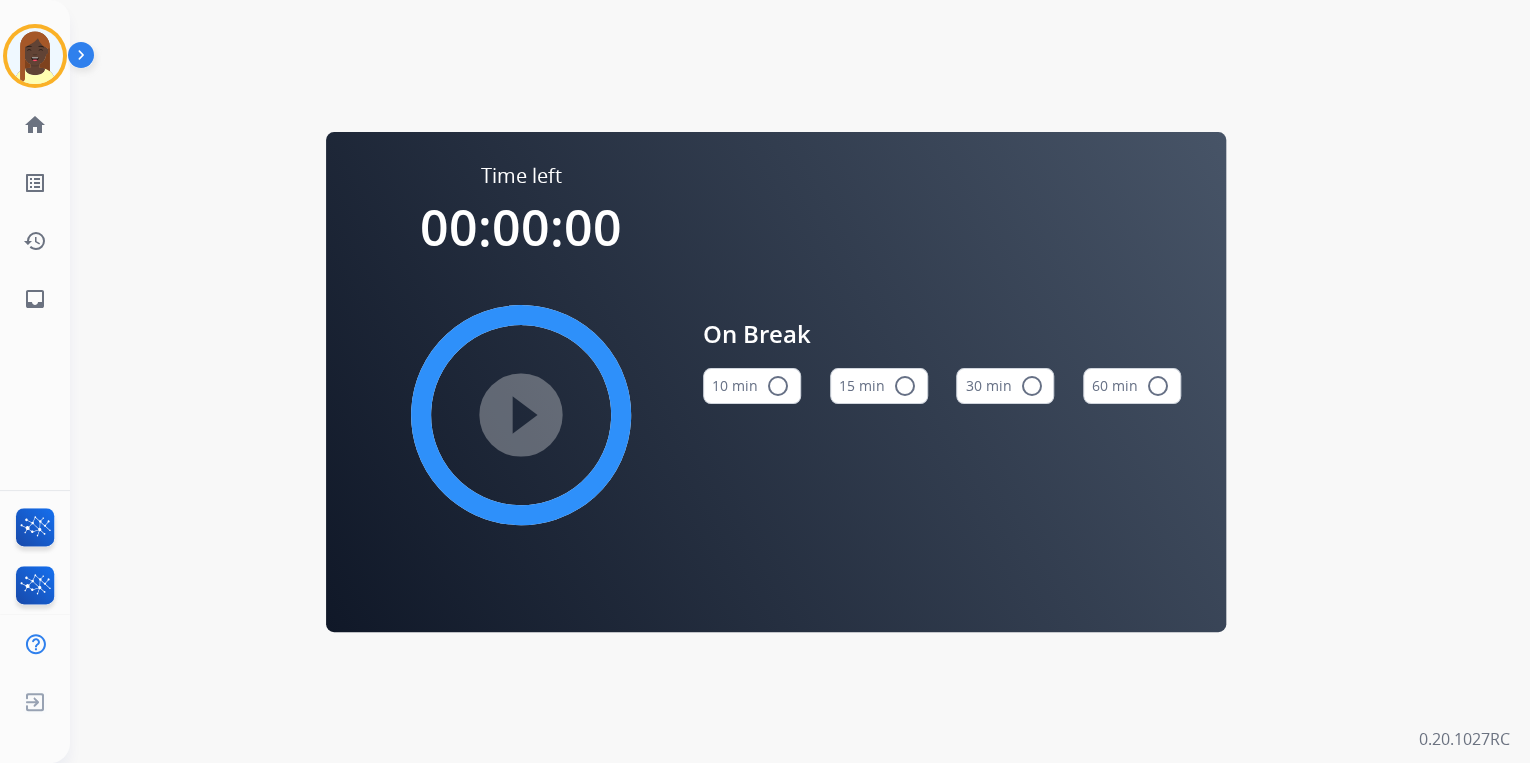 click on "radio_button_unchecked" at bounding box center (905, 386) 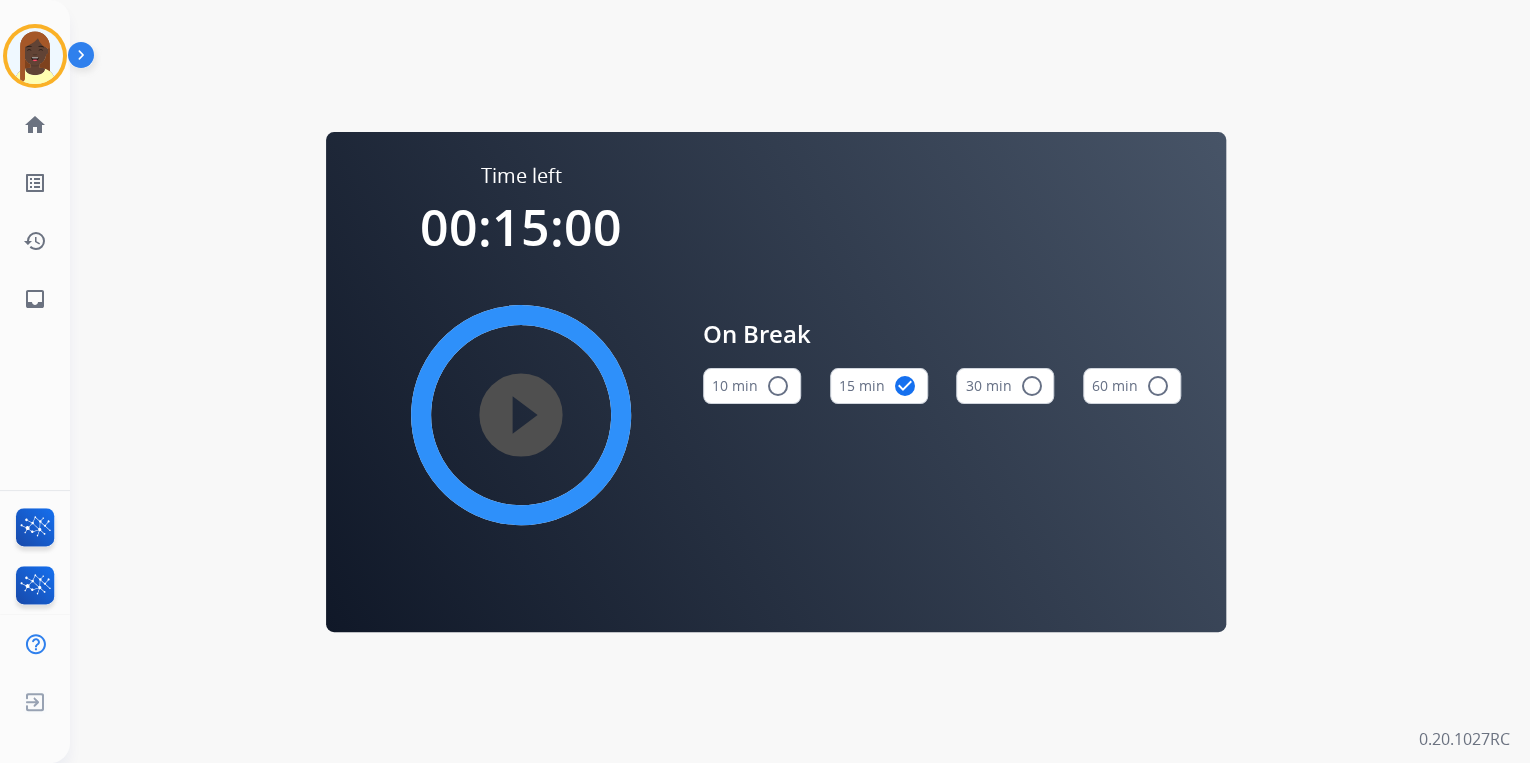 click on "play_circle_filled" at bounding box center (521, 415) 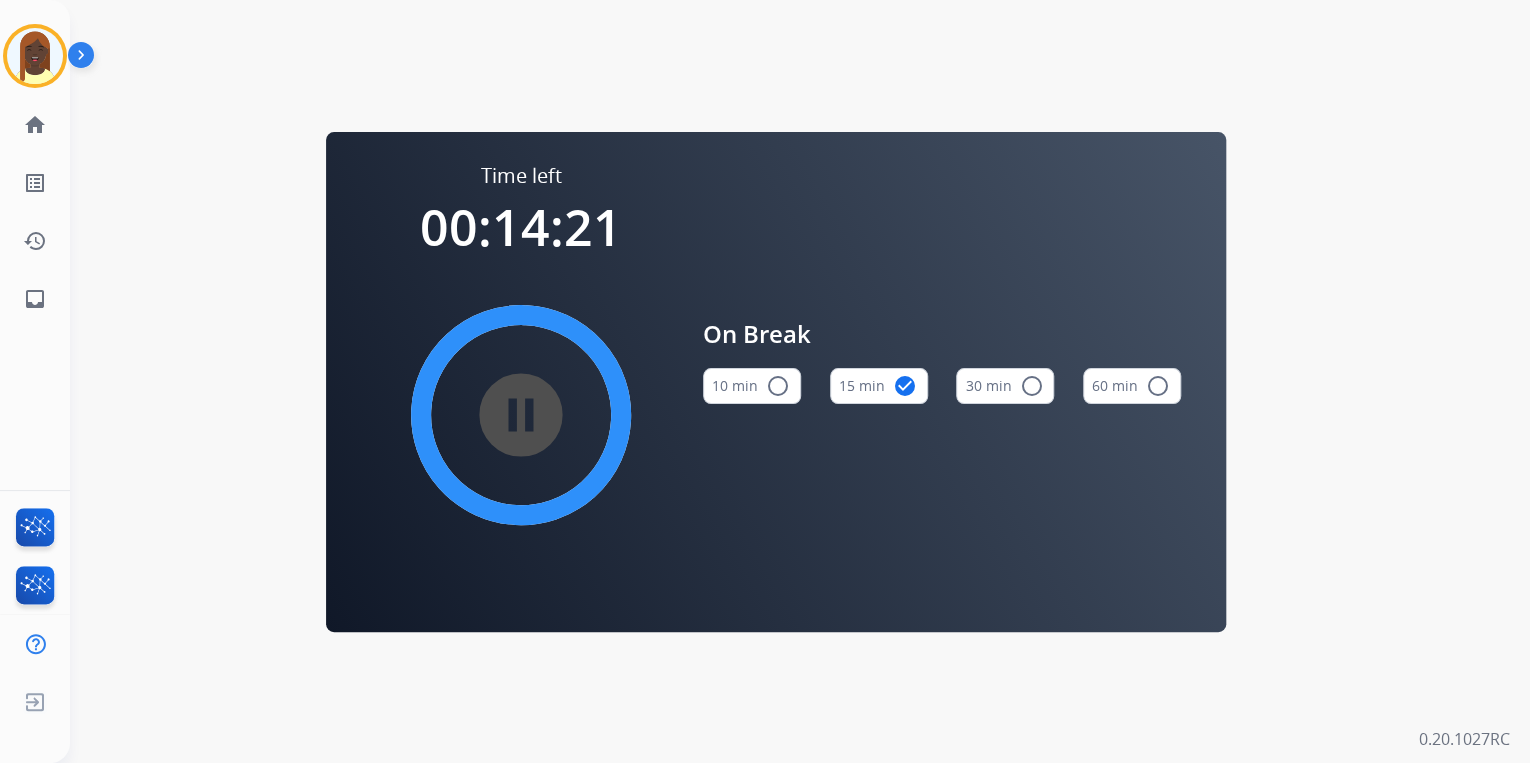 click on "Time left 00:14:21 pause_circle_filled On Break  10 min  radio_button_unchecked  15 min  check_circle  30 min  radio_button_unchecked  60 min  radio_button_unchecked" at bounding box center [776, 381] 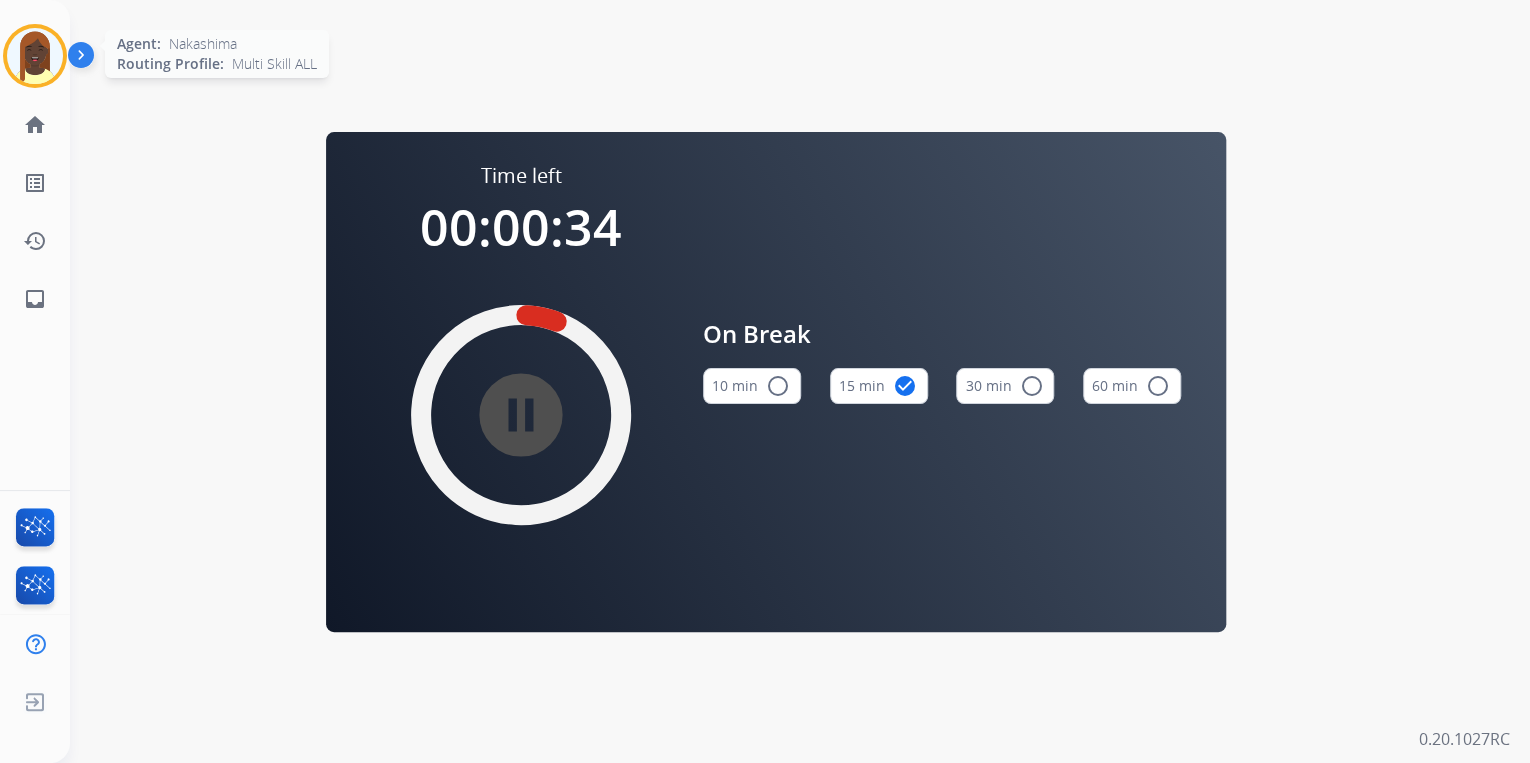 click at bounding box center (35, 56) 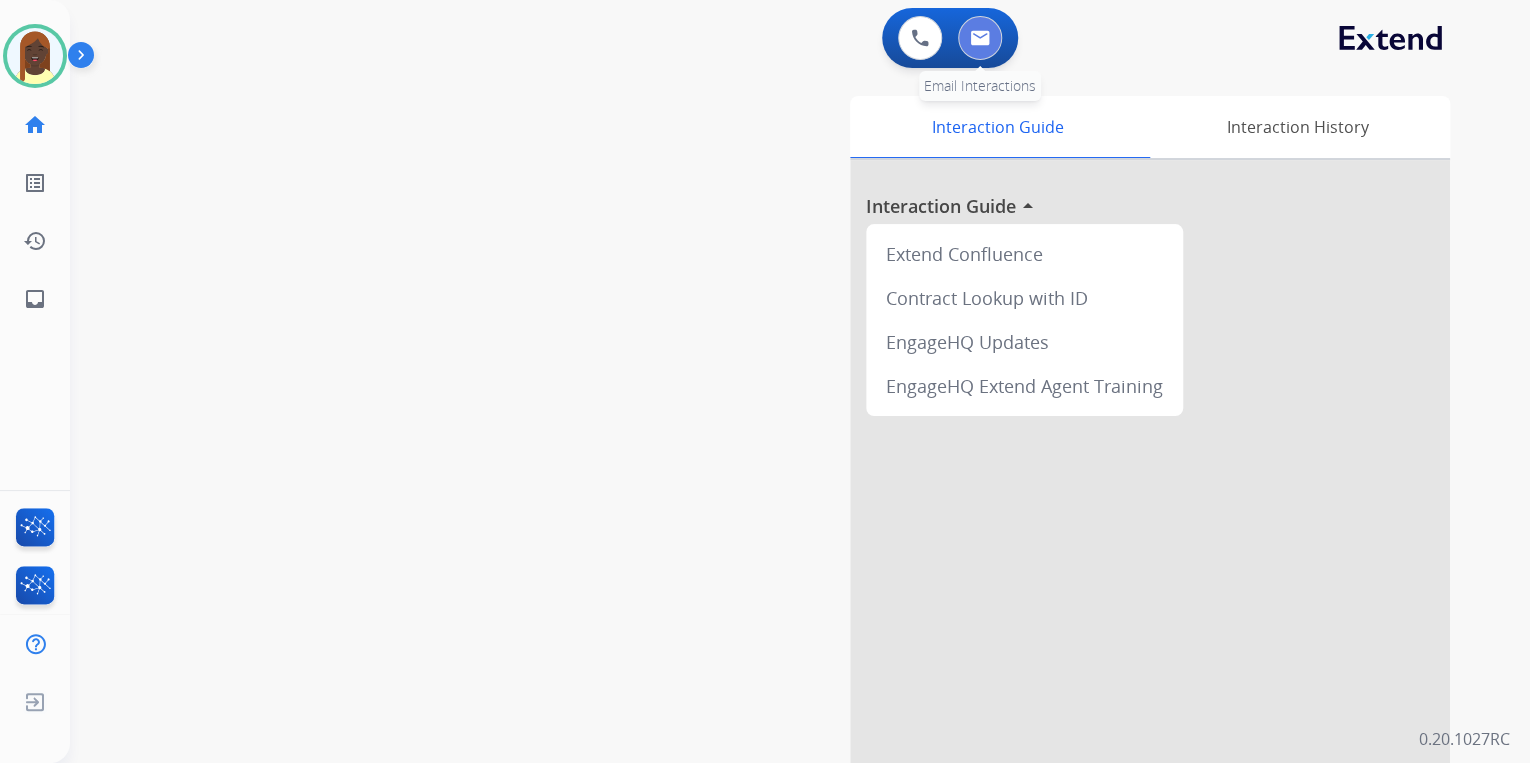 click at bounding box center [980, 38] 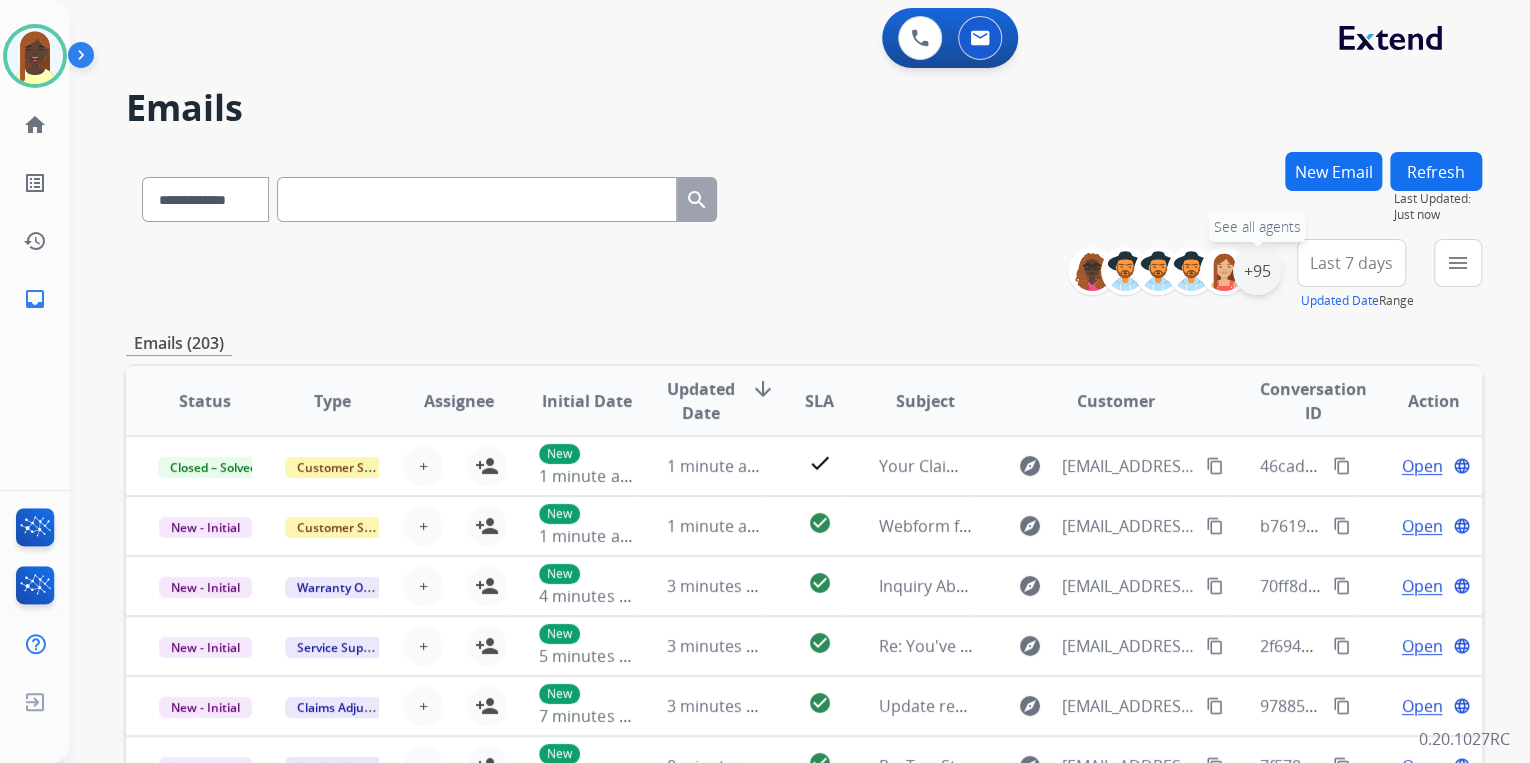 click on "+95" at bounding box center [1257, 271] 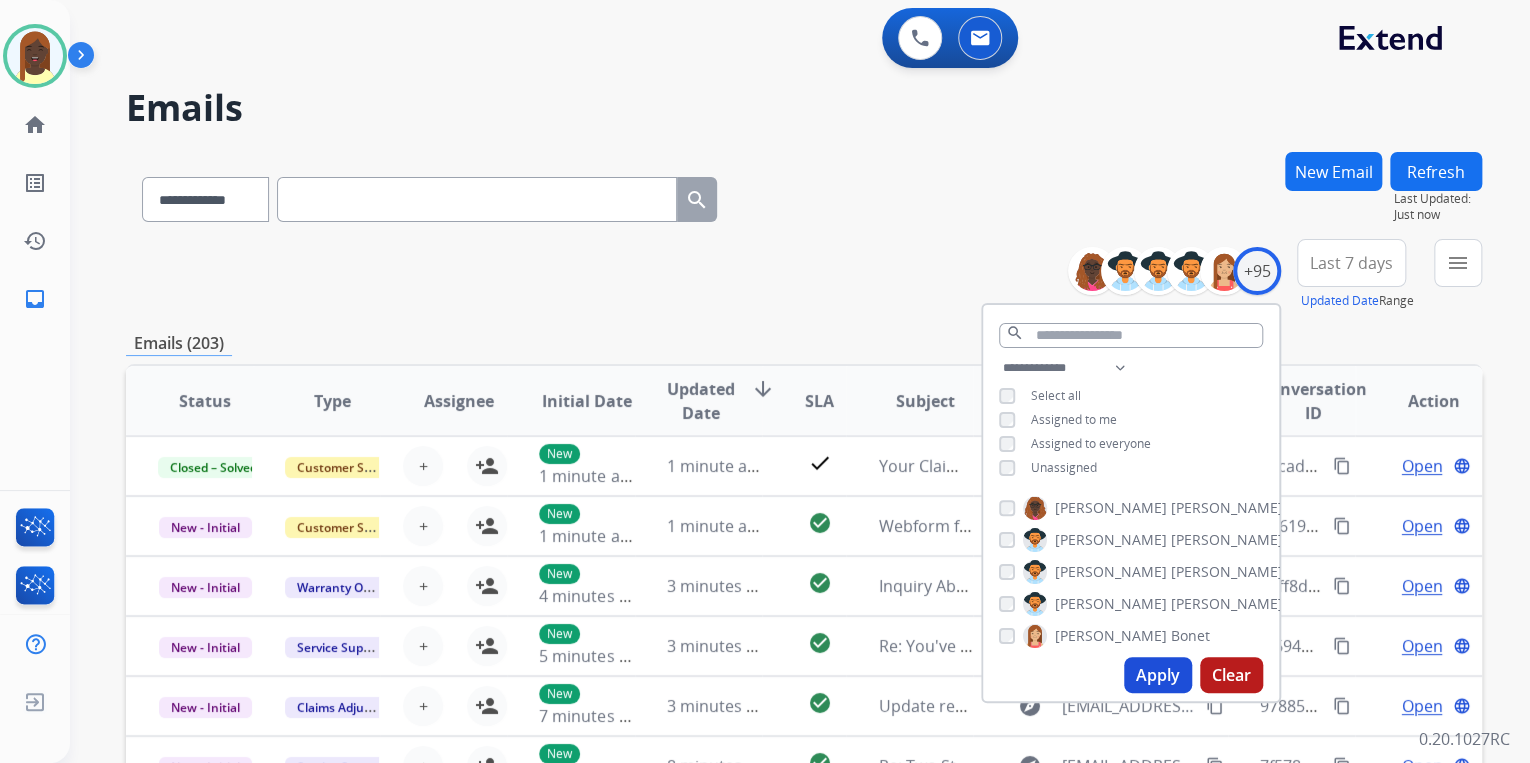 click on "Apply" at bounding box center (1158, 675) 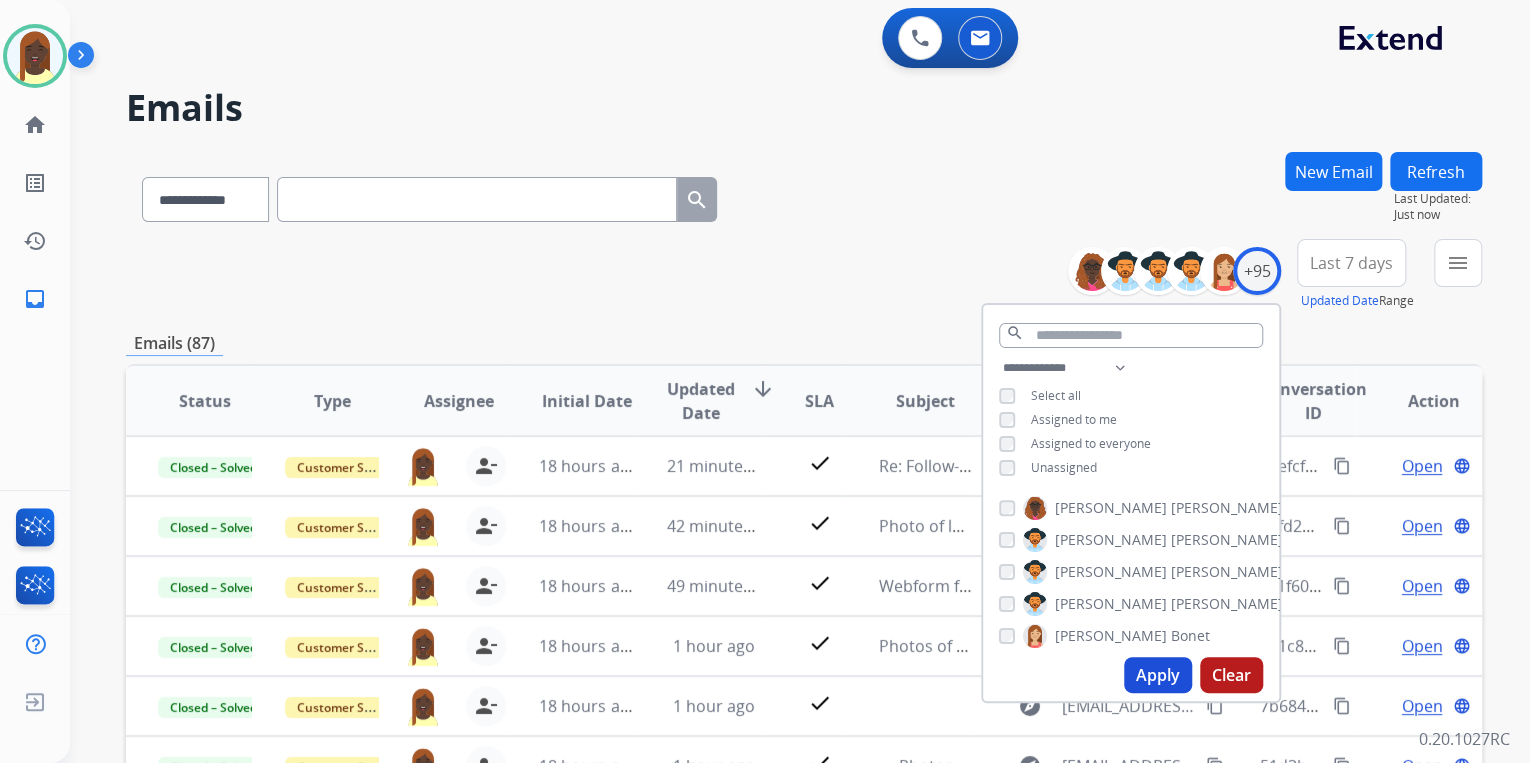 click on "**********" at bounding box center [804, 275] 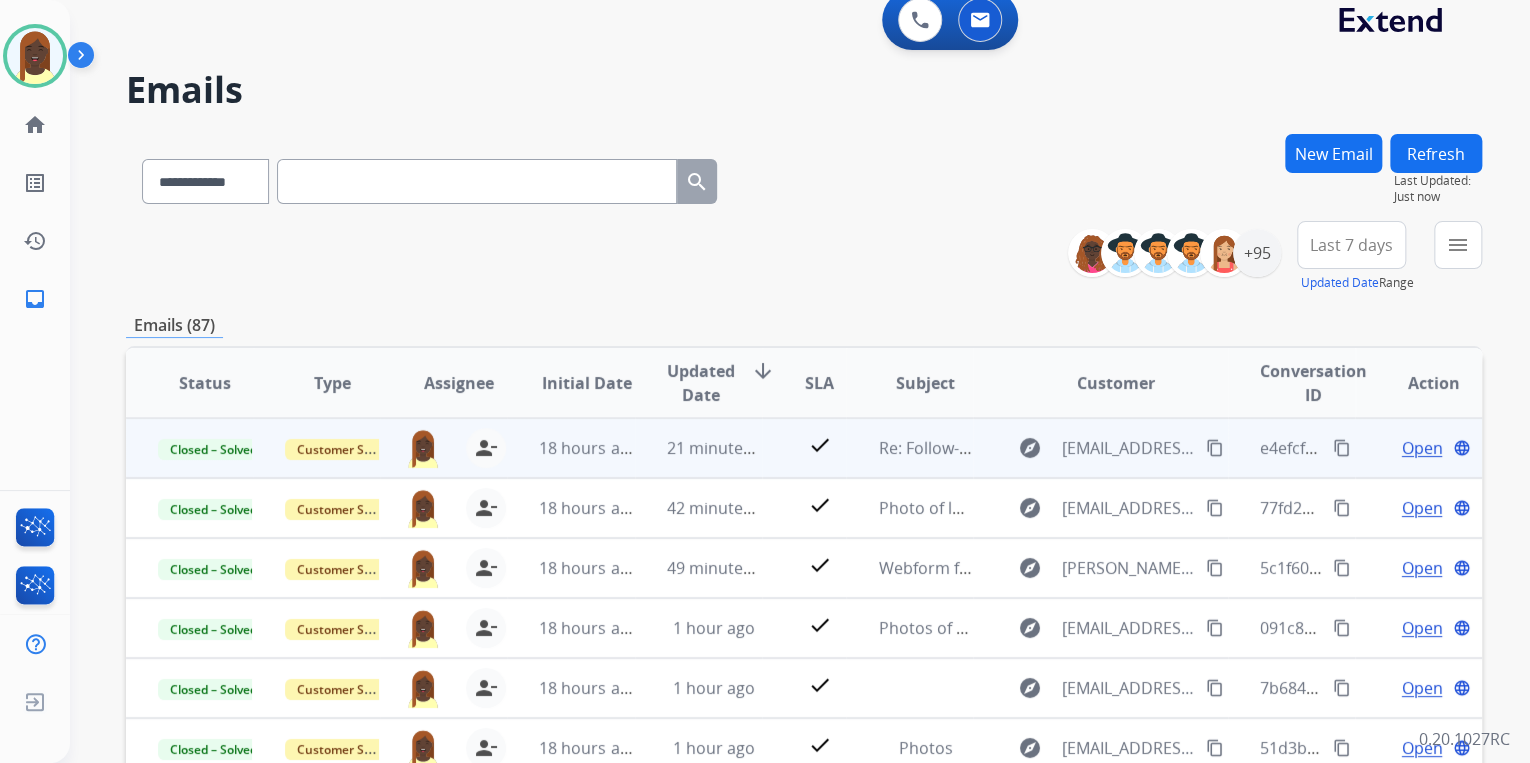 scroll, scrollTop: 0, scrollLeft: 0, axis: both 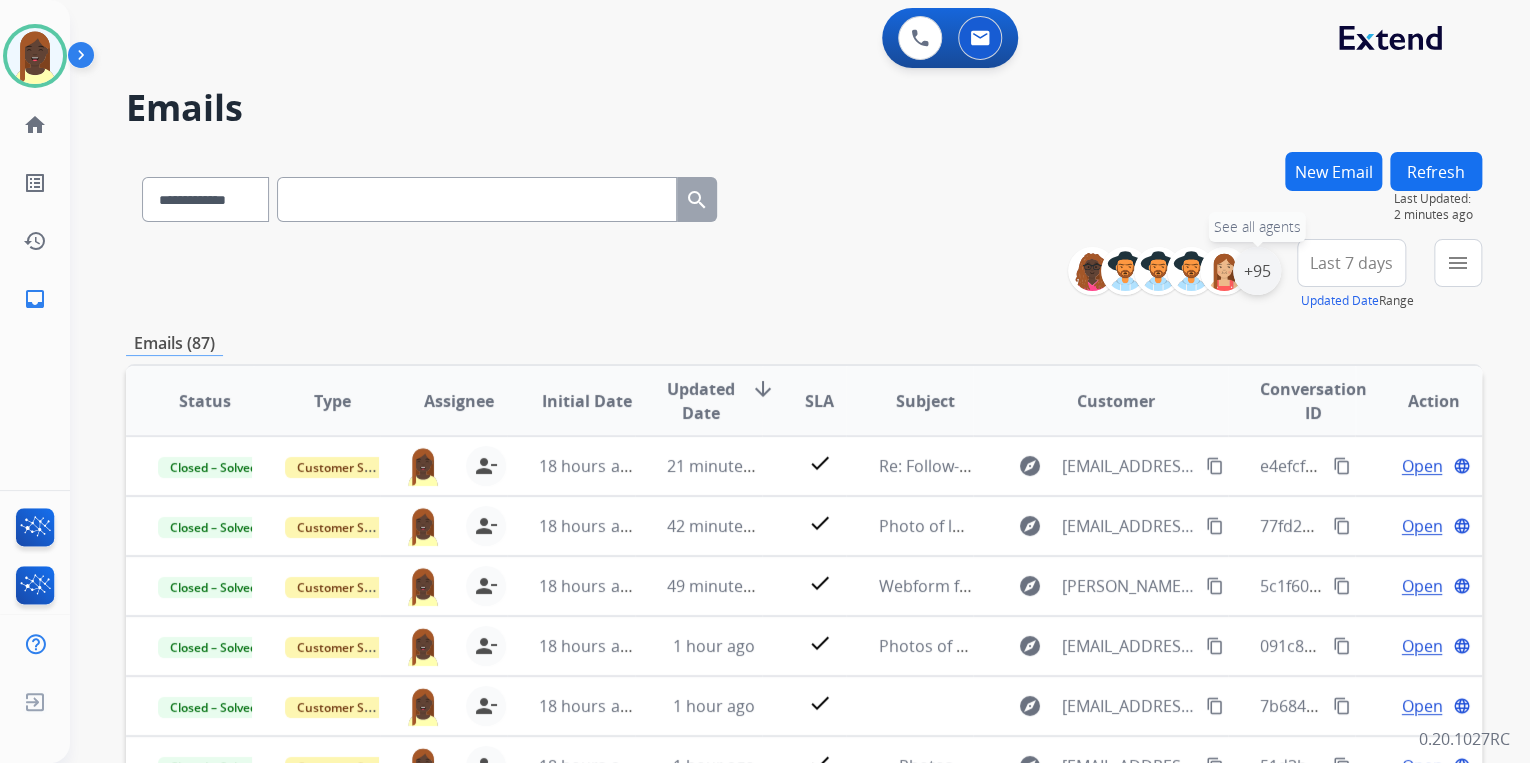 click on "+95" at bounding box center (1257, 271) 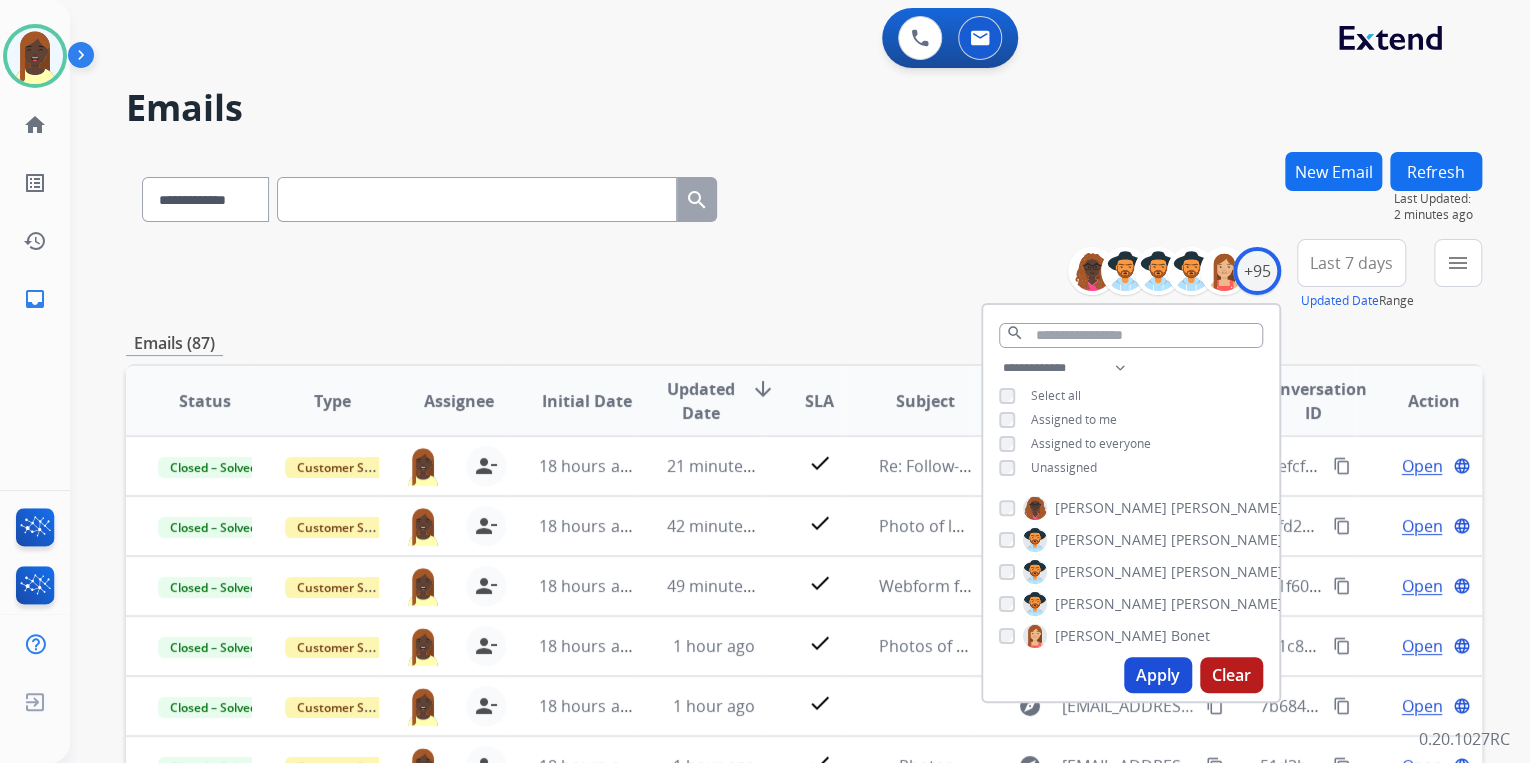 click on "**********" at bounding box center [804, 275] 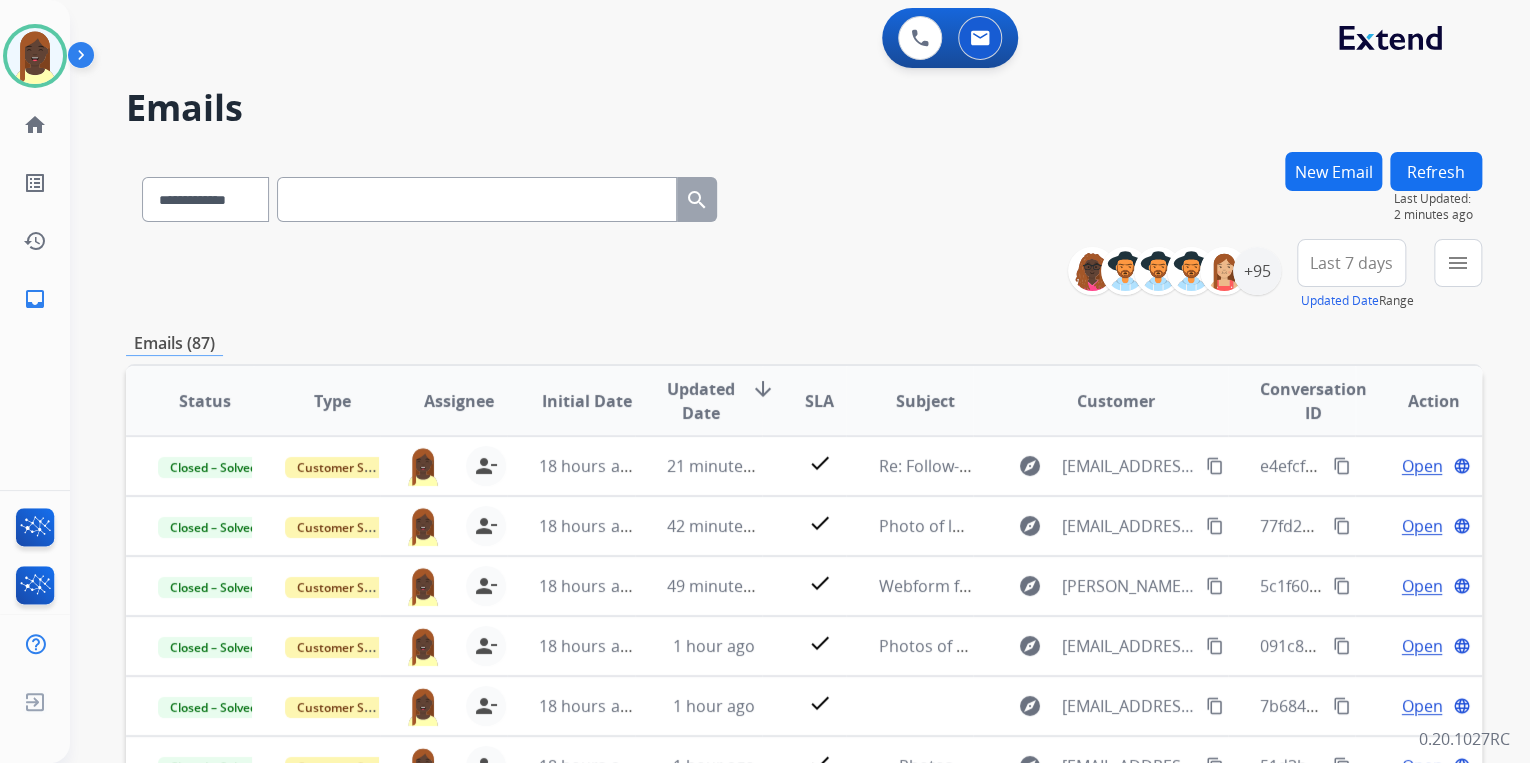 click at bounding box center (477, 199) 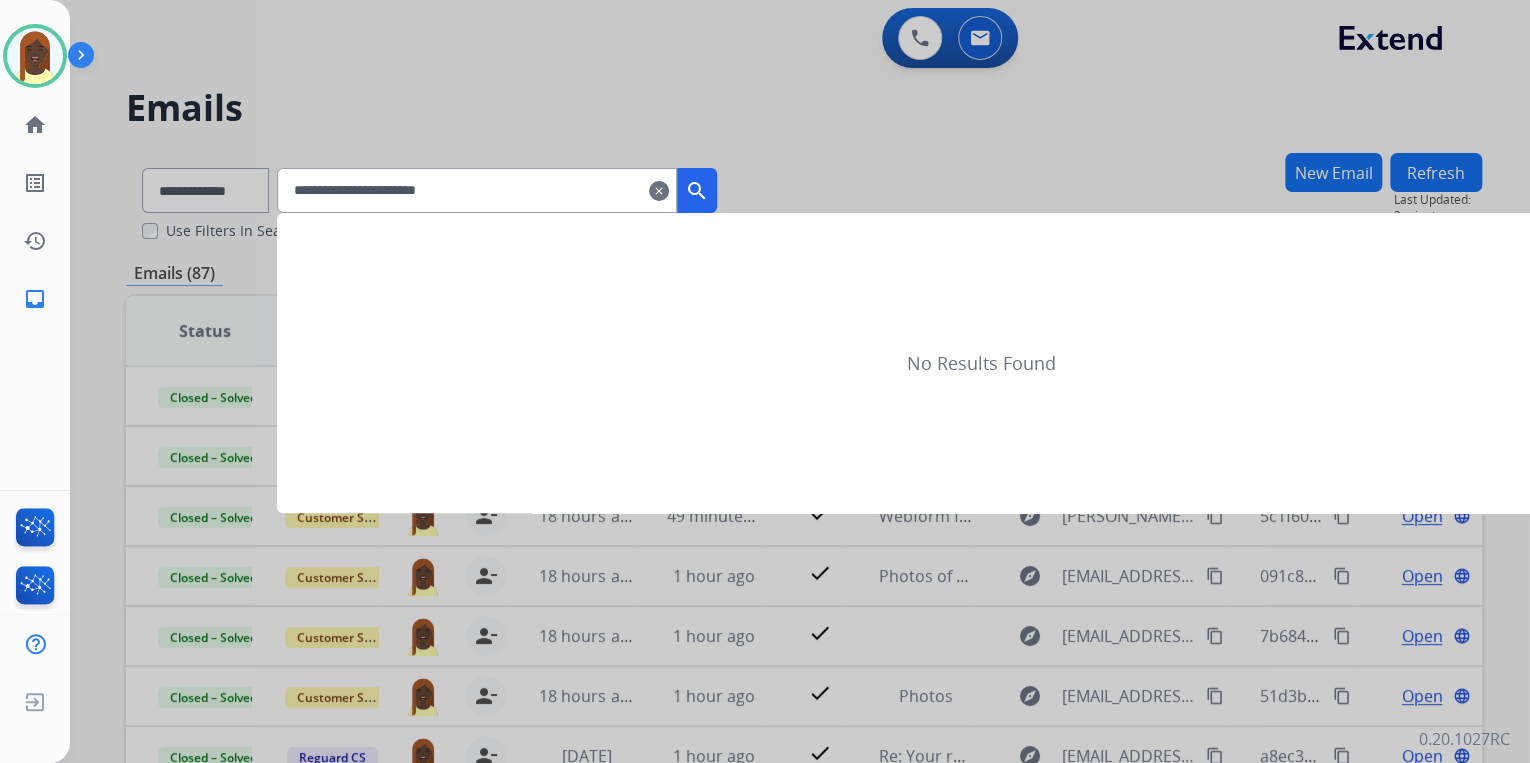 type on "**********" 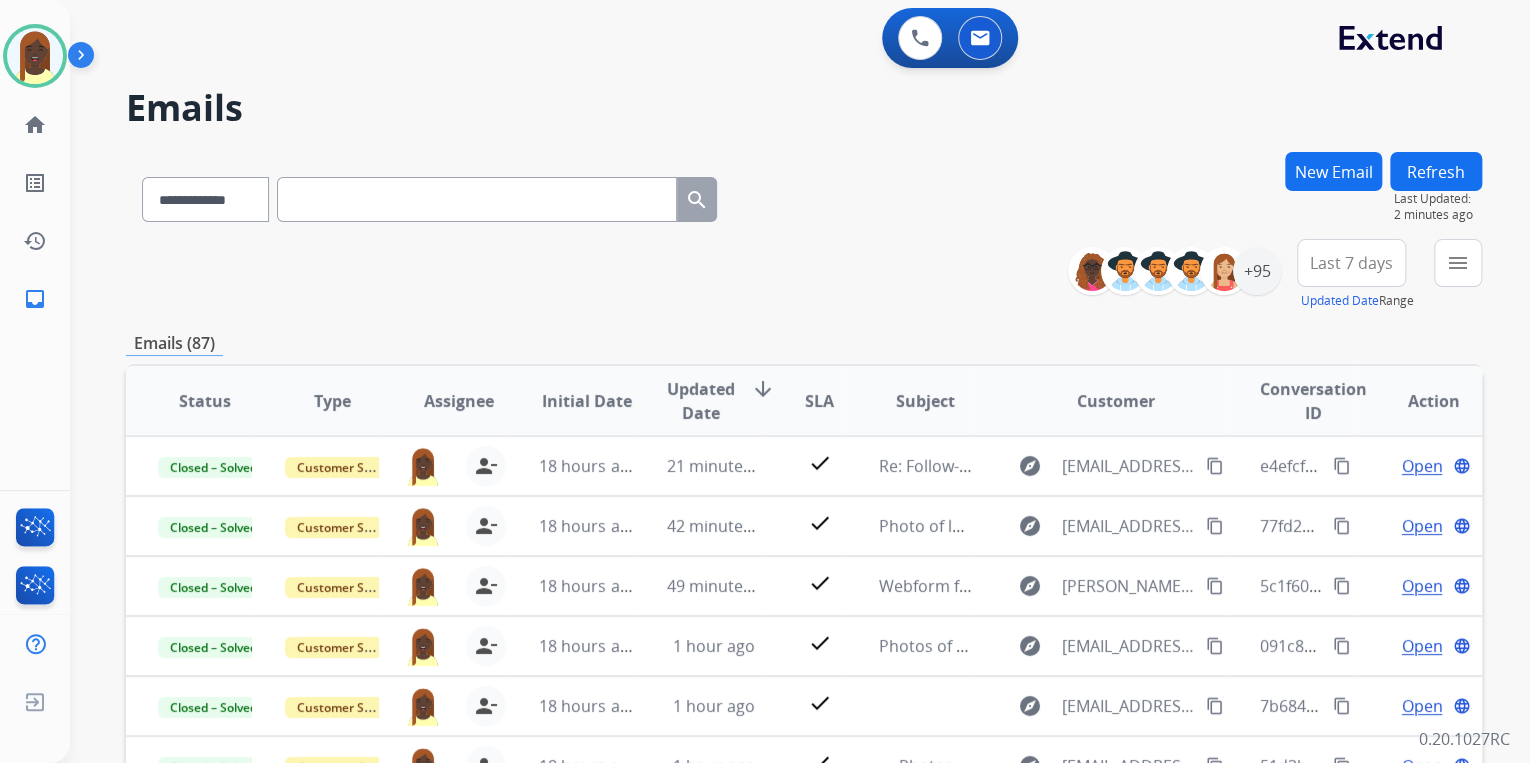 click on "New Email" at bounding box center [1333, 171] 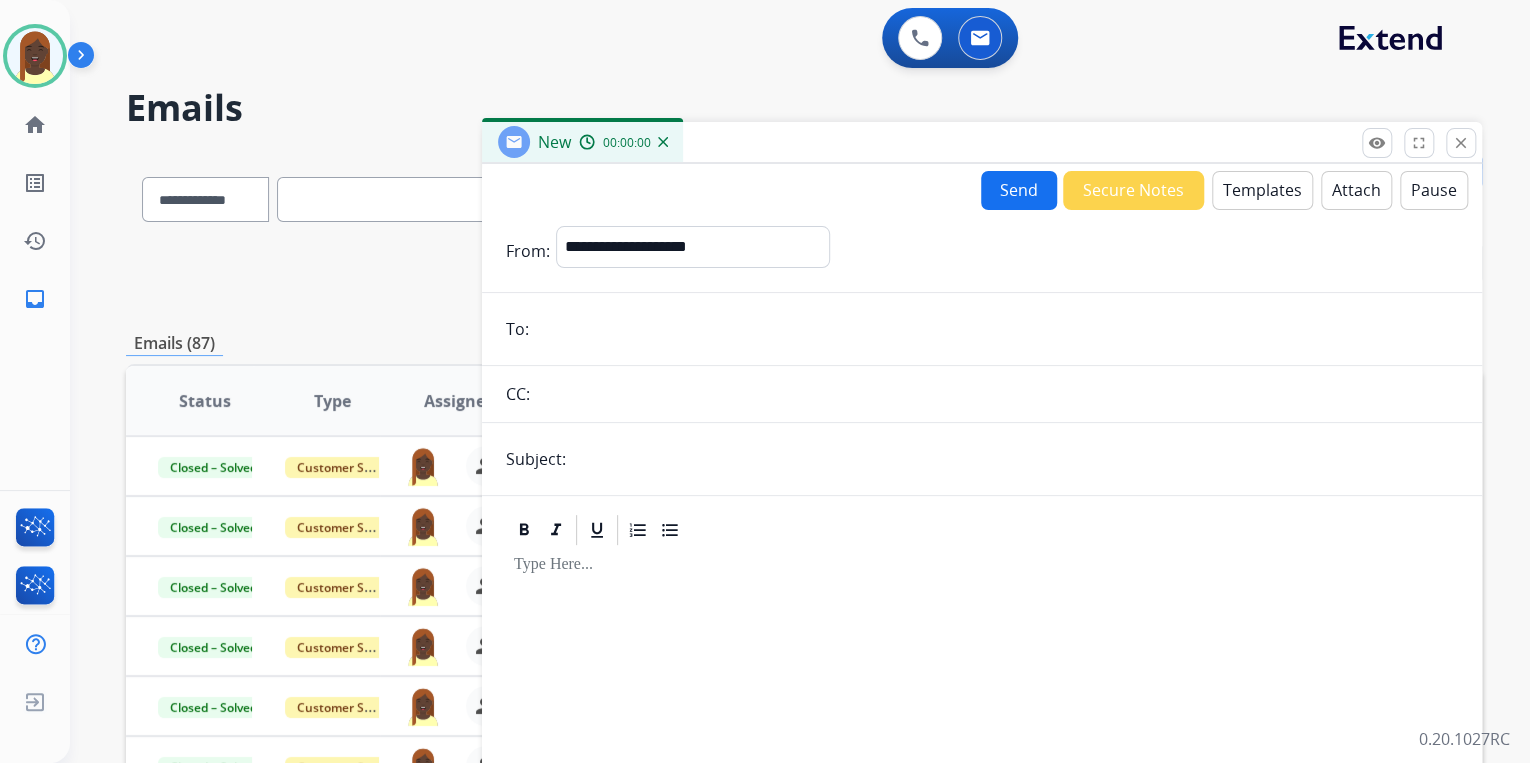 click on "Templates" at bounding box center [1262, 190] 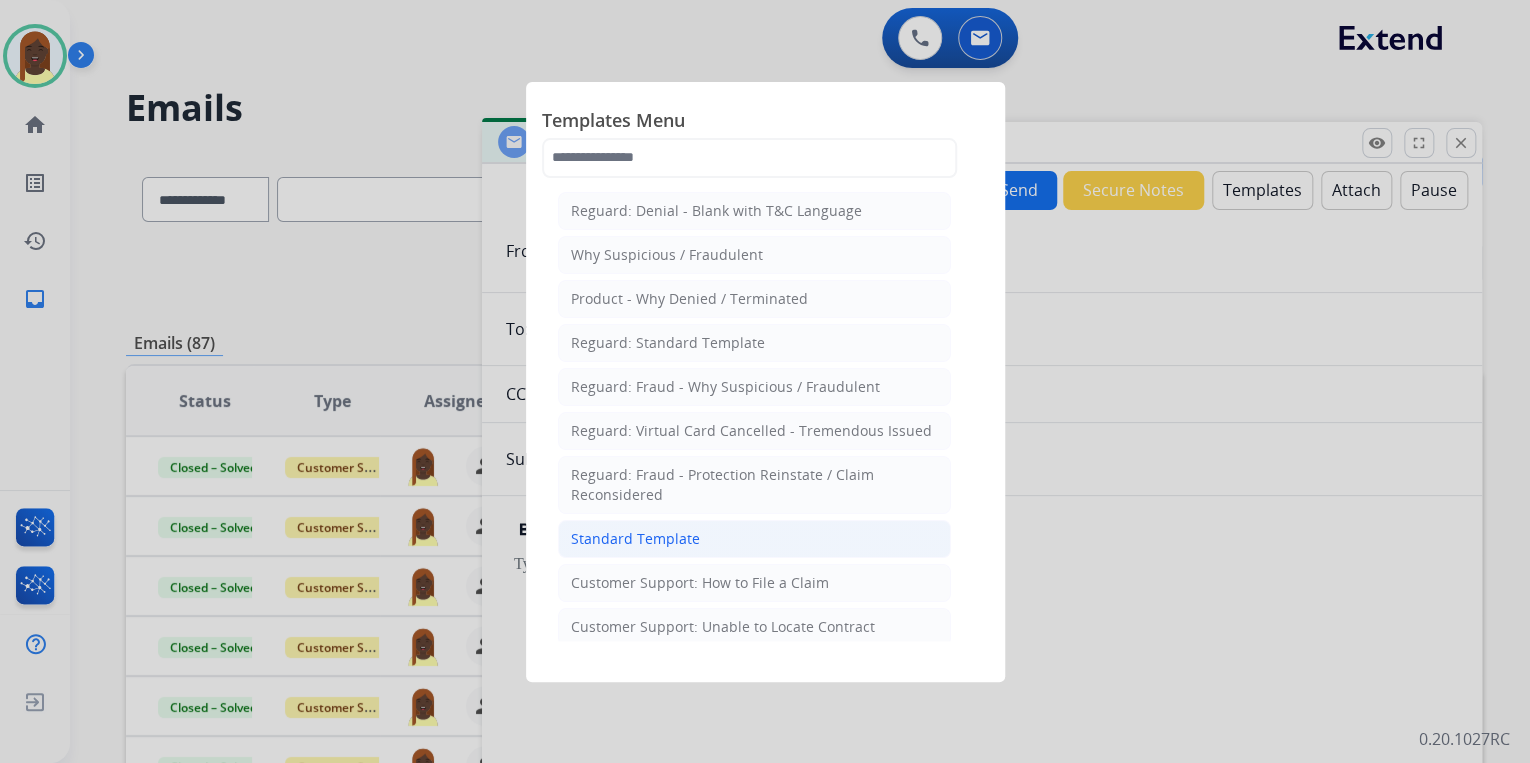 click on "Standard Template" 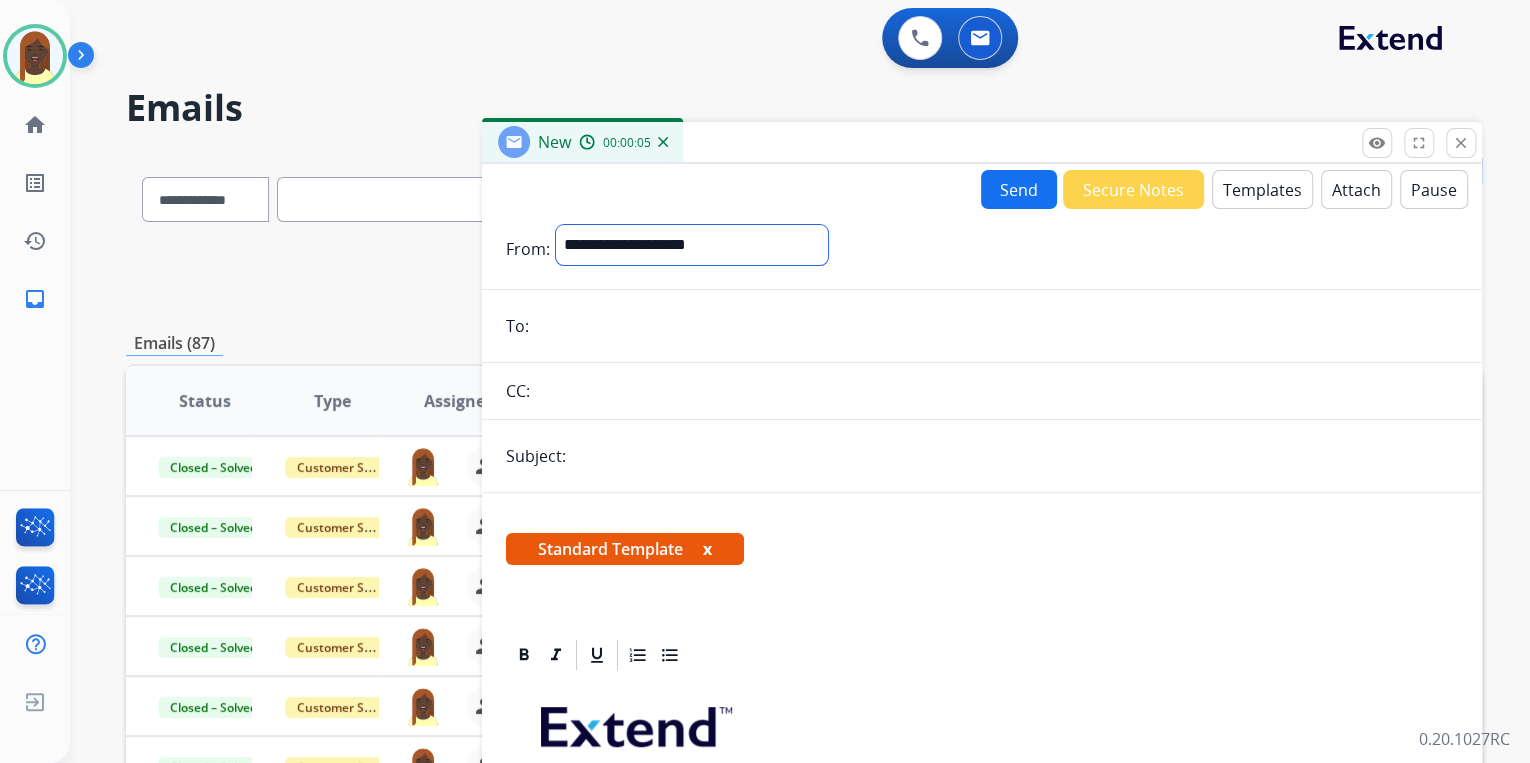 click on "**********" at bounding box center (692, 245) 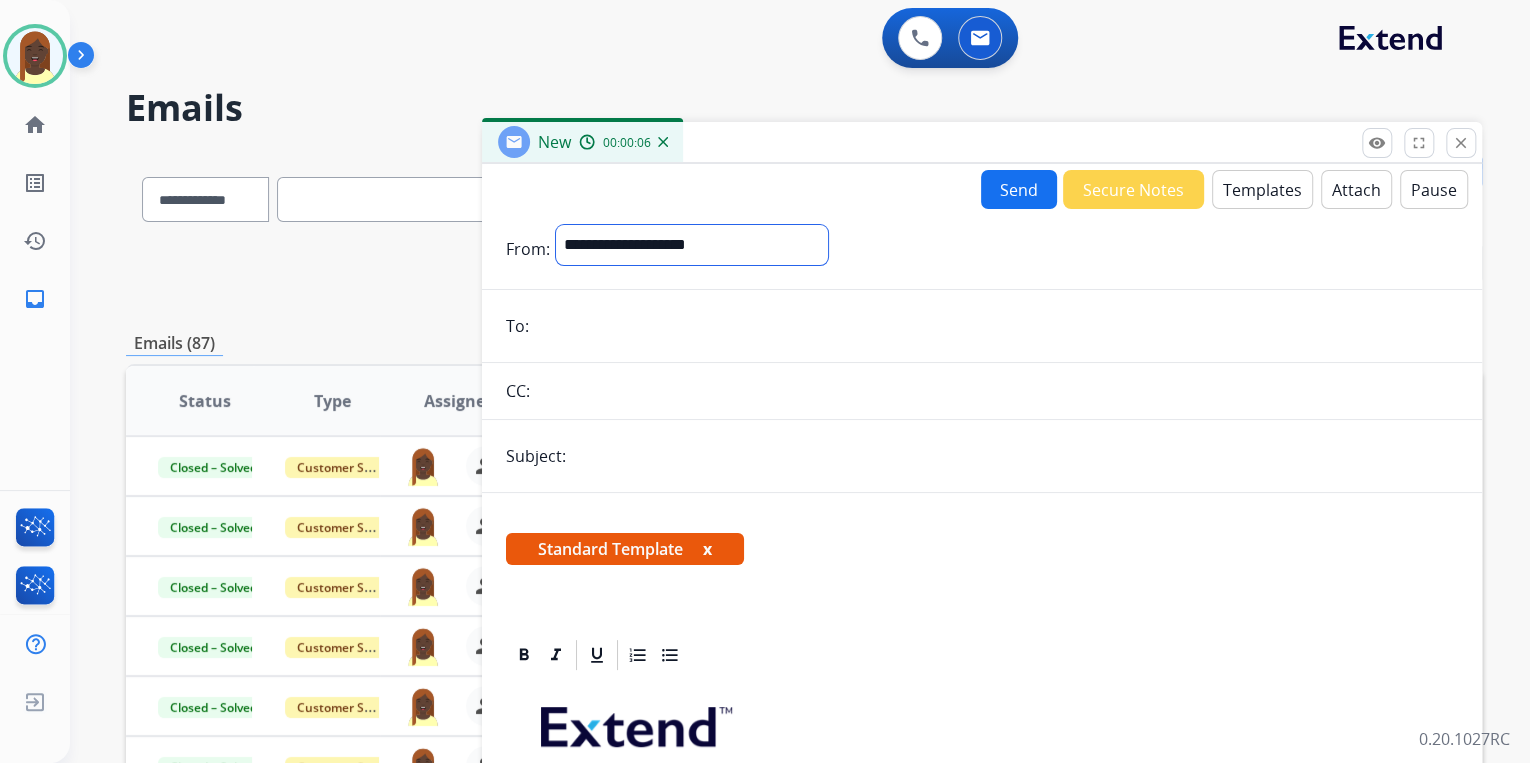 select on "**********" 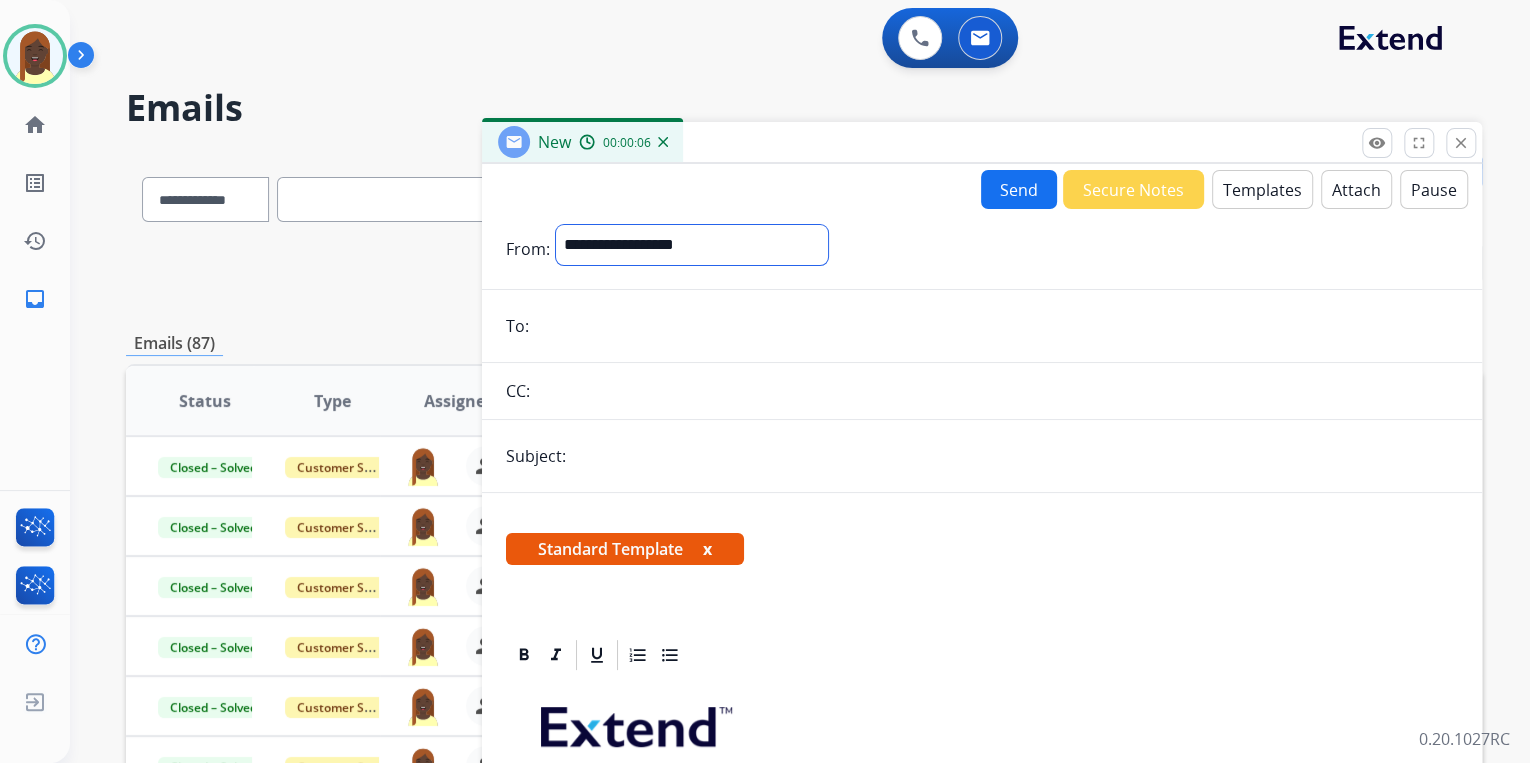click on "**********" at bounding box center [692, 245] 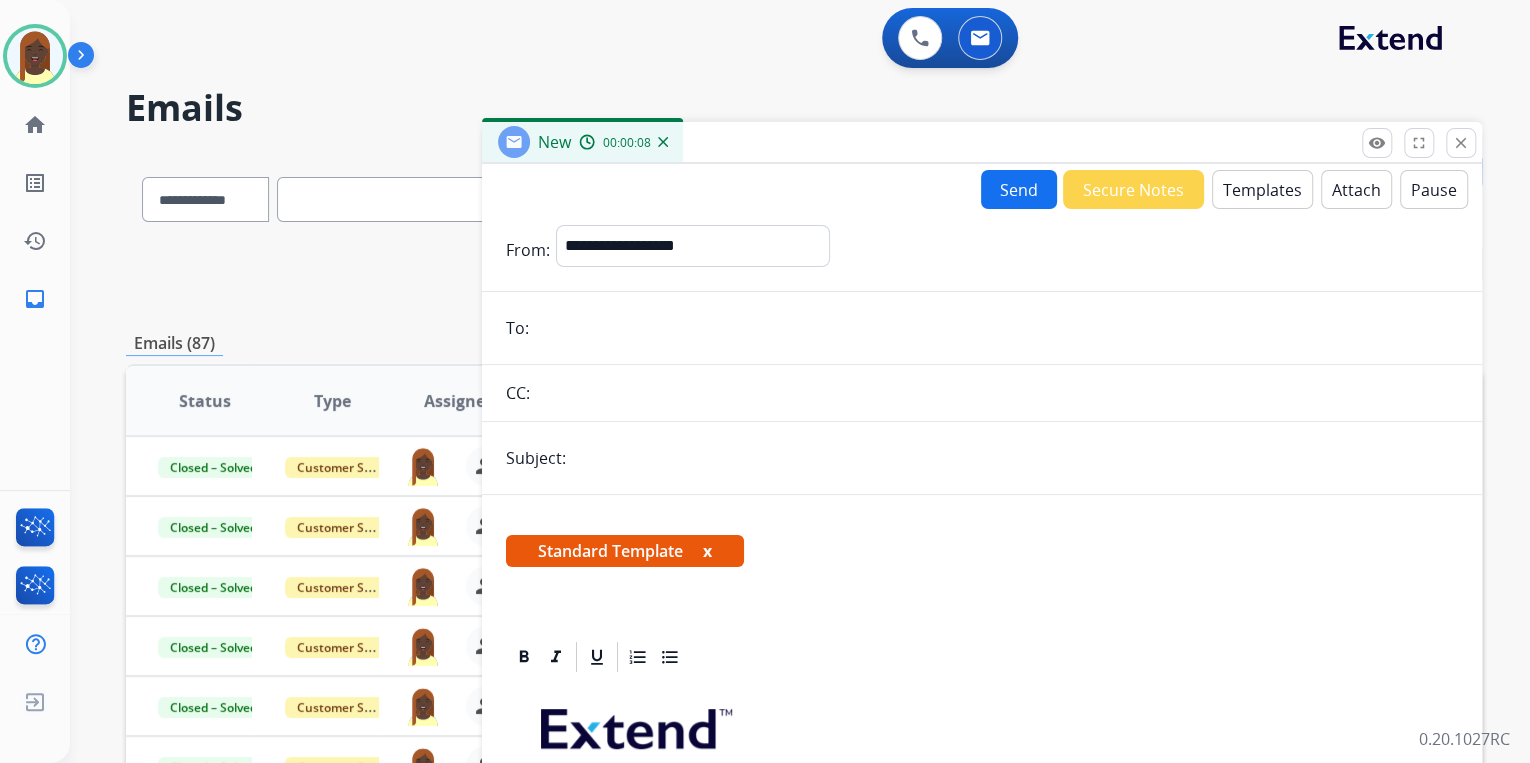 paste on "**********" 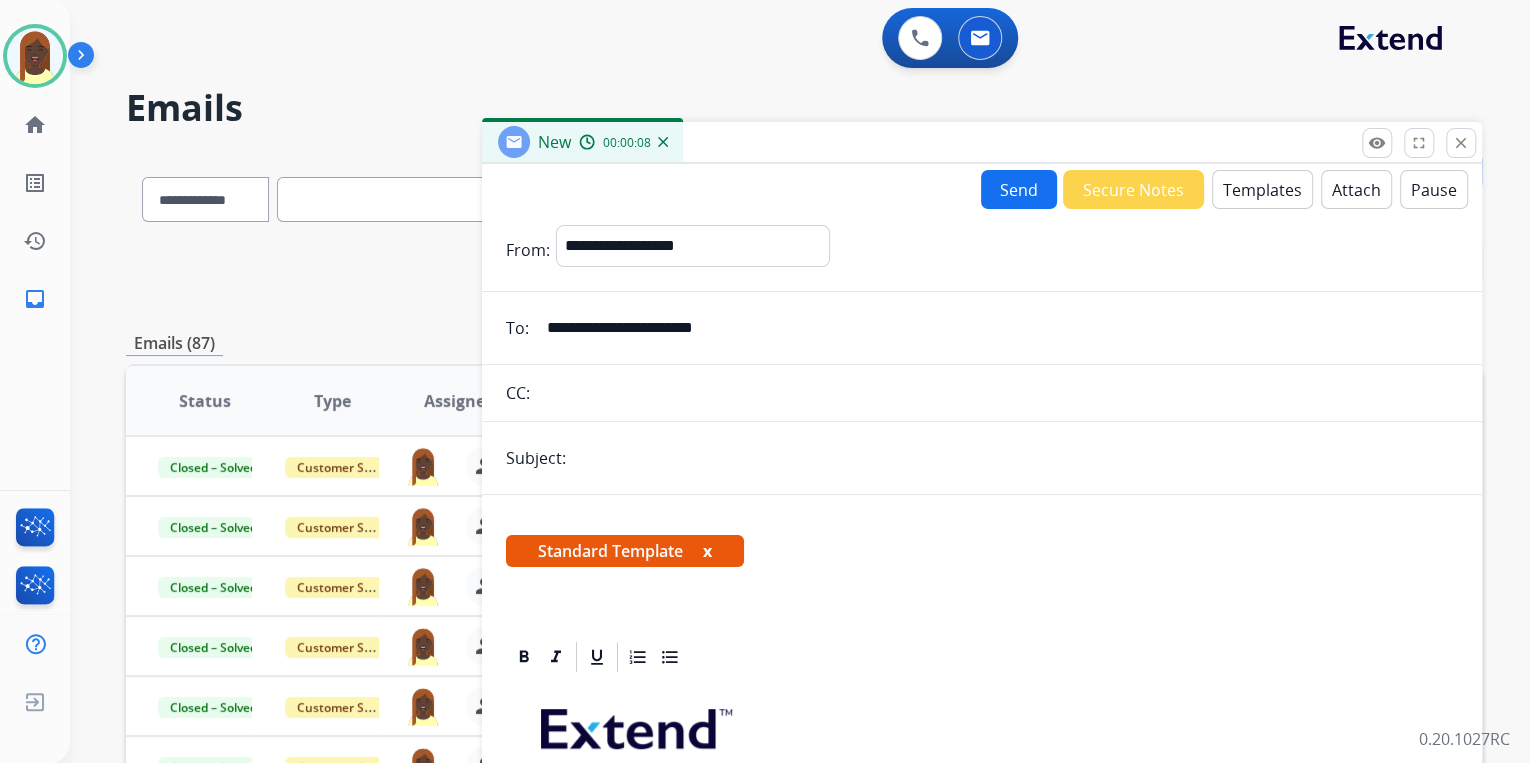 type on "**********" 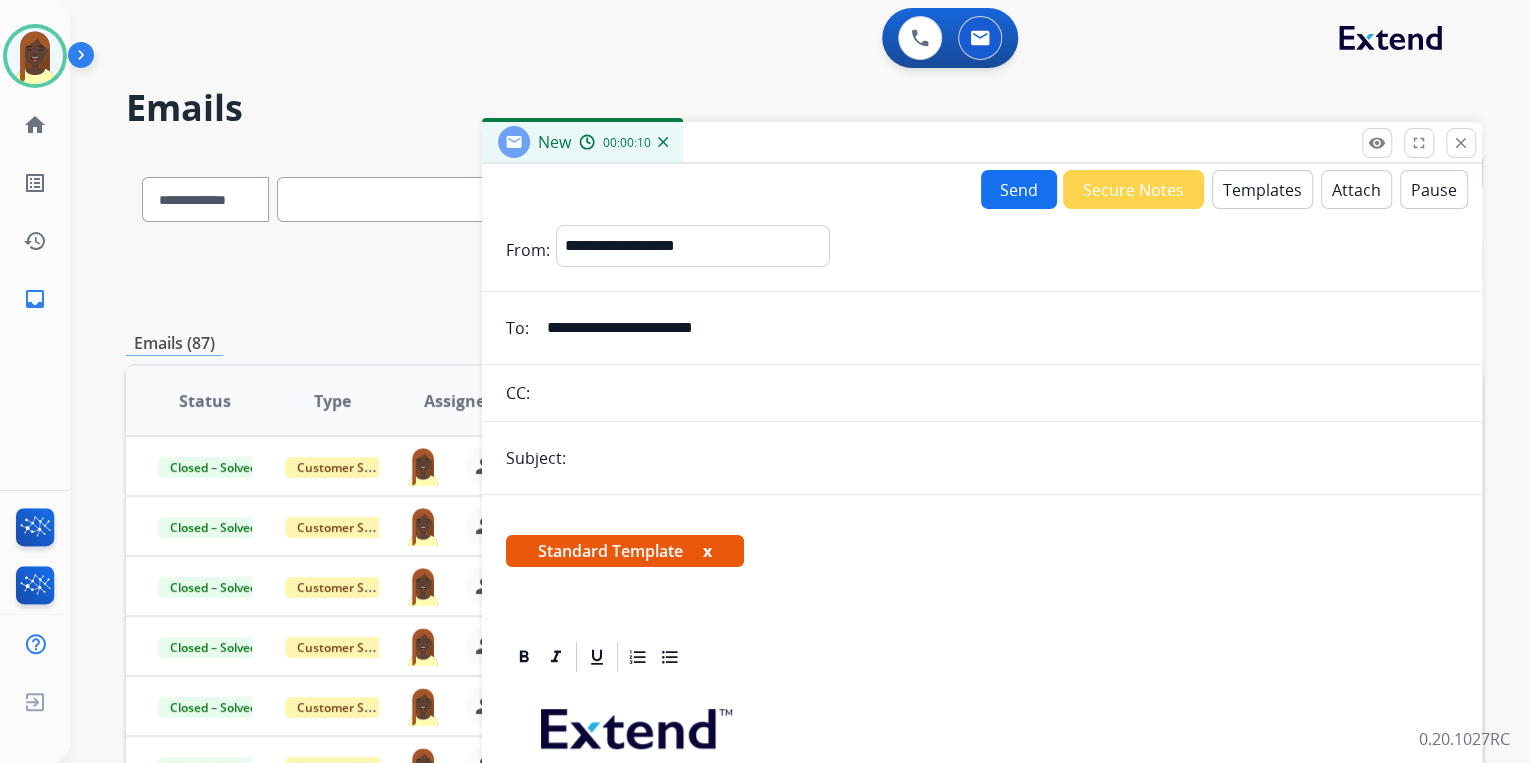 type on "**********" 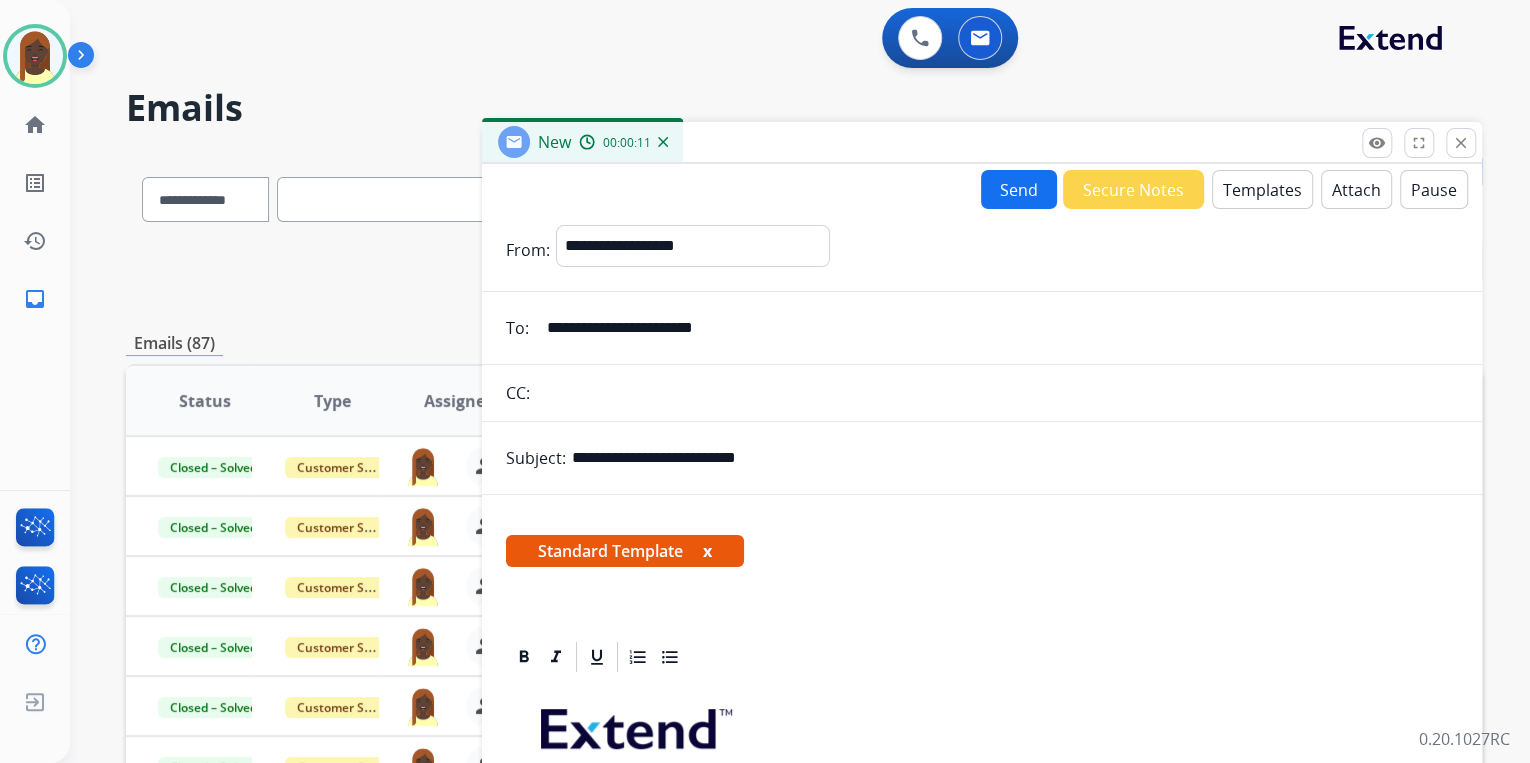 click on "Templates" at bounding box center (1262, 189) 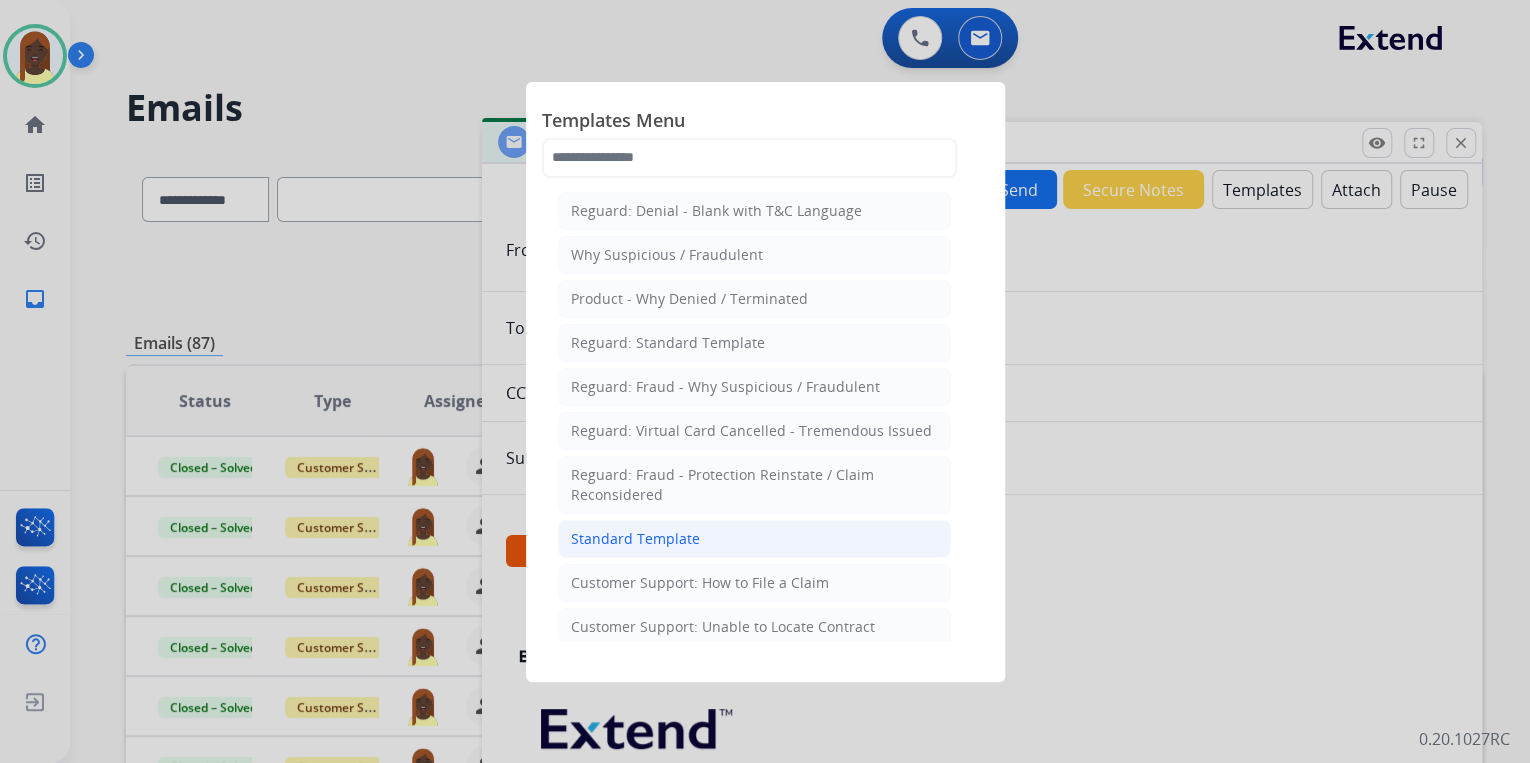 click on "Standard Template" 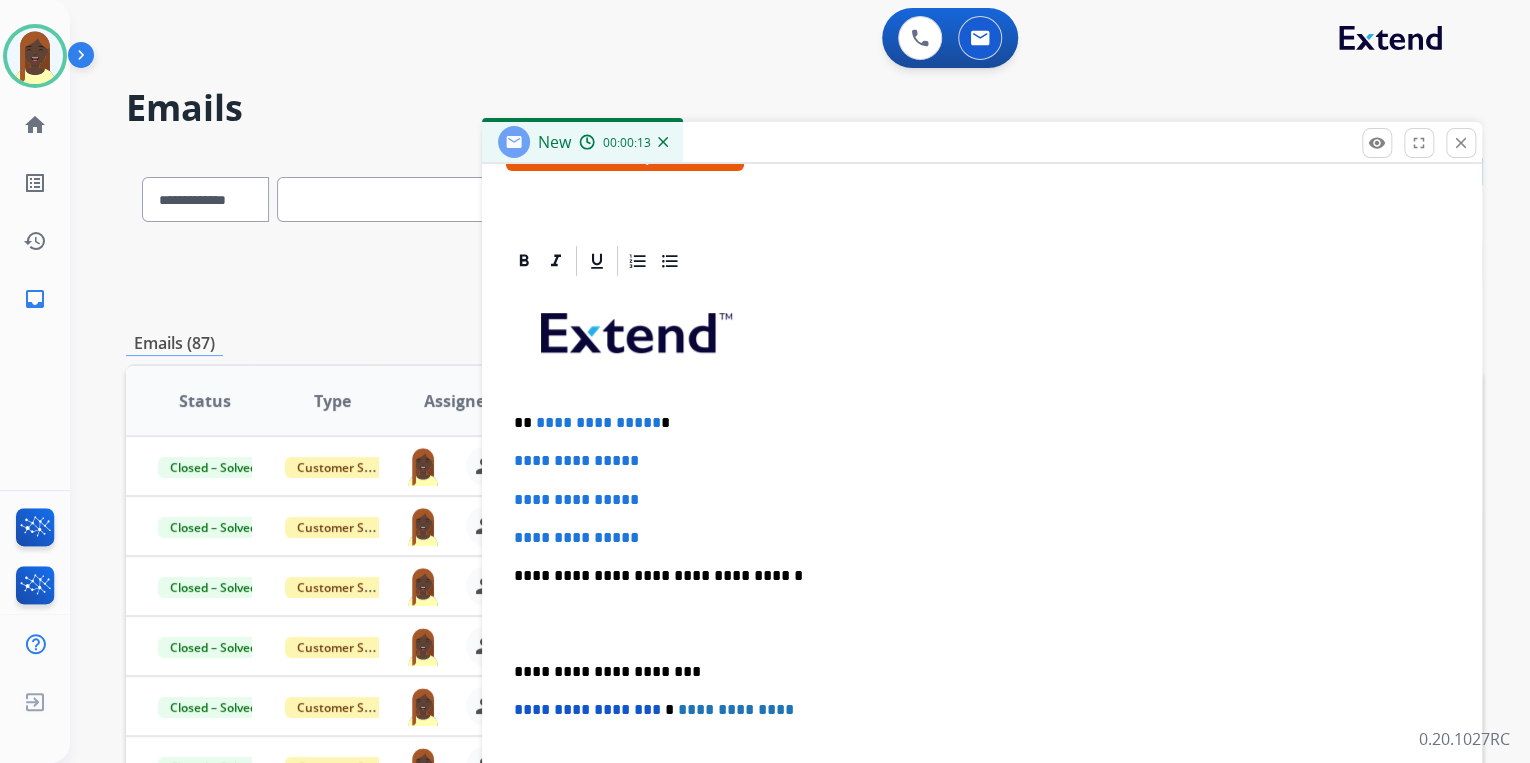 scroll, scrollTop: 400, scrollLeft: 0, axis: vertical 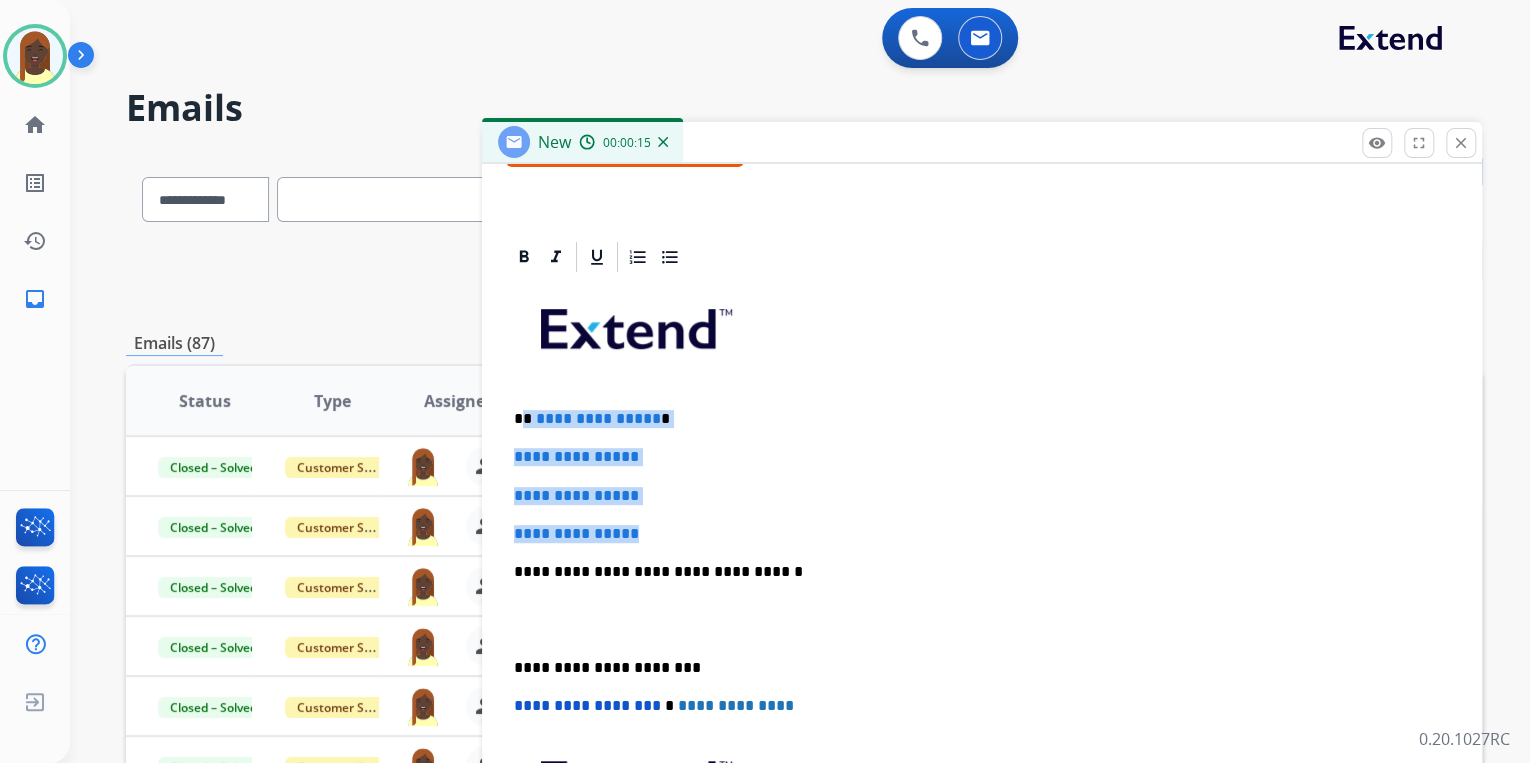drag, startPoint x: 524, startPoint y: 412, endPoint x: 693, endPoint y: 524, distance: 202.74368 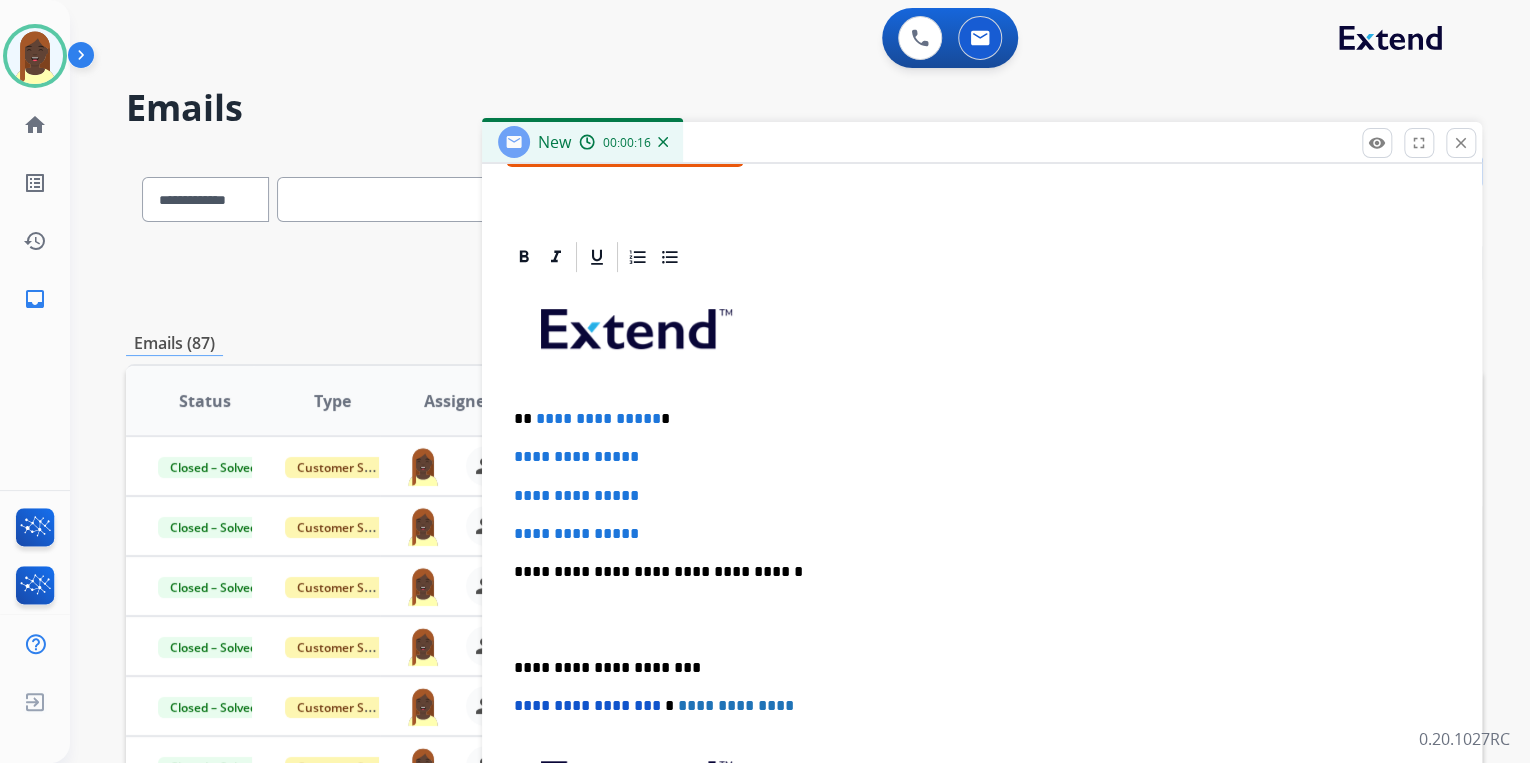 scroll, scrollTop: 344, scrollLeft: 0, axis: vertical 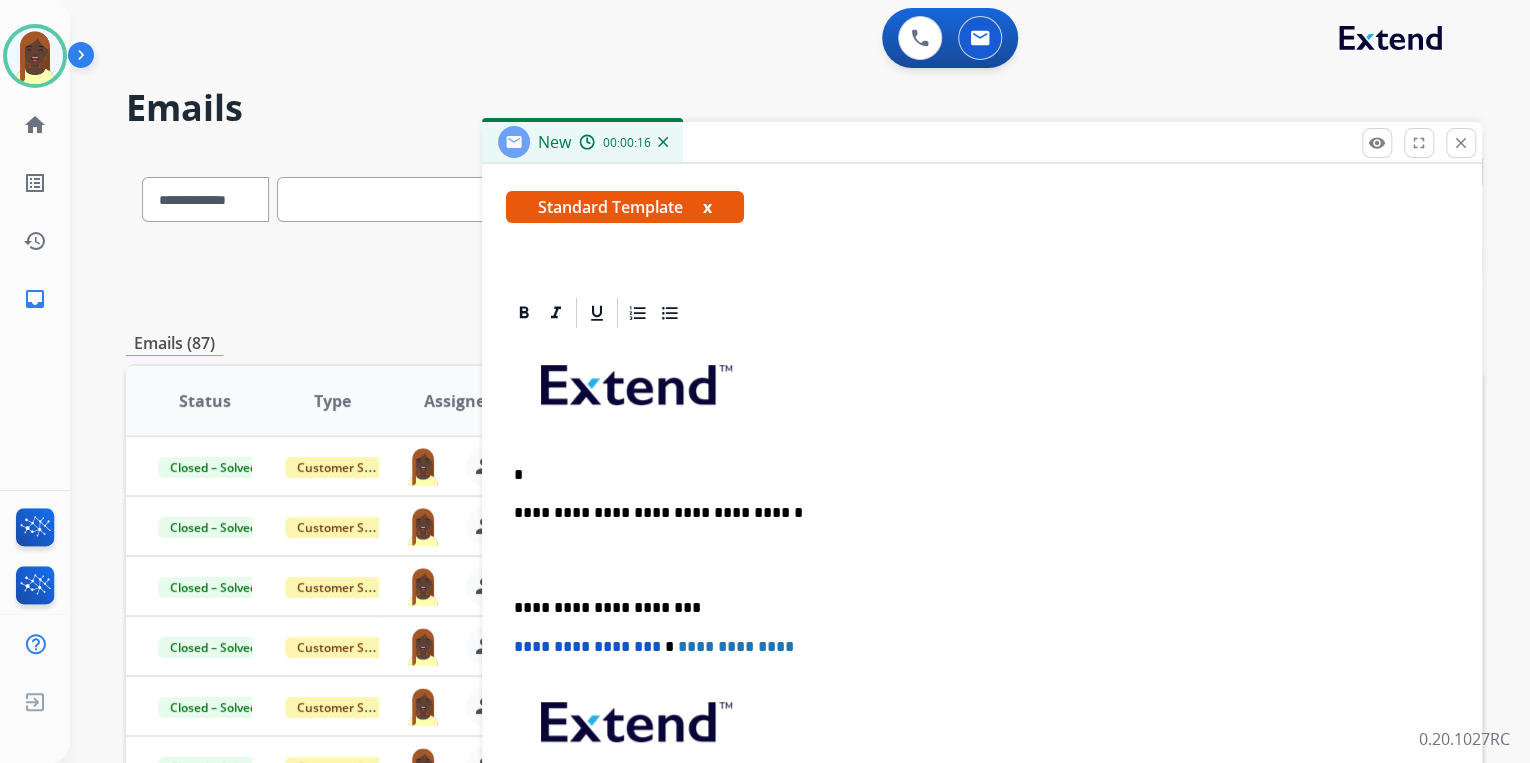 type 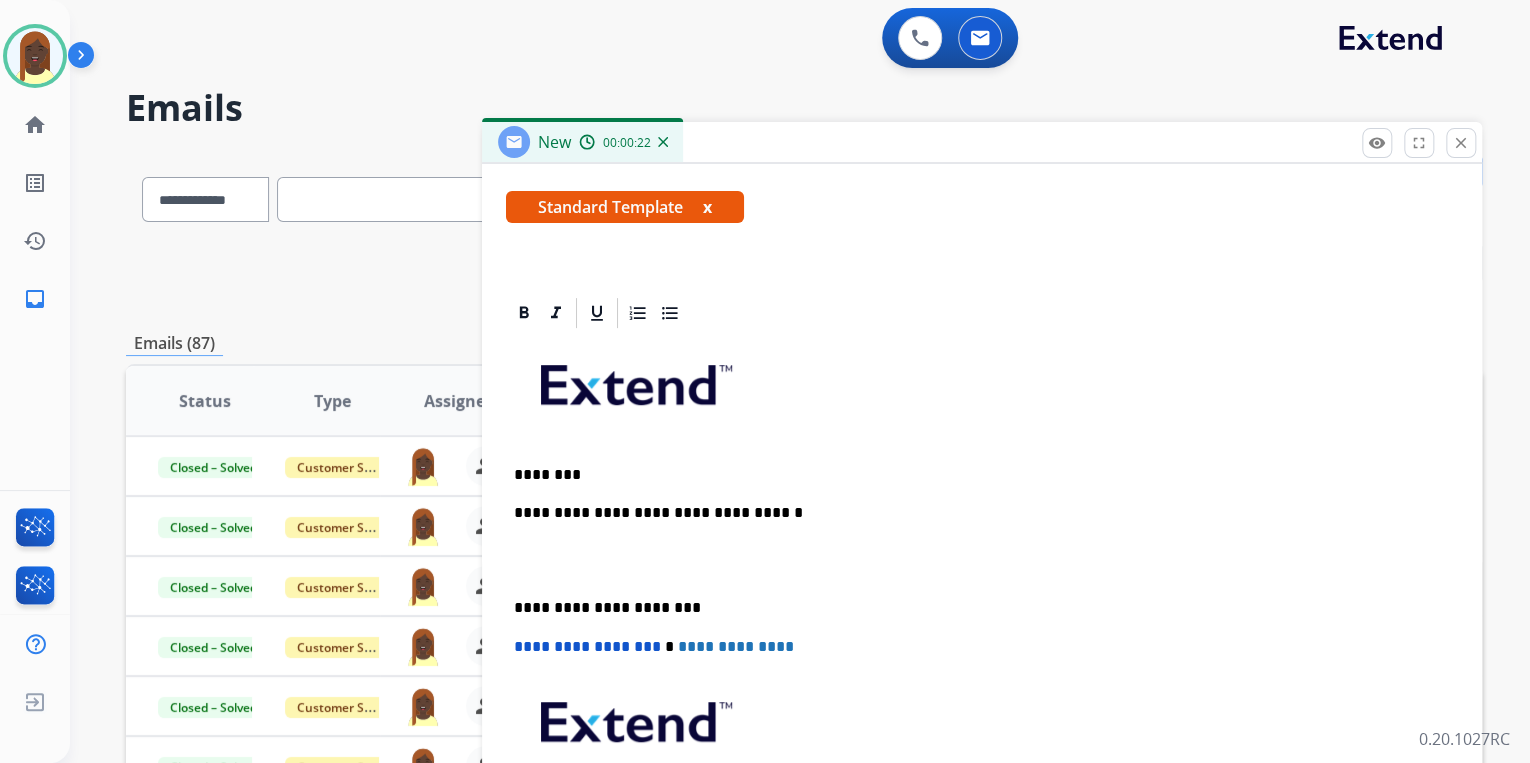 click on "x" at bounding box center [707, 207] 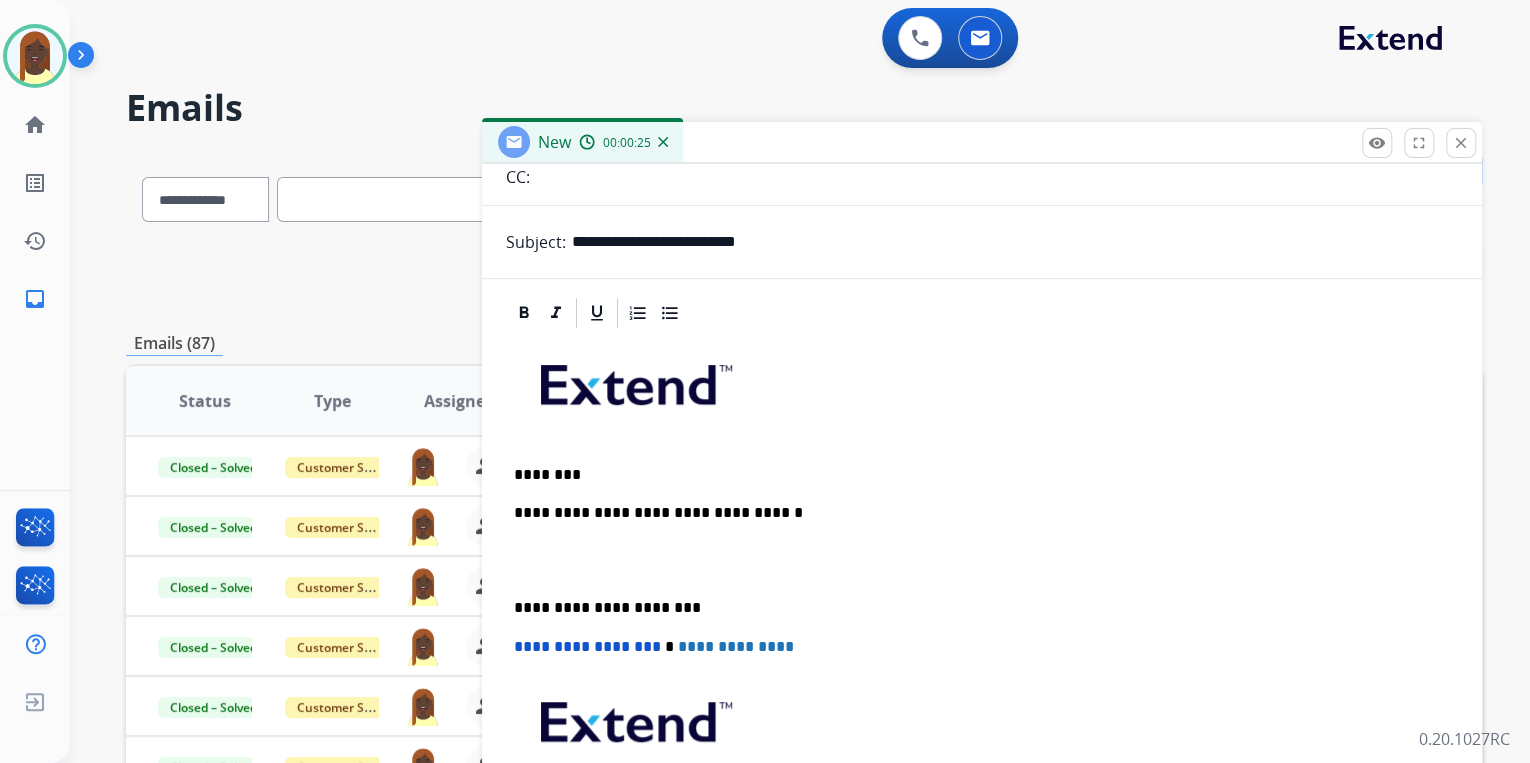drag, startPoint x: 504, startPoint y: 462, endPoint x: 607, endPoint y: 531, distance: 123.97581 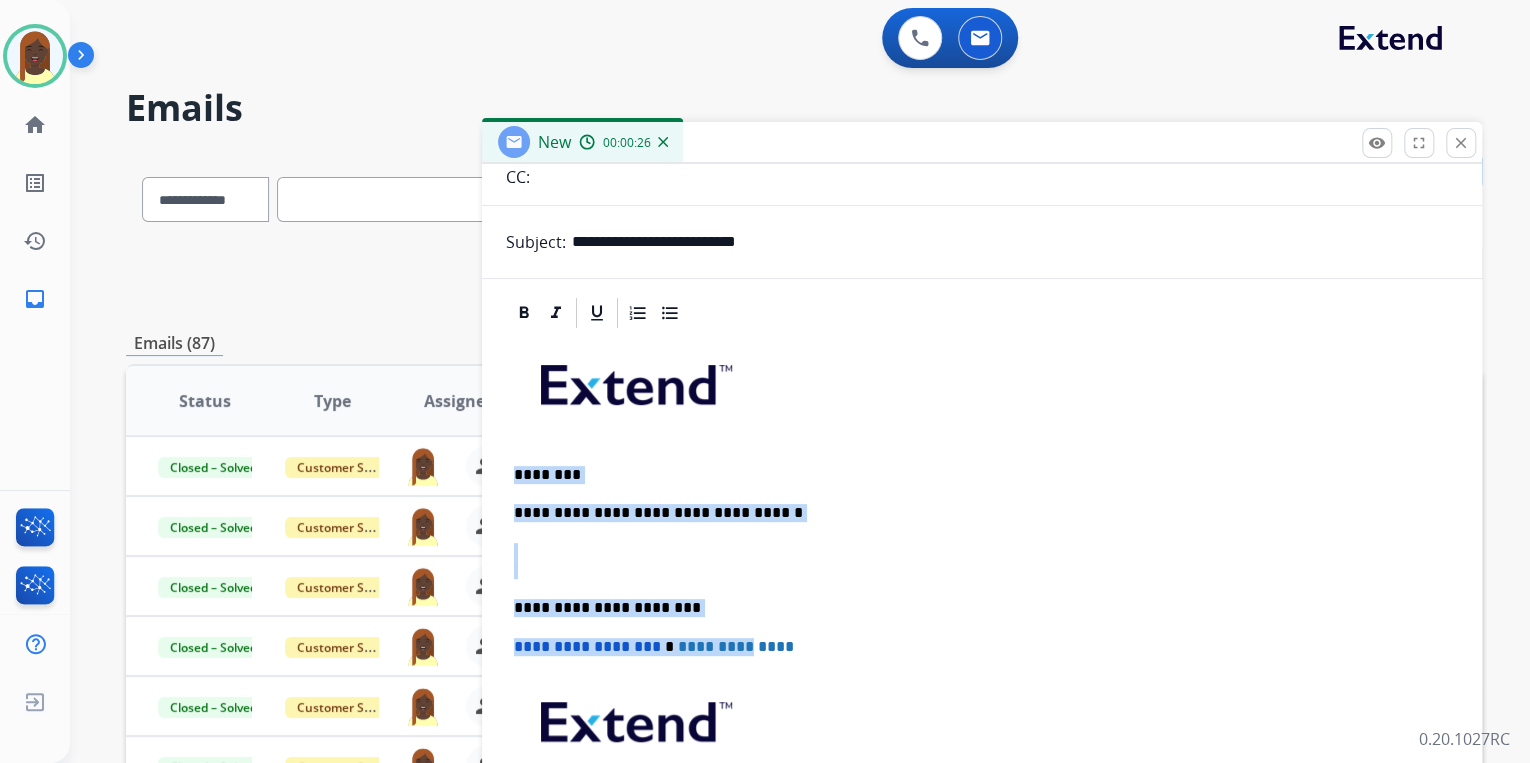 drag, startPoint x: 511, startPoint y: 468, endPoint x: 733, endPoint y: 620, distance: 269.05017 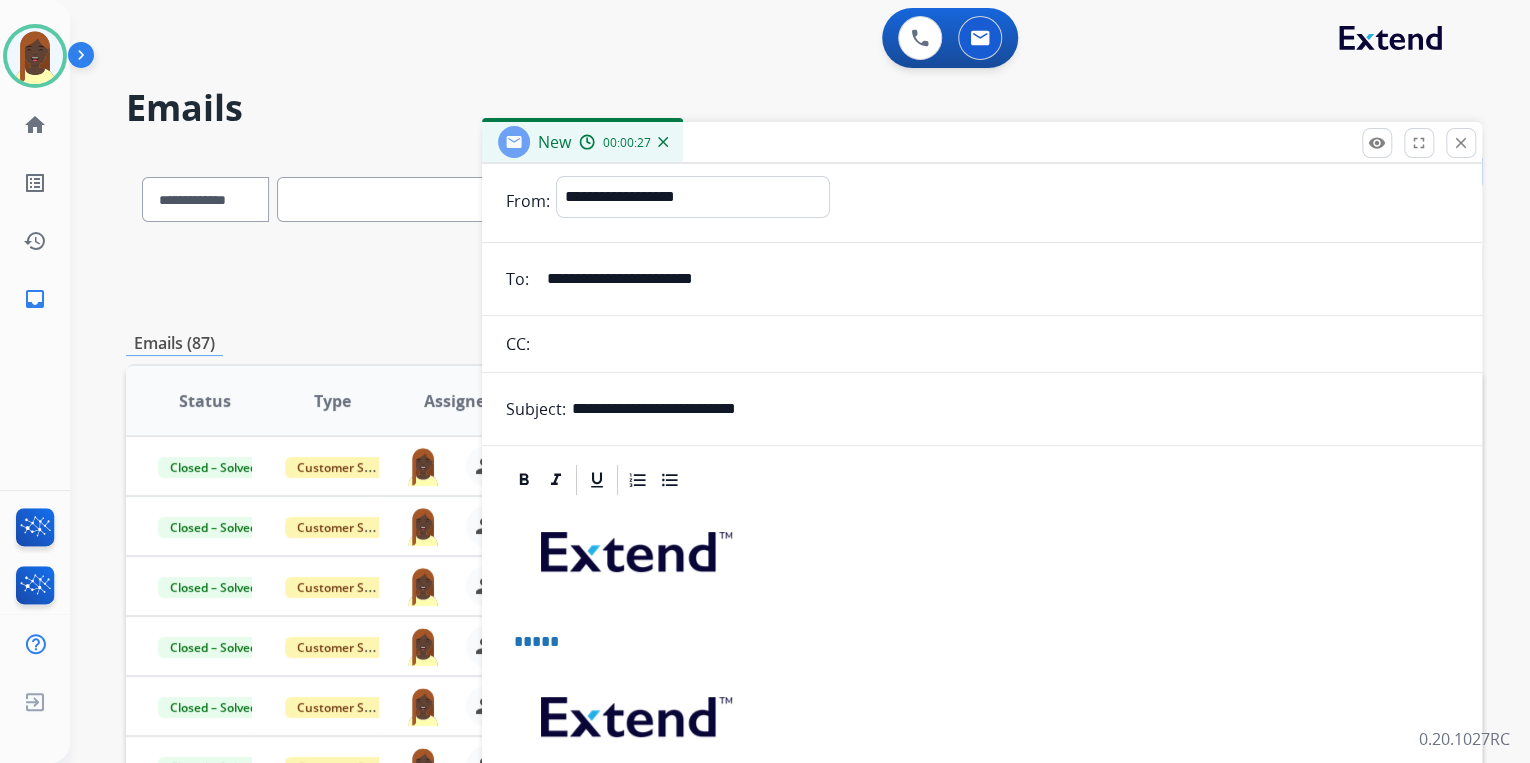 scroll, scrollTop: 44, scrollLeft: 0, axis: vertical 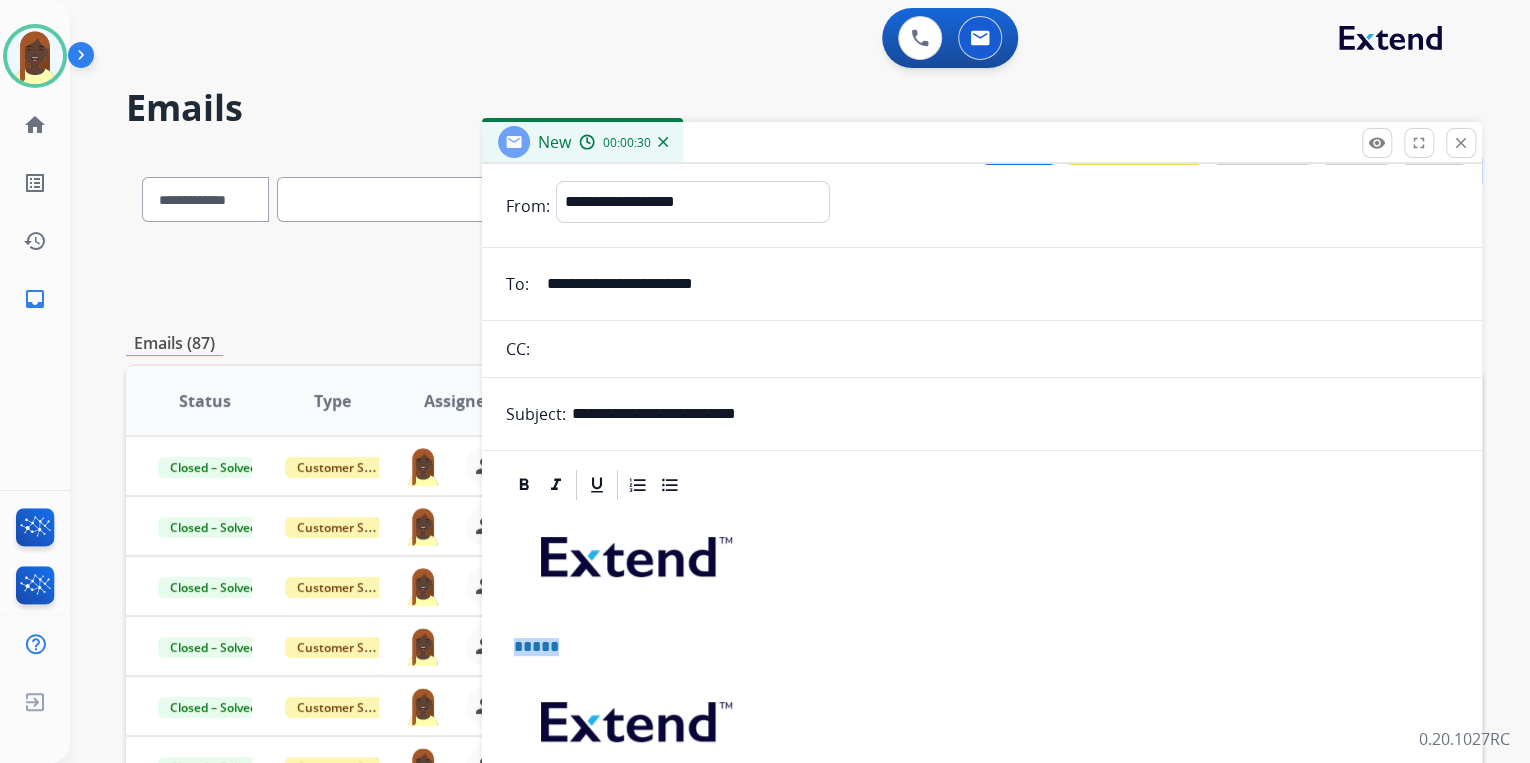 drag, startPoint x: 565, startPoint y: 644, endPoint x: 499, endPoint y: 649, distance: 66.189125 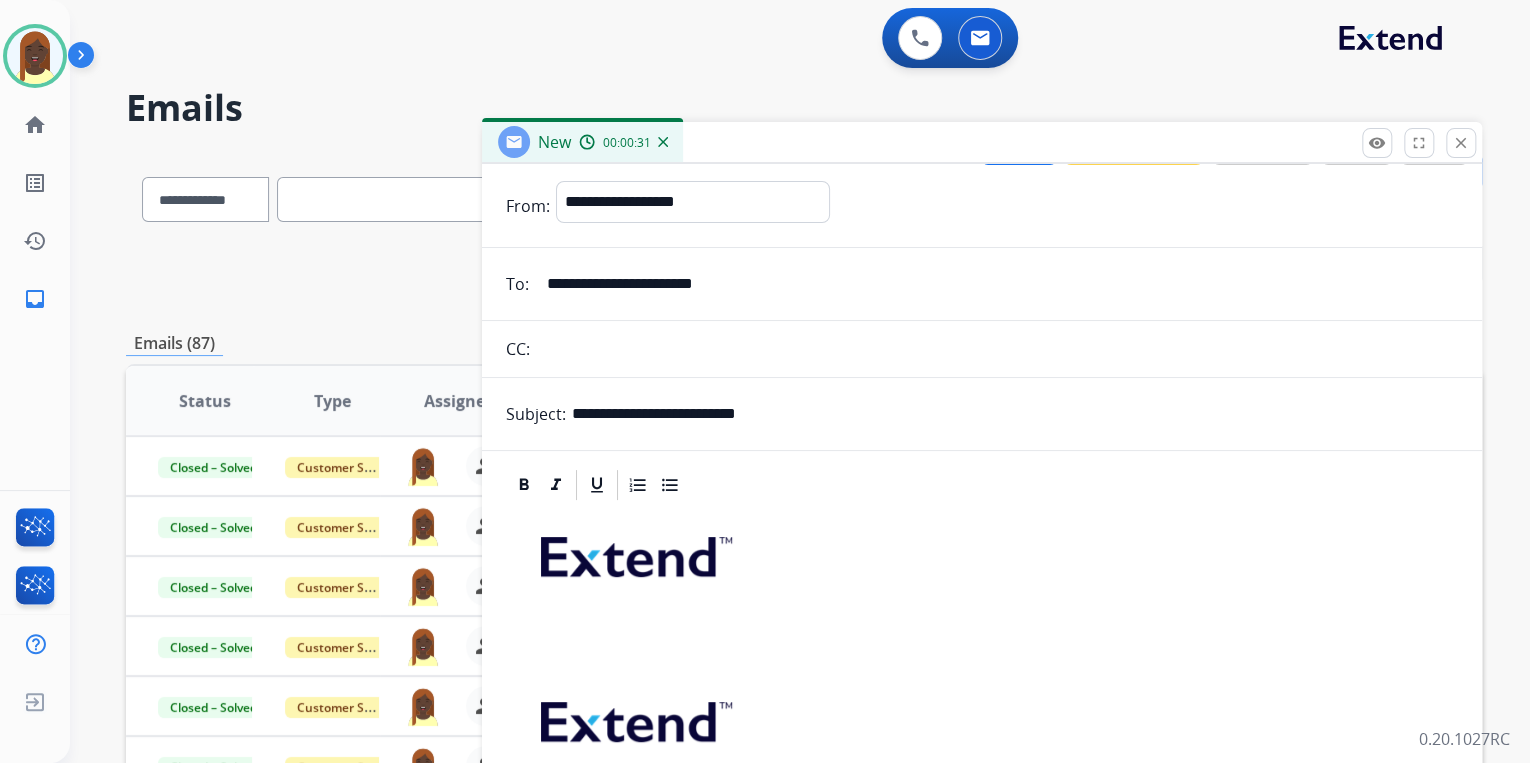 scroll, scrollTop: 0, scrollLeft: 0, axis: both 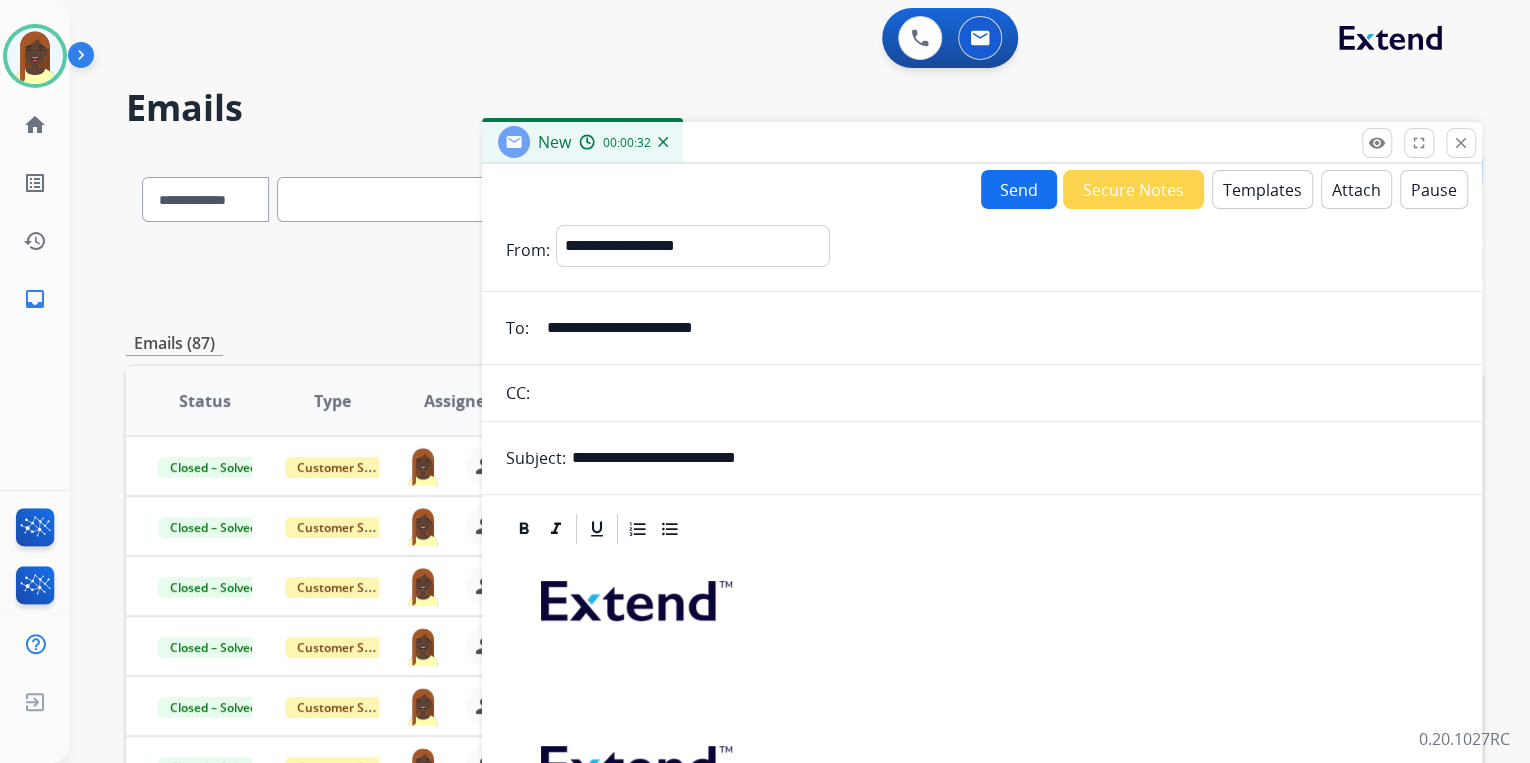 click on "Templates" at bounding box center [1262, 189] 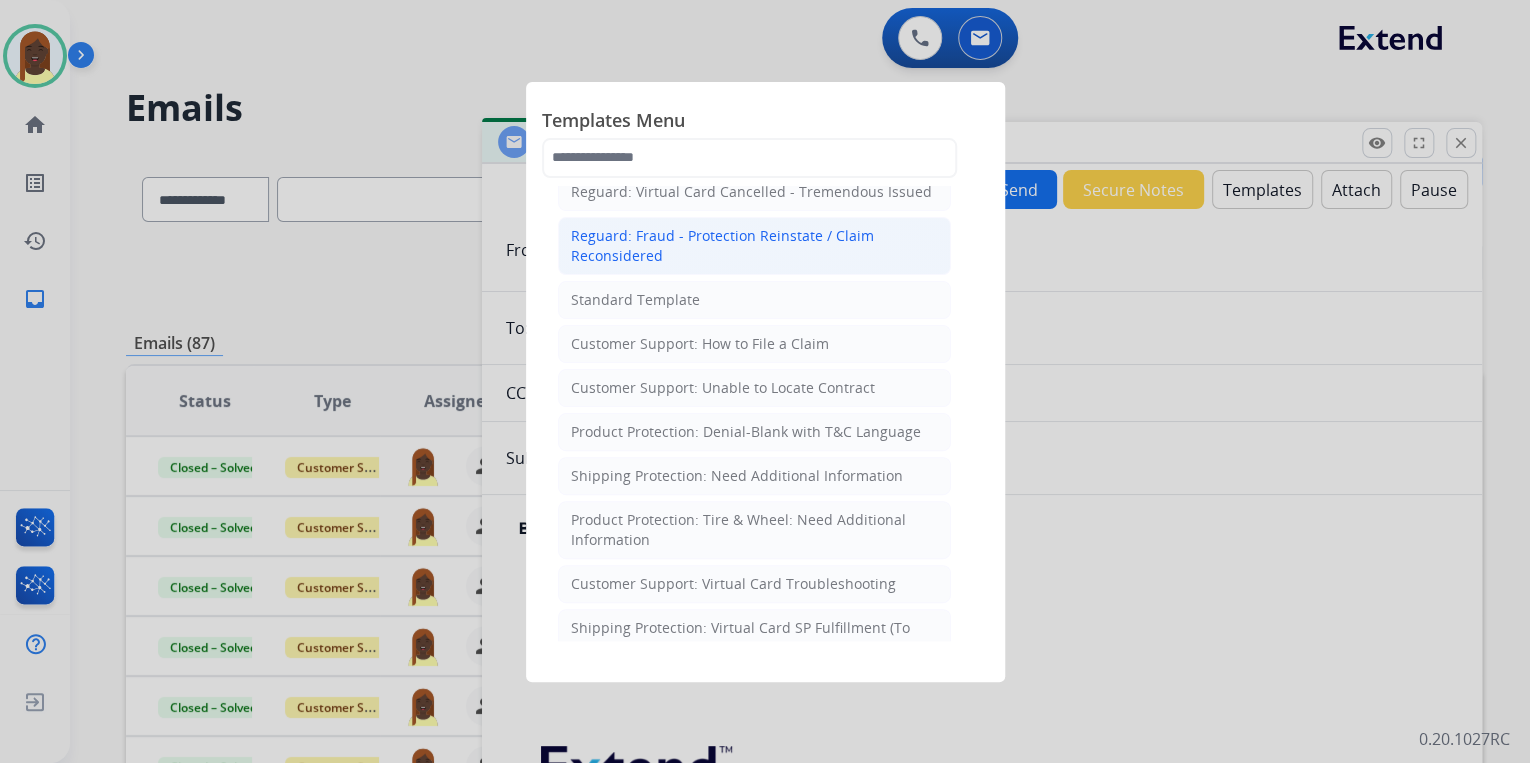 scroll, scrollTop: 240, scrollLeft: 0, axis: vertical 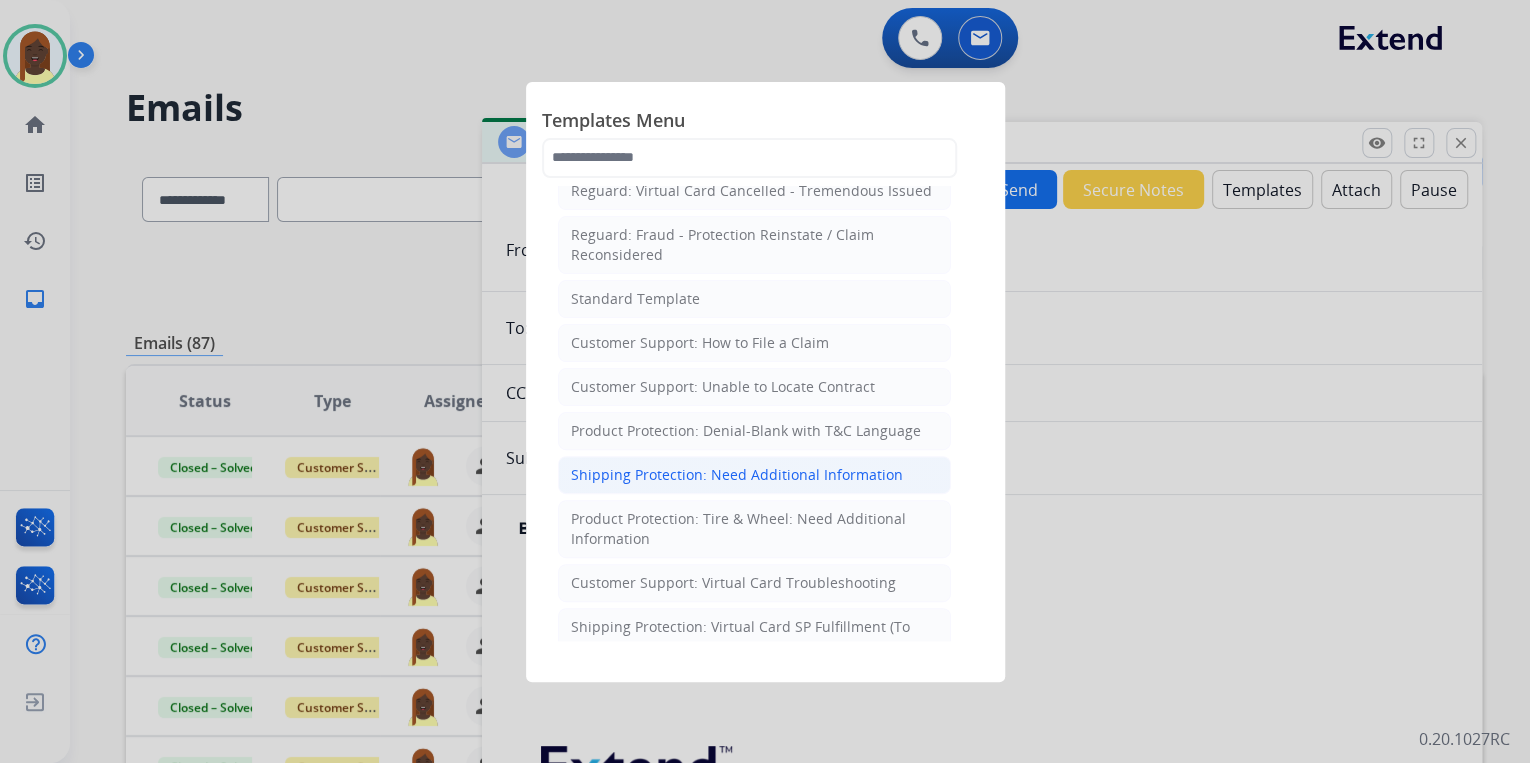 click on "Shipping Protection: Need Additional Information" 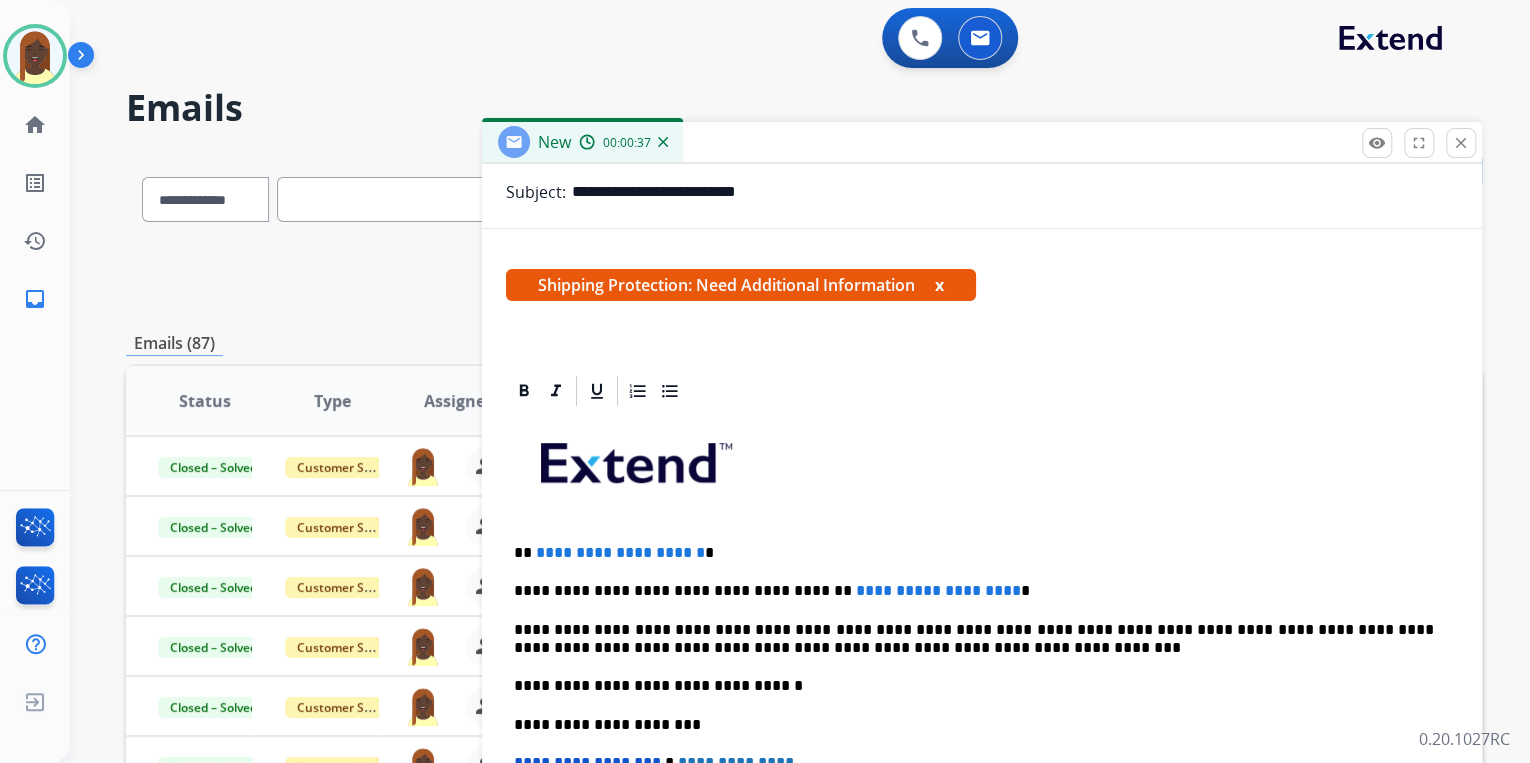 scroll, scrollTop: 320, scrollLeft: 0, axis: vertical 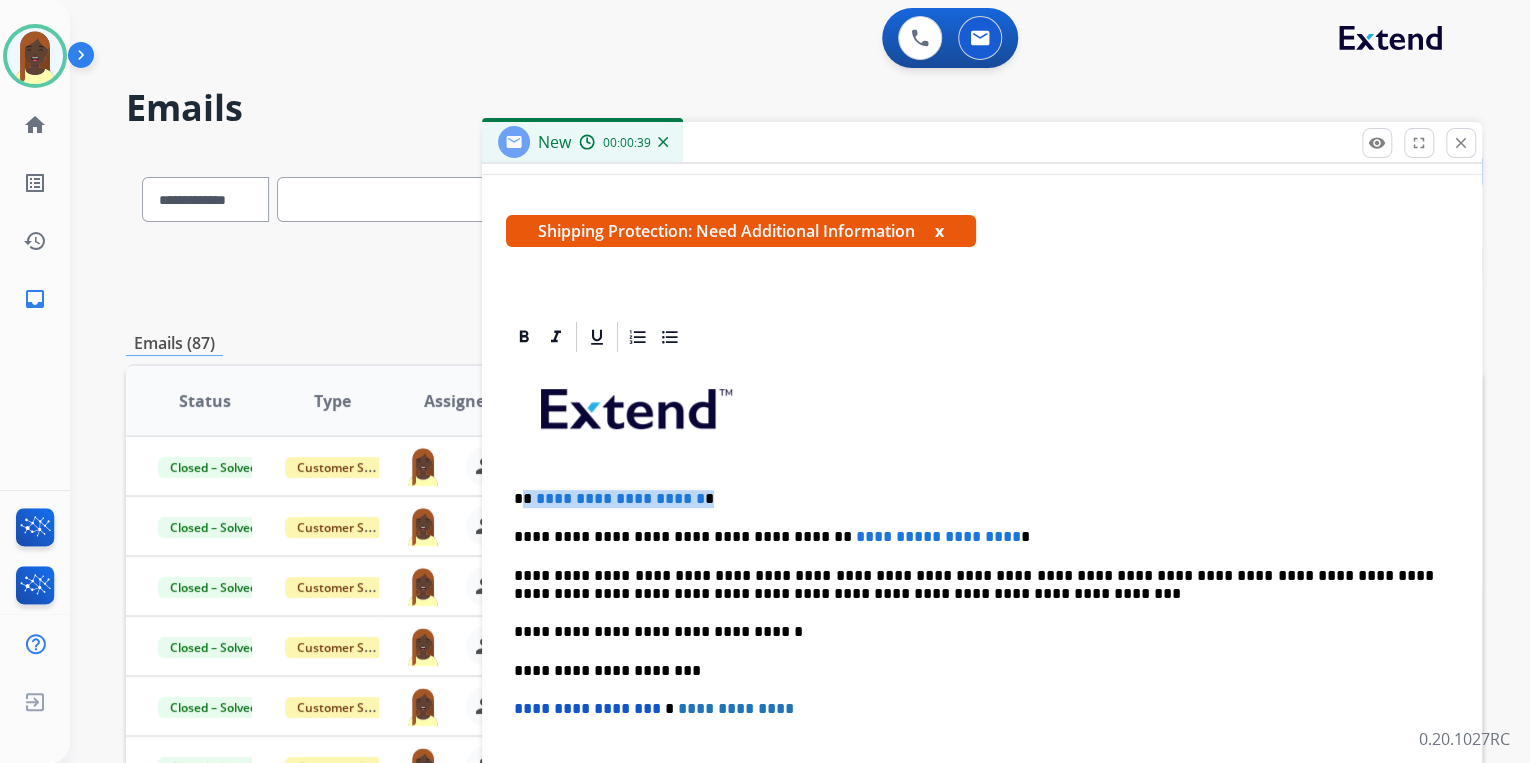 drag, startPoint x: 524, startPoint y: 495, endPoint x: 752, endPoint y: 502, distance: 228.10744 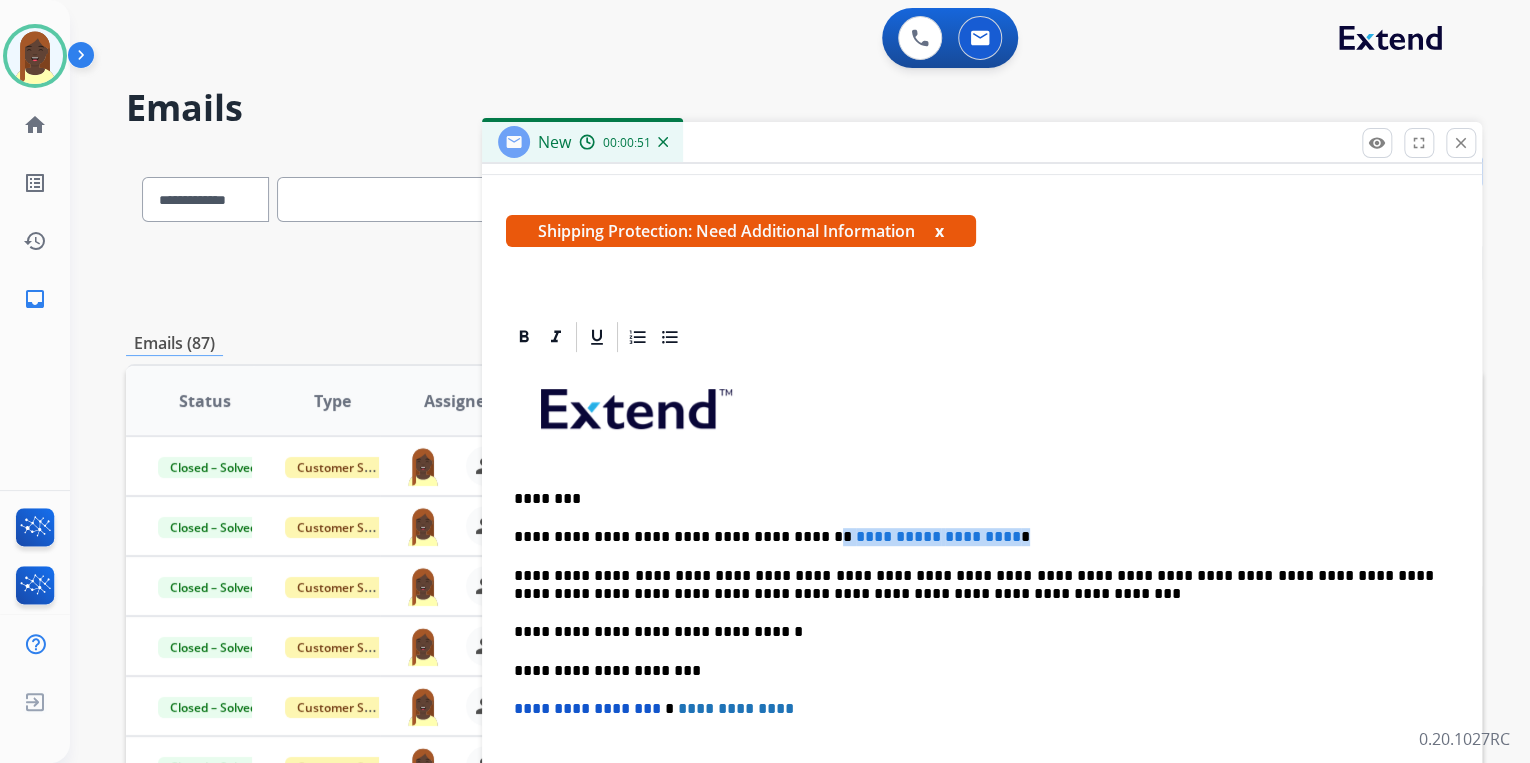 drag, startPoint x: 788, startPoint y: 535, endPoint x: 1021, endPoint y: 521, distance: 233.42023 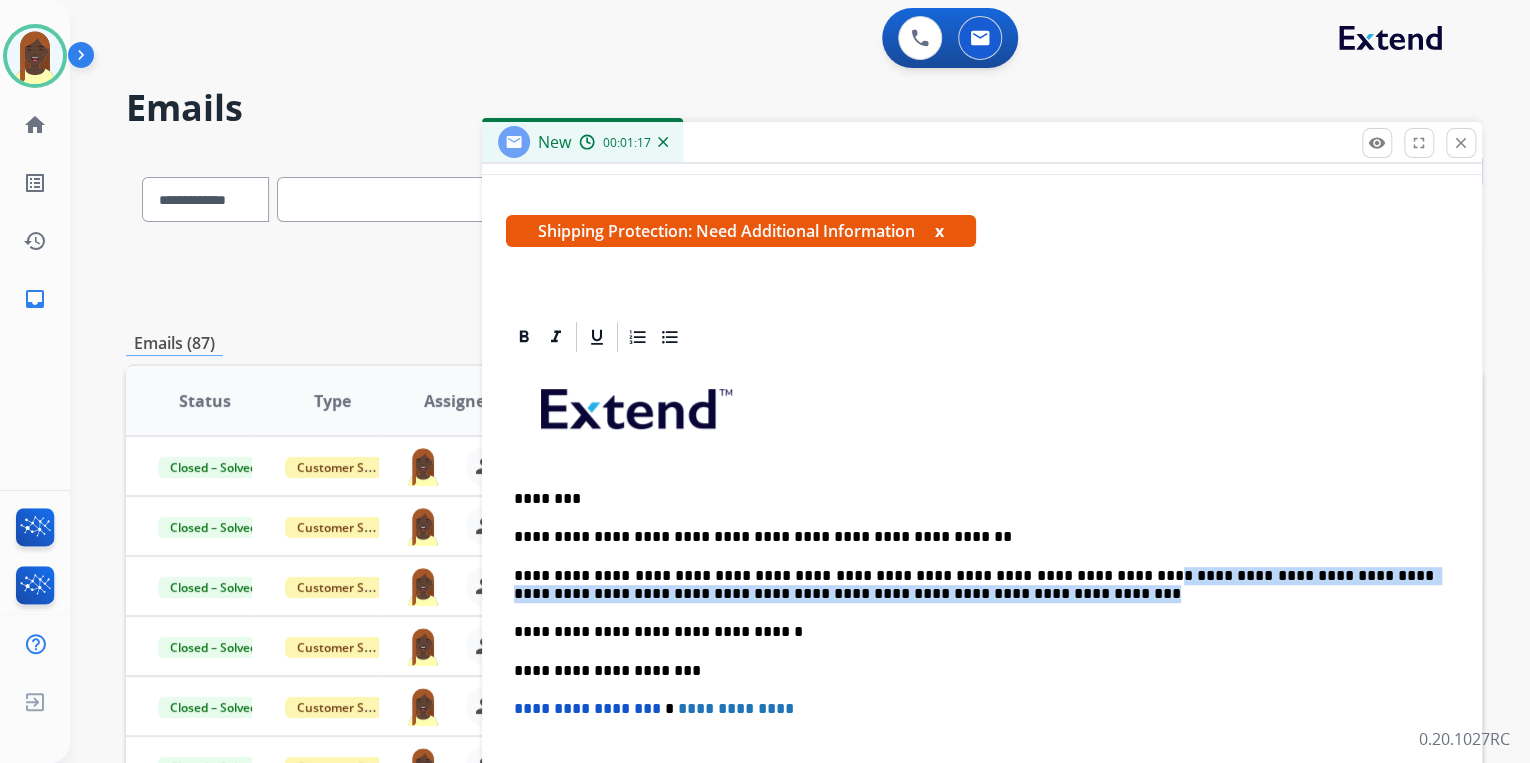 drag, startPoint x: 1073, startPoint y: 575, endPoint x: 1238, endPoint y: 587, distance: 165.43579 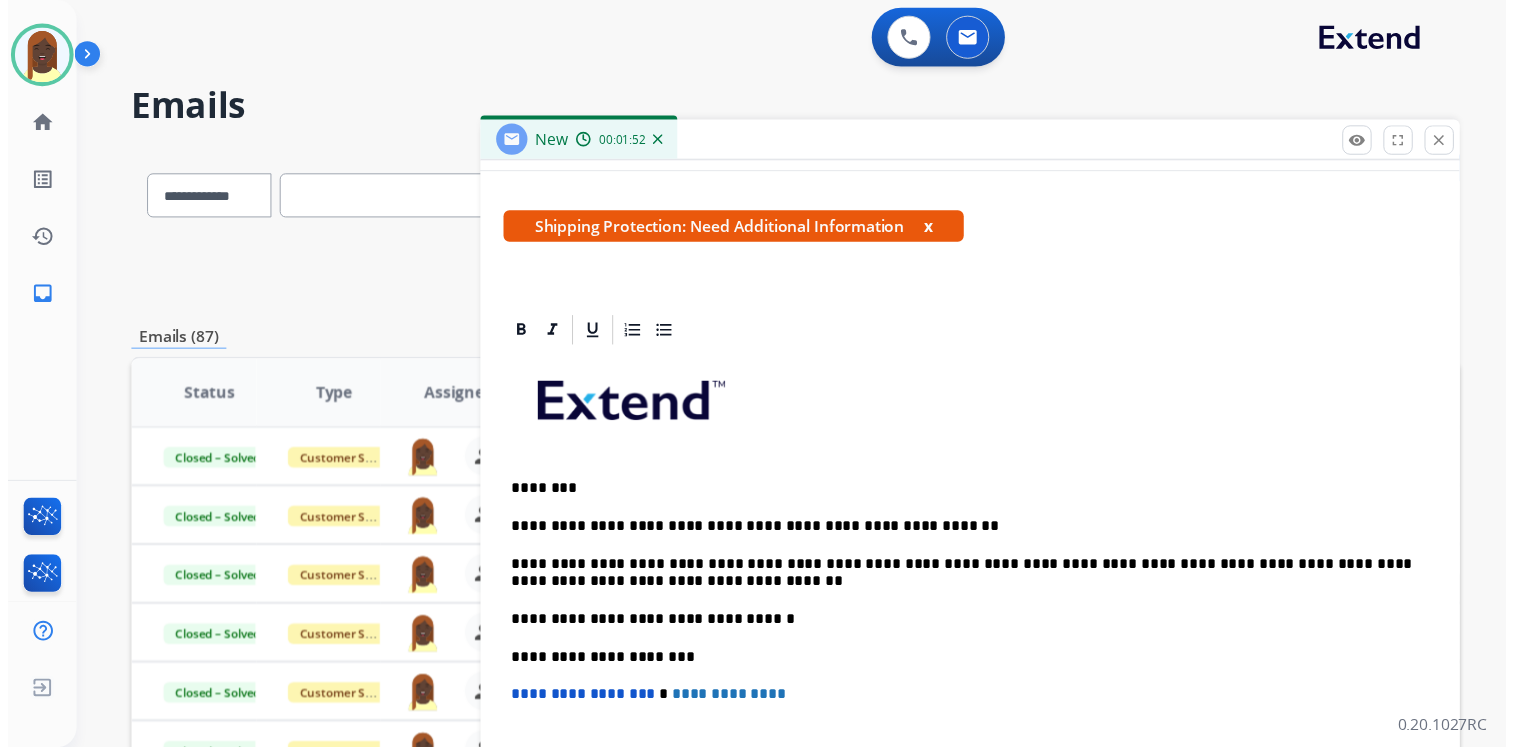 scroll, scrollTop: 0, scrollLeft: 0, axis: both 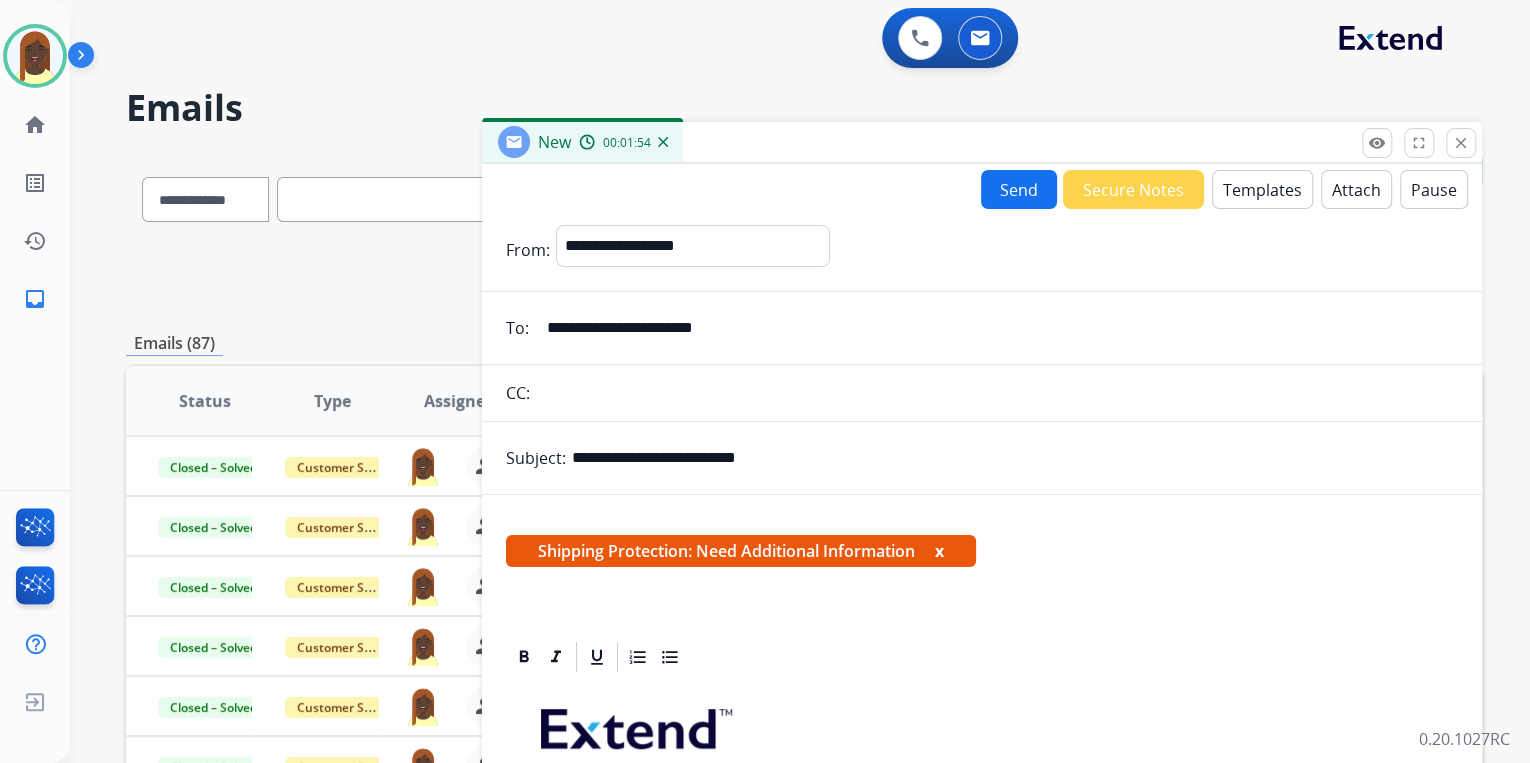 click on "Send" at bounding box center (1019, 189) 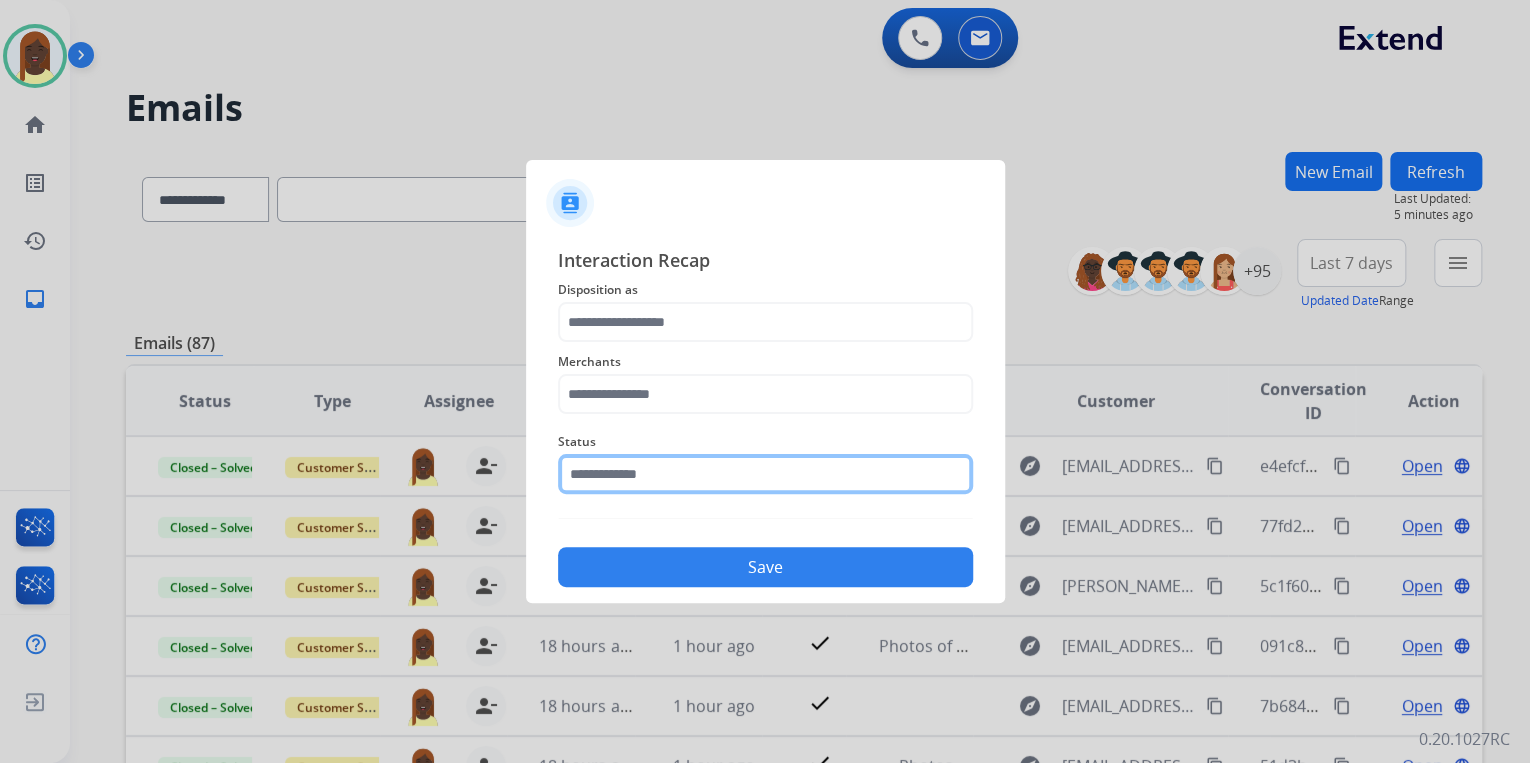 click 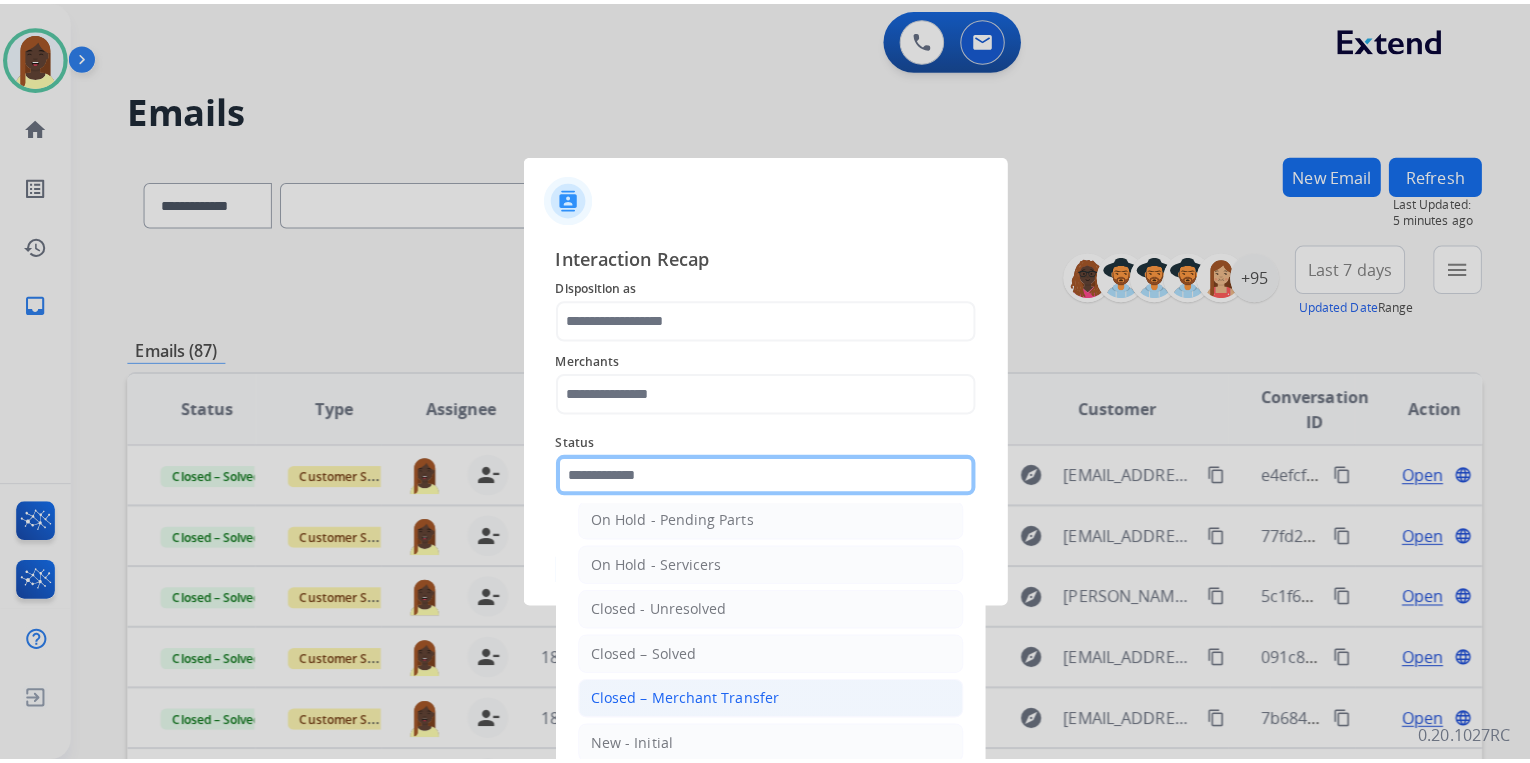 scroll, scrollTop: 116, scrollLeft: 0, axis: vertical 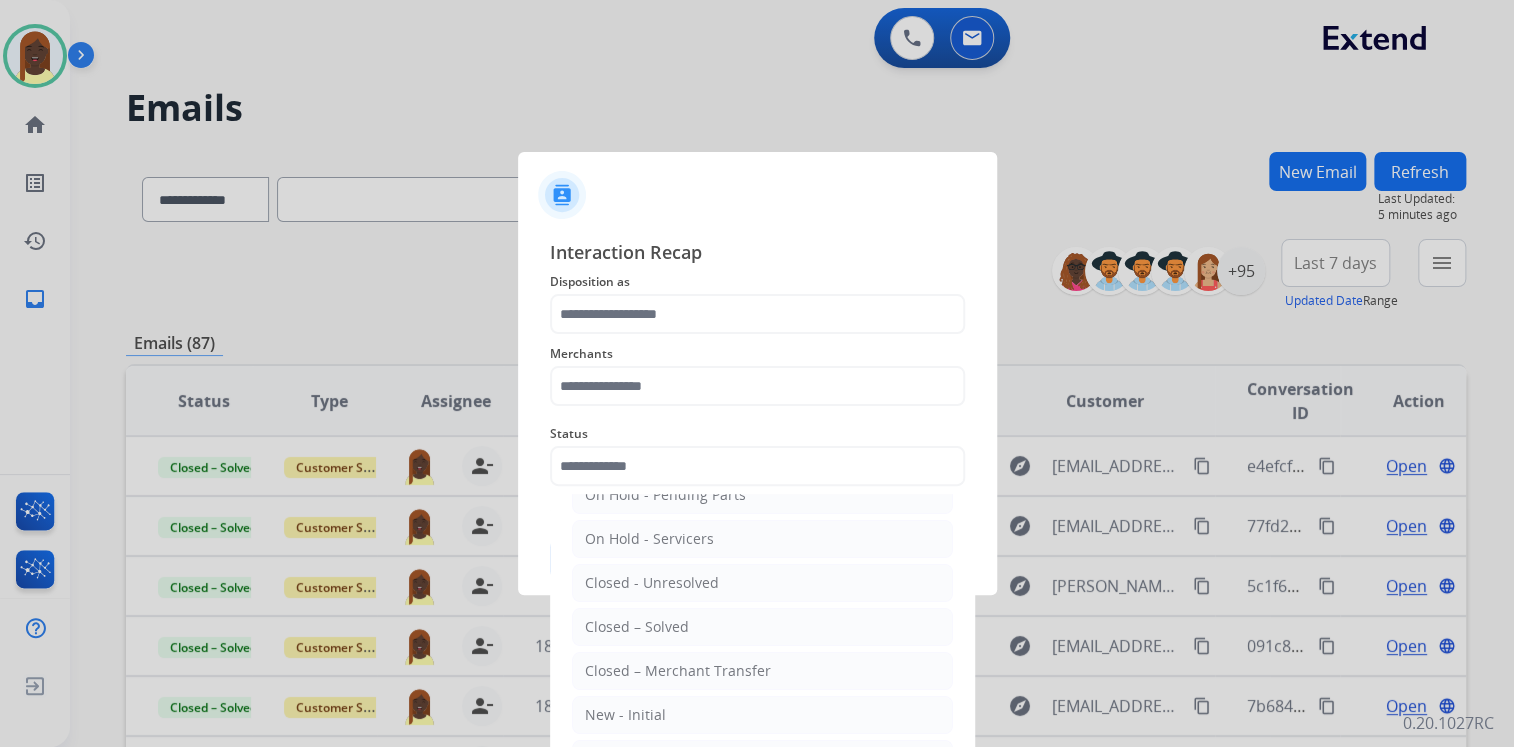 drag, startPoint x: 654, startPoint y: 621, endPoint x: 636, endPoint y: 492, distance: 130.24976 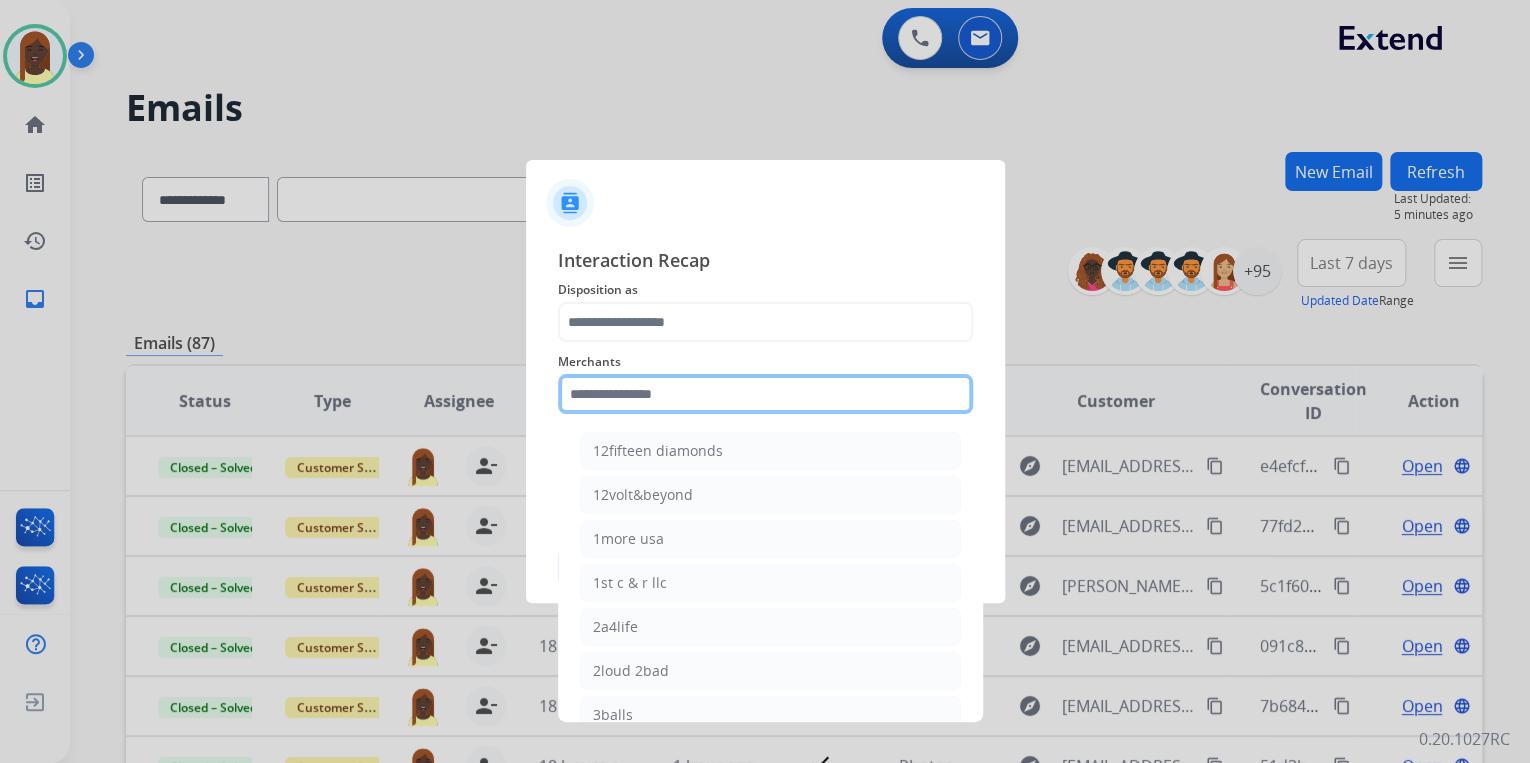 click 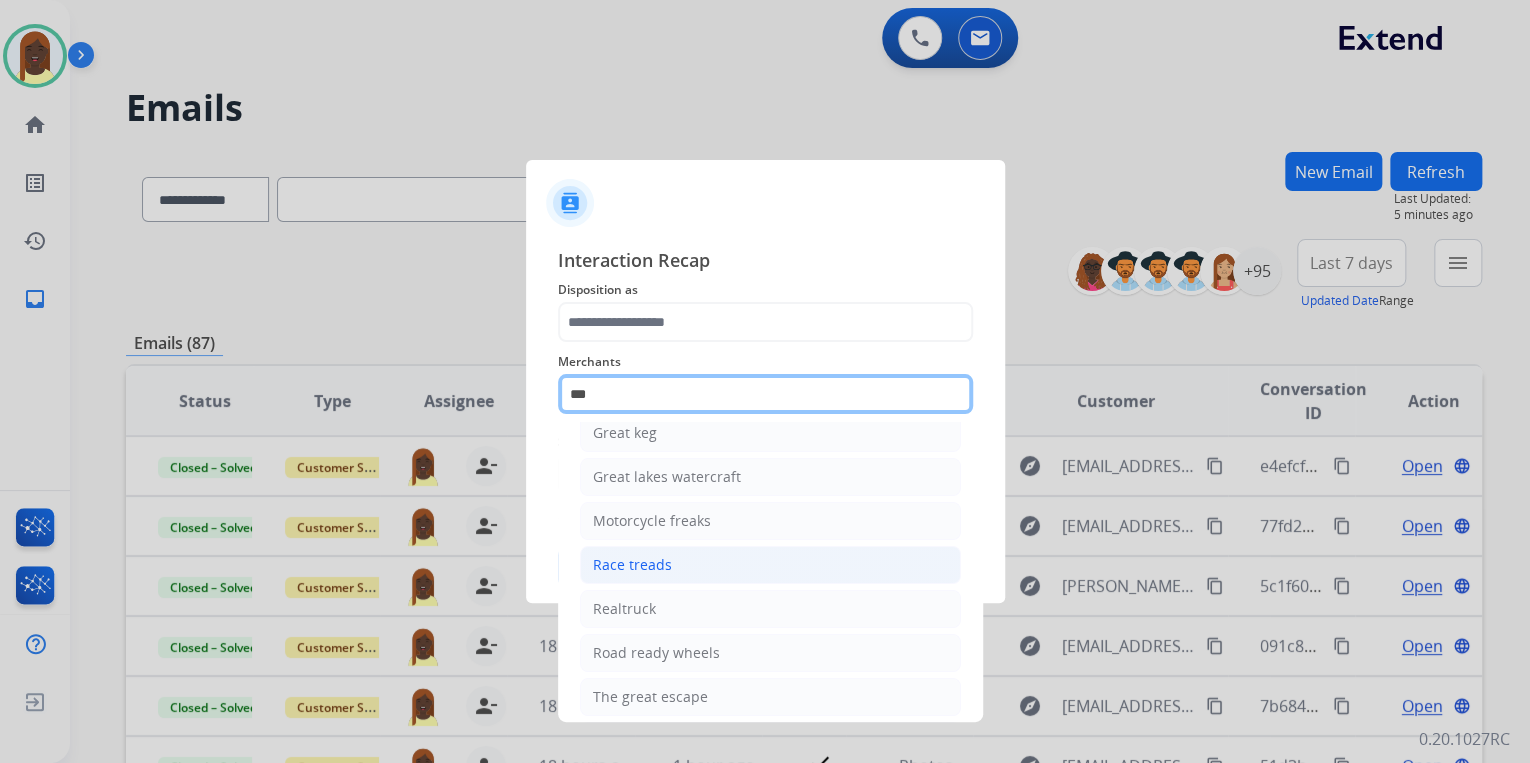 scroll, scrollTop: 160, scrollLeft: 0, axis: vertical 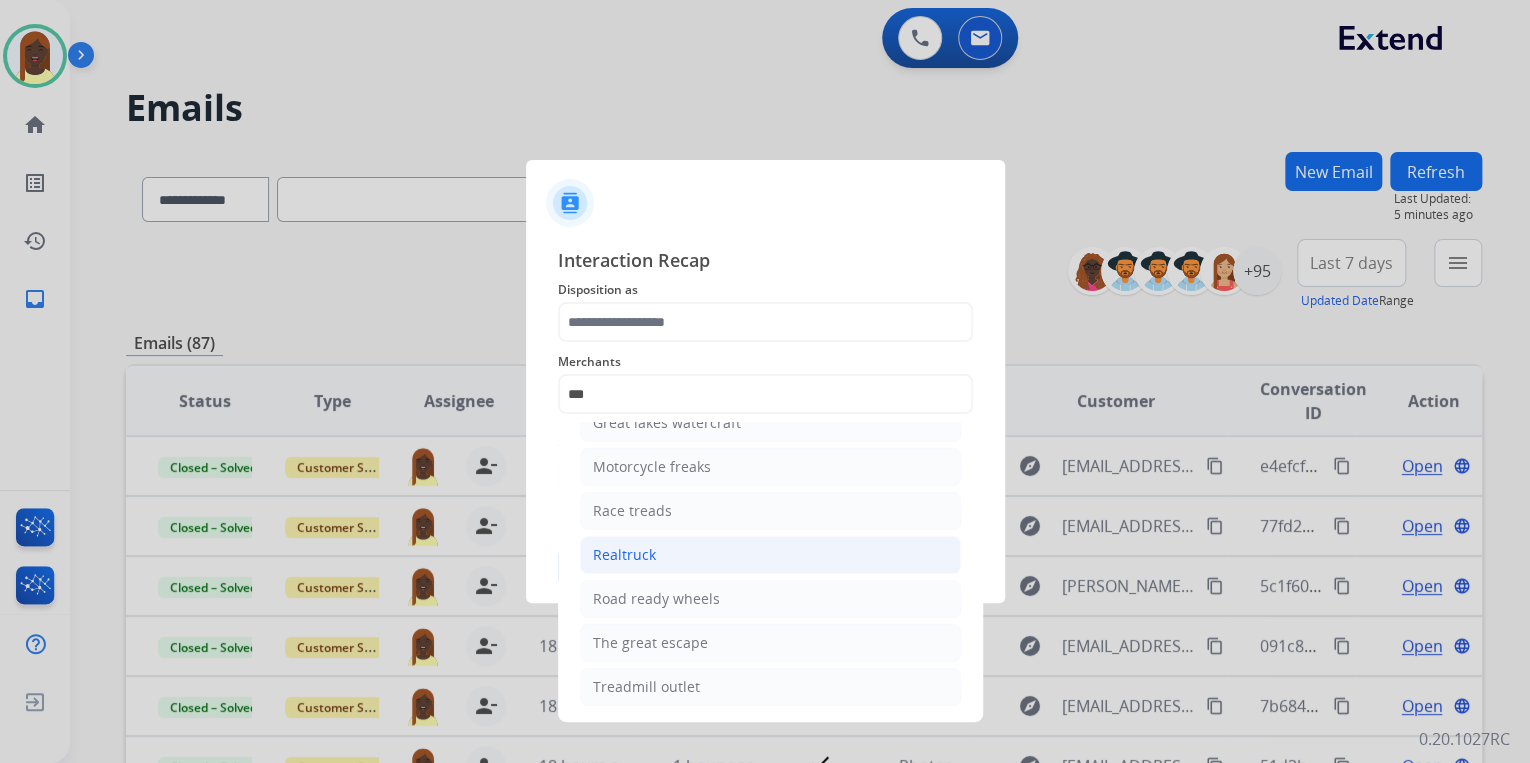 drag, startPoint x: 644, startPoint y: 546, endPoint x: 645, endPoint y: 427, distance: 119.0042 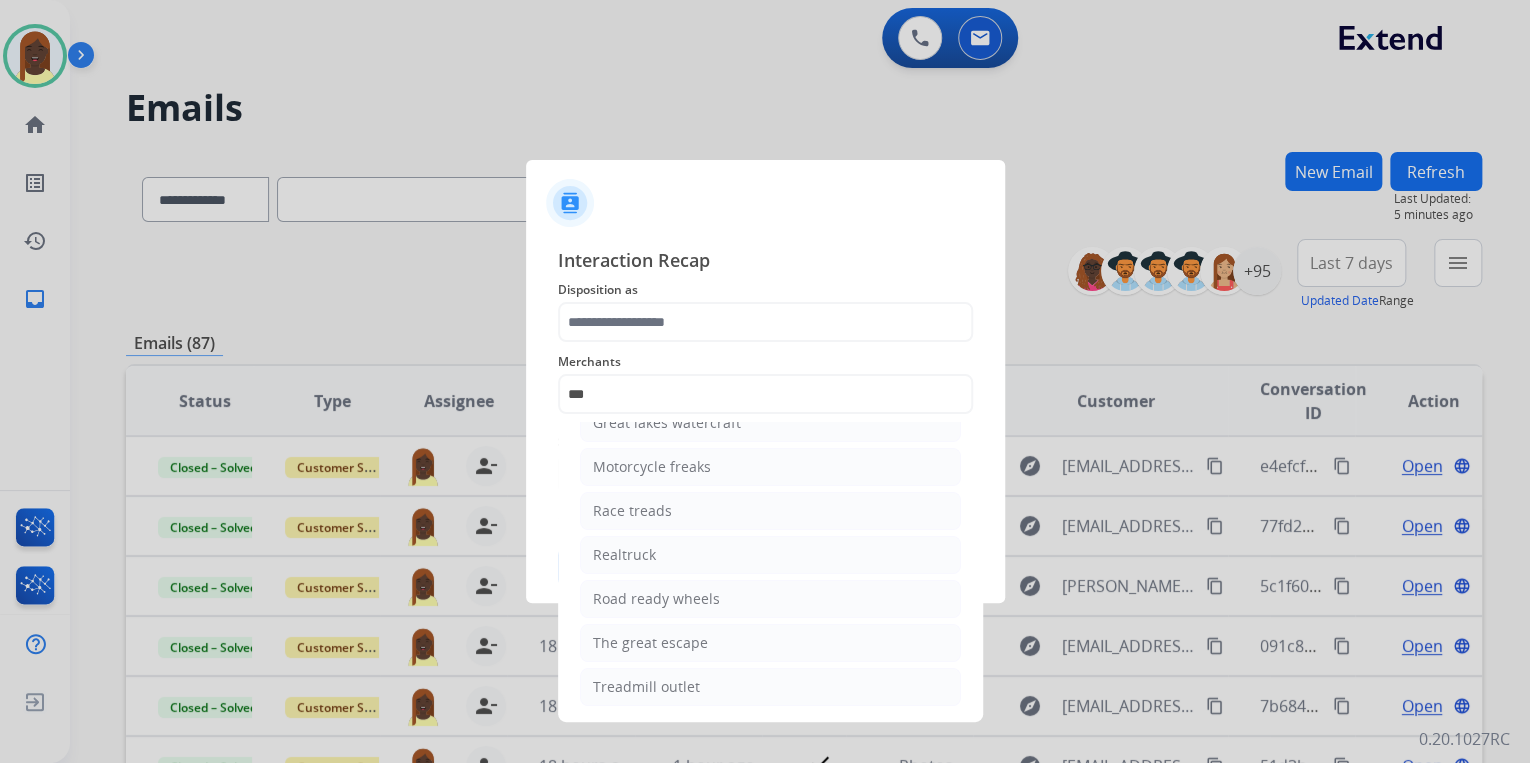 click on "Realtruck" 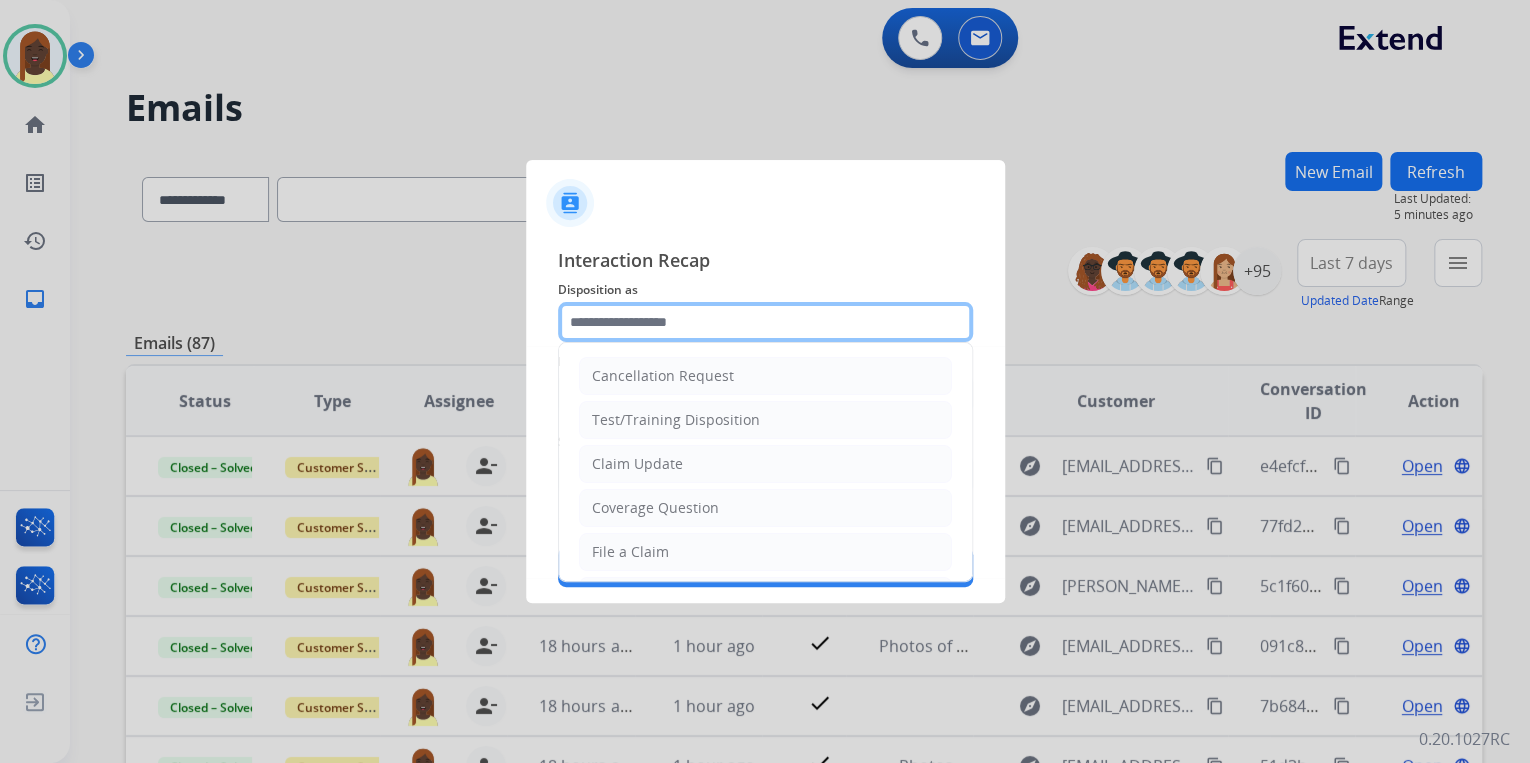 click 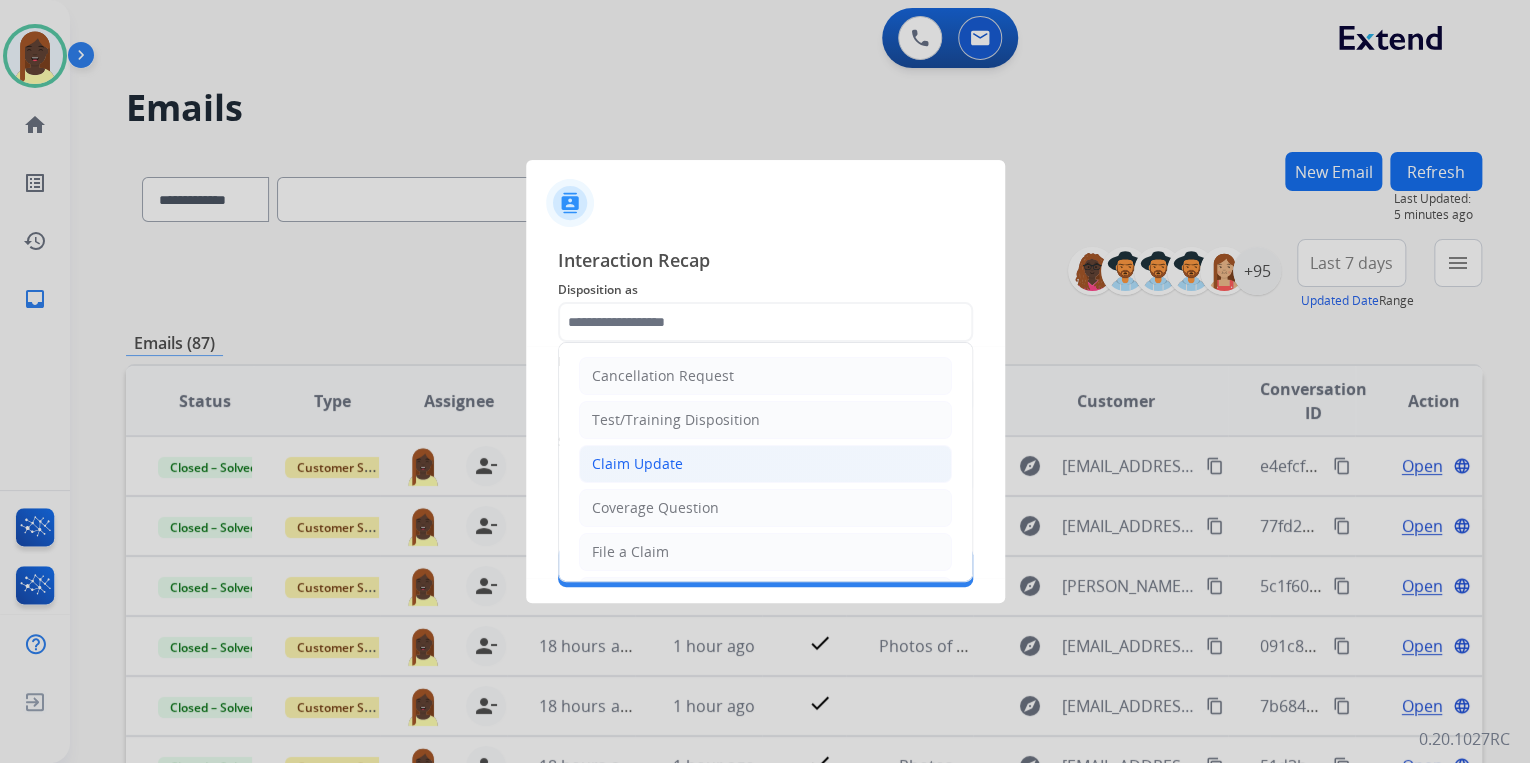 click on "Claim Update" 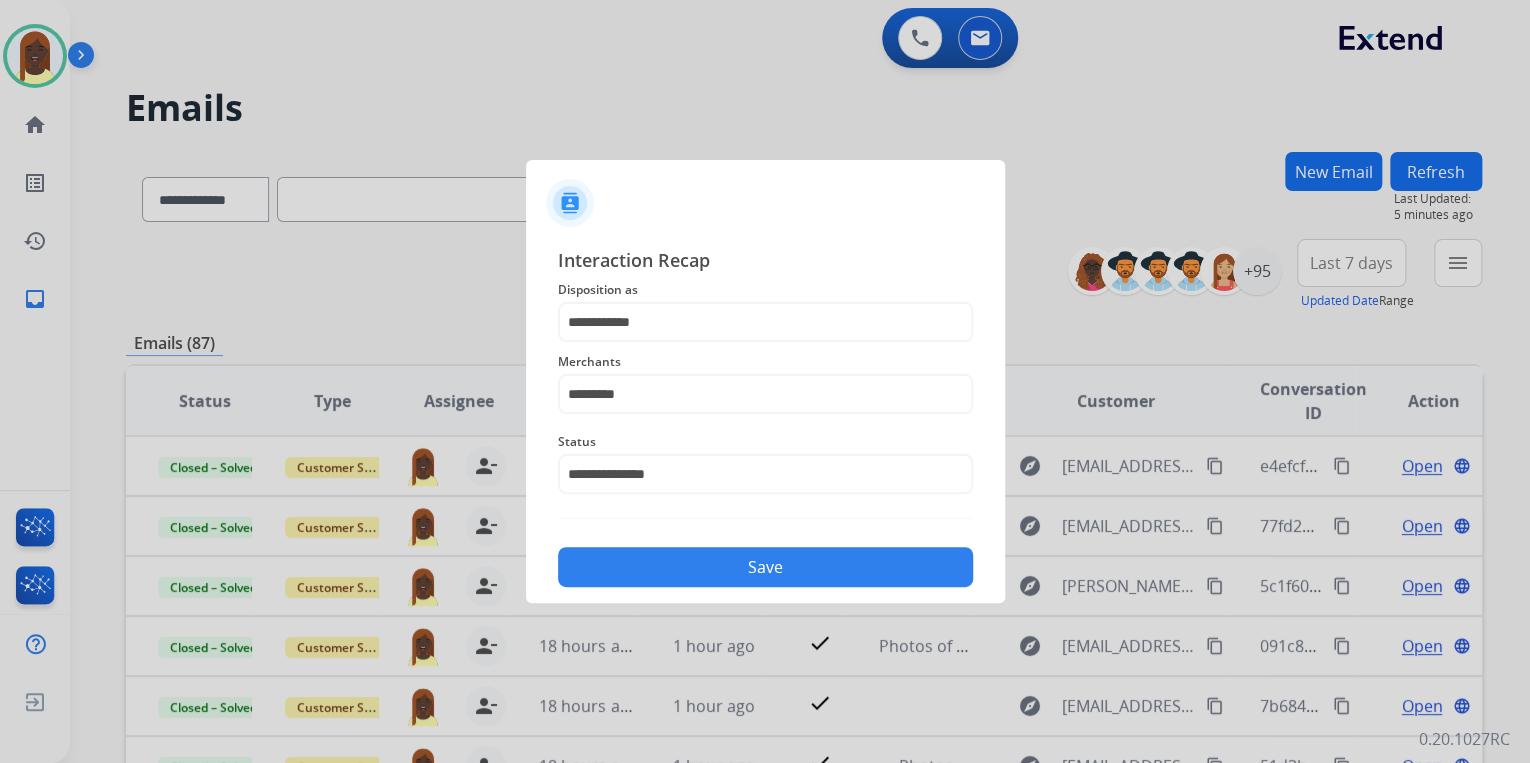 click on "Save" 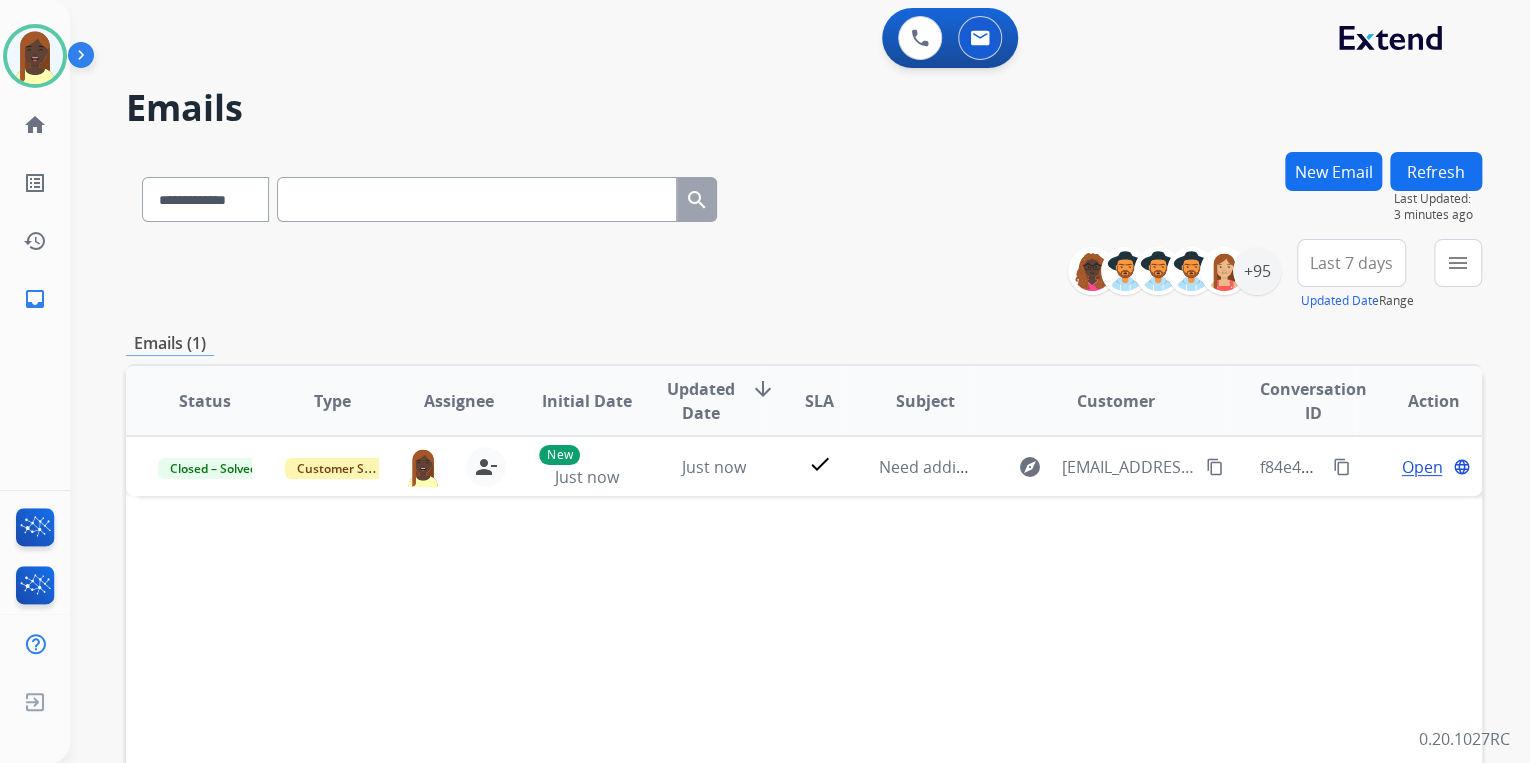 click on "**********" at bounding box center (804, 275) 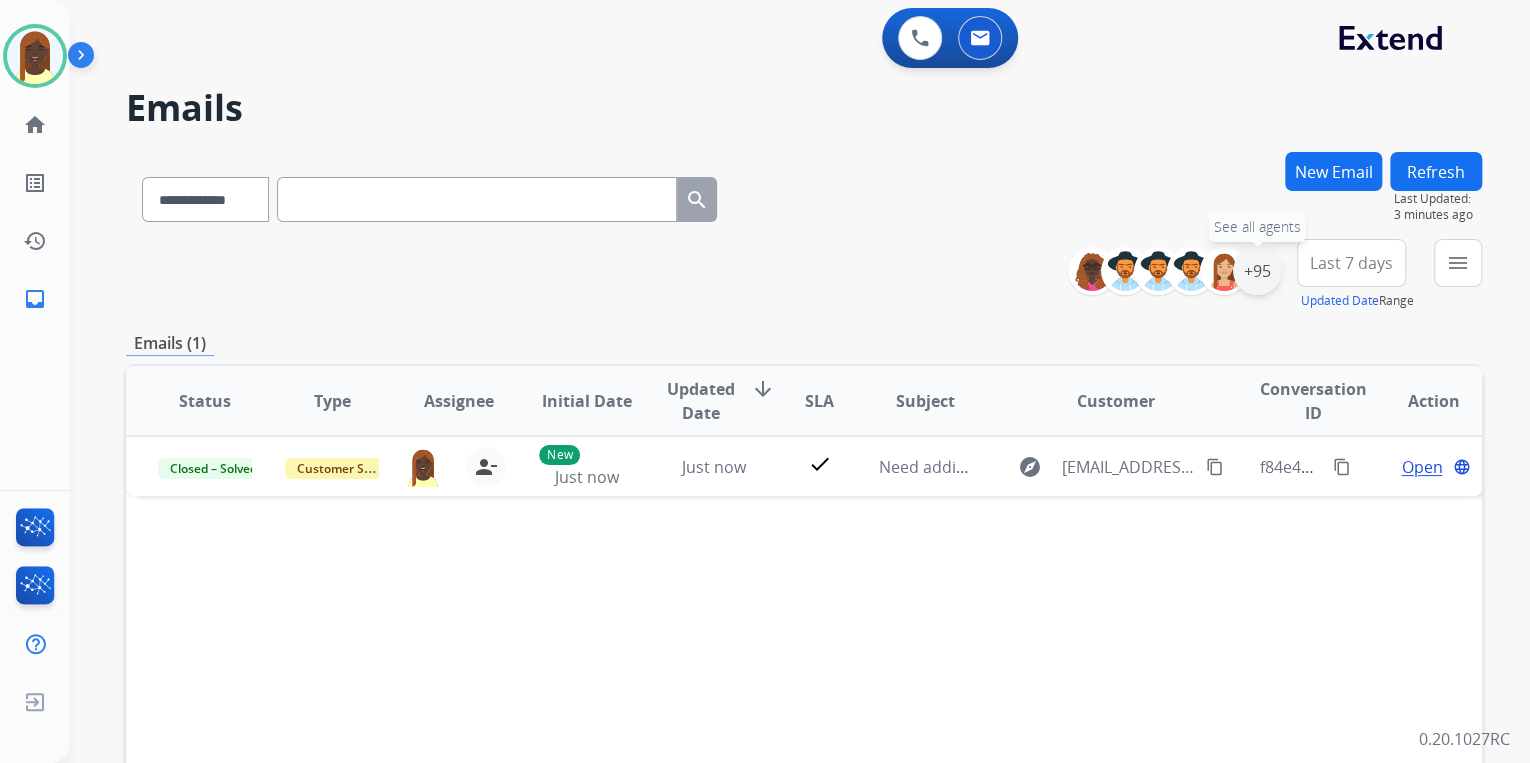 click on "+95" at bounding box center (1257, 271) 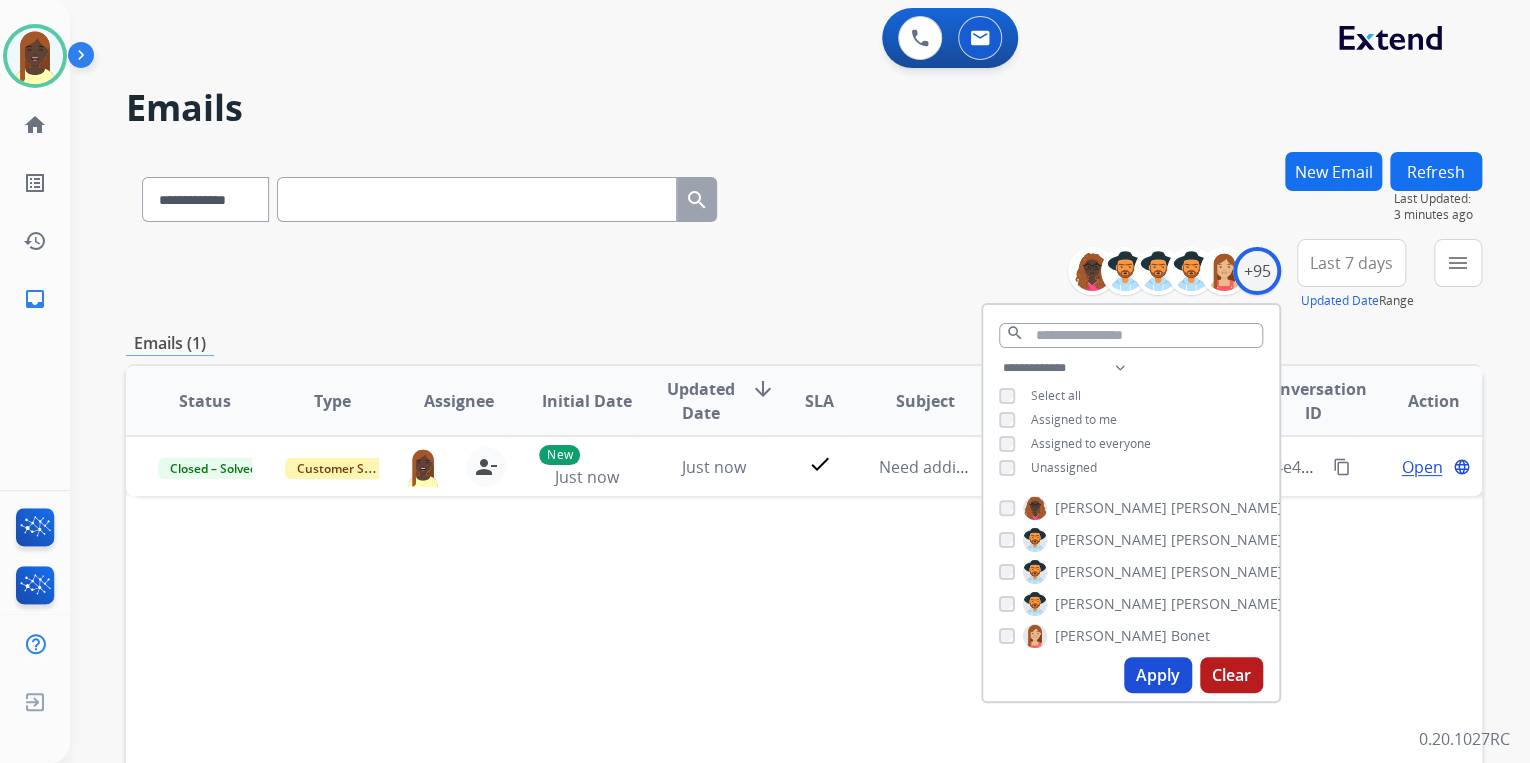 click on "Apply" at bounding box center (1158, 675) 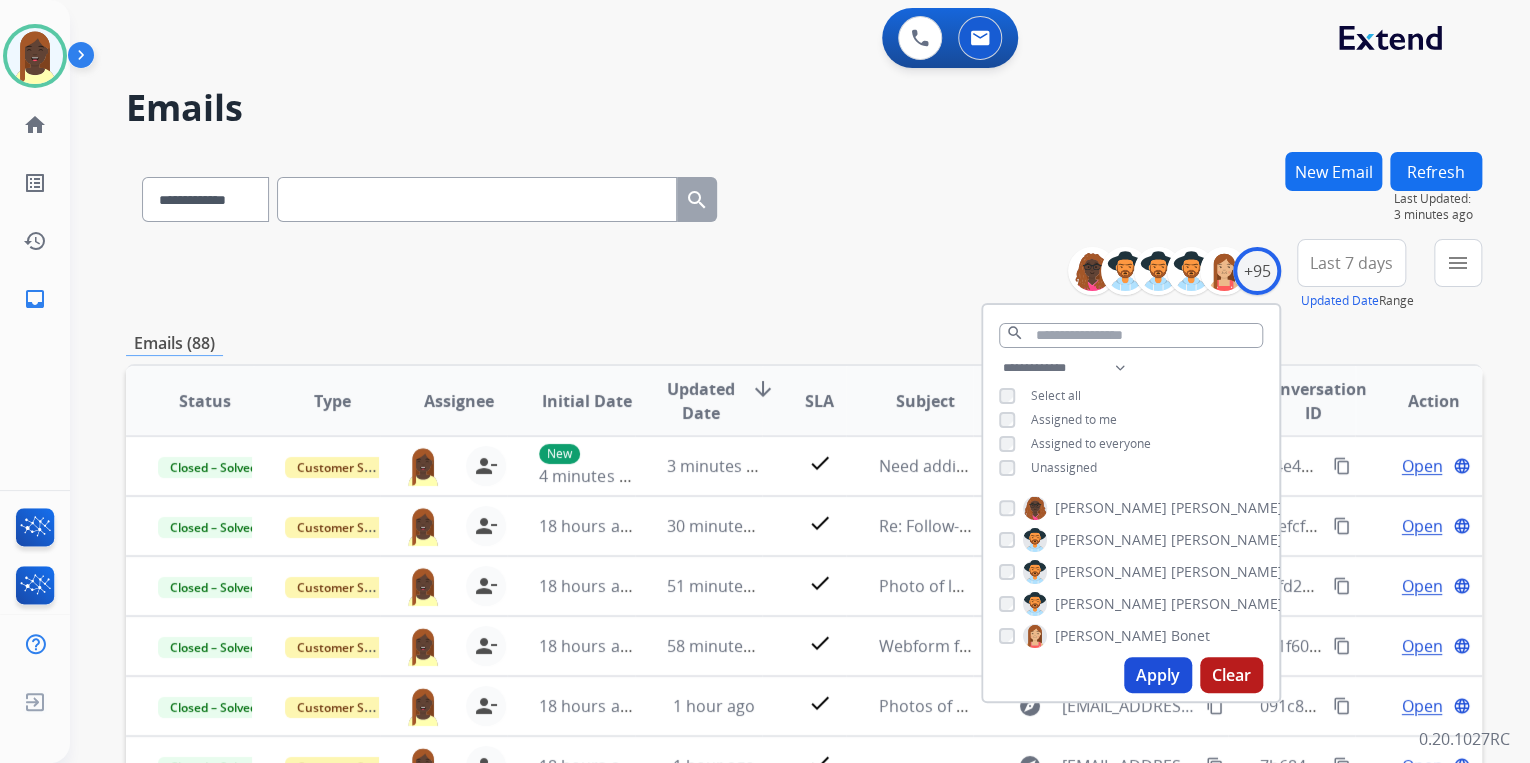click on "**********" at bounding box center (804, 275) 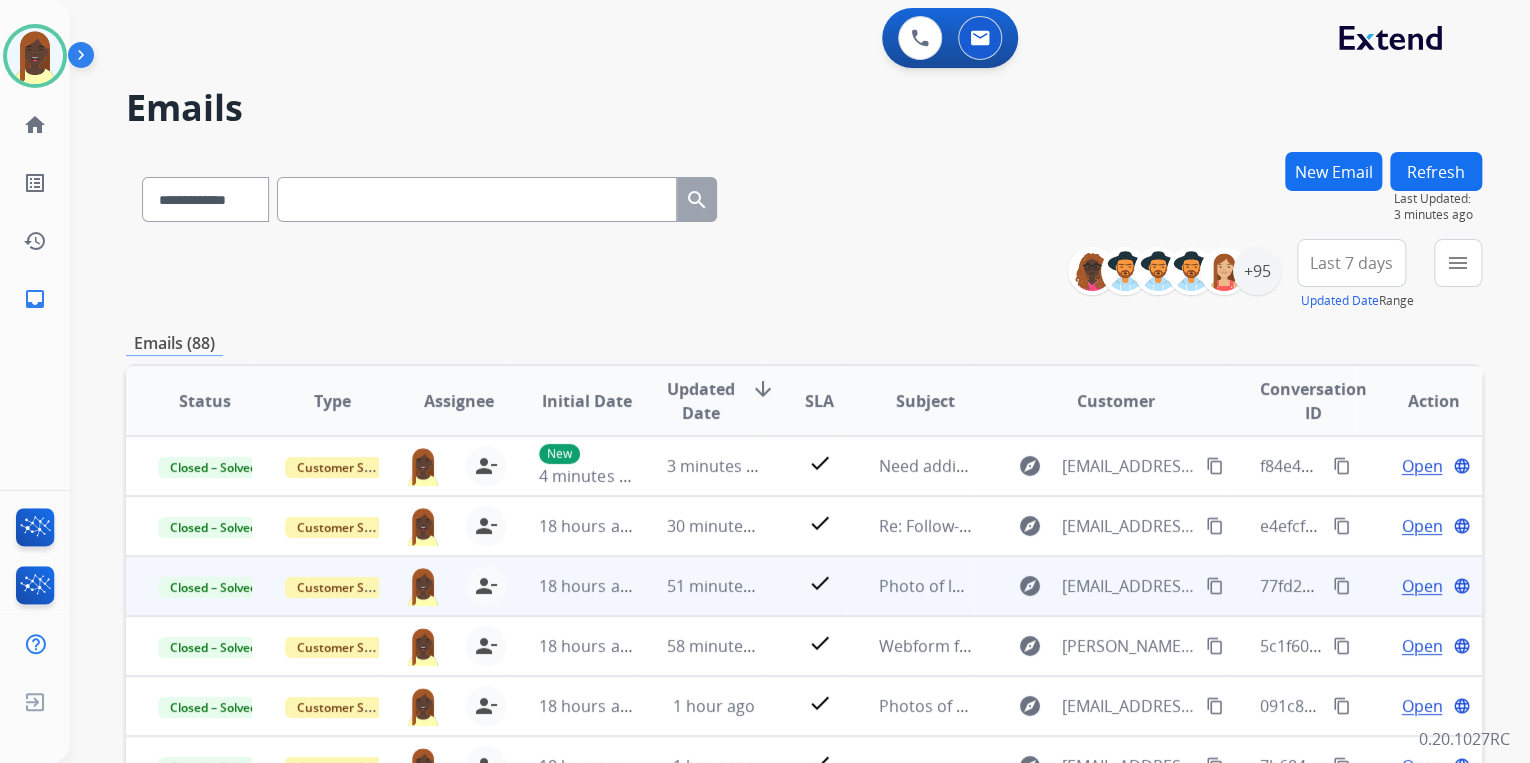 scroll, scrollTop: 1, scrollLeft: 0, axis: vertical 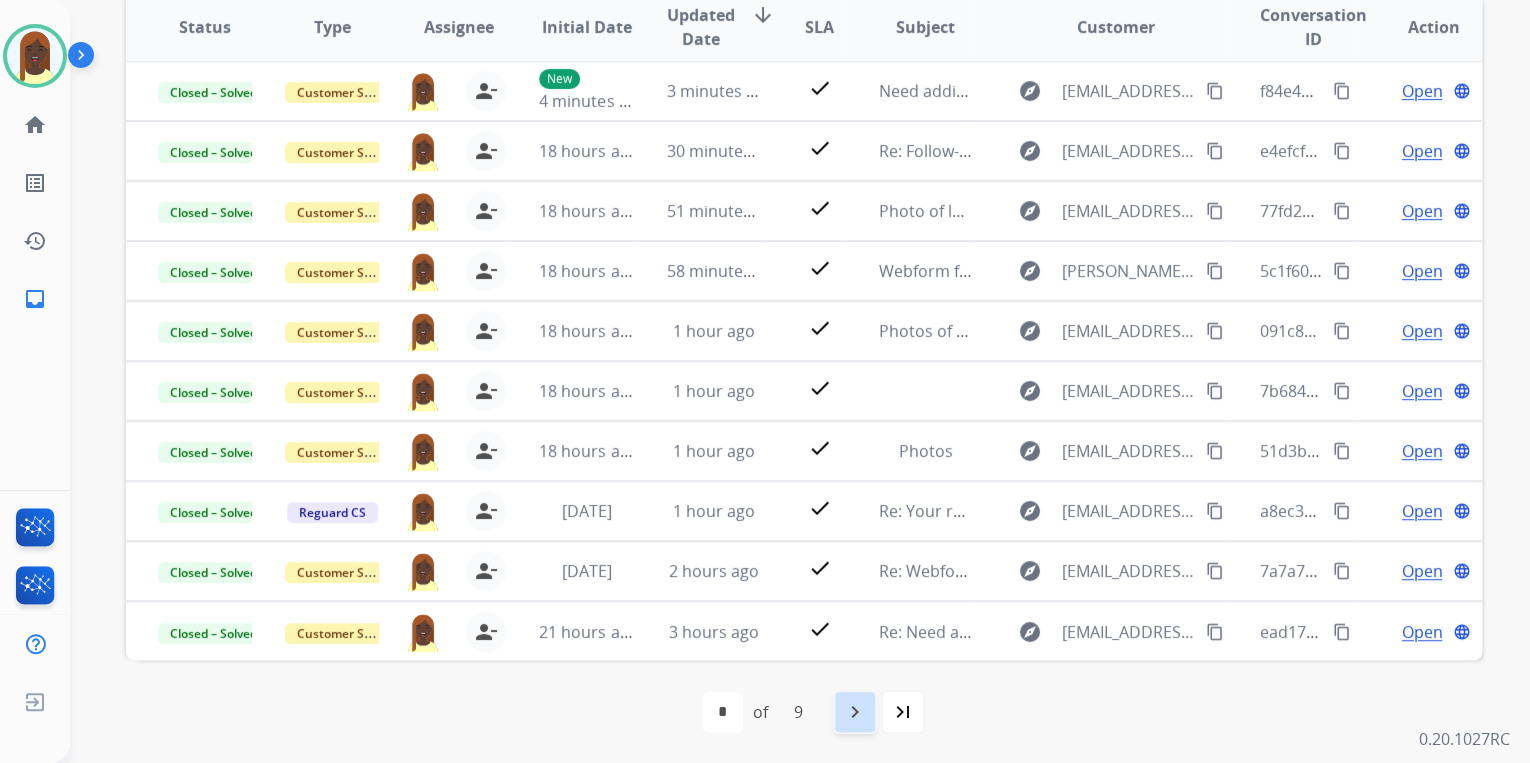 click on "navigate_next" at bounding box center [855, 712] 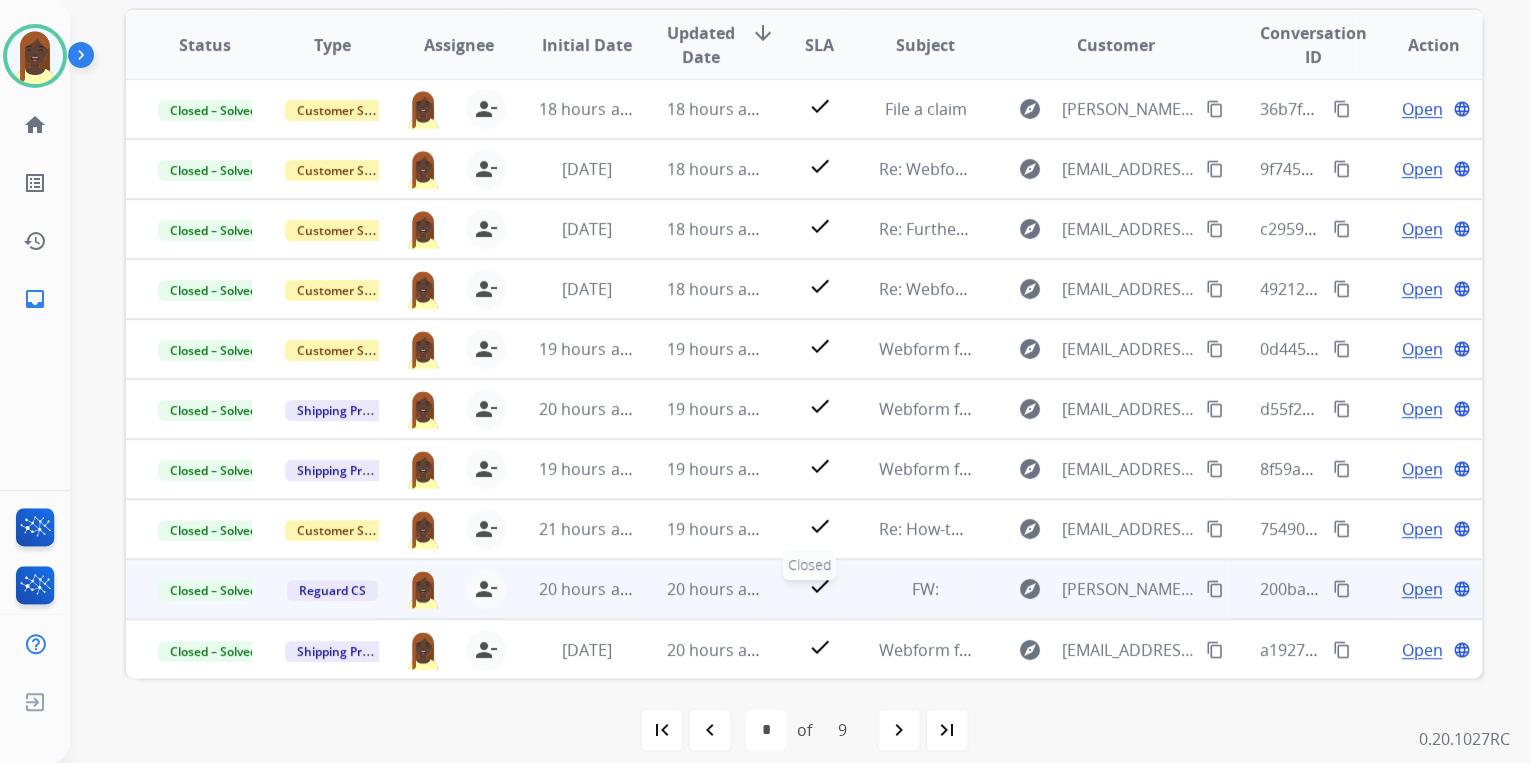 scroll, scrollTop: 374, scrollLeft: 0, axis: vertical 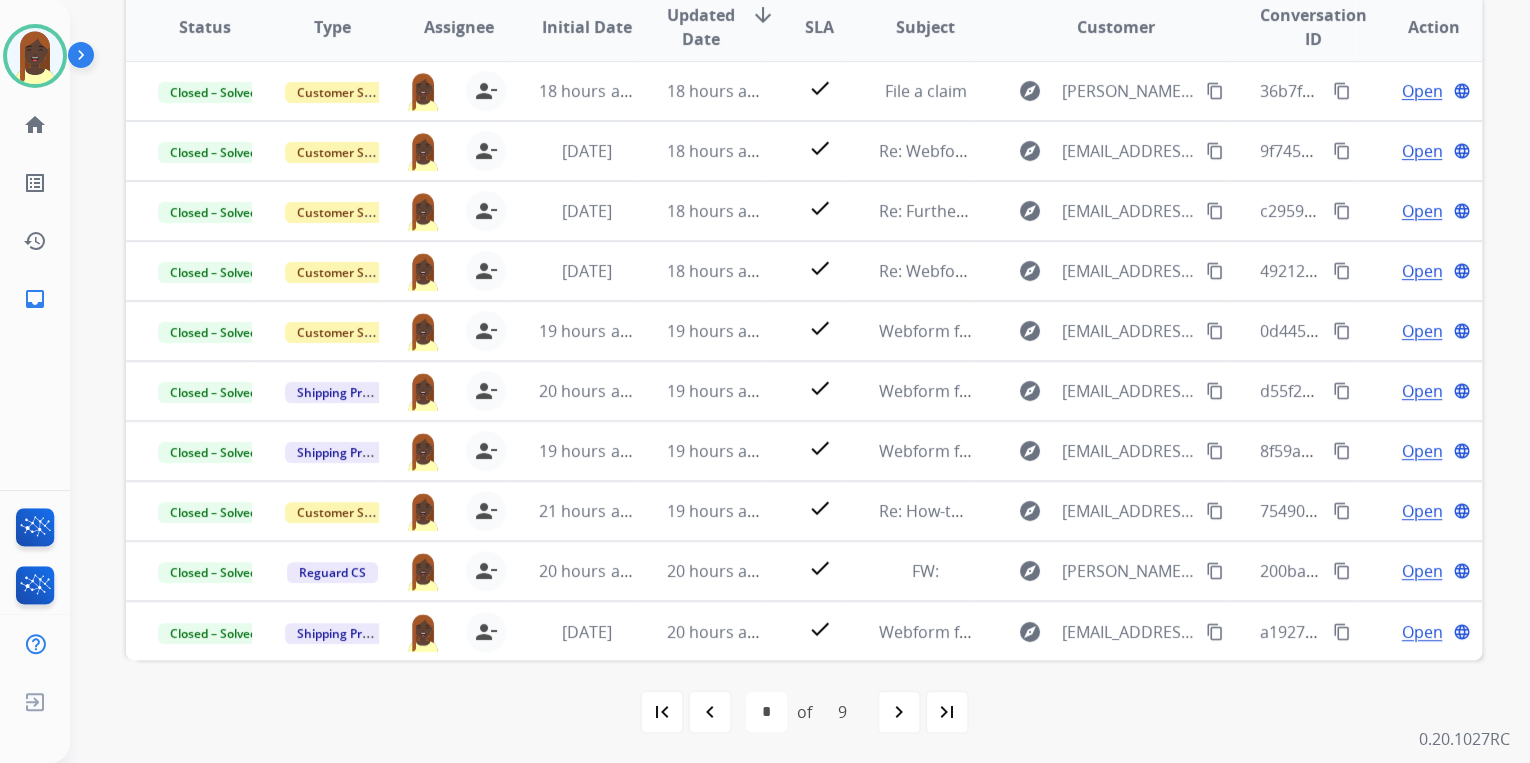 drag, startPoint x: 664, startPoint y: 712, endPoint x: 668, endPoint y: 695, distance: 17.464249 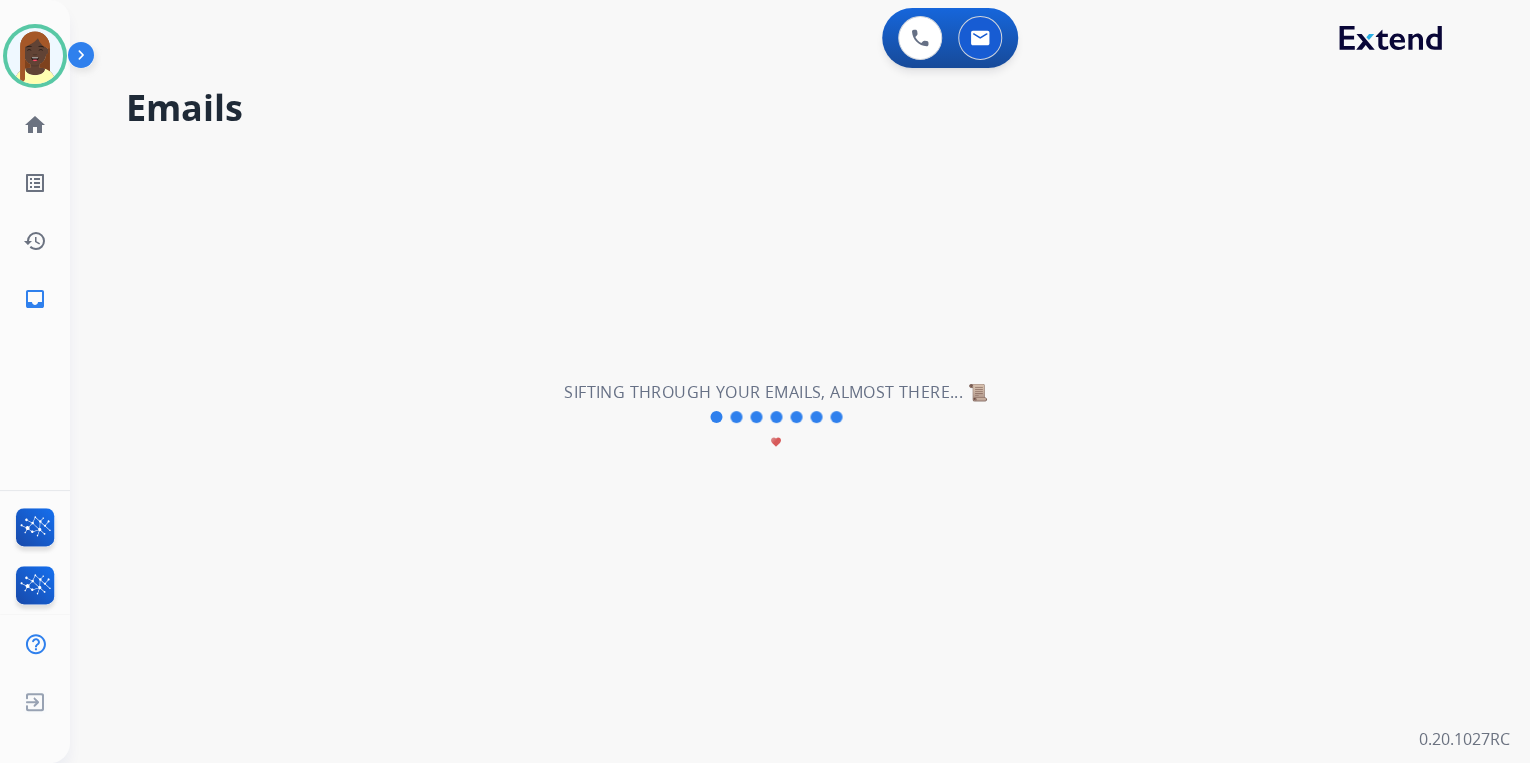 scroll, scrollTop: 0, scrollLeft: 0, axis: both 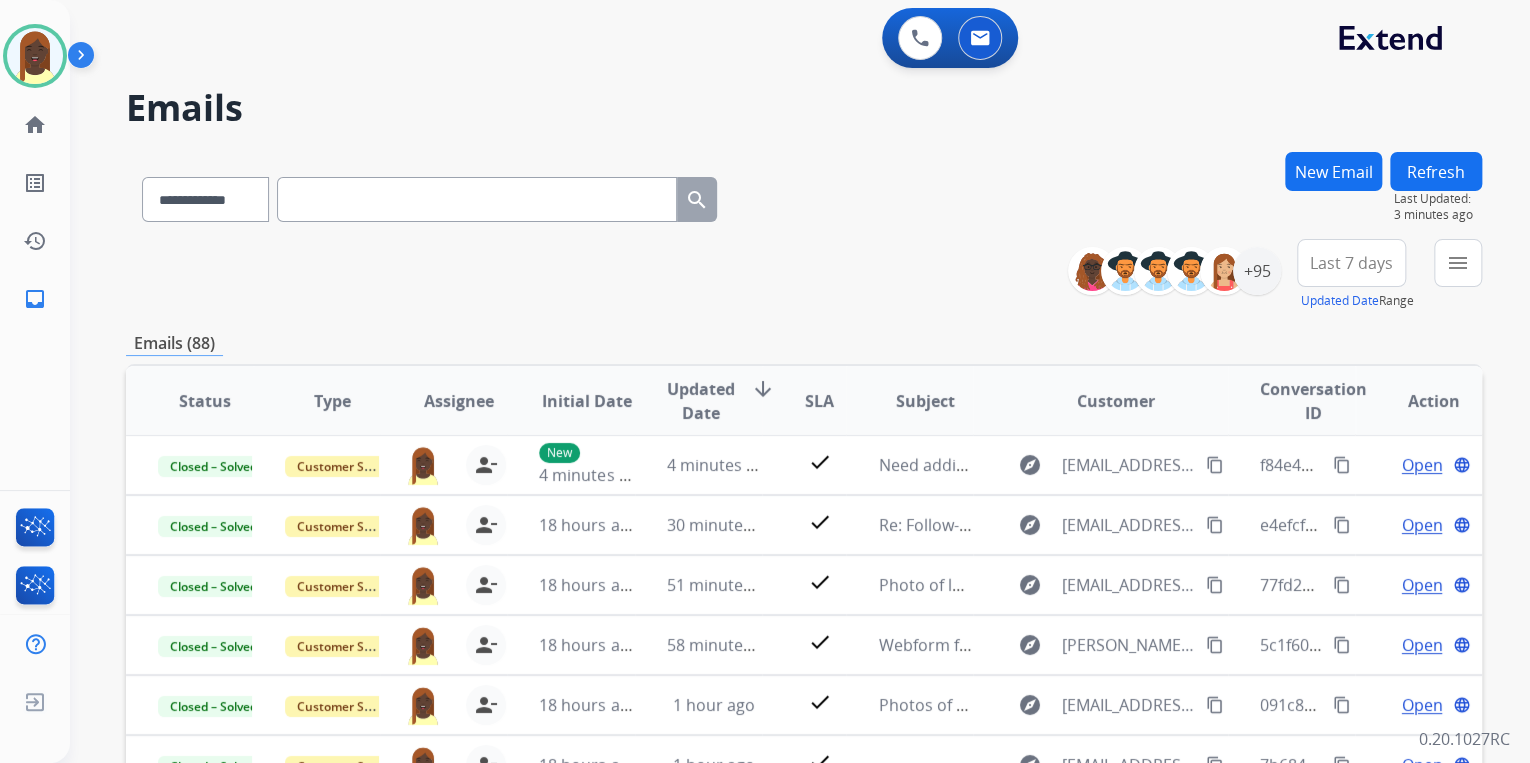 click on "**********" at bounding box center (804, 275) 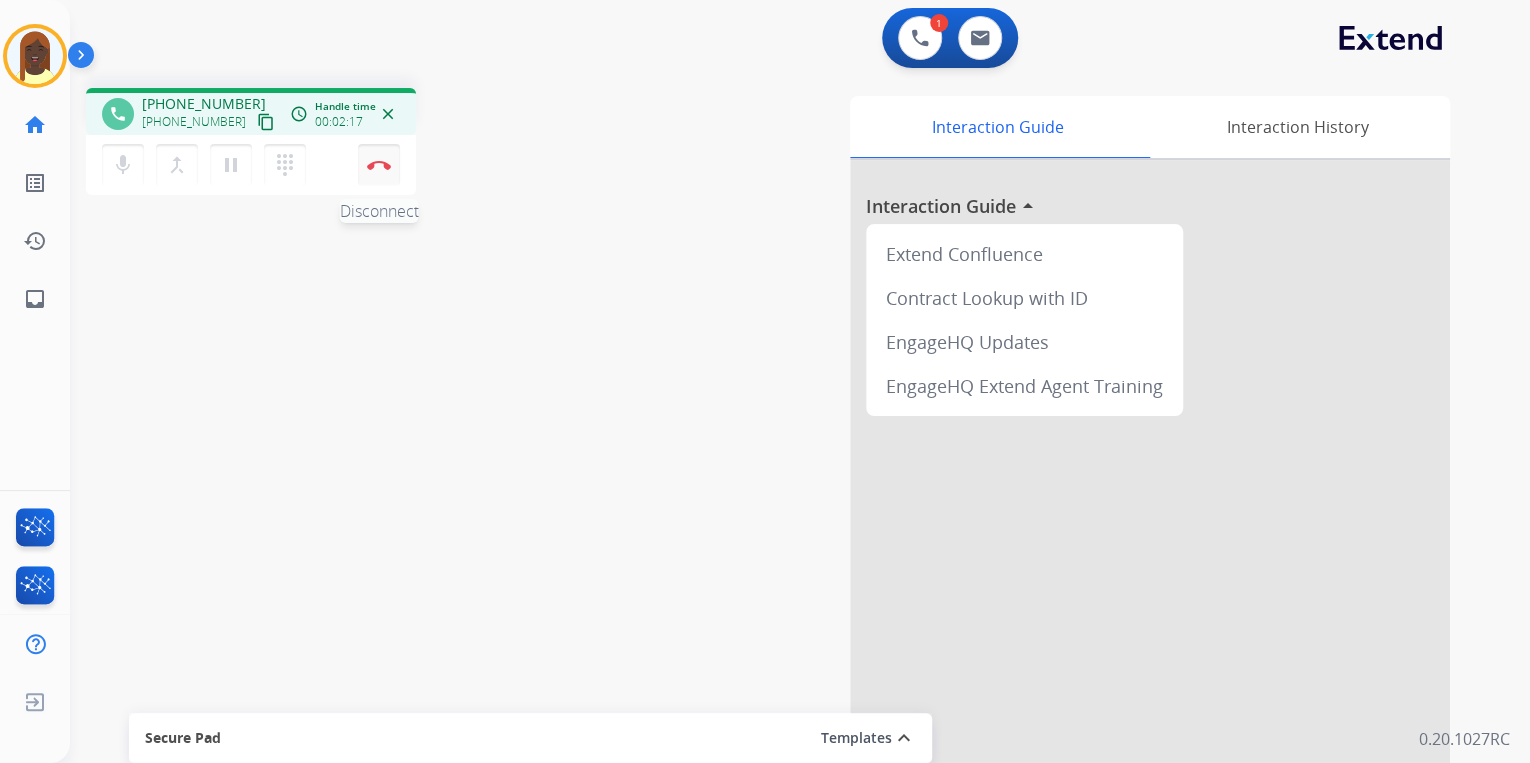 click at bounding box center (379, 165) 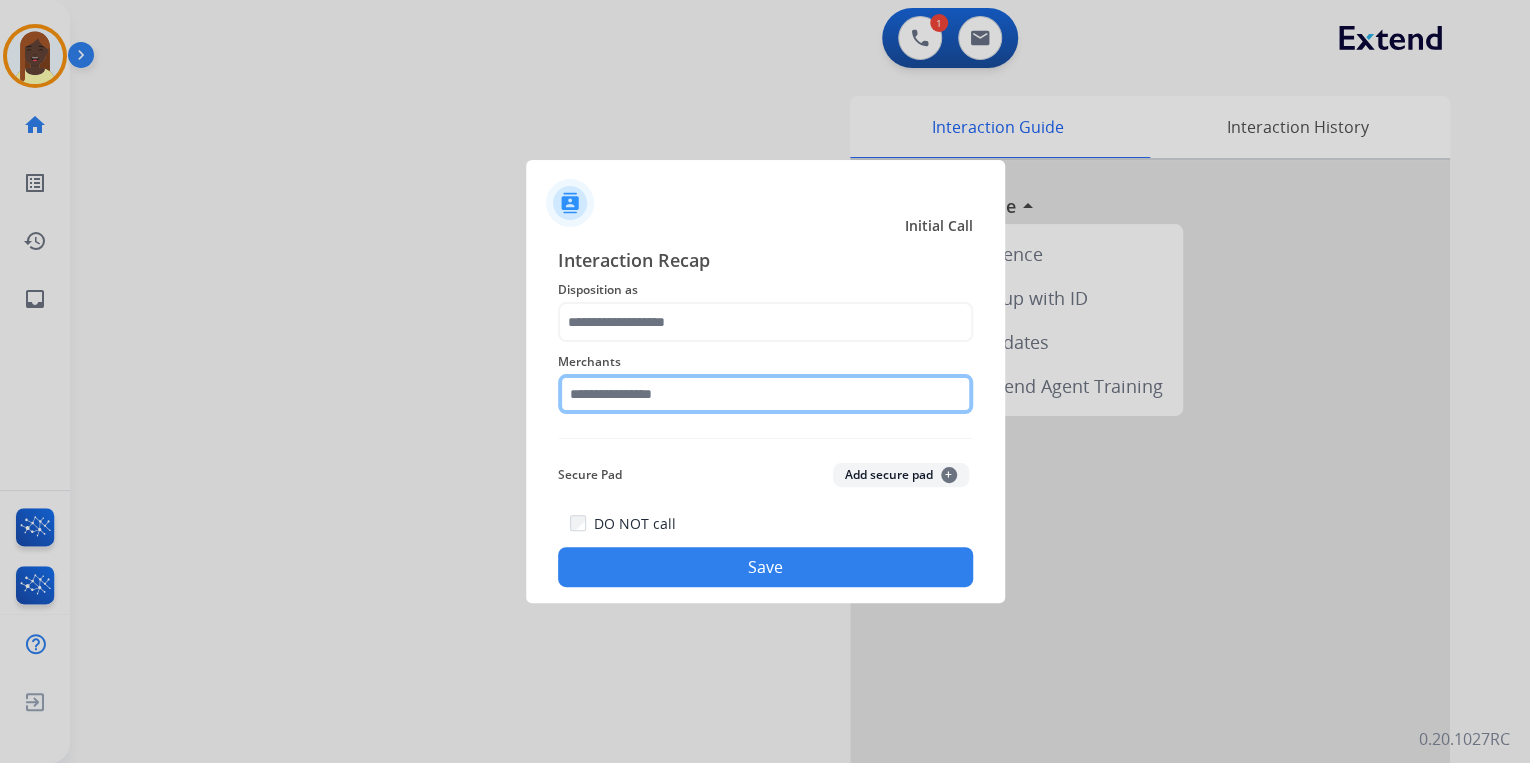 click 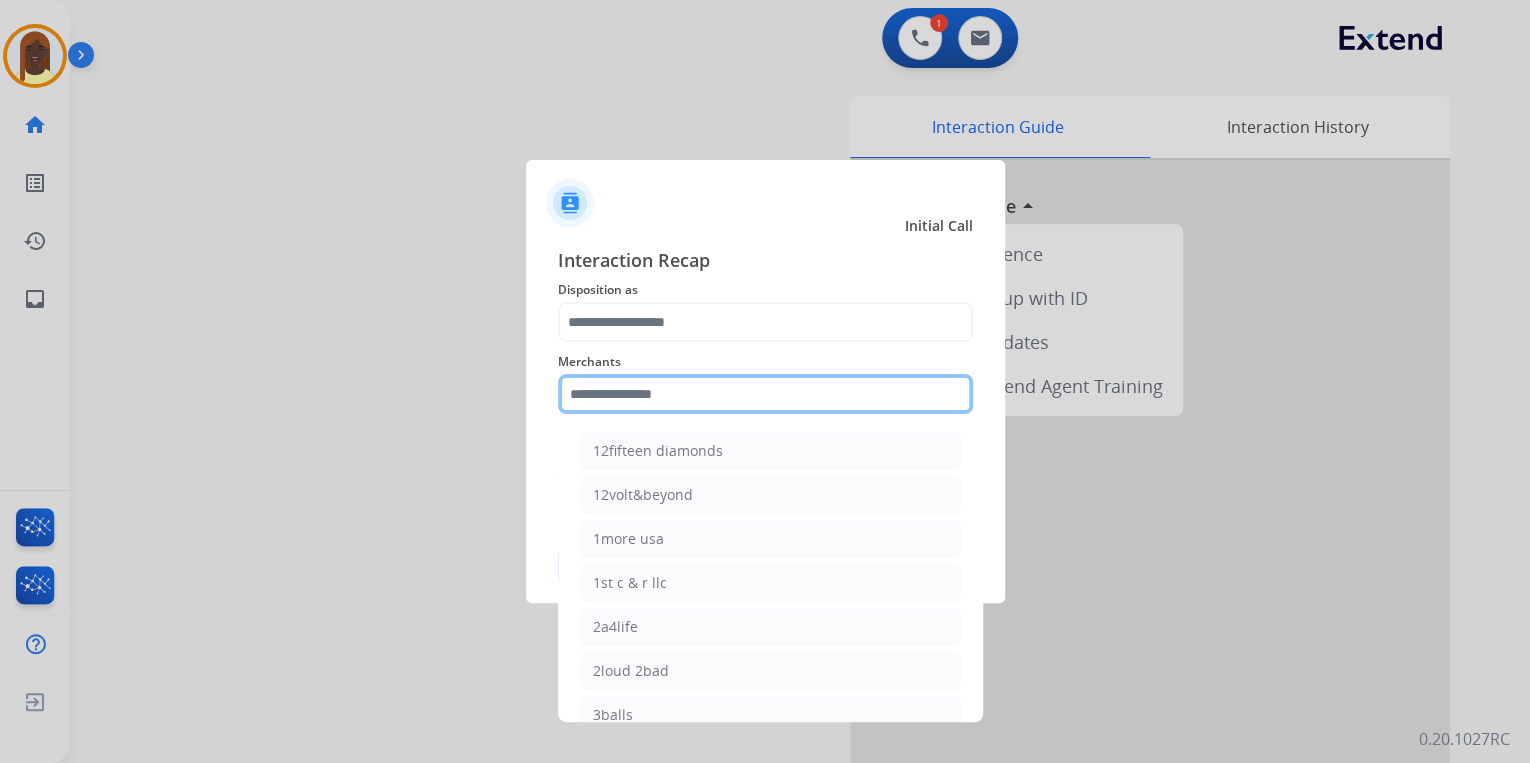 click 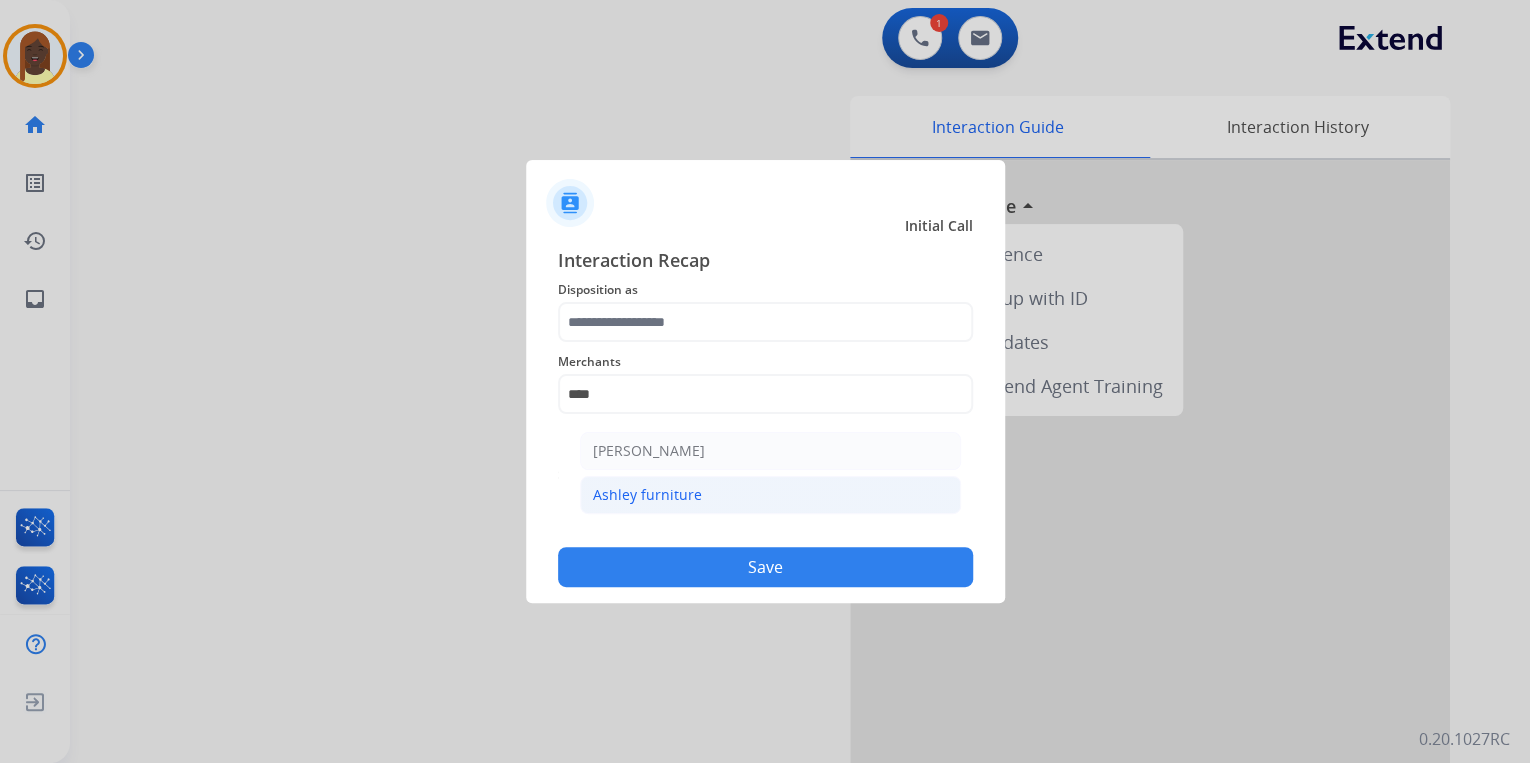 click on "Ashley furniture" 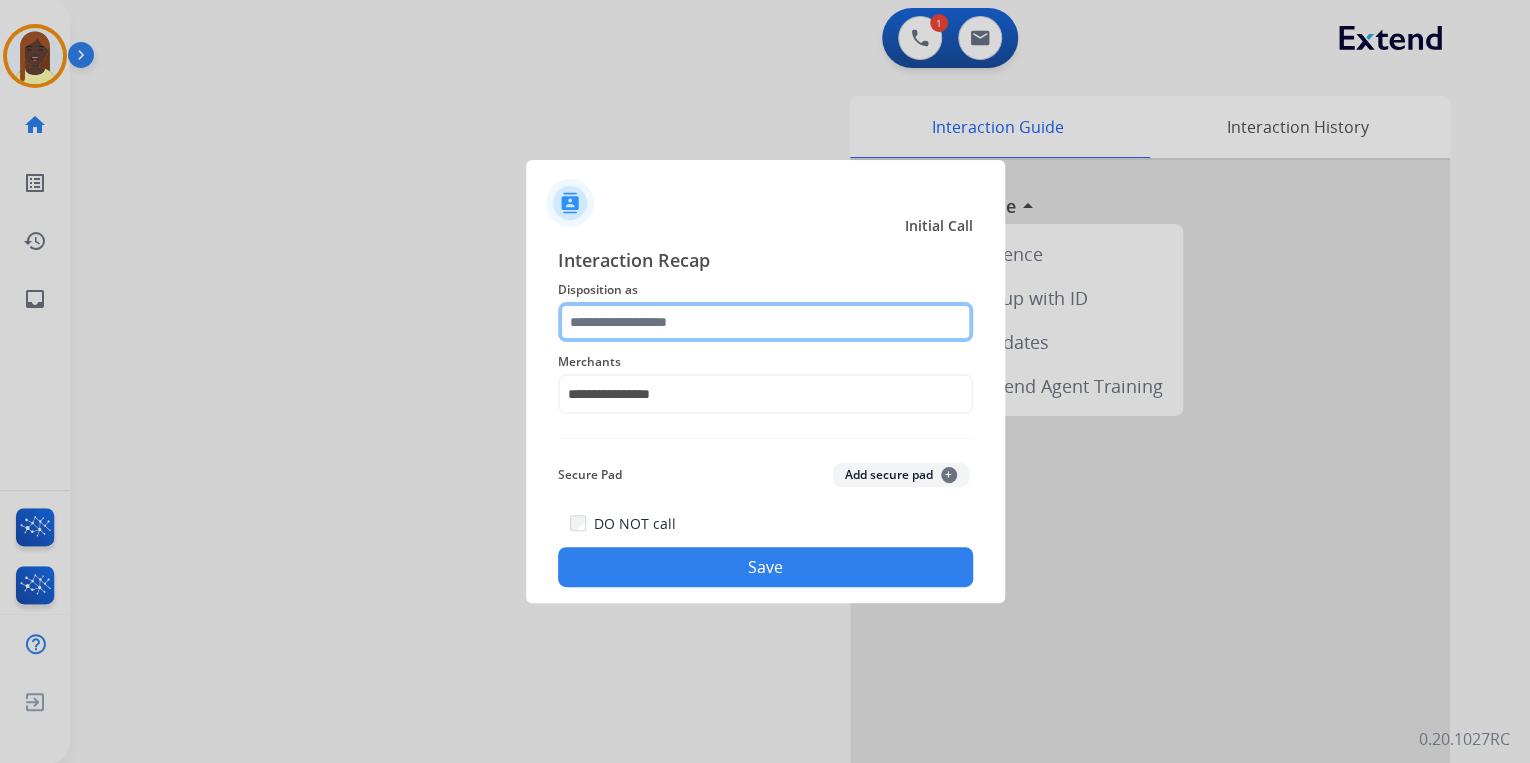 click 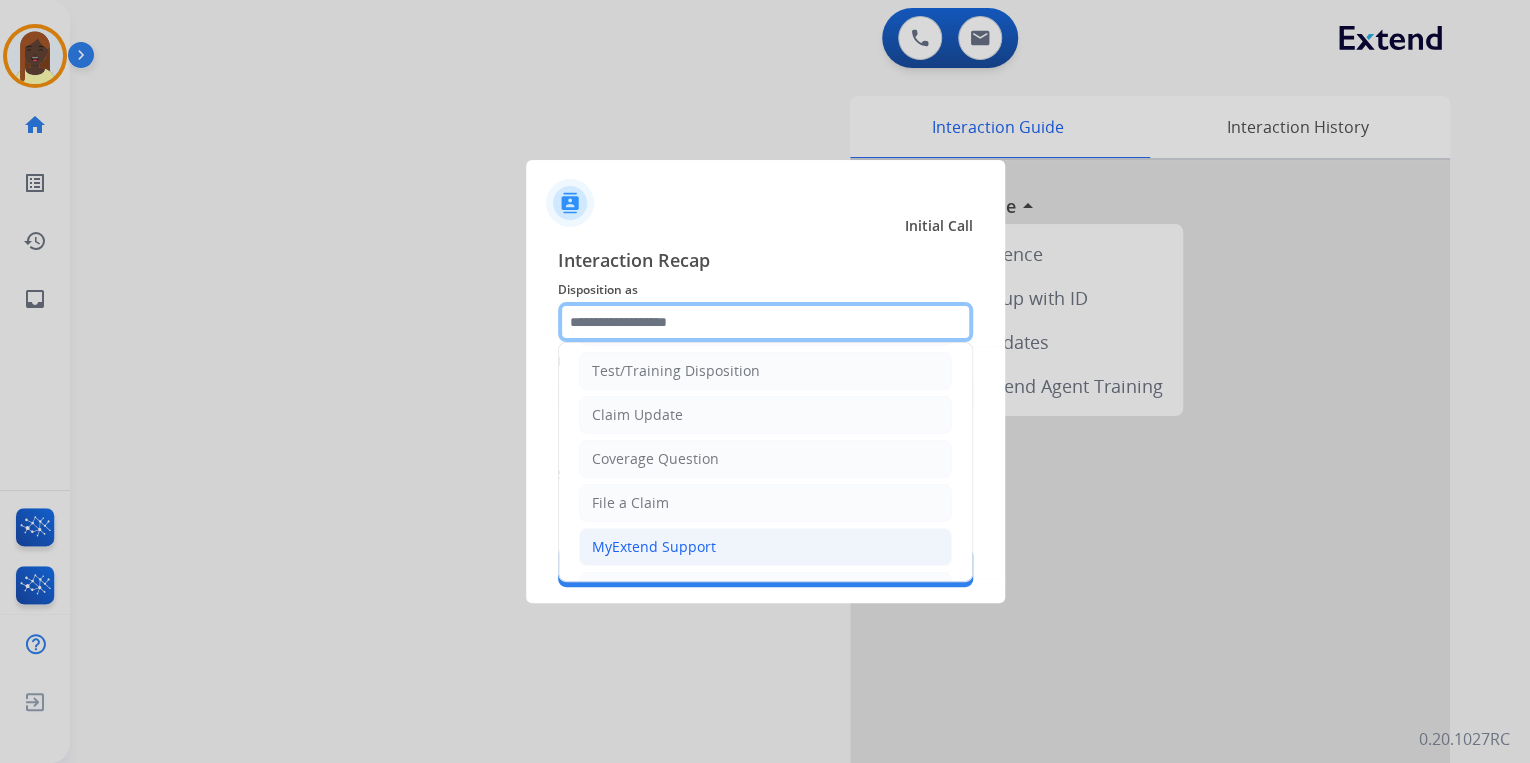 scroll, scrollTop: 240, scrollLeft: 0, axis: vertical 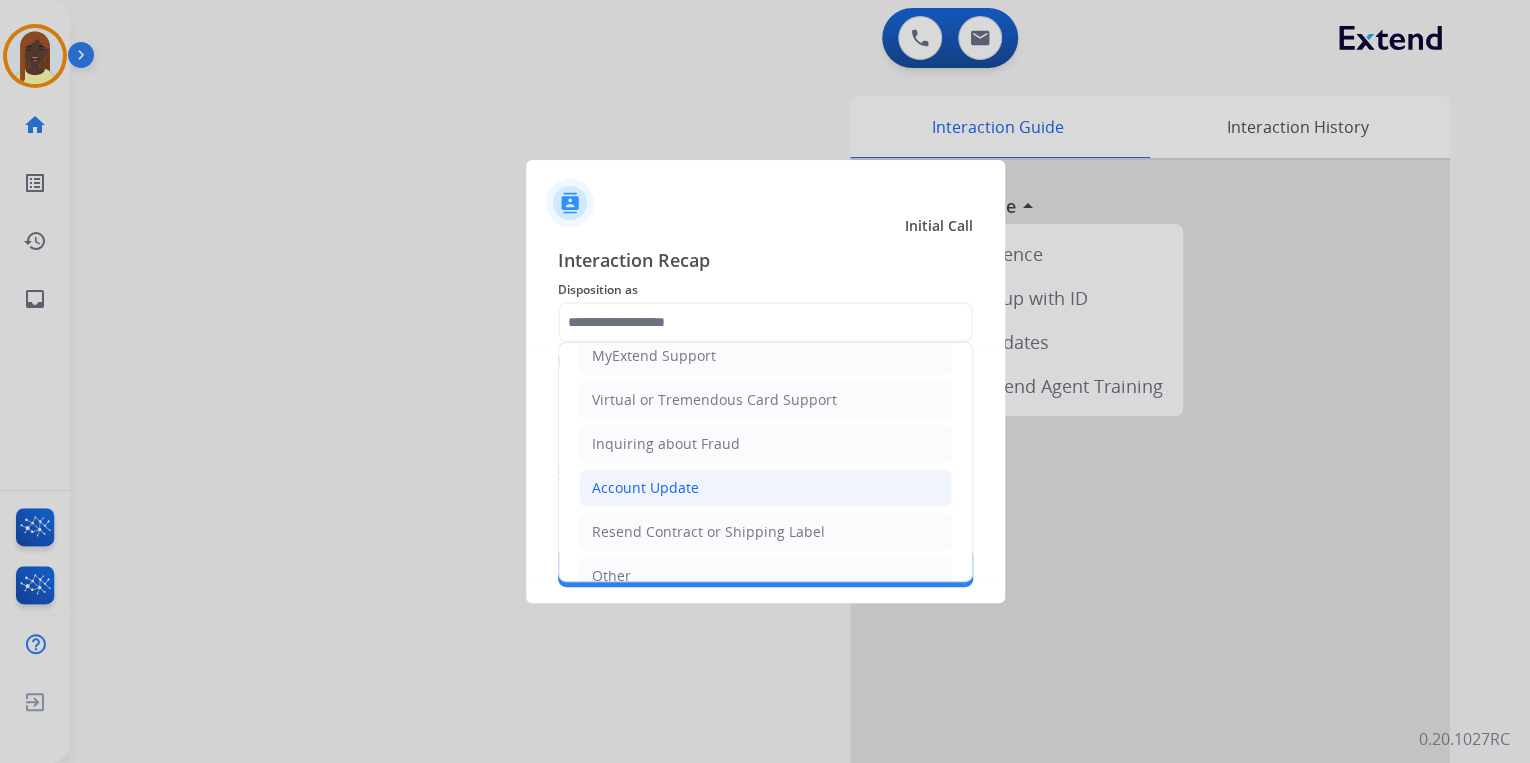 click on "Account Update" 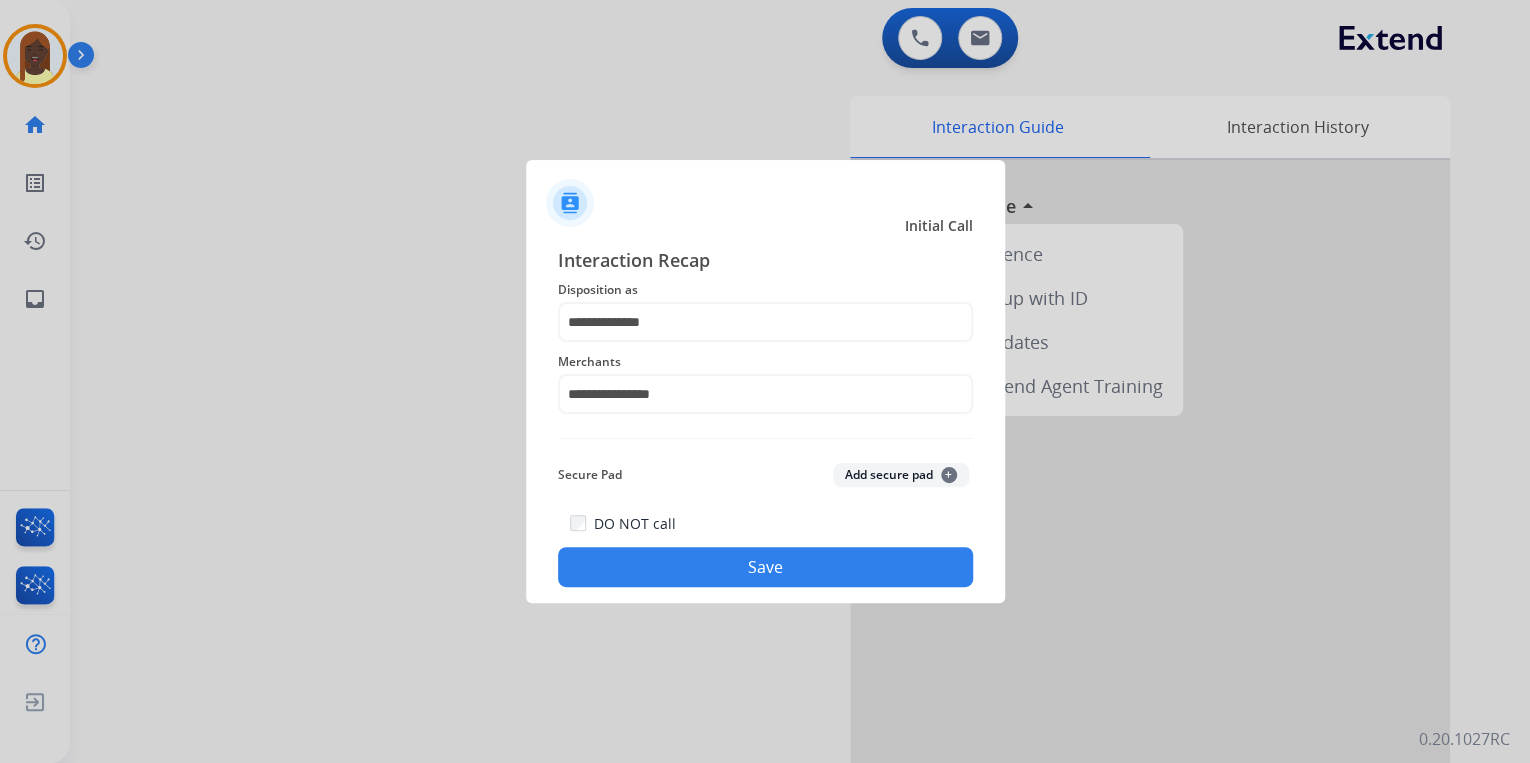 click on "Save" 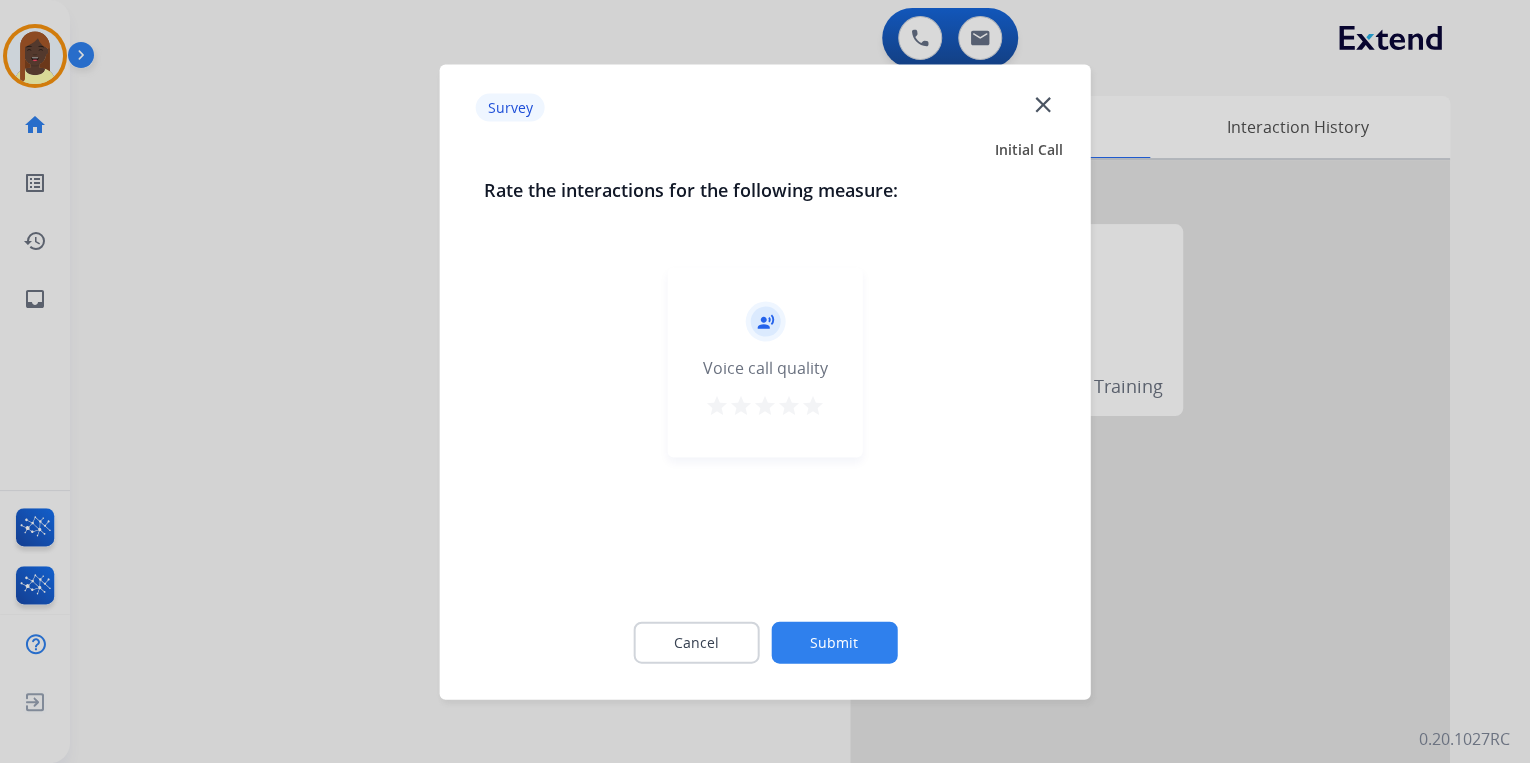click on "star" at bounding box center [813, 405] 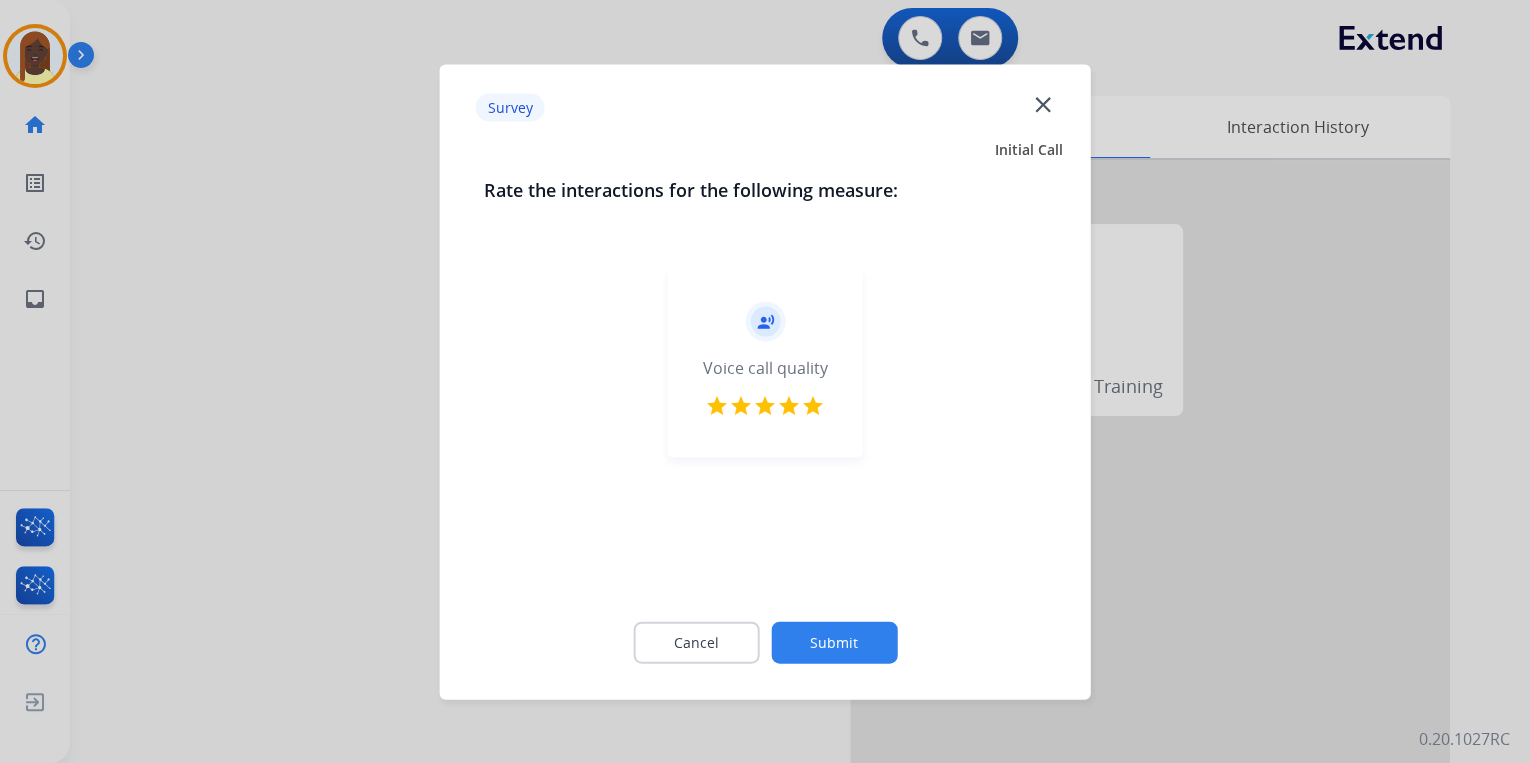 click on "Submit" 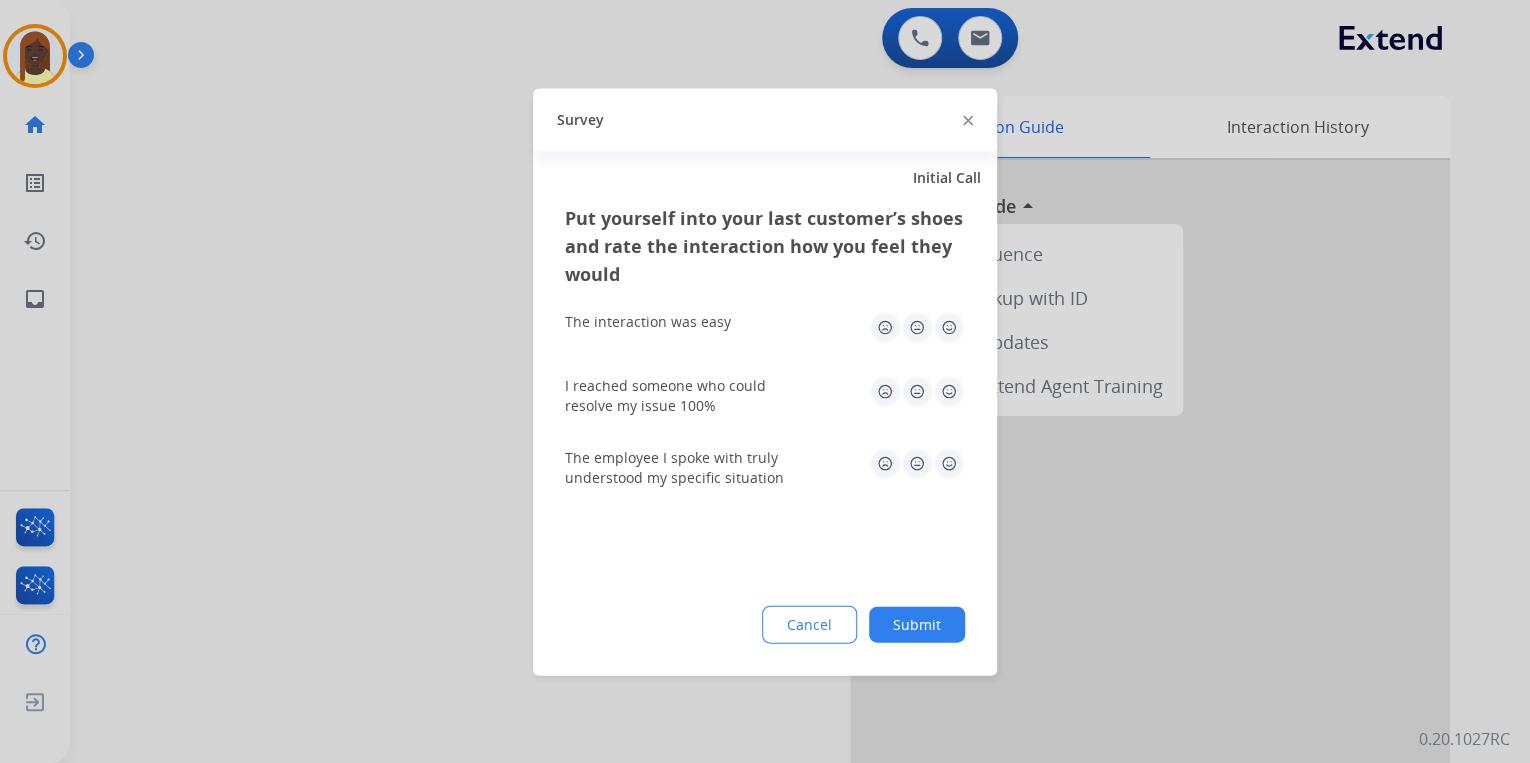 click on "Survey" 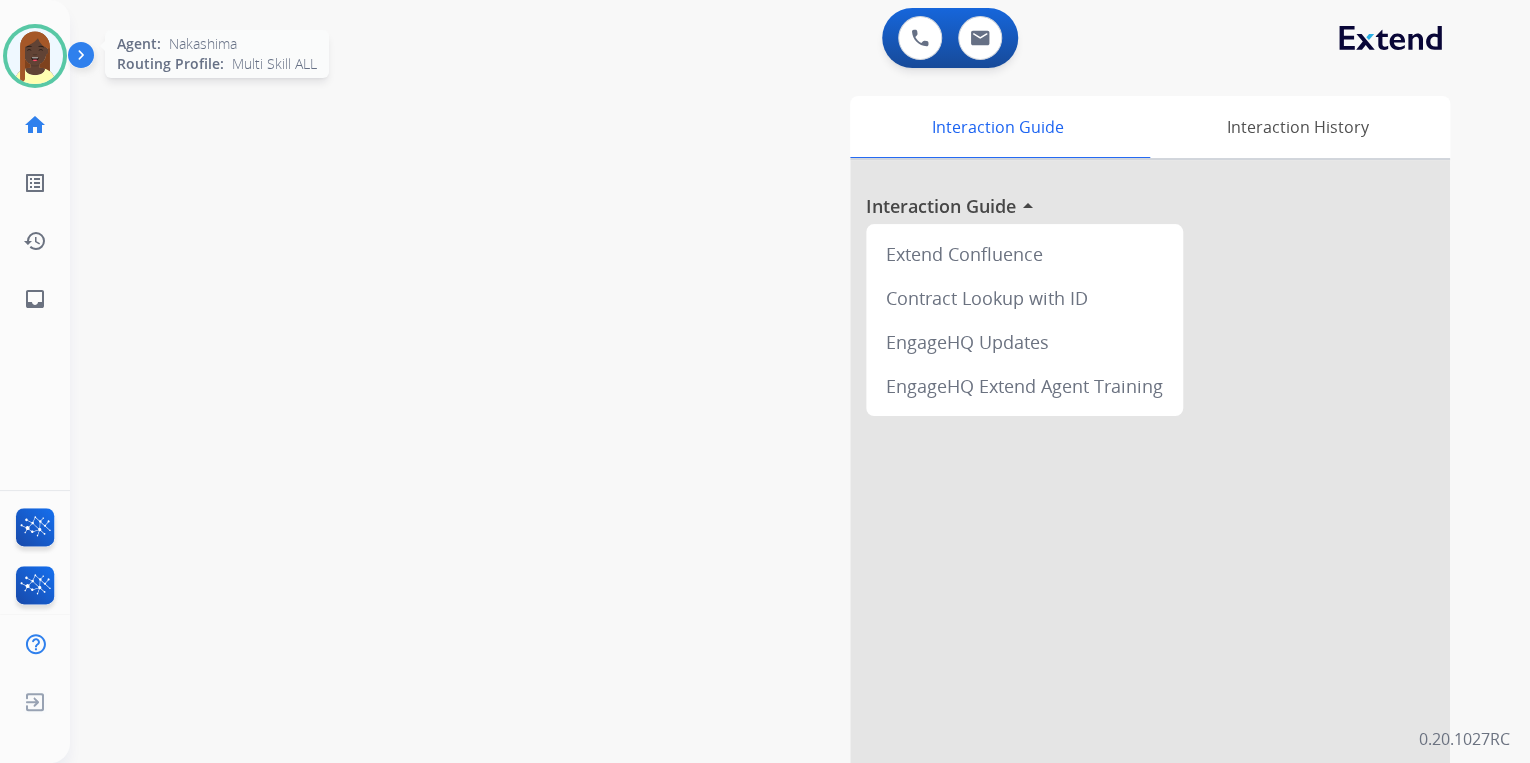 click at bounding box center (35, 56) 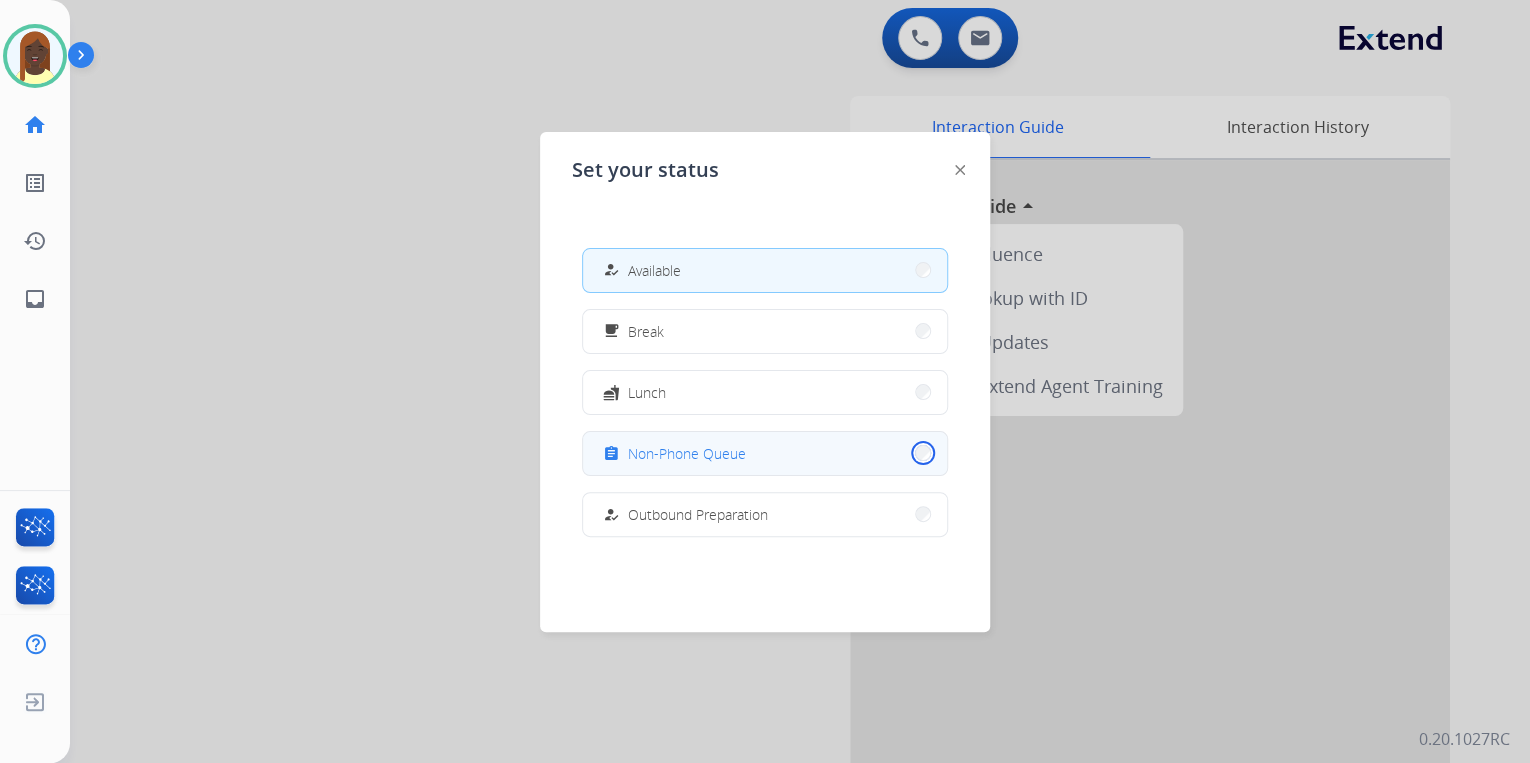 click on "assignment Non-Phone Queue" at bounding box center (765, 453) 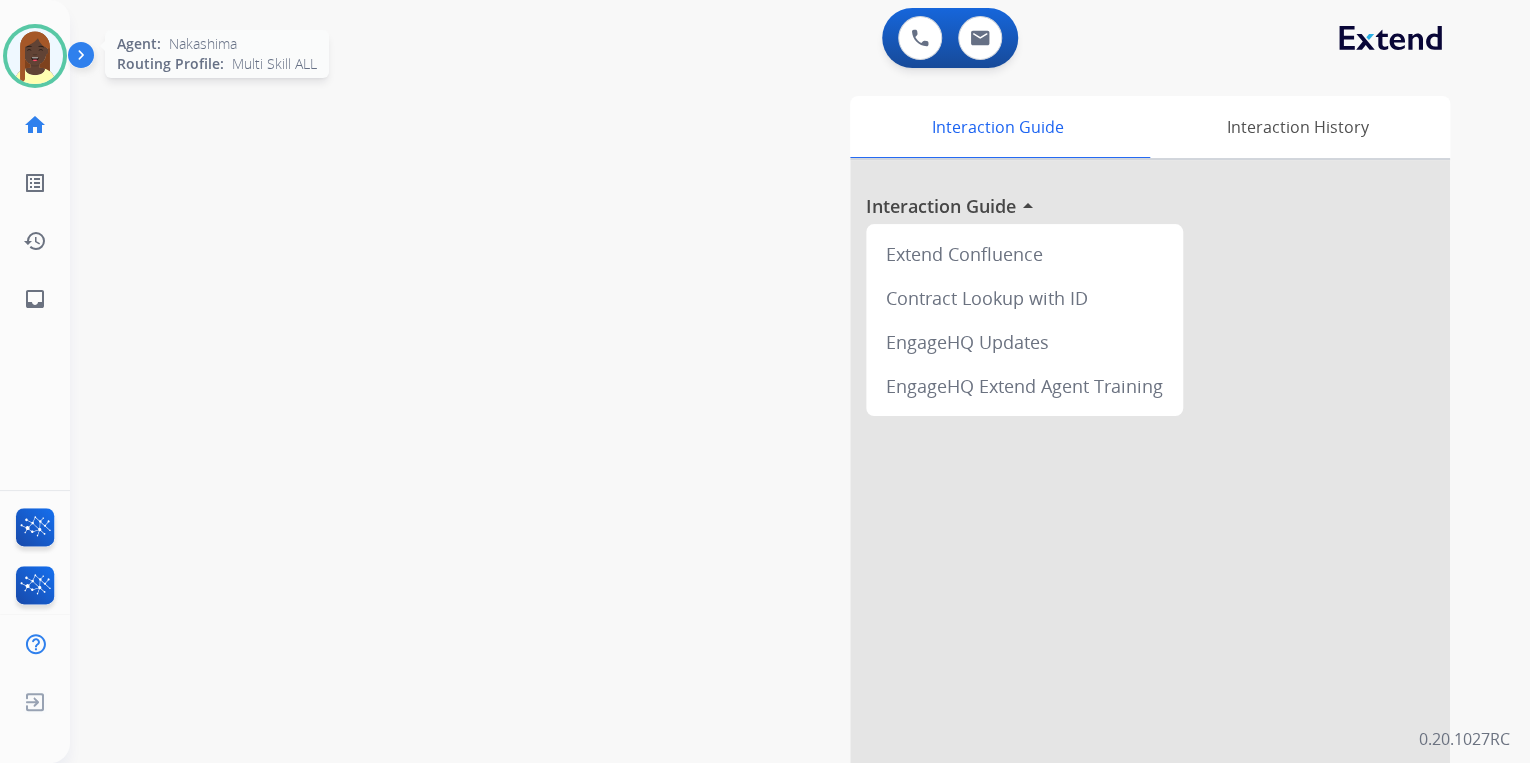 click at bounding box center (35, 56) 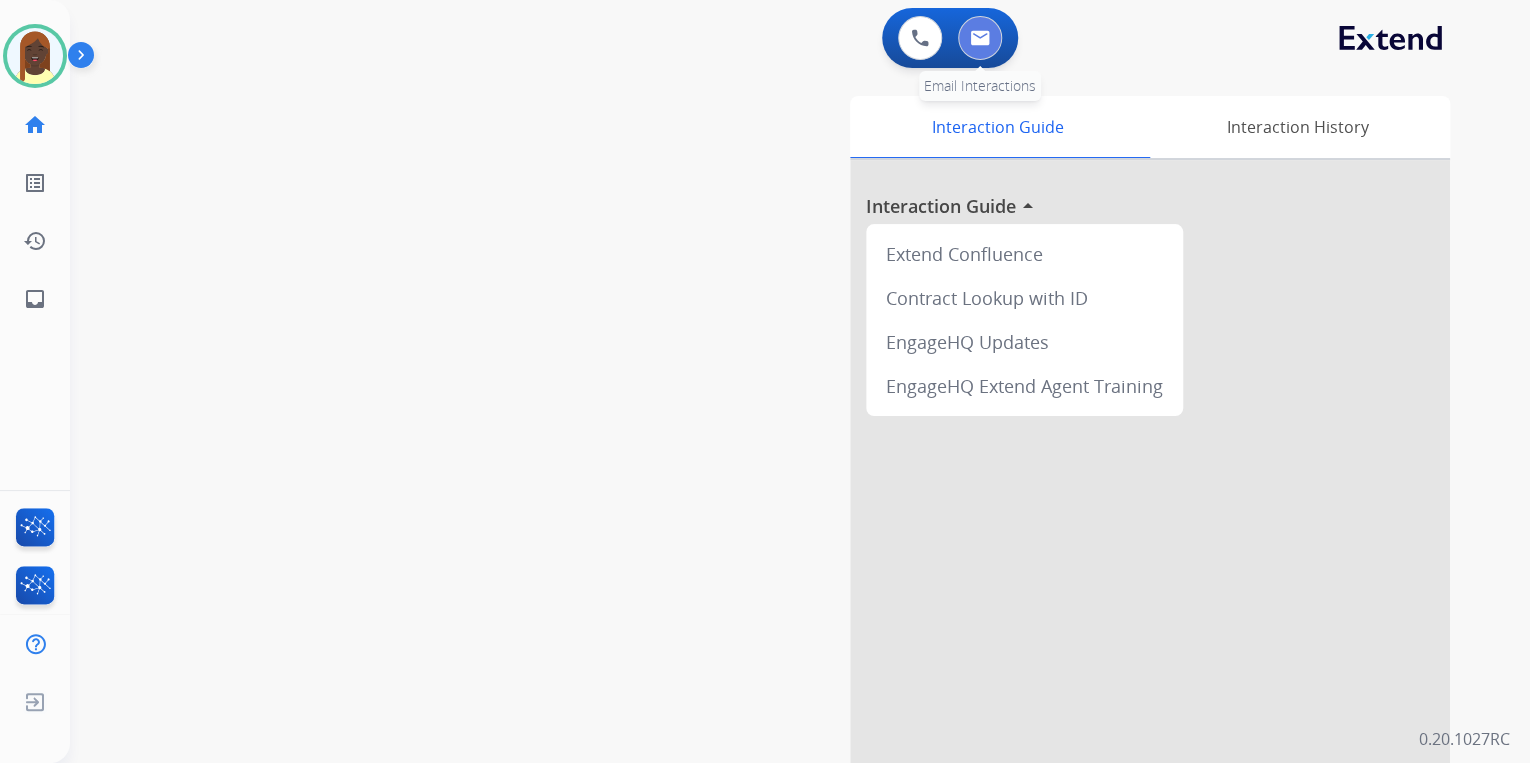 click at bounding box center (980, 38) 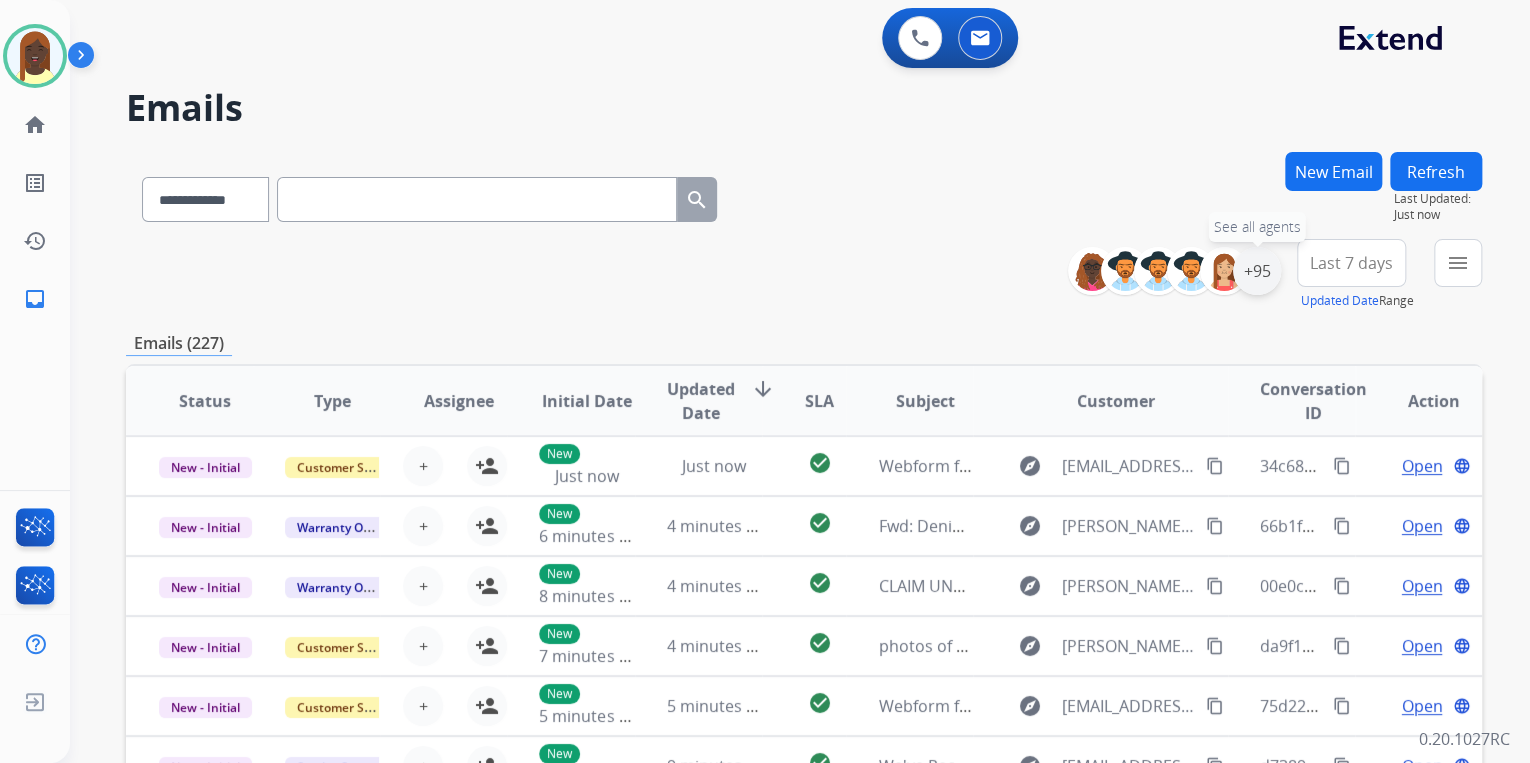 click on "+95" at bounding box center [1257, 271] 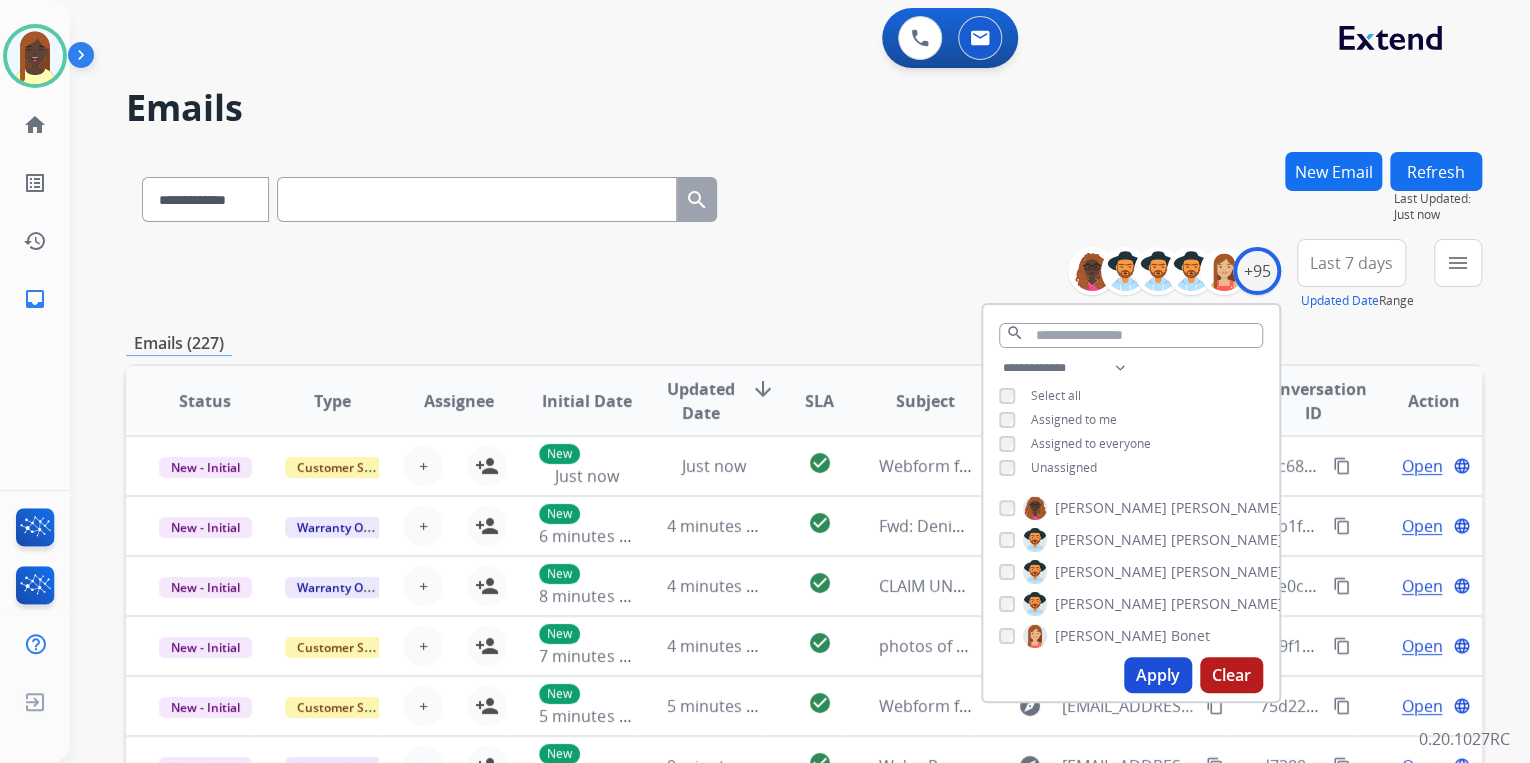 click on "Apply" at bounding box center (1158, 675) 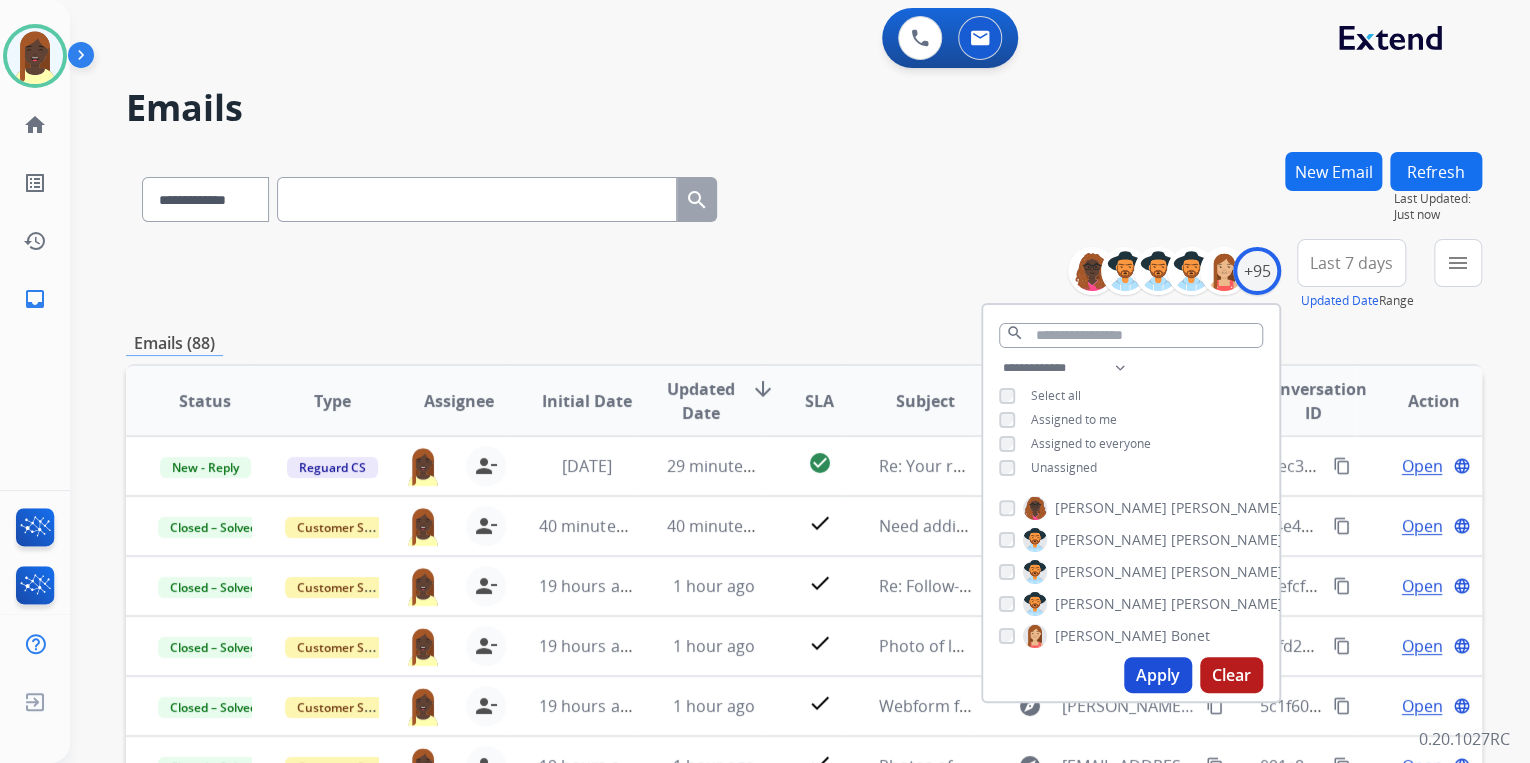 click on "**********" at bounding box center [804, 275] 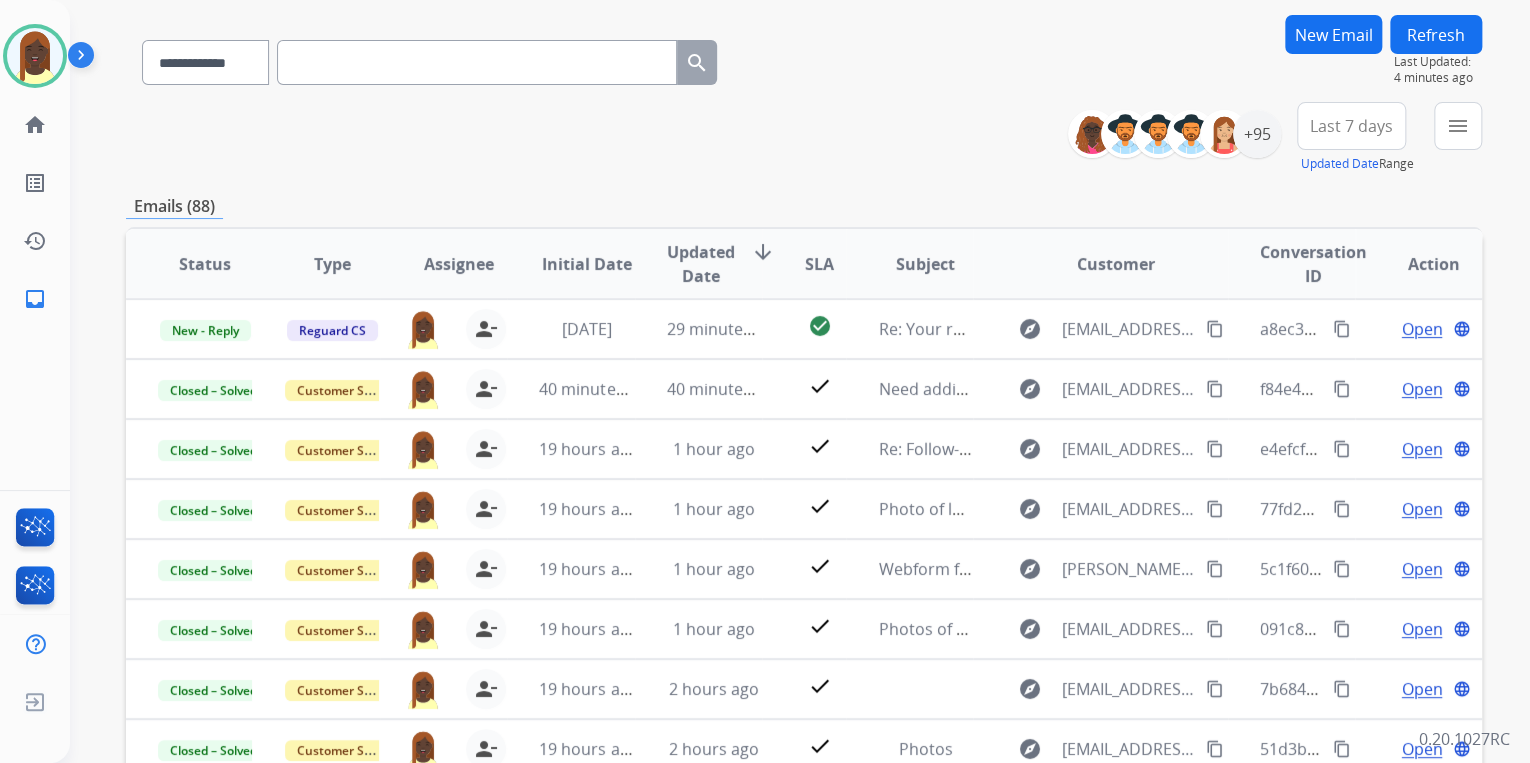 scroll, scrollTop: 0, scrollLeft: 0, axis: both 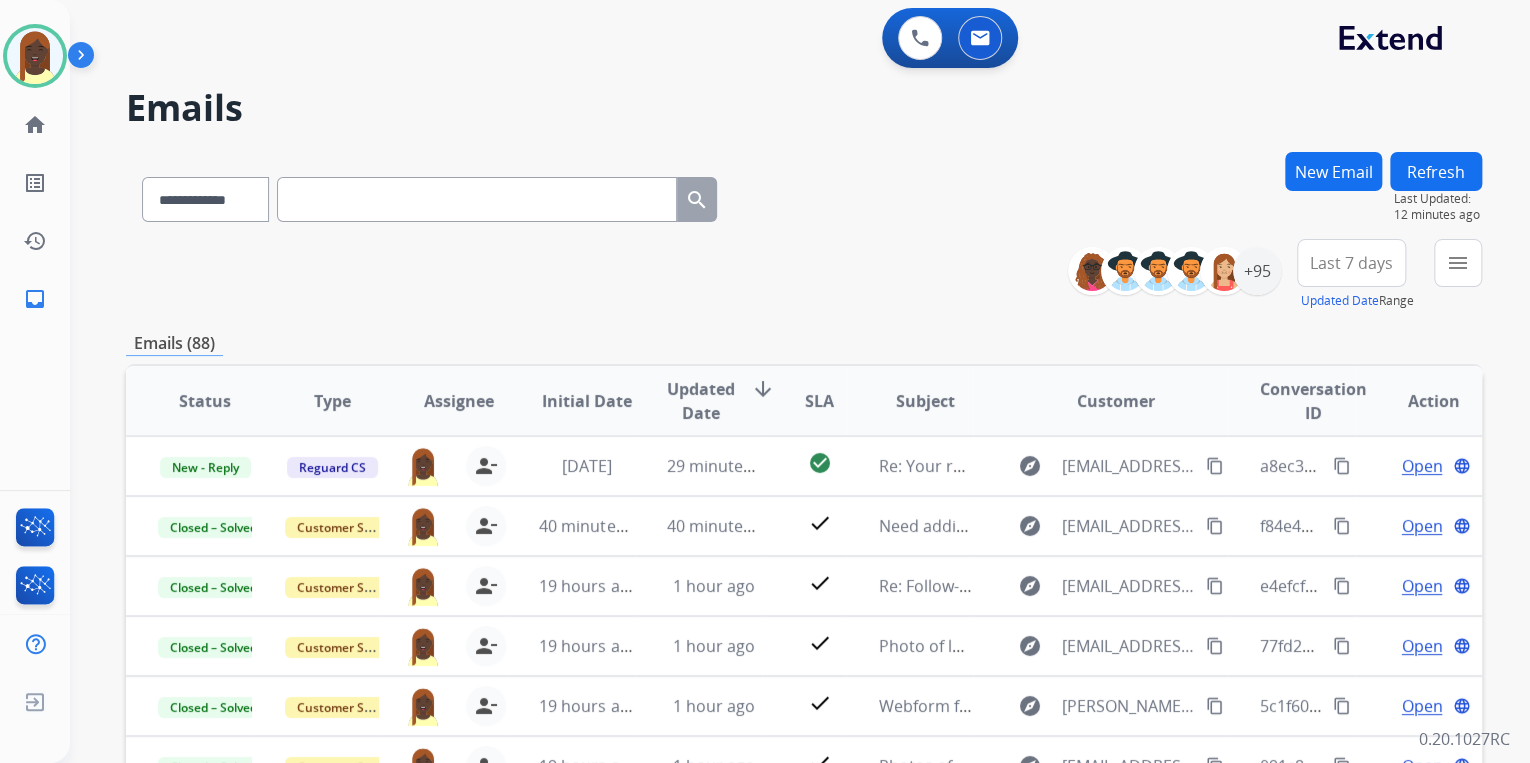 click on "New Email" at bounding box center (1333, 171) 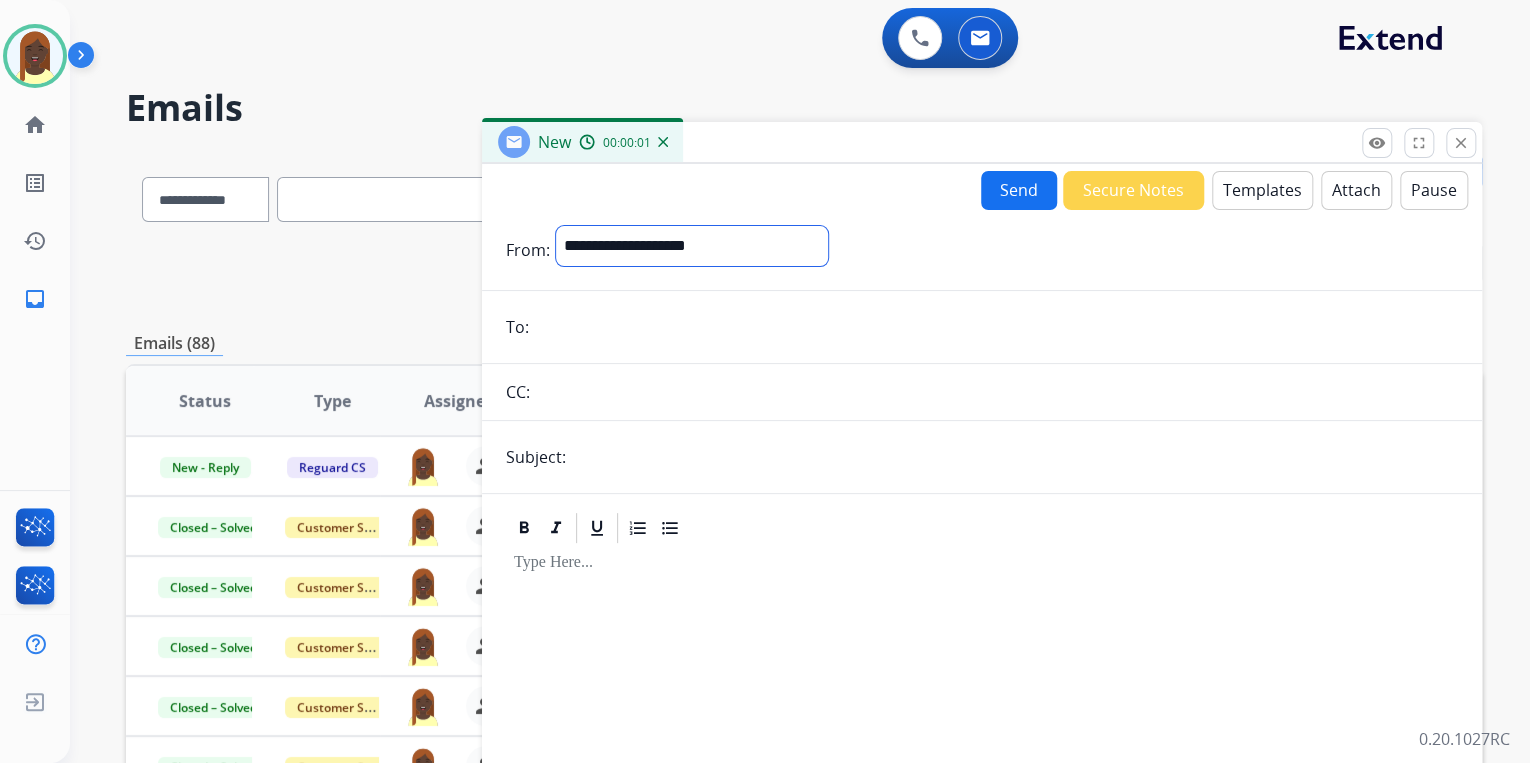 click on "**********" at bounding box center [692, 246] 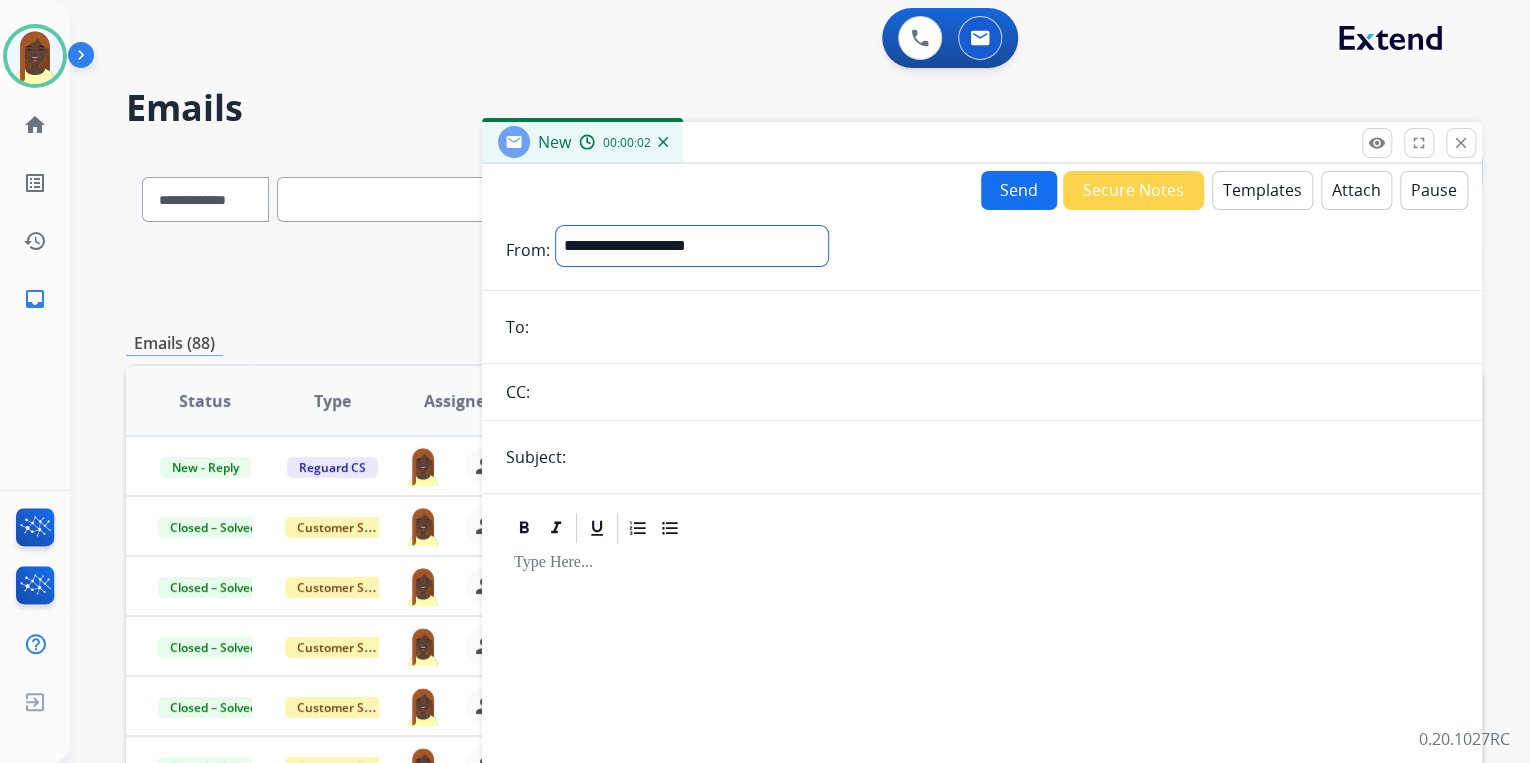 select on "**********" 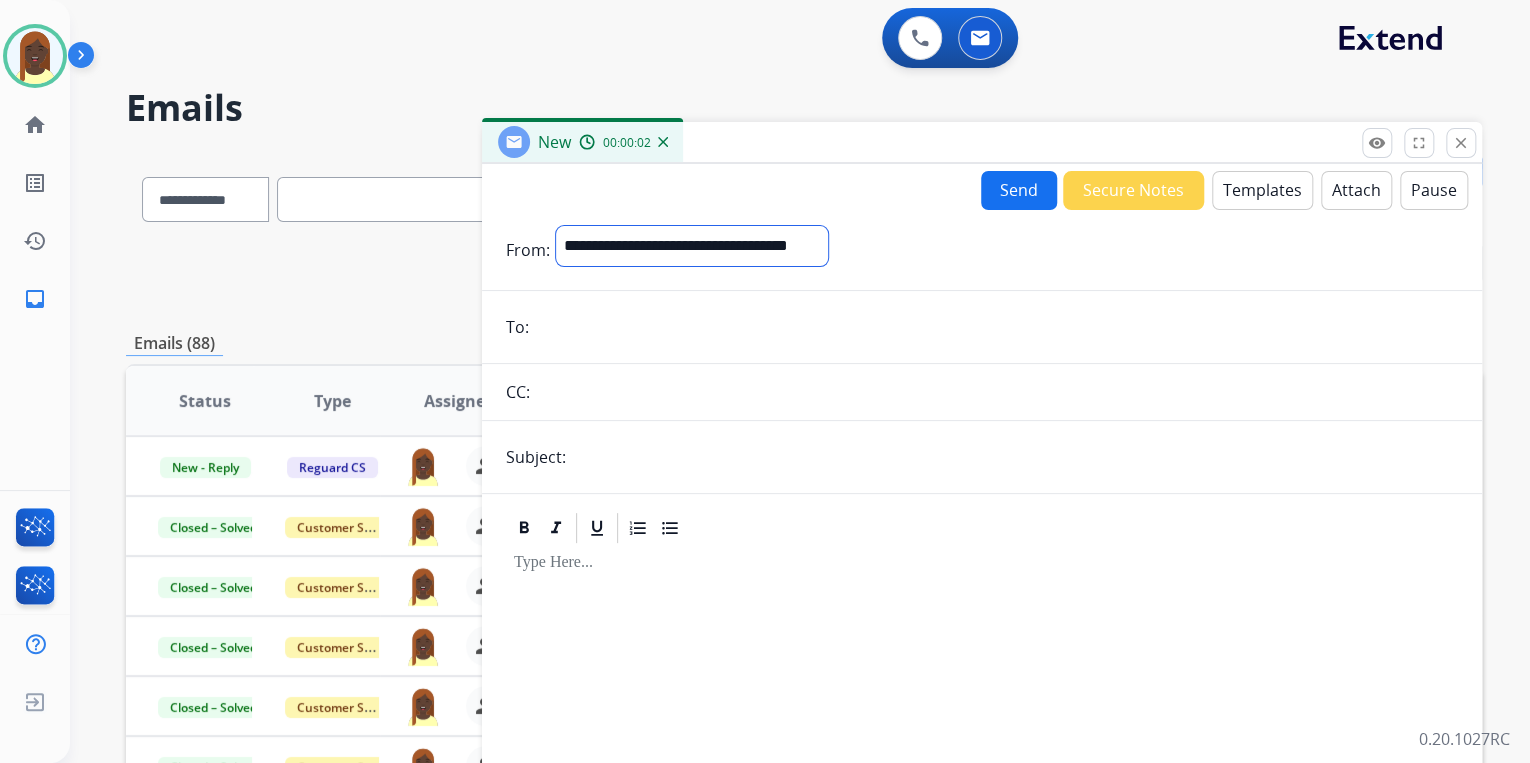click on "**********" at bounding box center (692, 246) 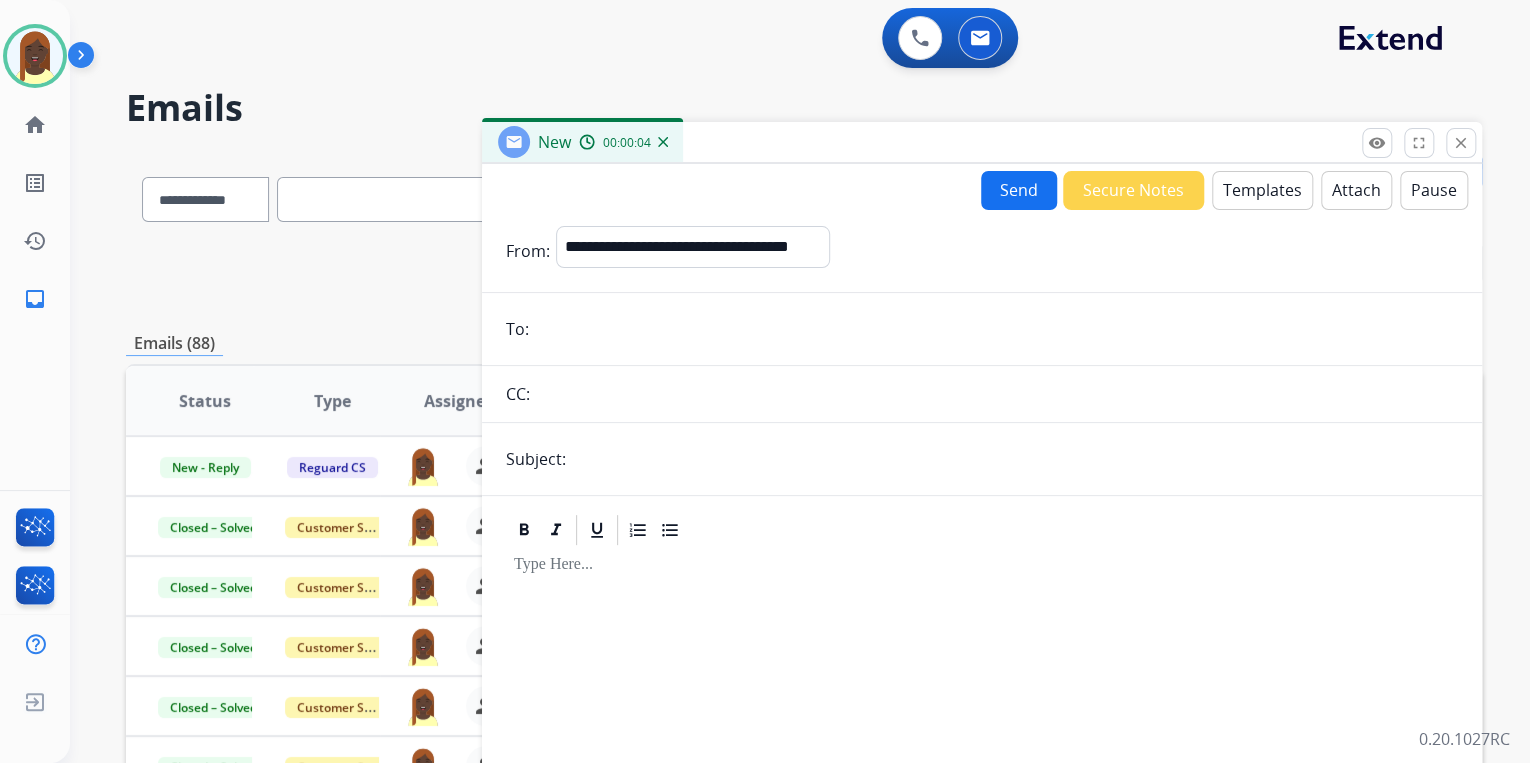 paste on "**********" 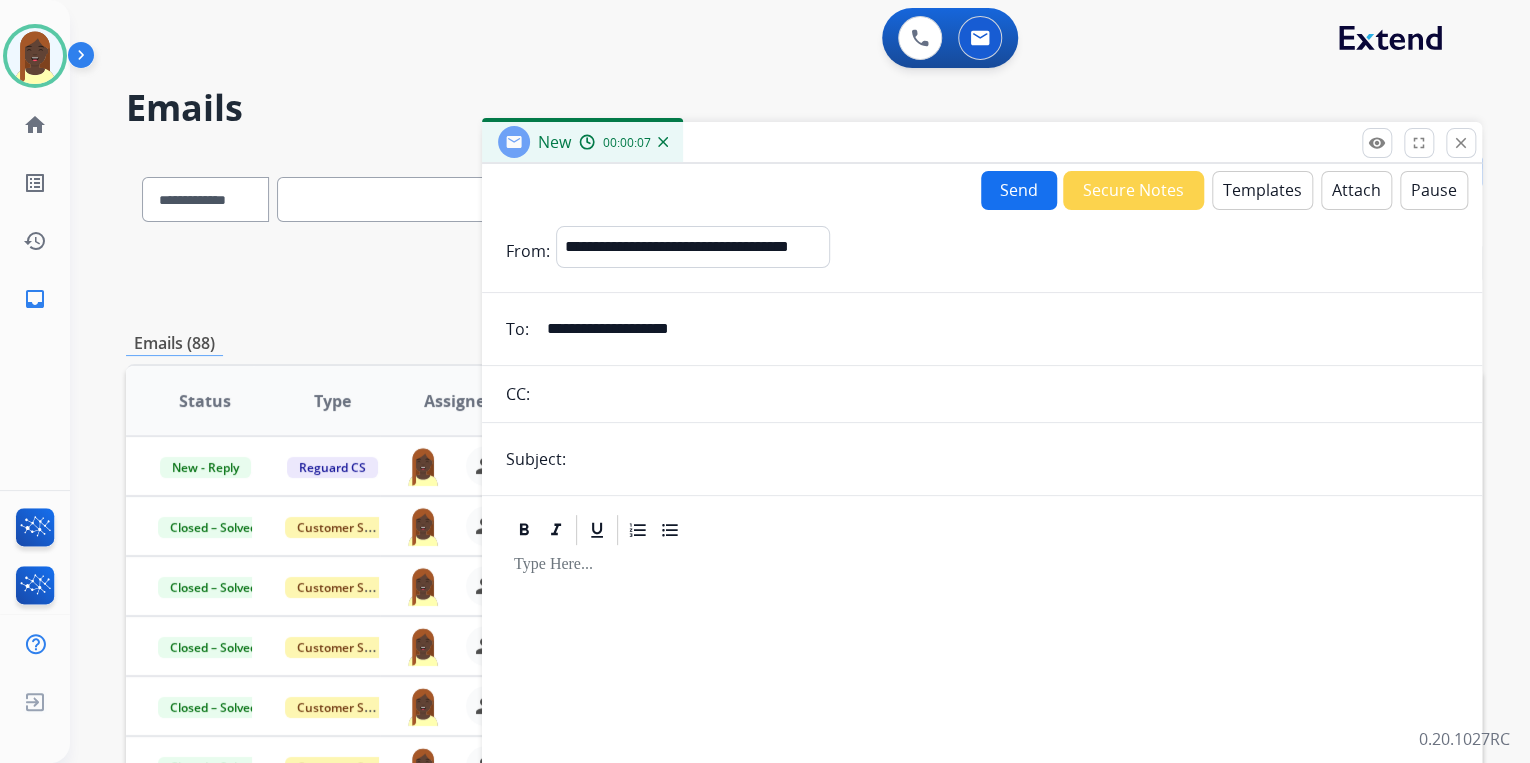 type on "**********" 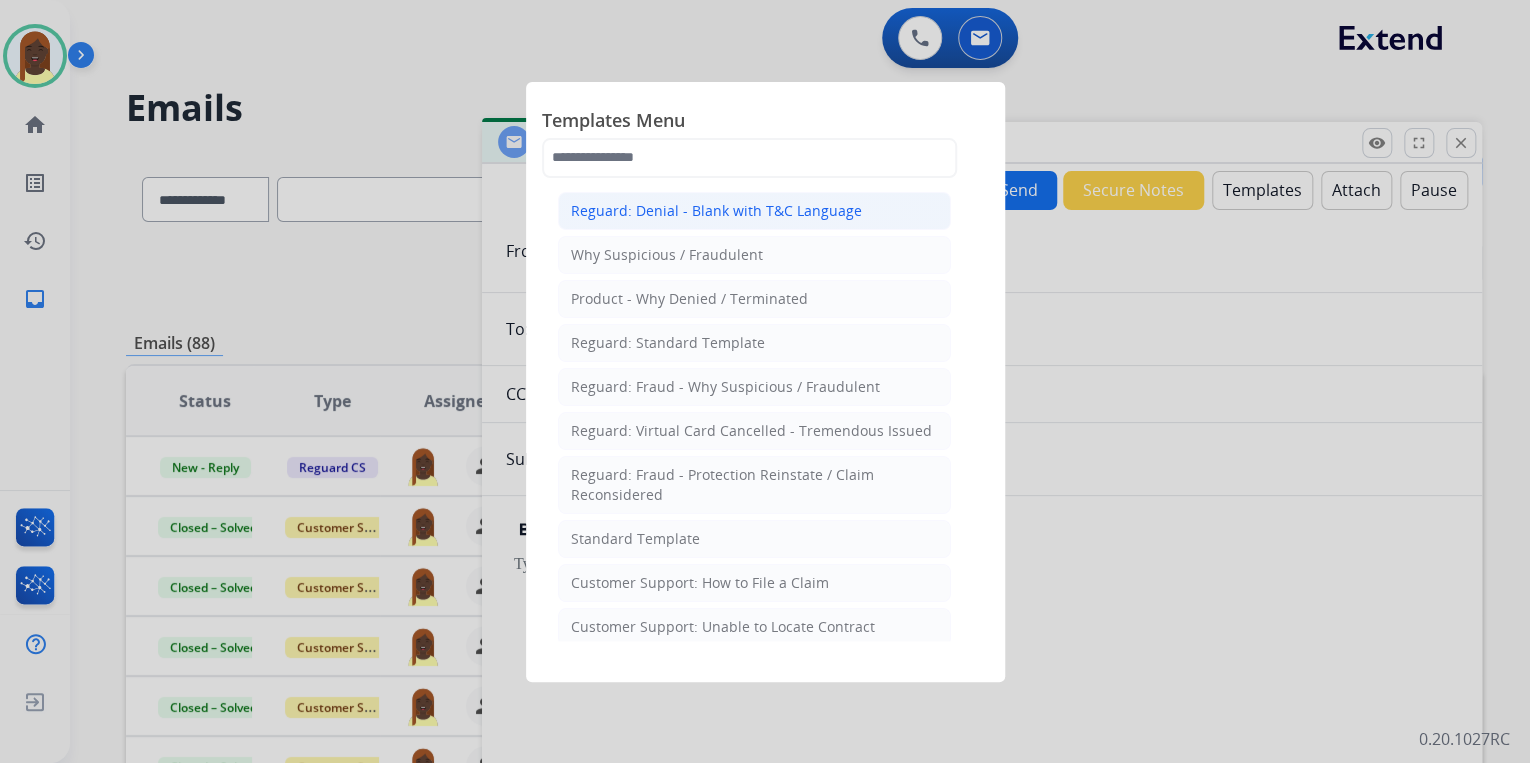click on "Reguard: Denial - Blank with T&C Language" 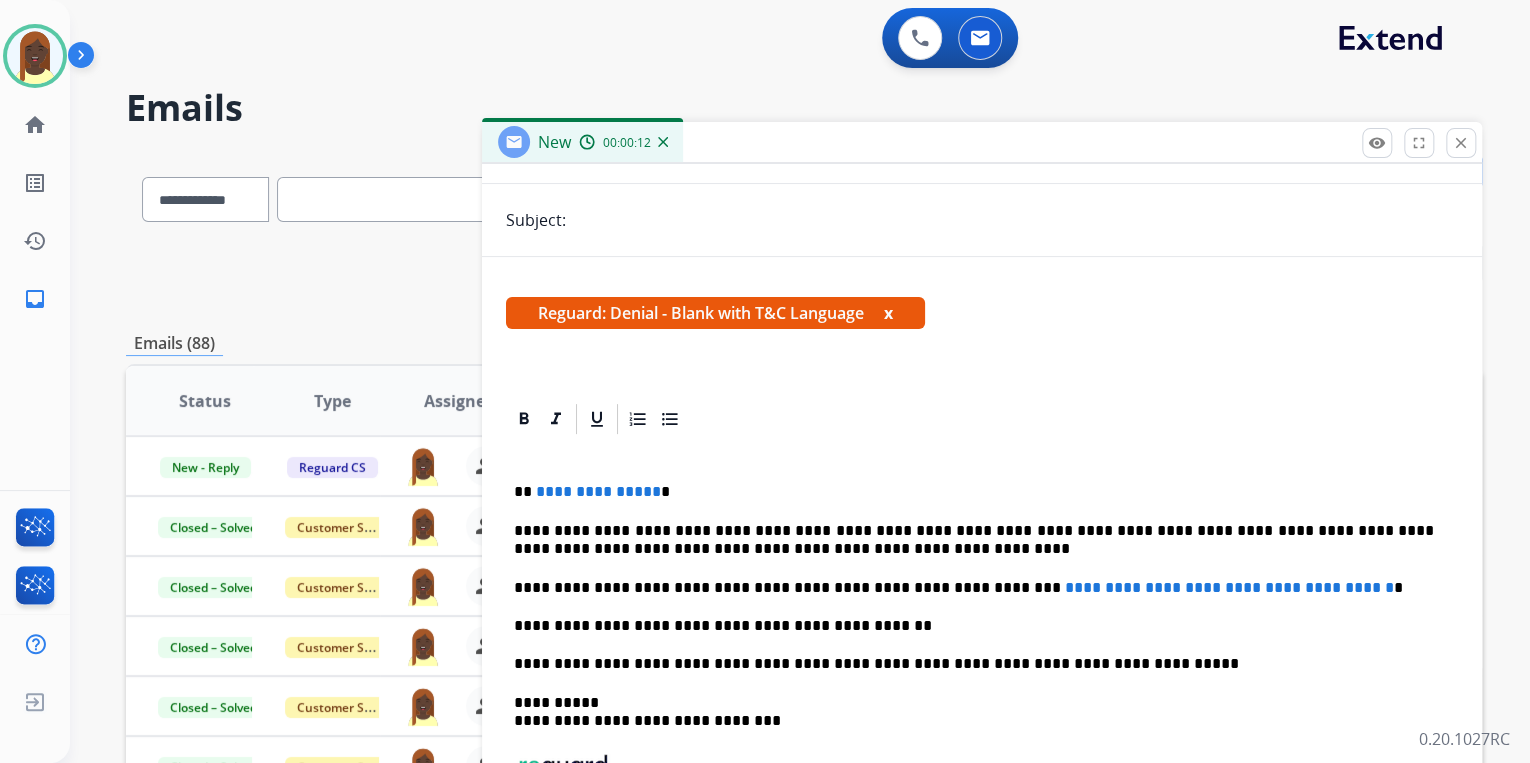 scroll, scrollTop: 263, scrollLeft: 0, axis: vertical 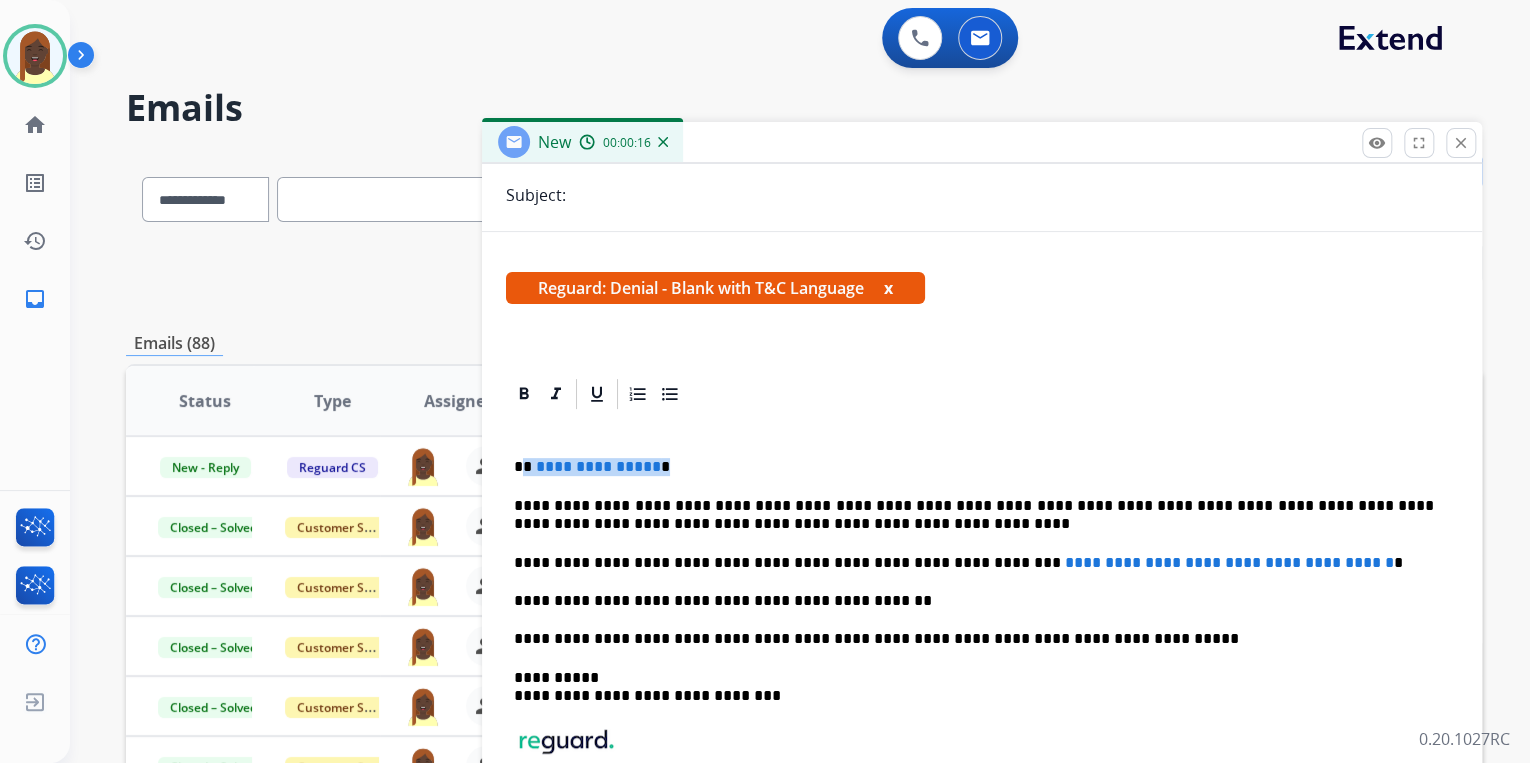 drag, startPoint x: 524, startPoint y: 464, endPoint x: 676, endPoint y: 470, distance: 152.11838 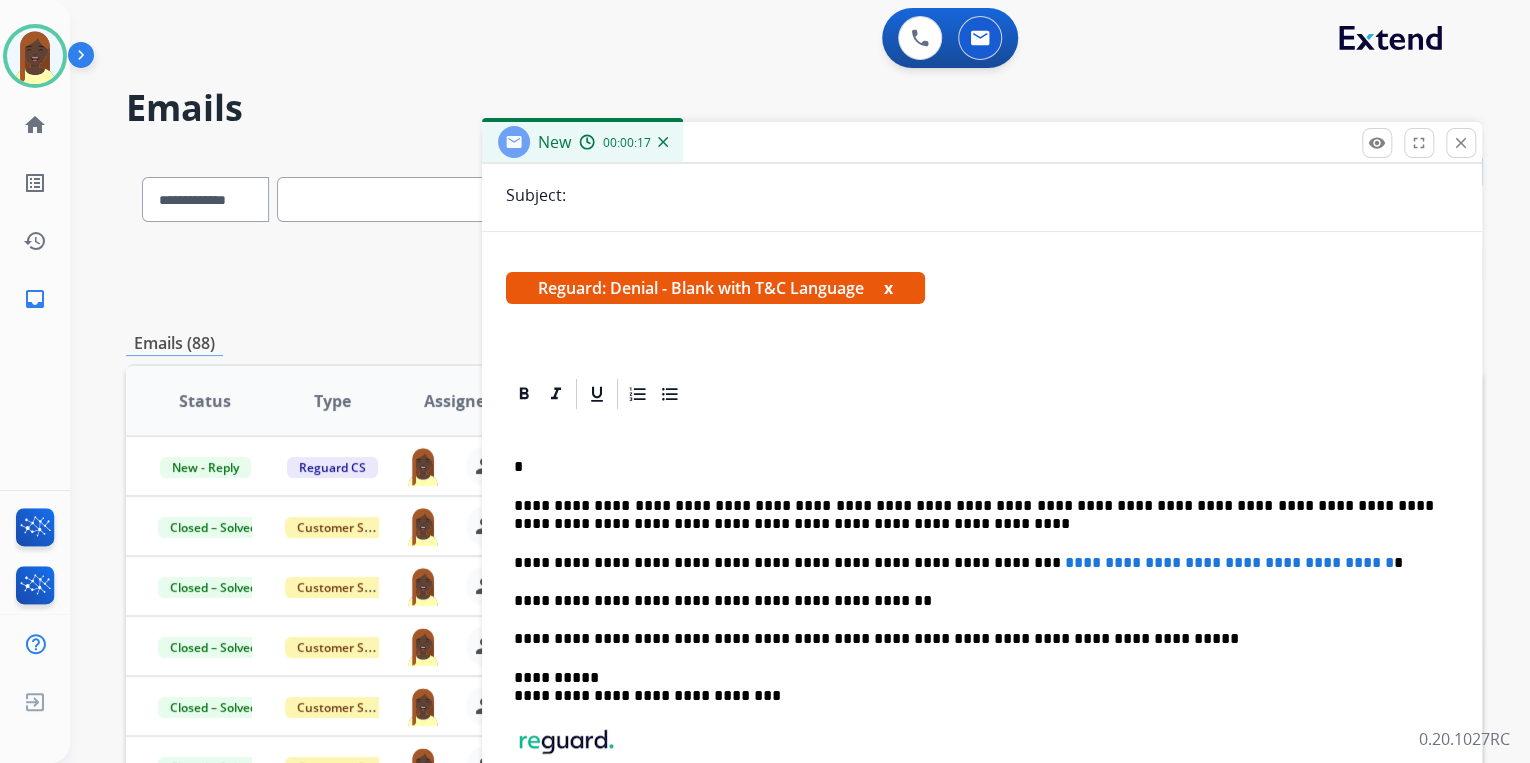type 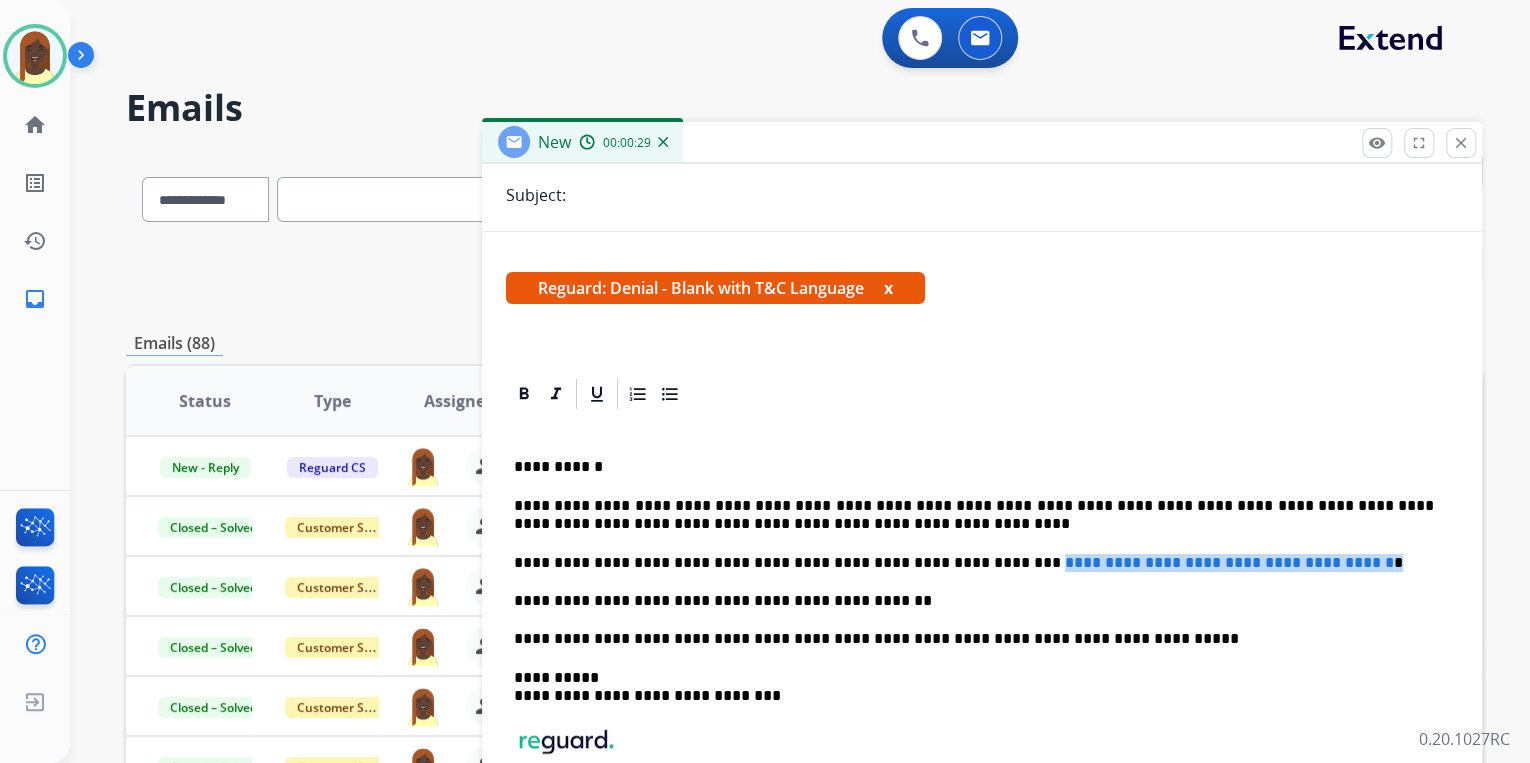 drag, startPoint x: 952, startPoint y: 564, endPoint x: 1370, endPoint y: 564, distance: 418 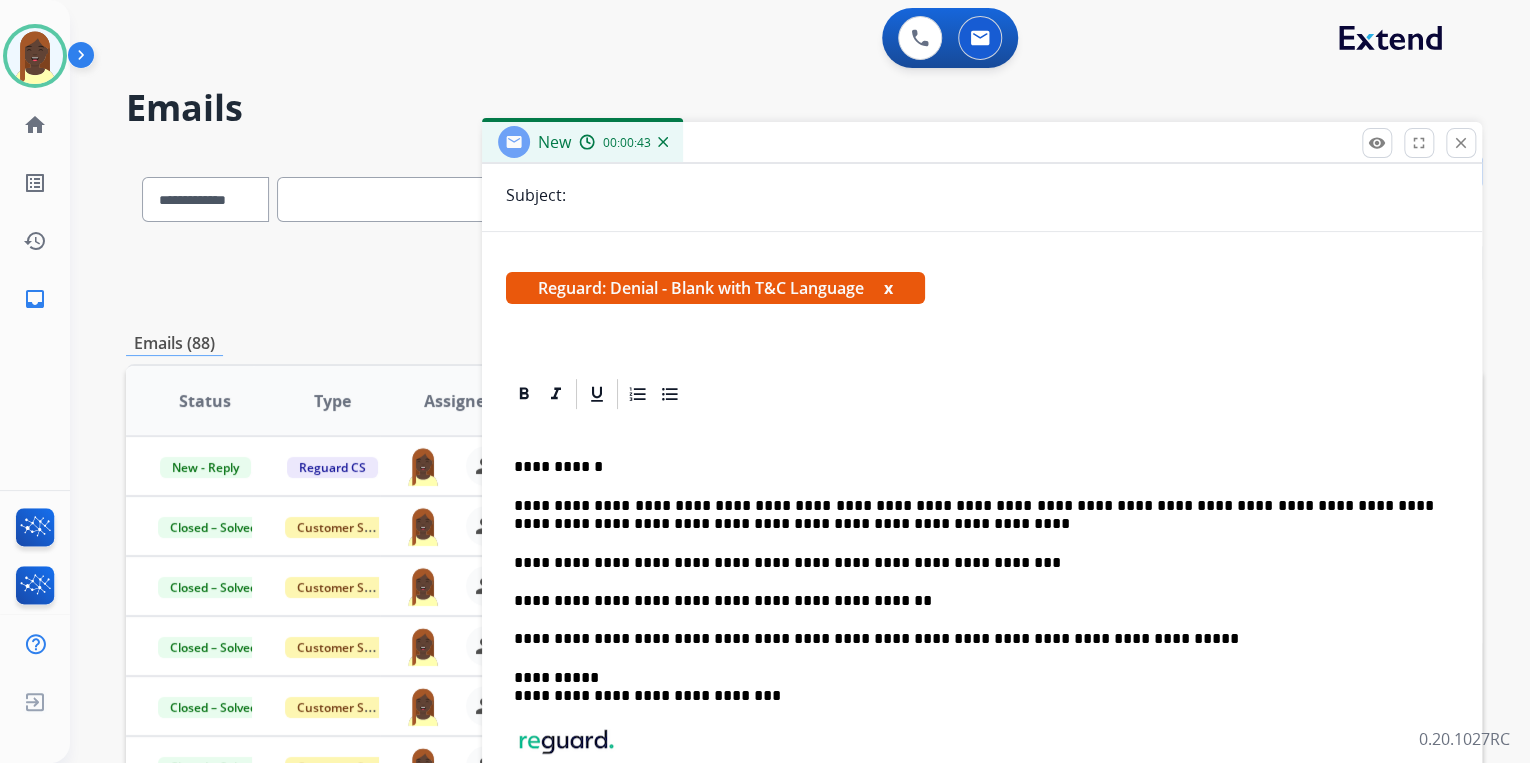 click on "**********" at bounding box center (974, 563) 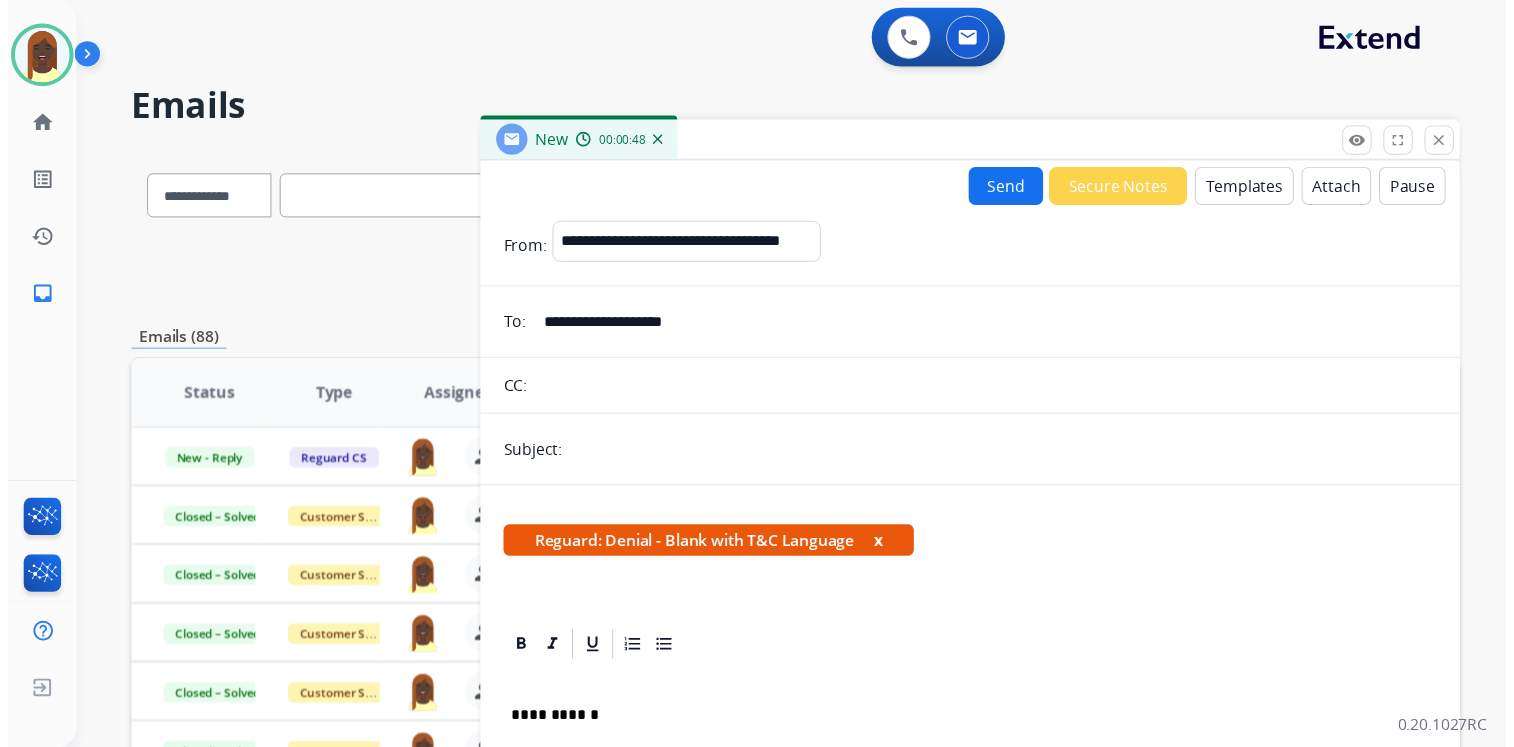 scroll, scrollTop: 0, scrollLeft: 0, axis: both 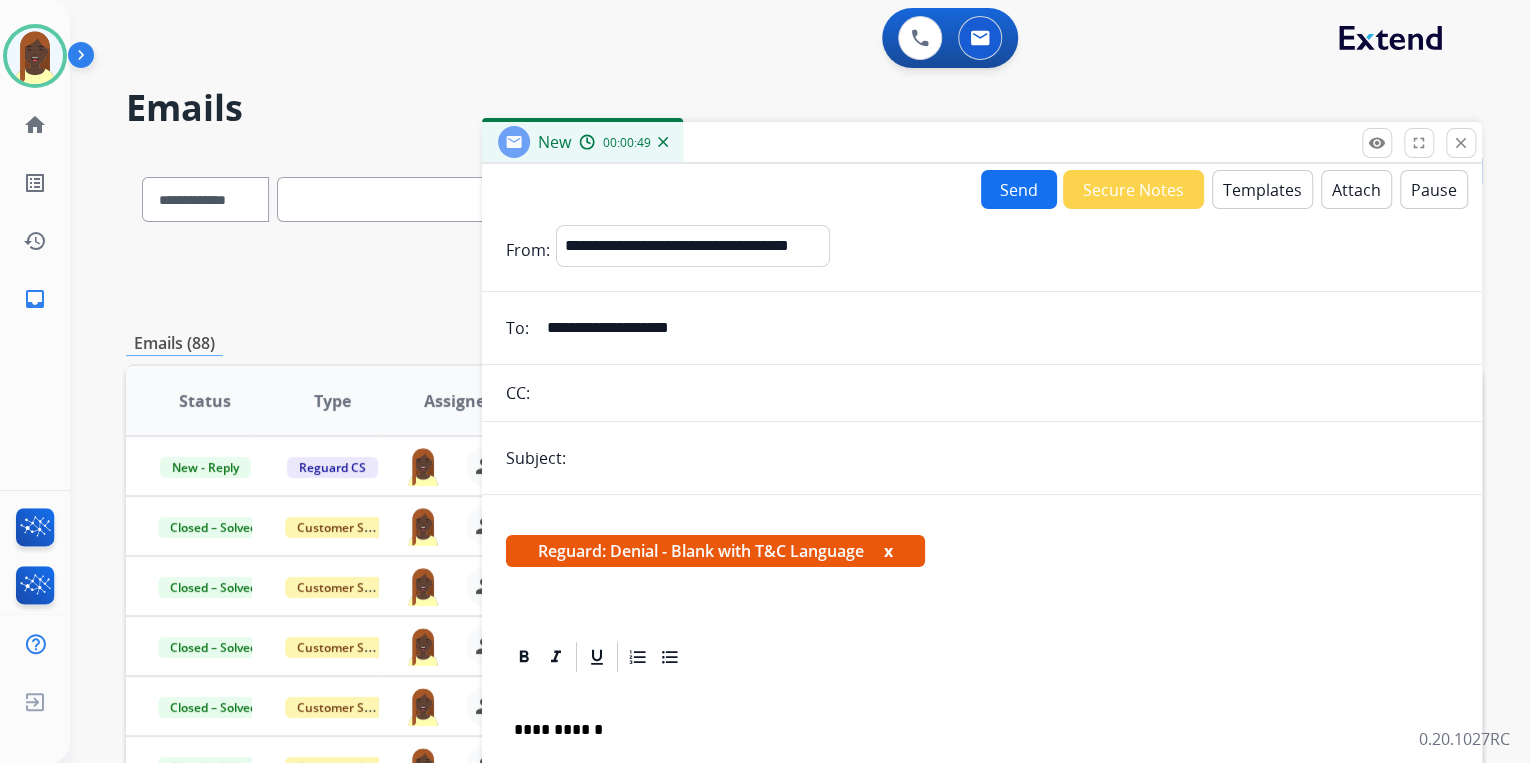 click on "Send" at bounding box center [1019, 189] 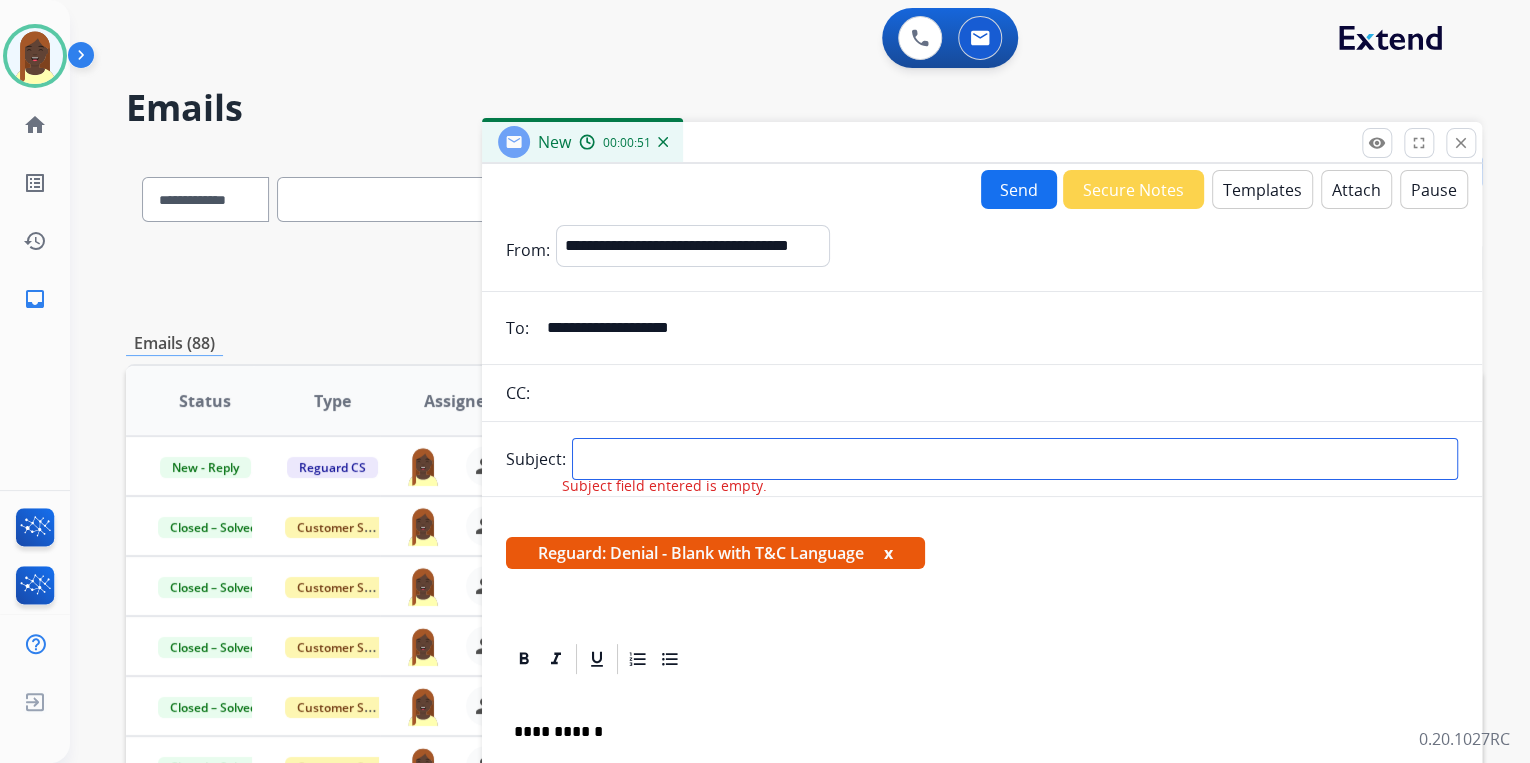 click at bounding box center [1015, 459] 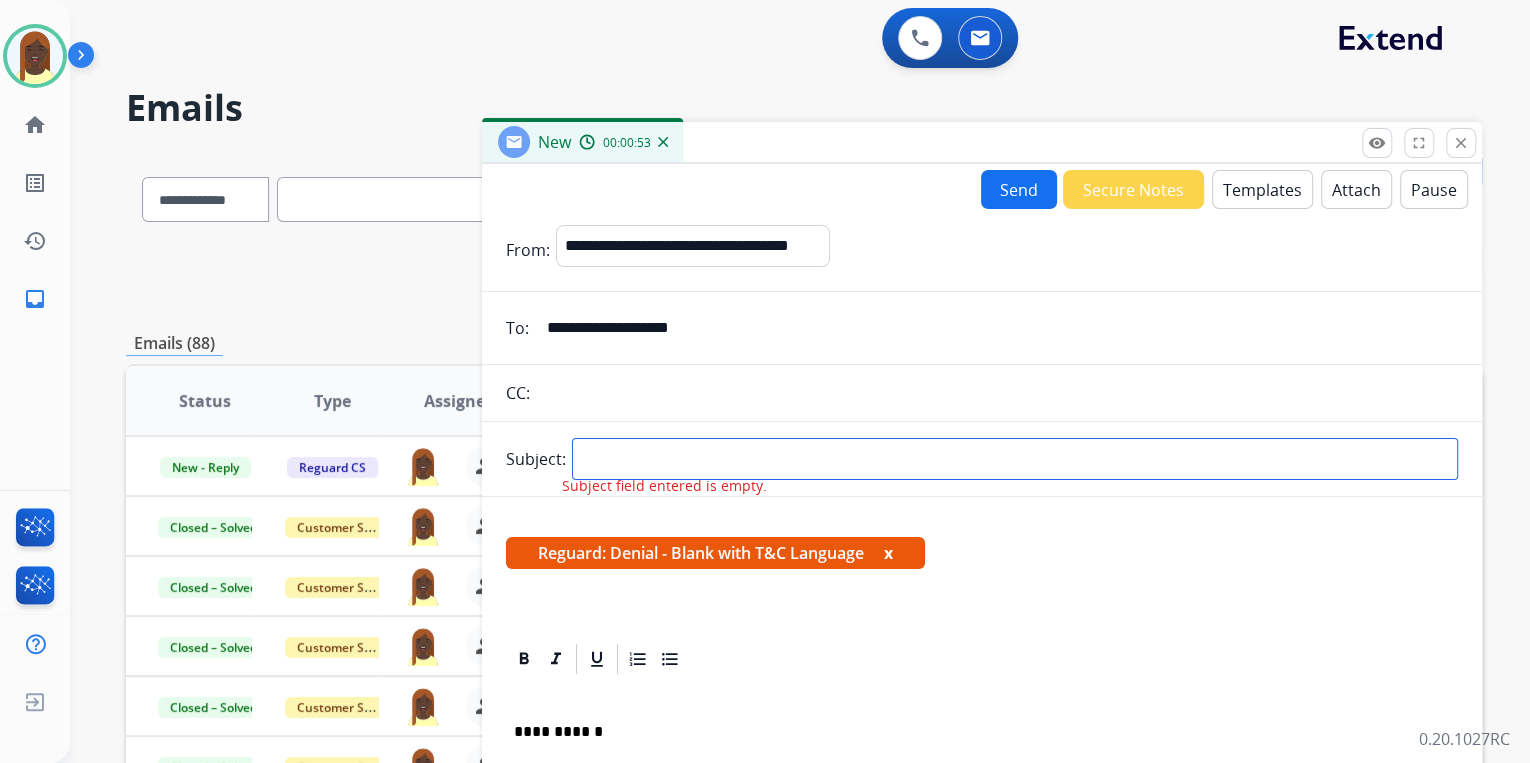 type on "**********" 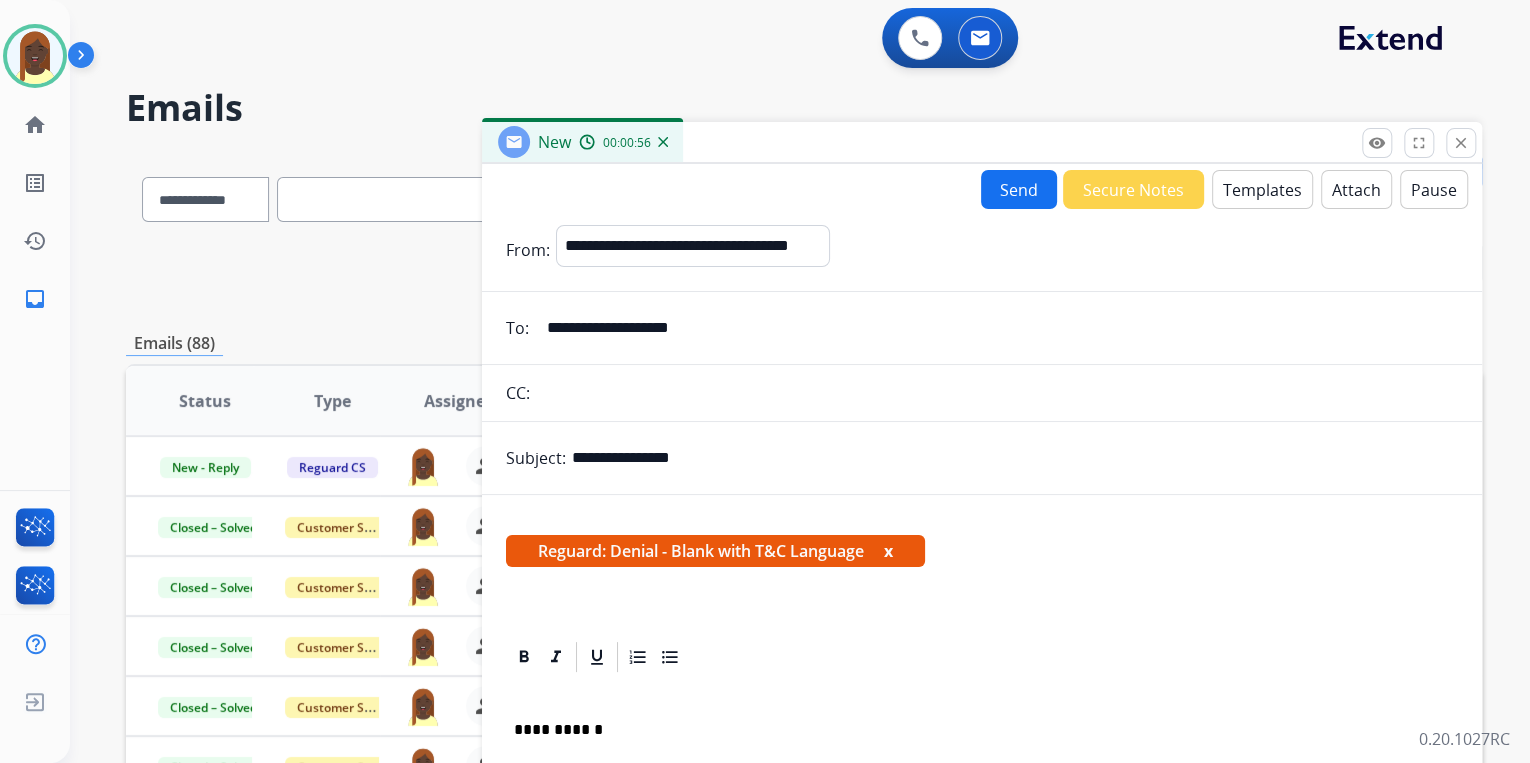 click on "Send" at bounding box center [1019, 189] 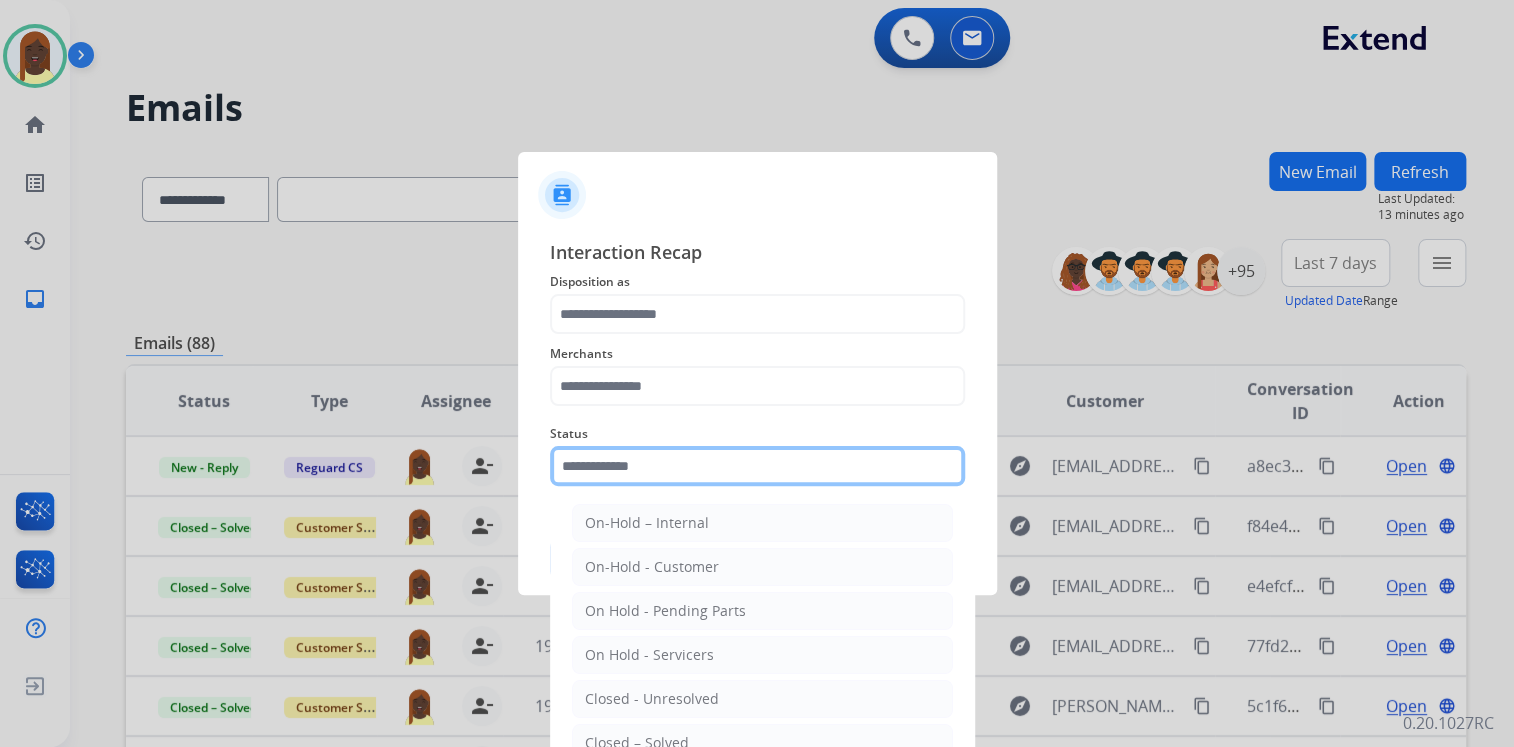 click 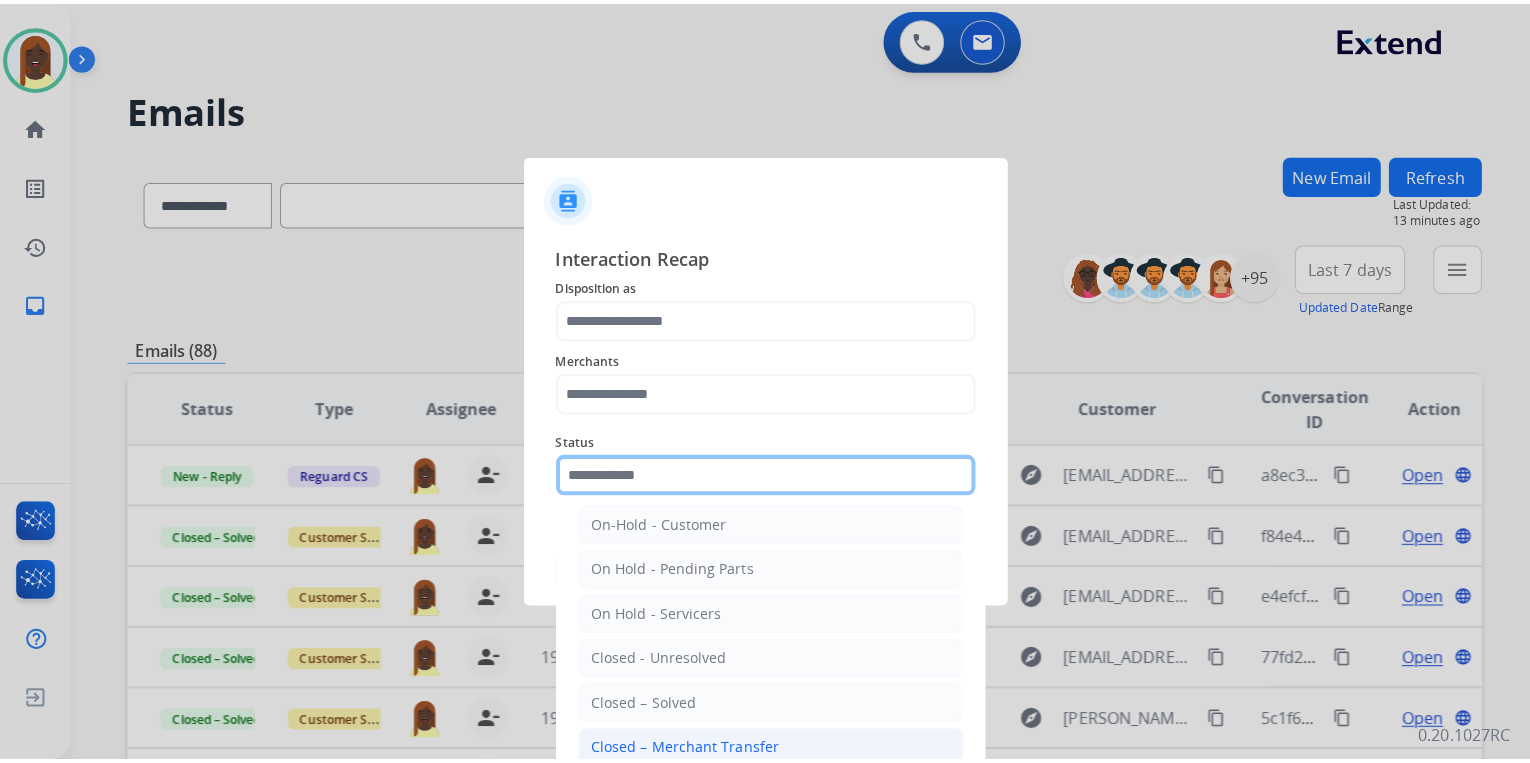 scroll, scrollTop: 116, scrollLeft: 0, axis: vertical 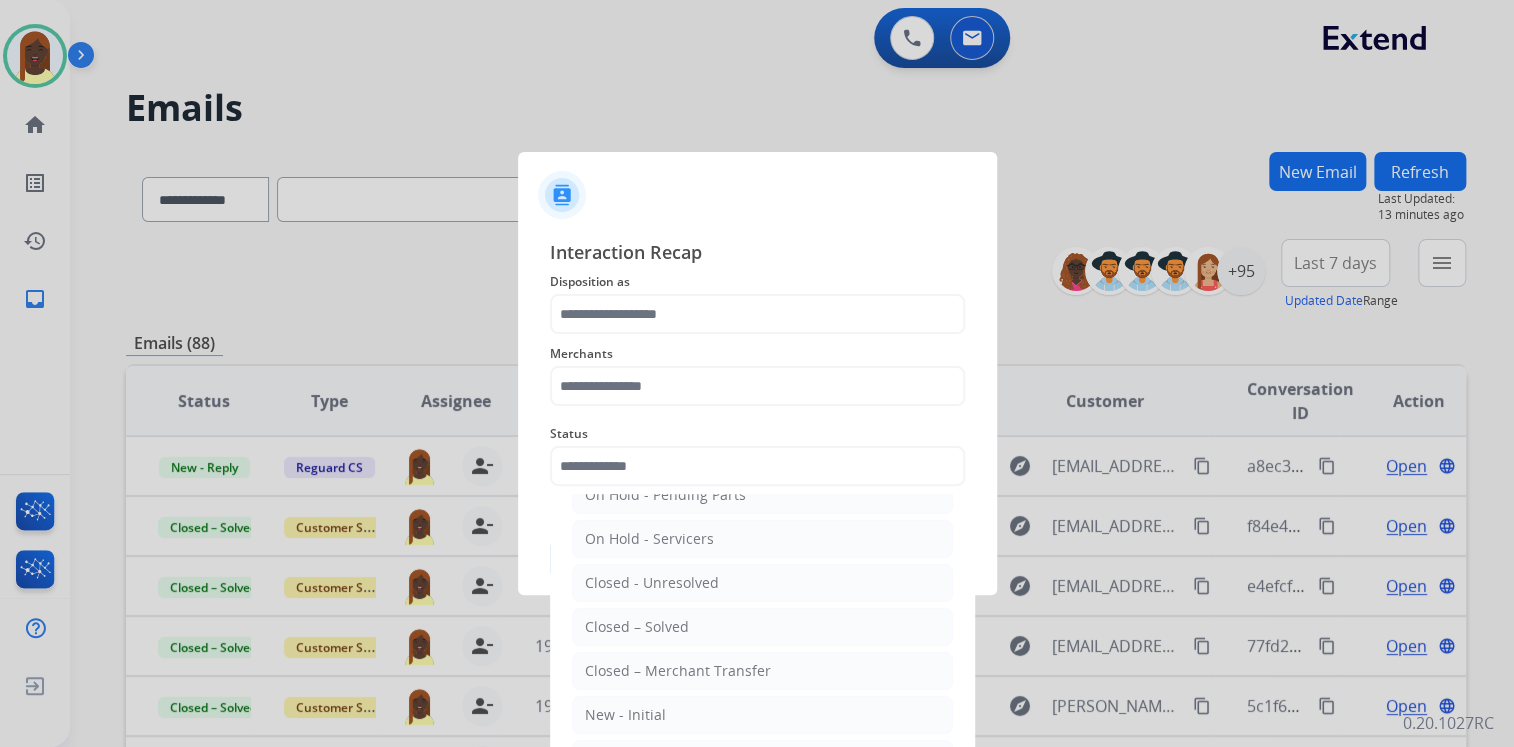 click on "Closed – Solved" 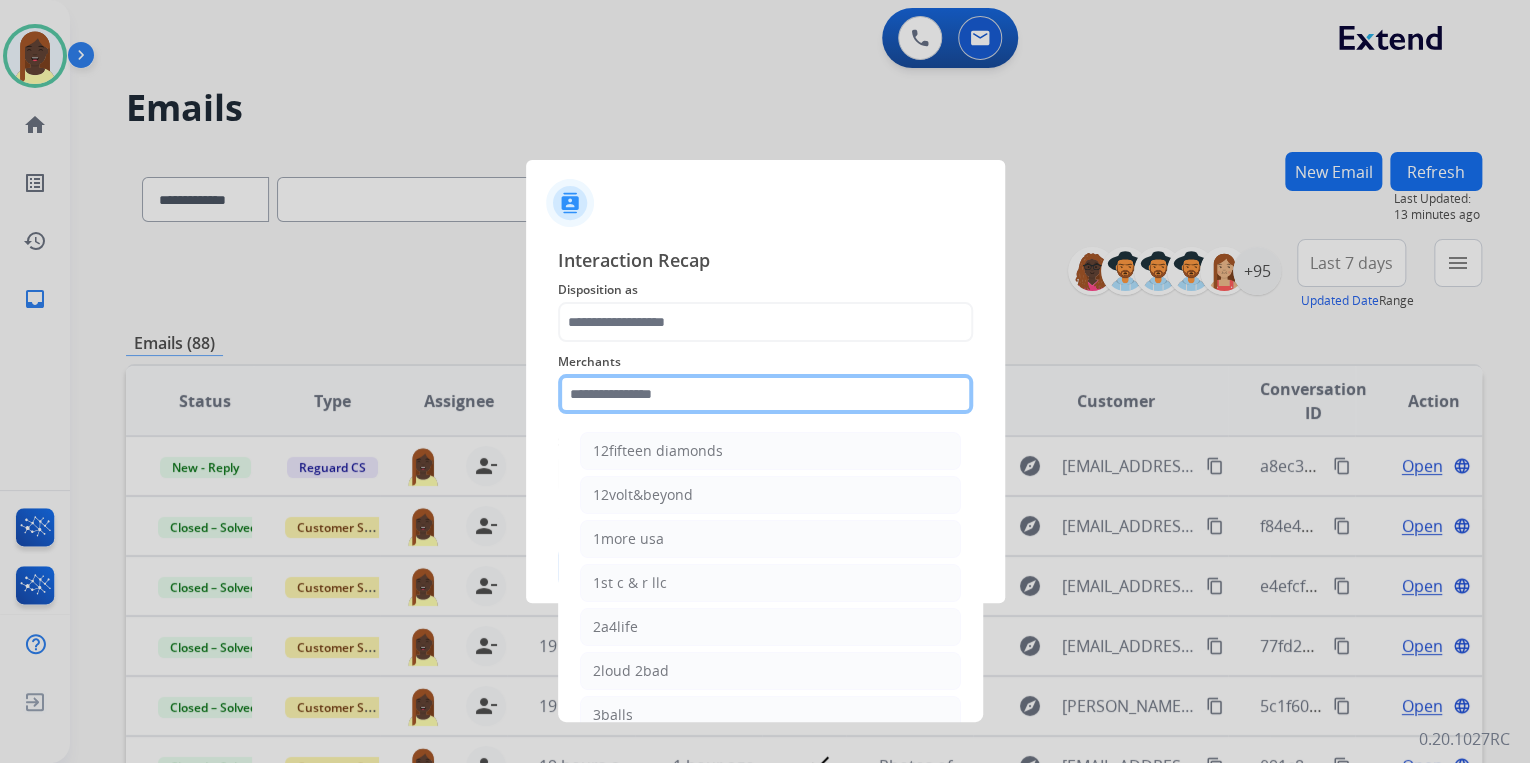 click 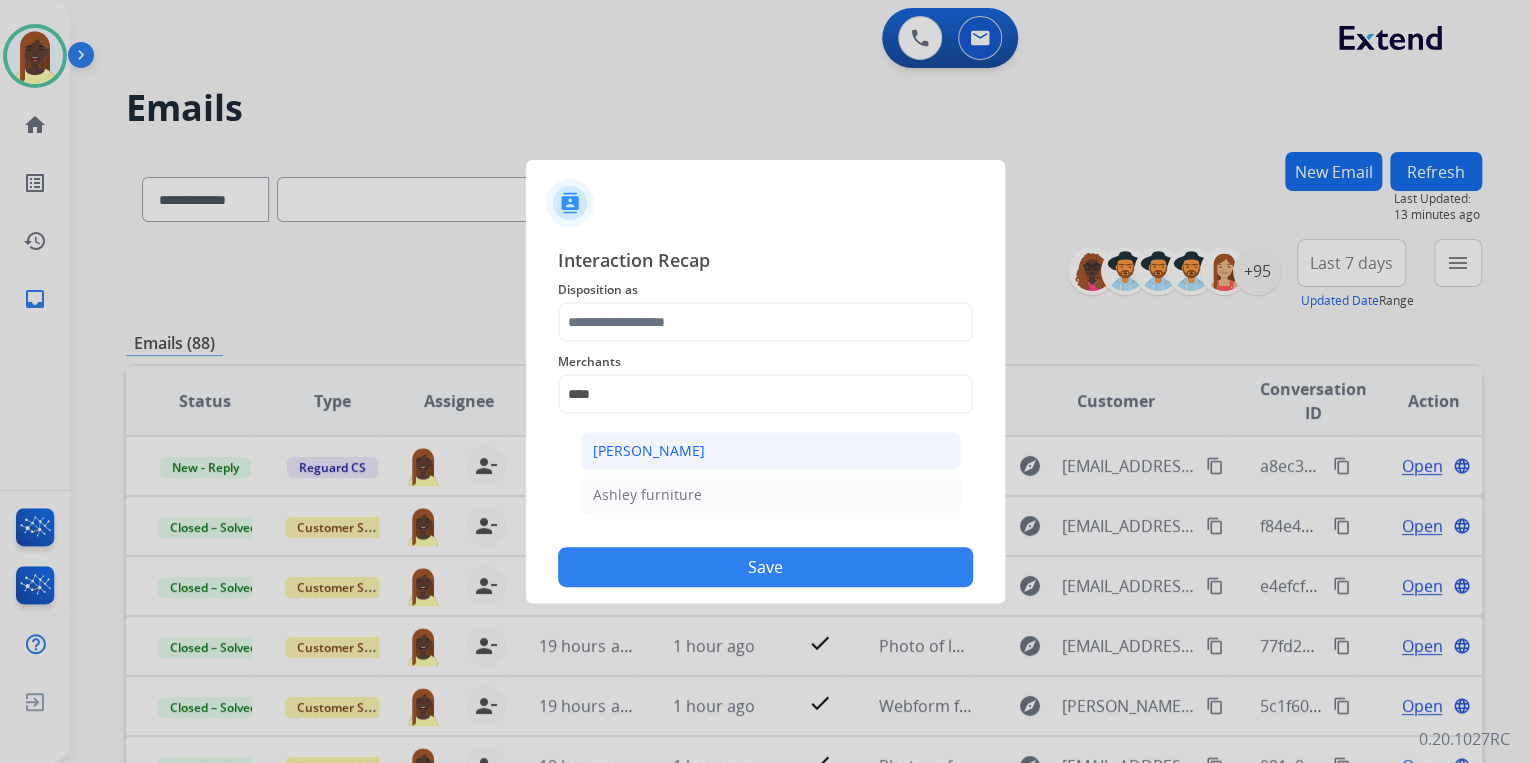 click on "[PERSON_NAME]" 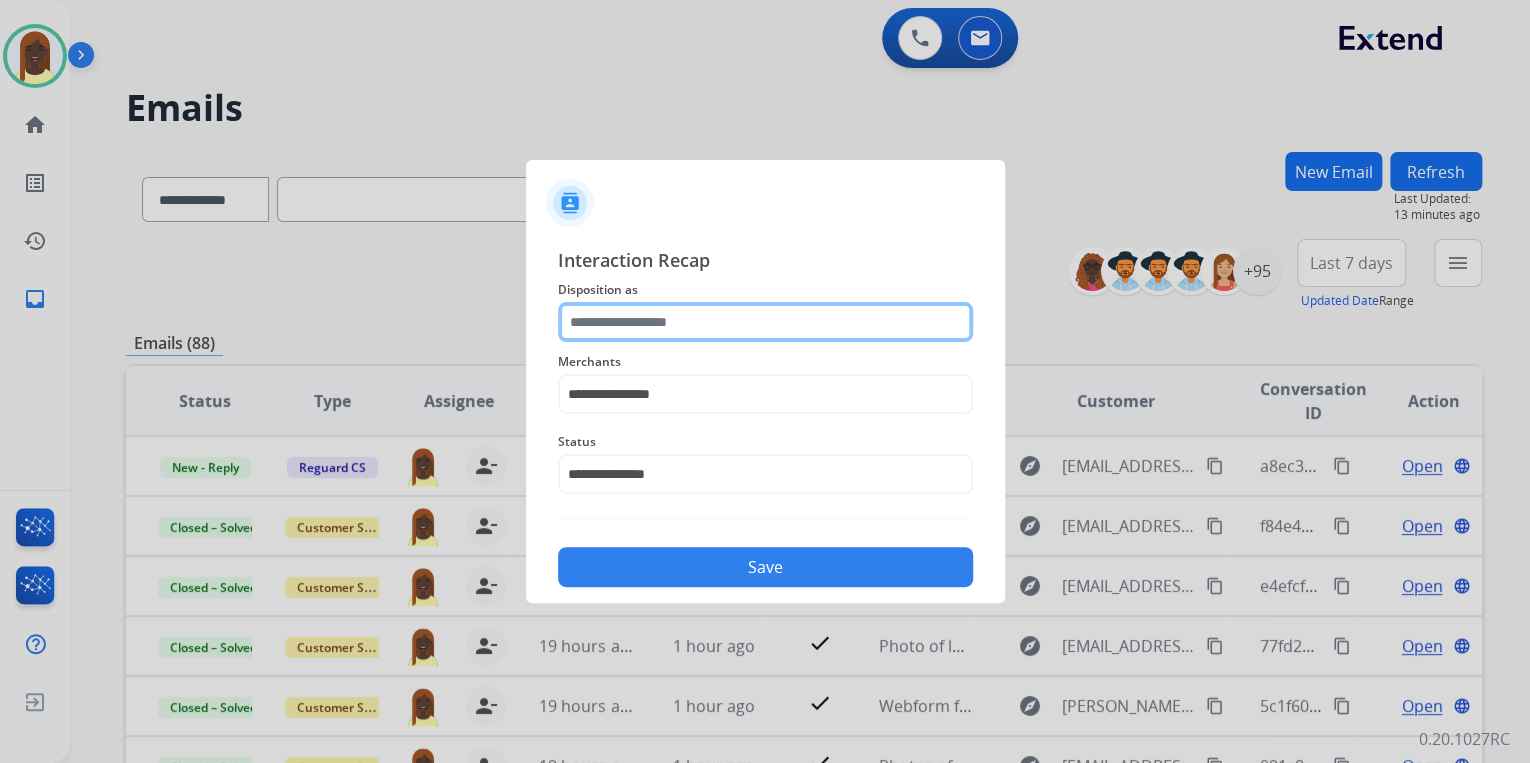 click 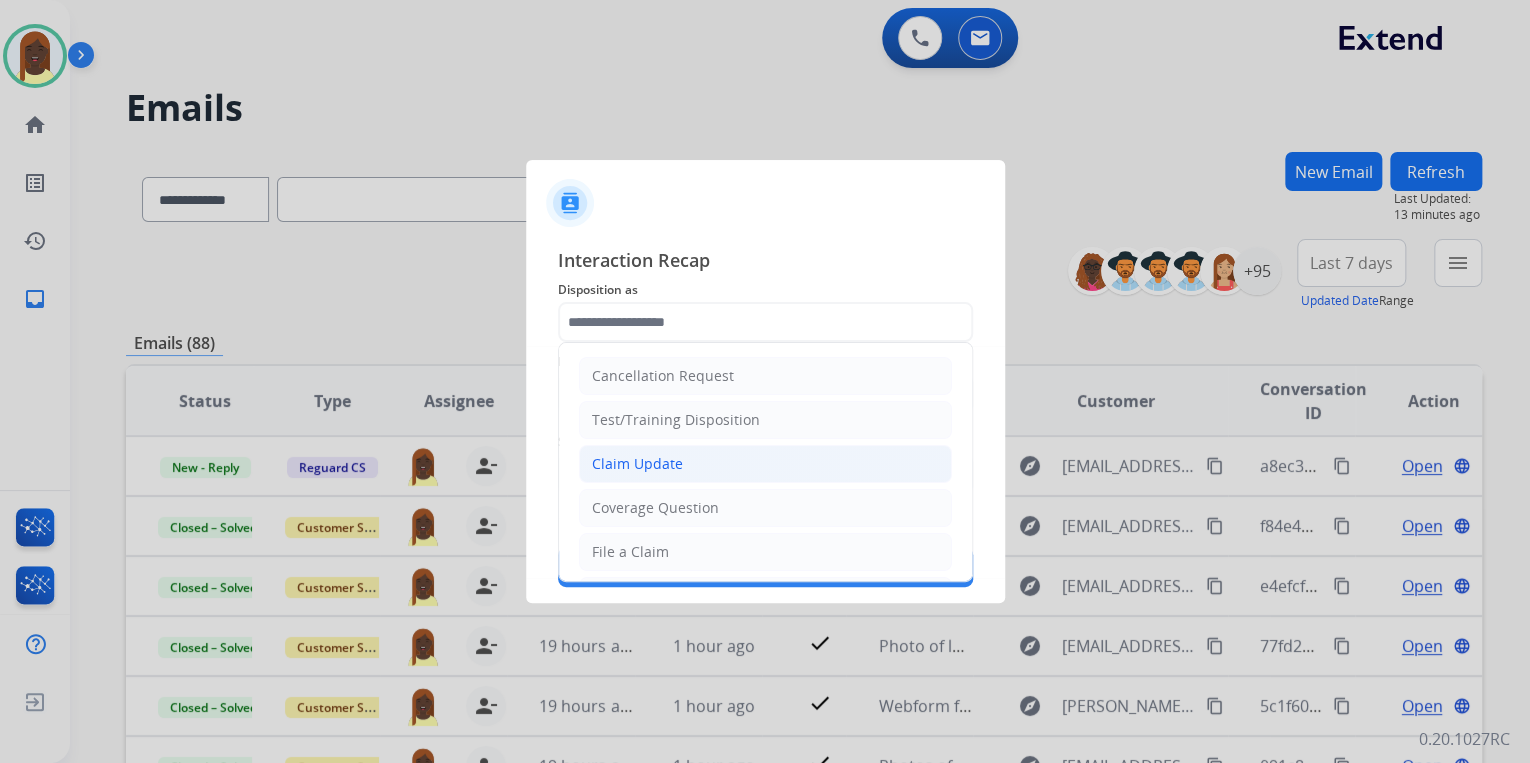 click on "Claim Update" 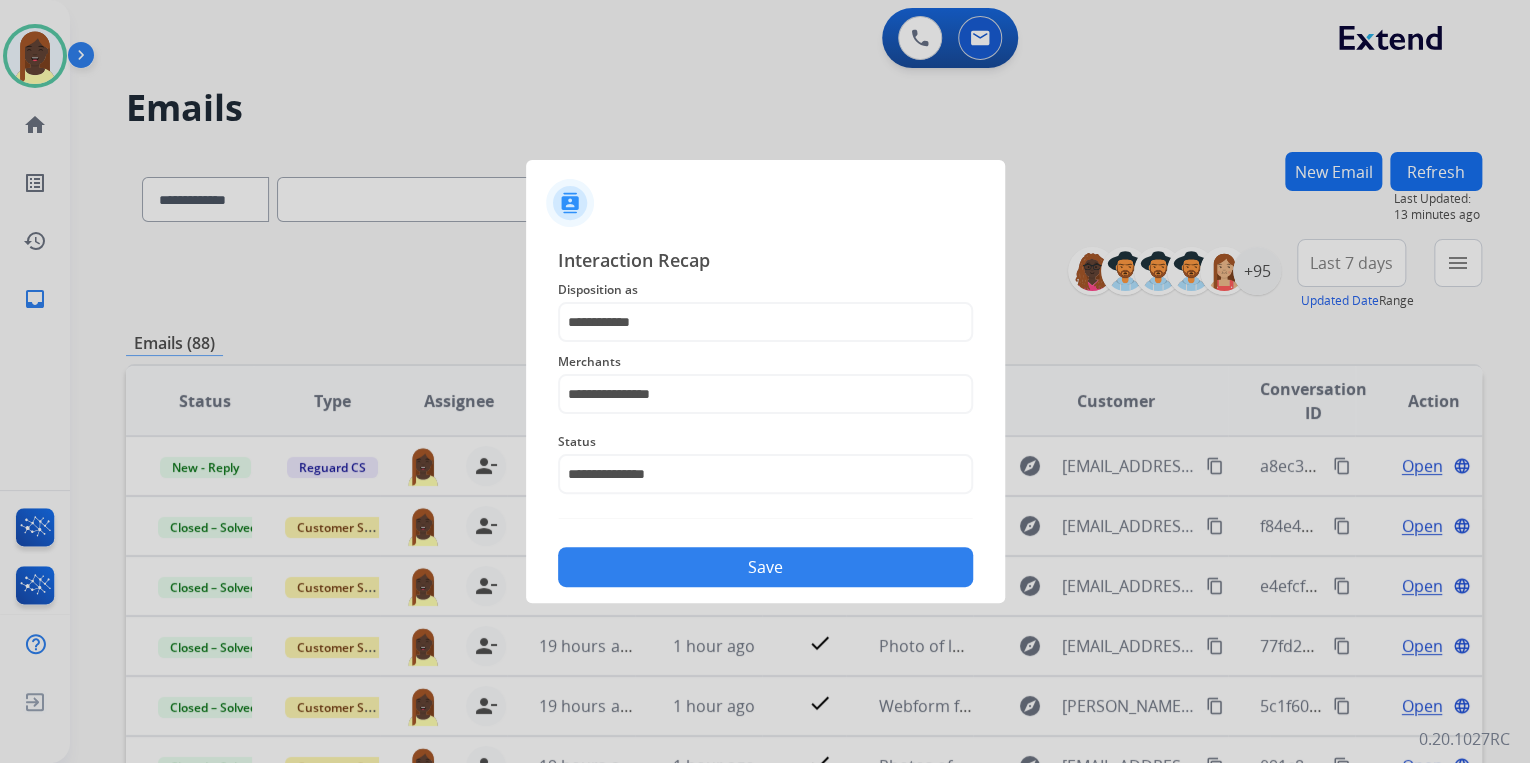click on "Save" 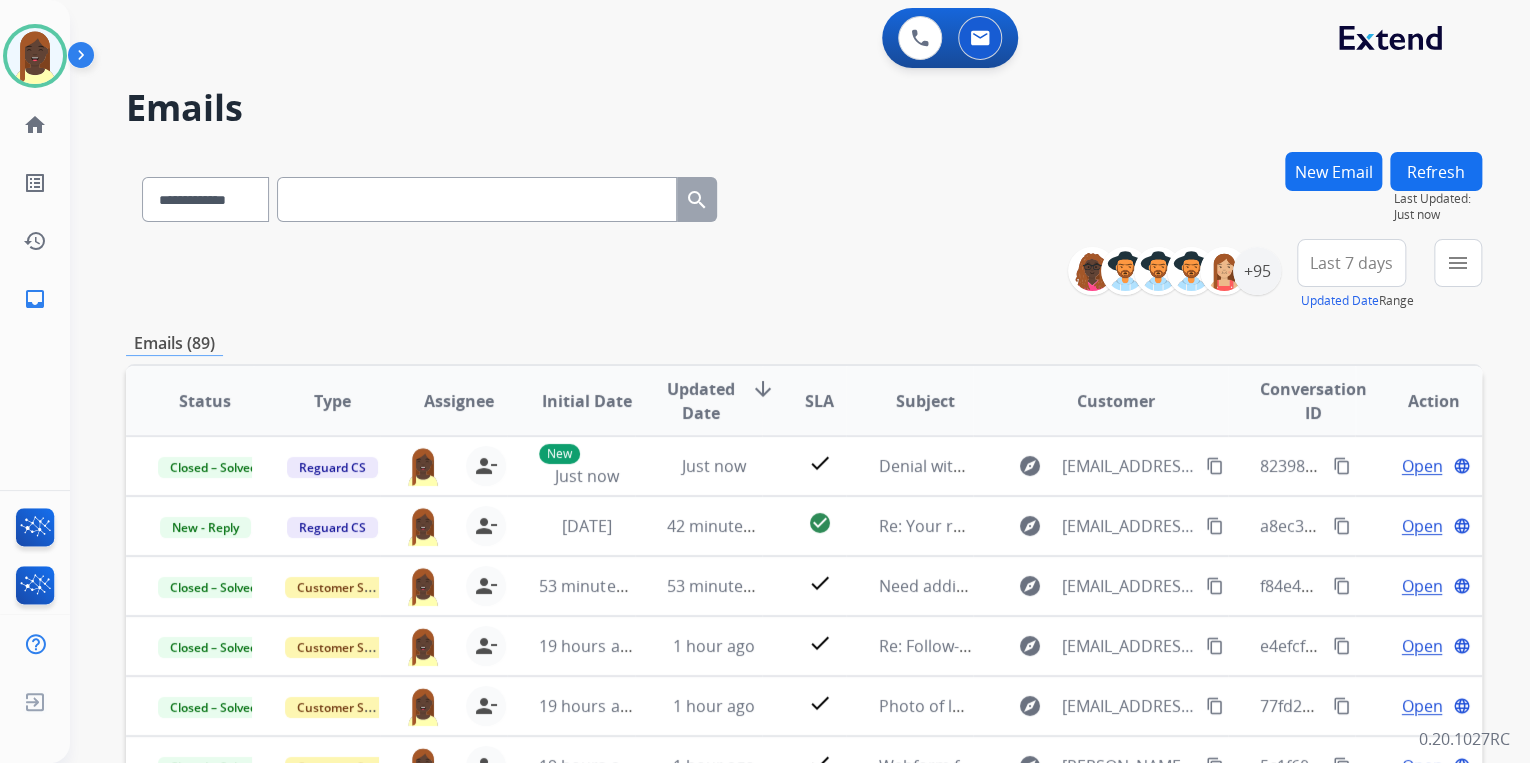 click on "**********" at bounding box center [804, 275] 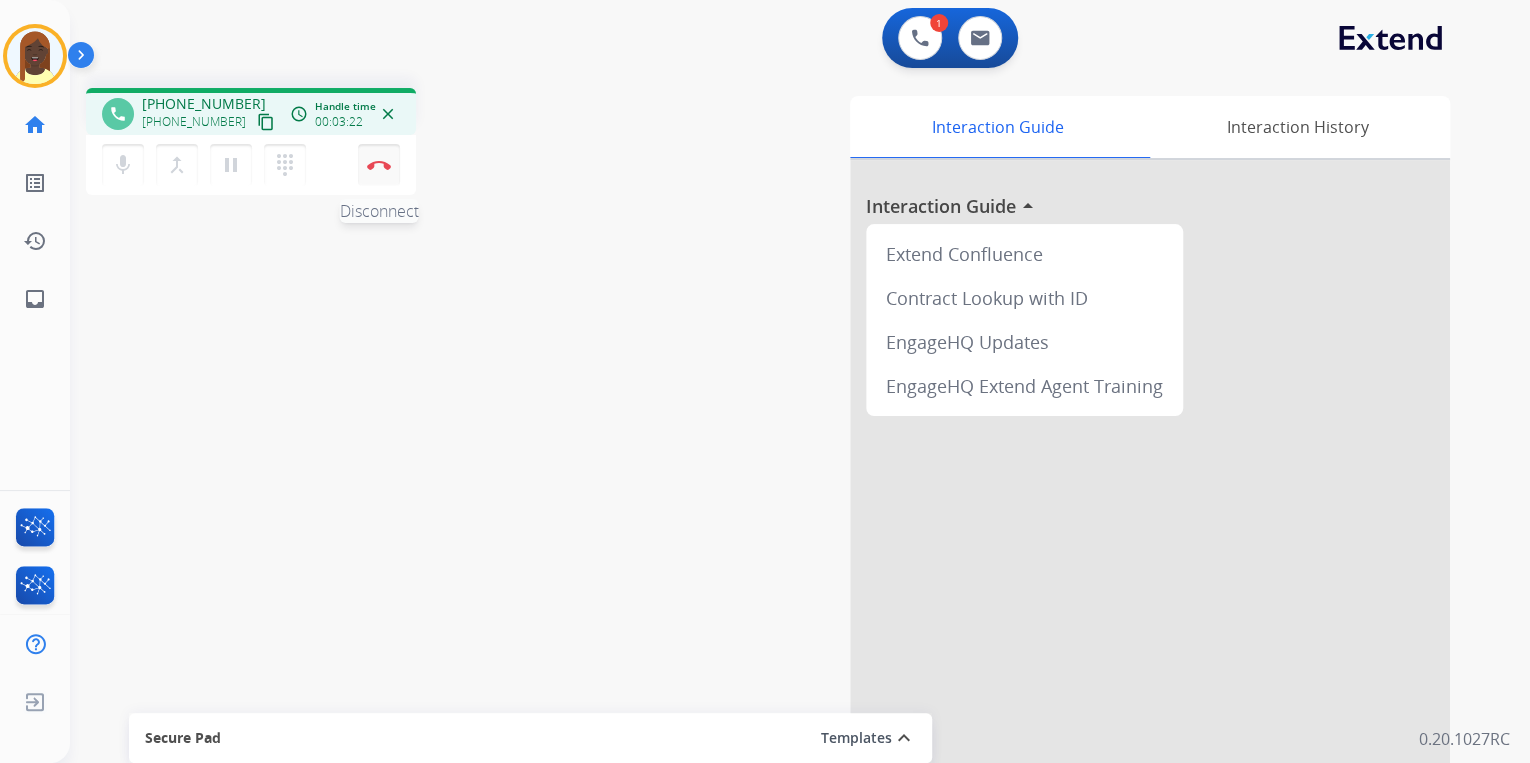 click on "Disconnect" at bounding box center [379, 165] 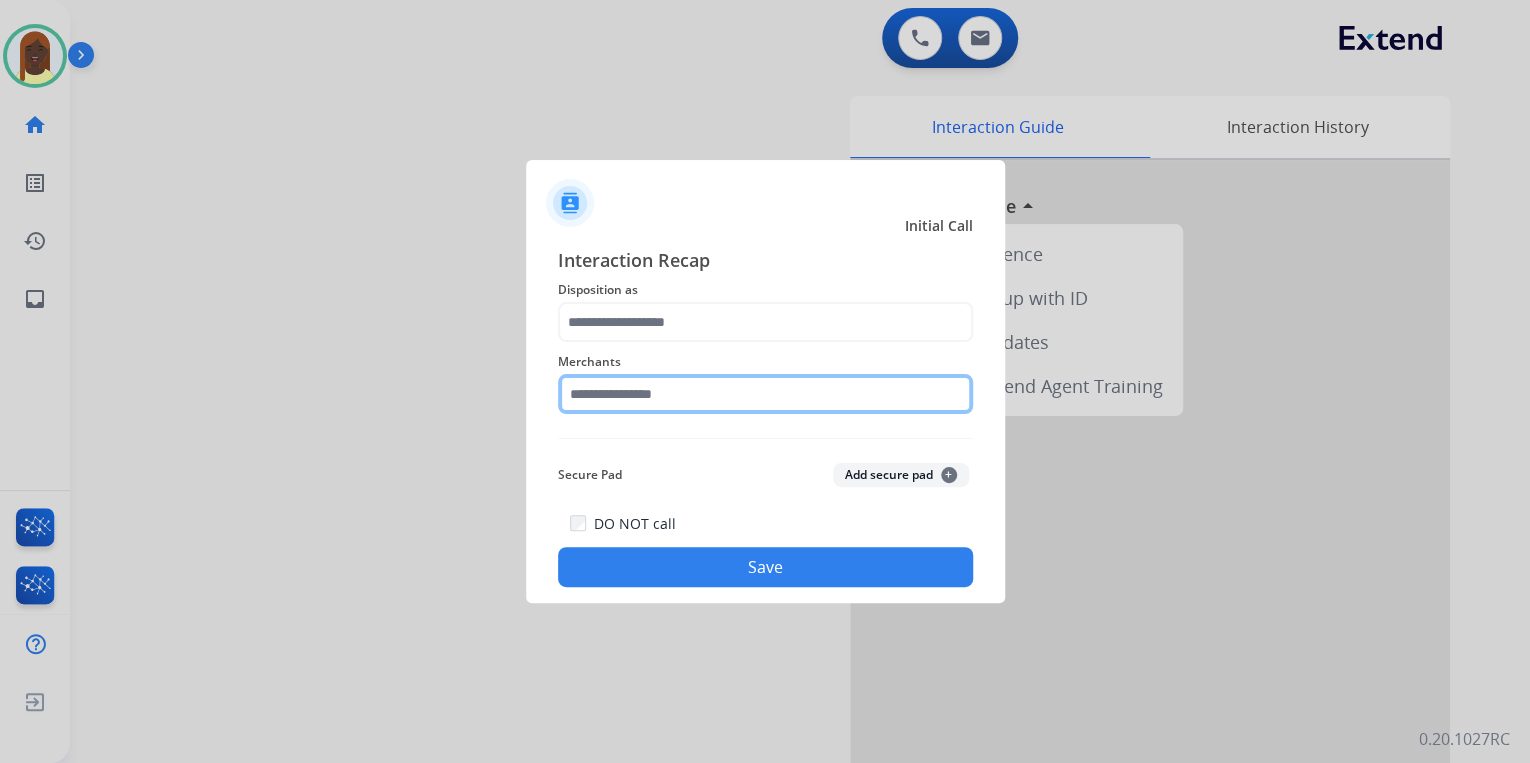 click 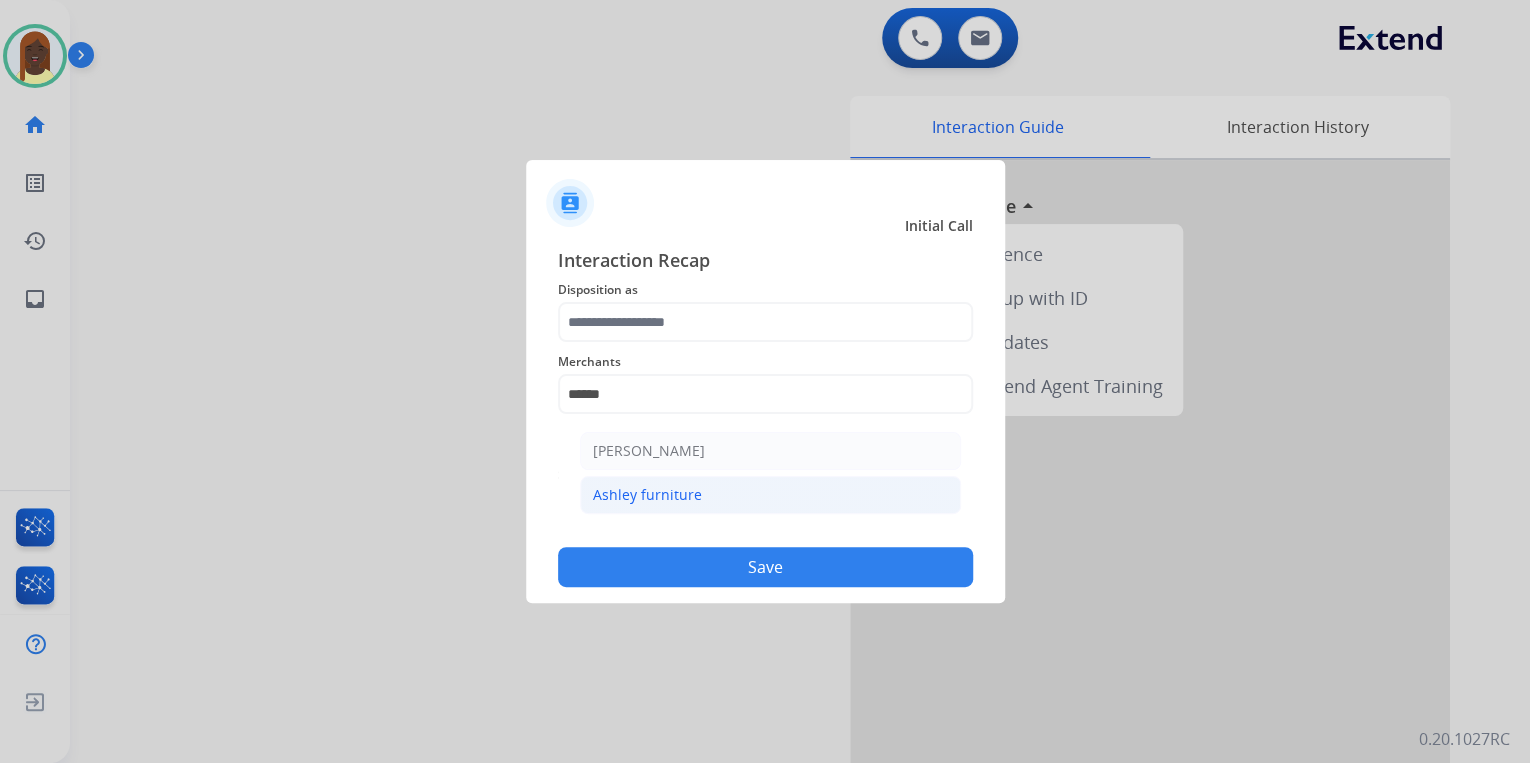 click on "Ashley furniture" 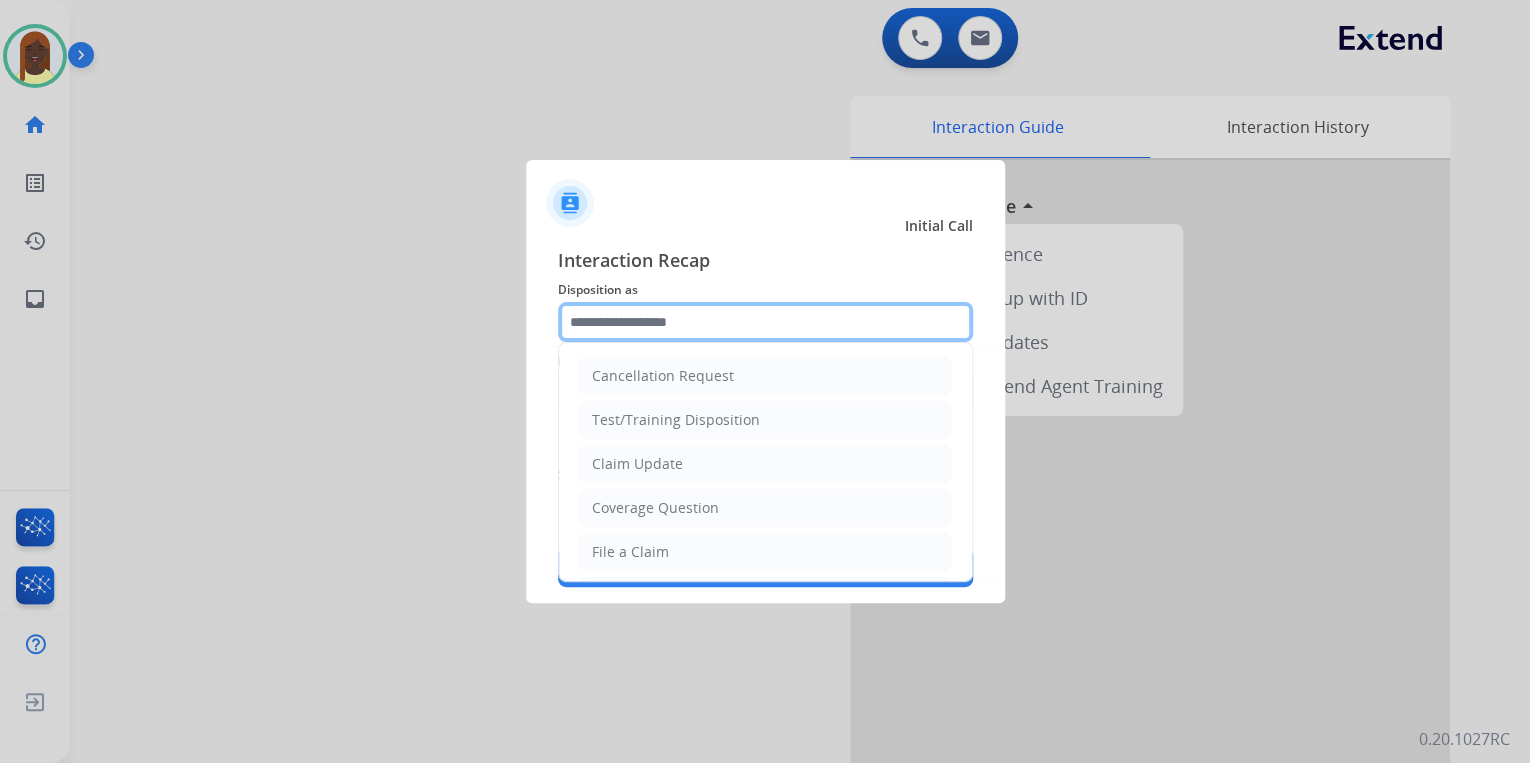 click 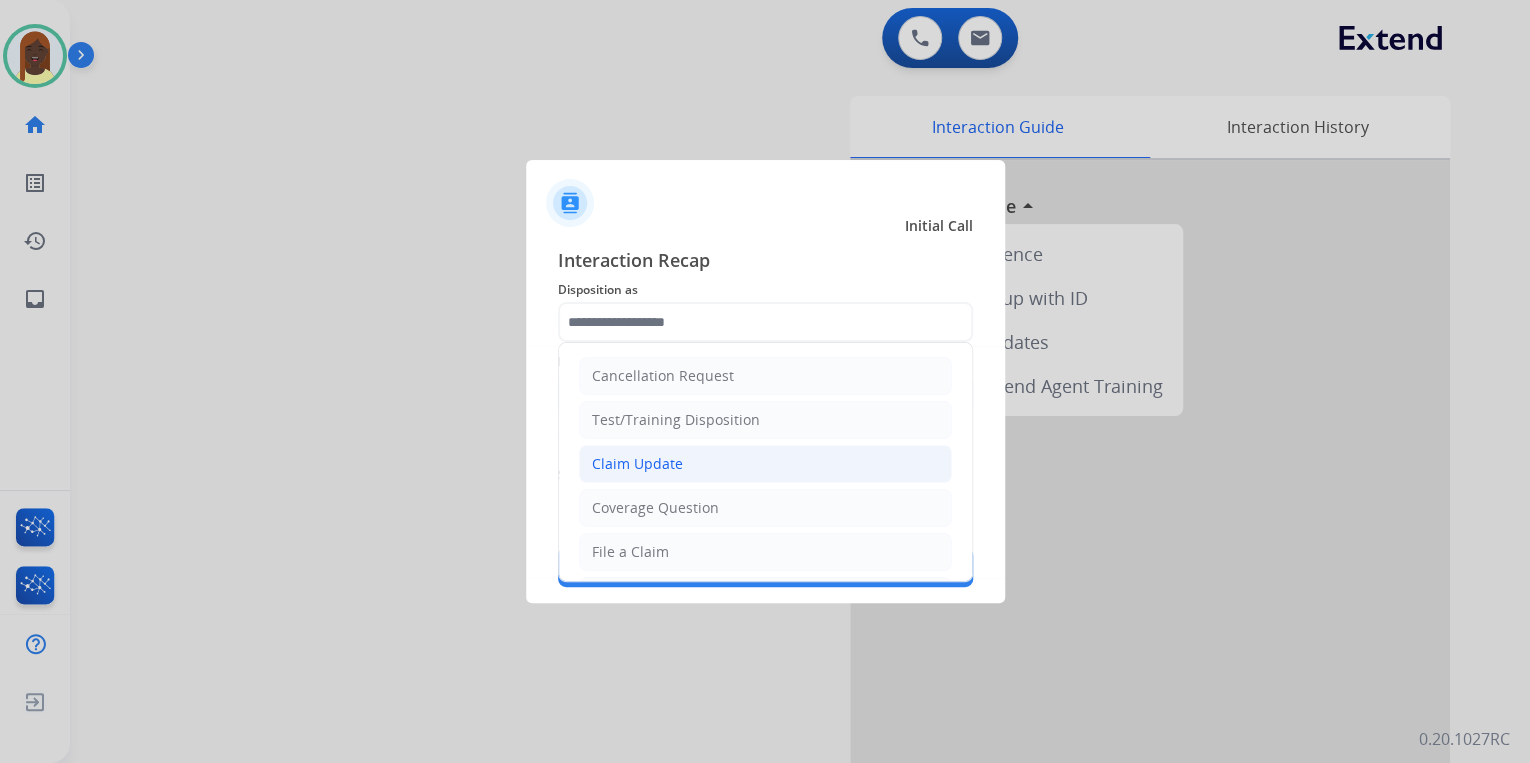 click on "Claim Update" 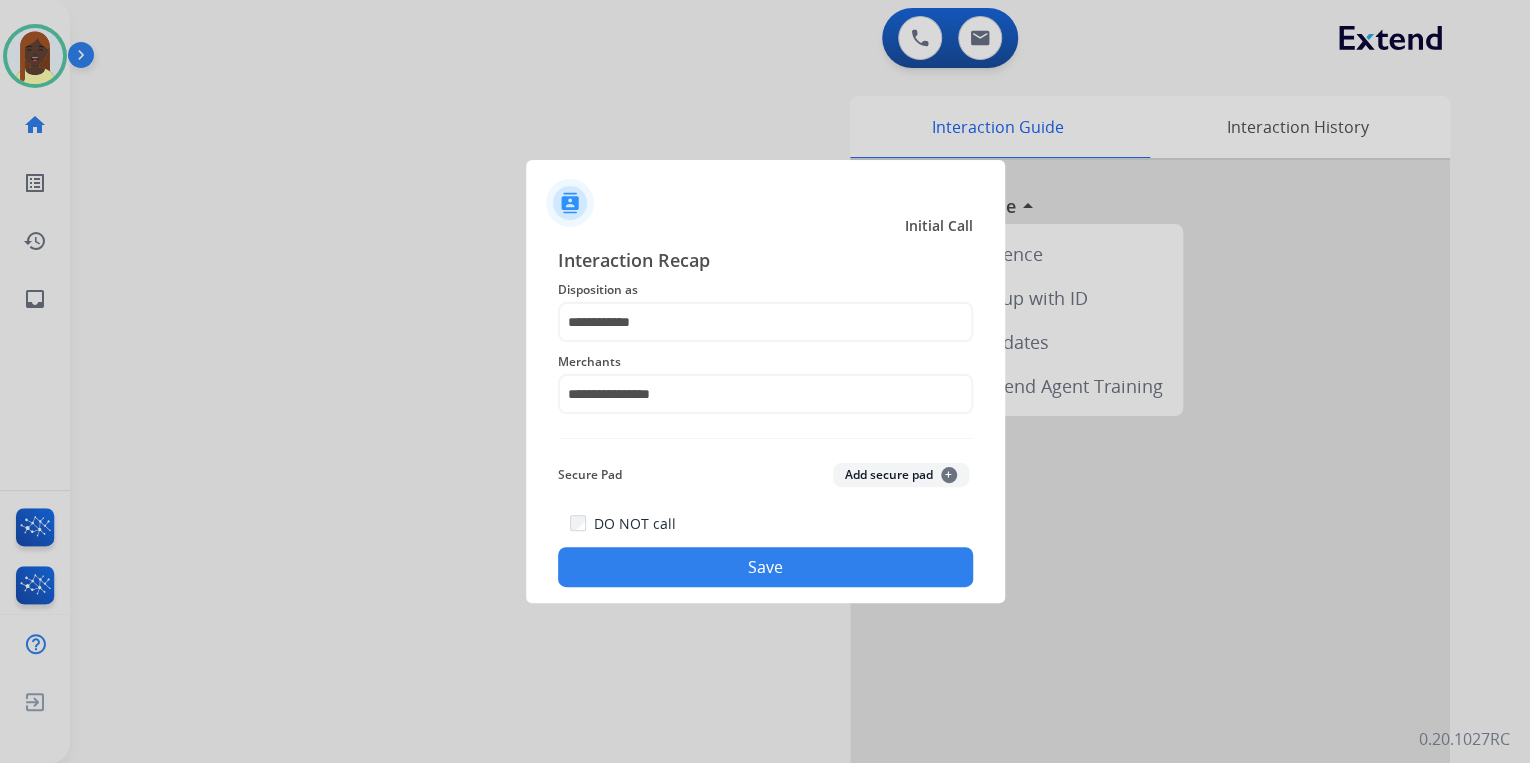 click on "Save" 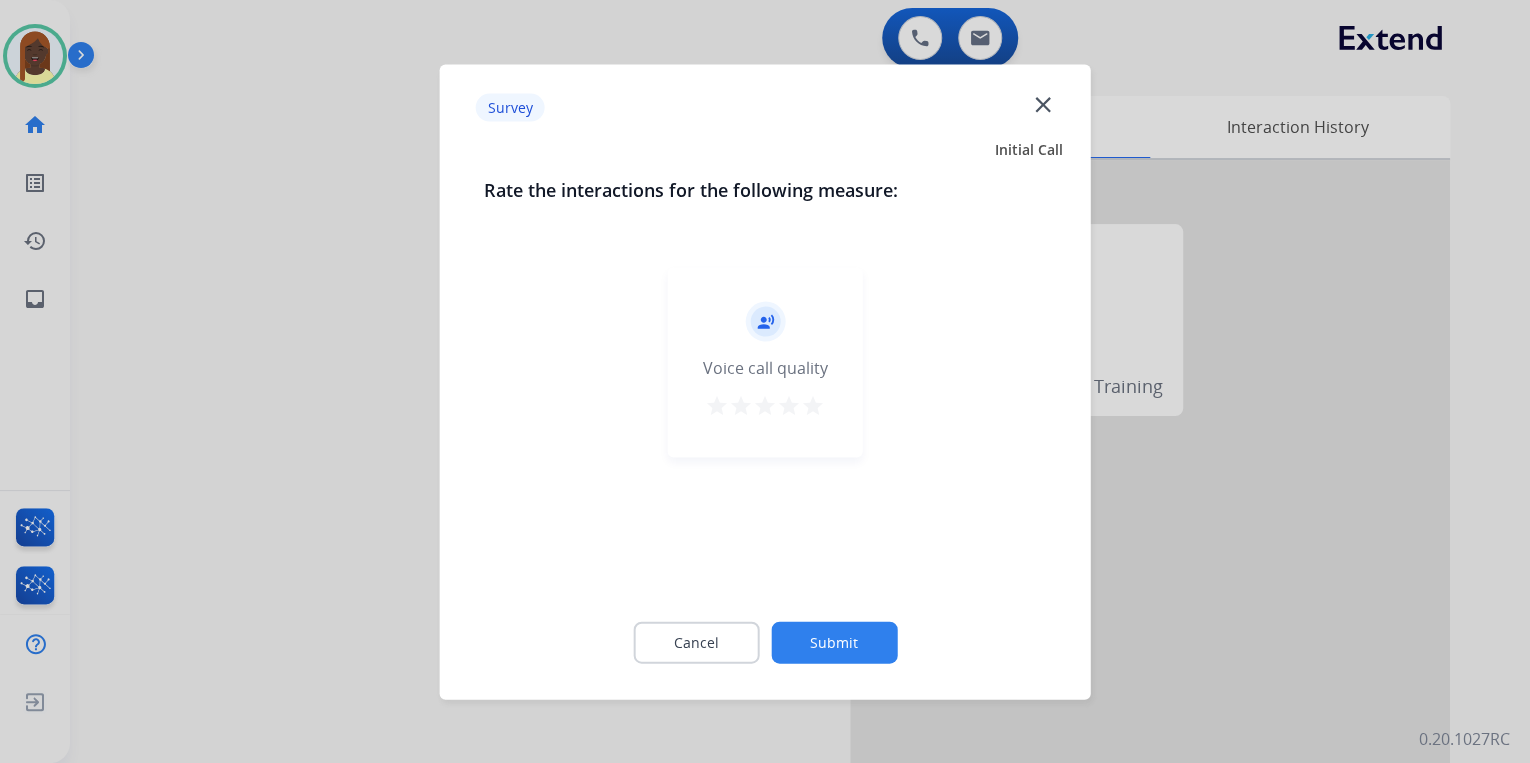 click on "star" at bounding box center [813, 405] 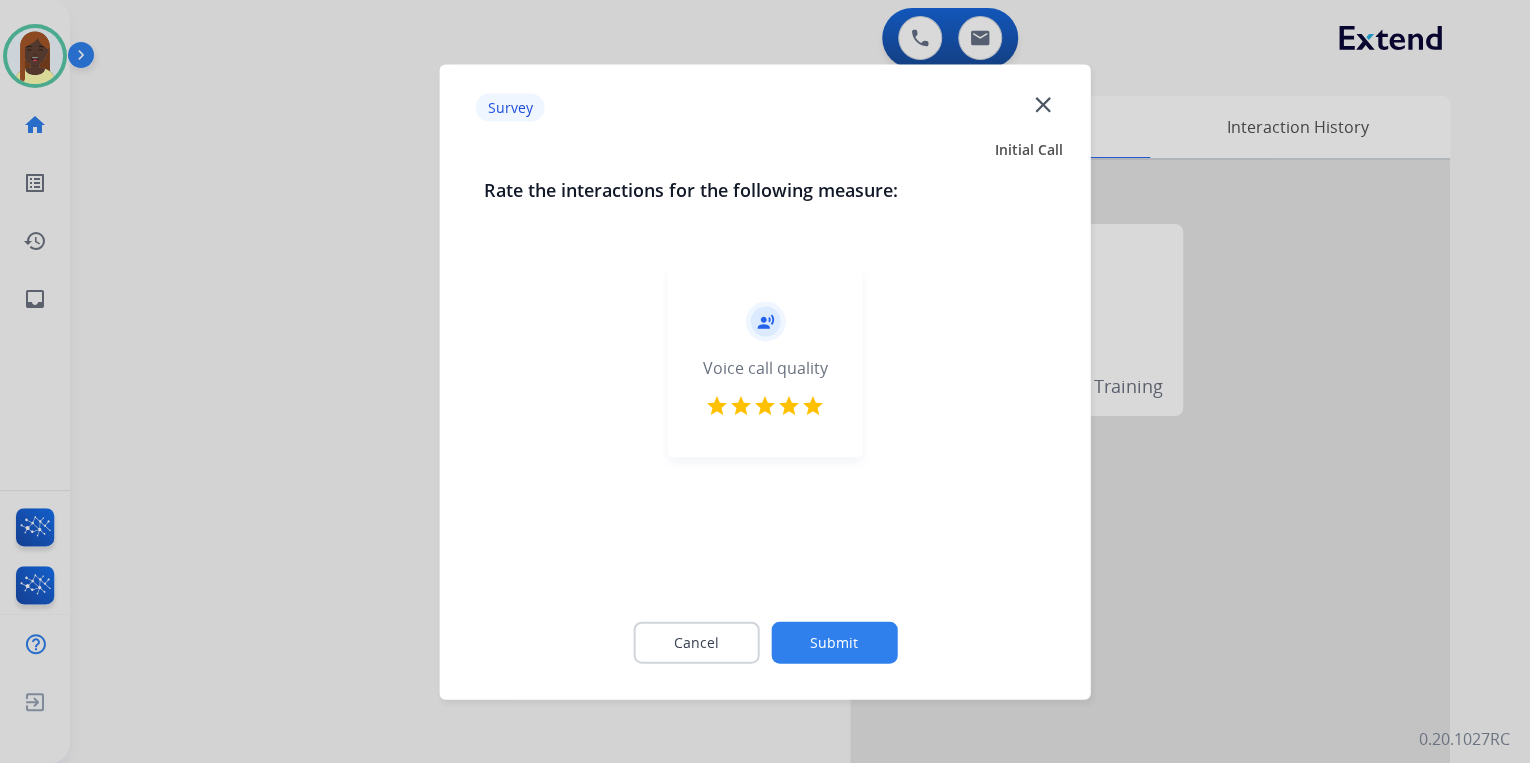 click on "Submit" 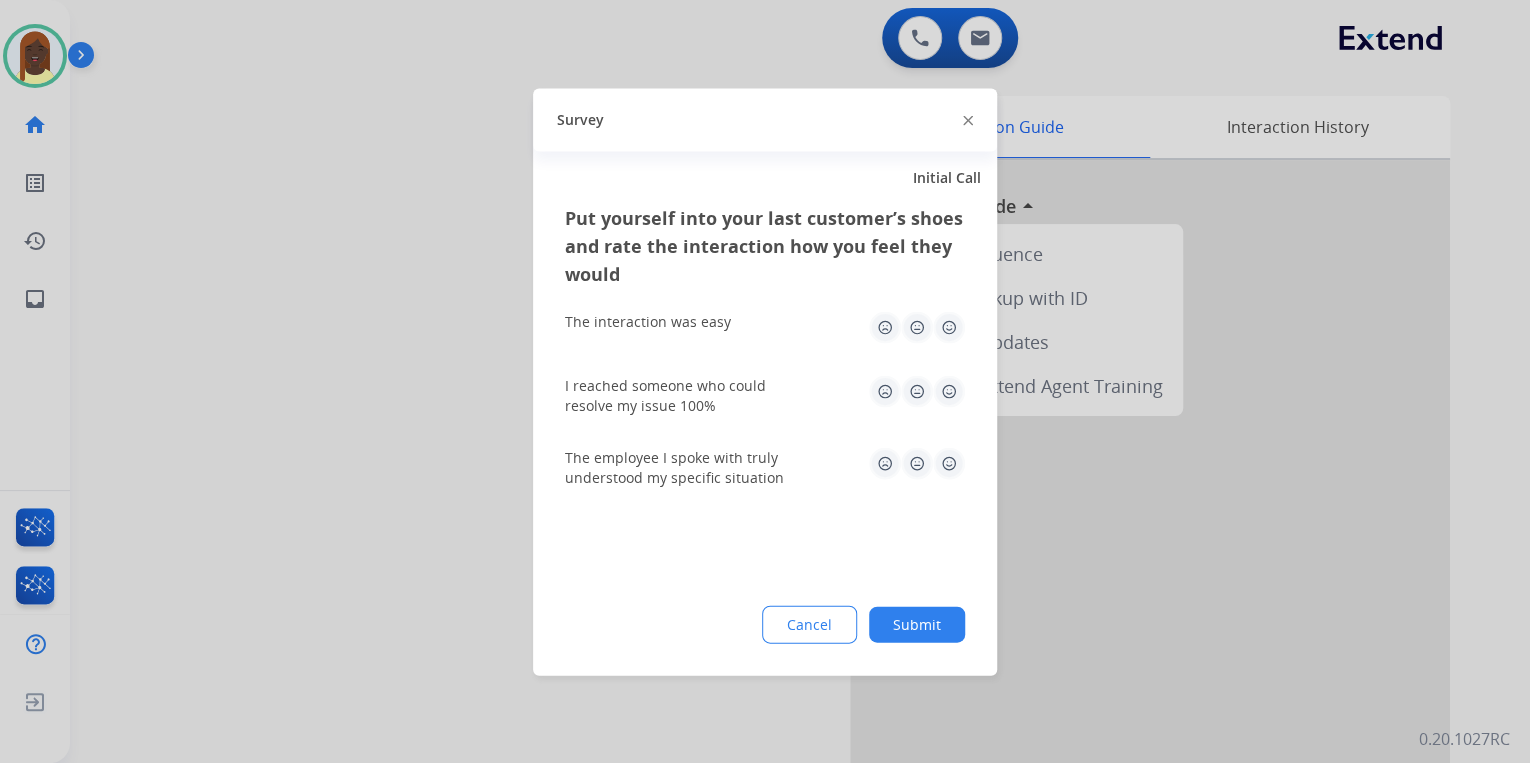 click on "Survey" 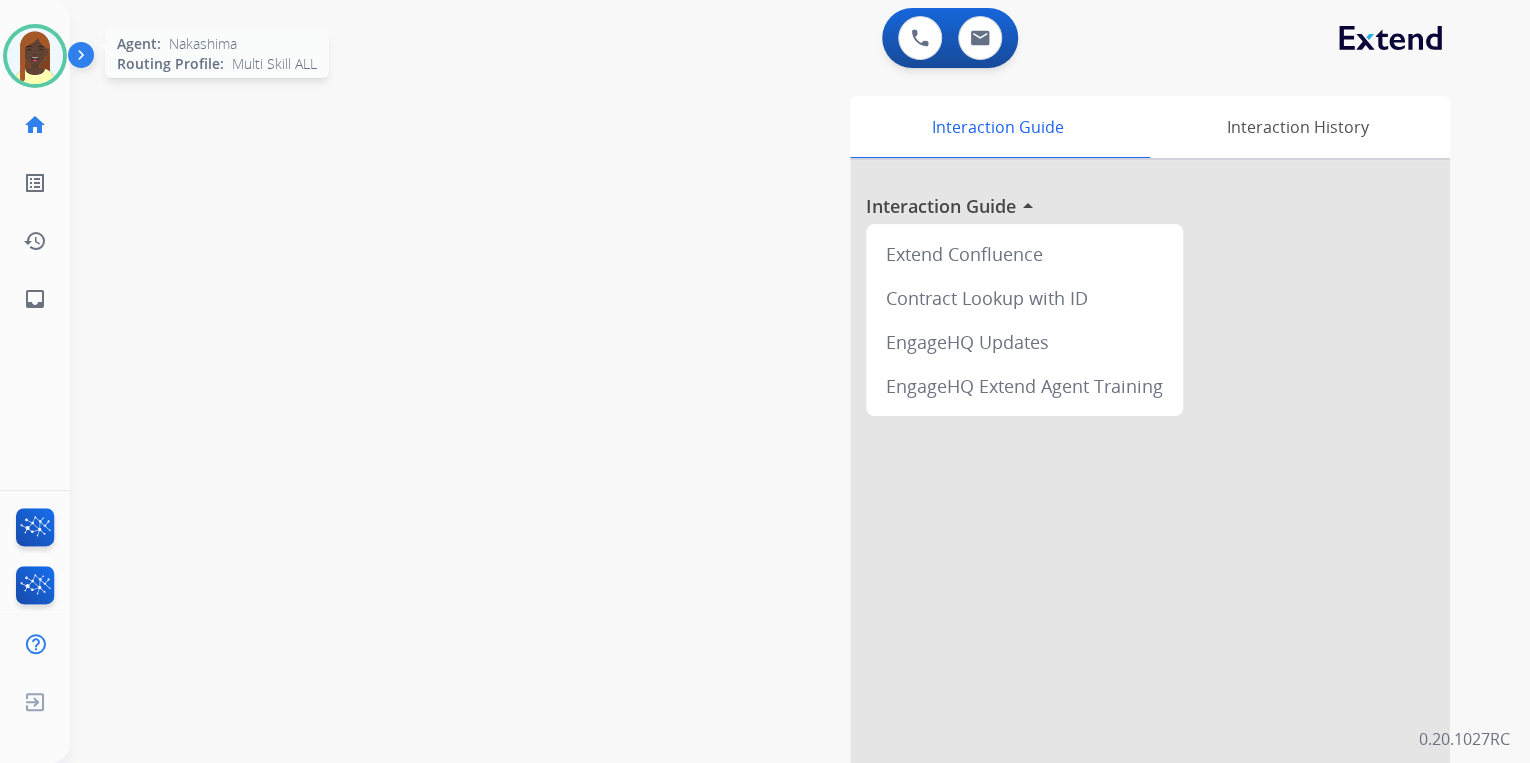 click at bounding box center [35, 56] 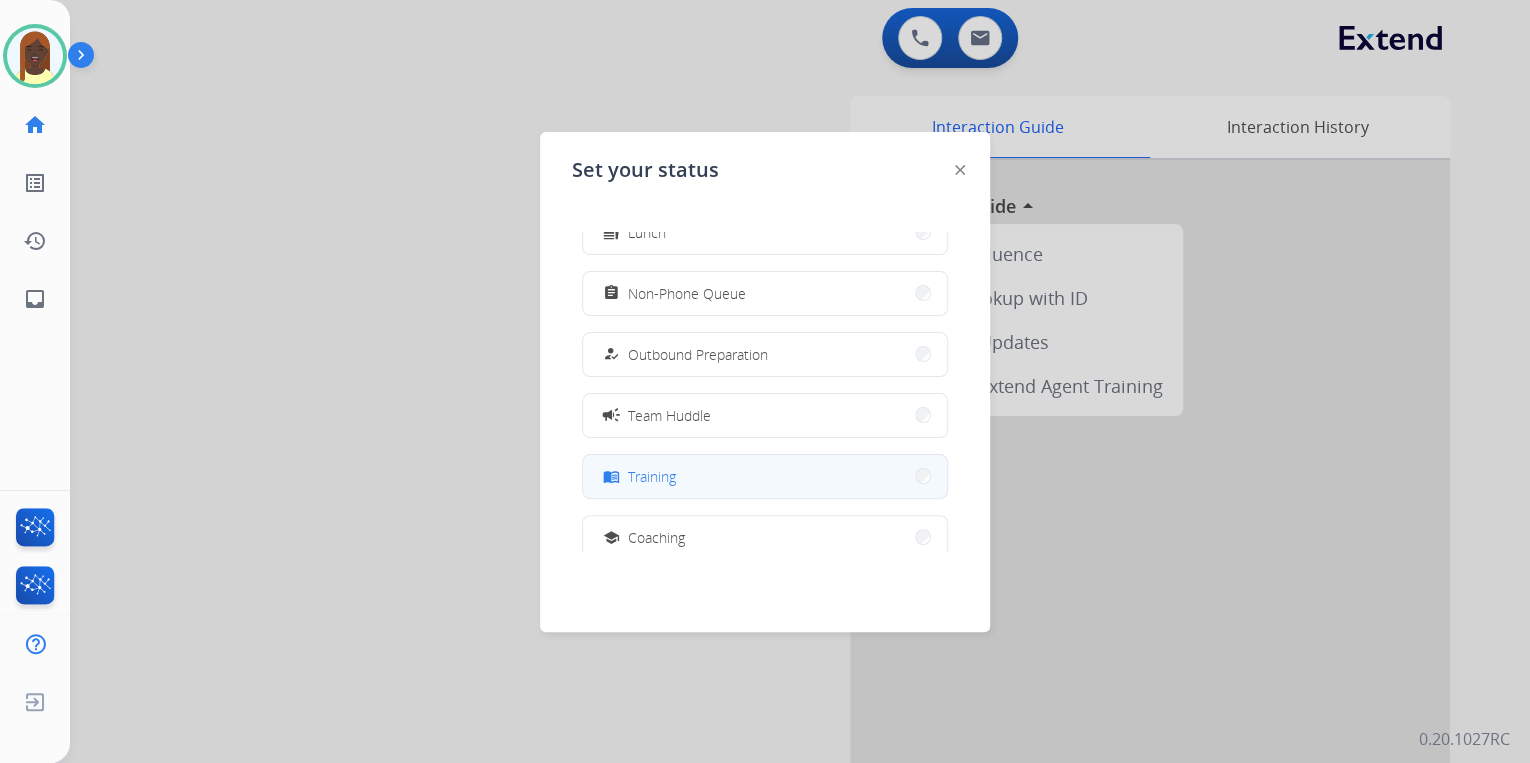 scroll, scrollTop: 240, scrollLeft: 0, axis: vertical 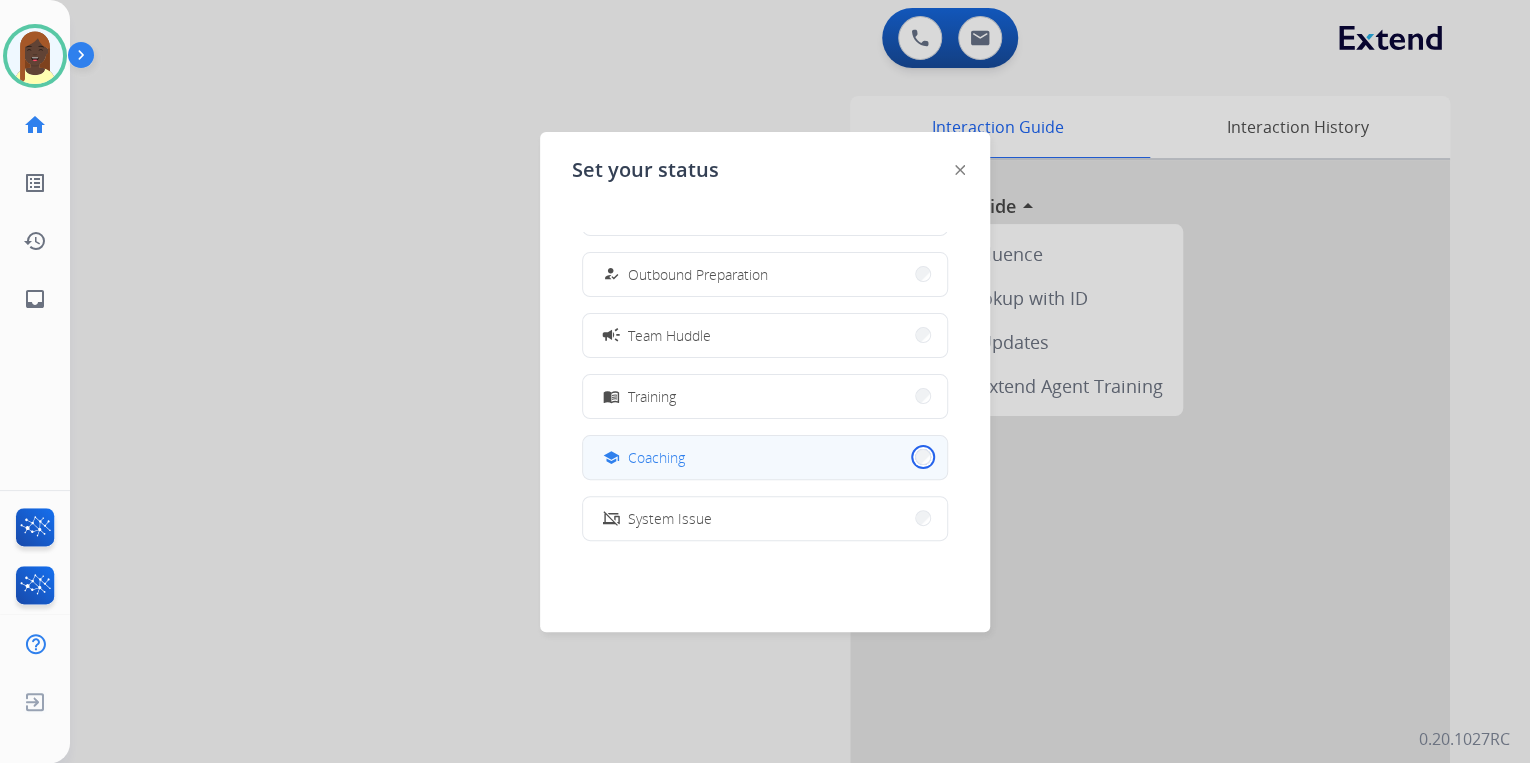 click on "school Coaching" at bounding box center [765, 457] 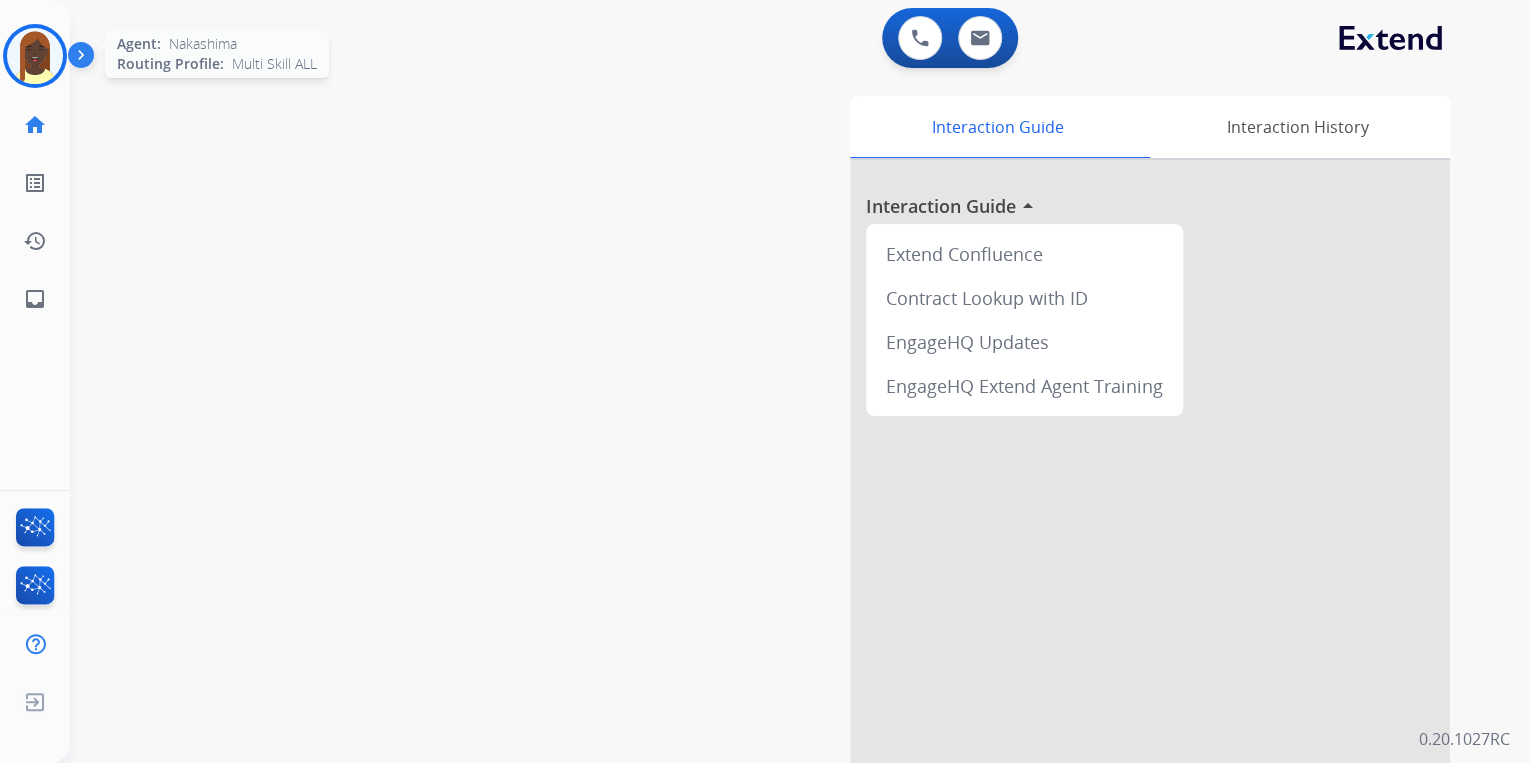 click at bounding box center [35, 56] 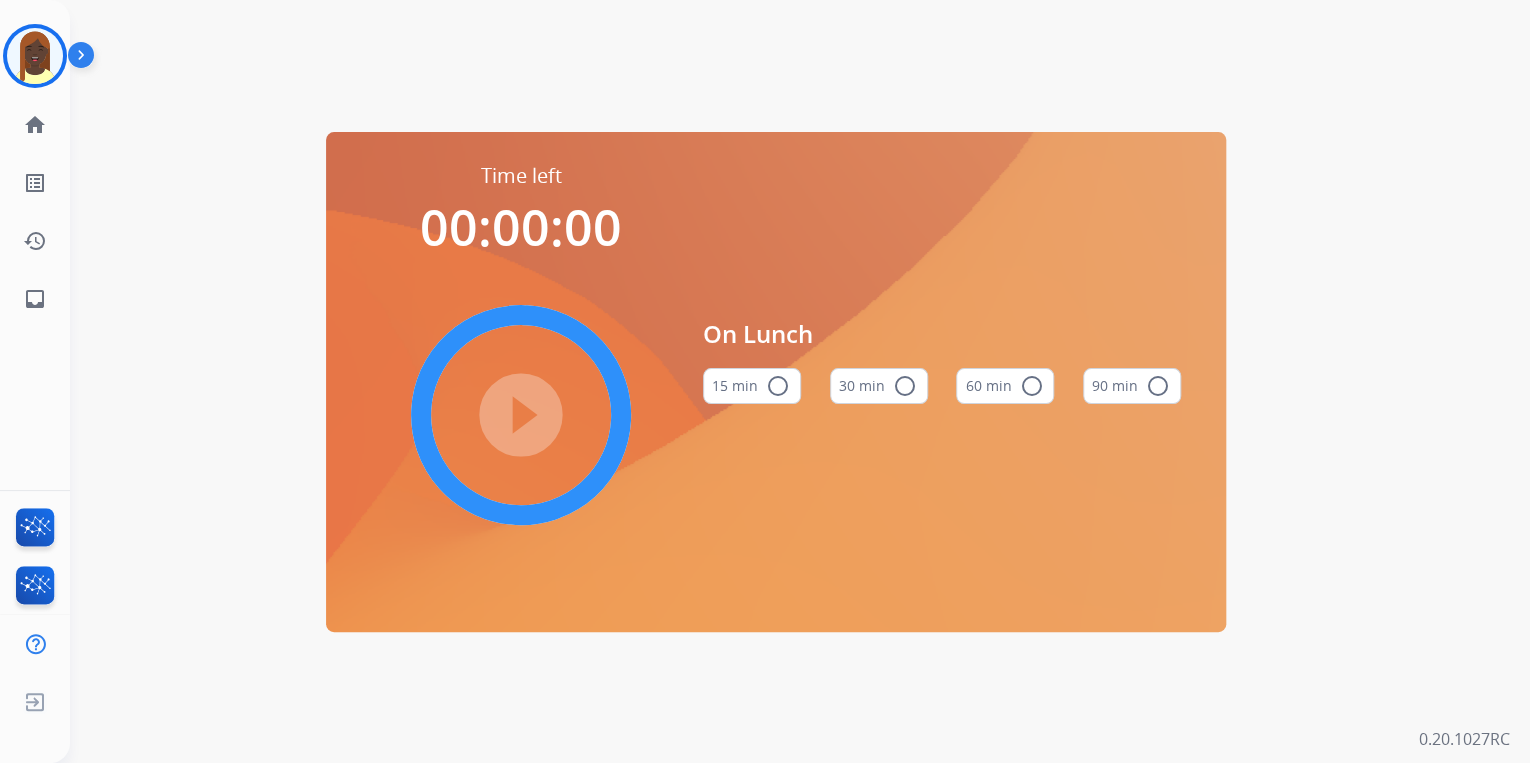 click on "radio_button_unchecked" at bounding box center [1031, 386] 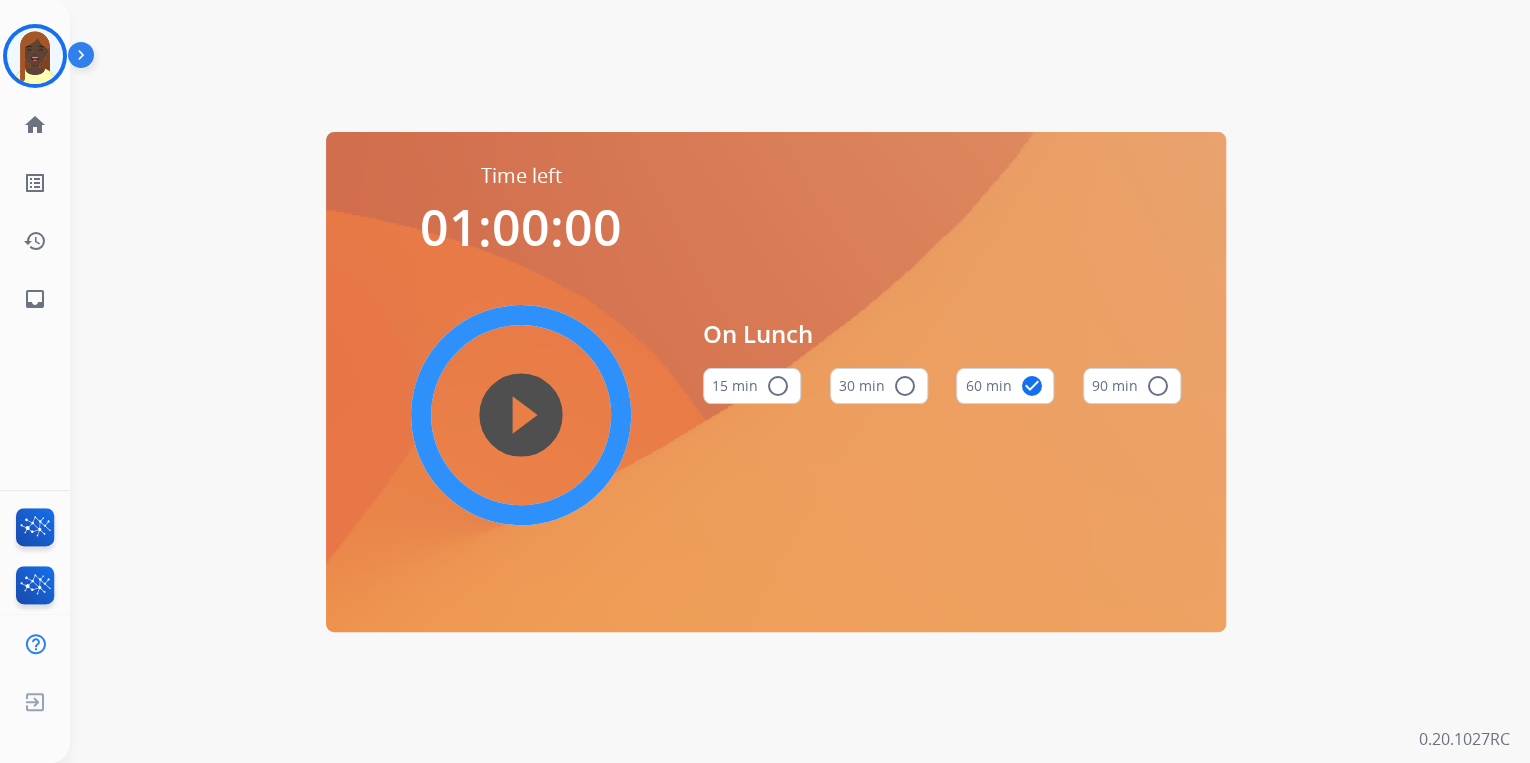click on "play_circle_filled" at bounding box center (521, 415) 